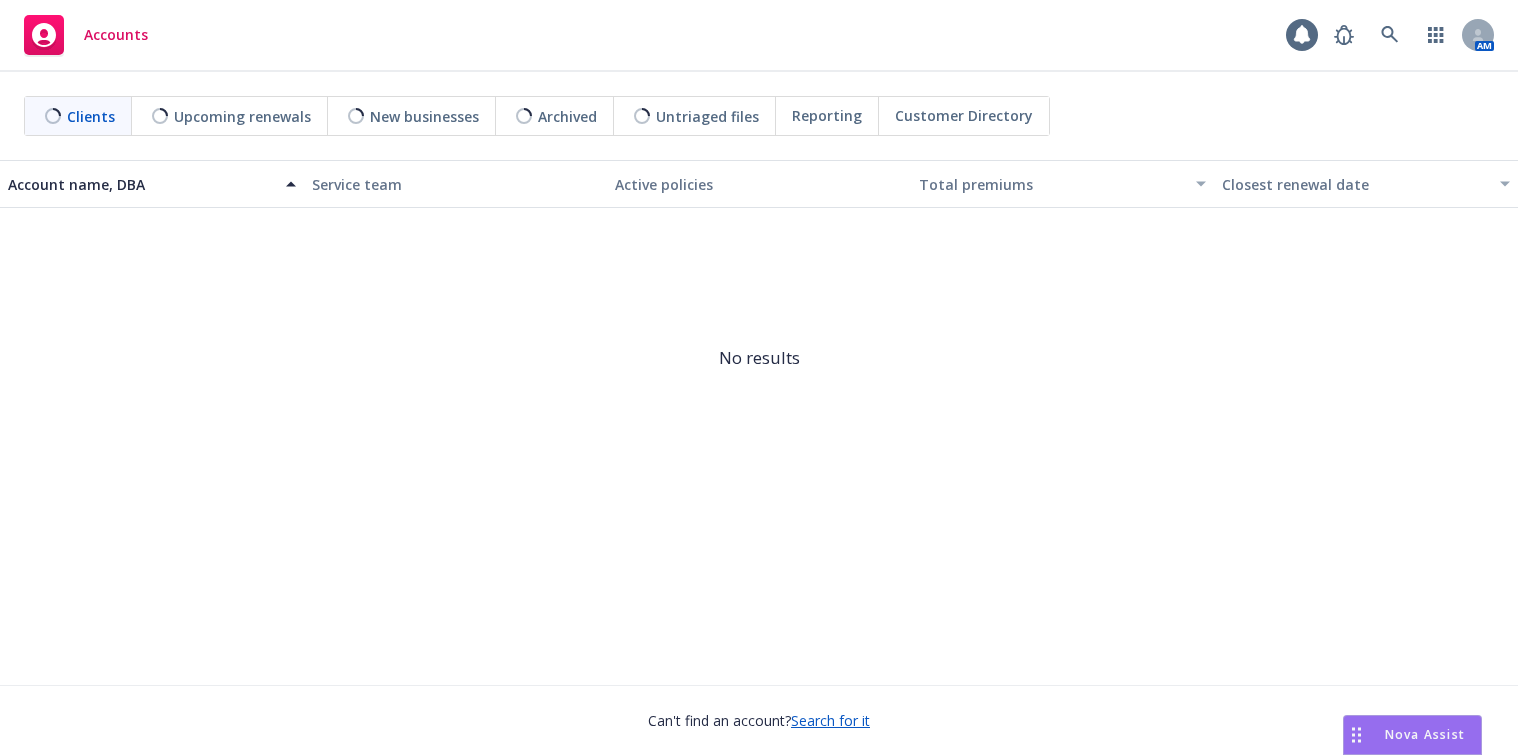 scroll, scrollTop: 0, scrollLeft: 0, axis: both 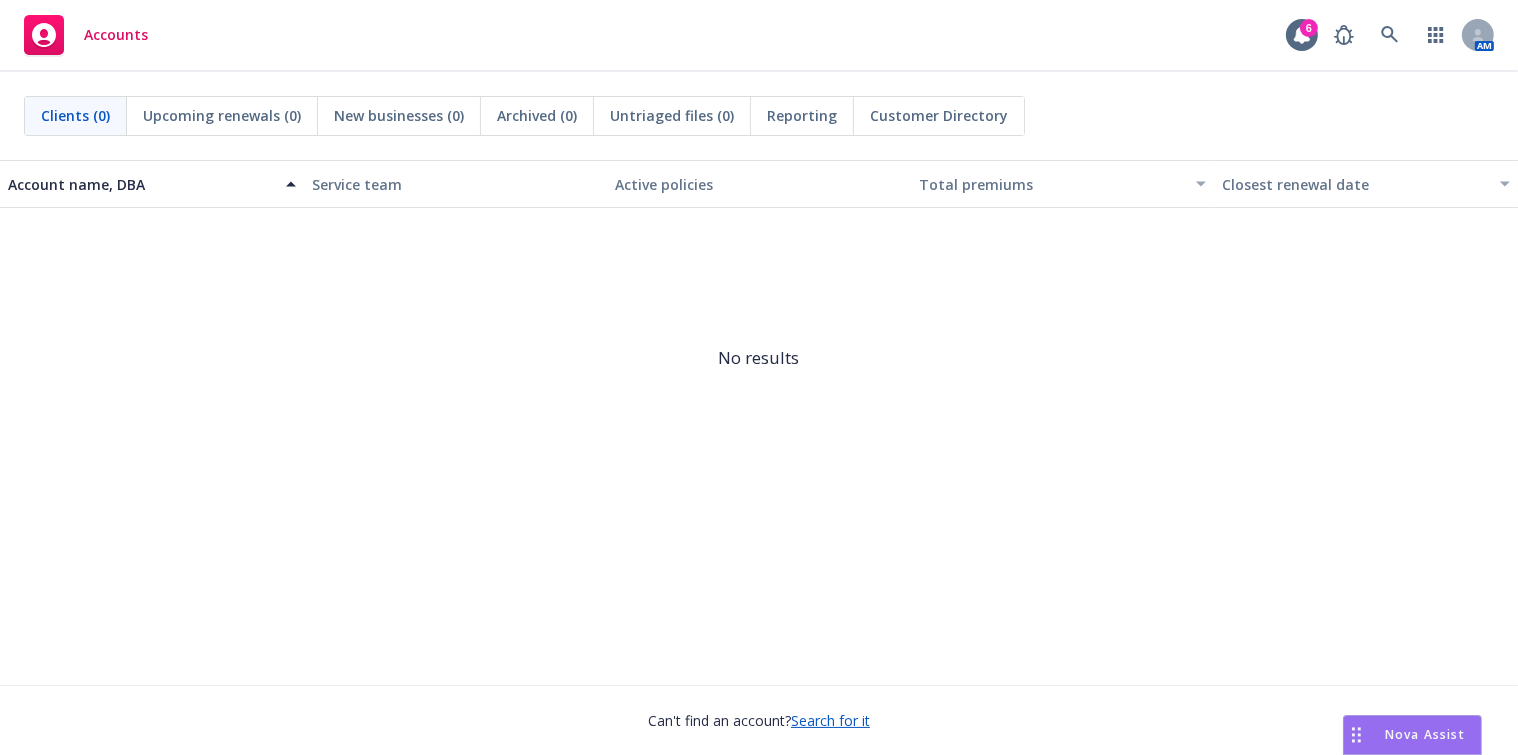 click on "Search for it" at bounding box center (830, 720) 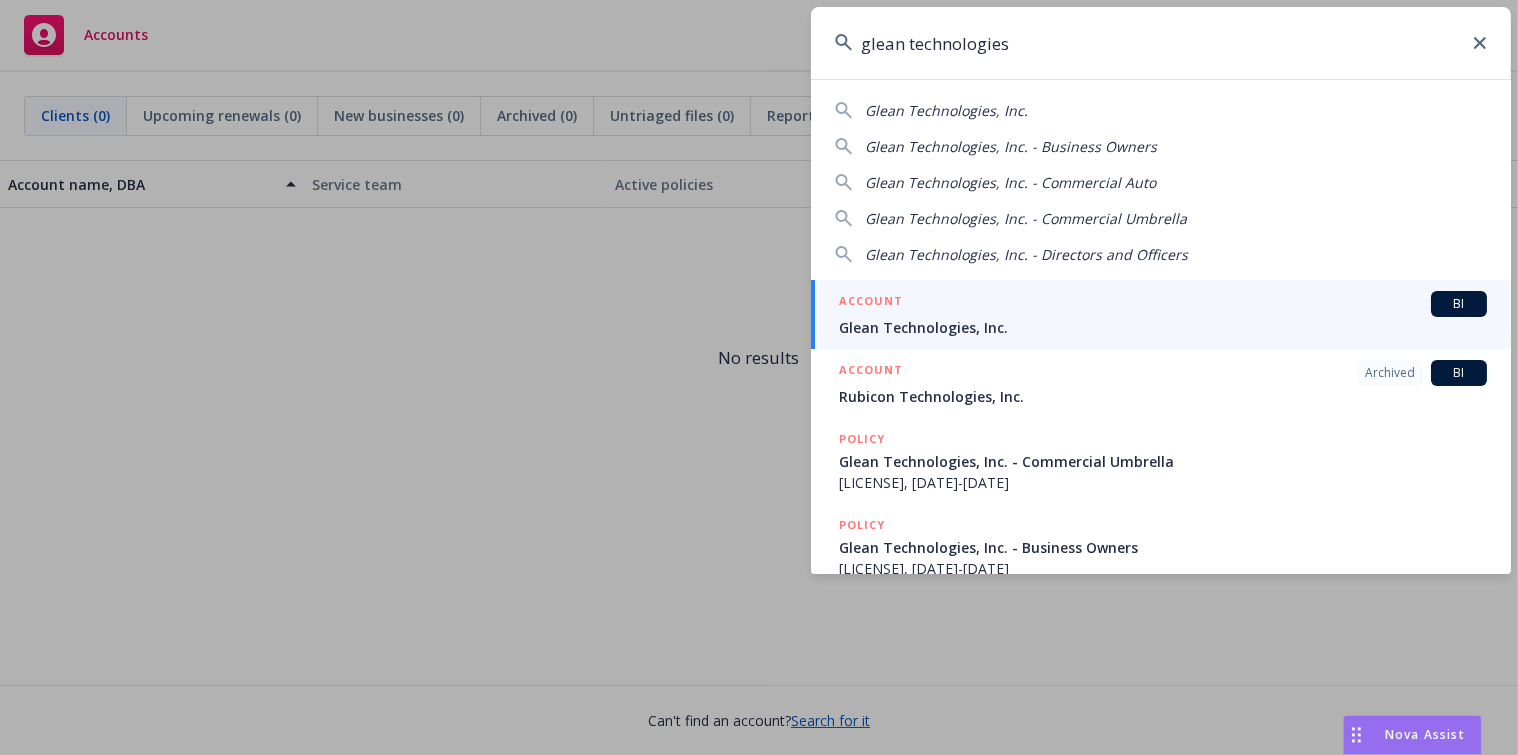 type on "glean technologies" 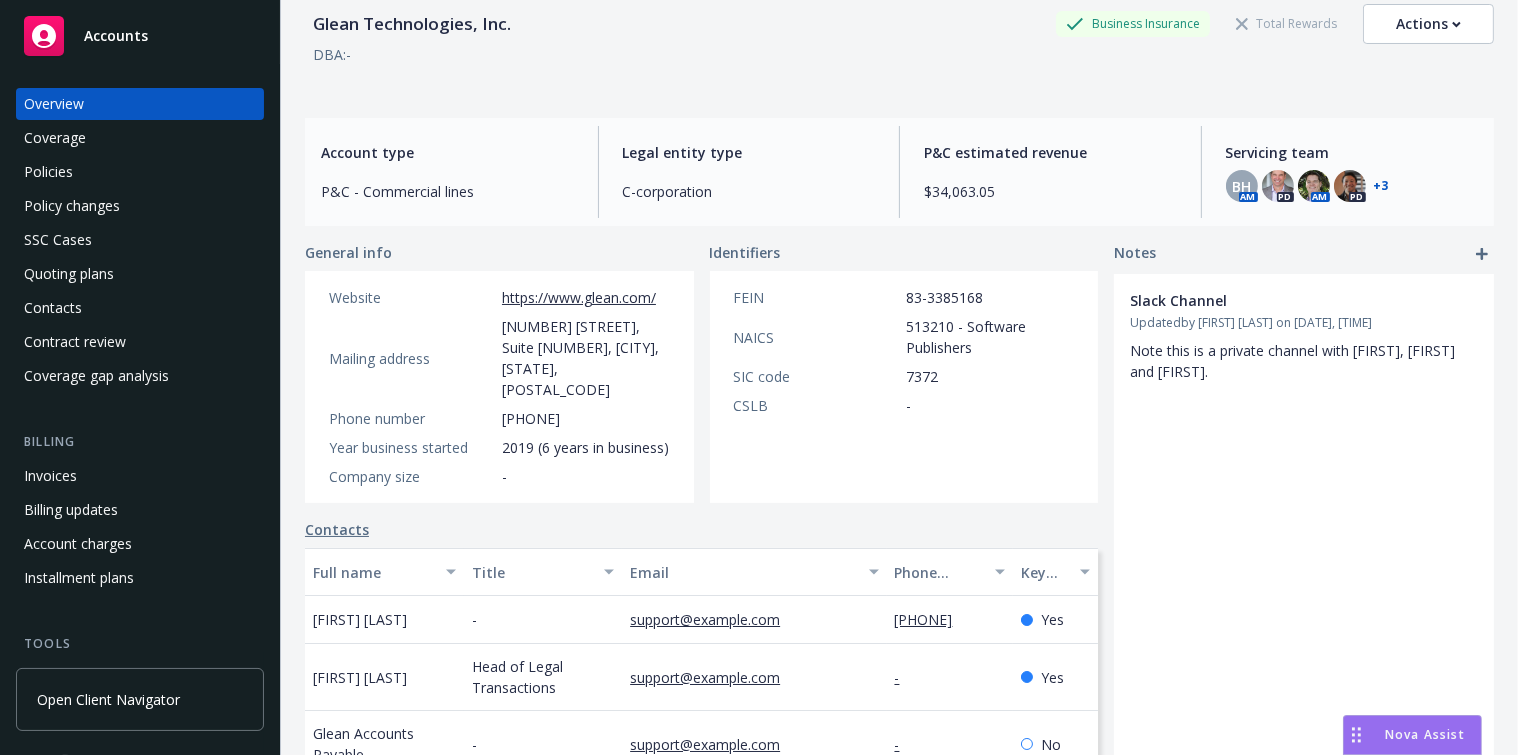 scroll, scrollTop: 181, scrollLeft: 0, axis: vertical 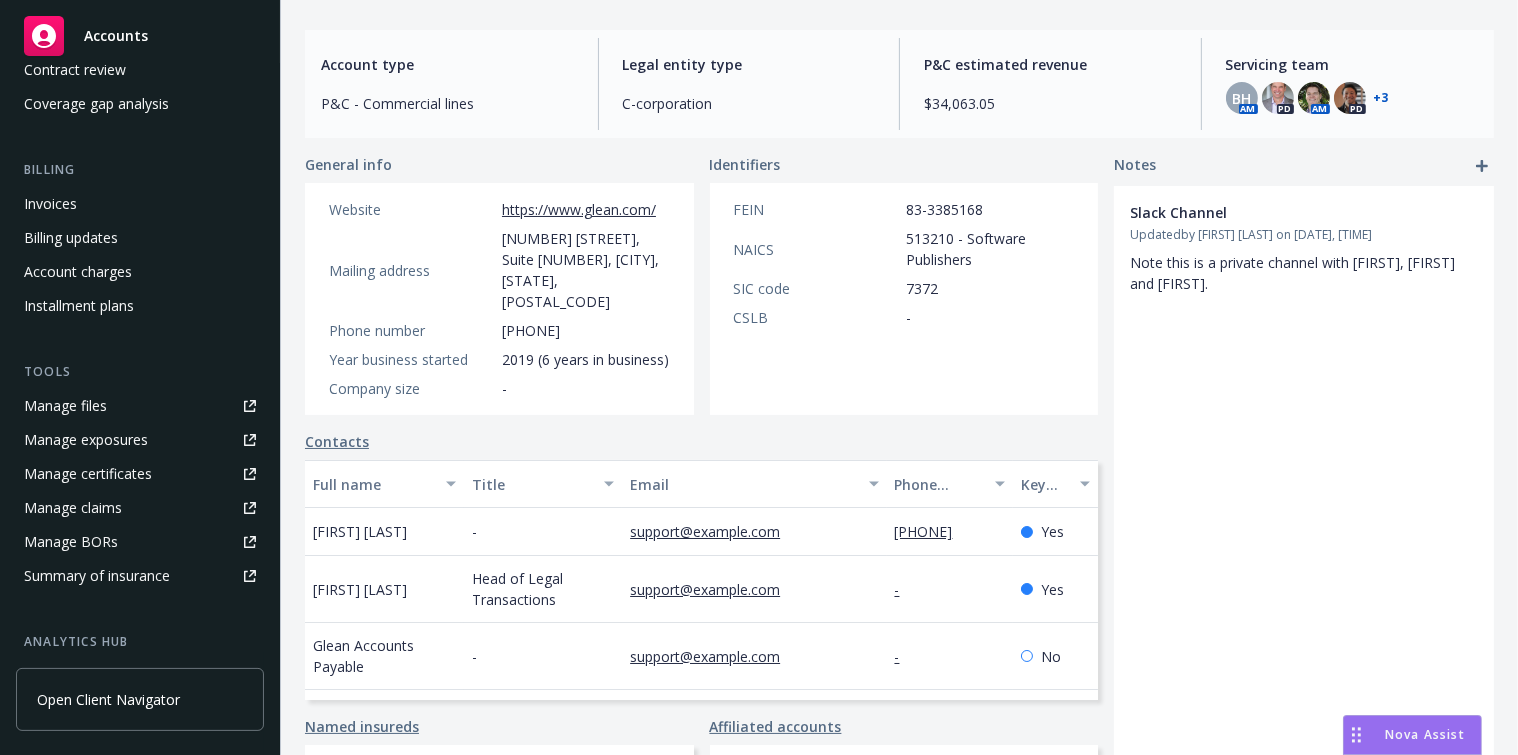 click on "Manage certificates" at bounding box center (88, 474) 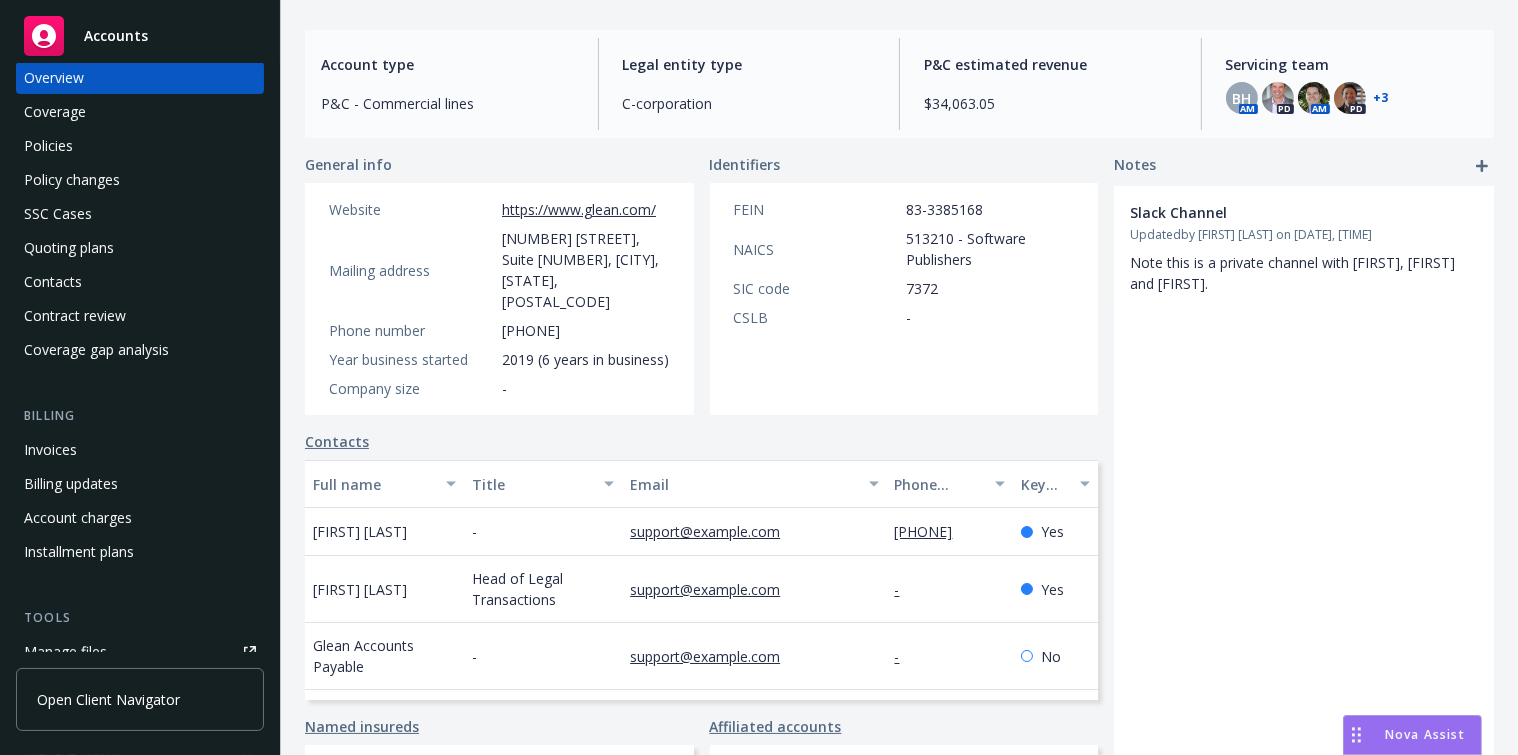 scroll, scrollTop: 0, scrollLeft: 0, axis: both 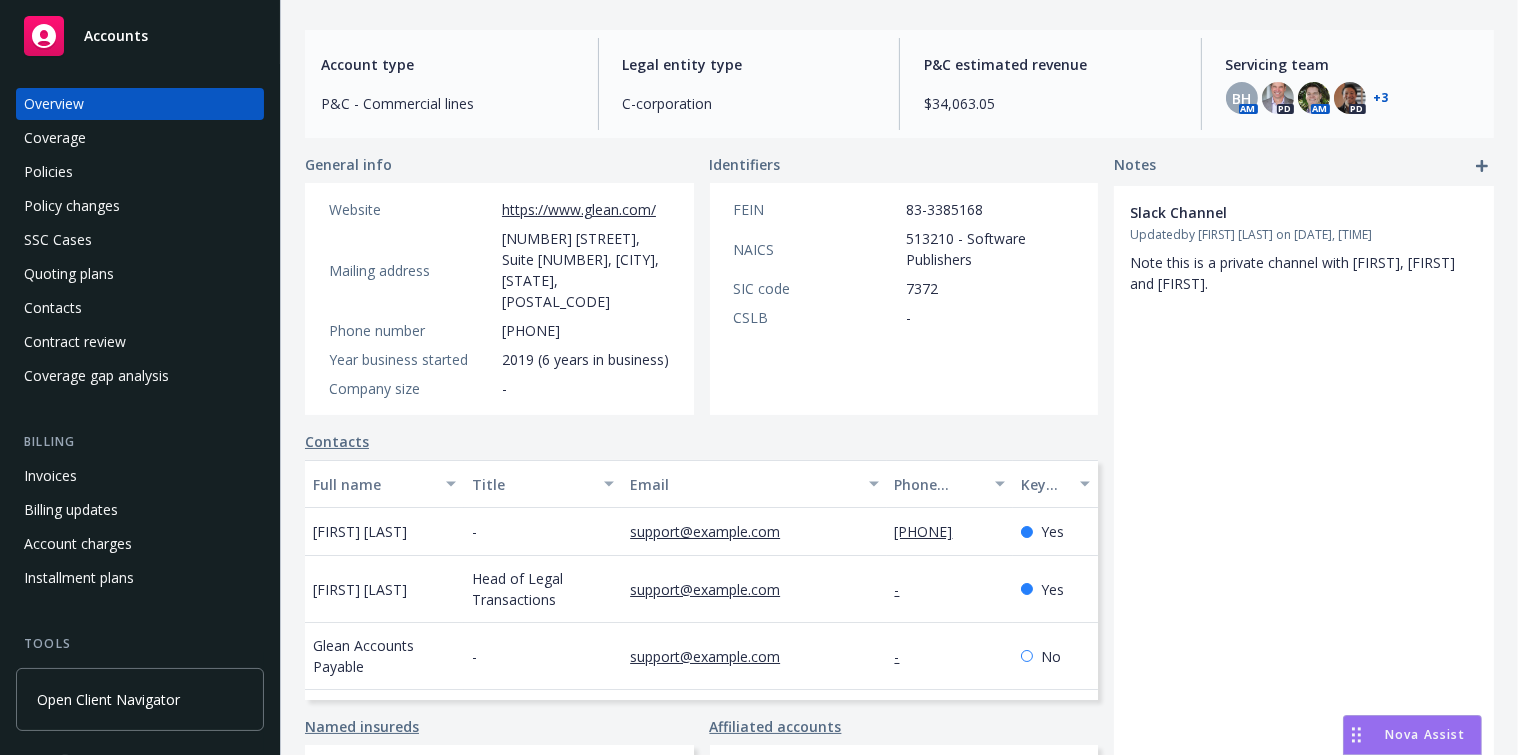 click on "Policies" at bounding box center (140, 172) 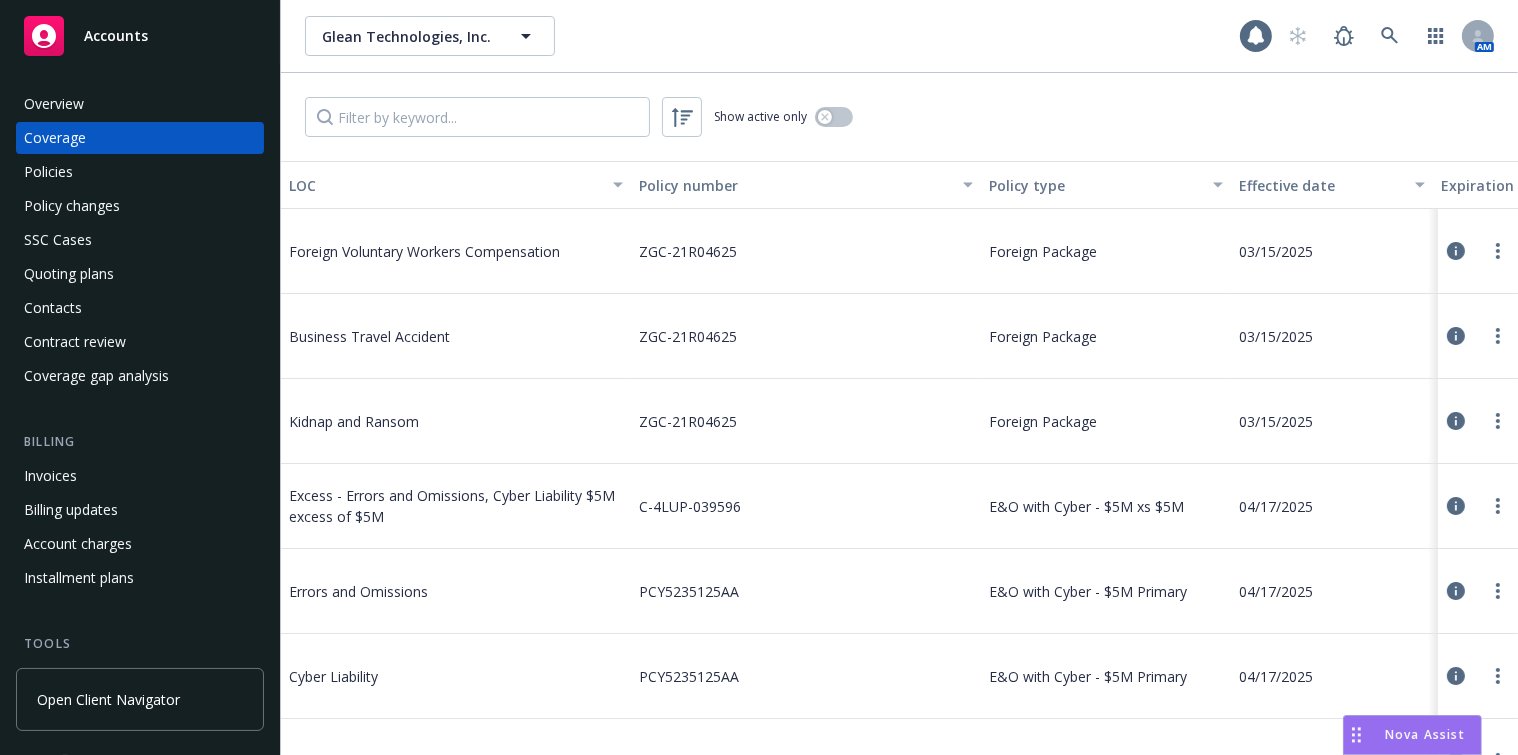 drag, startPoint x: 159, startPoint y: 157, endPoint x: 194, endPoint y: 146, distance: 36.687874 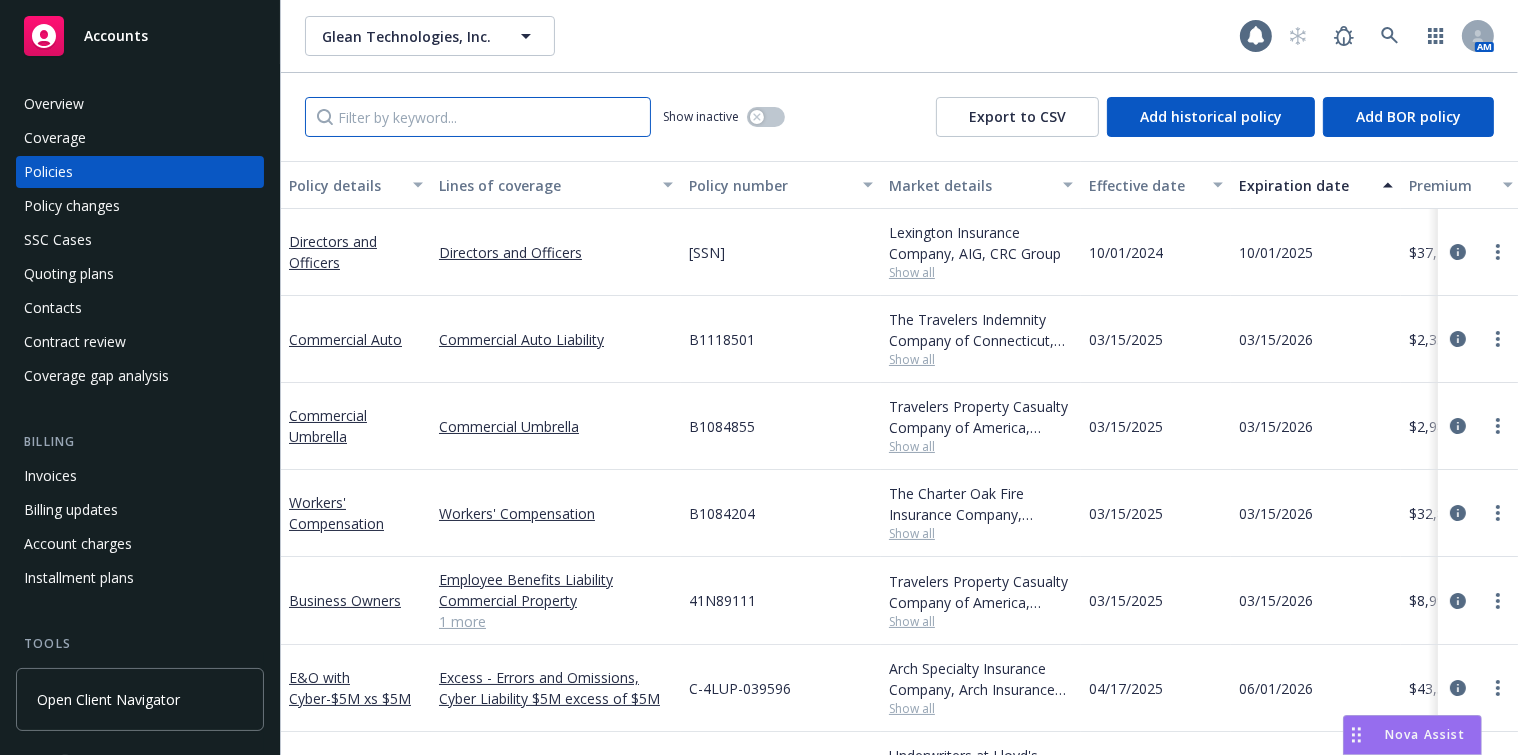 click at bounding box center (478, 117) 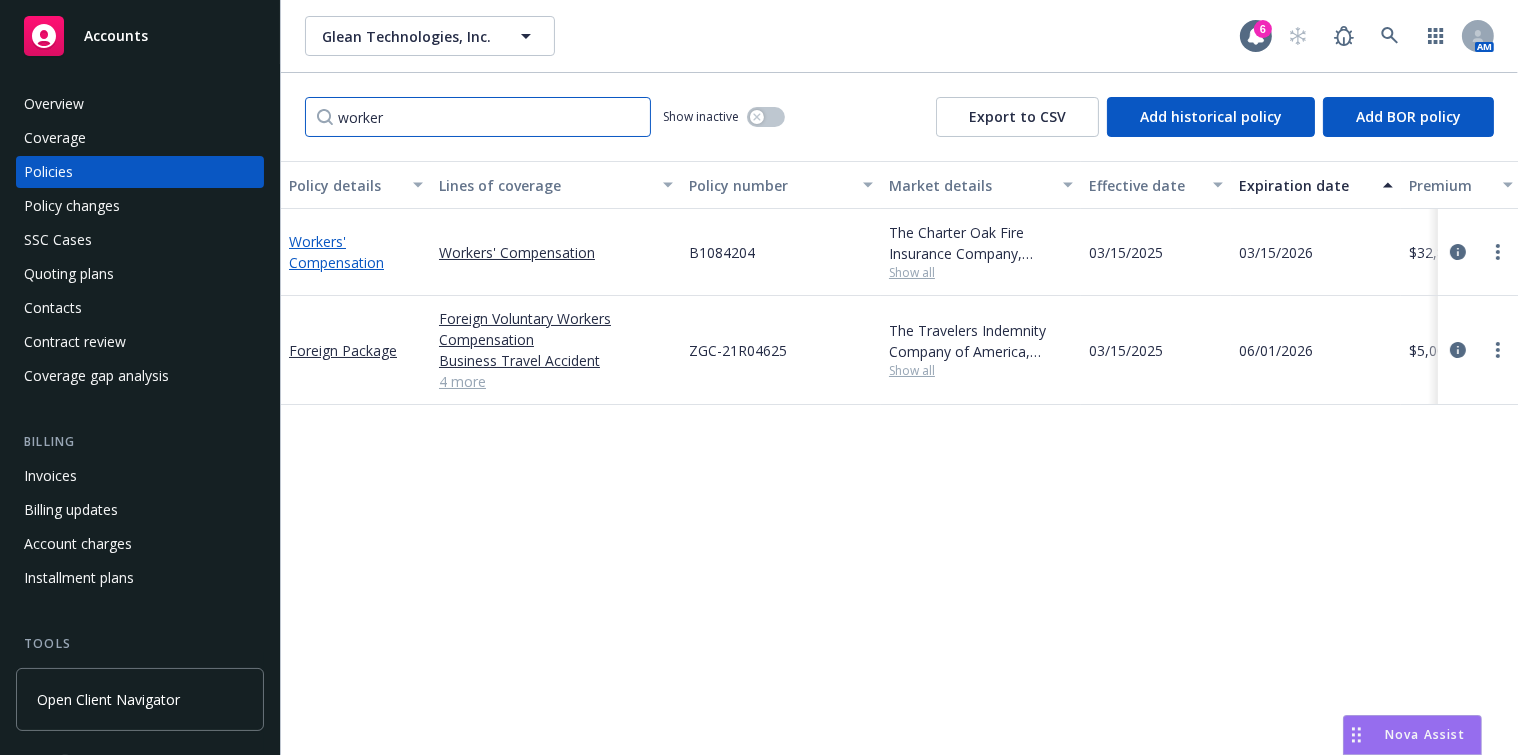 type on "worker" 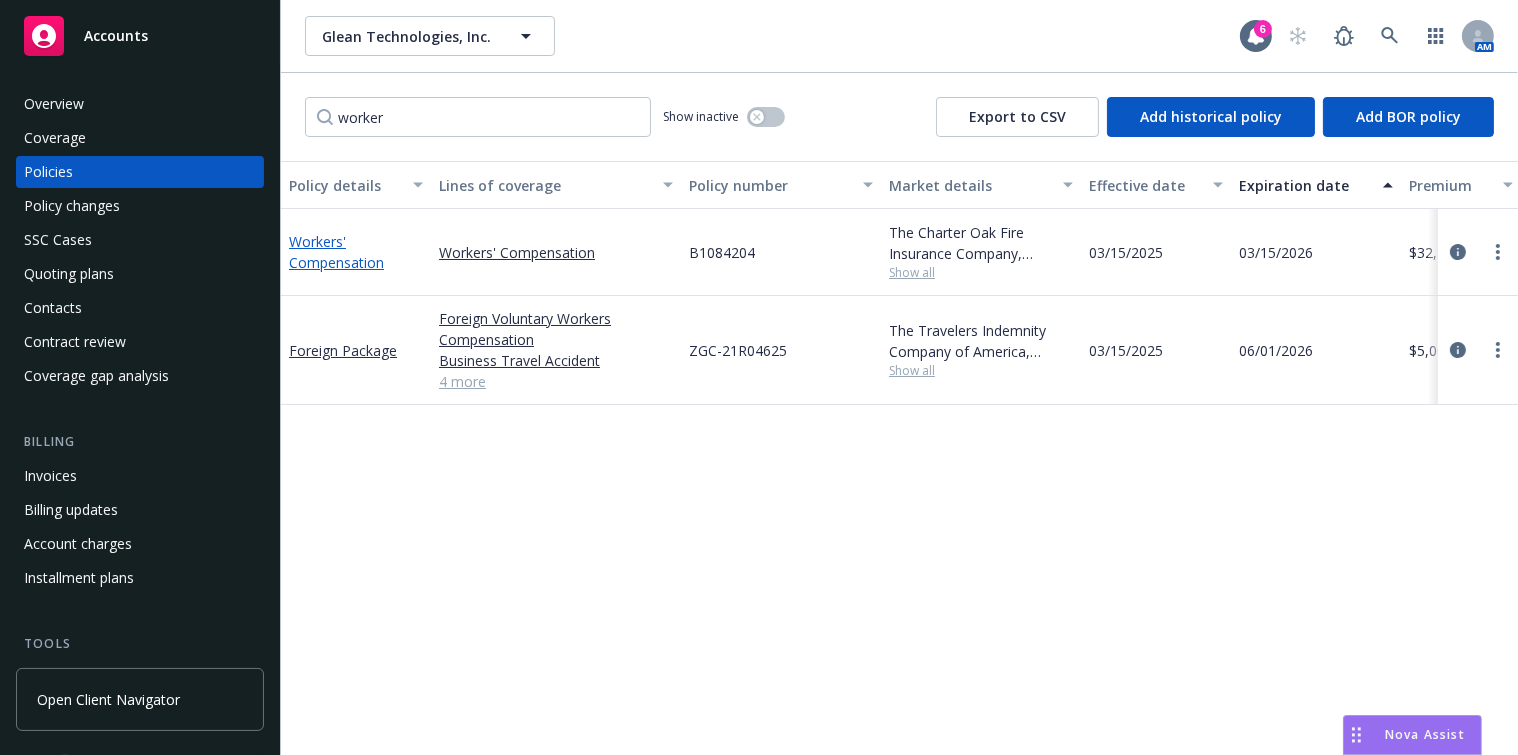 click on "Workers' Compensation" at bounding box center (336, 252) 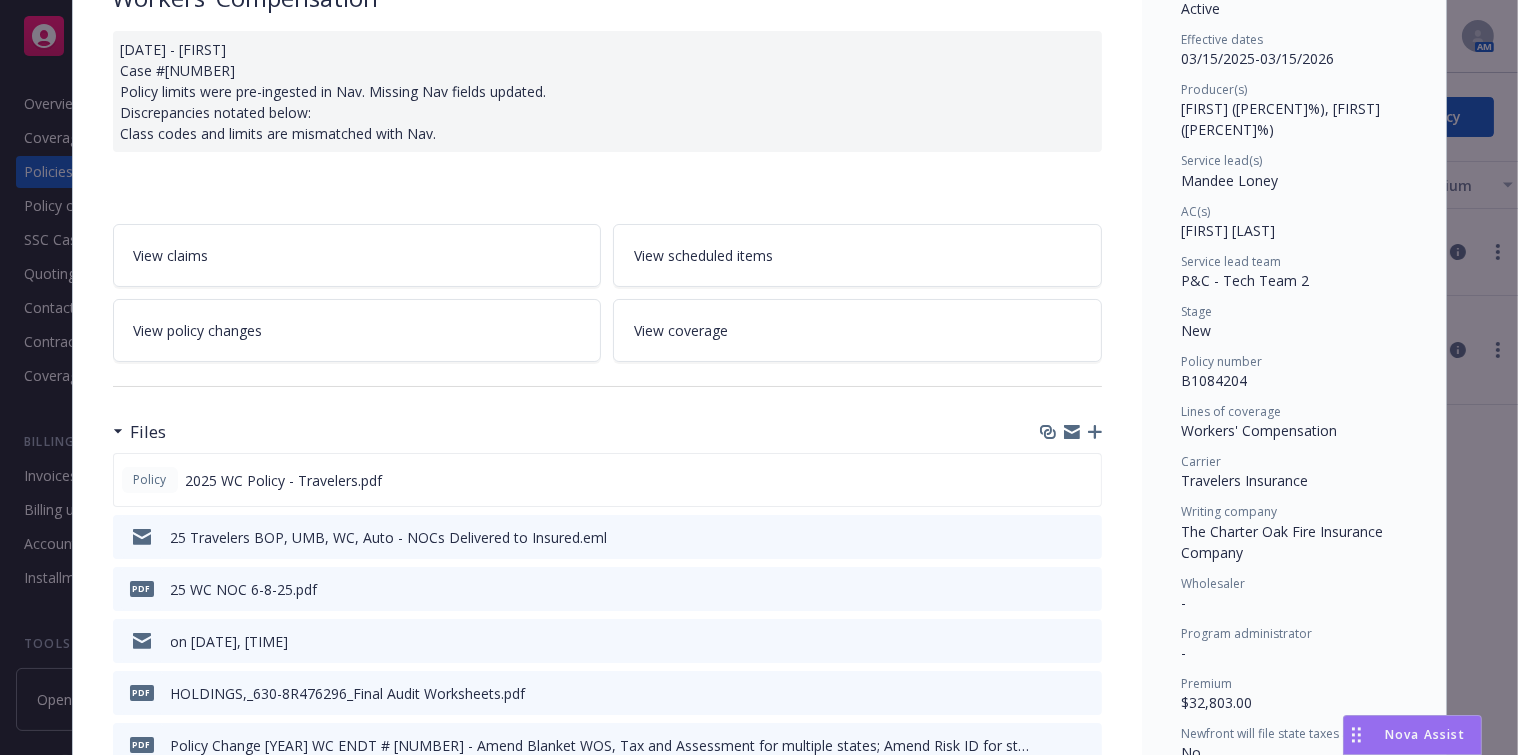 scroll, scrollTop: 363, scrollLeft: 0, axis: vertical 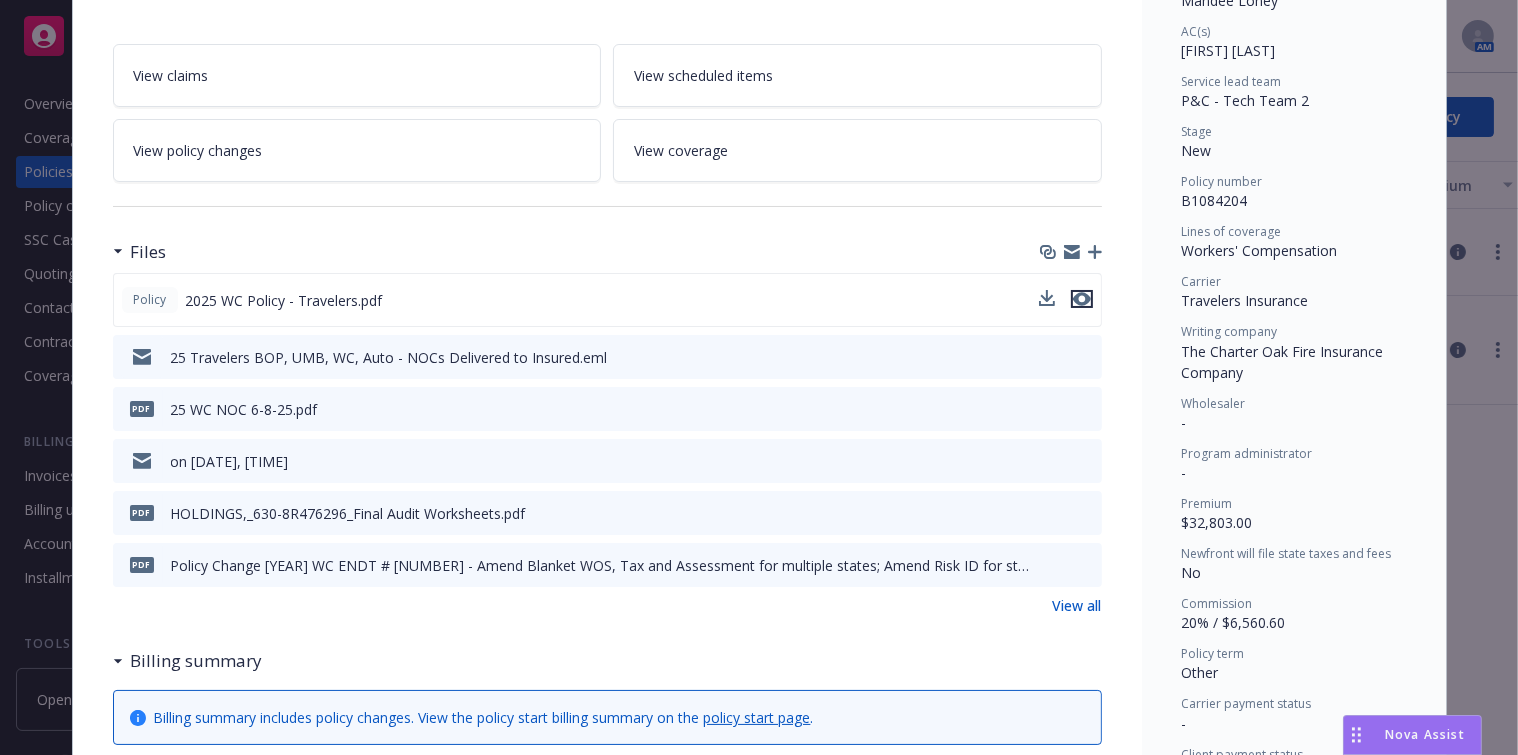 click 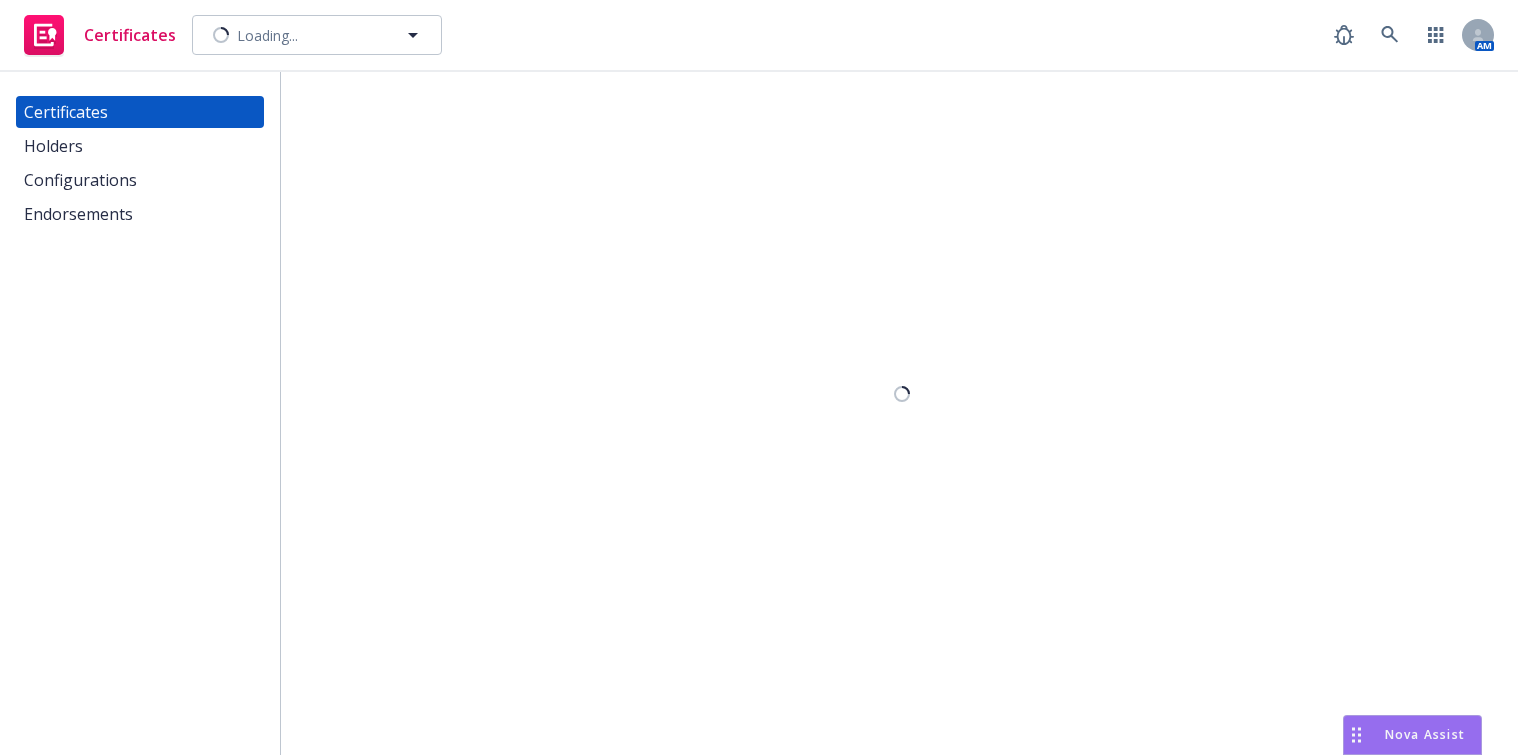 scroll, scrollTop: 0, scrollLeft: 0, axis: both 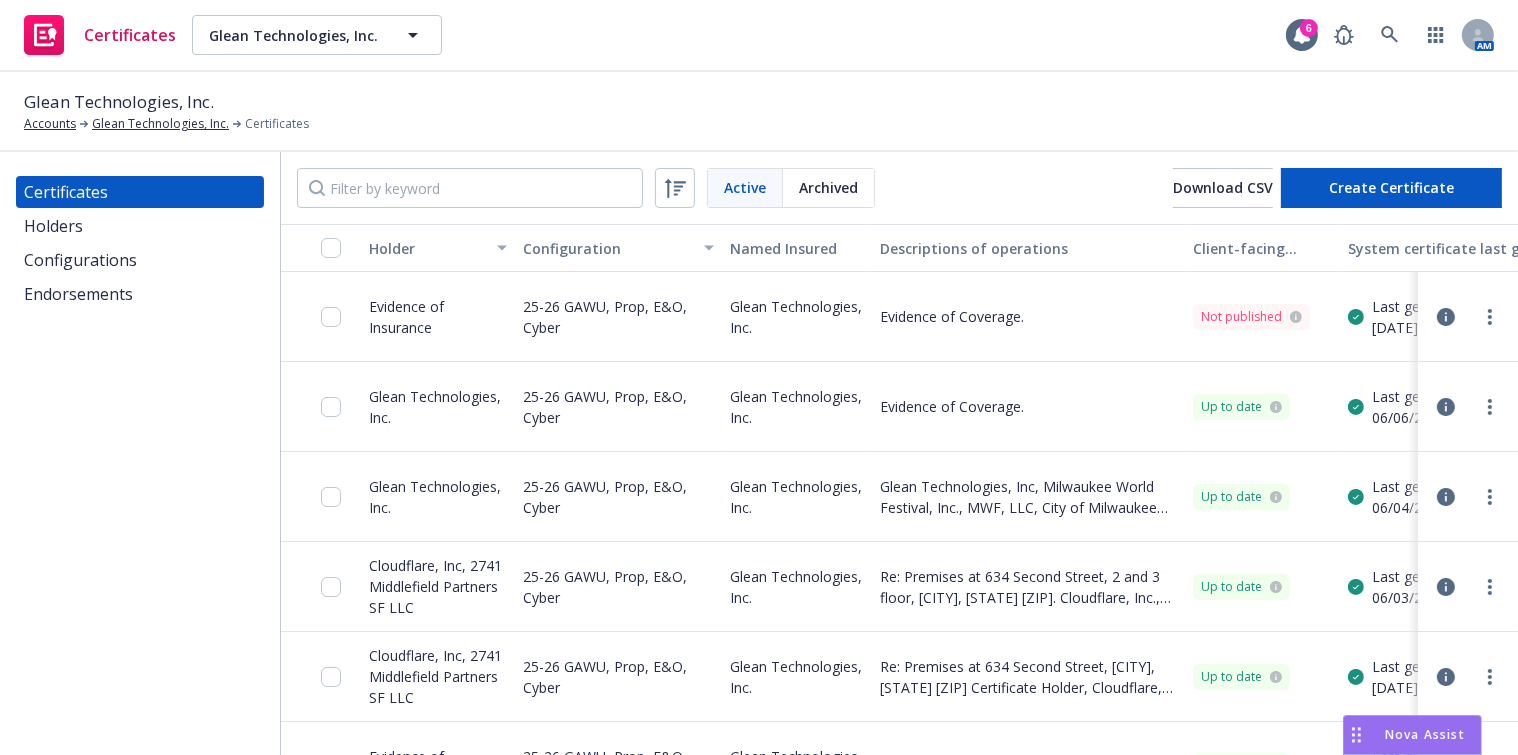 click on "Holders" at bounding box center [53, 226] 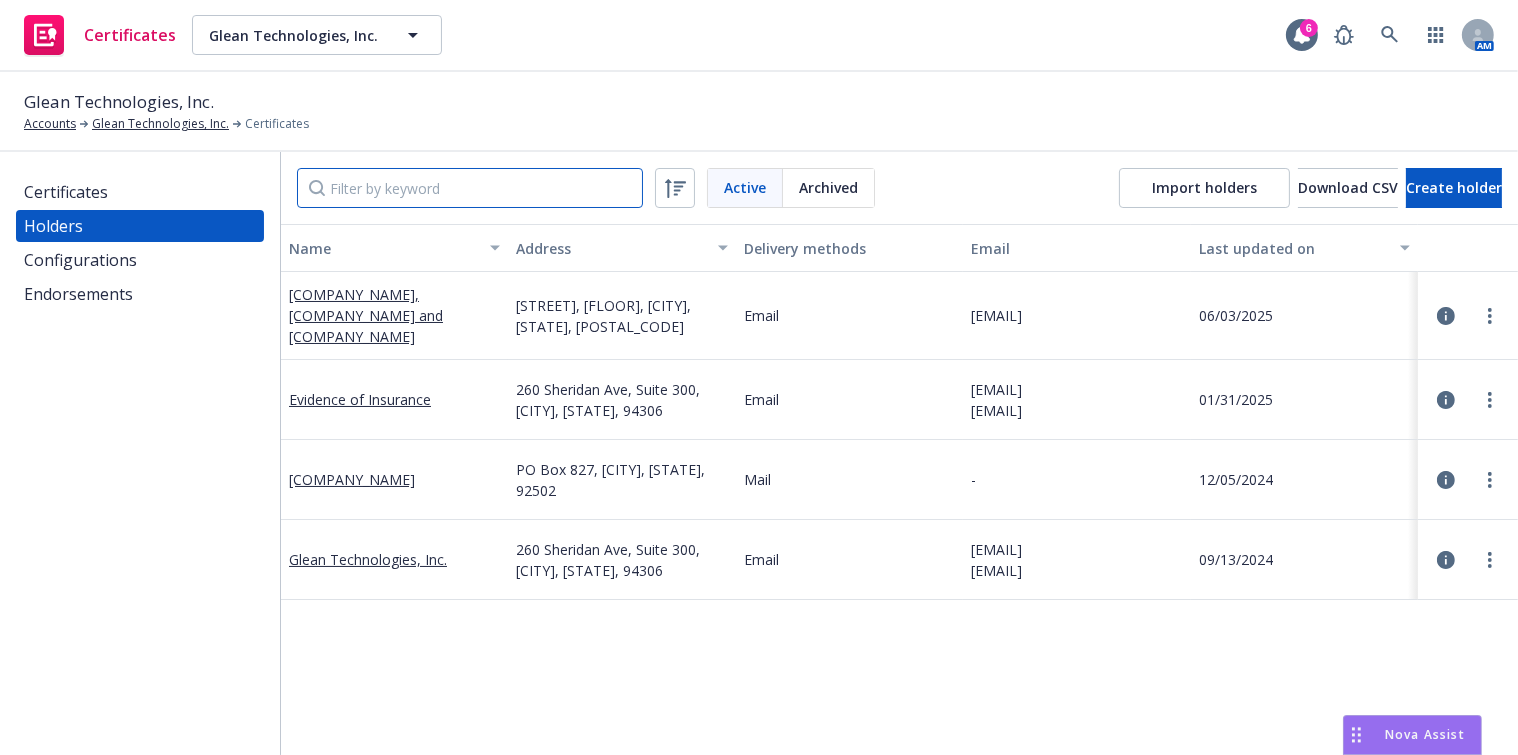 click at bounding box center [470, 188] 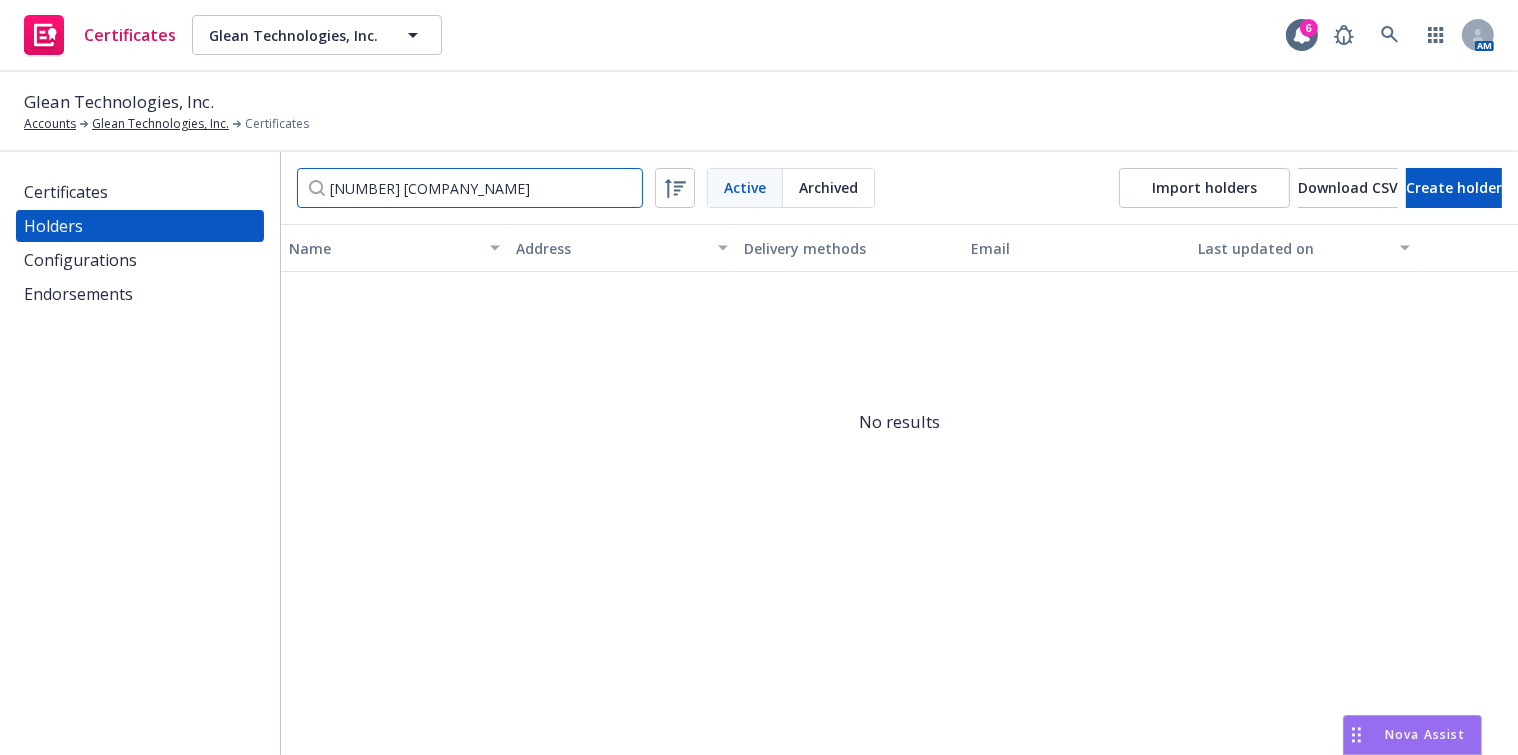 drag, startPoint x: 534, startPoint y: 190, endPoint x: 24, endPoint y: 109, distance: 516.3923 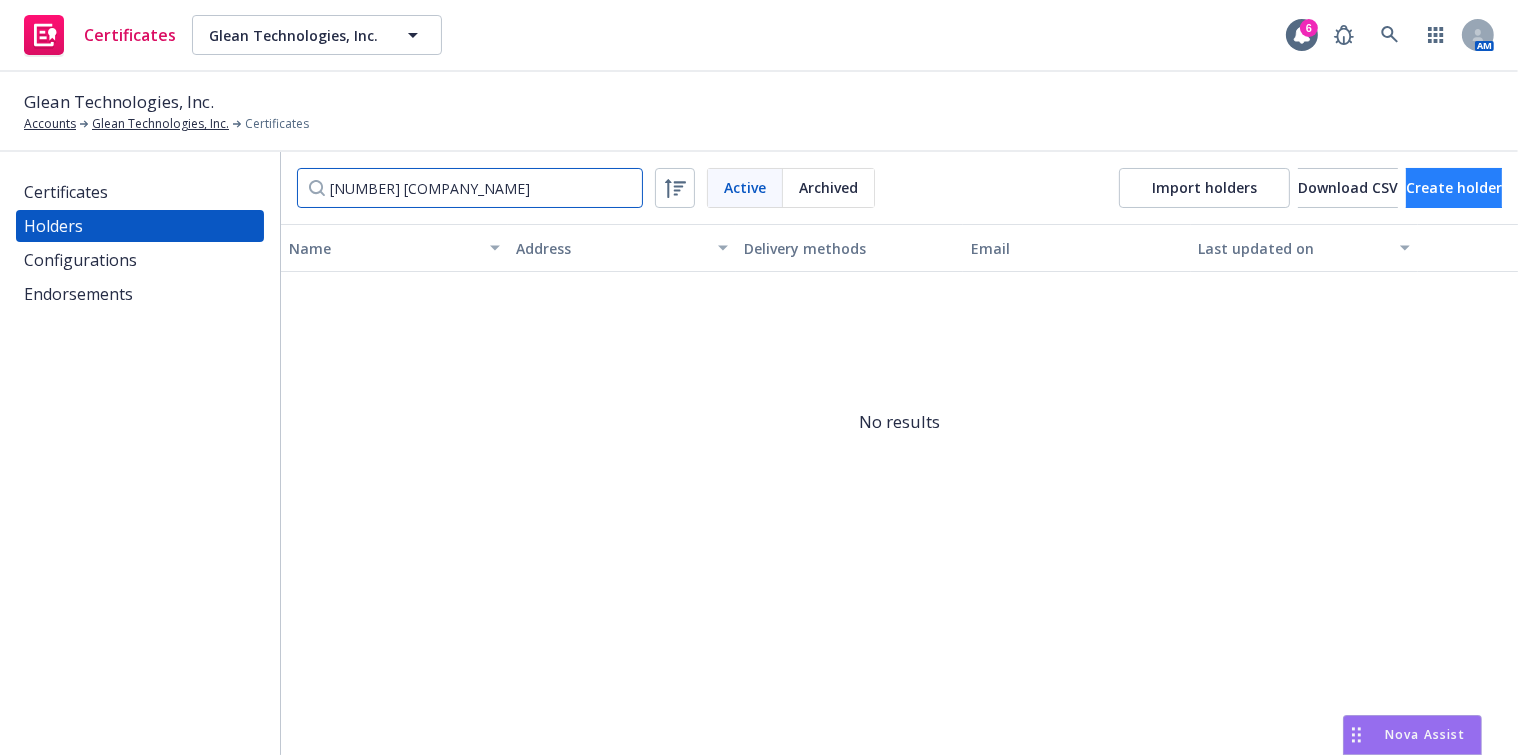 type on "3838 LVR Hospitality, LLC" 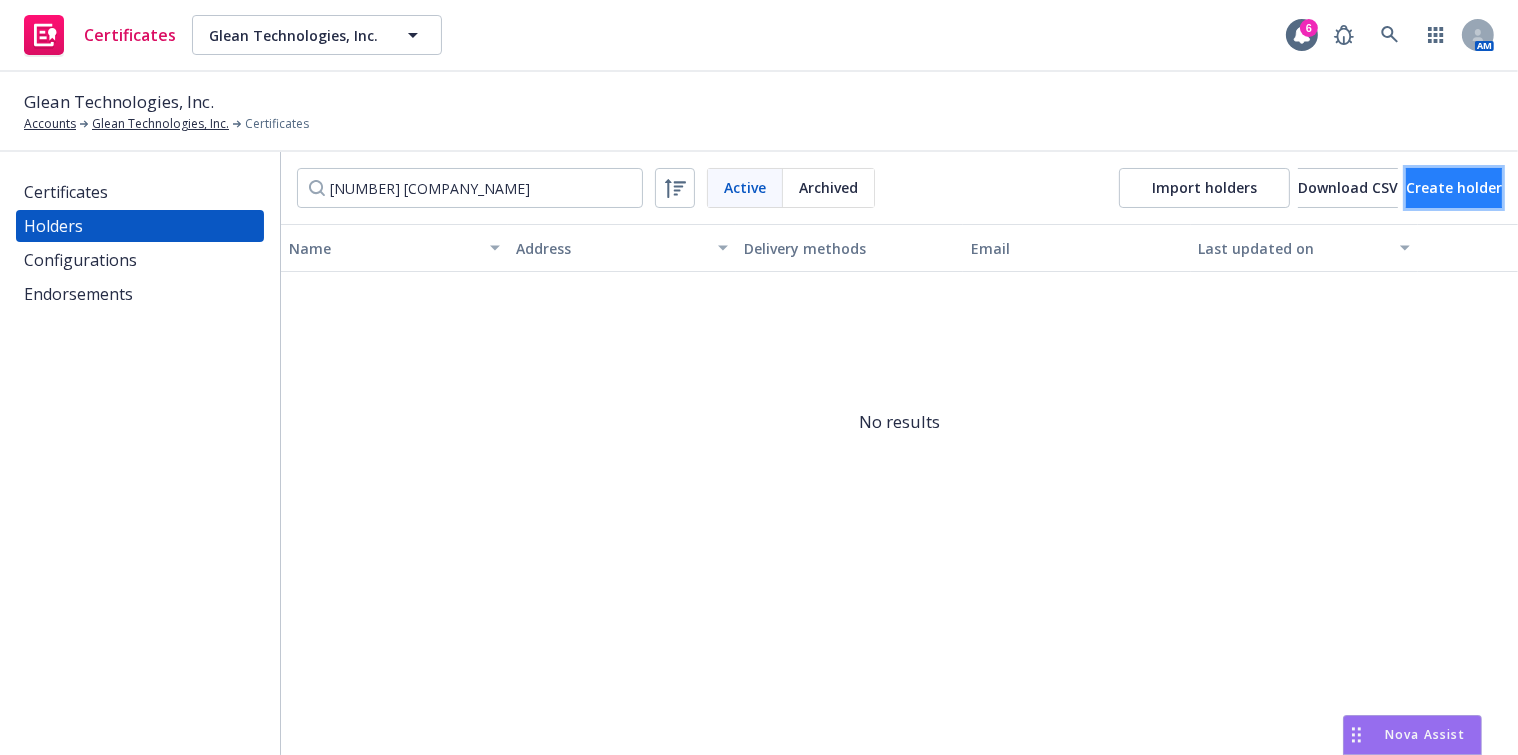 click on "Create holder" at bounding box center [1454, 188] 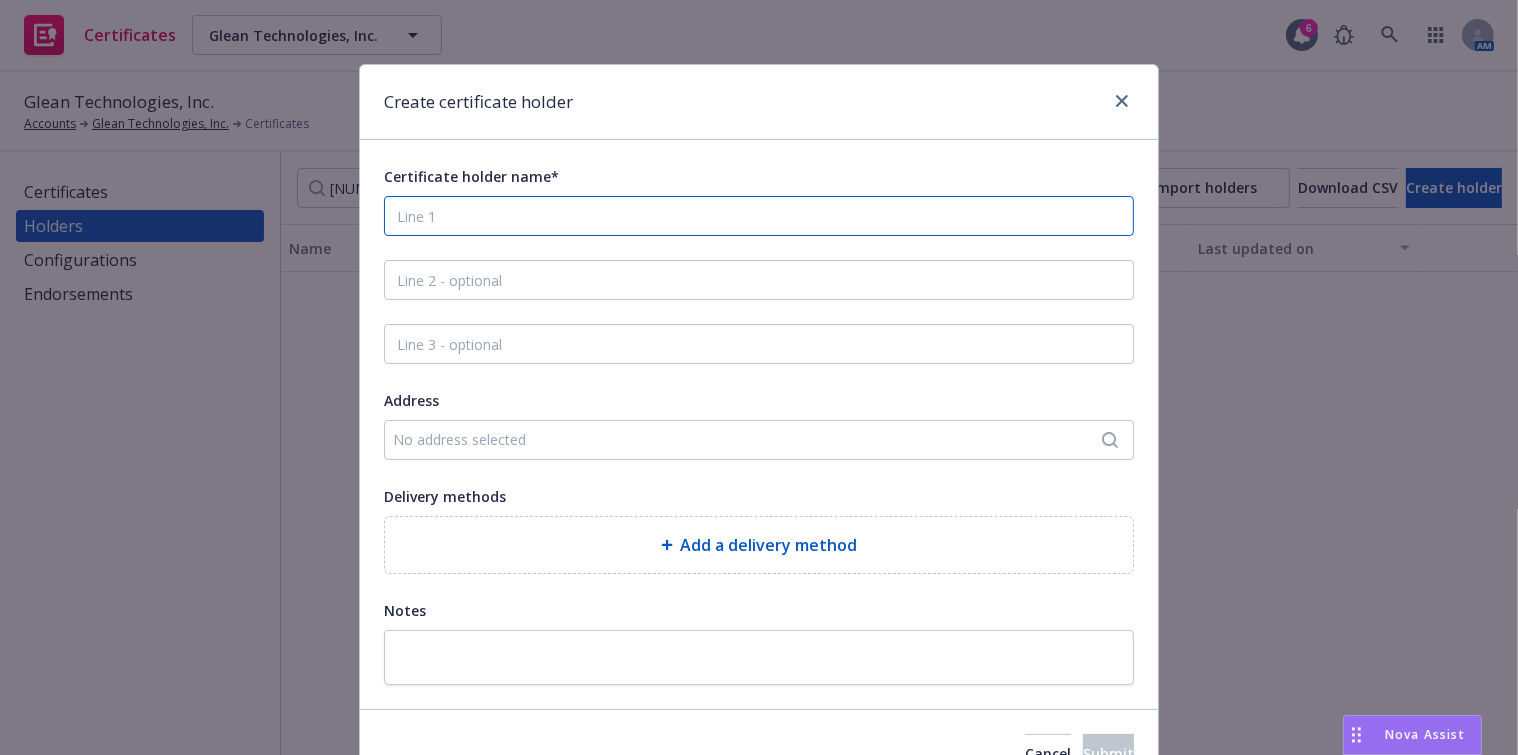 click on "Certificate holder name*" at bounding box center (759, 216) 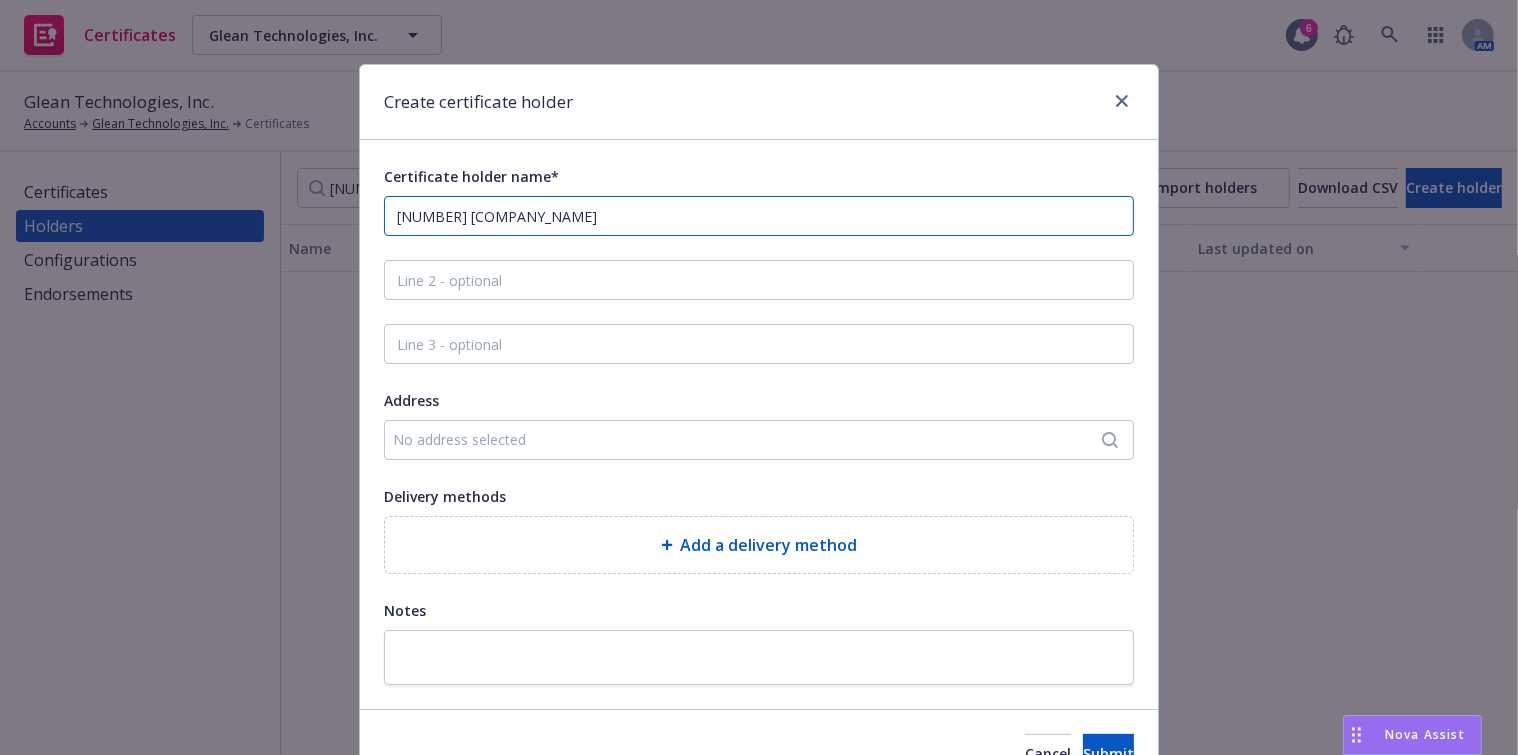 type on "3838 LVR Hospitality, LLC" 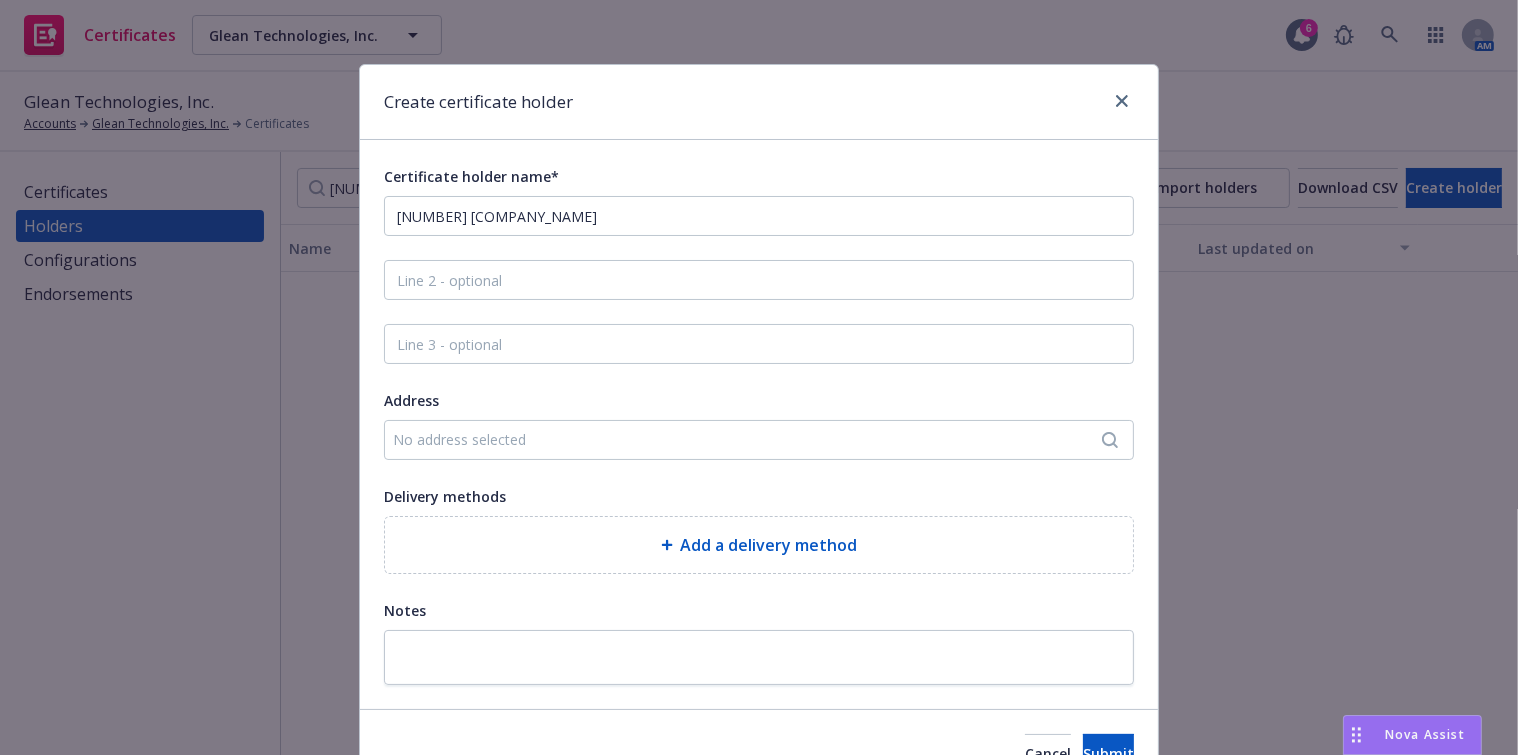 click on "Address" at bounding box center (759, 400) 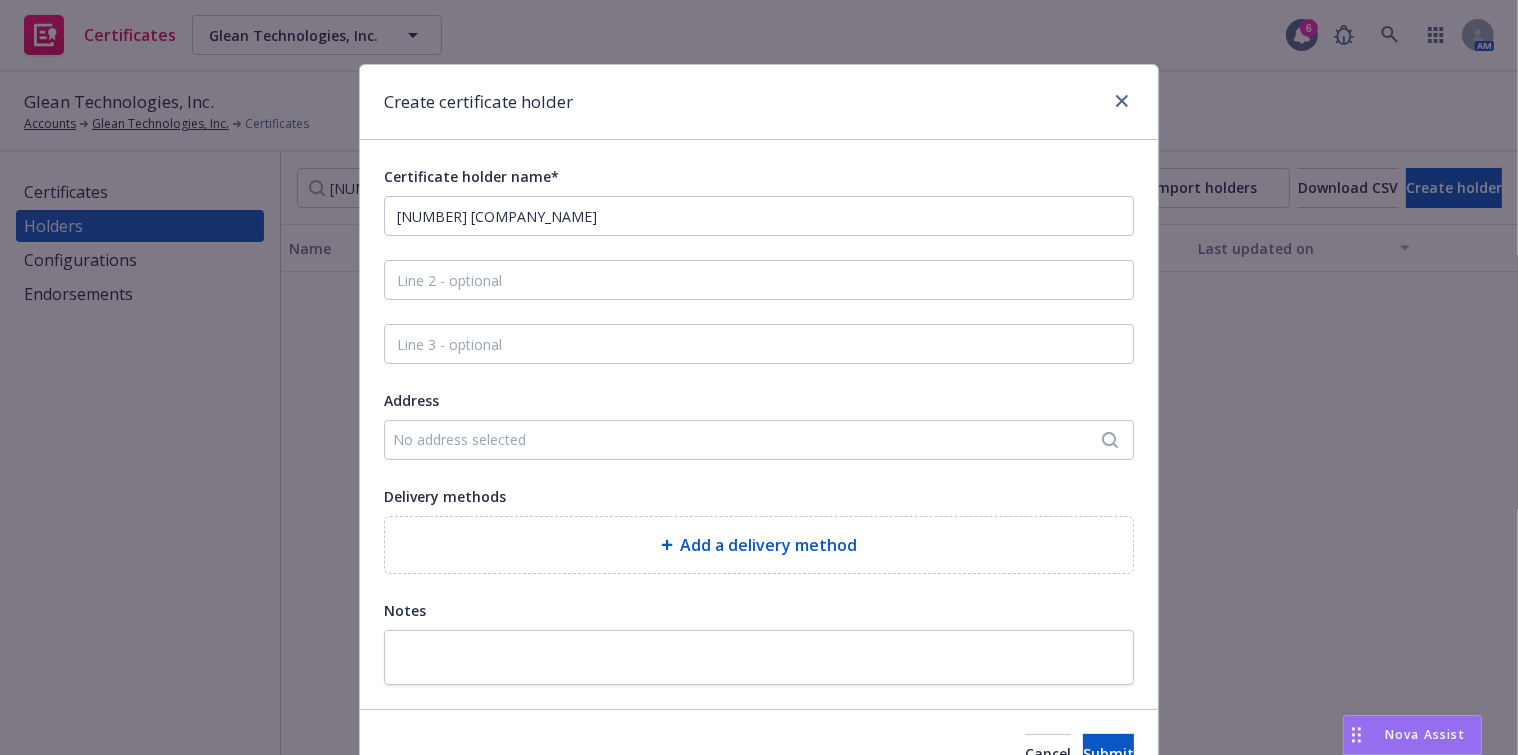 click on "No address selected" at bounding box center (749, 439) 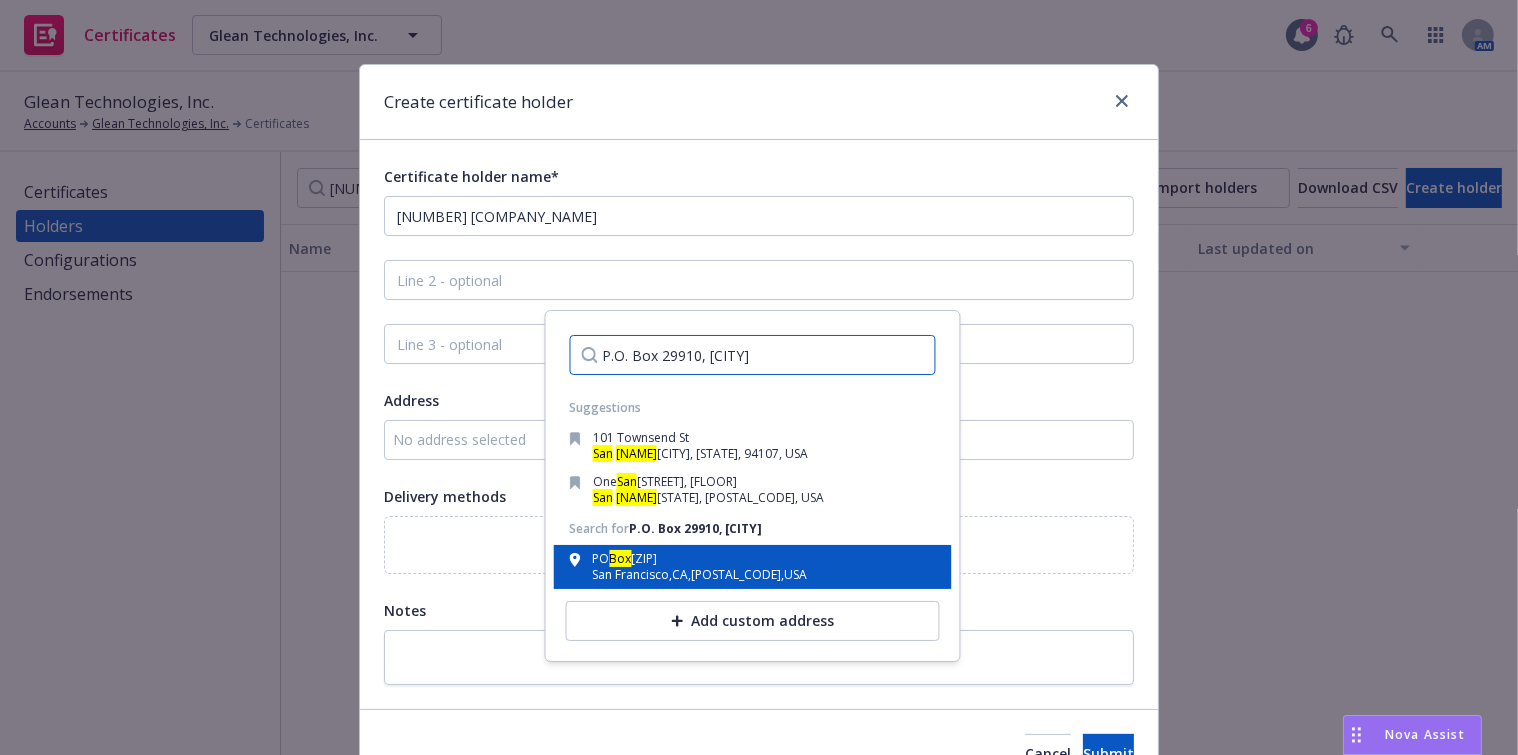 type on "P.O. Box 29910, San Francis" 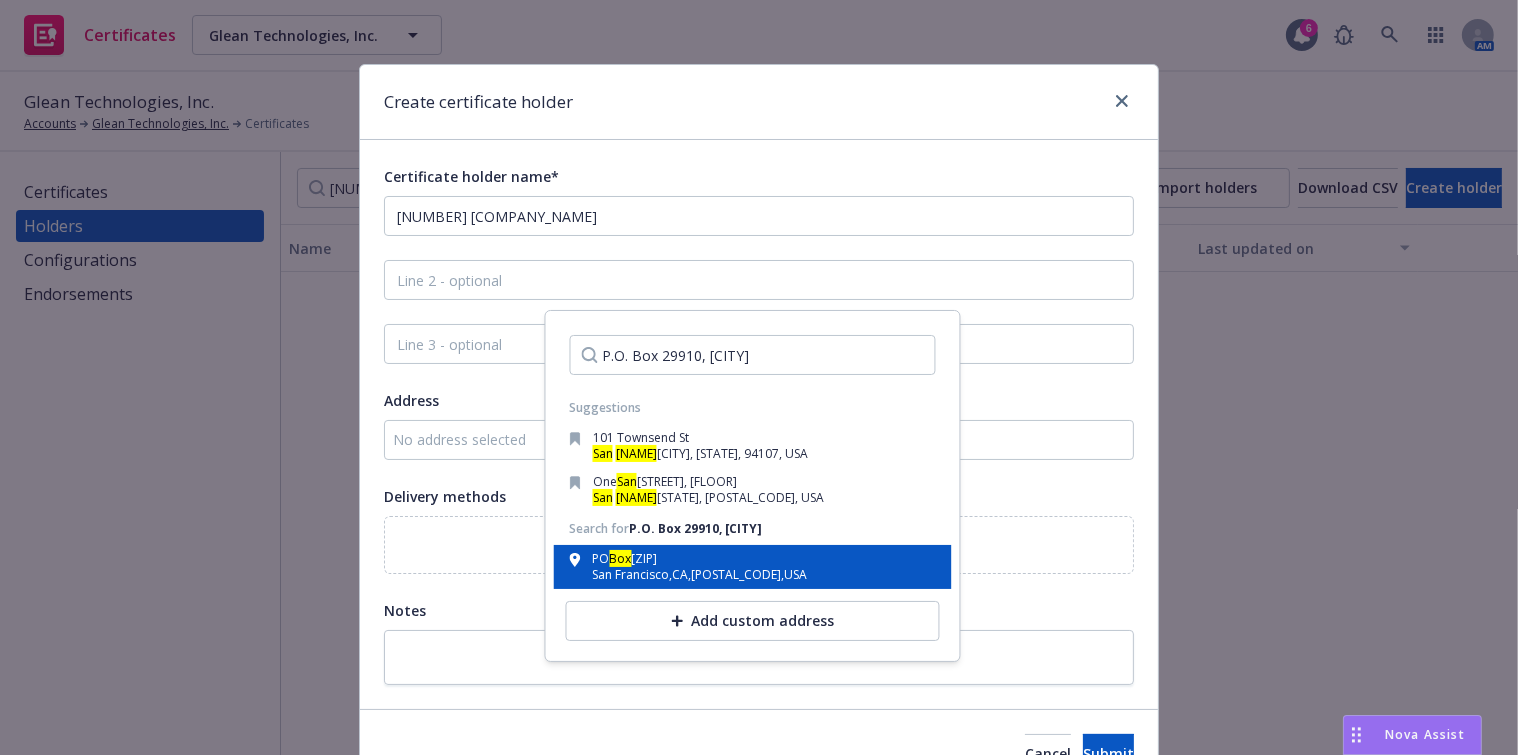 click on "PO  Box  29910" at bounding box center (699, 561) 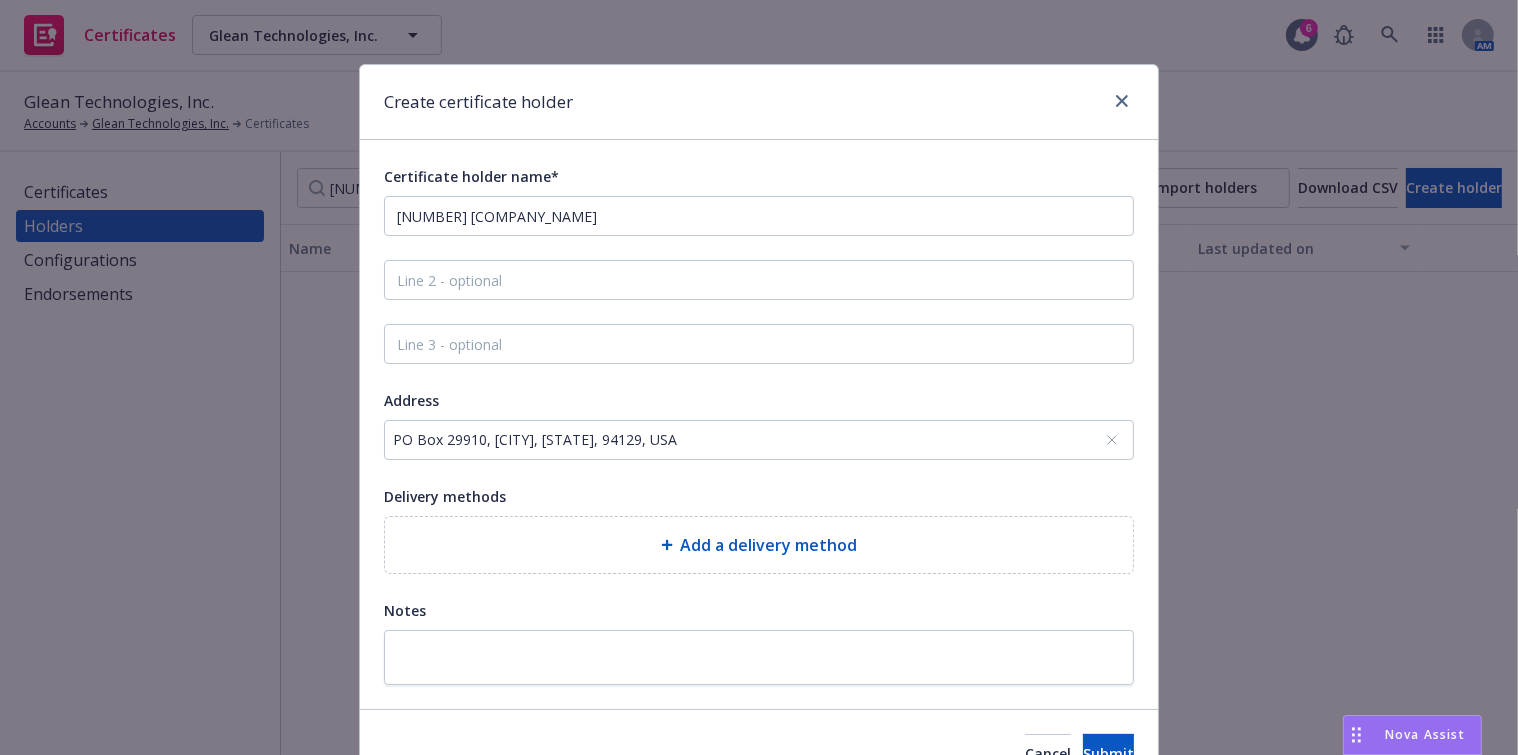 scroll, scrollTop: 108, scrollLeft: 0, axis: vertical 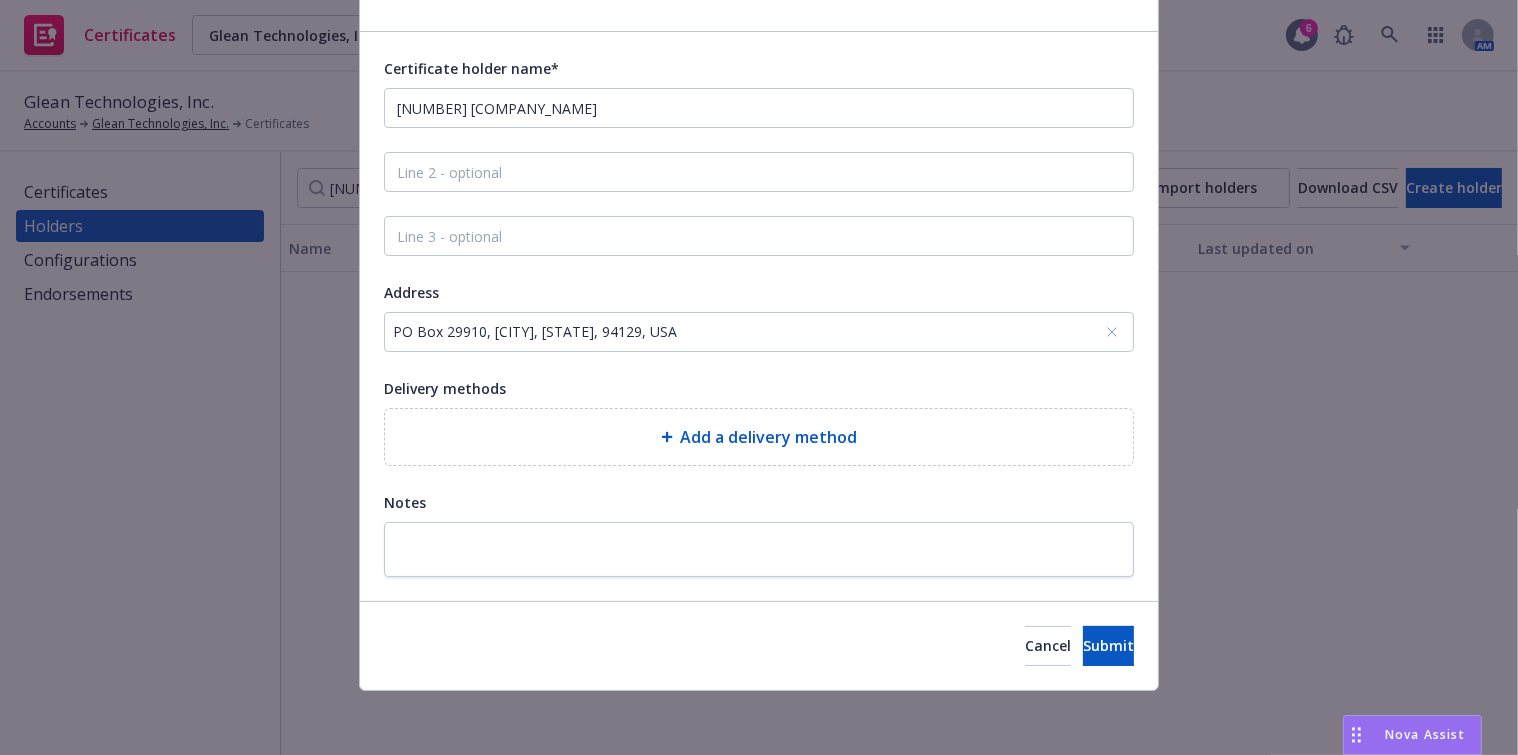 click on "Add a delivery method" at bounding box center [759, 437] 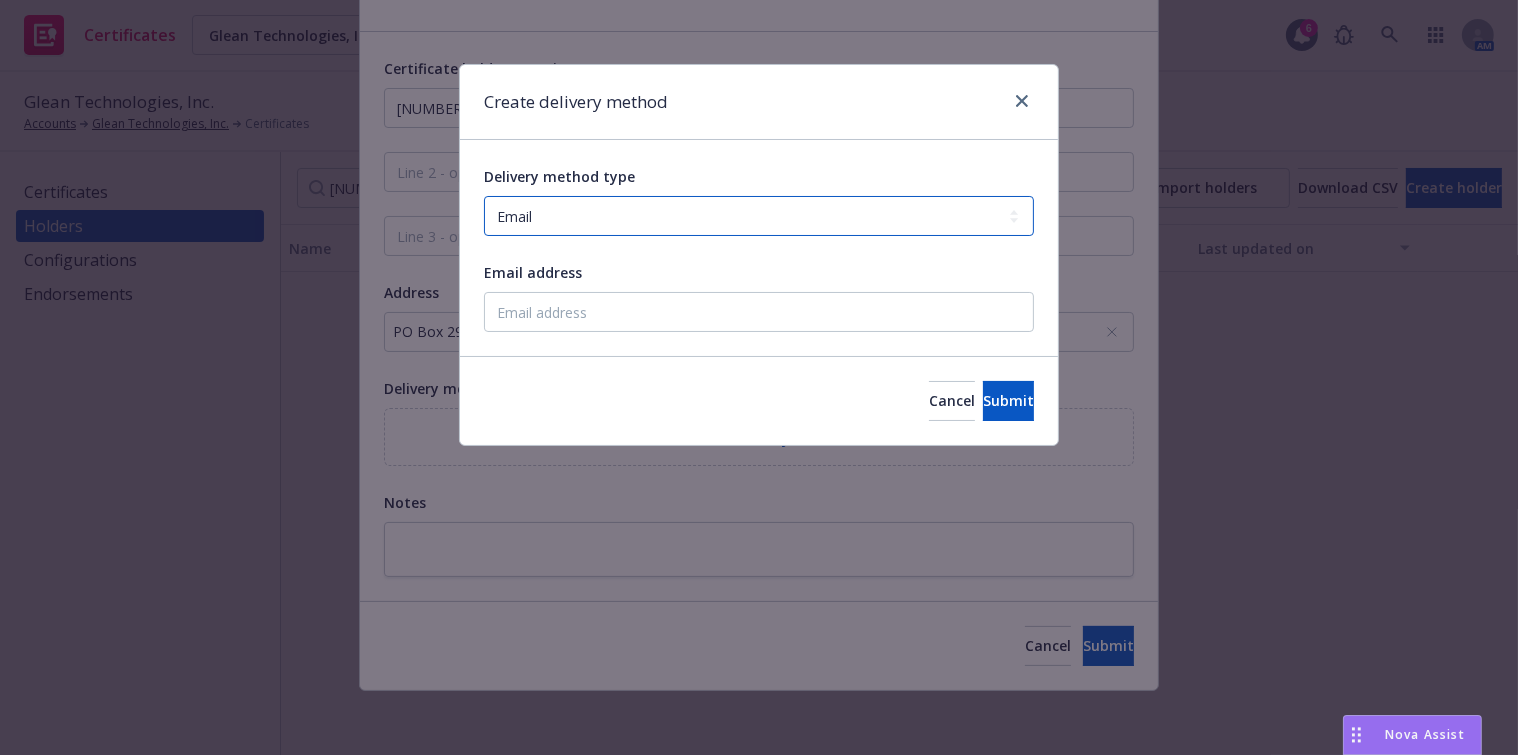 drag, startPoint x: 563, startPoint y: 220, endPoint x: 567, endPoint y: 234, distance: 14.56022 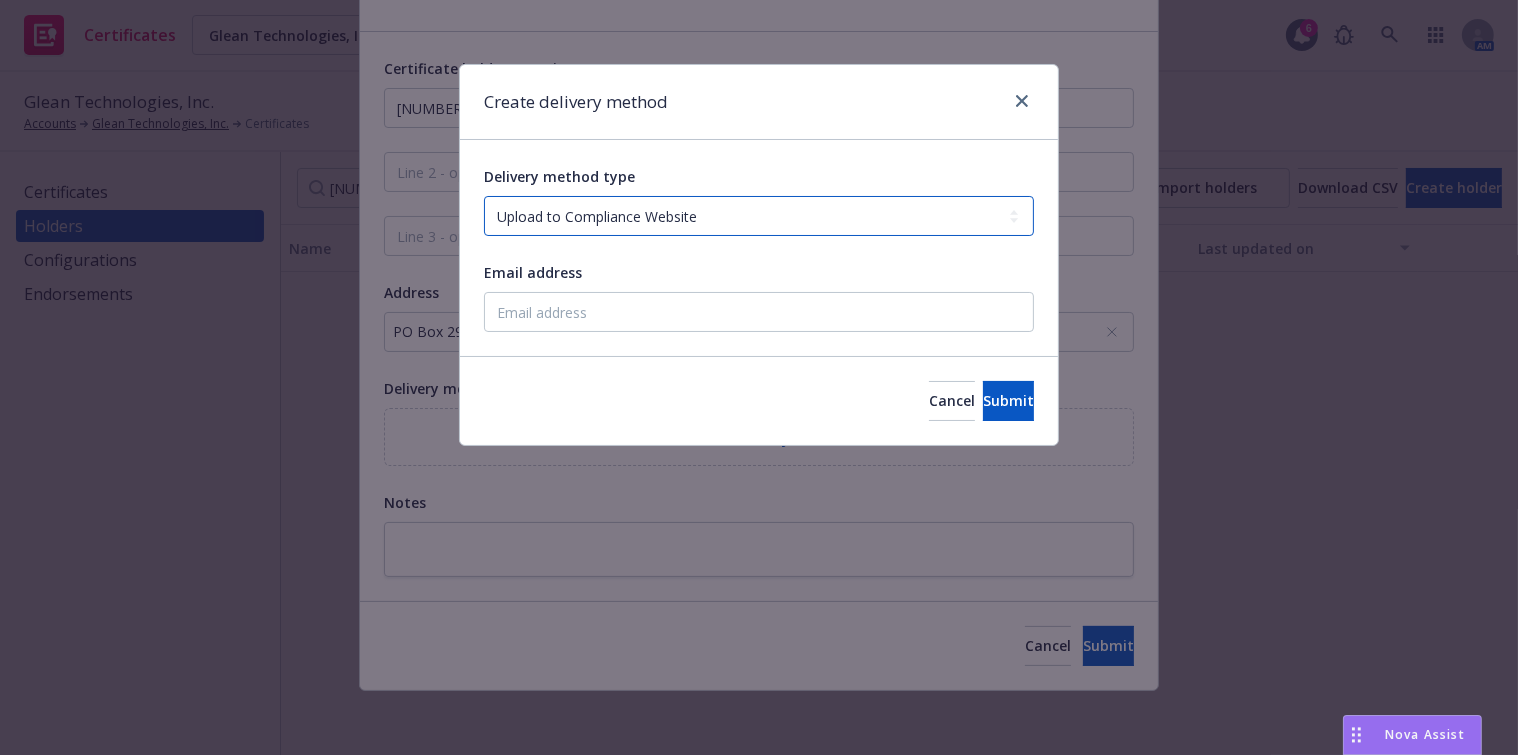 click on "Select delivery method type Email Mail Fax Upload to Compliance Website" at bounding box center (759, 216) 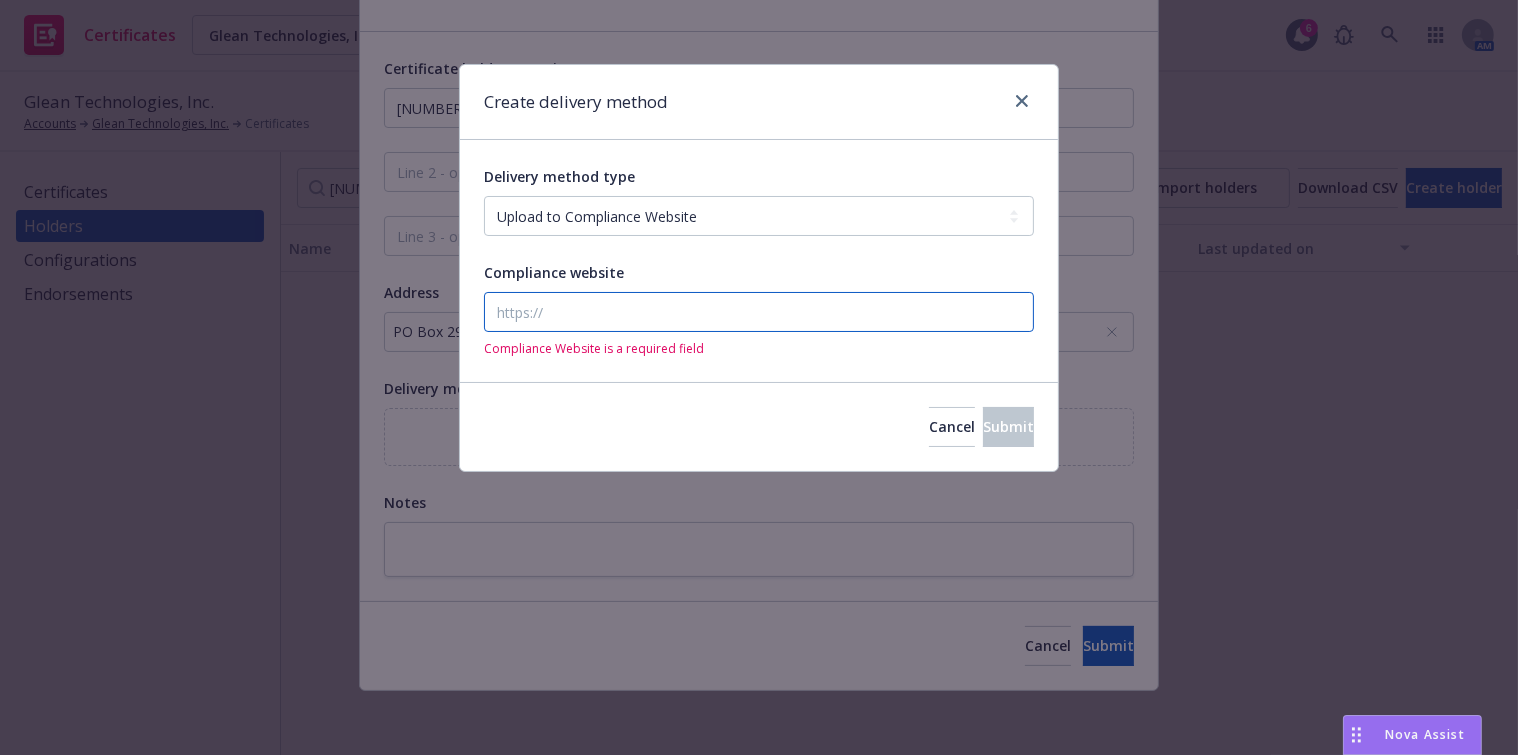 click on "Compliance website" at bounding box center [759, 312] 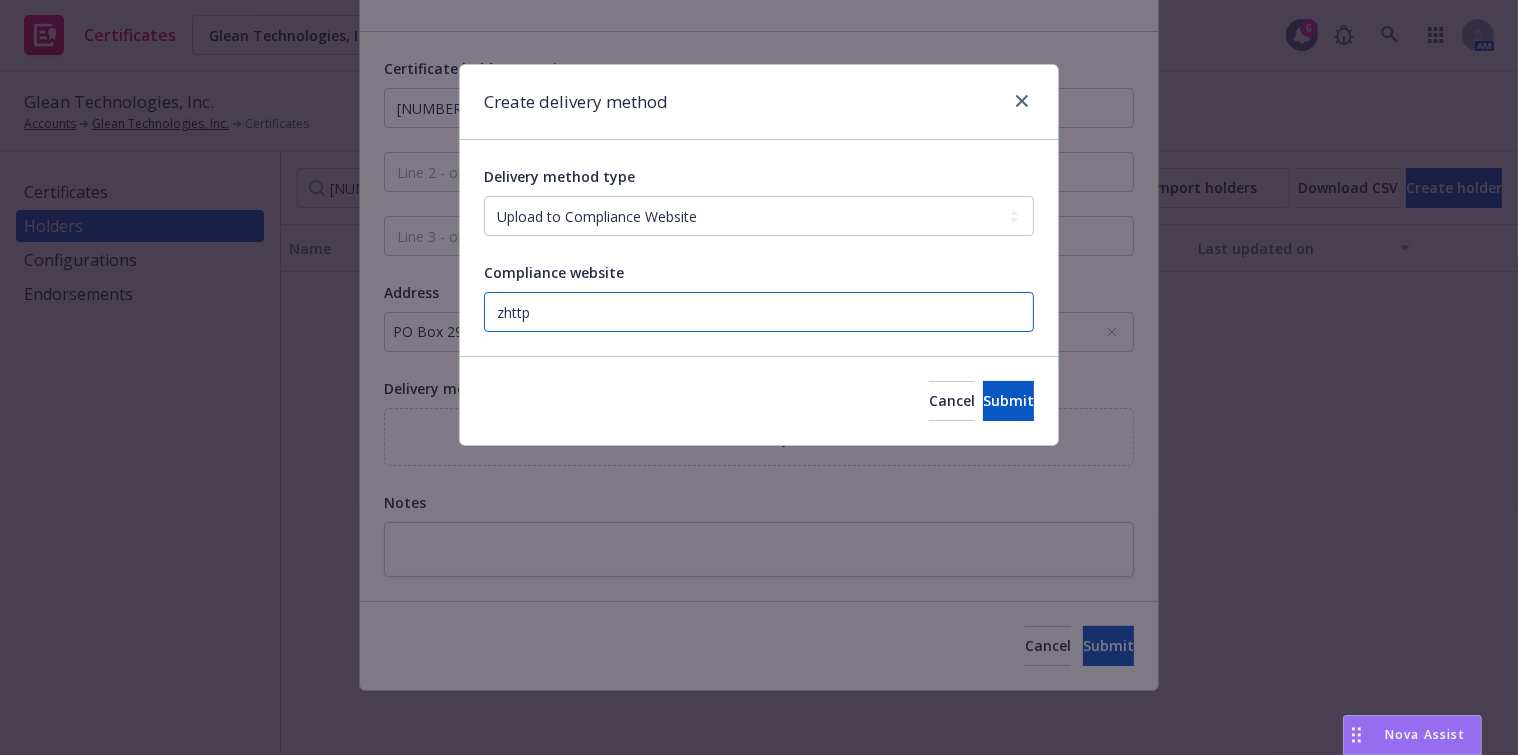 paste on "https://www.newfront.com" 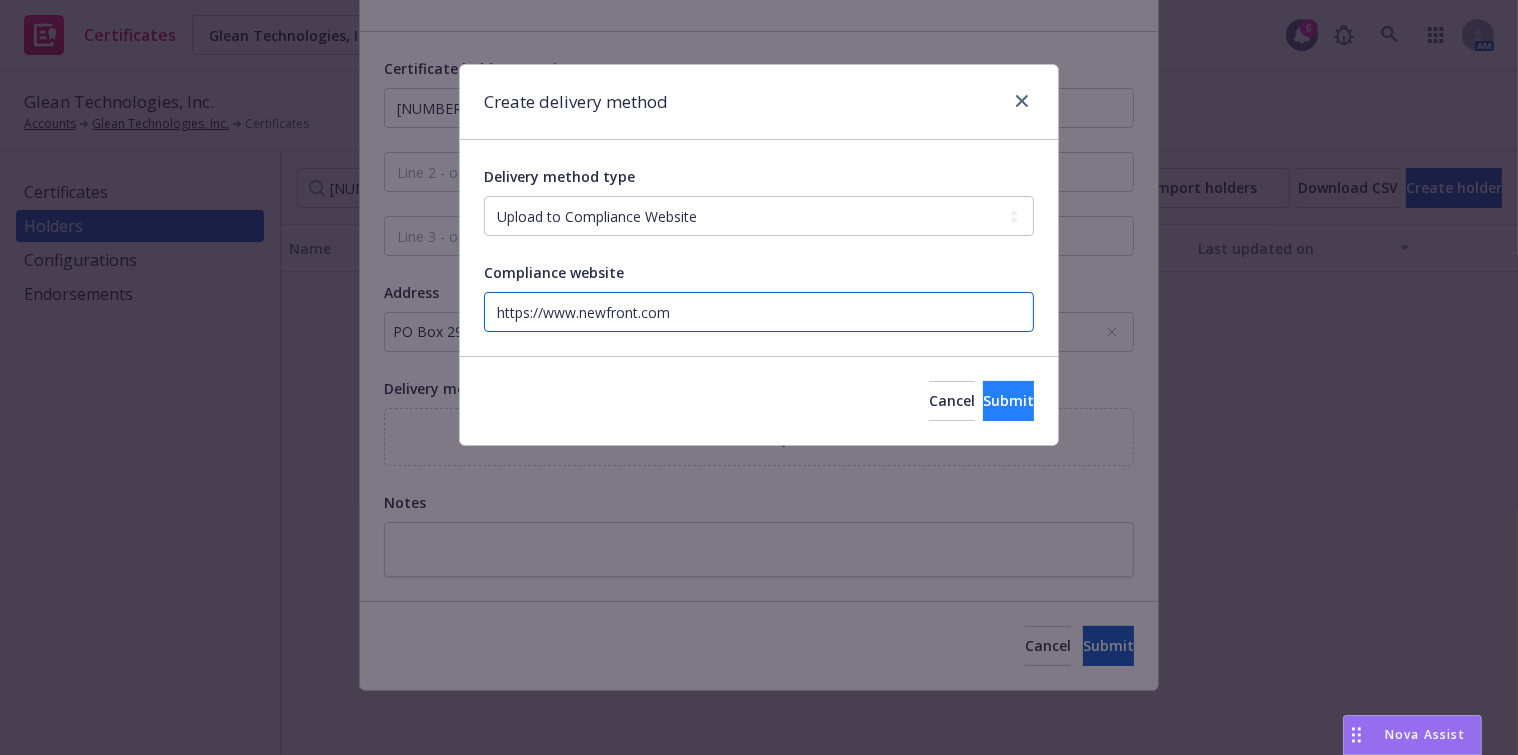 type on "https://www.newfront.com" 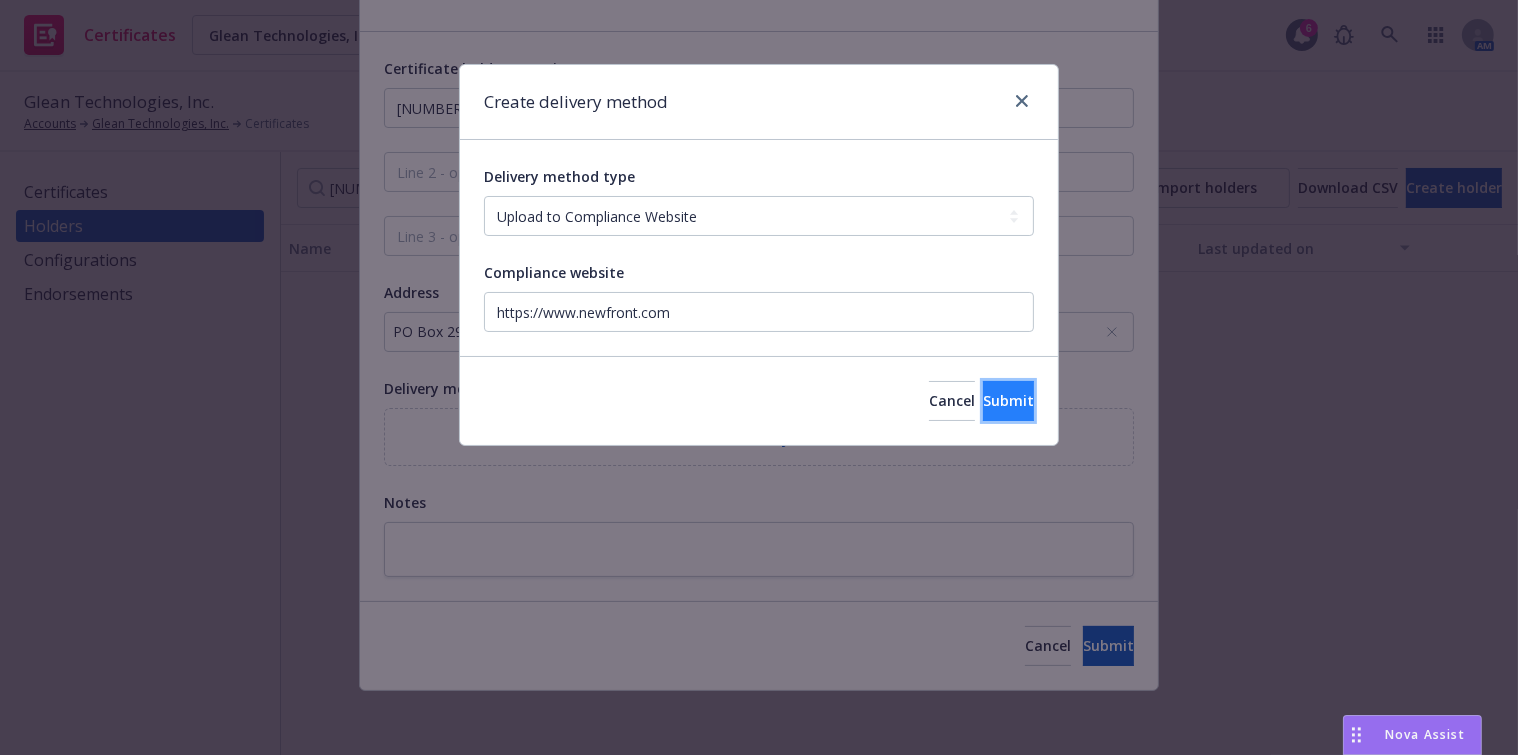 click on "Submit" at bounding box center [1008, 401] 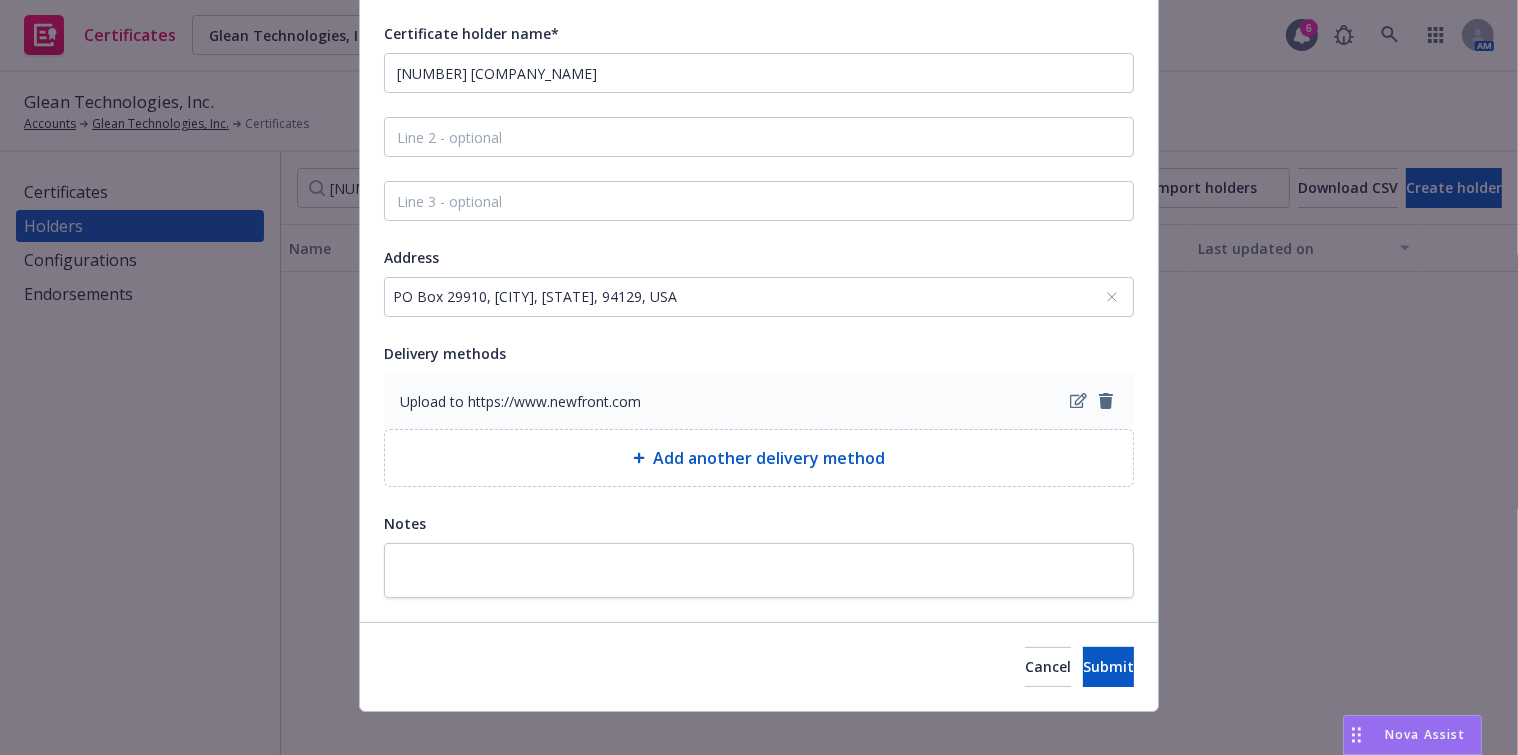scroll, scrollTop: 163, scrollLeft: 0, axis: vertical 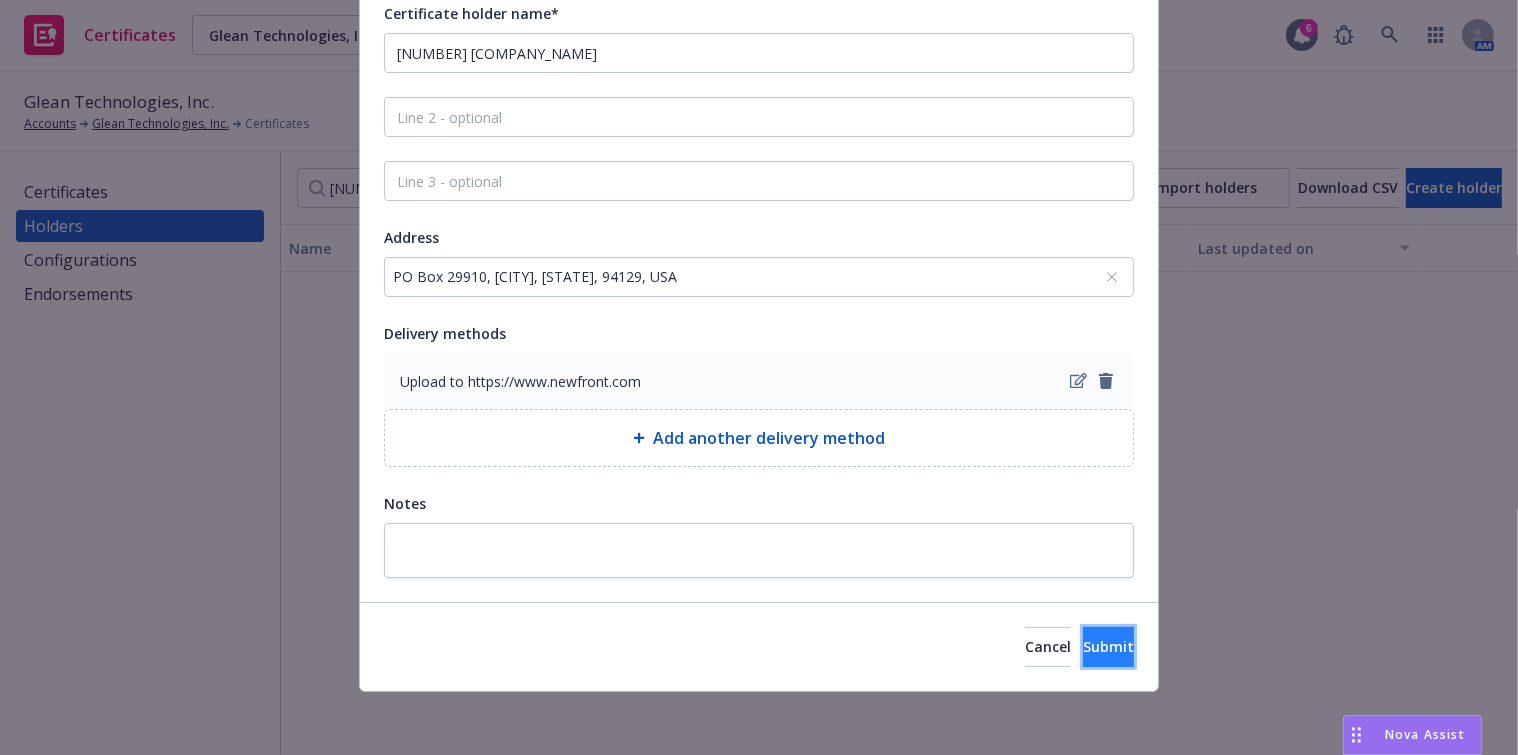 click on "Submit" at bounding box center [1108, 646] 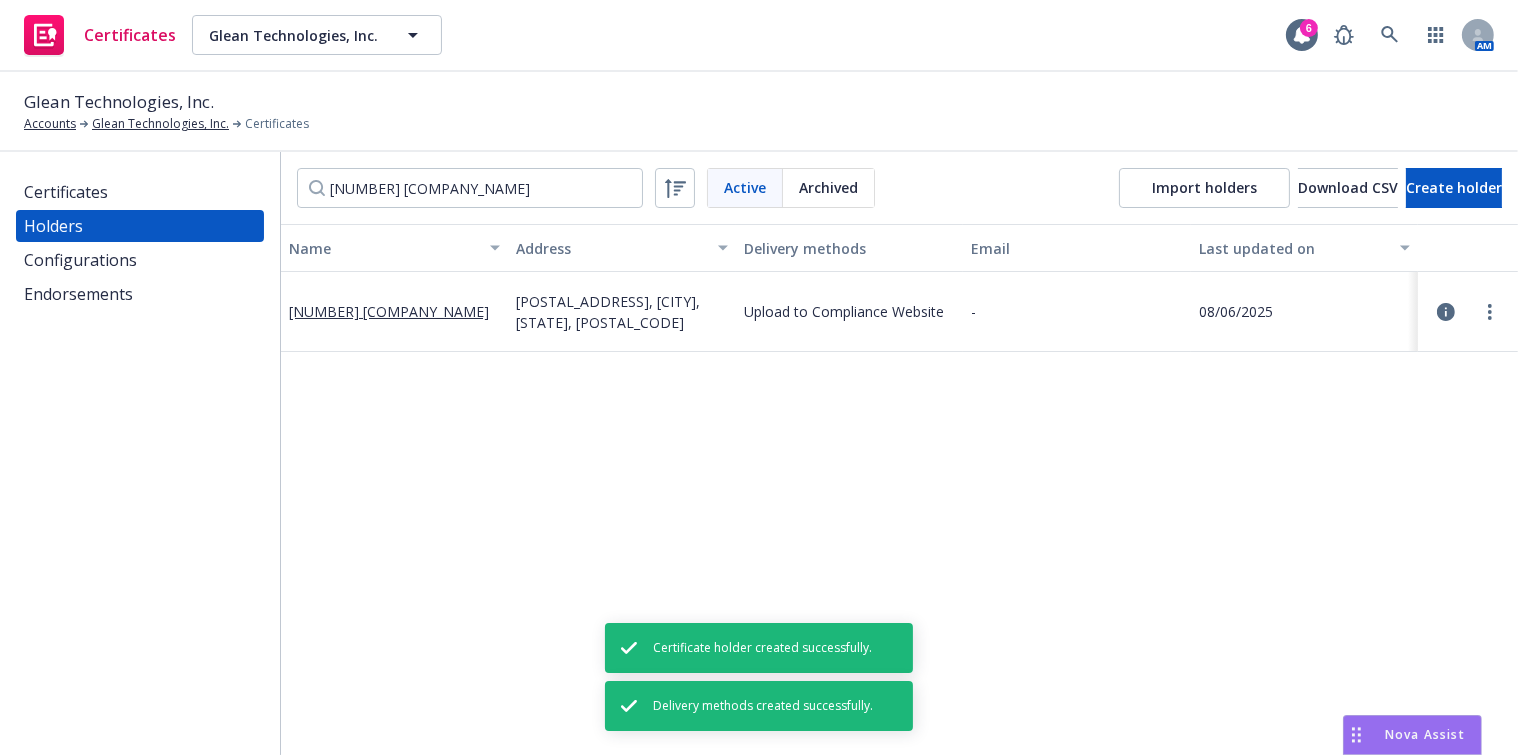 click on "Certificates" at bounding box center (66, 192) 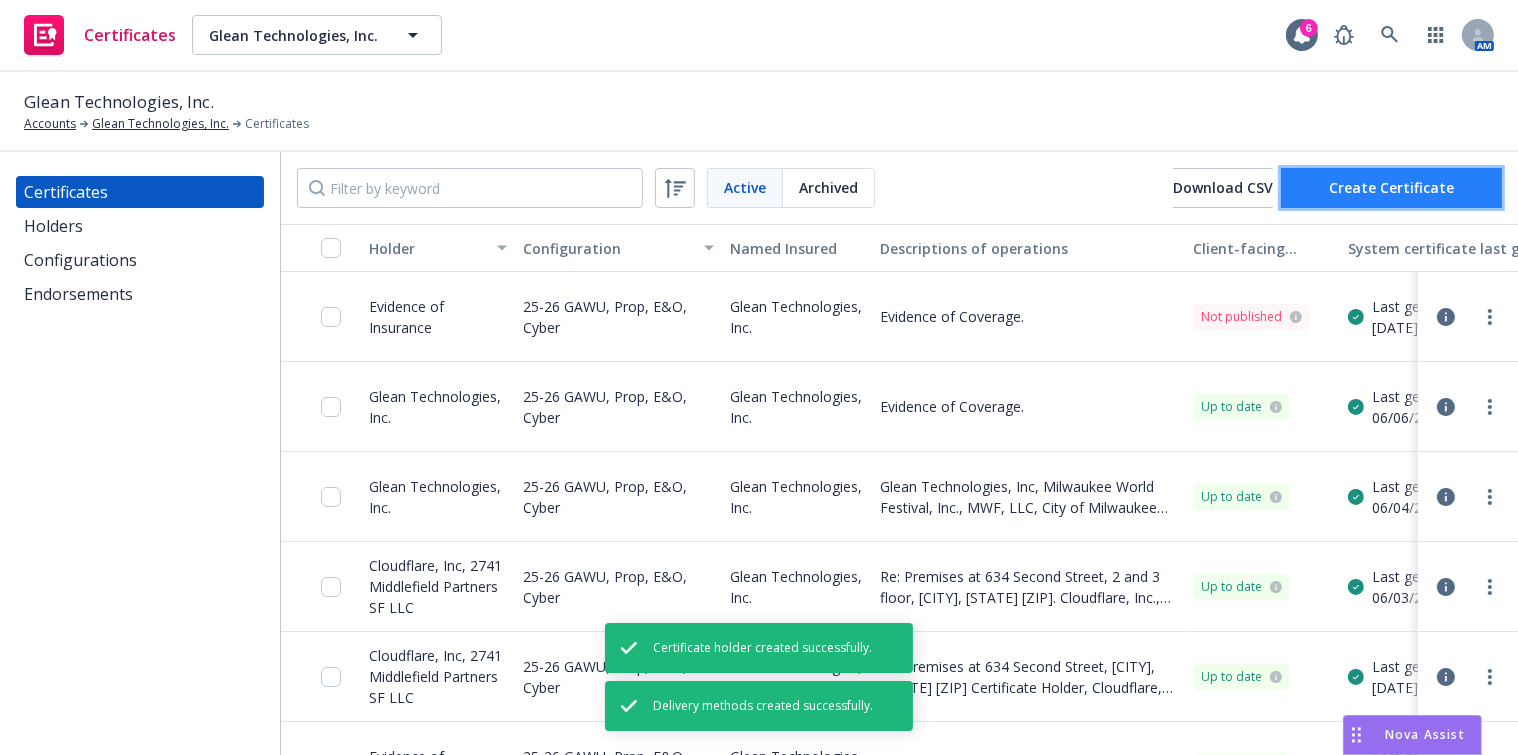 click on "Create Certificate" at bounding box center (1391, 187) 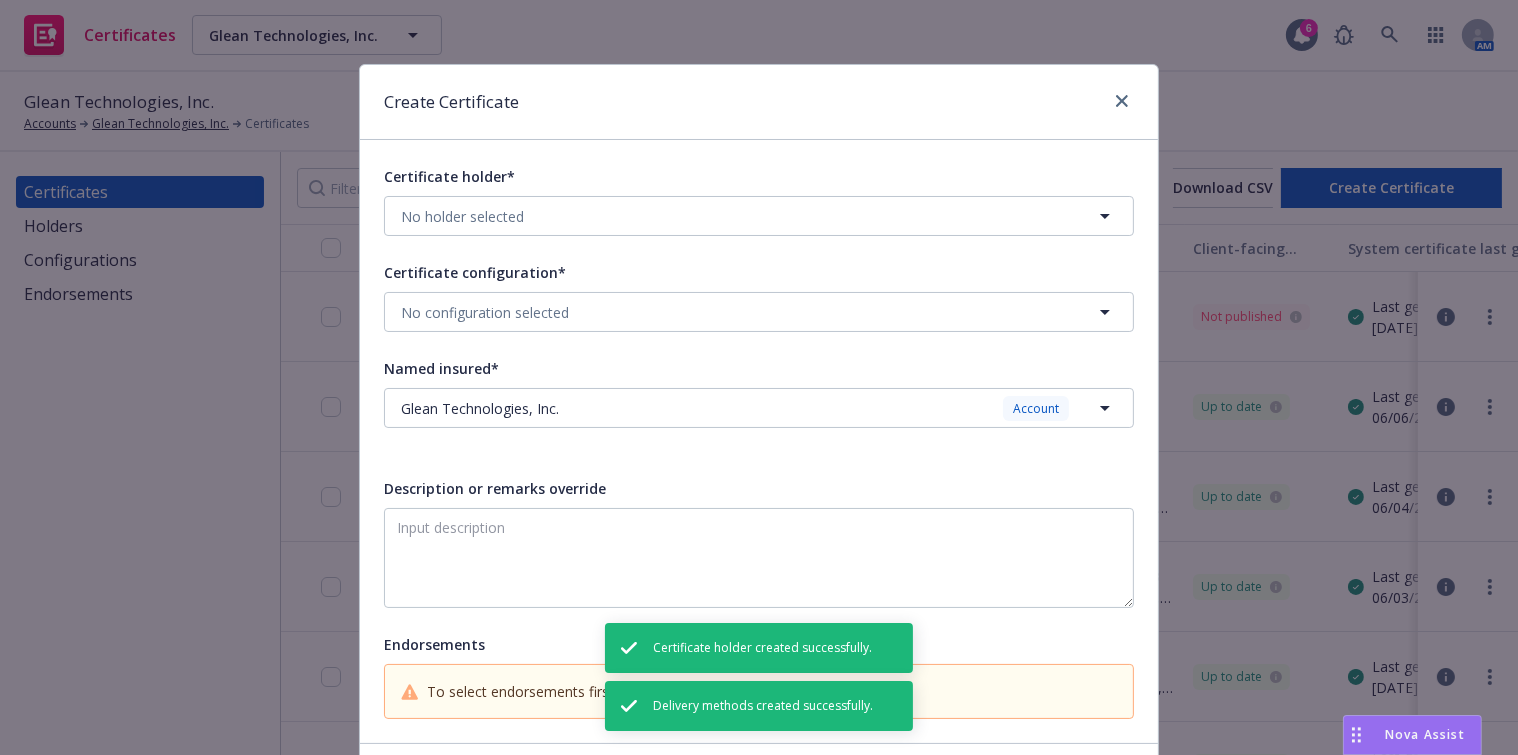 click on "Certificate holder*" at bounding box center [449, 176] 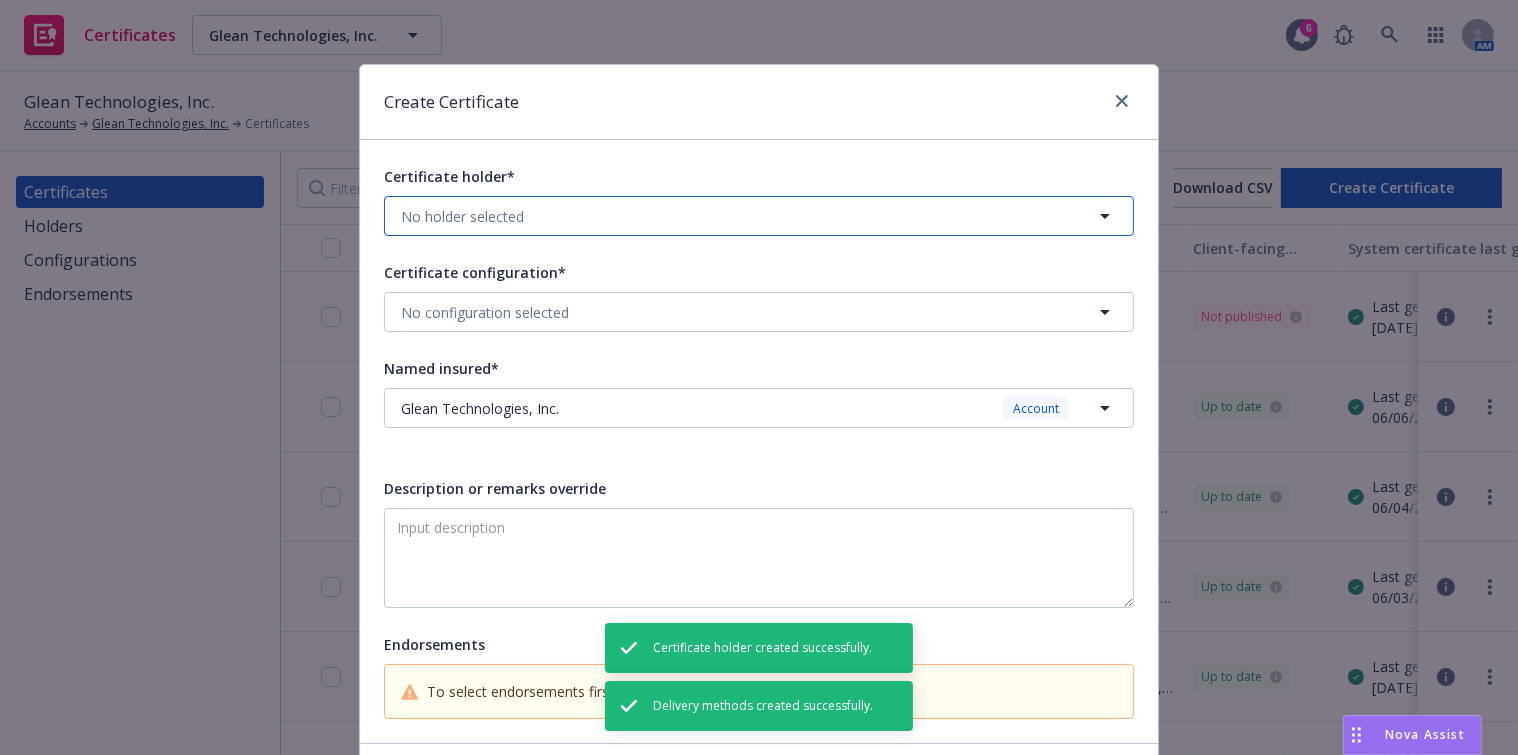 click on "No holder selected" at bounding box center [462, 216] 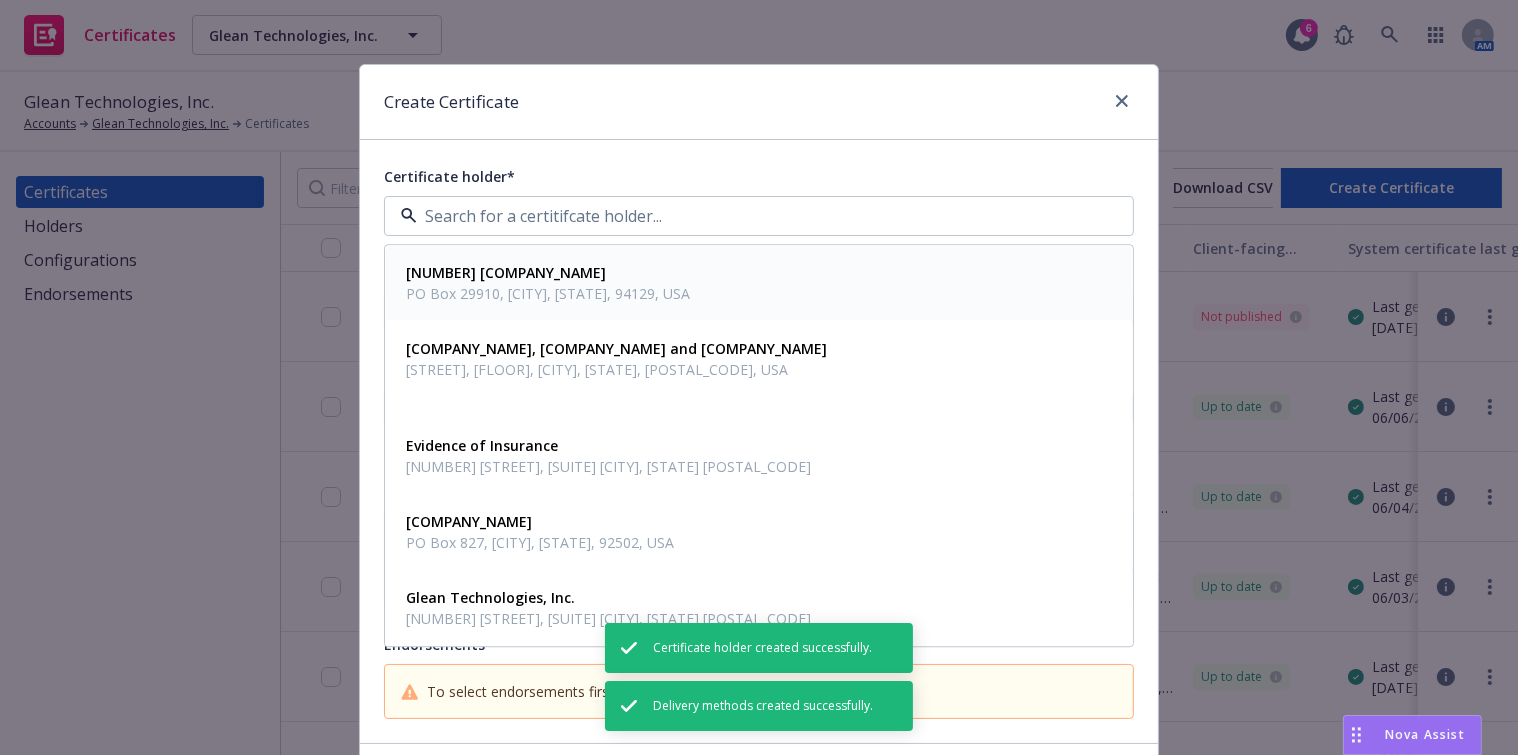 click on "3838 LVR Hospitality, LLC" at bounding box center [548, 273] 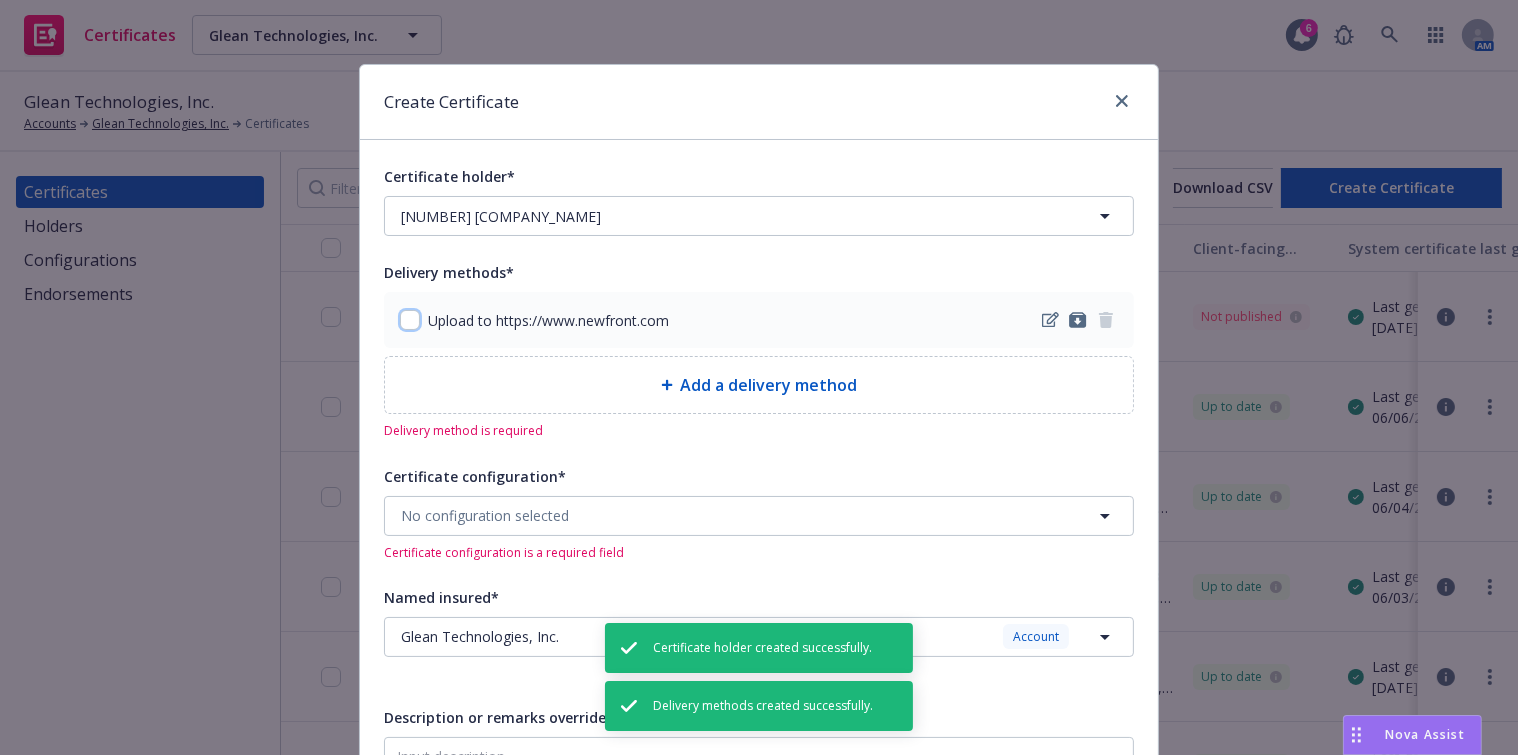 click at bounding box center (410, 320) 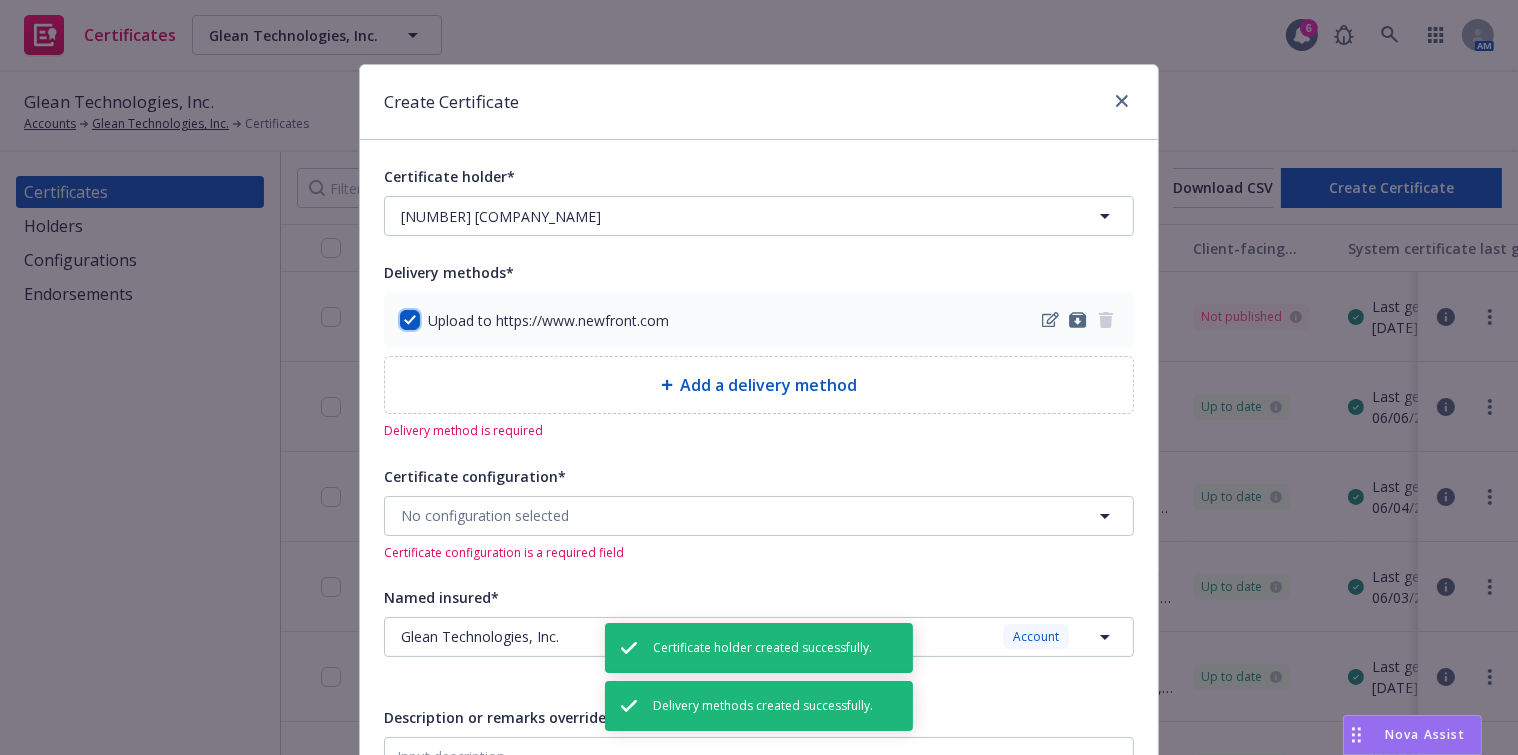 checkbox on "true" 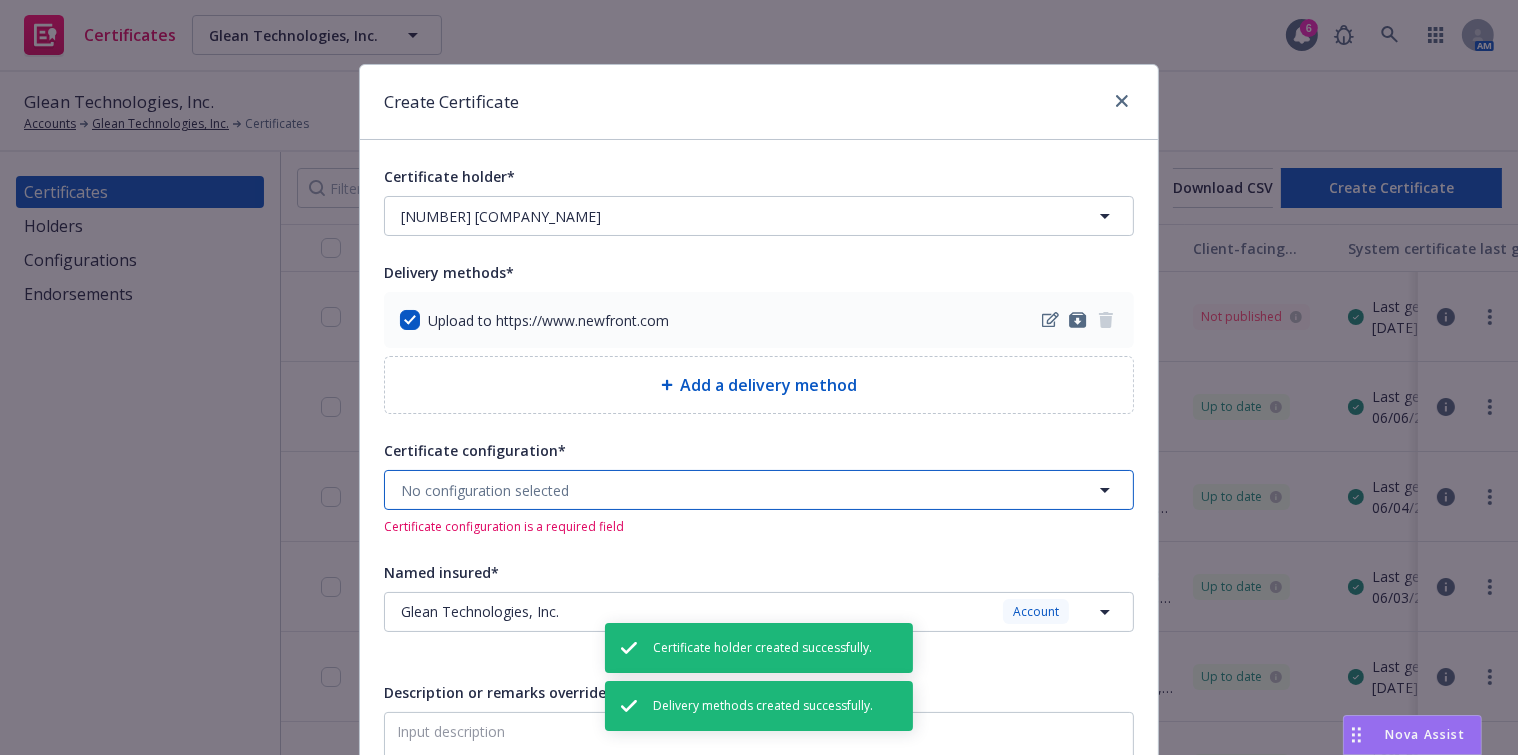 click on "No configuration selected" at bounding box center (485, 490) 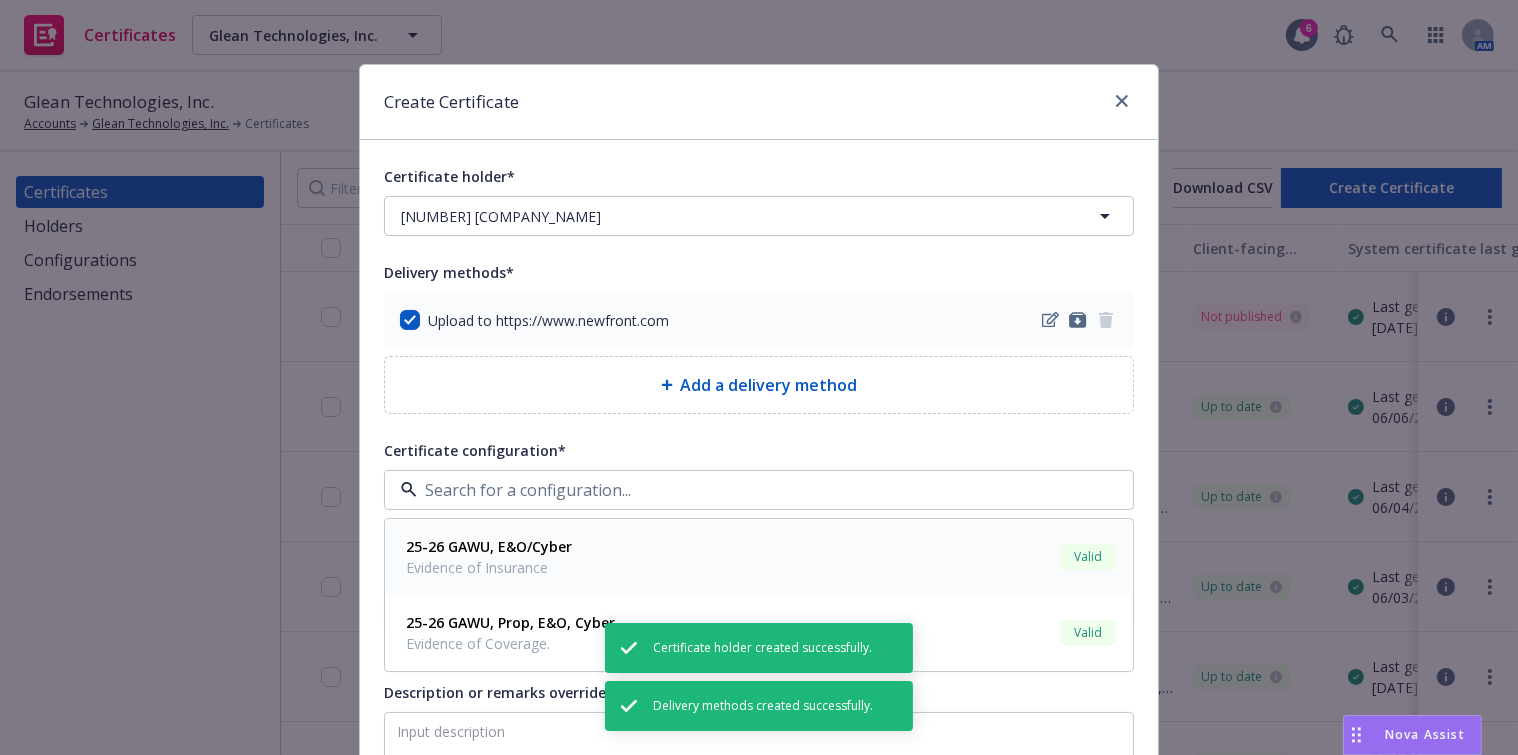 click on "Evidence of Insurance" at bounding box center [489, 568] 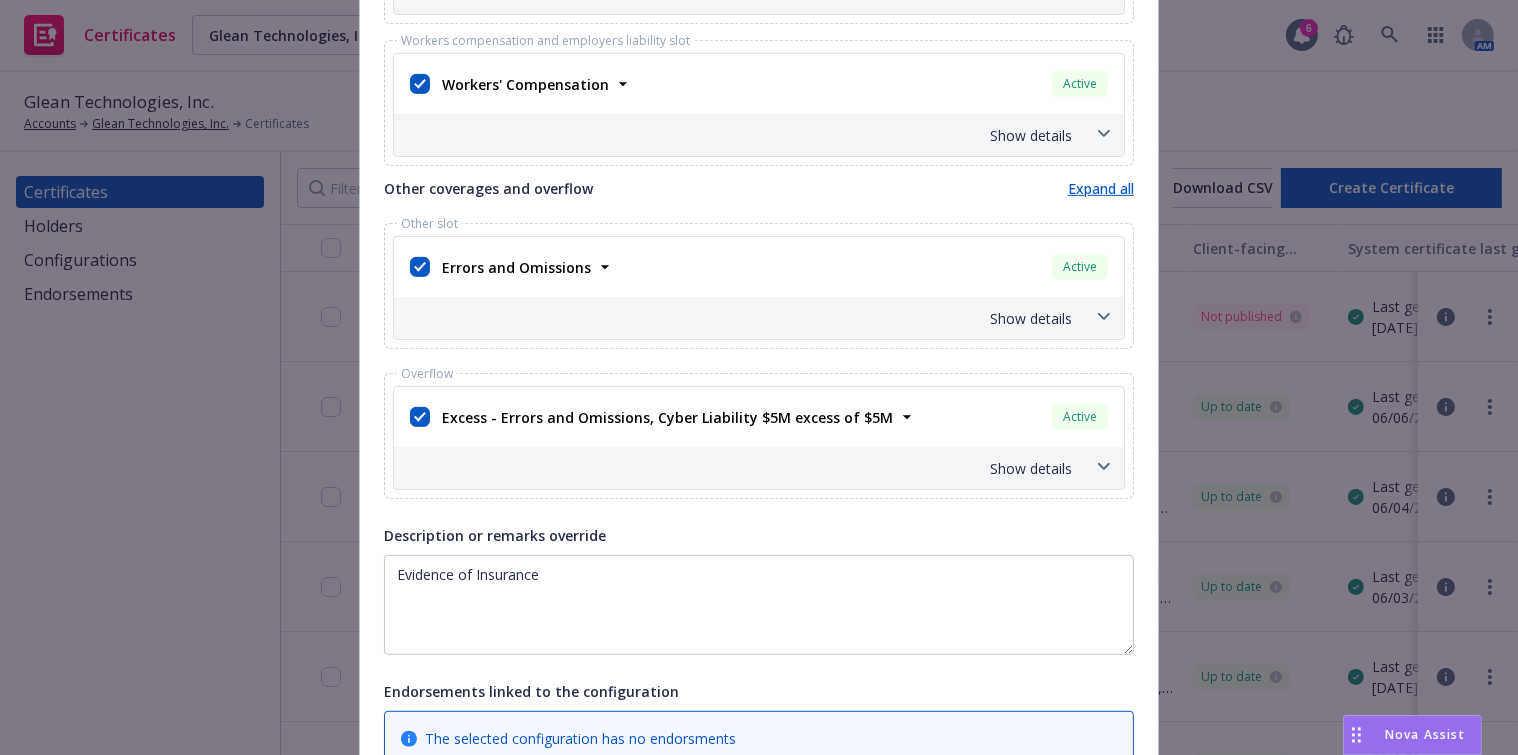 scroll, scrollTop: 1272, scrollLeft: 0, axis: vertical 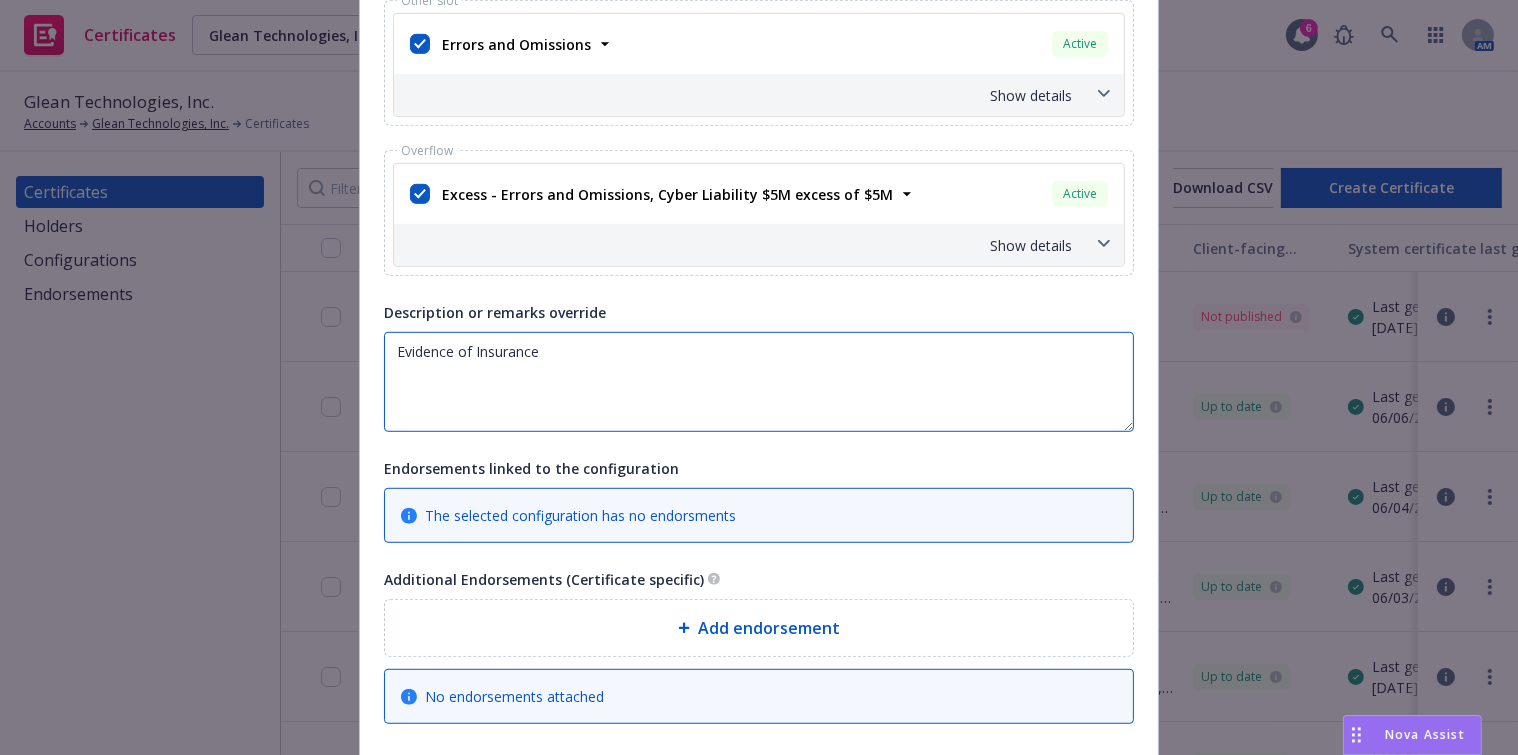 click on "Evidence of Insurance" at bounding box center [759, 382] 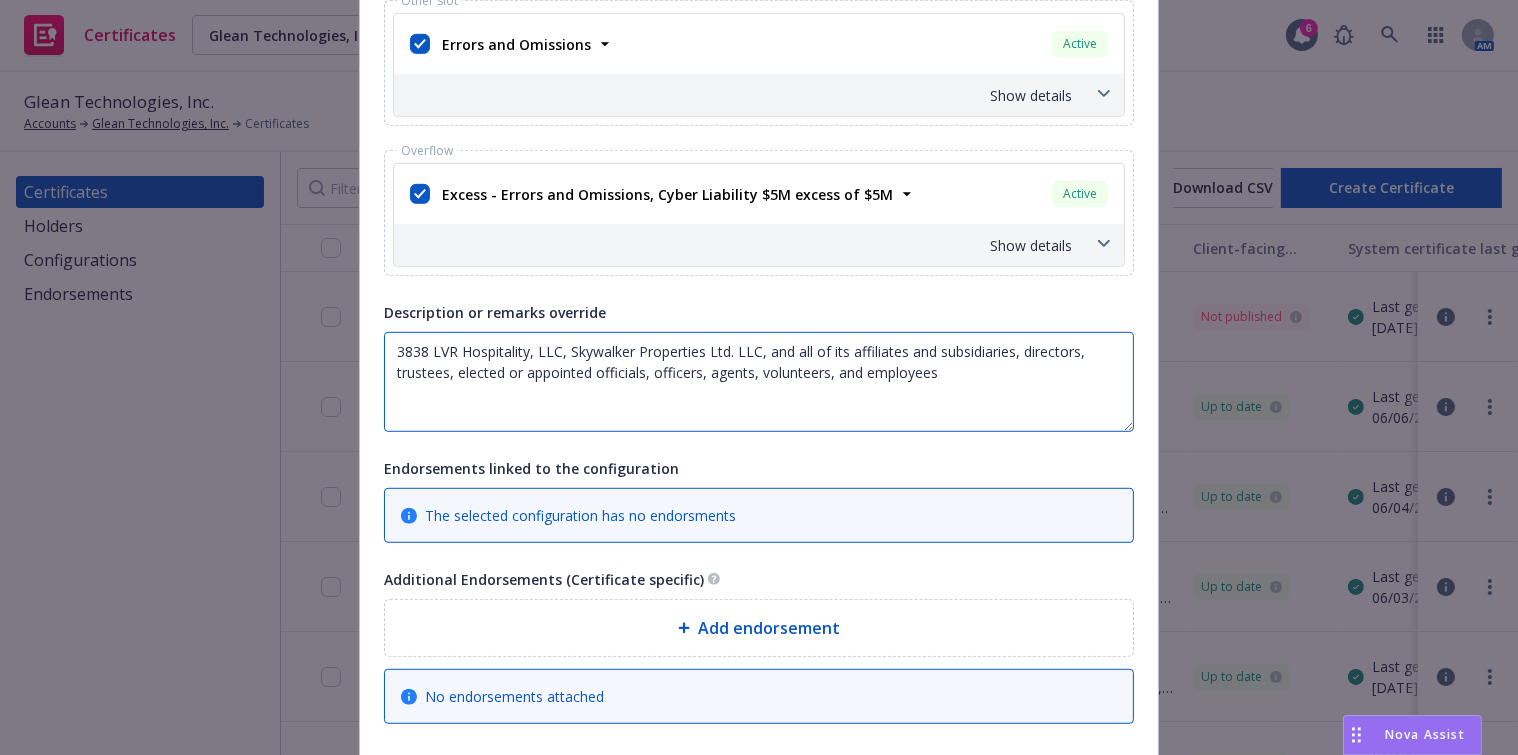 click on "3838 LVR Hospitality,  LLC,  Skywalker  Properties  Ltd.  LLC,  and  all  of  its  affiliates  and  subsidiaries,  directors,  trustees,  elected  or  appointed officials,  officers,  agents,  volunteers,  and  employees" at bounding box center [759, 382] 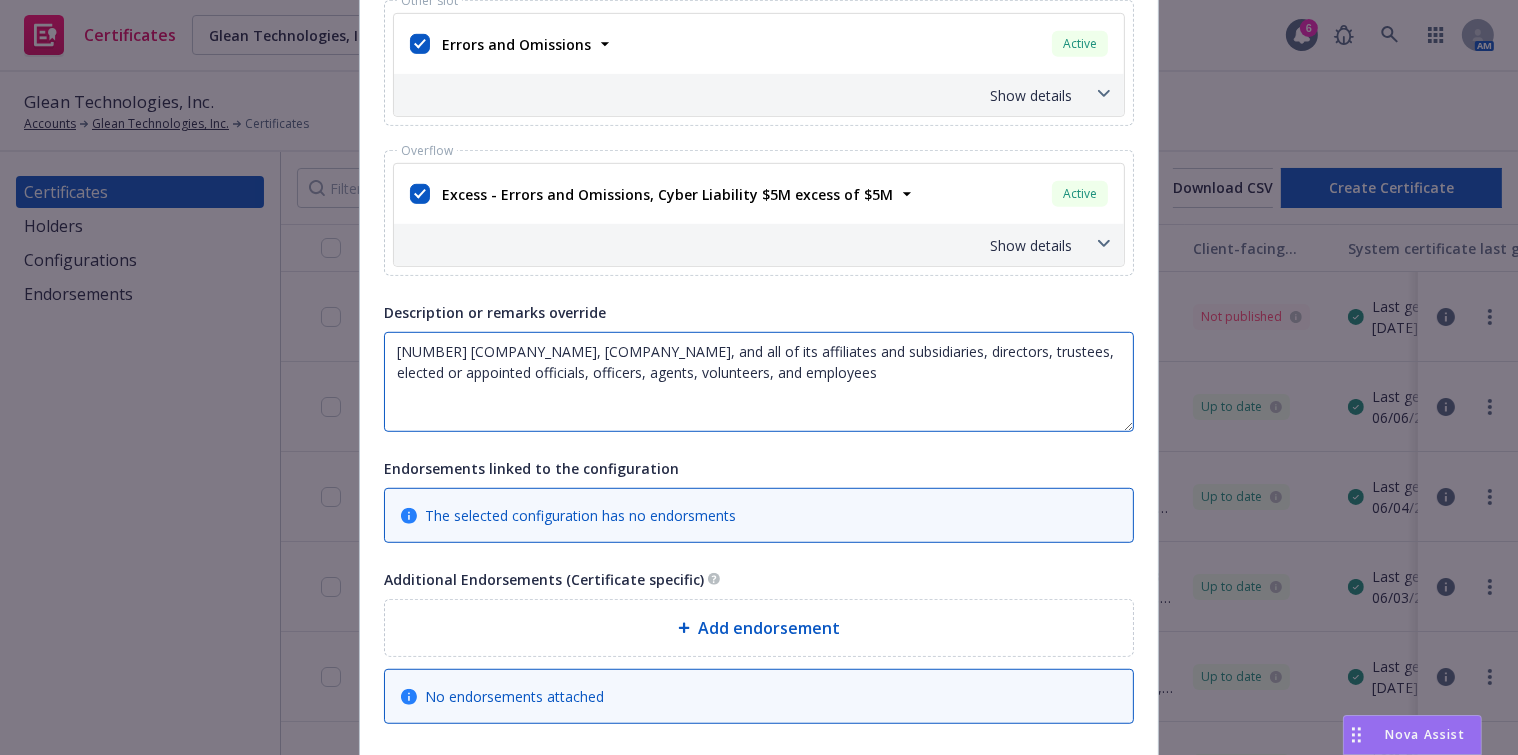click on "3838 LVR Hospitality, LLC,  Skywalker  Properties  Ltd.  LLC,  and  all  of  its  affiliates  and  subsidiaries,  directors,  trustees,  elected  or  appointed officials,  officers,  agents,  volunteers,  and  employees" at bounding box center [759, 382] 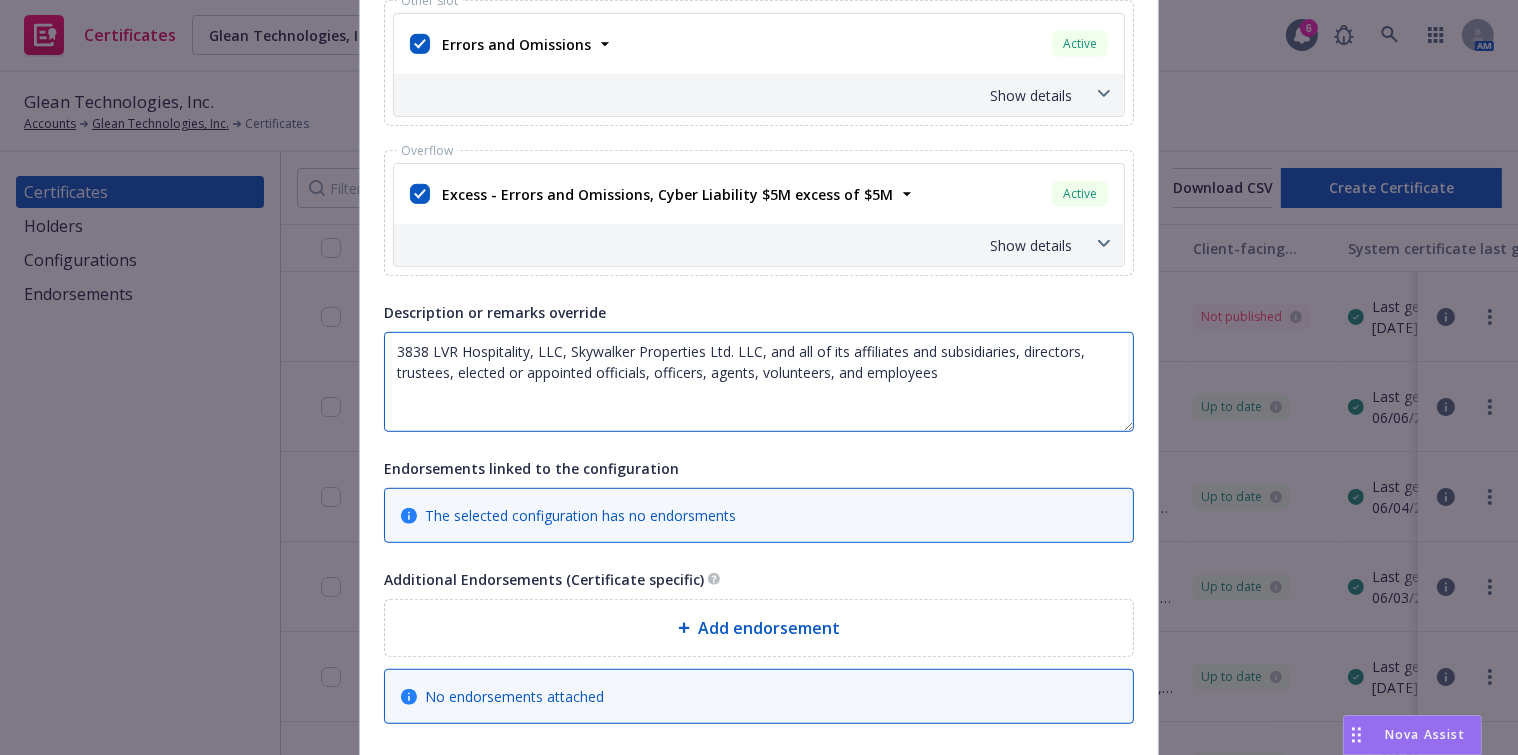 click on "3838 LVR Hospitality, LLC, Skywalker Properties Ltd.  LLC,  and  all  of  its  affiliates  and  subsidiaries,  directors,  trustees,  elected  or  appointed officials,  officers,  agents,  volunteers,  and  employees" at bounding box center (759, 382) 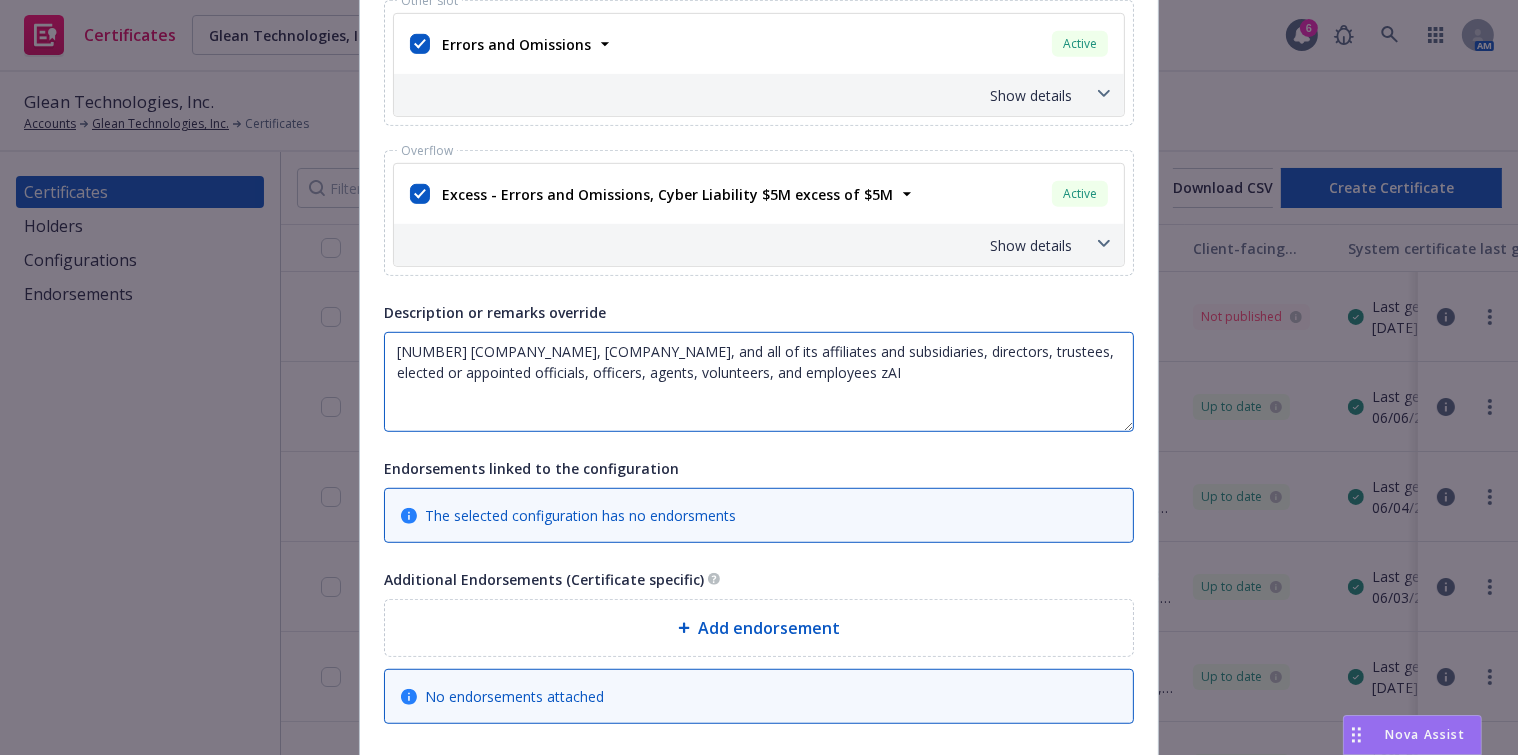 paste on "The Certificate Holder is included as an additional insured as required by a written contract with respect to General Liability and Auto Liability." 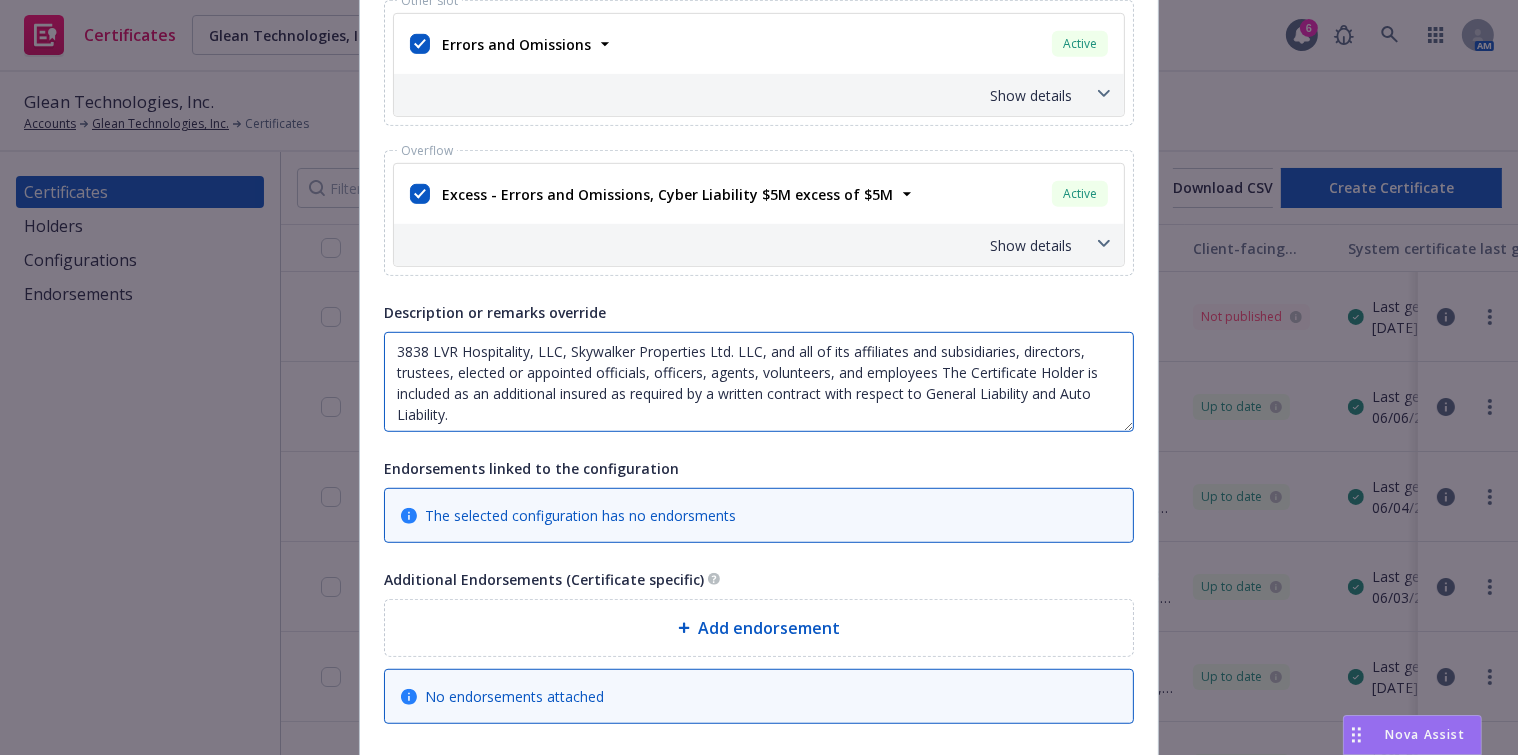 drag, startPoint x: 1076, startPoint y: 370, endPoint x: 1054, endPoint y: 370, distance: 22 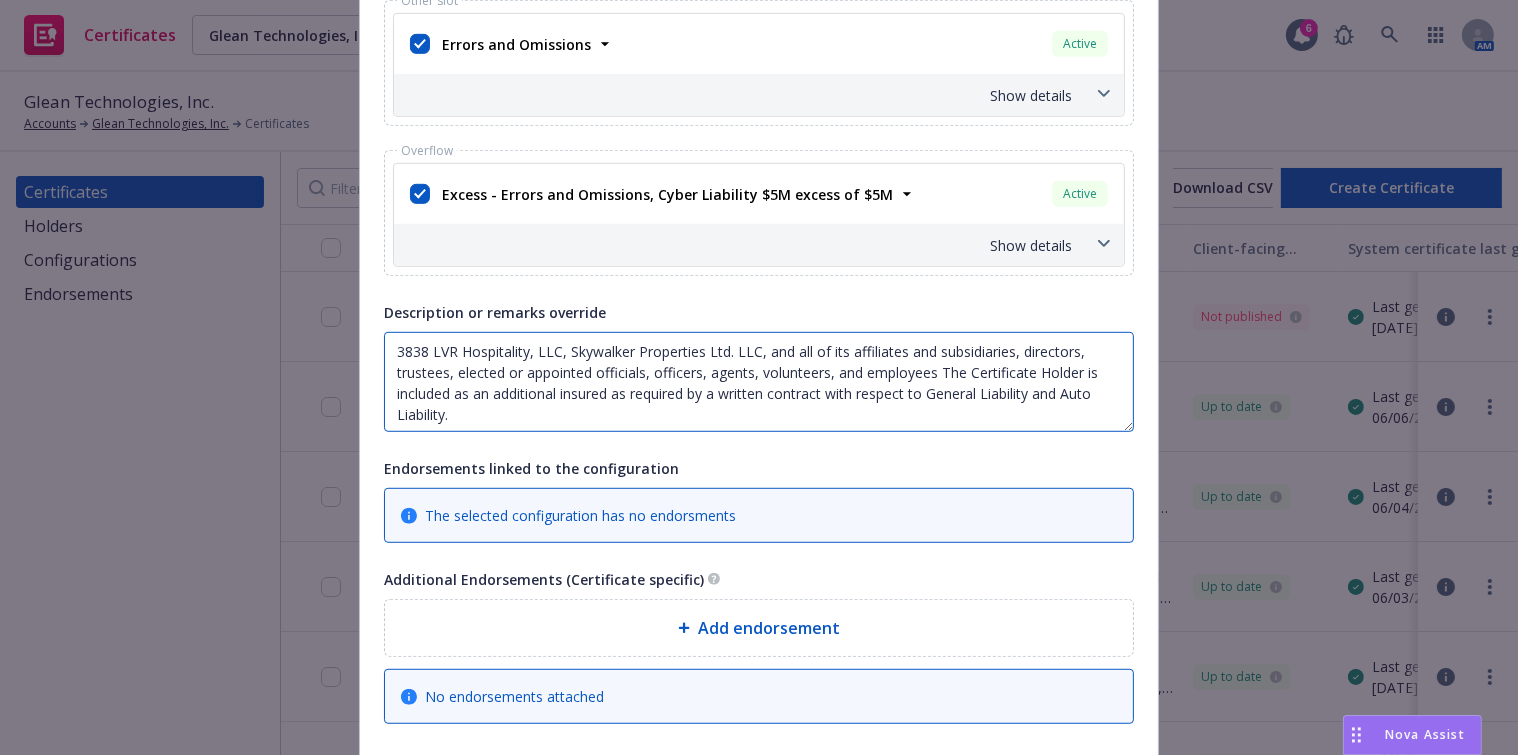 drag, startPoint x: 1100, startPoint y: 364, endPoint x: 935, endPoint y: 367, distance: 165.02727 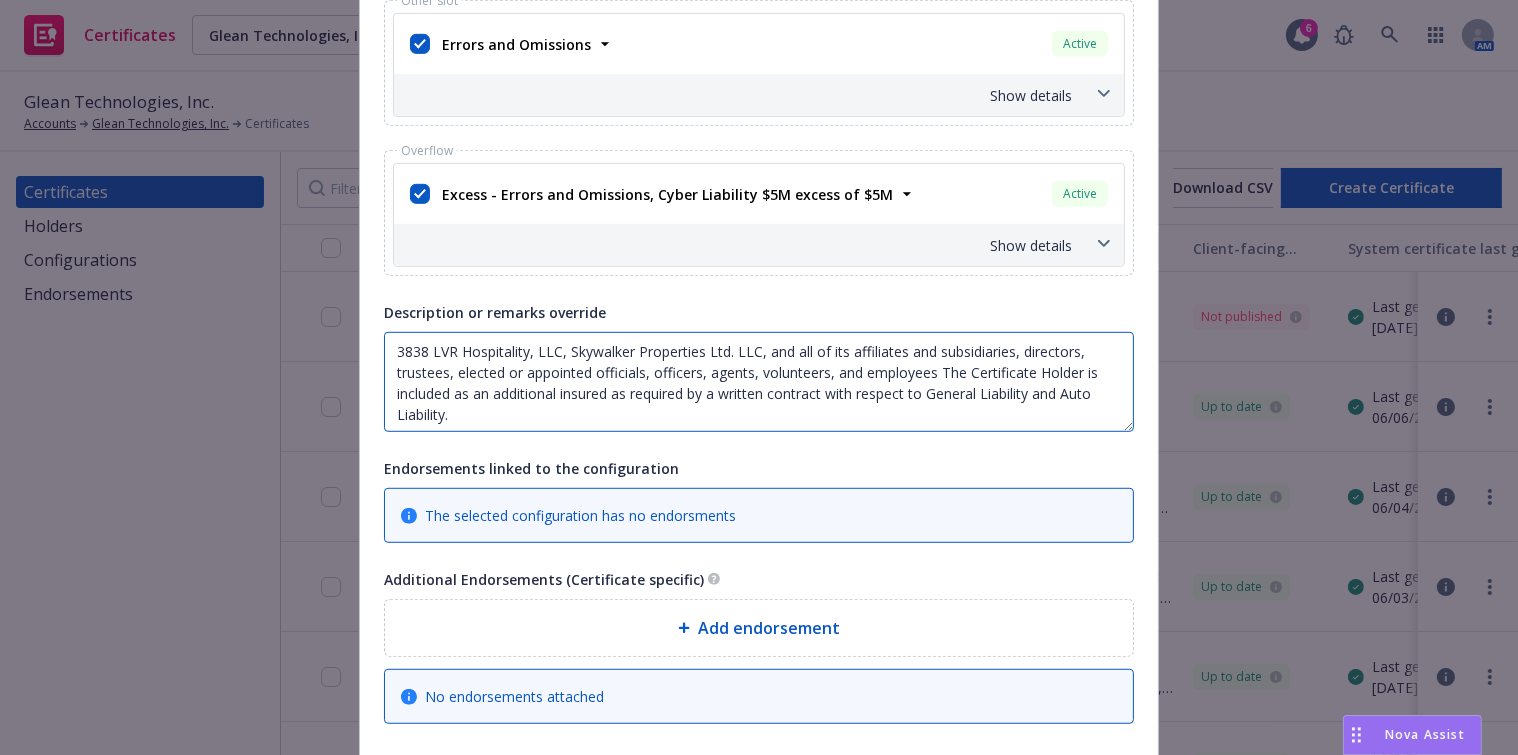 click on "3838 LVR Hospitality, LLC, Skywalker Properties Ltd. LLC, and all of its affiliates and subsidiaries, directors, trustees, elected or appointed officials, officers, agents, volunteers, and employees The Certificate Holder is included as an additional insured as required by a written contract with respect to General Liability and Auto Liability." at bounding box center [759, 382] 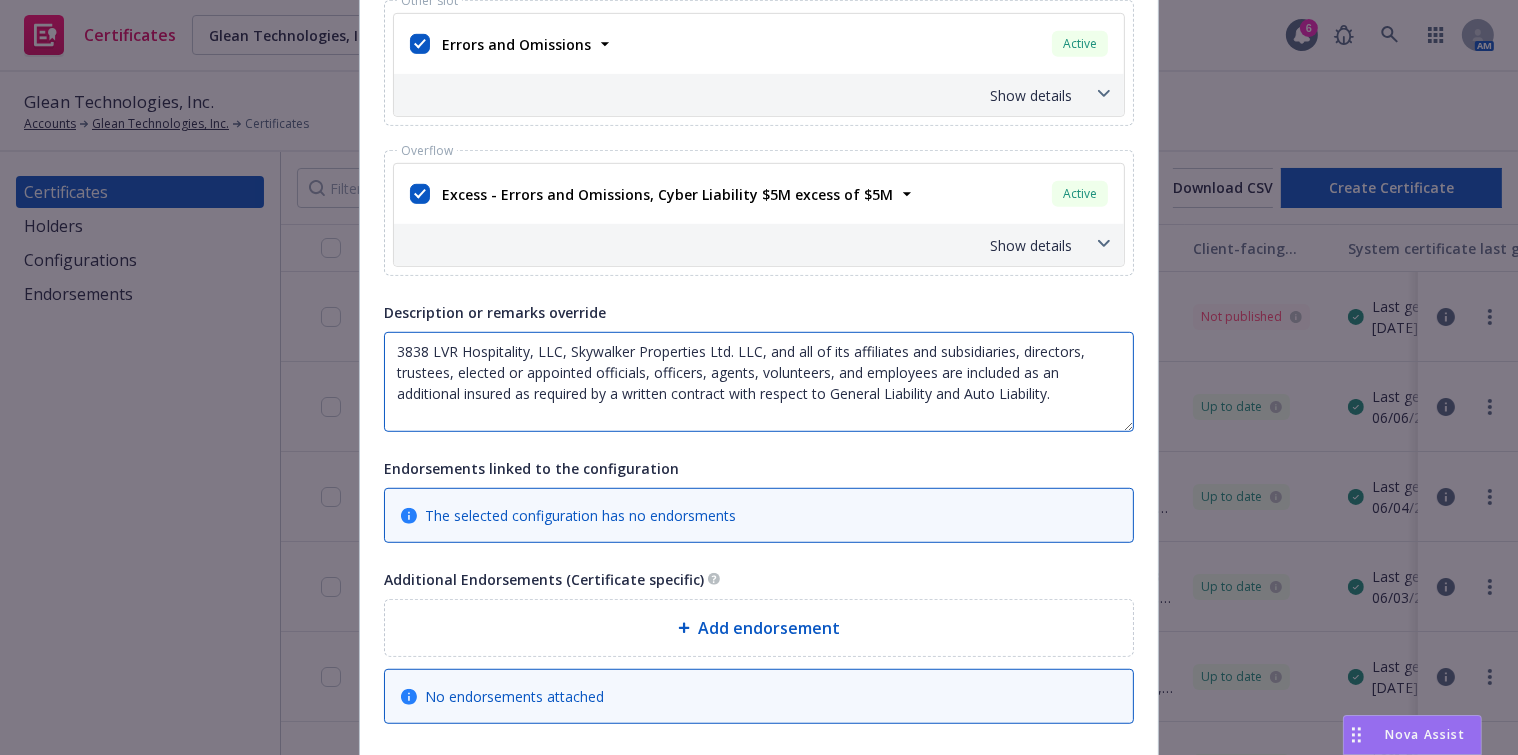 type on "3838 LVR Hospitality, LLC, Skywalker Properties Ltd. LLC, and all of its affiliates and subsidiaries, directors, trustees, elected or appointed officials, officers, agents, volunteers, and employees are included as an additional insured as required by a written contract with respect to General Liability and Auto Liability." 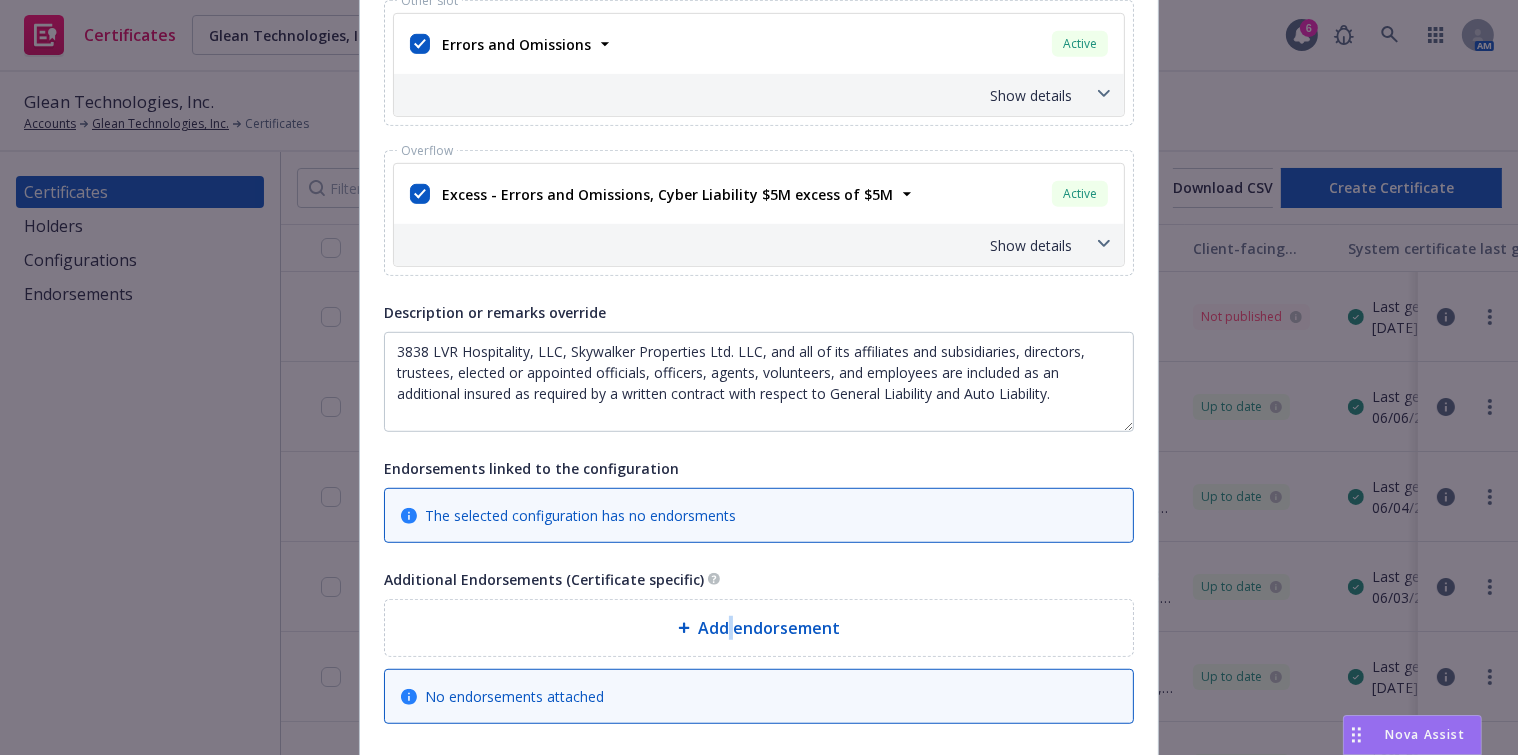 click on "Add endorsement" at bounding box center (769, 628) 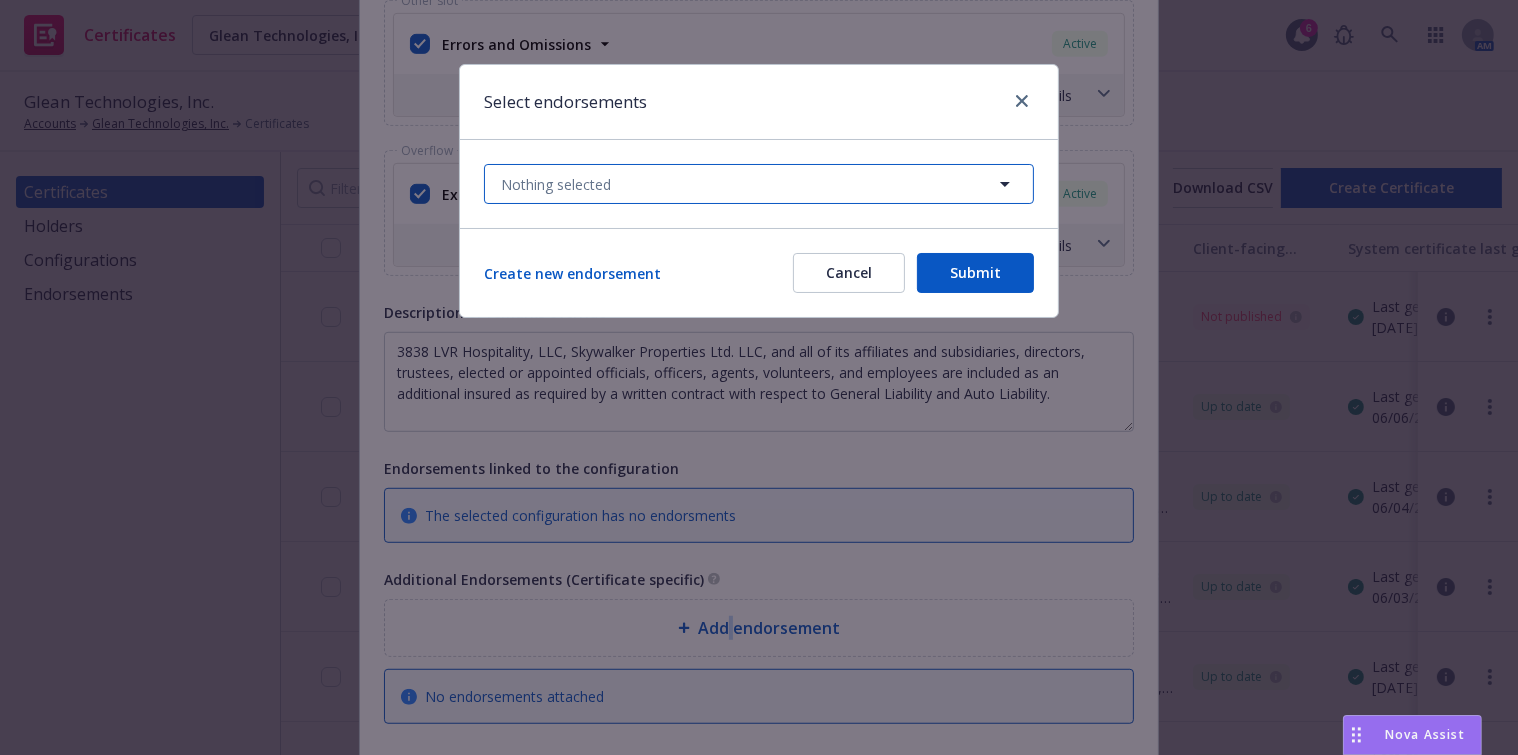 click on "Nothing selected" at bounding box center (759, 184) 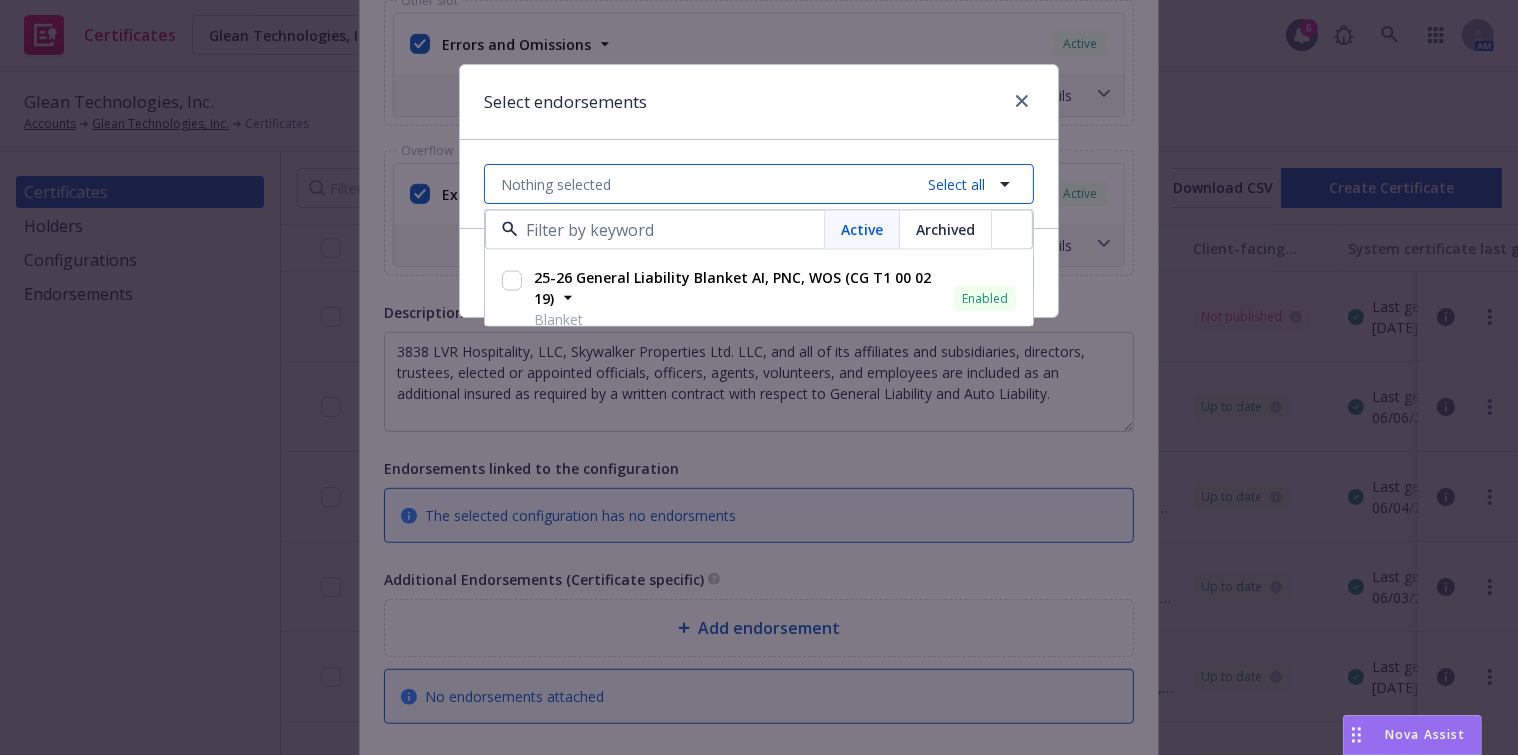 click on "Nothing selected Select all" at bounding box center (759, 184) 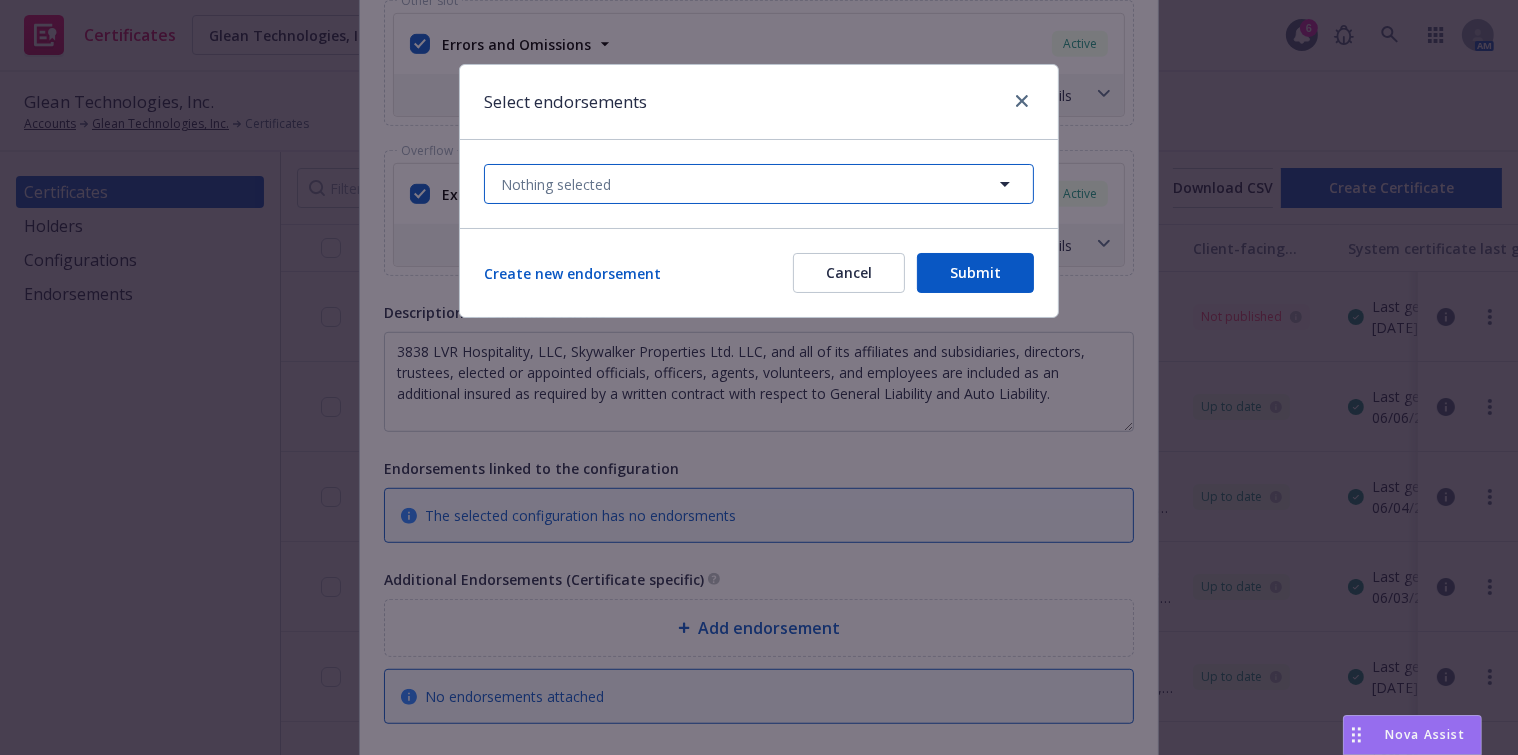 click on "Nothing selected" at bounding box center [759, 184] 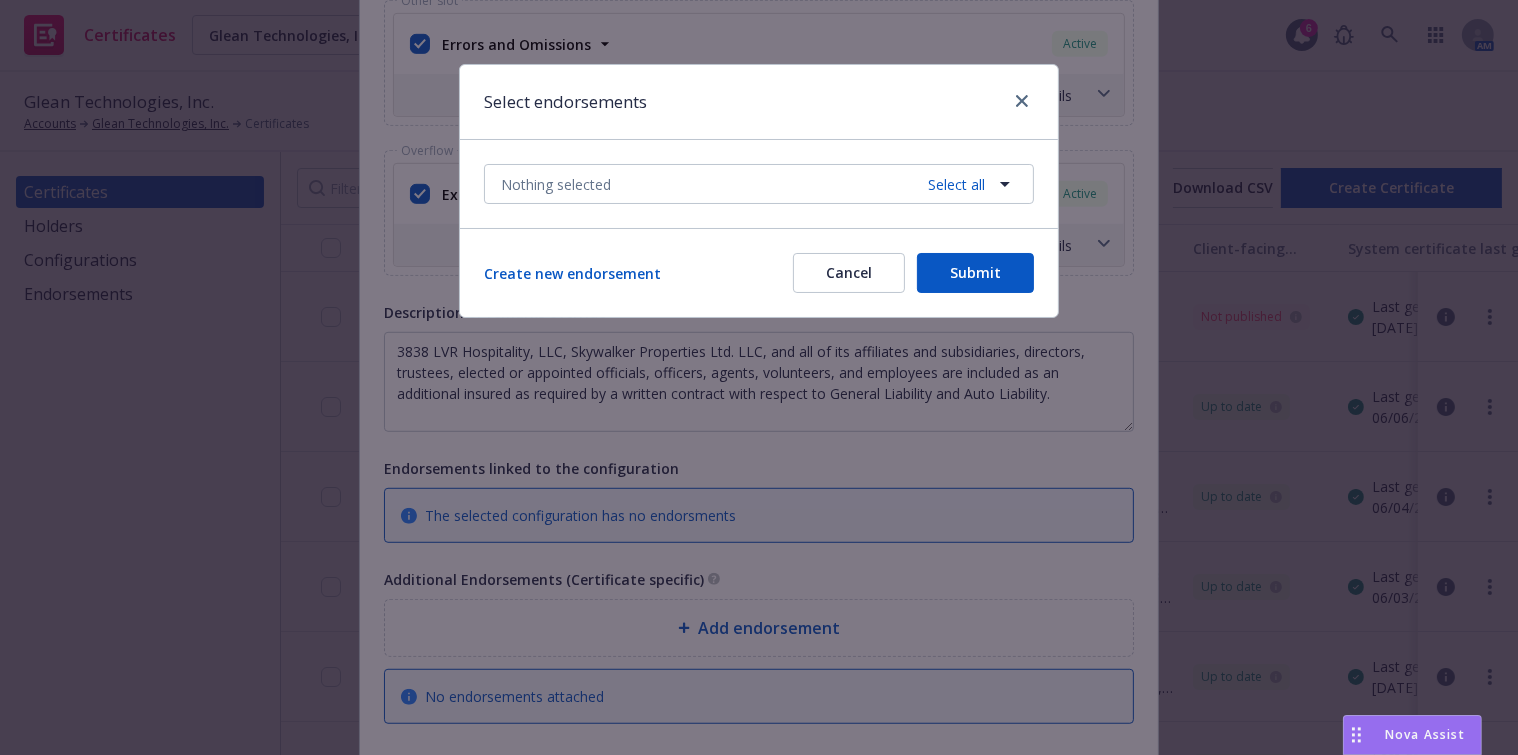 click on "Blanket" at bounding box center (740, 323) 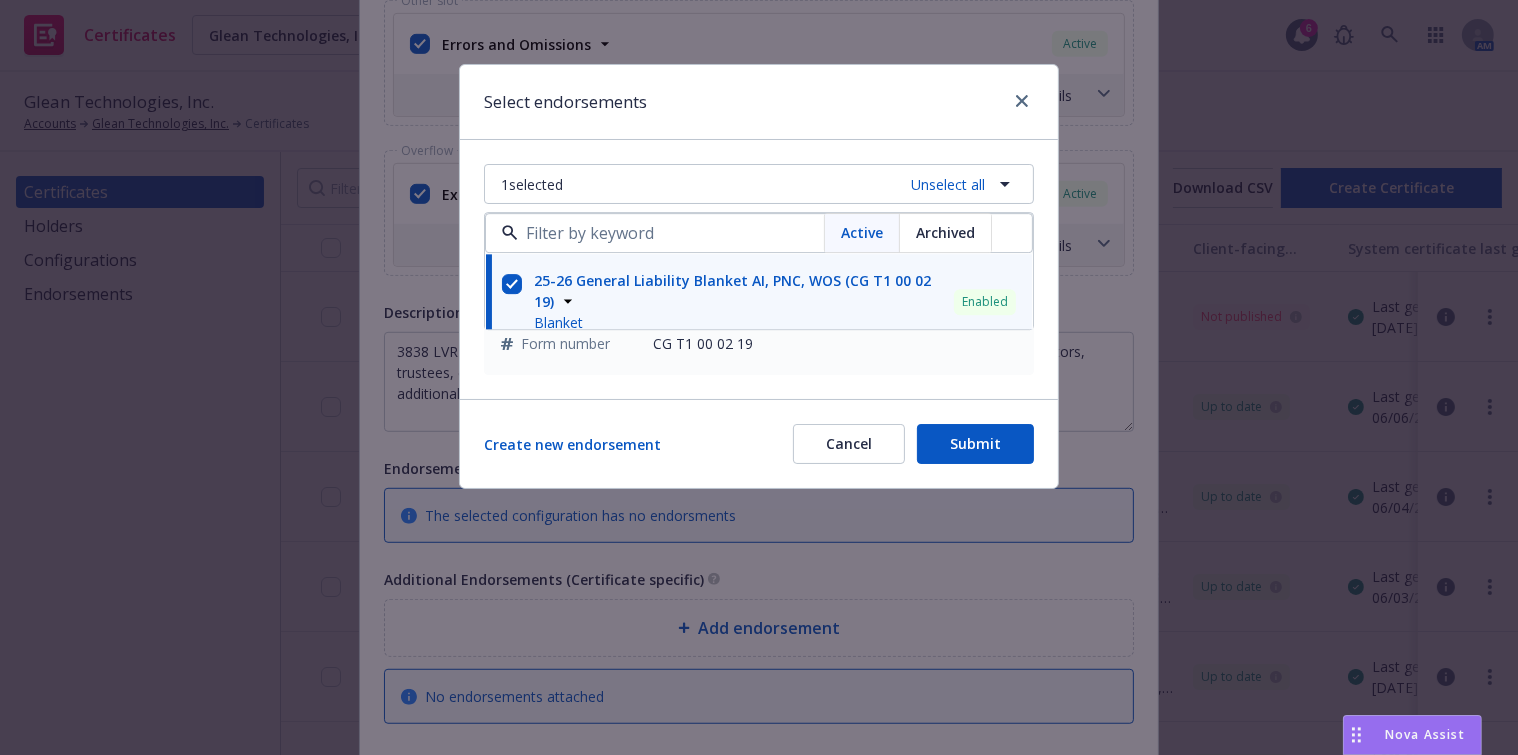 click on "1  selected Unselect all Active Archived 25-26 General Liability Blanket AI, PNC, WOS (CG T1 00 02 19) Blanket Enabled Lines of coverage General Liability Form number CG T1 00 02 19 25-26 General Liability Blanket AI, PNC, WOS (CG T1 00 02 19) Blanket Enabled Lines of coverage General Liability Form number CG T1 00 02 19" at bounding box center (759, 269) 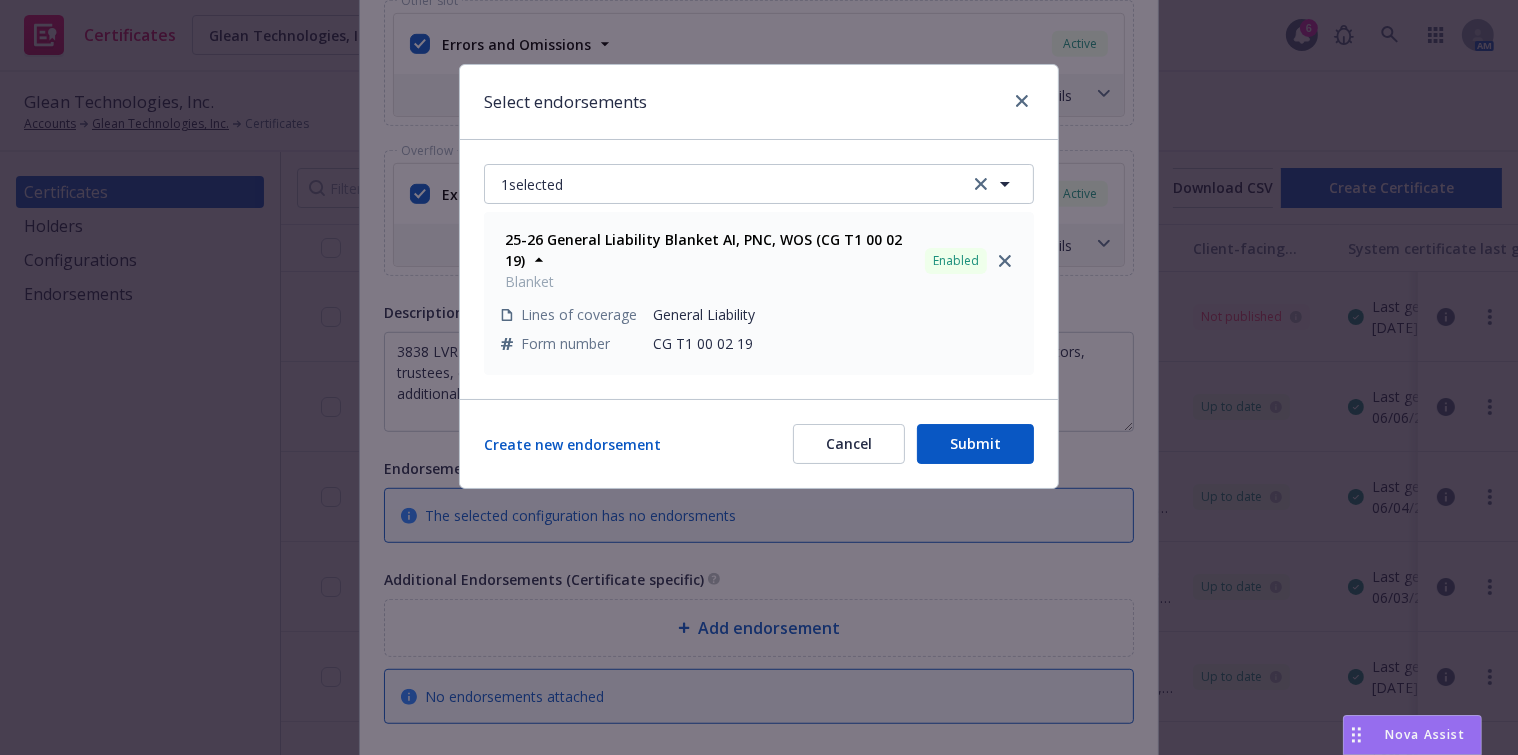 click on "Submit" at bounding box center [975, 444] 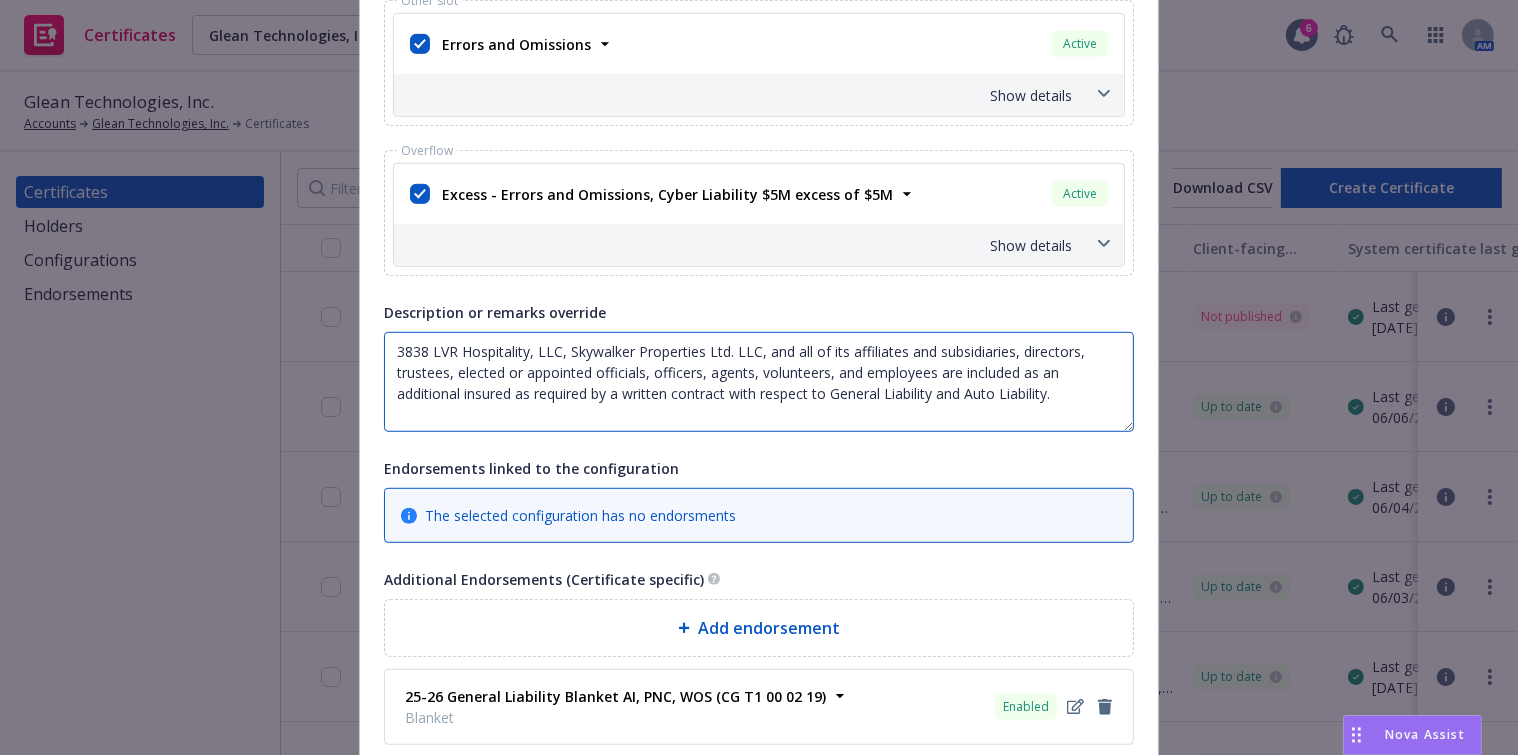 drag, startPoint x: 943, startPoint y: 396, endPoint x: 1130, endPoint y: 422, distance: 188.79883 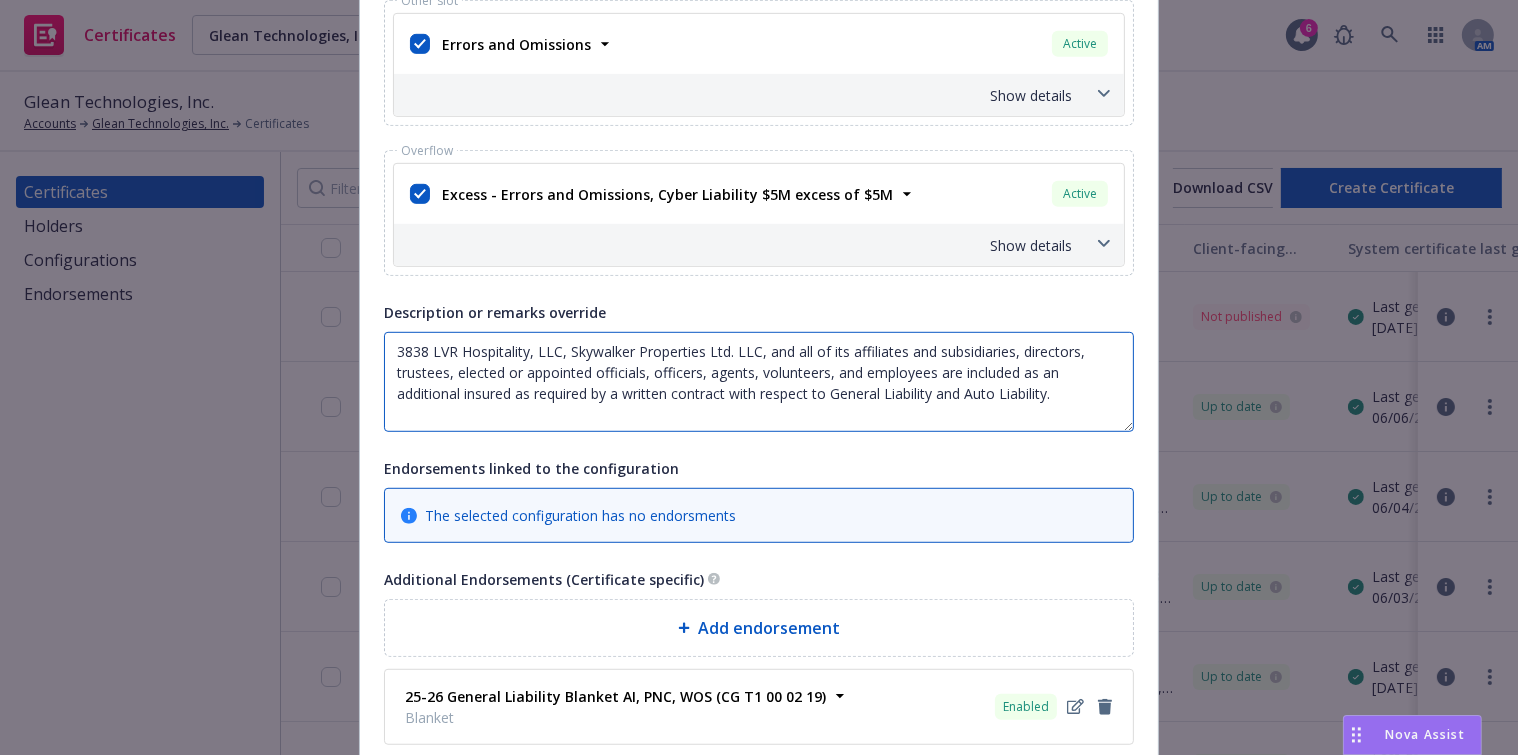 click on "3838 LVR Hospitality, LLC, Skywalker Properties Ltd. LLC, and all of its affiliates and subsidiaries, directors, trustees, elected or appointed officials, officers, agents, volunteers, and employees are included as an additional insured as required by a written contract with respect to General Liability and Auto Liability." at bounding box center (759, 382) 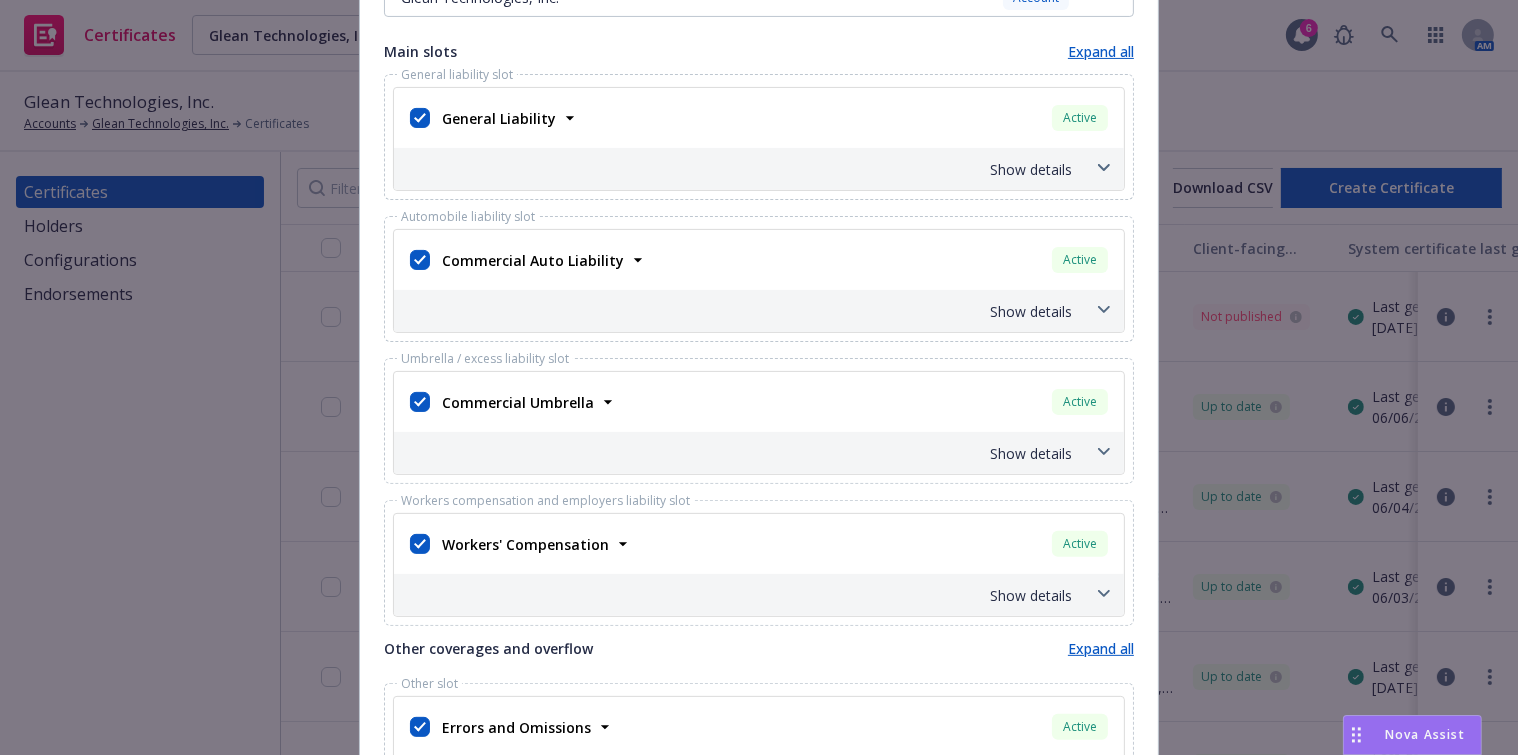 scroll, scrollTop: 454, scrollLeft: 0, axis: vertical 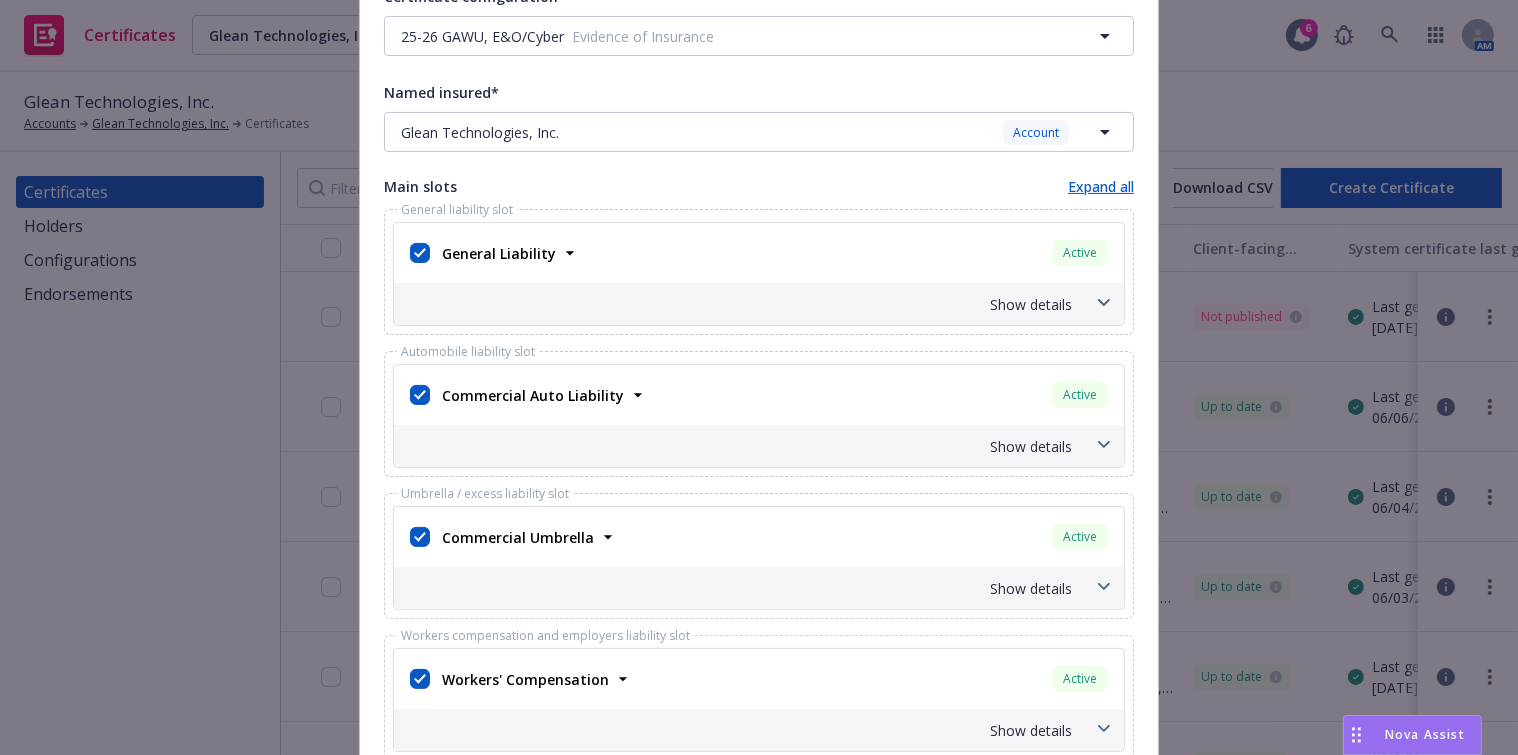 type on "3838 LVR Hospitality, LLC, Skywalker Properties Ltd. LLC, and all of its affiliates and subsidiaries, directors, trustees, elected or appointed officials, officers, agents, volunteers, and employees are included as an additional insured as required by a written contract with respect to General Liability." 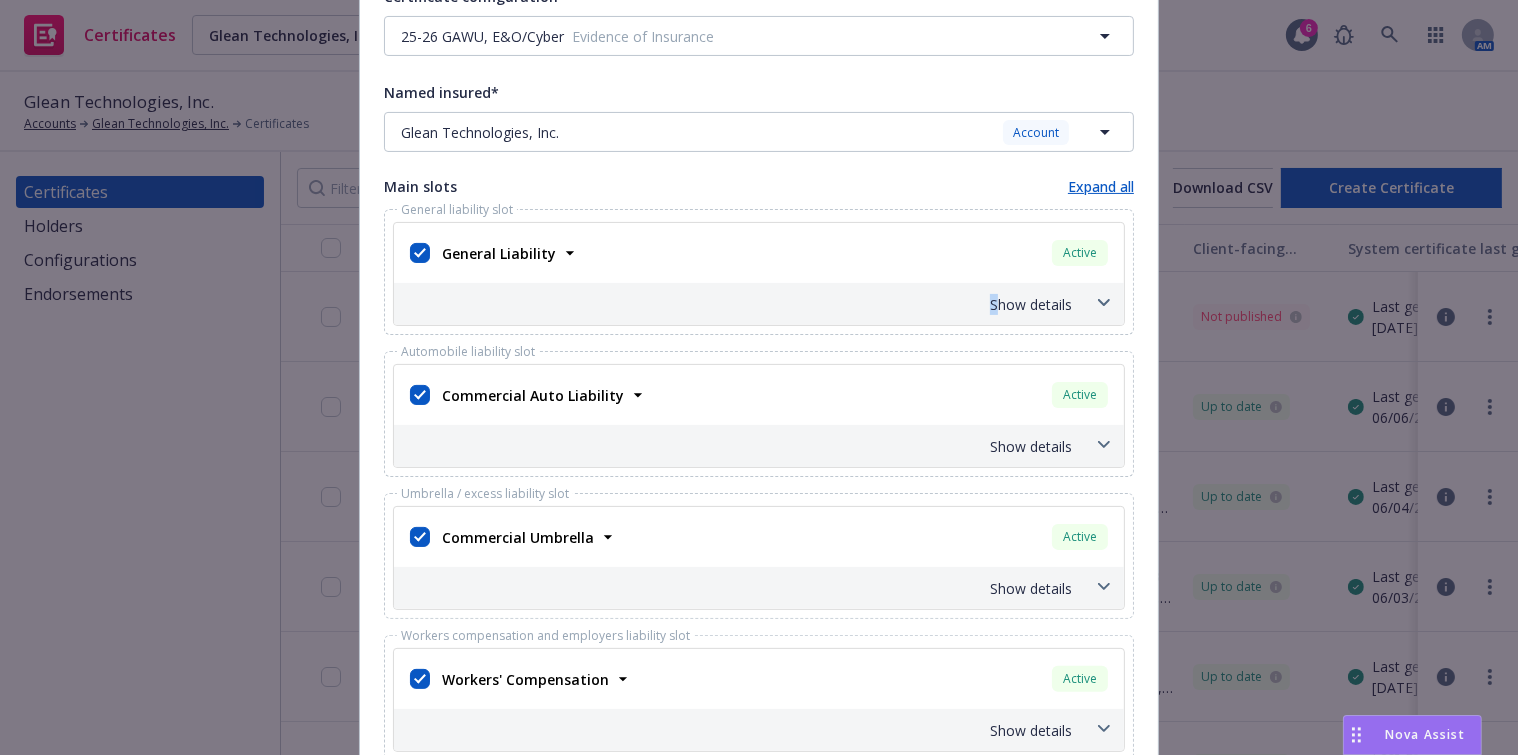 click on "Show details" at bounding box center (735, 304) 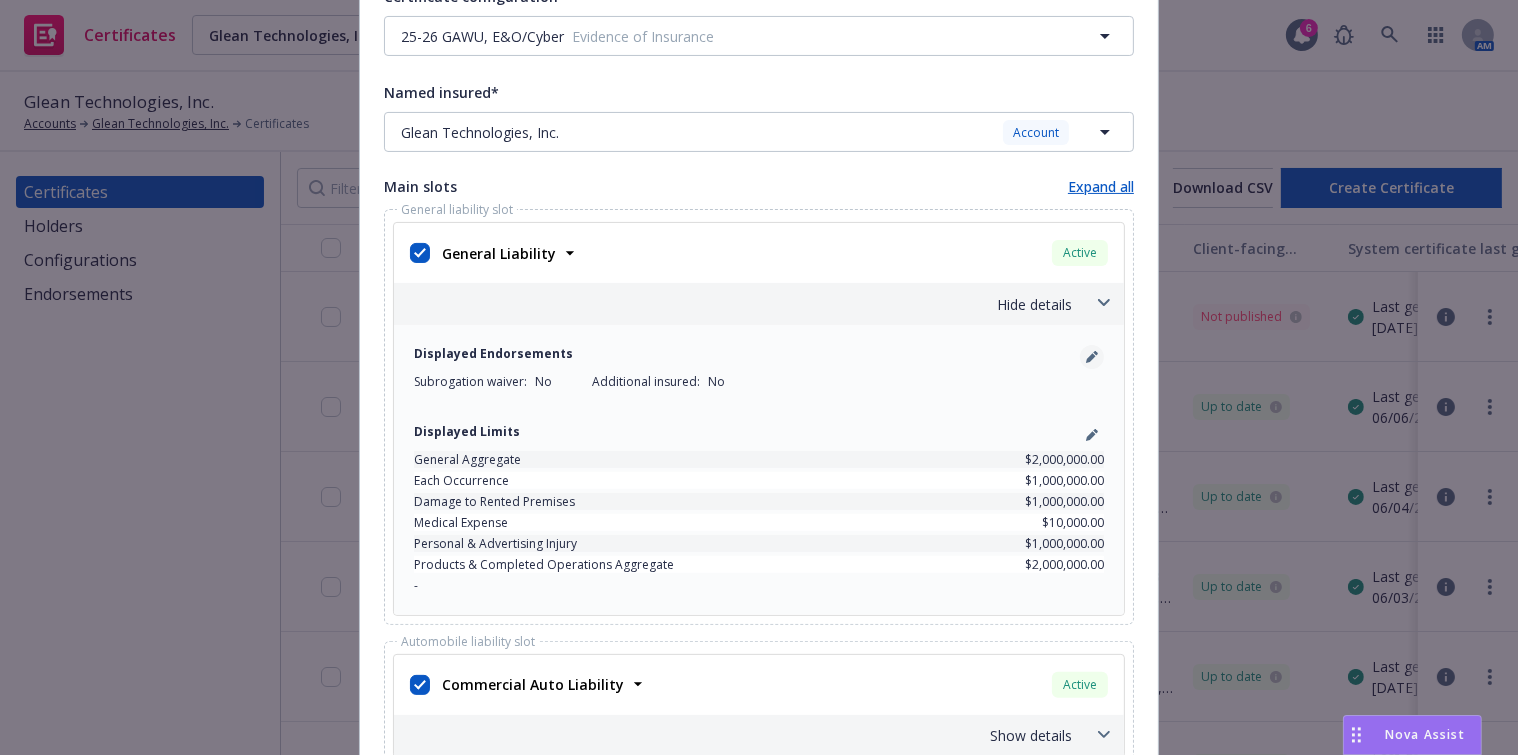 click at bounding box center [1092, 357] 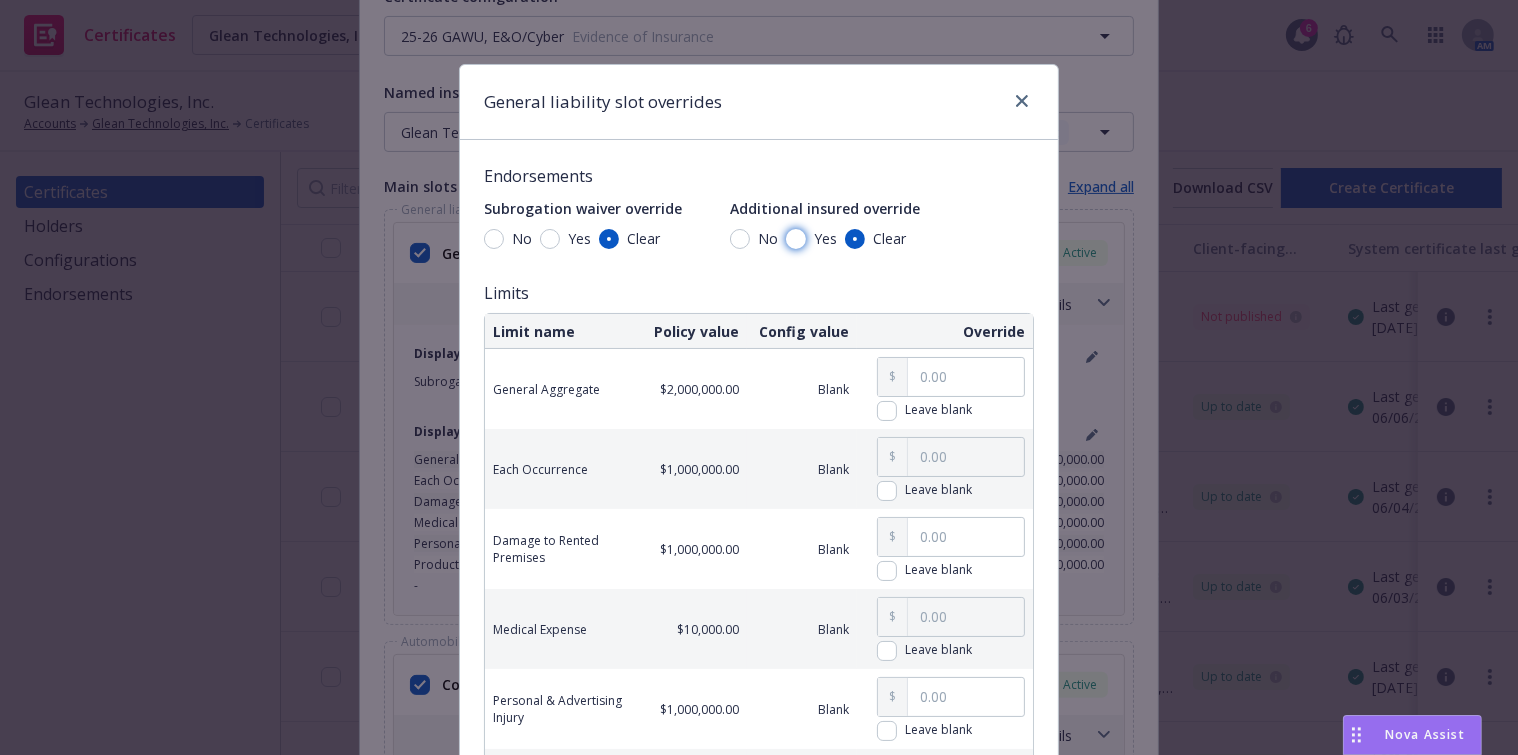 click on "Yes" at bounding box center (796, 239) 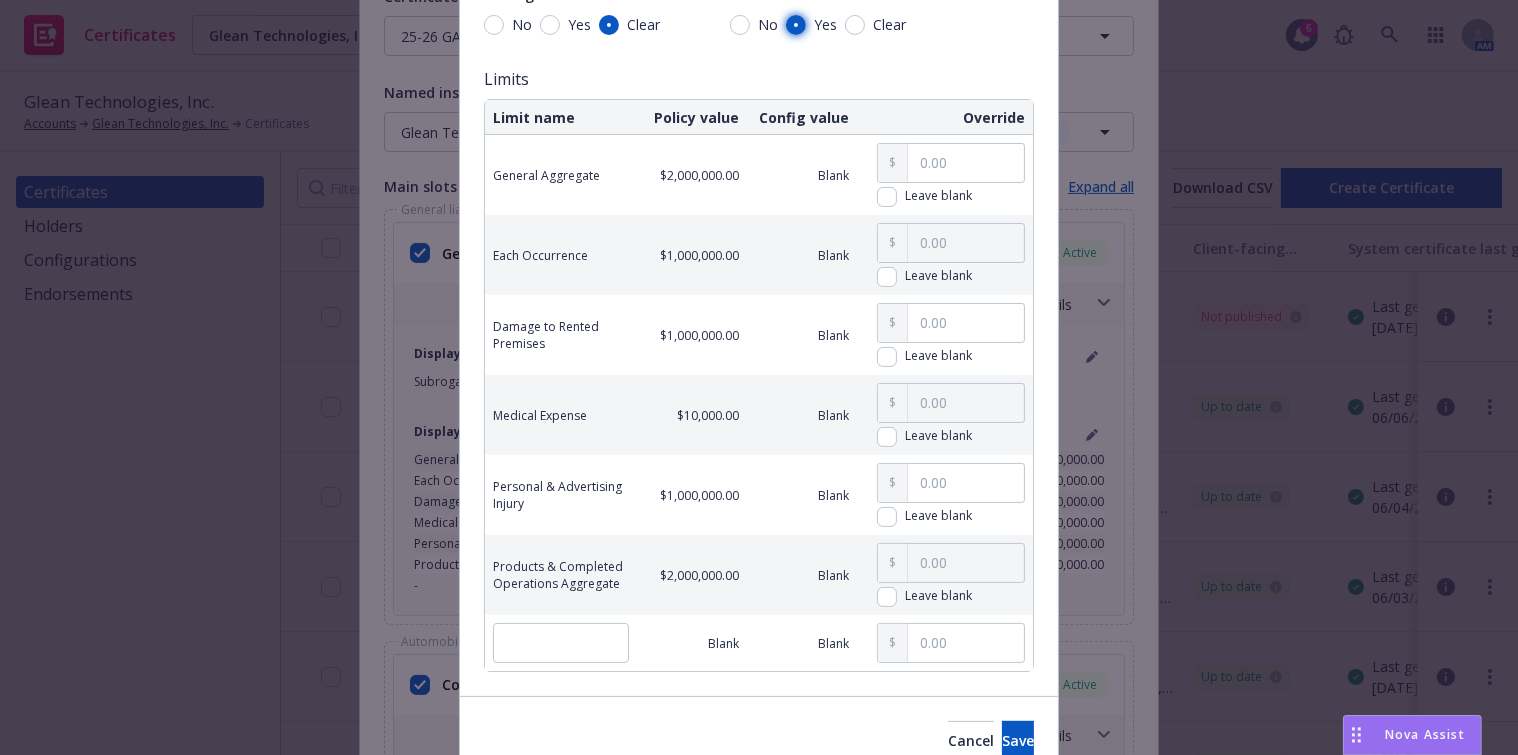 scroll, scrollTop: 308, scrollLeft: 0, axis: vertical 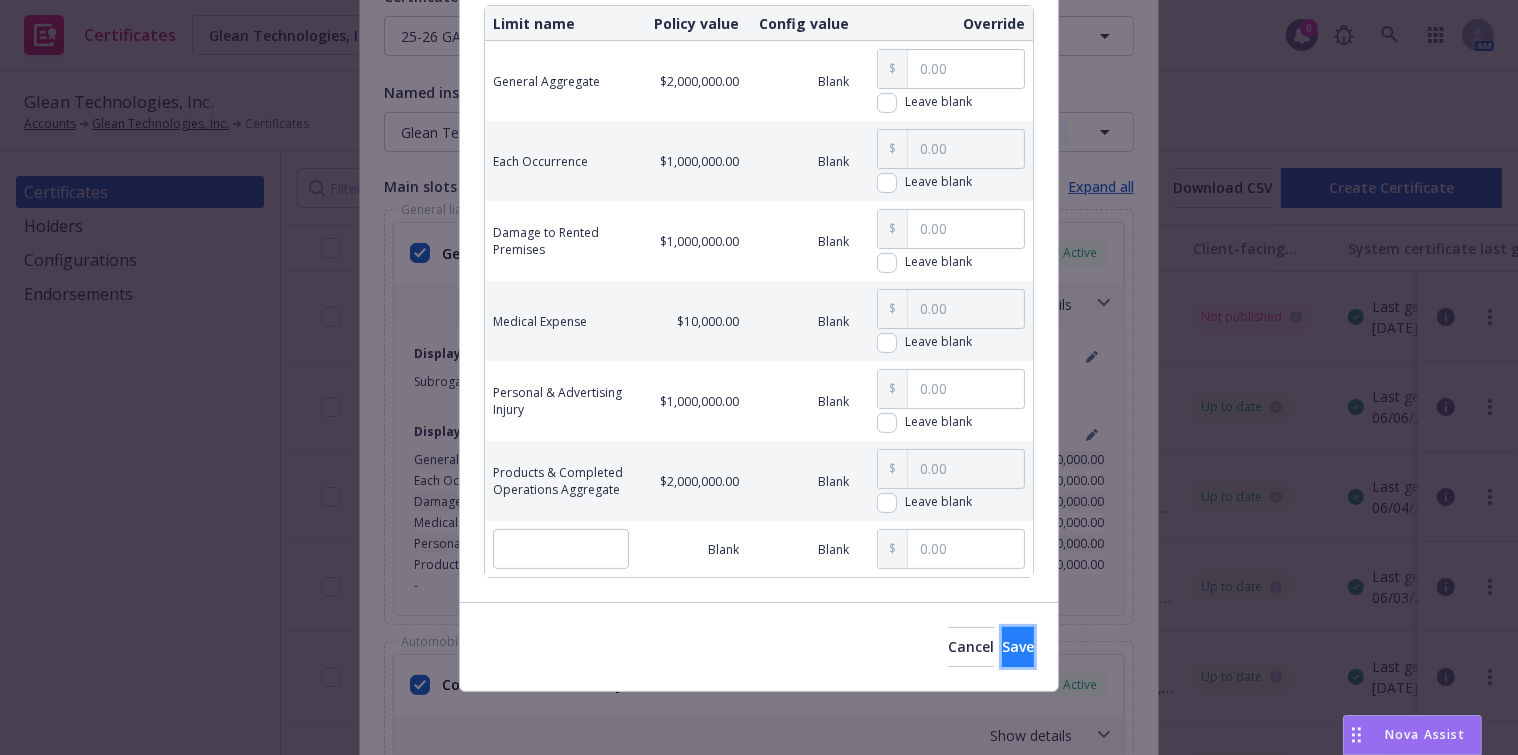 click on "Save" at bounding box center [1018, 647] 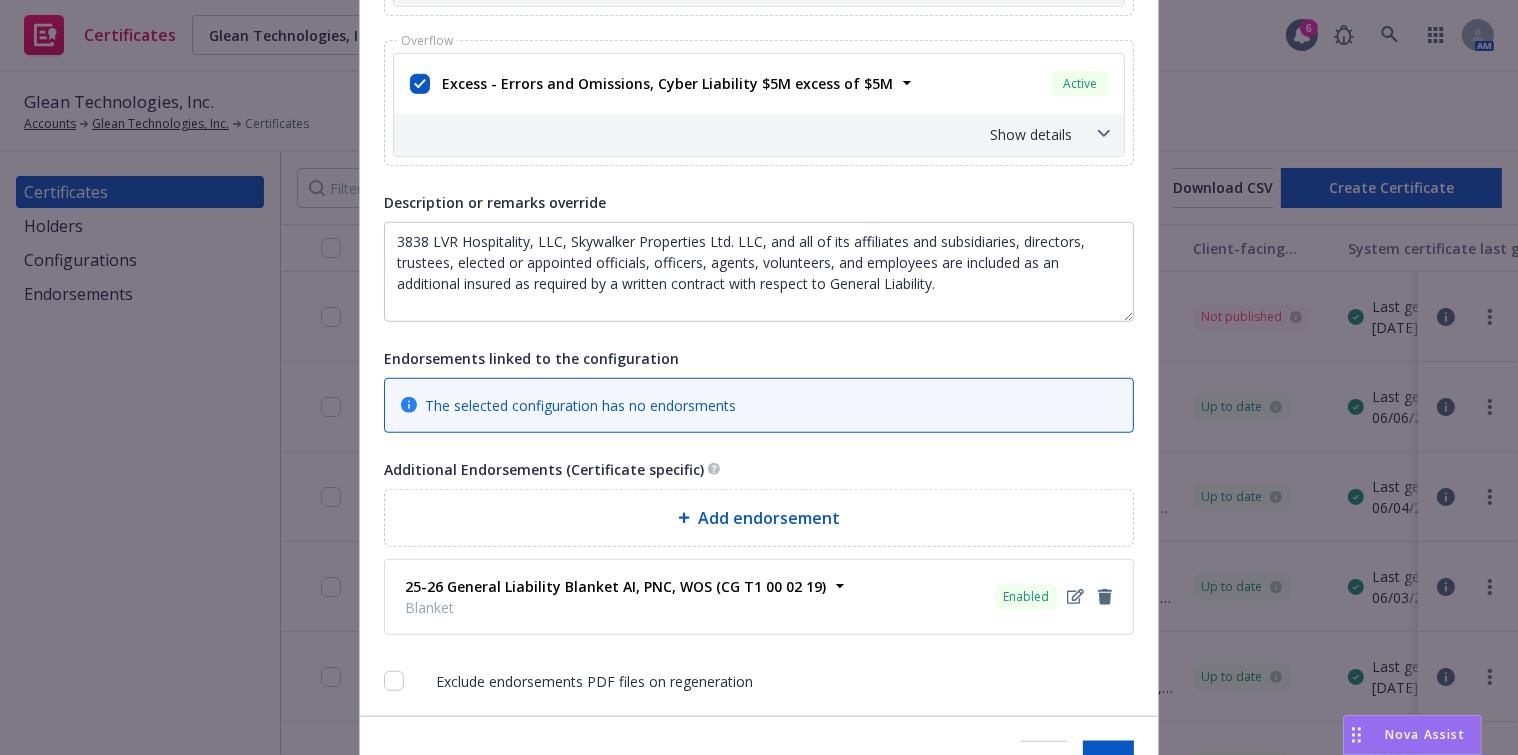scroll, scrollTop: 1782, scrollLeft: 0, axis: vertical 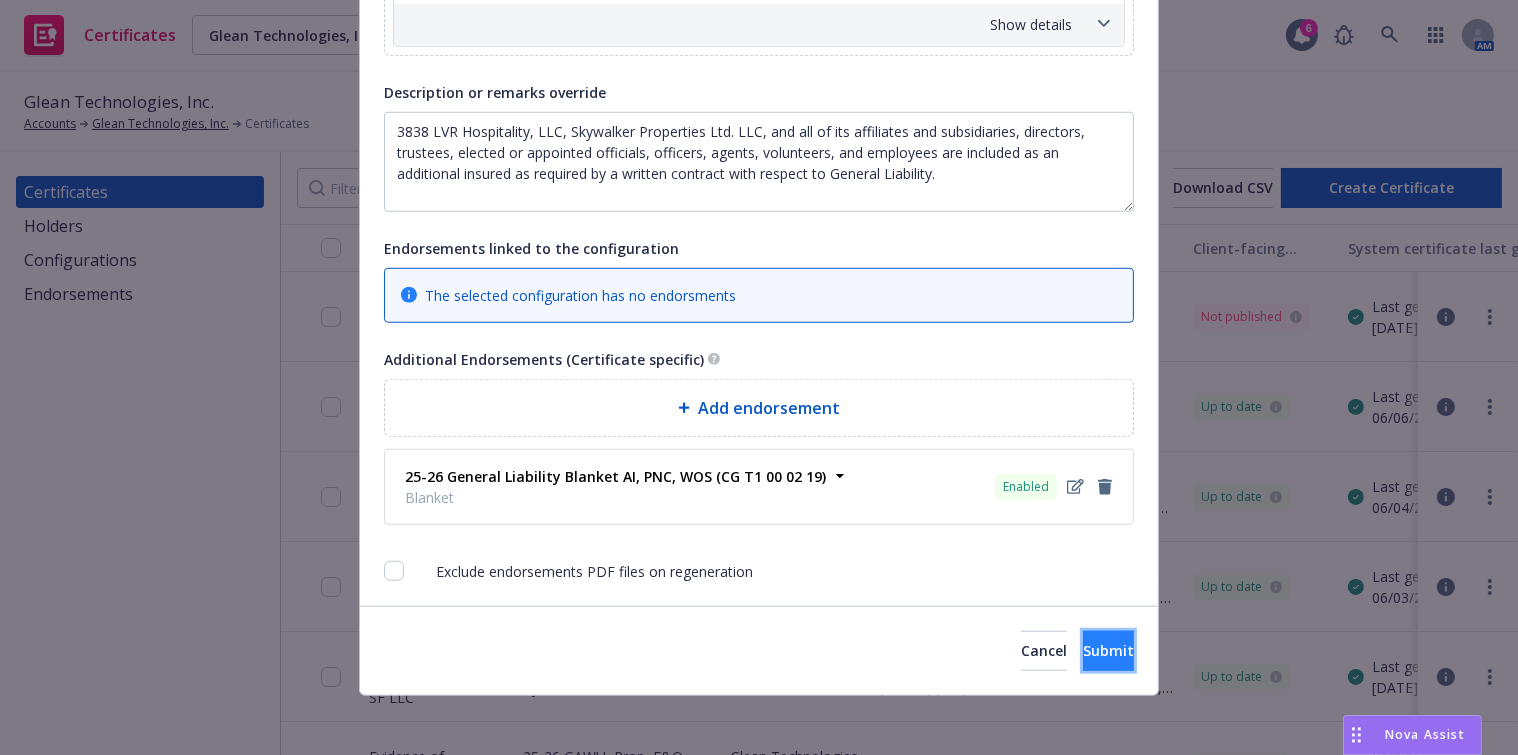 click on "Submit" at bounding box center (1108, 651) 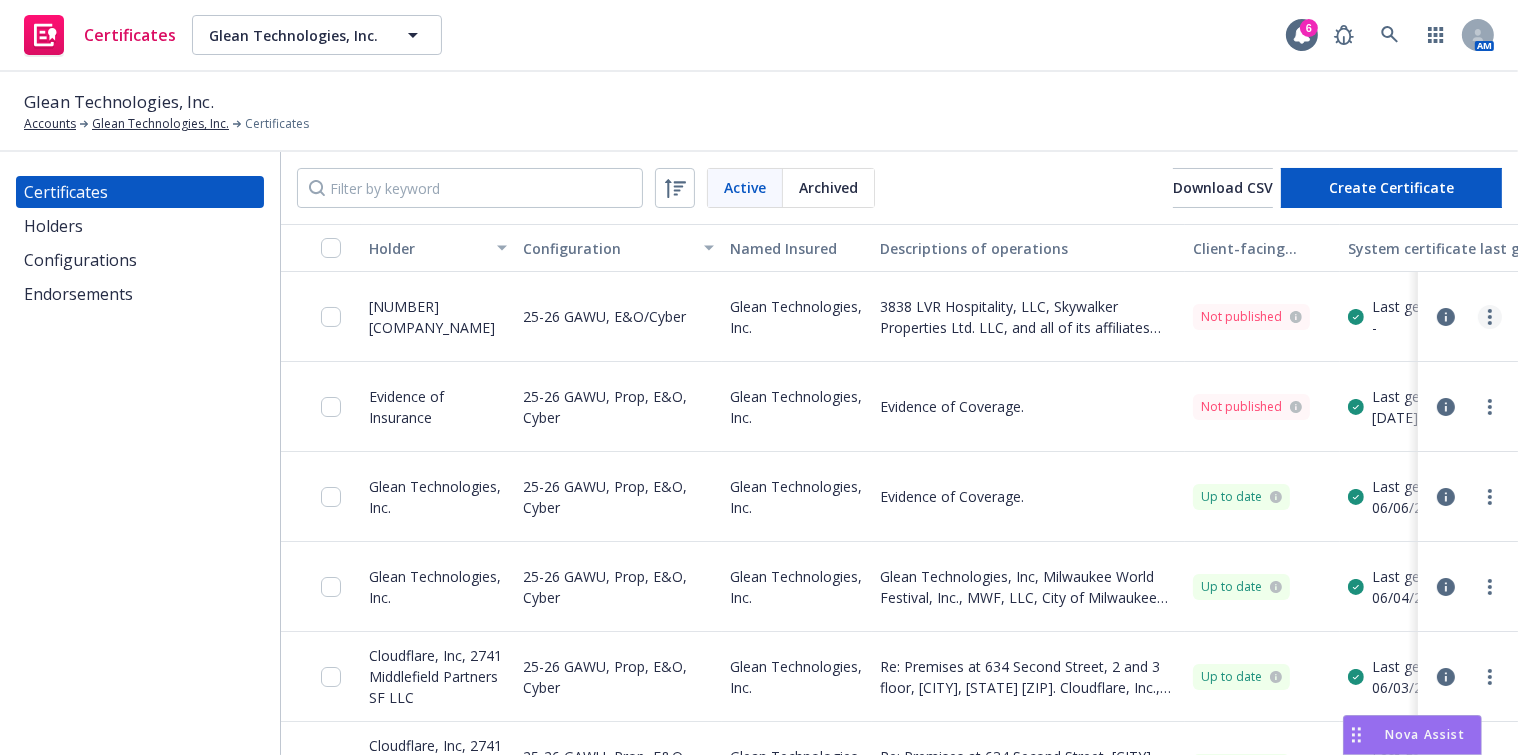 click 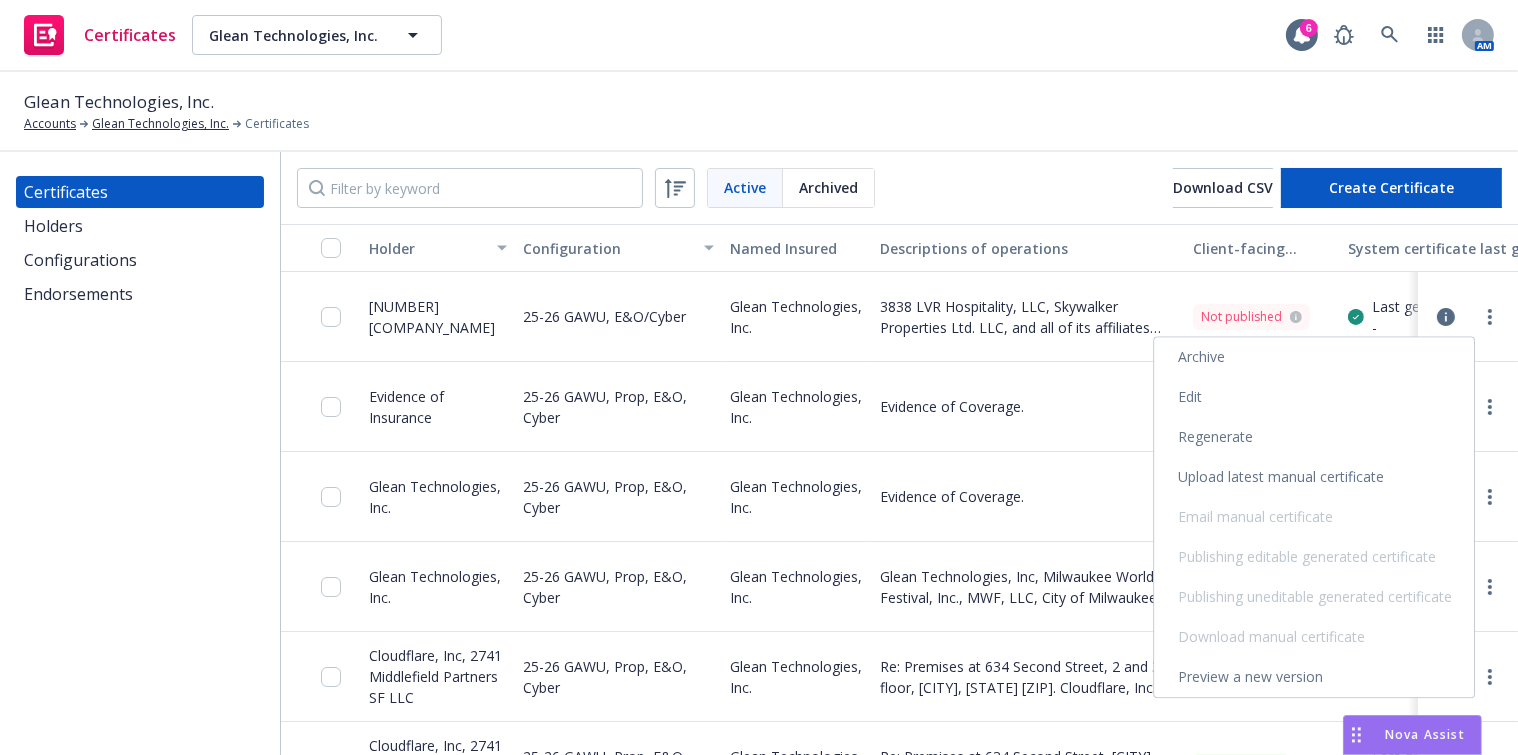 click on "Edit" at bounding box center (1314, 397) 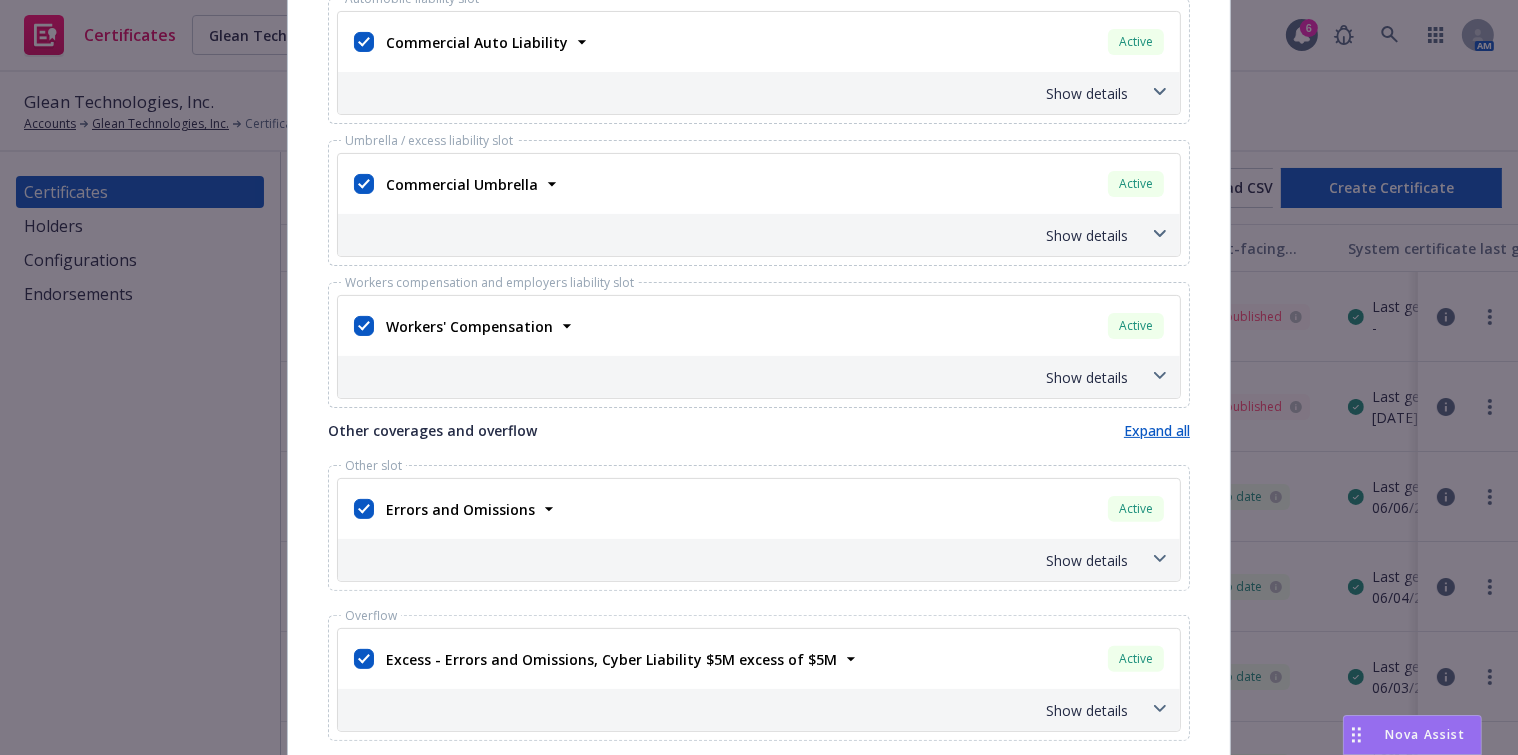 scroll, scrollTop: 545, scrollLeft: 0, axis: vertical 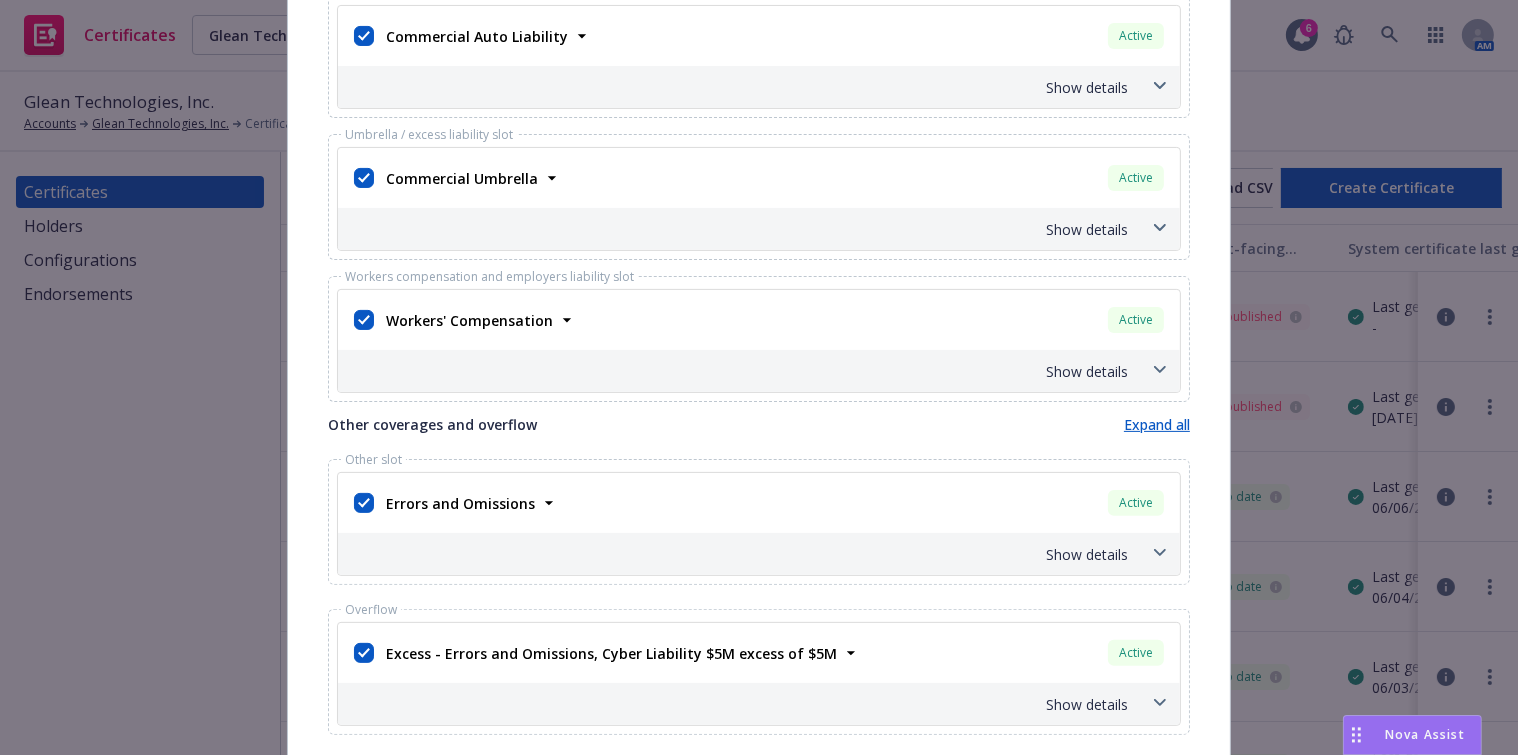 click on "Show details" at bounding box center [735, 229] 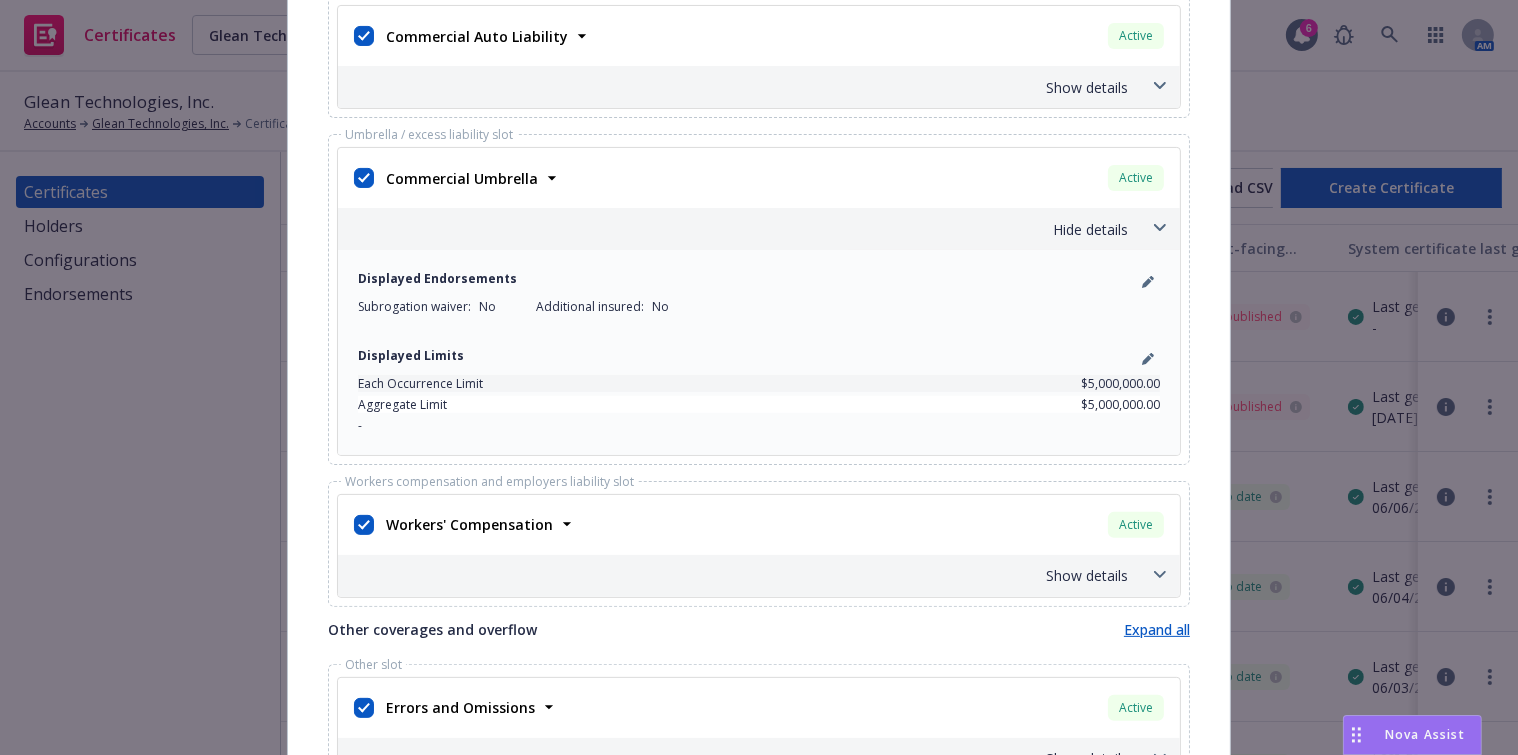 click on "Hide details" at bounding box center [735, 229] 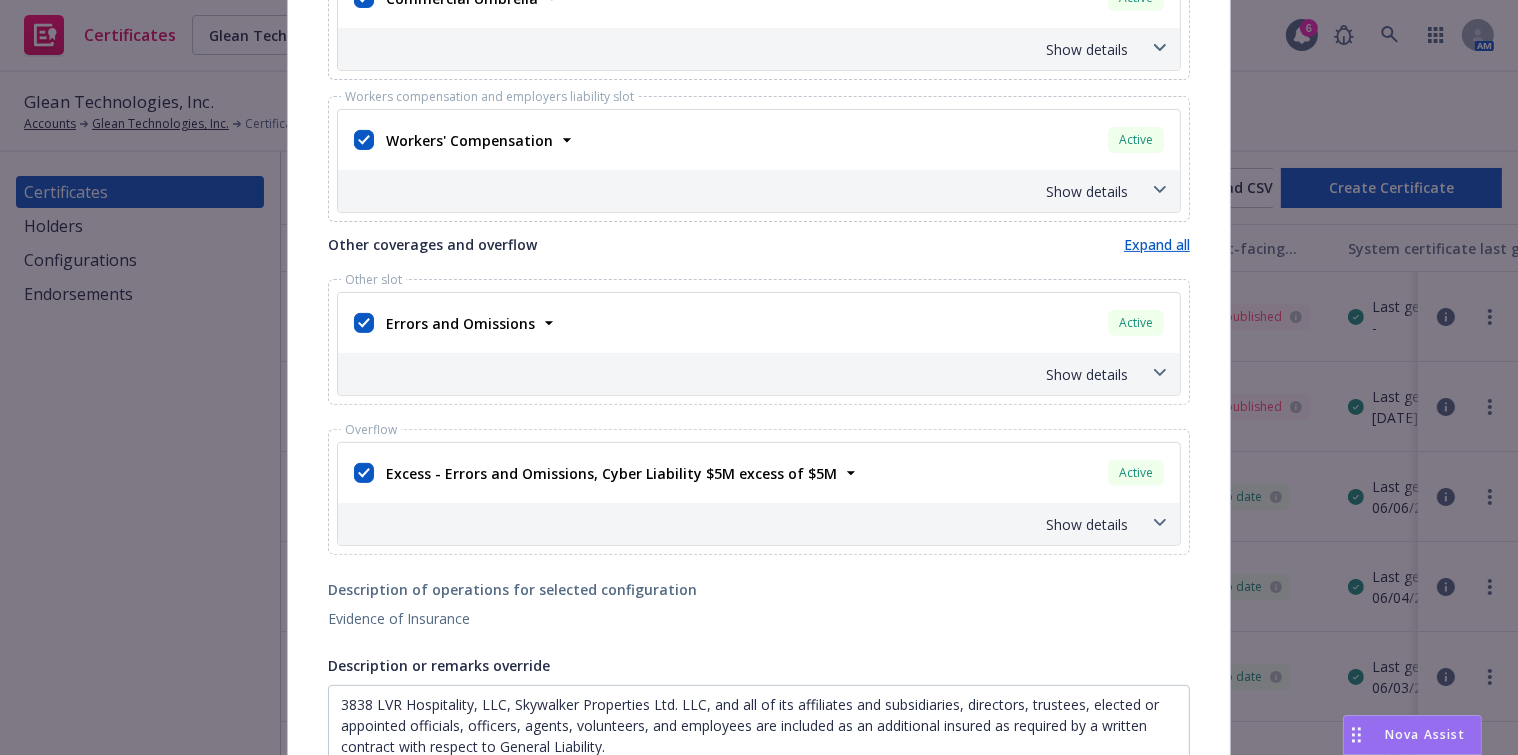 scroll, scrollTop: 727, scrollLeft: 0, axis: vertical 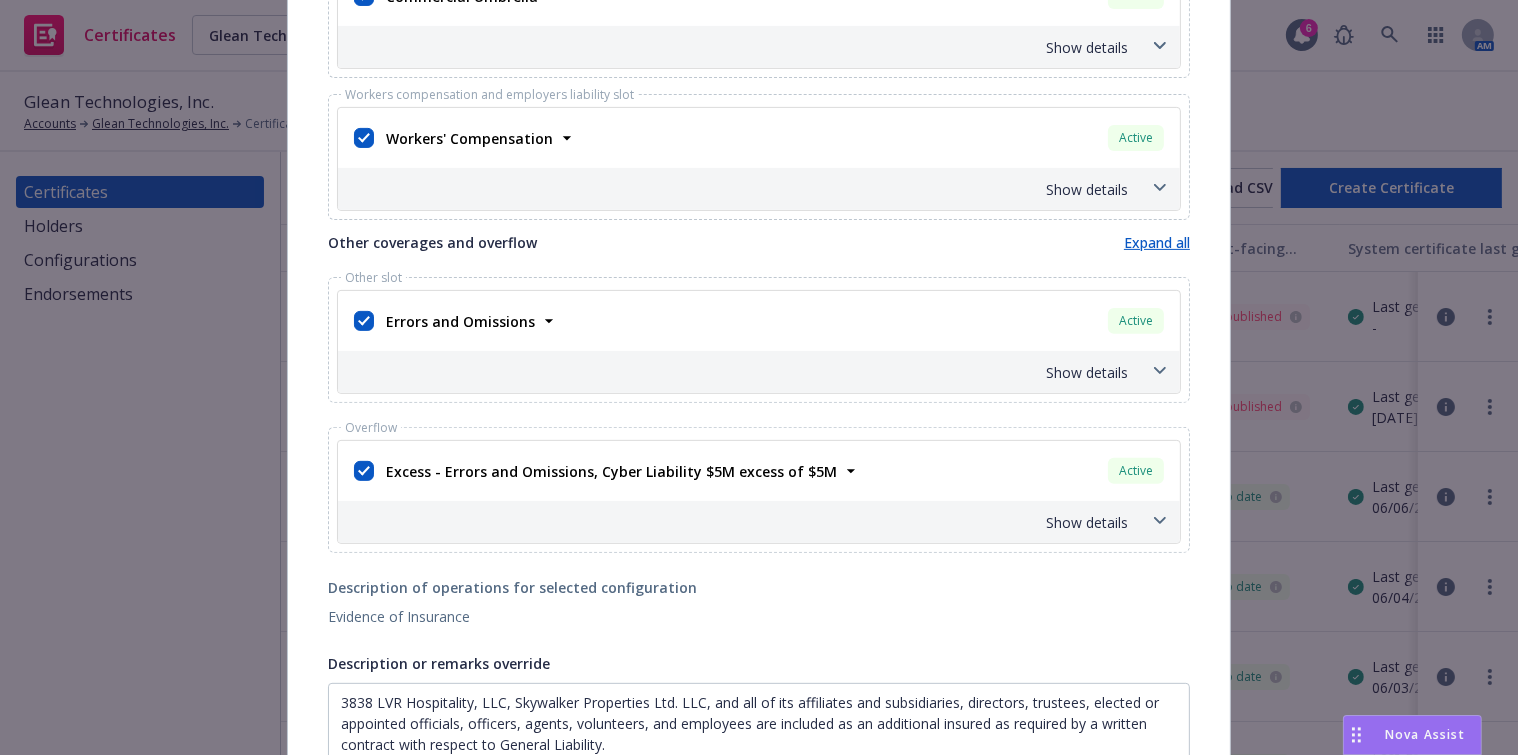 click on "Errors and Omissions Active Policy number PCY5235125AA Premium $59,625.00 Effective dates 04/17/2025 - 06/01/2026 Carrier Lloyd's of London" at bounding box center [759, 321] 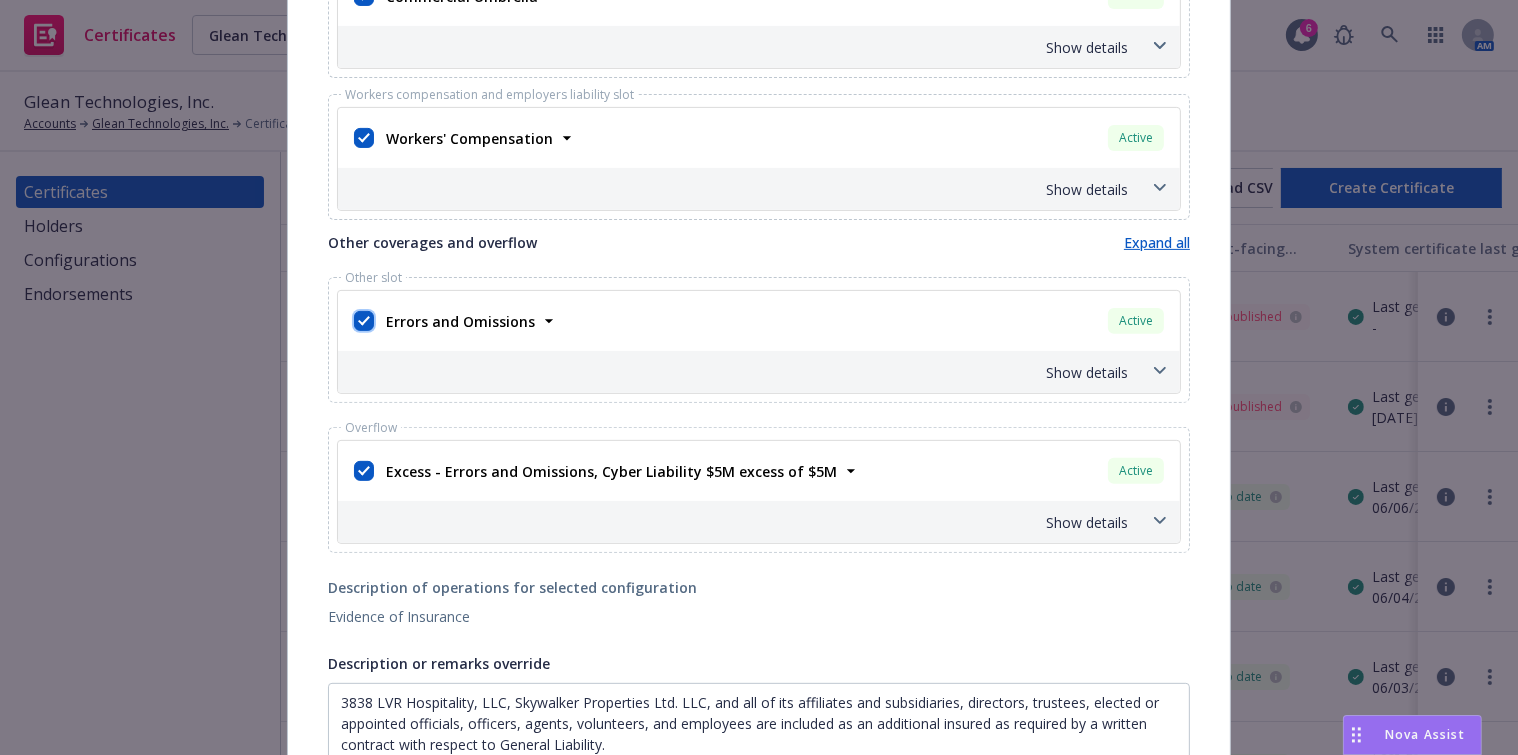 click at bounding box center (364, 321) 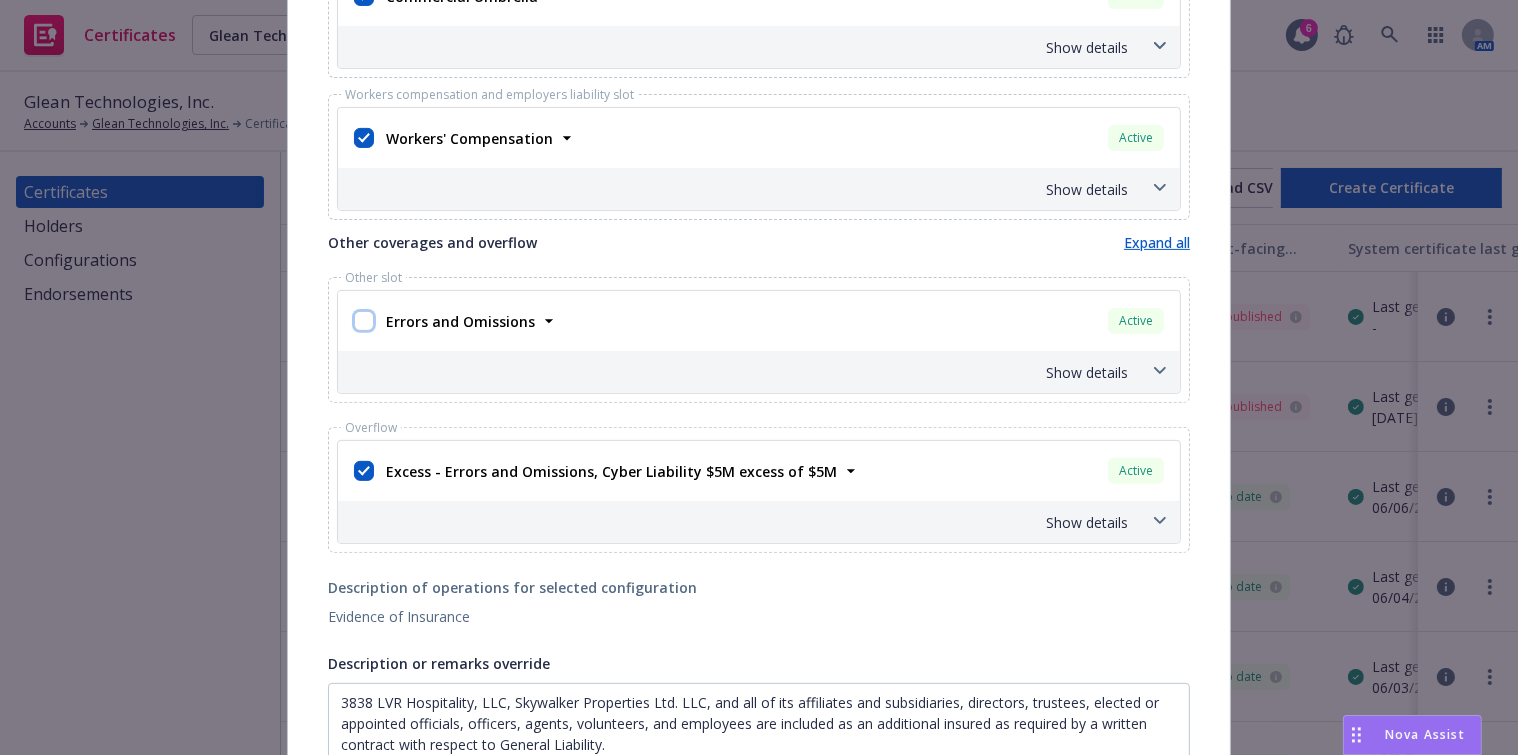 checkbox on "false" 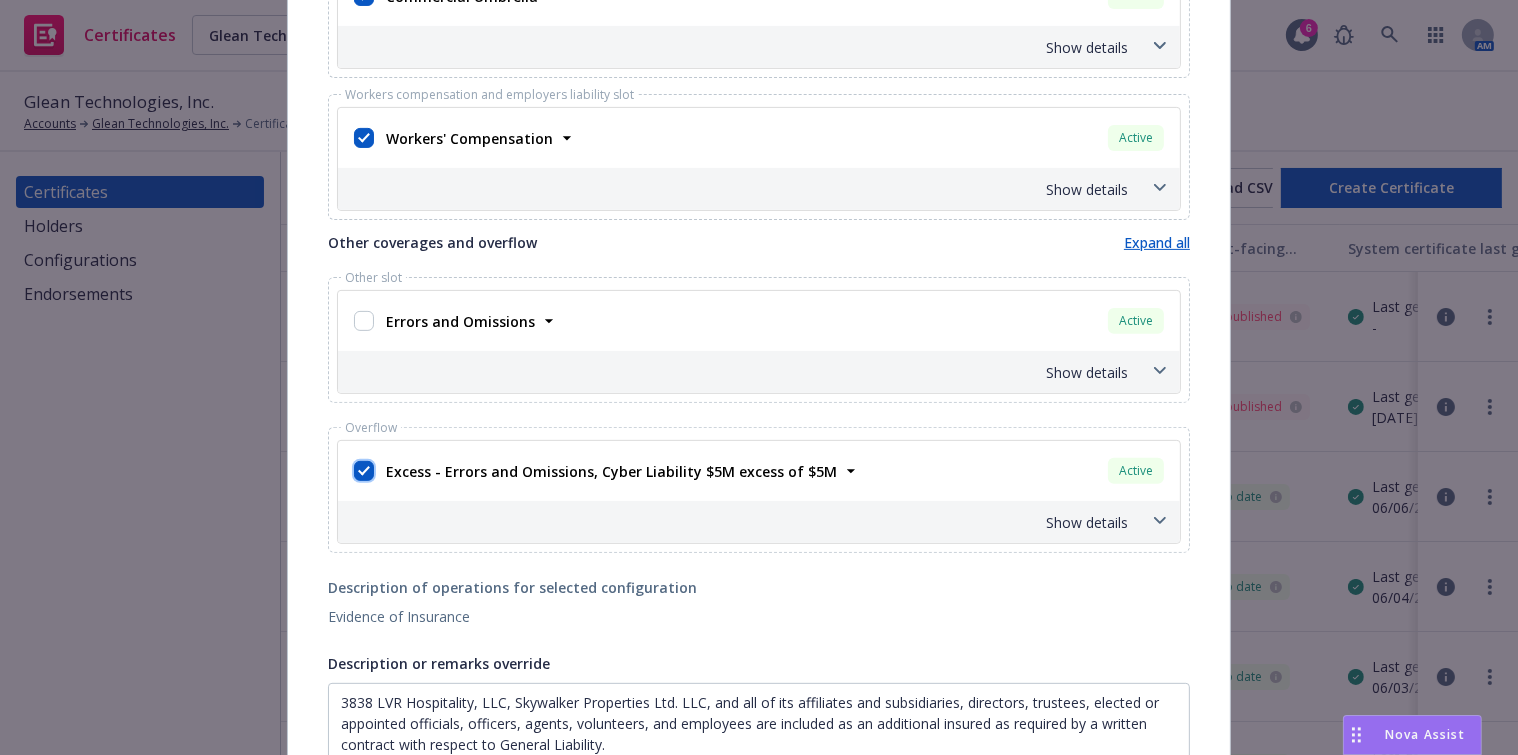 click at bounding box center [364, 471] 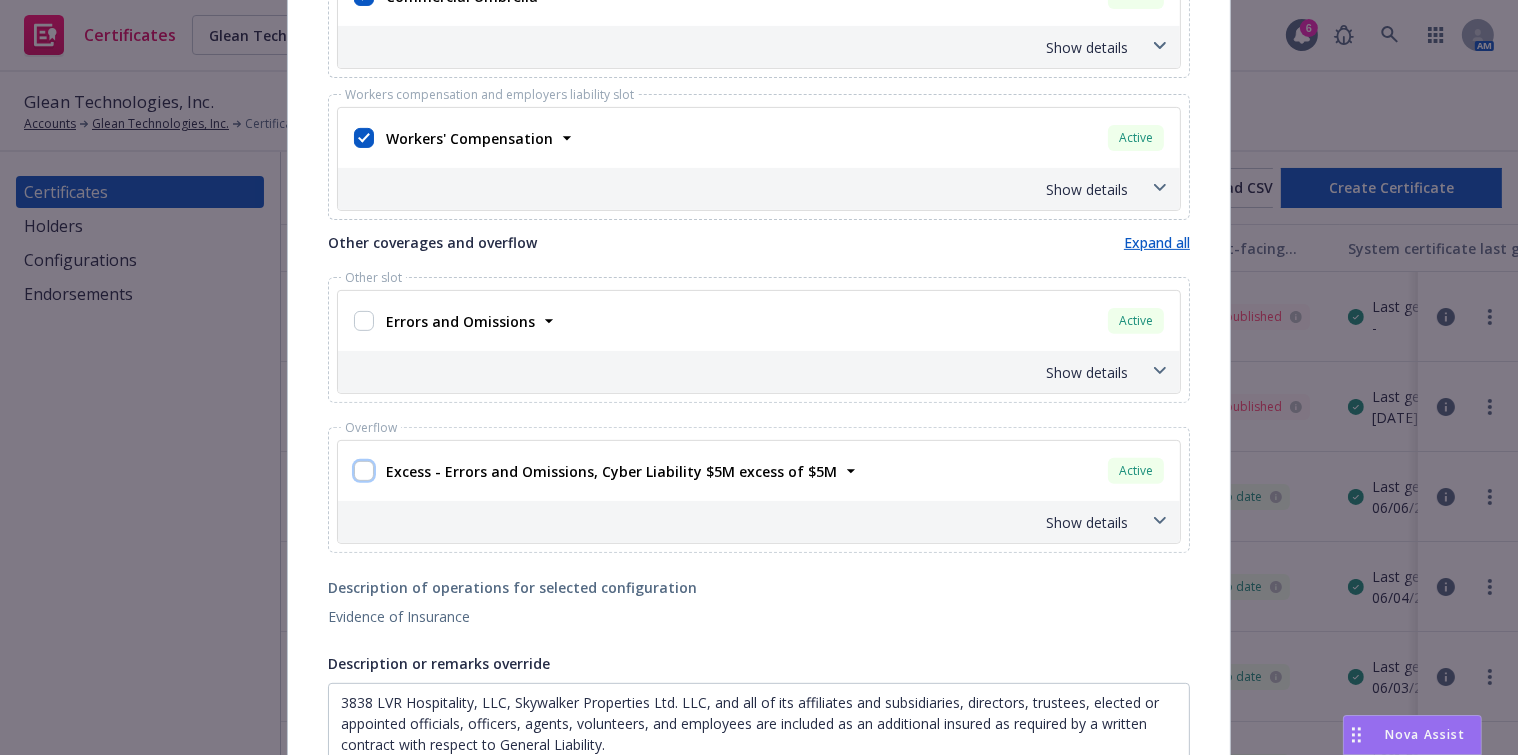checkbox on "false" 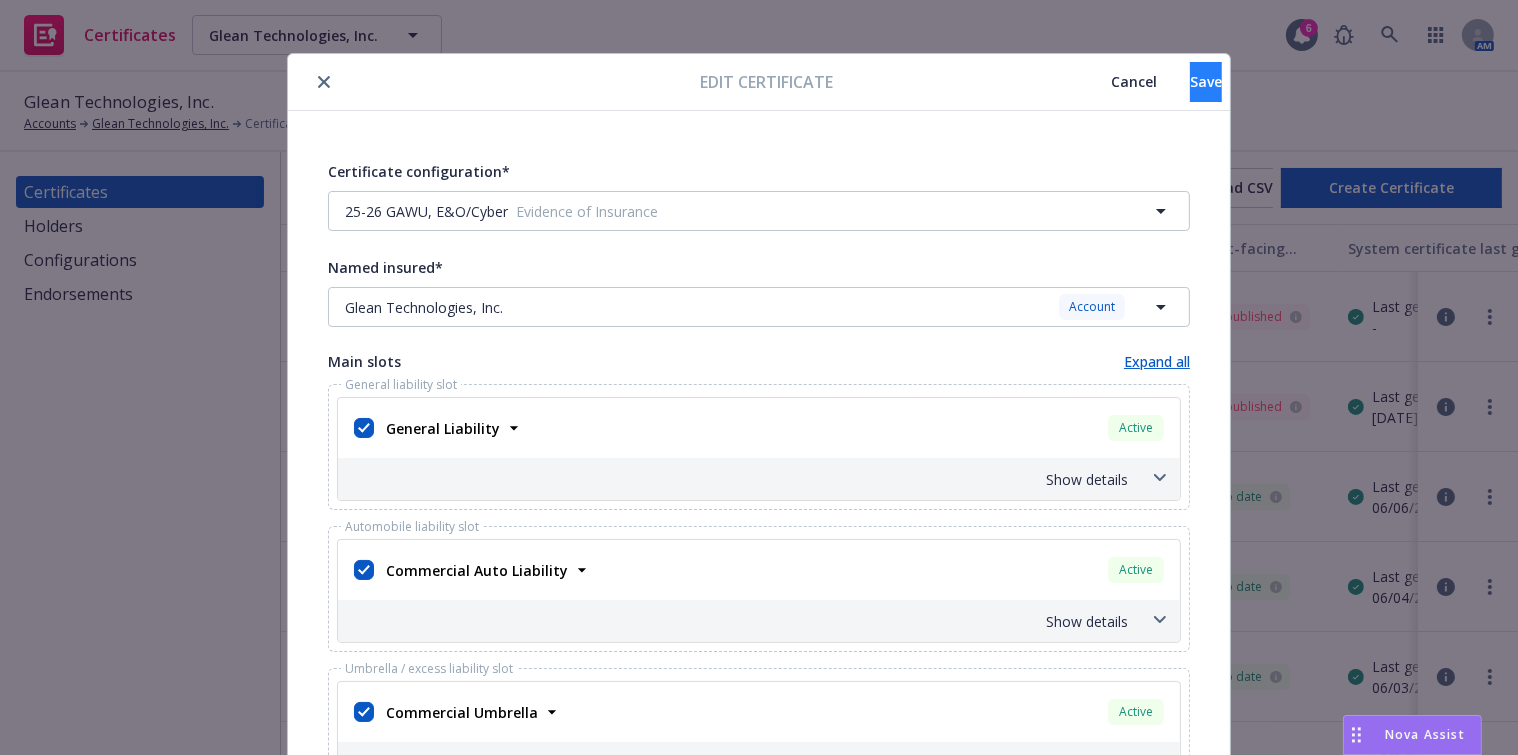 scroll, scrollTop: 0, scrollLeft: 0, axis: both 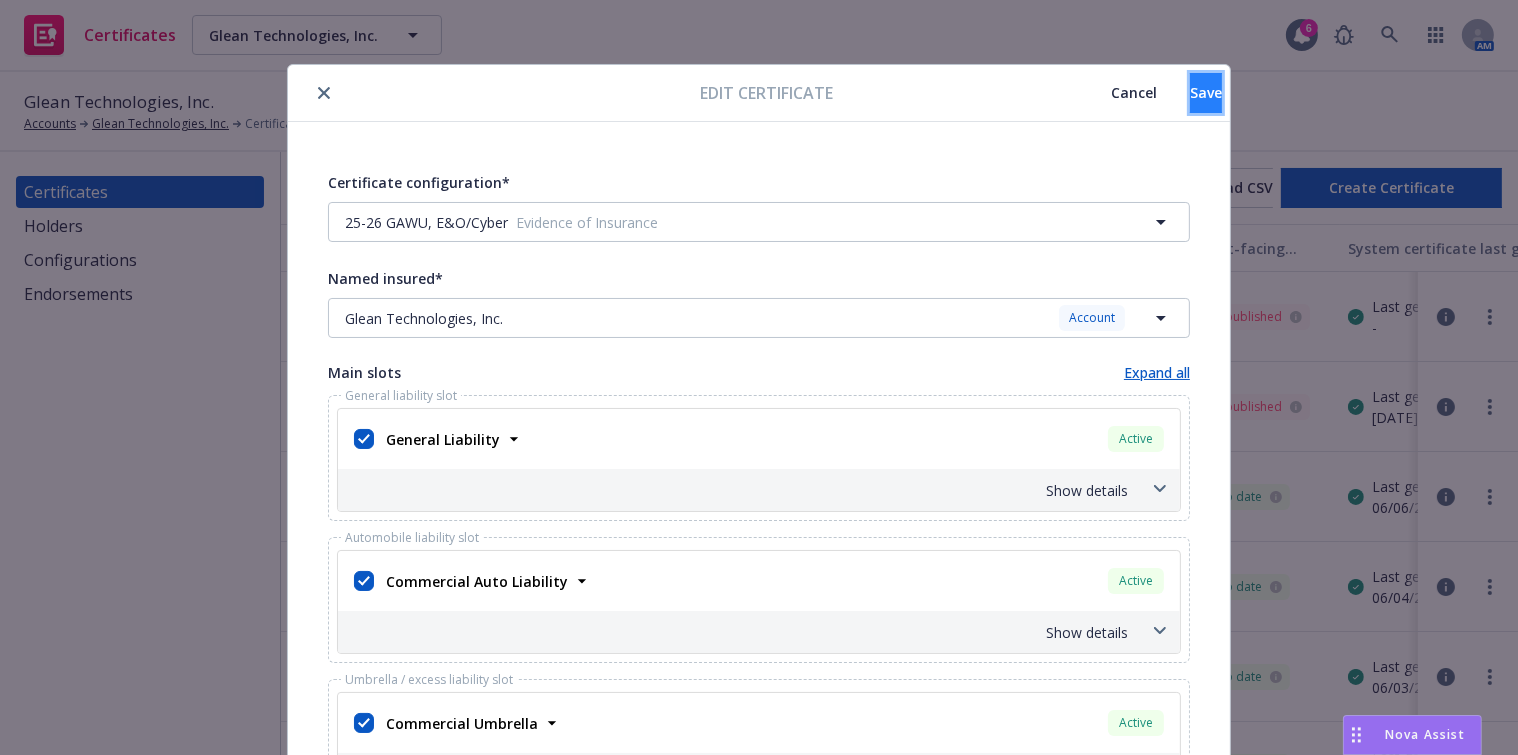 click on "Save" at bounding box center (1206, 92) 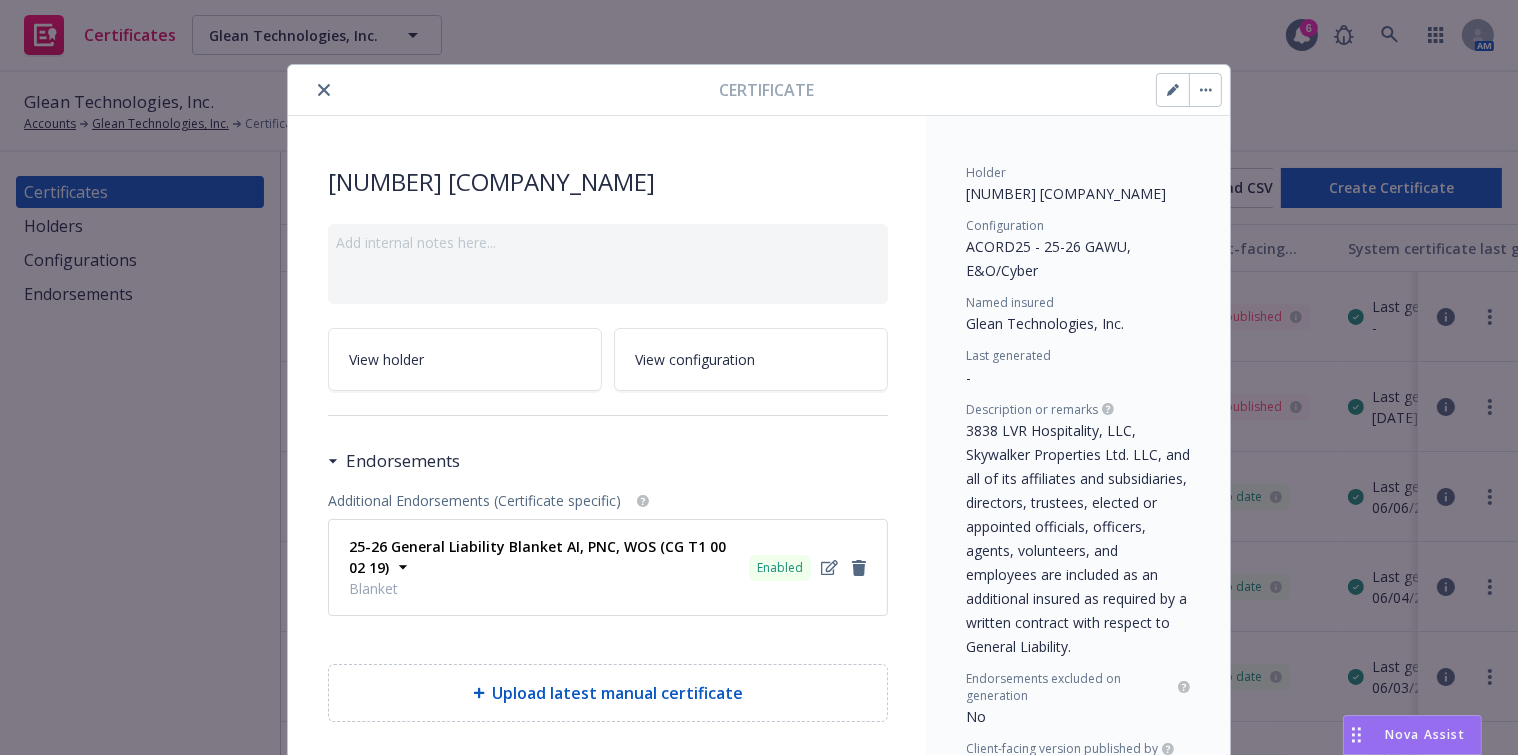 click at bounding box center (1173, 90) 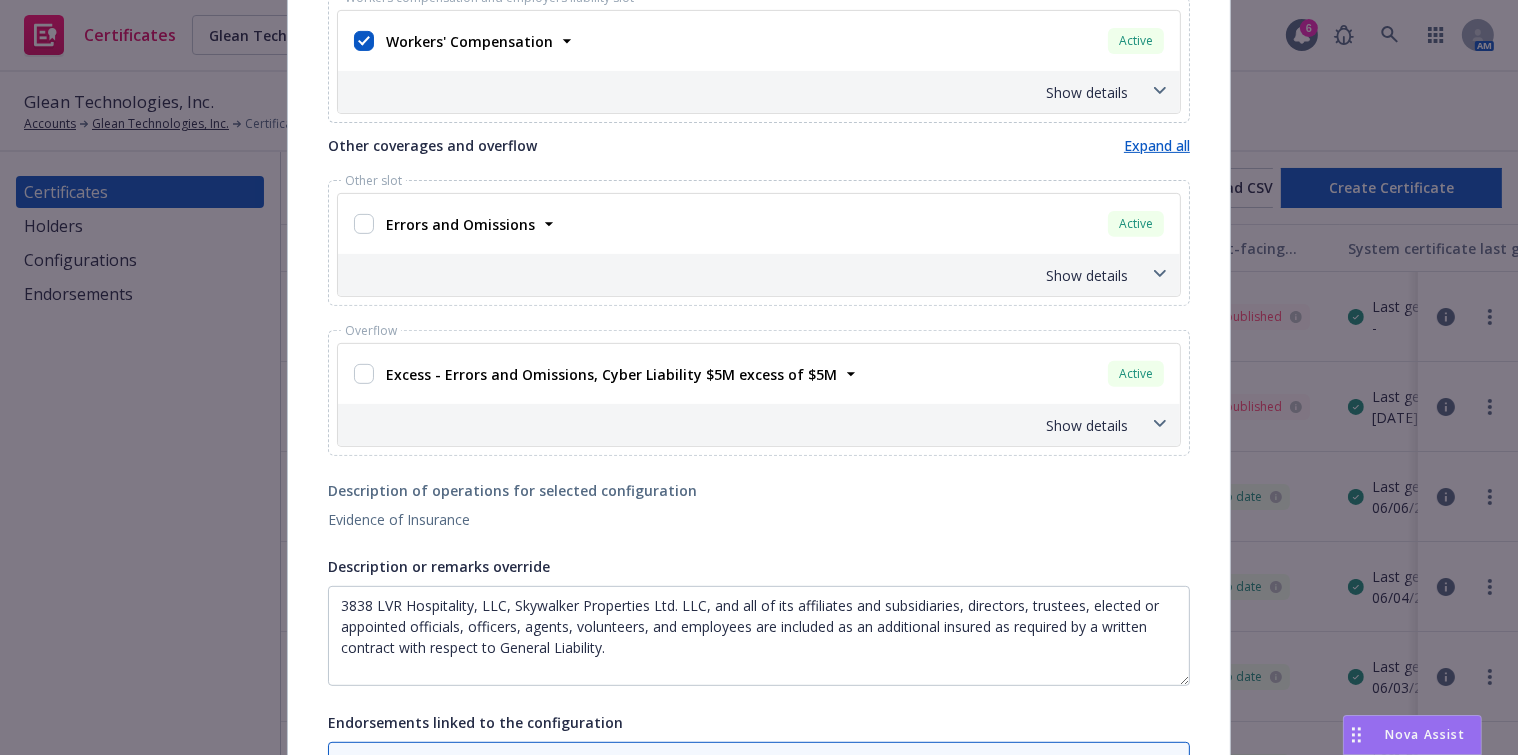 scroll, scrollTop: 636, scrollLeft: 0, axis: vertical 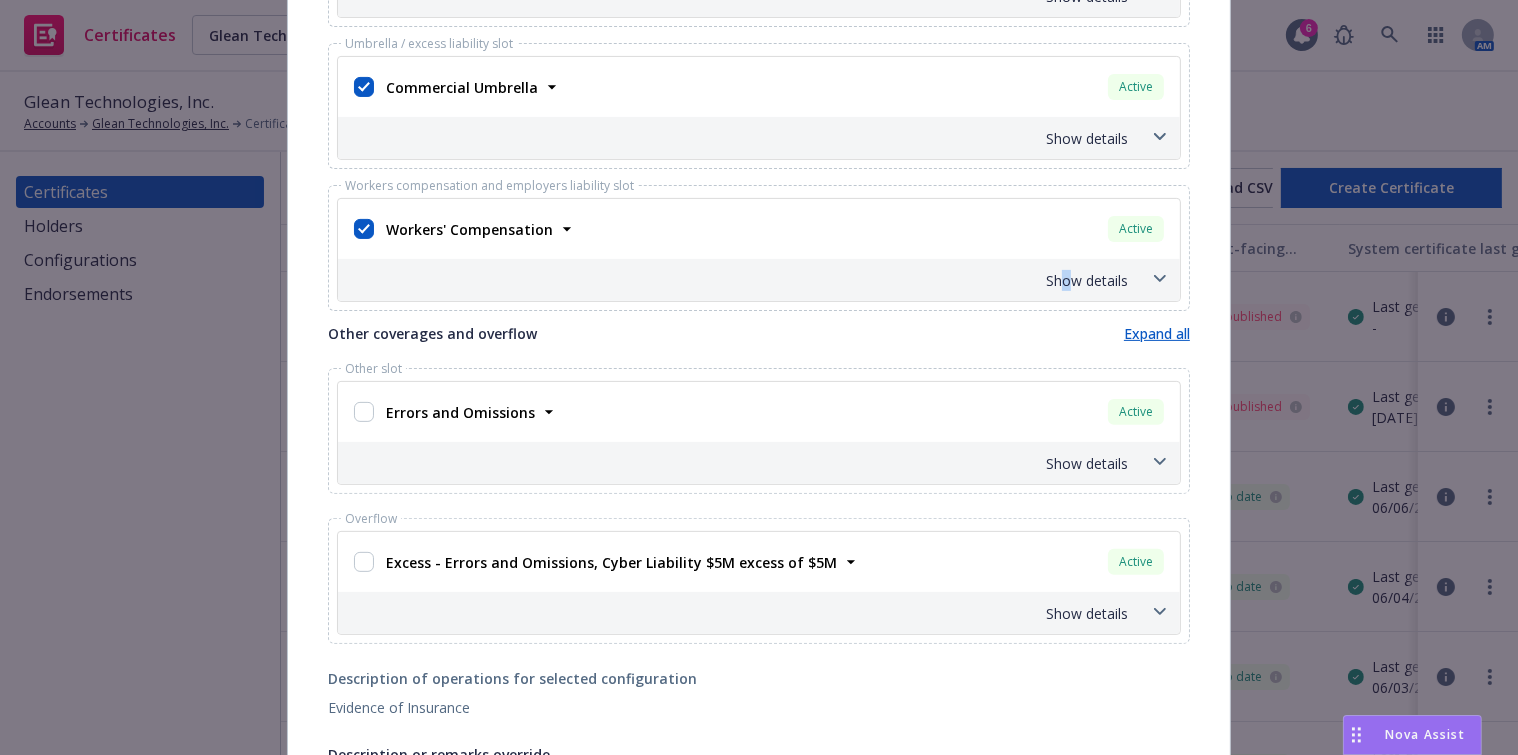 click on "Show details" at bounding box center (735, 280) 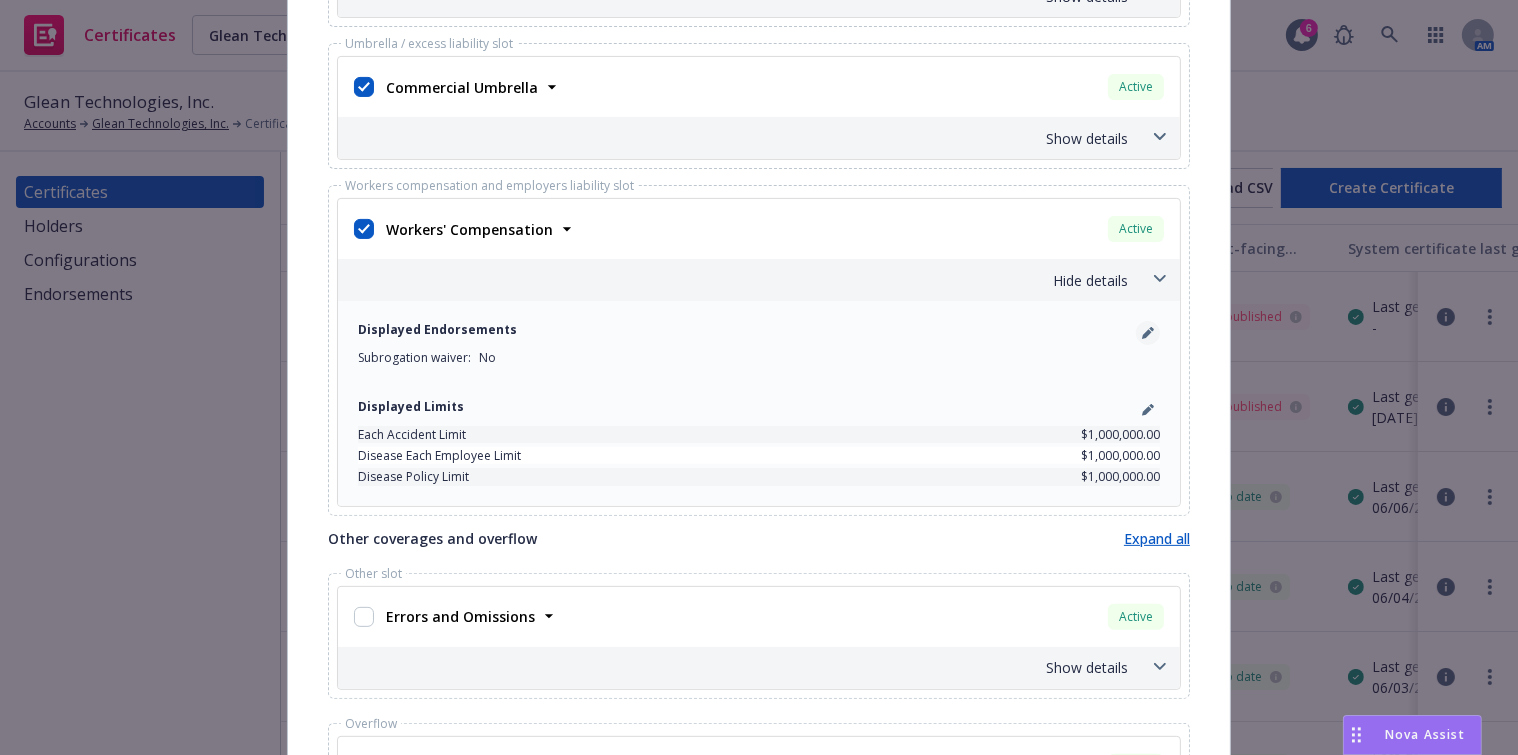 click 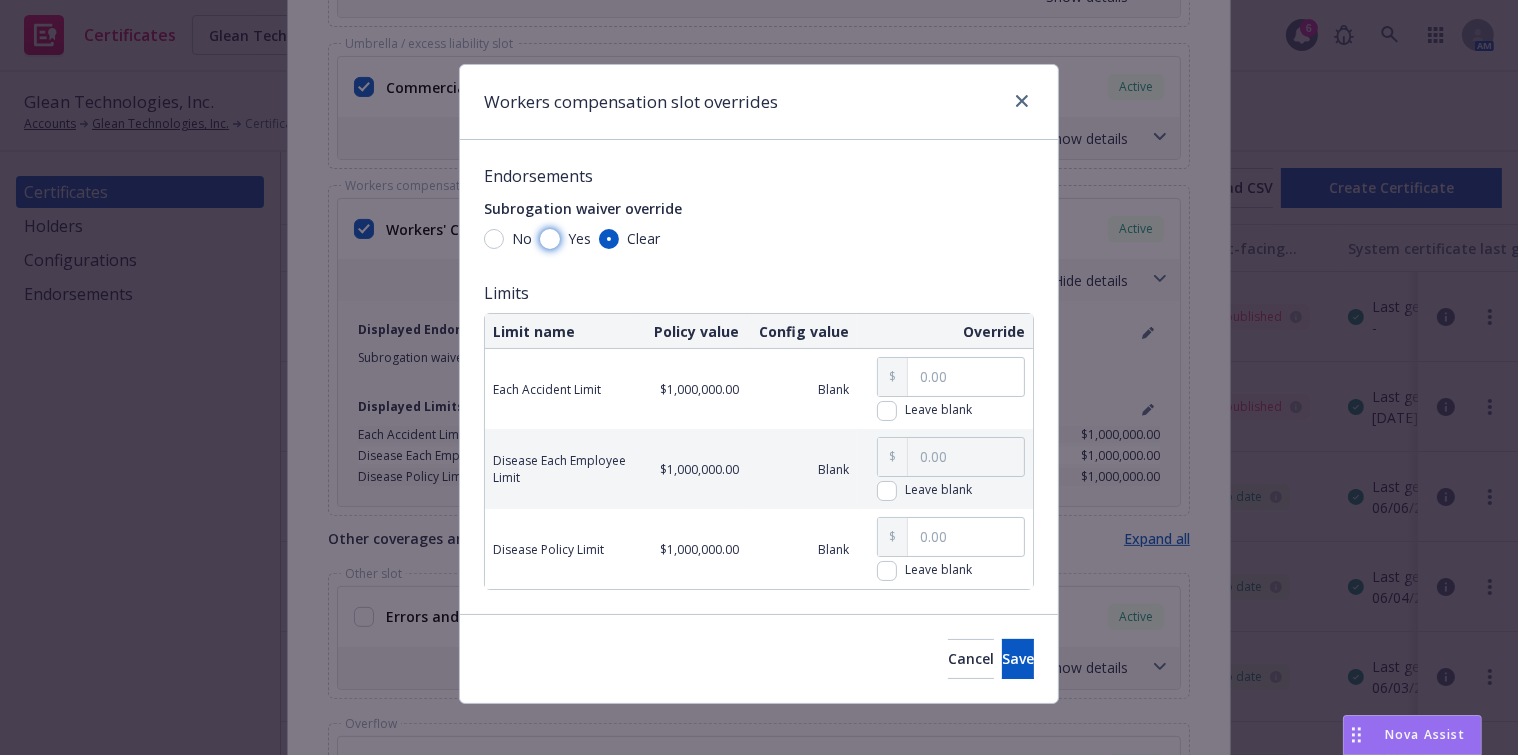 click on "Yes" at bounding box center (550, 239) 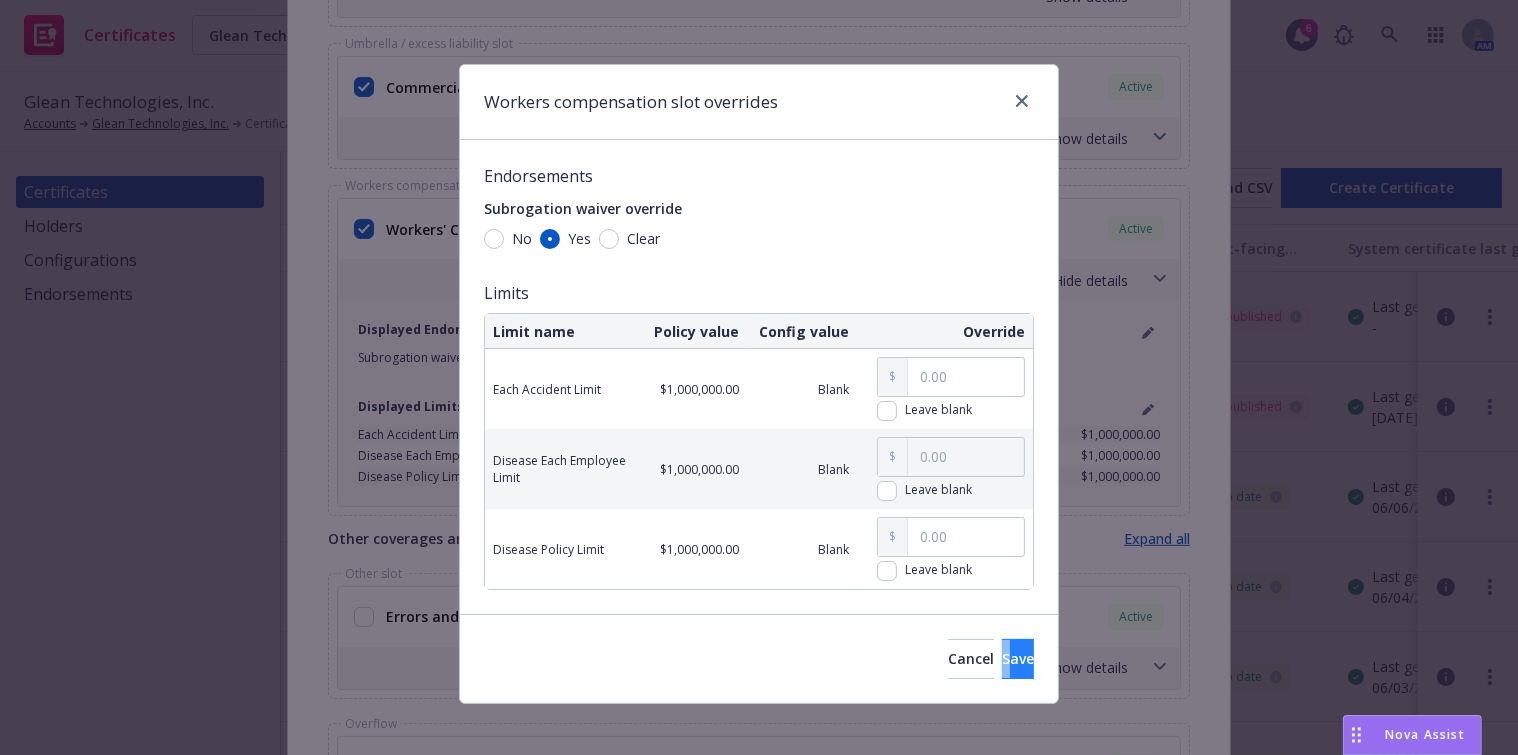 click on "Cancel Save" at bounding box center (759, 658) 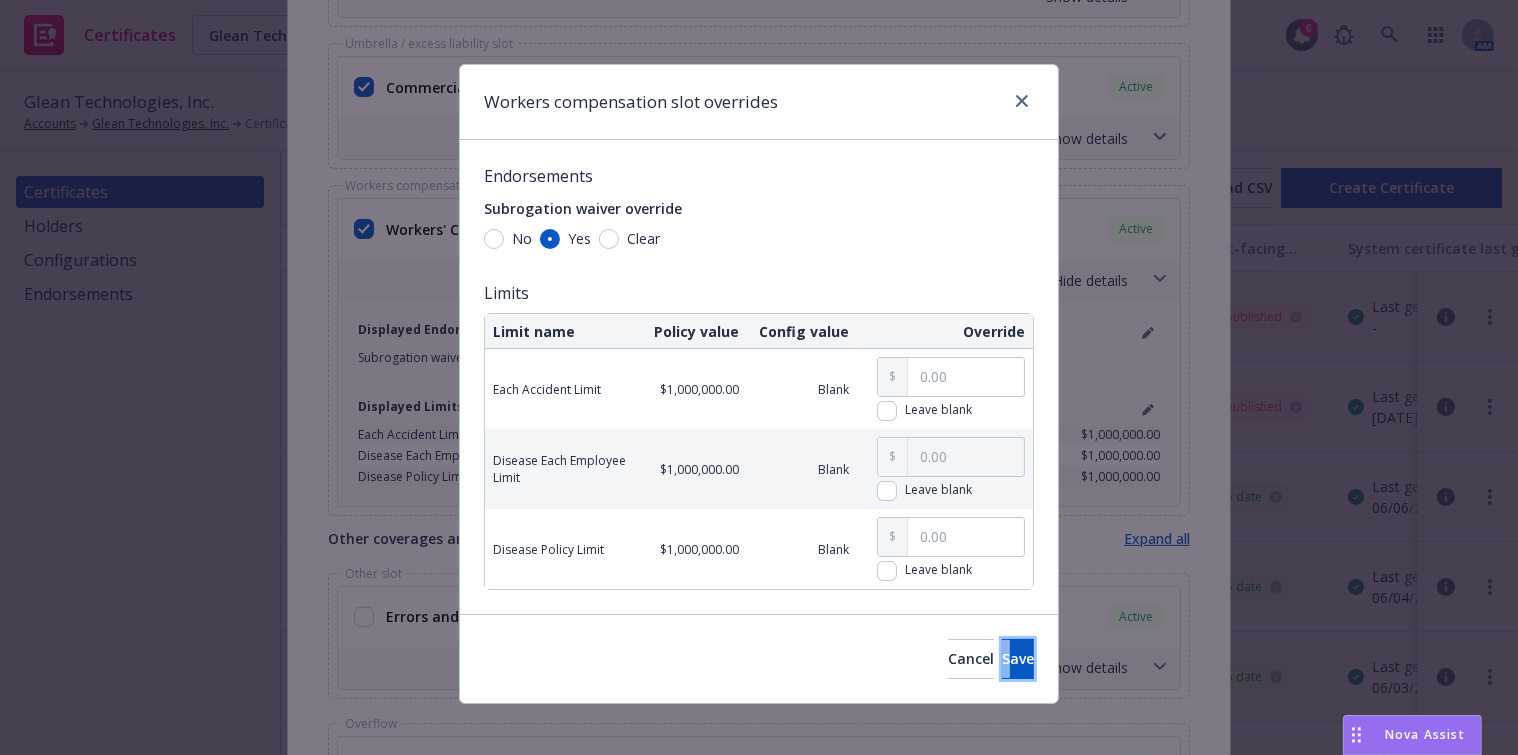 click on "Save" at bounding box center (1018, 658) 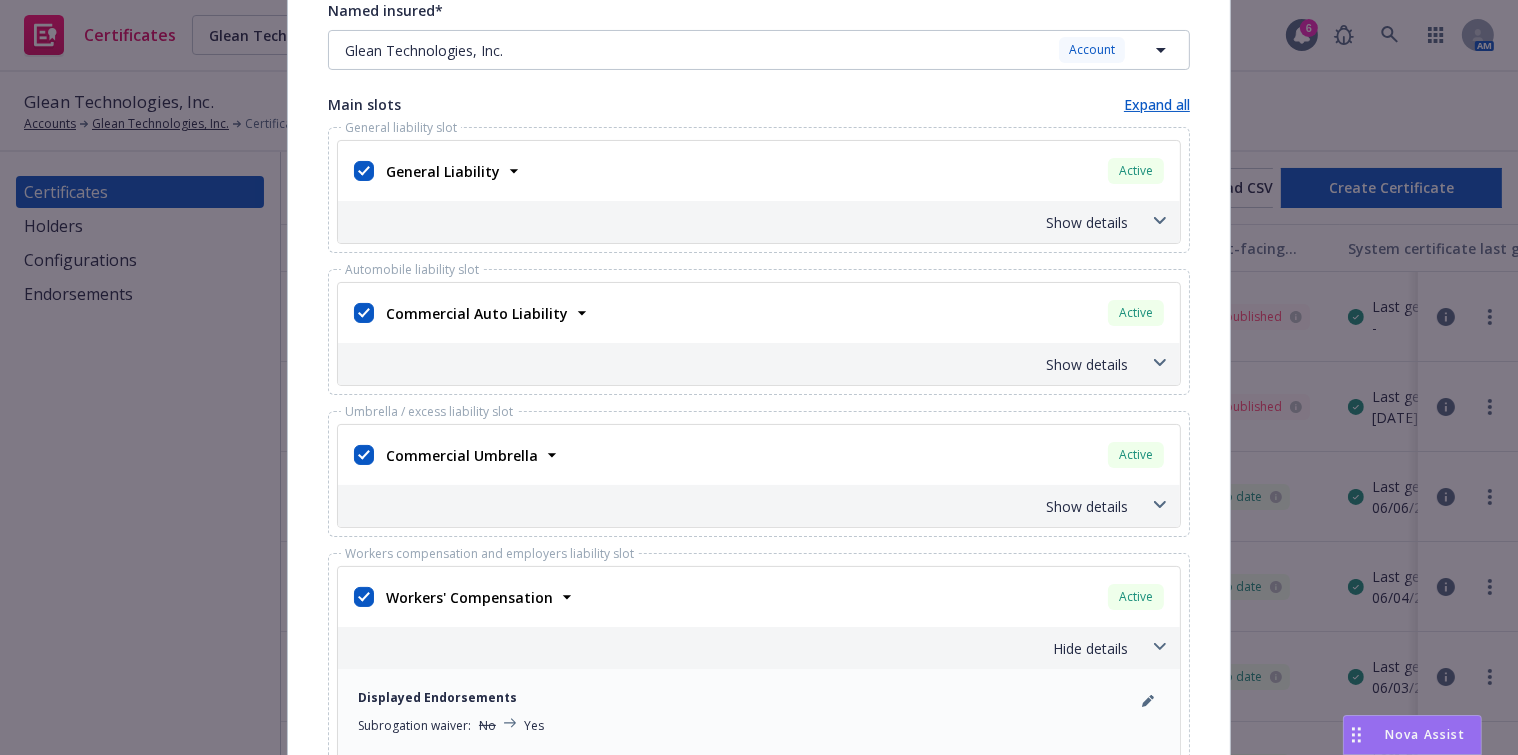 scroll, scrollTop: 181, scrollLeft: 0, axis: vertical 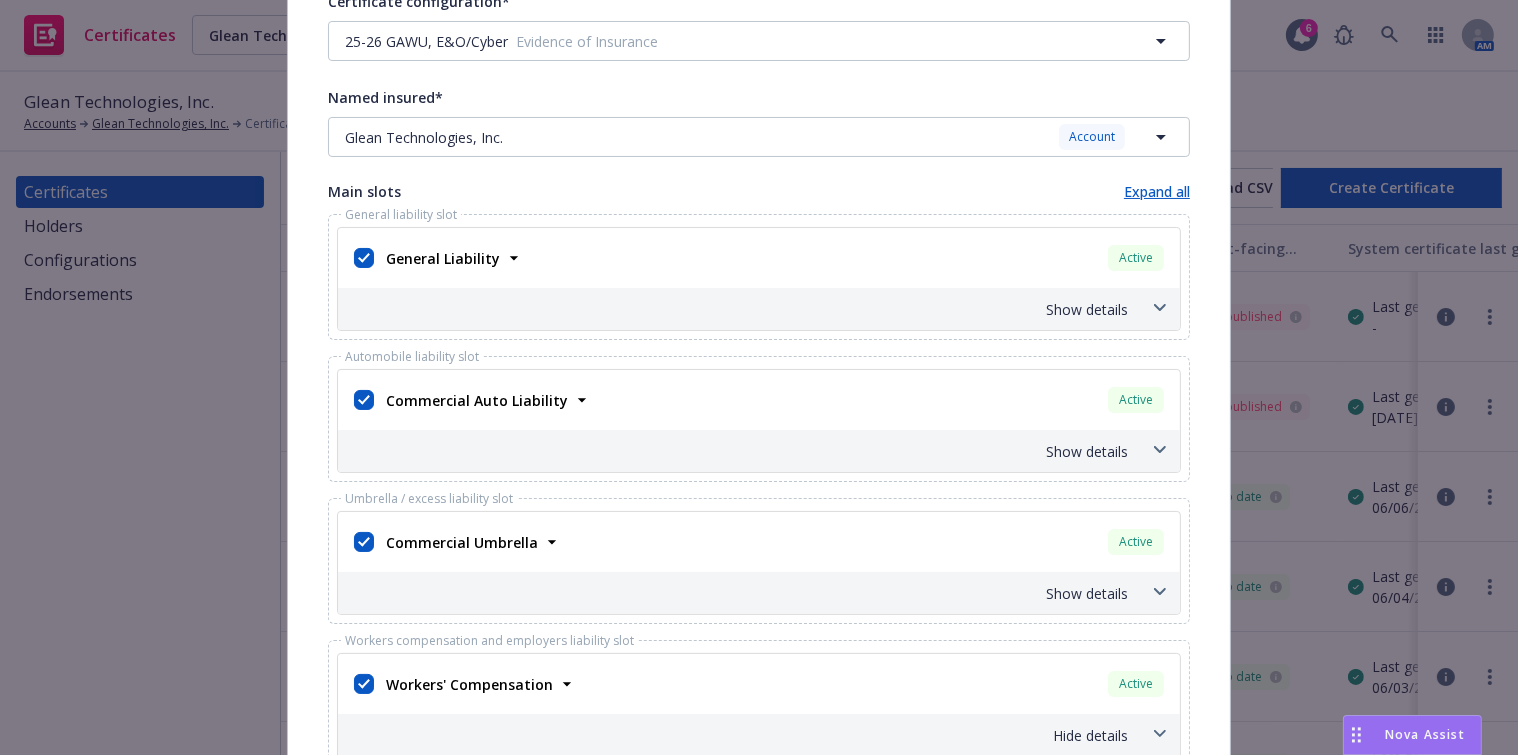 click on "Show details" at bounding box center (759, 309) 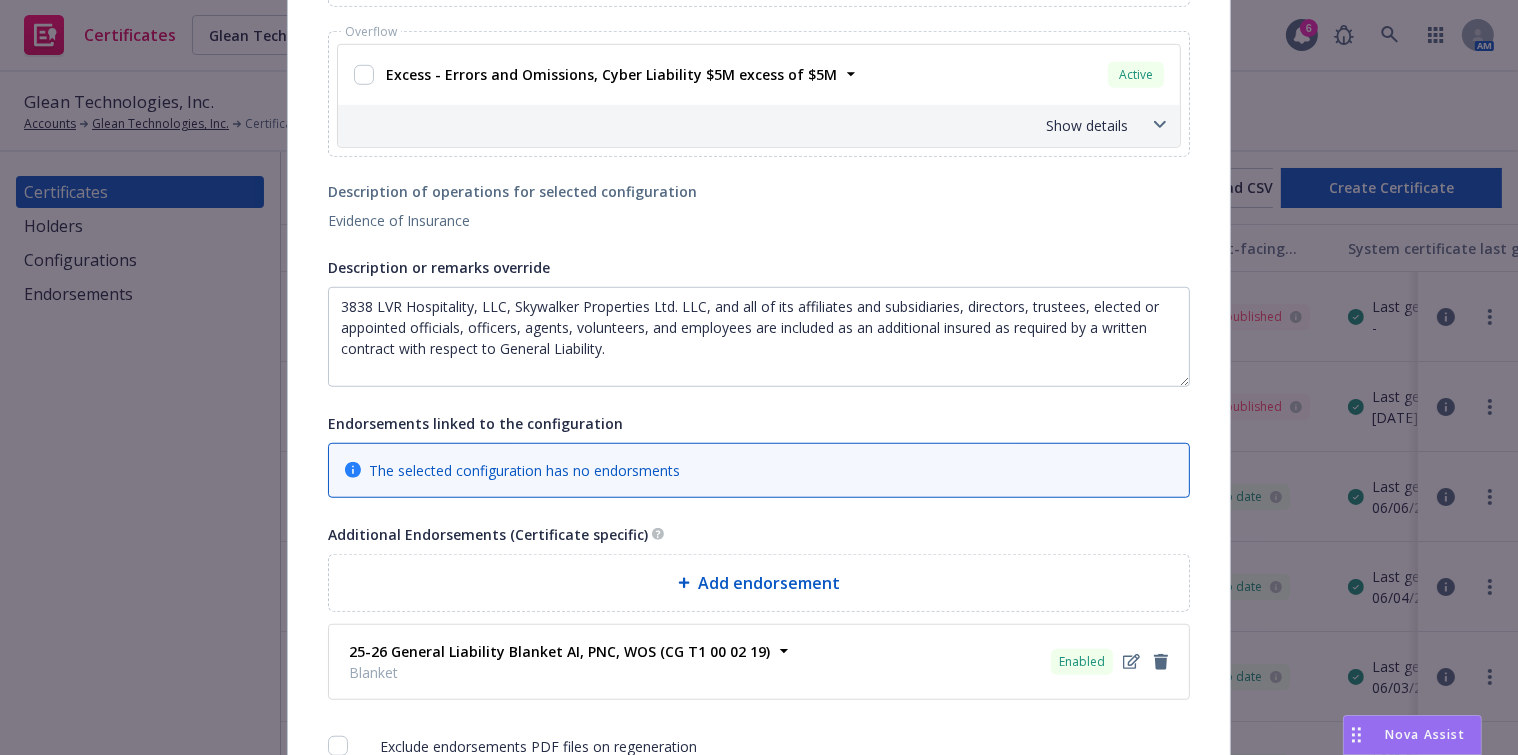 scroll, scrollTop: 1727, scrollLeft: 0, axis: vertical 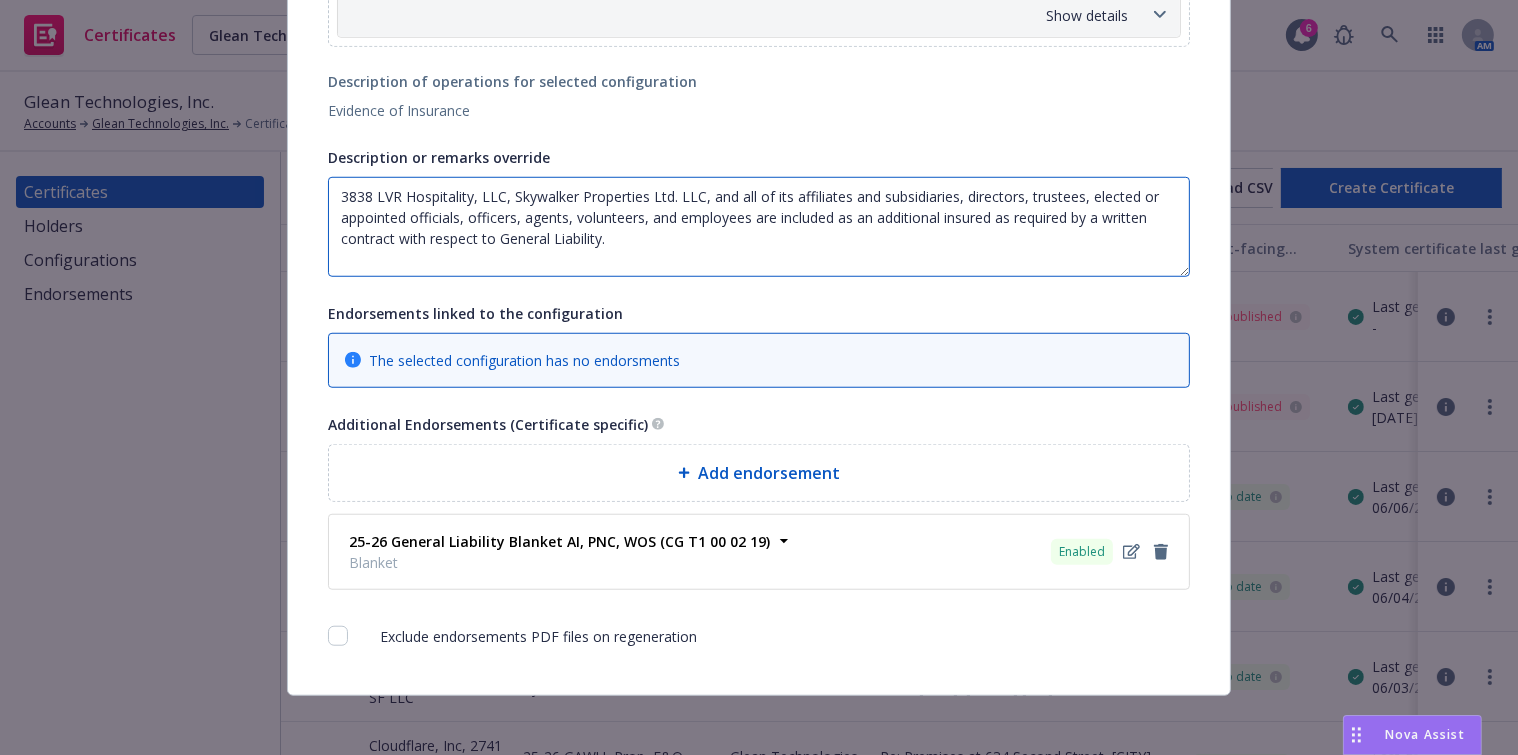 click on "3838 LVR Hospitality, LLC, Skywalker Properties Ltd. LLC, and all of its affiliates and subsidiaries, directors, trustees, elected or appointed officials, officers, agents, volunteers, and employees are included as an additional insured as required by a written contract with respect to General Liability." at bounding box center [759, 227] 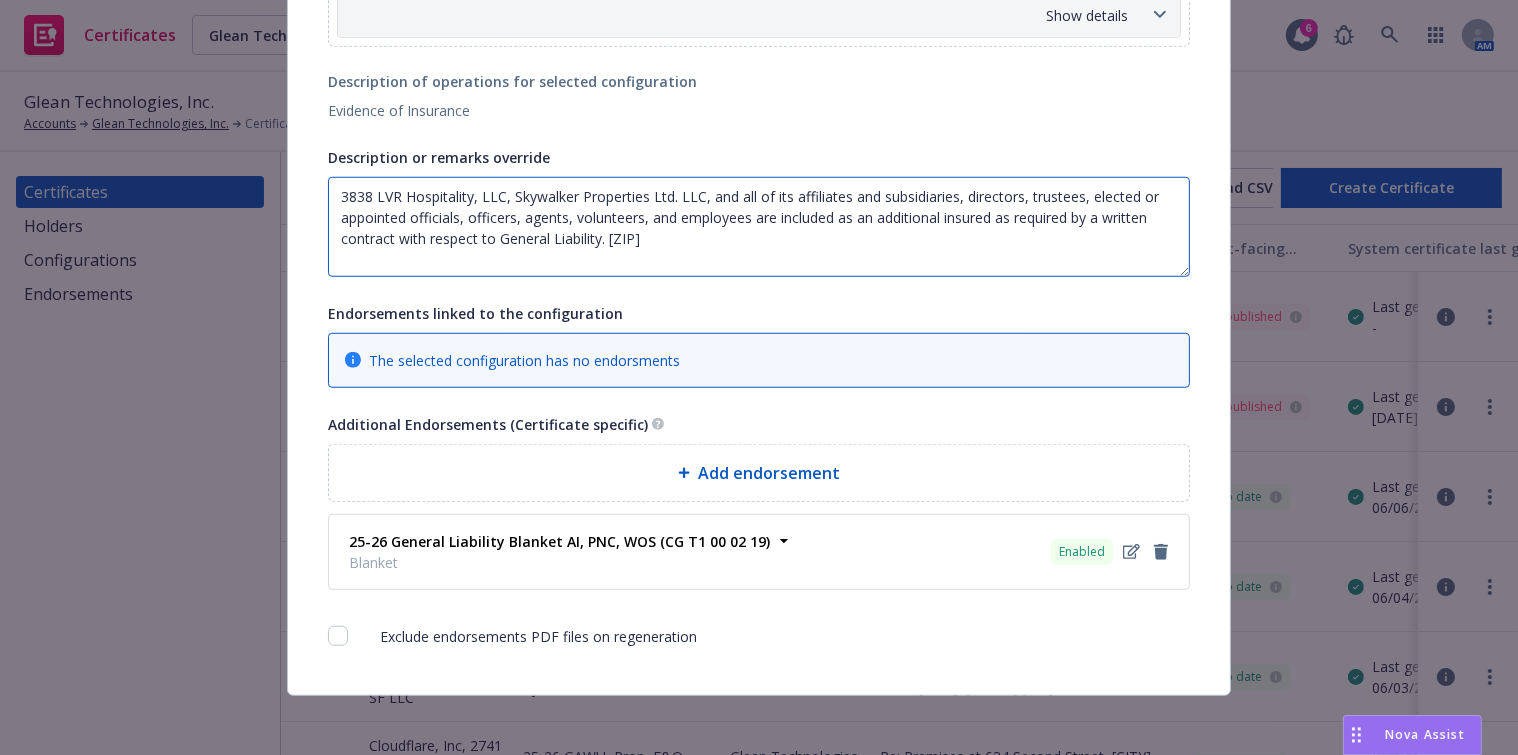 paste on "Coverage is Primary and Non-Contributory." 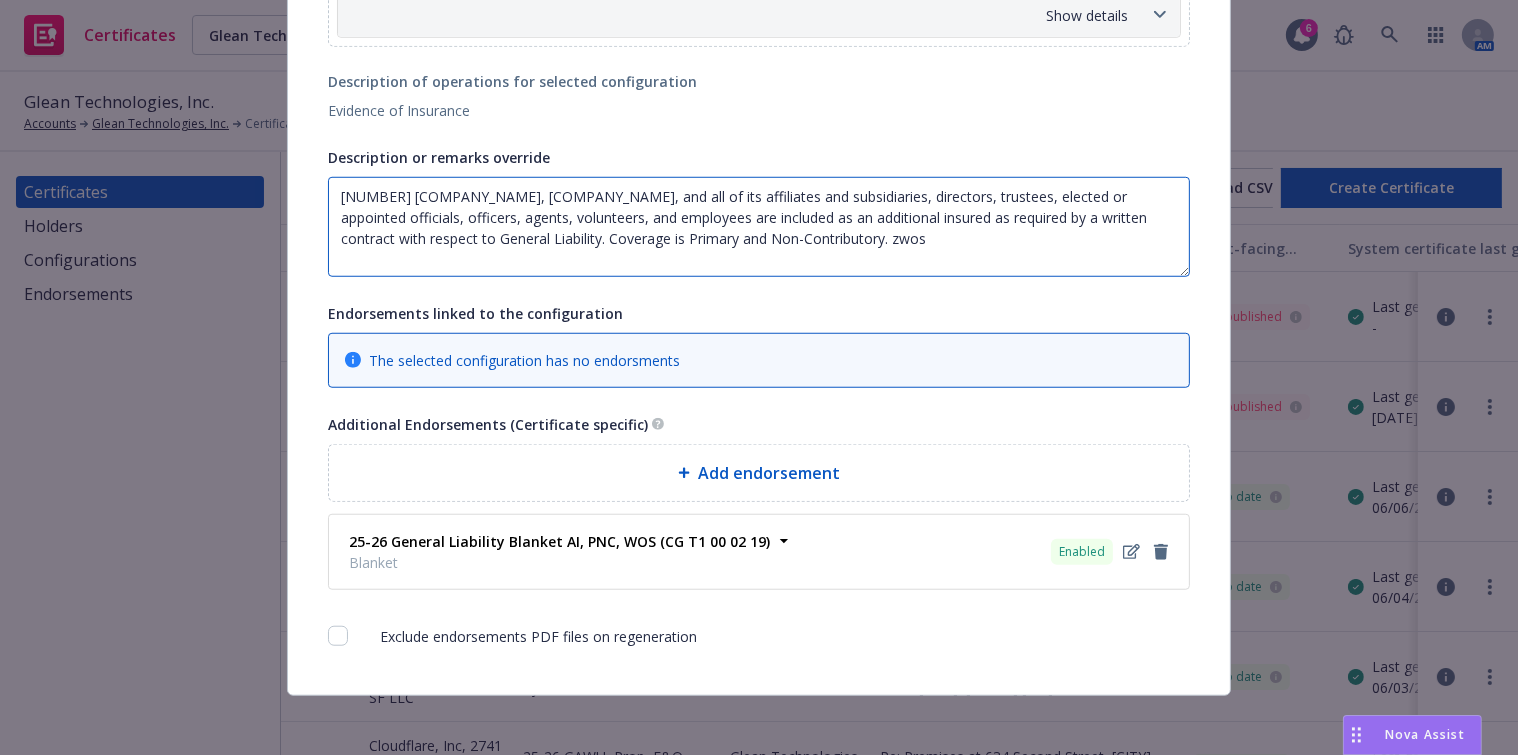 paste on "Waiver of subrogation applies with respect to General Liability, Auto Liability and Worker's Compensation as required by written contract." 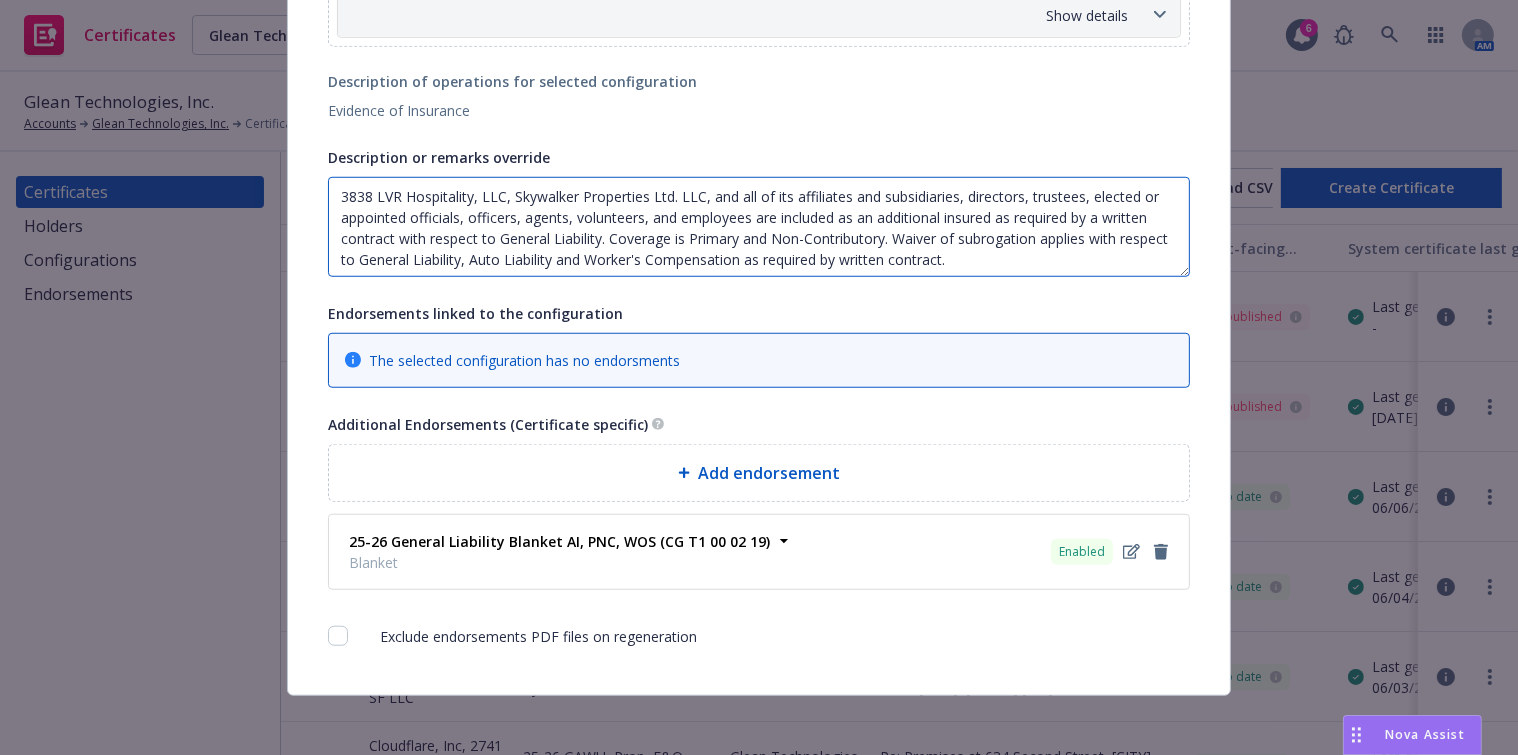 click on "3838 LVR Hospitality, LLC, Skywalker Properties Ltd. LLC, and all of its affiliates and subsidiaries, directors, trustees, elected or appointed officials, officers, agents, volunteers, and employees are included as an additional insured as required by a written contract with respect to General Liability. Coverage is Primary and Non-Contributory. Waiver of subrogation applies with respect to General Liability, Auto Liability and Worker's Compensation as required by written contract." at bounding box center (759, 227) 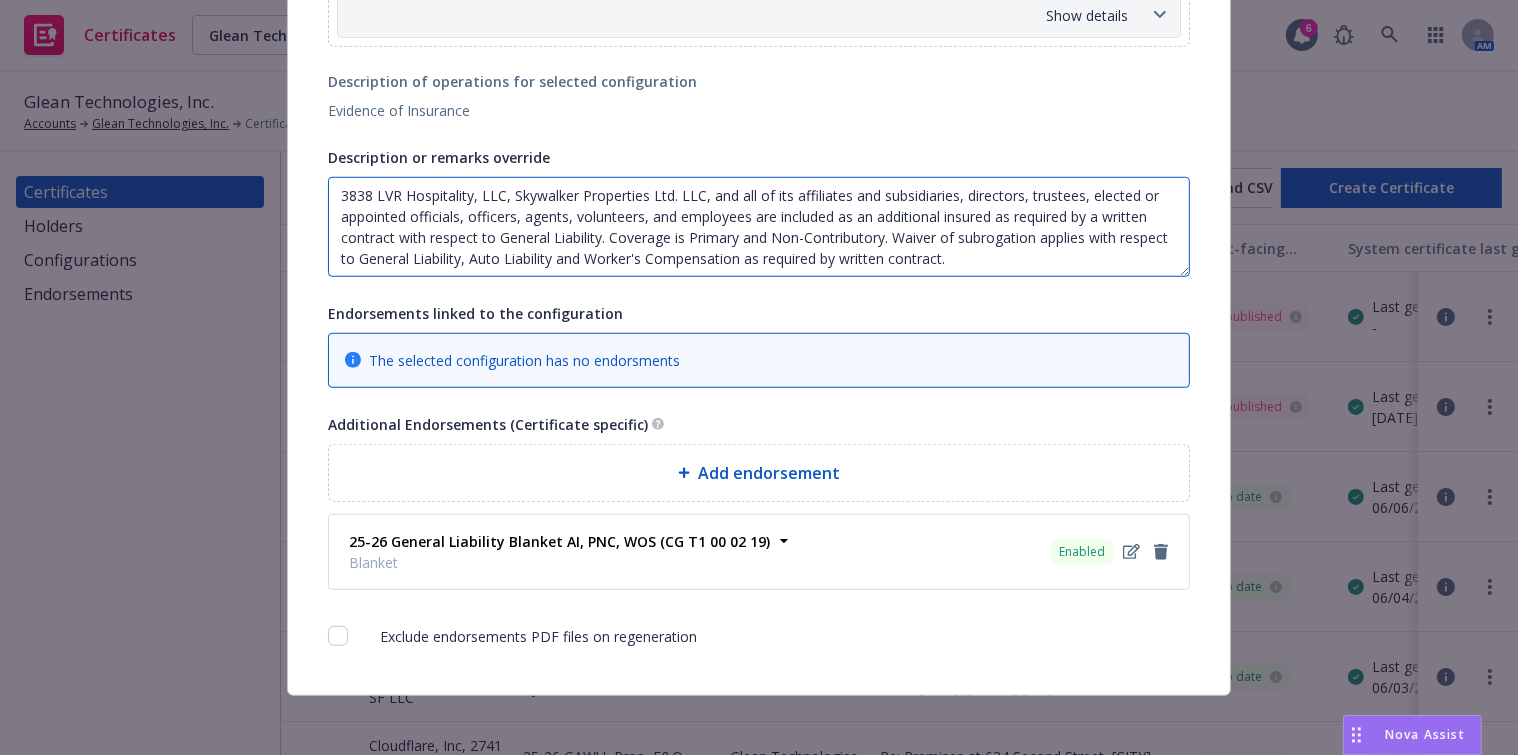 drag, startPoint x: 634, startPoint y: 257, endPoint x: 405, endPoint y: 255, distance: 229.00873 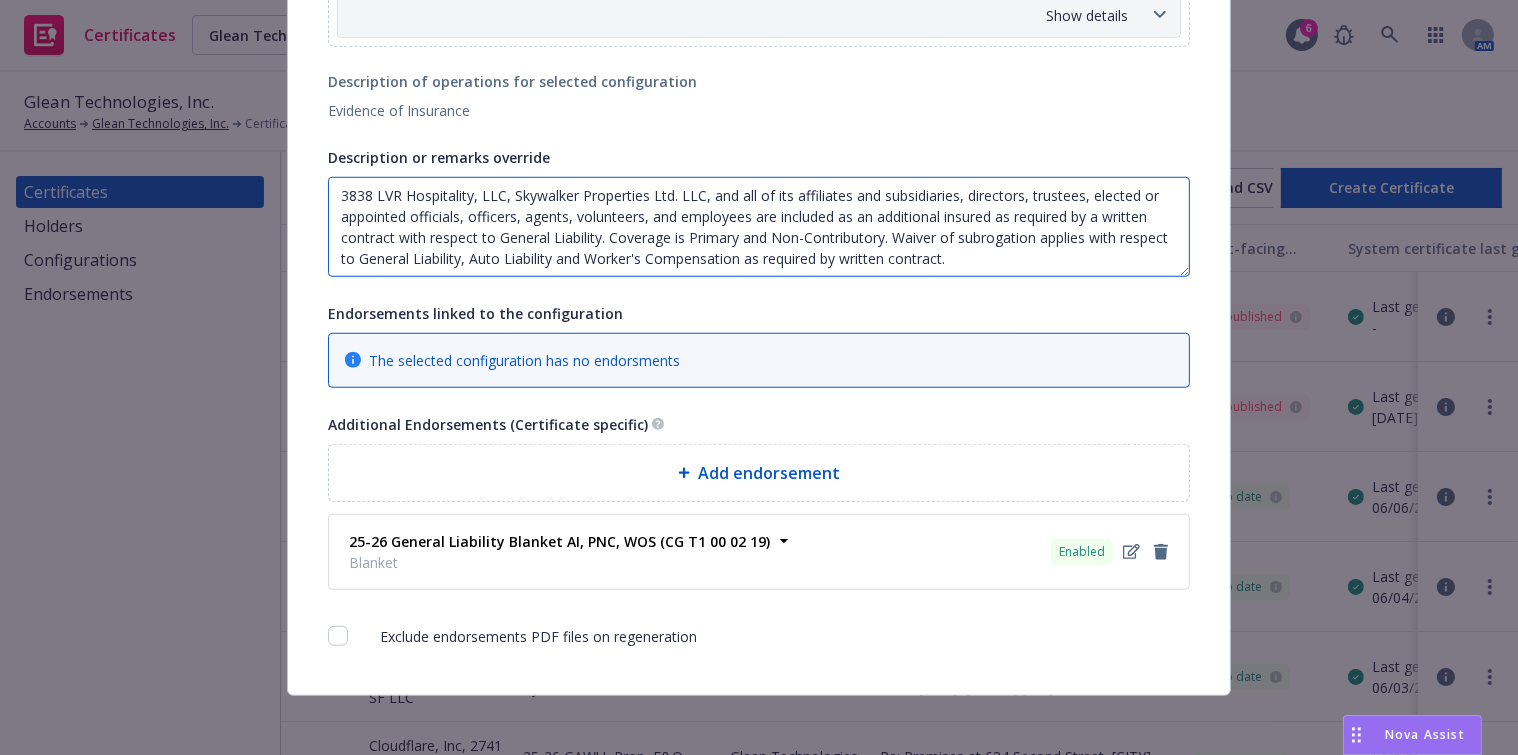 click on "3838 LVR Hospitality, LLC, Skywalker Properties Ltd. LLC, and all of its affiliates and subsidiaries, directors, trustees, elected or appointed officials, officers, agents, volunteers, and employees are included as an additional insured as required by a written contract with respect to General Liability. Coverage is Primary and Non-Contributory. Waiver of subrogation applies with respect to General Liability, Auto Liability and Worker's Compensation as required by written contract." at bounding box center [759, 227] 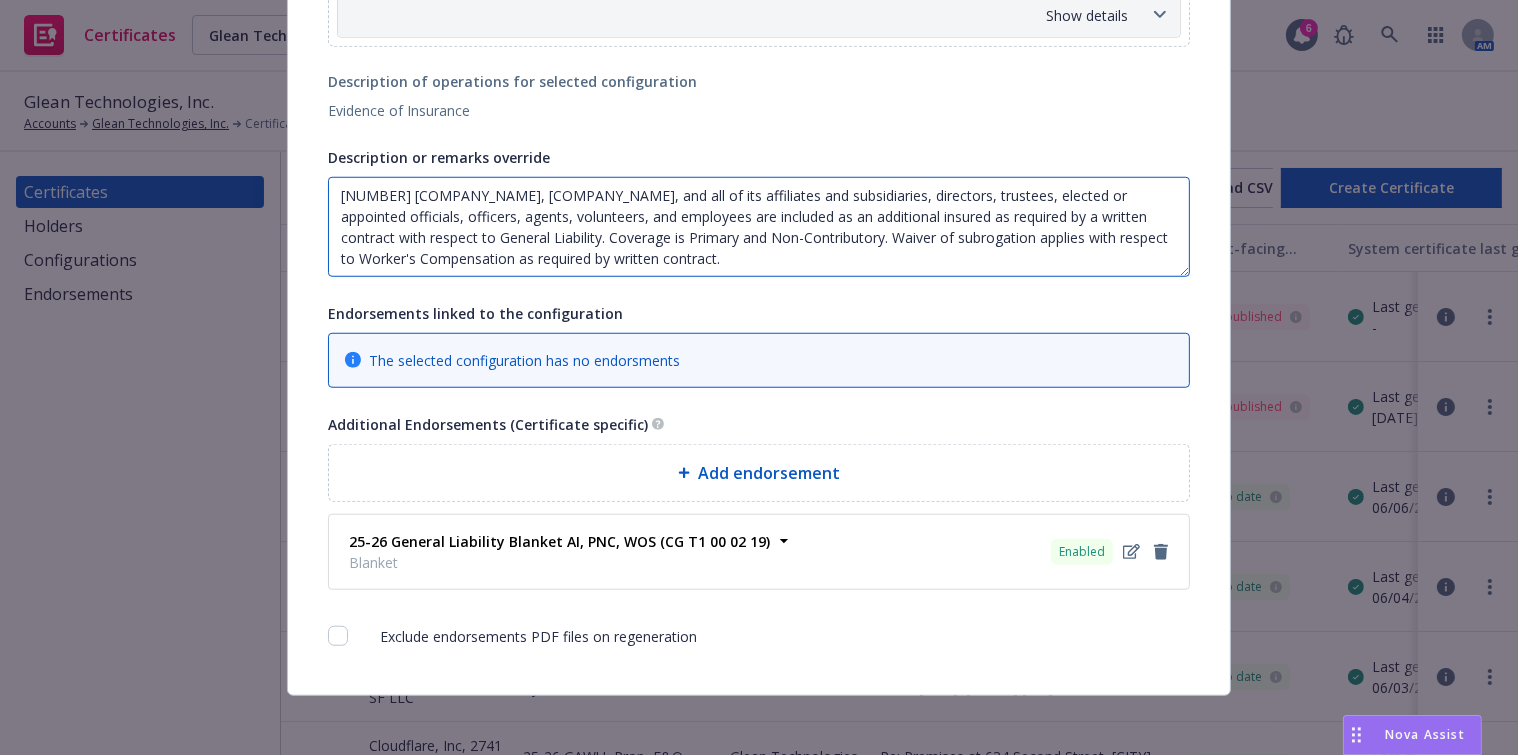 click on "3838 LVR Hospitality, LLC, Skywalker Properties Ltd. LLC, and all of its affiliates and subsidiaries, directors, trustees, elected or appointed officials, officers, agents, volunteers, and employees are included as an additional insured as required by a written contract with respect to General Liability. Coverage is Primary and Non-Contributory. Waiver of subrogation applies with respect to Worker's Compensation as required by written contract." at bounding box center [759, 227] 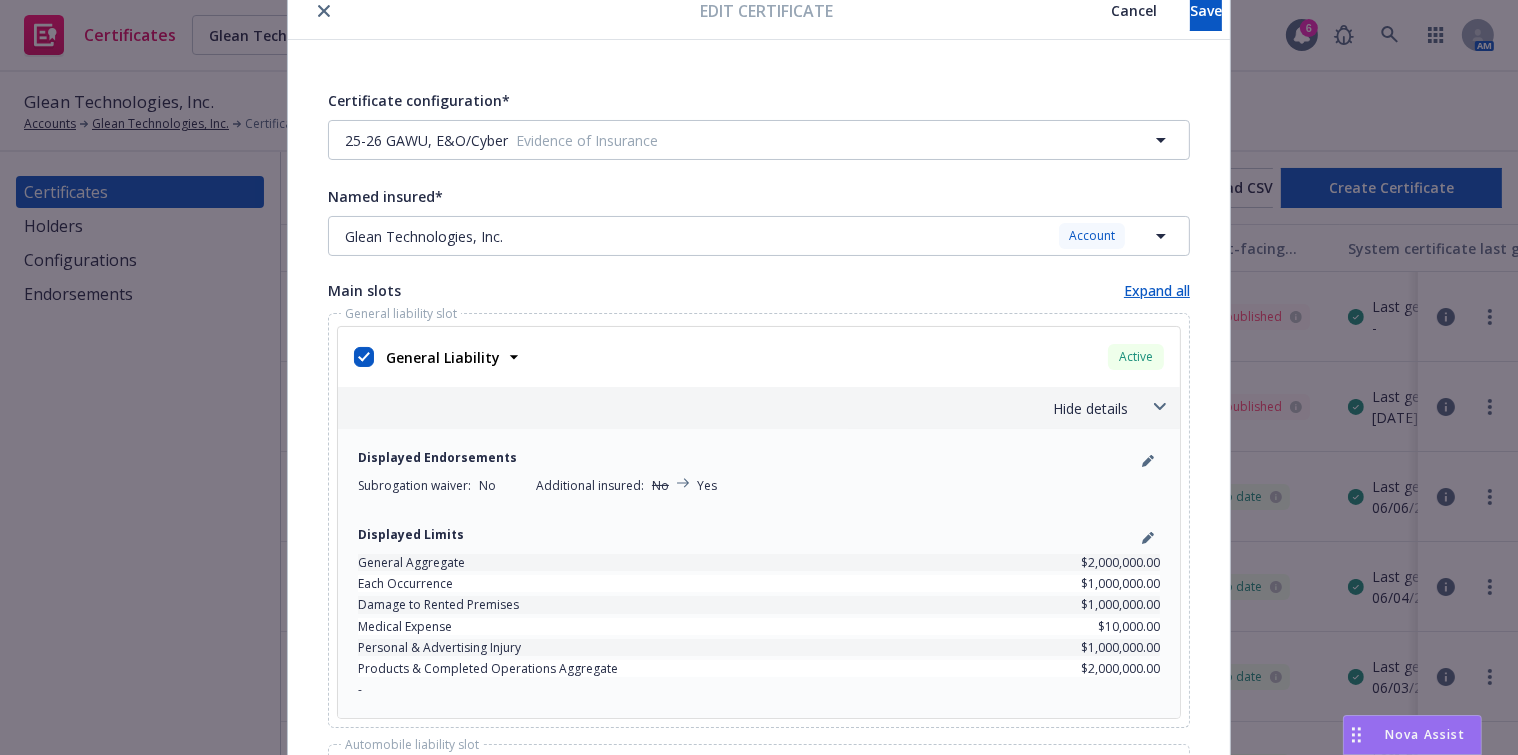 scroll, scrollTop: 0, scrollLeft: 0, axis: both 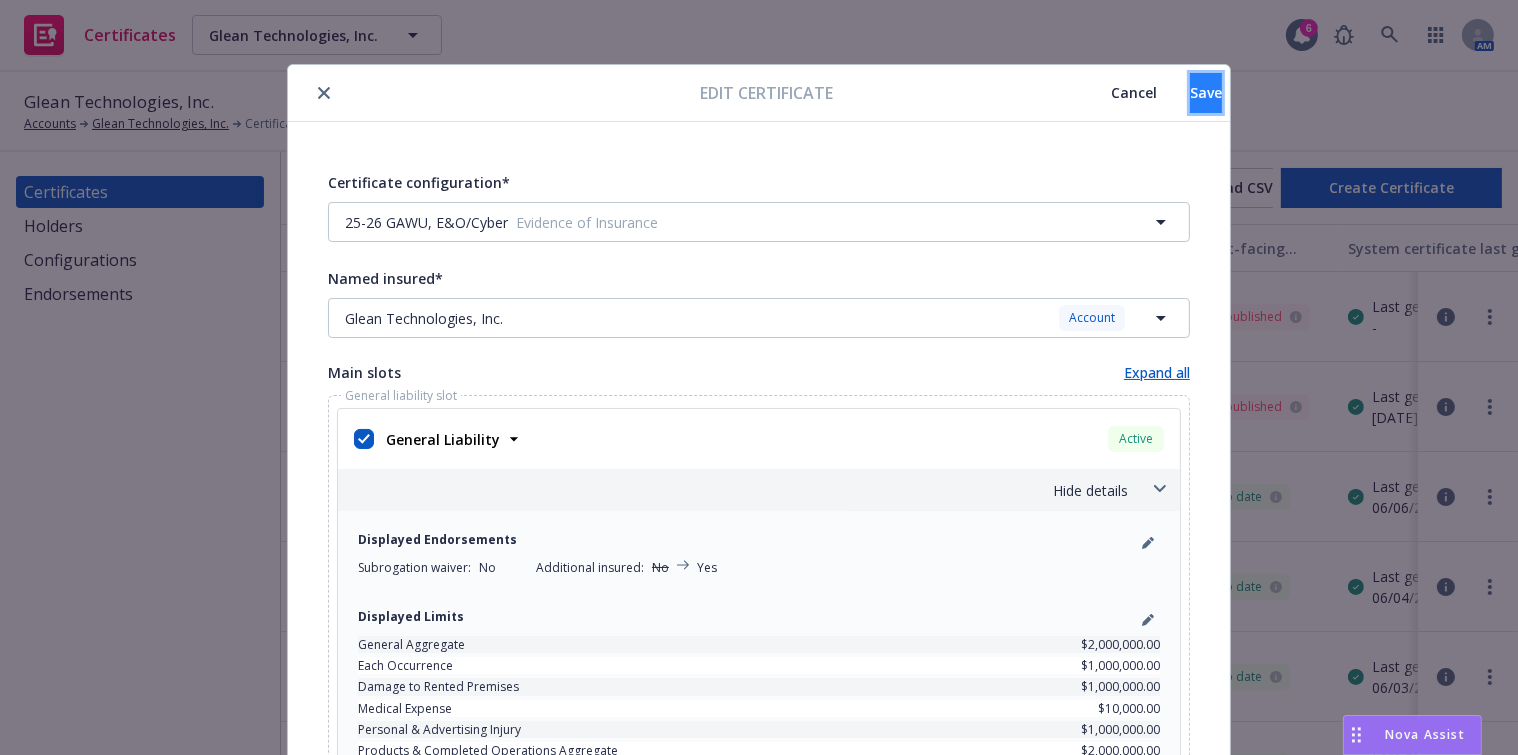 click on "Save" at bounding box center [1206, 92] 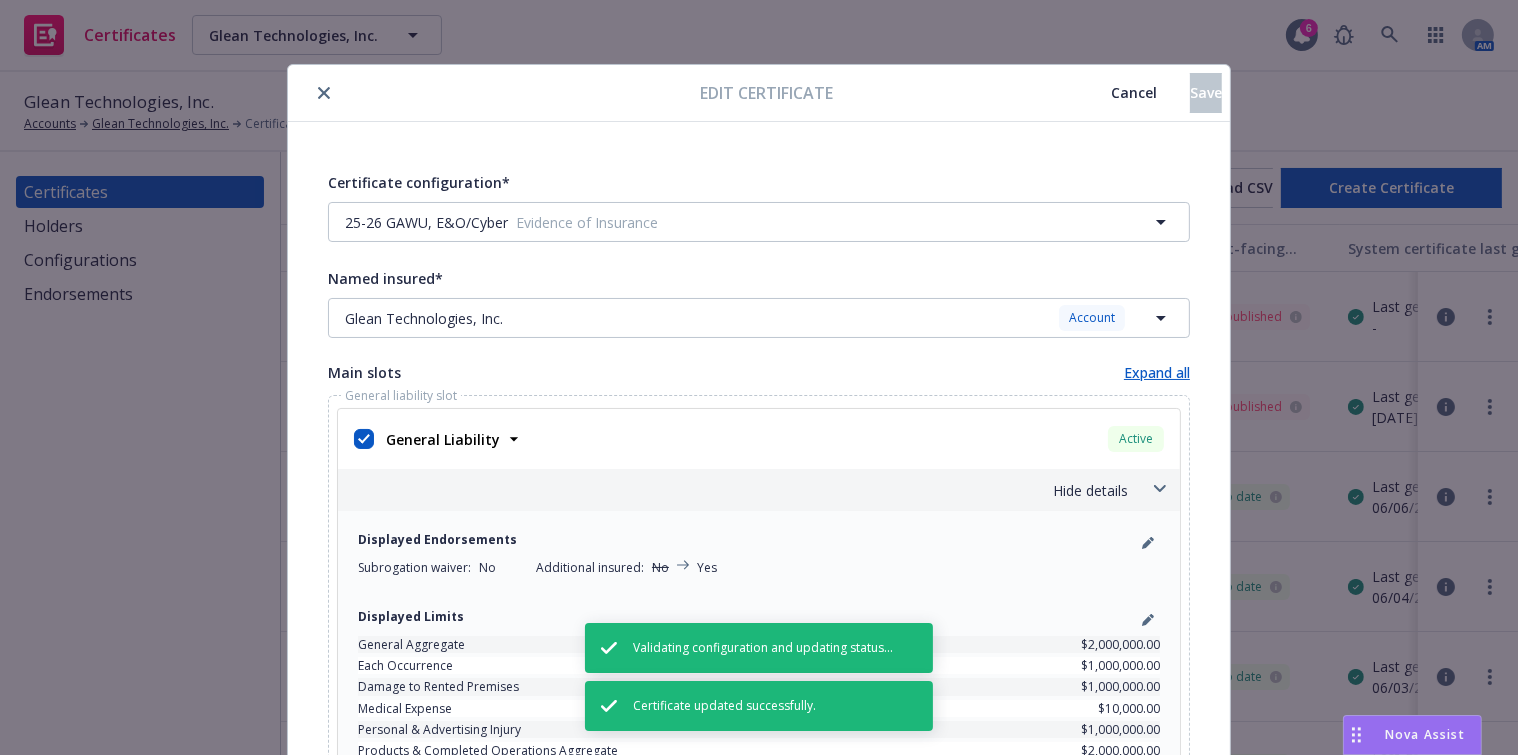 type on "3838 LVR Hospitality, LLC, Skywalker Properties Ltd. LLC, and all of its affiliates and subsidiaries, directors, trustees, elected or appointed officials, officers, agents, volunteers, and employees are included as an additional insured as required by a written contract with respect to General Liability. Coverage is Primary and Non-Contributory. Waiver of subrogation applies with respect to Worker's Compensation as required by written contract." 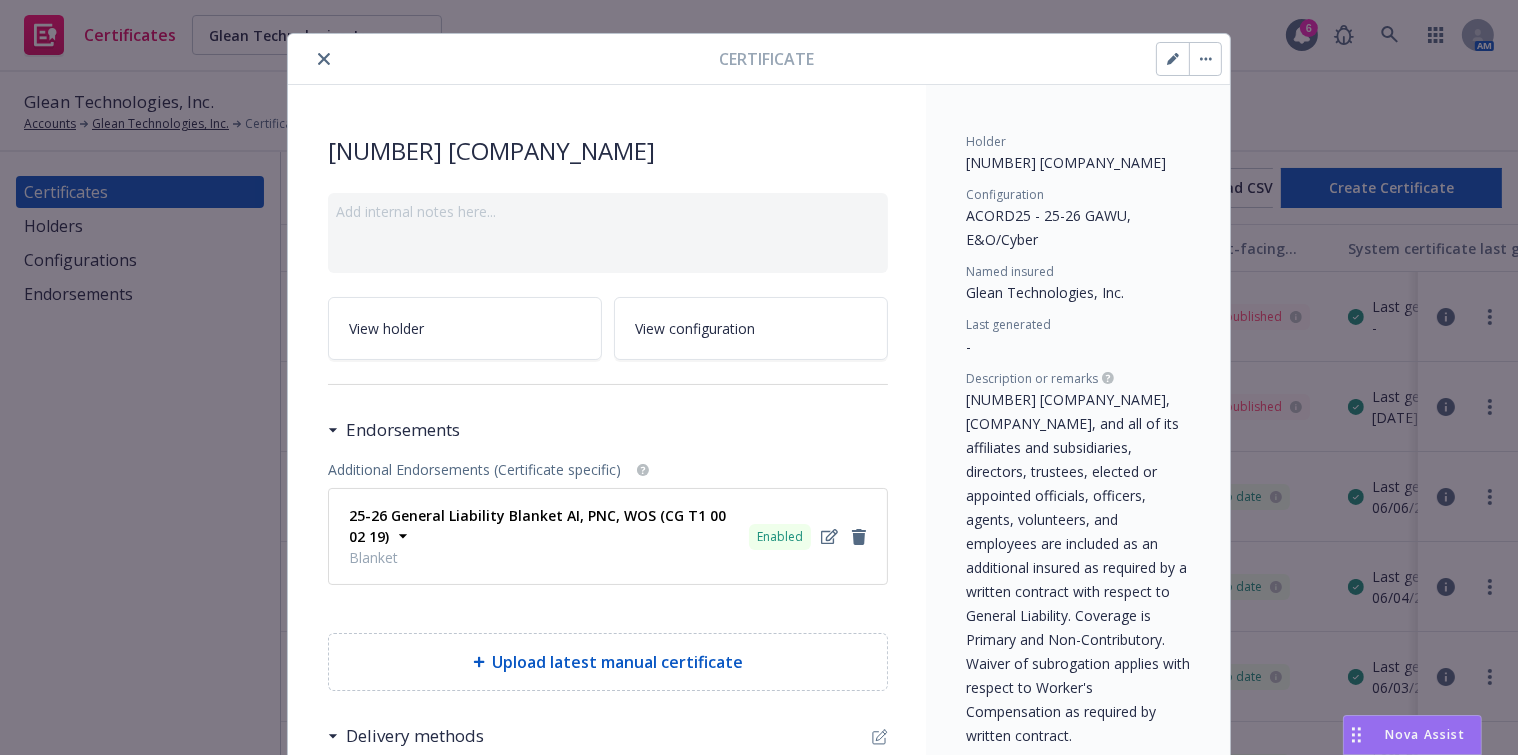 scroll, scrollTop: 0, scrollLeft: 0, axis: both 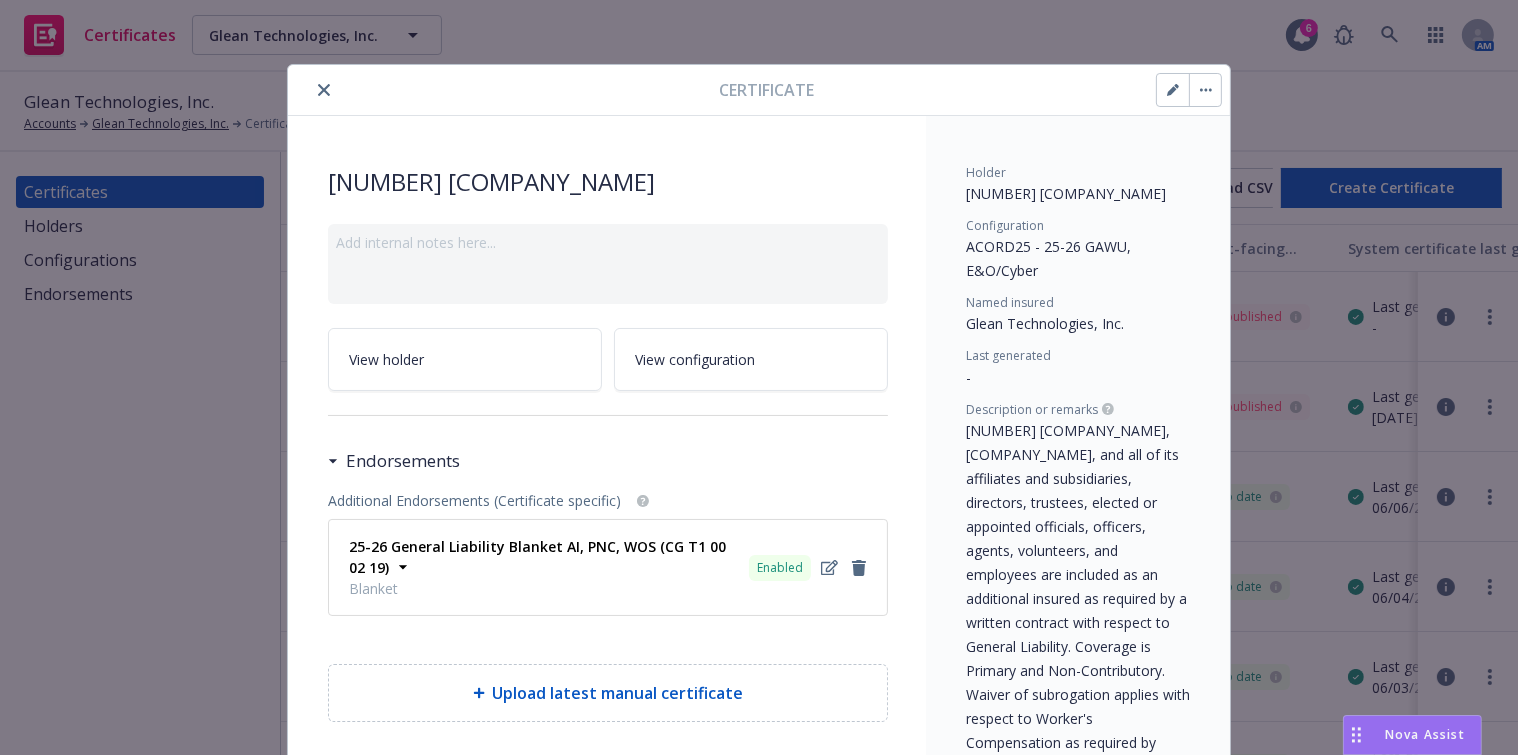 click at bounding box center (508, 90) 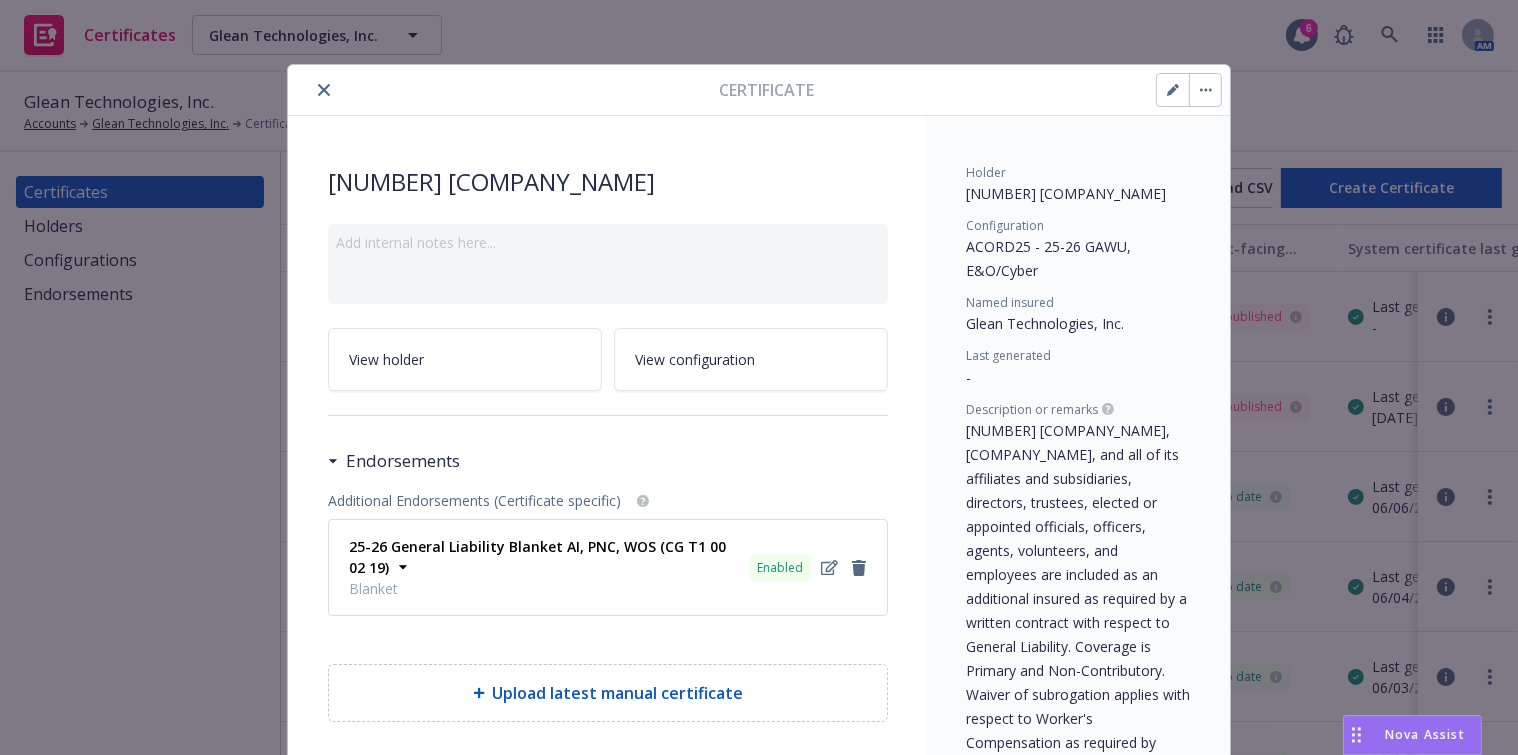 click 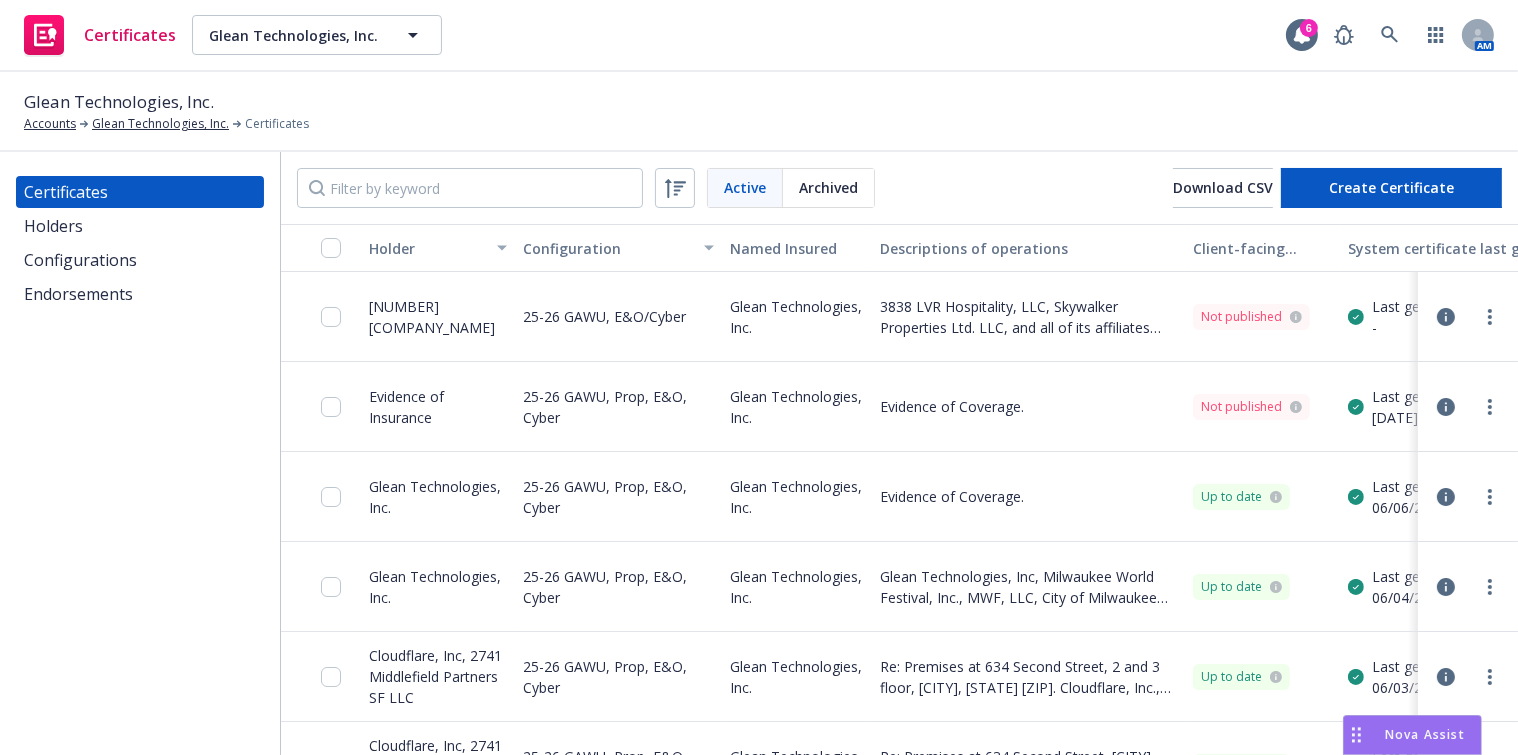 click on "Endorsements" at bounding box center (78, 294) 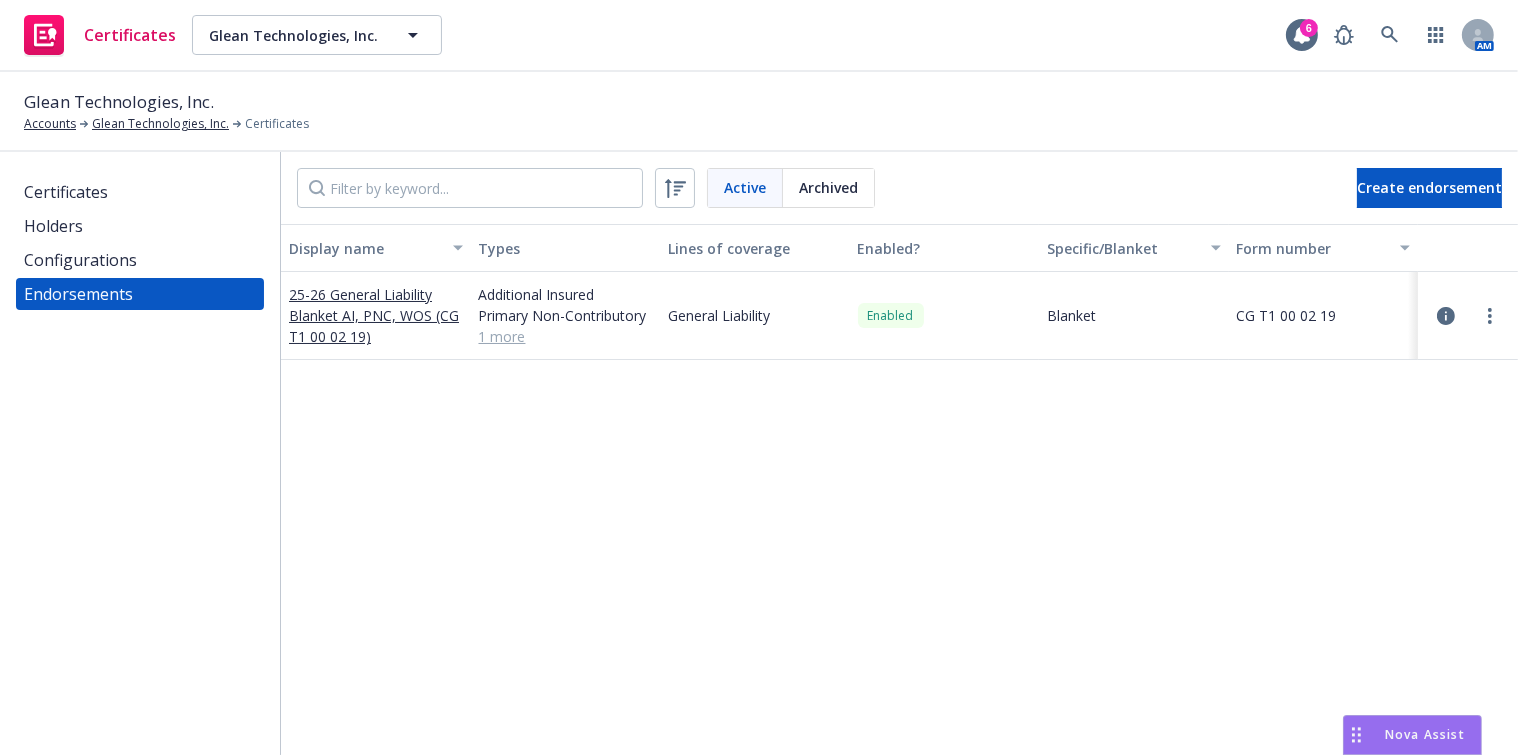 click on "Certificates" at bounding box center (140, 192) 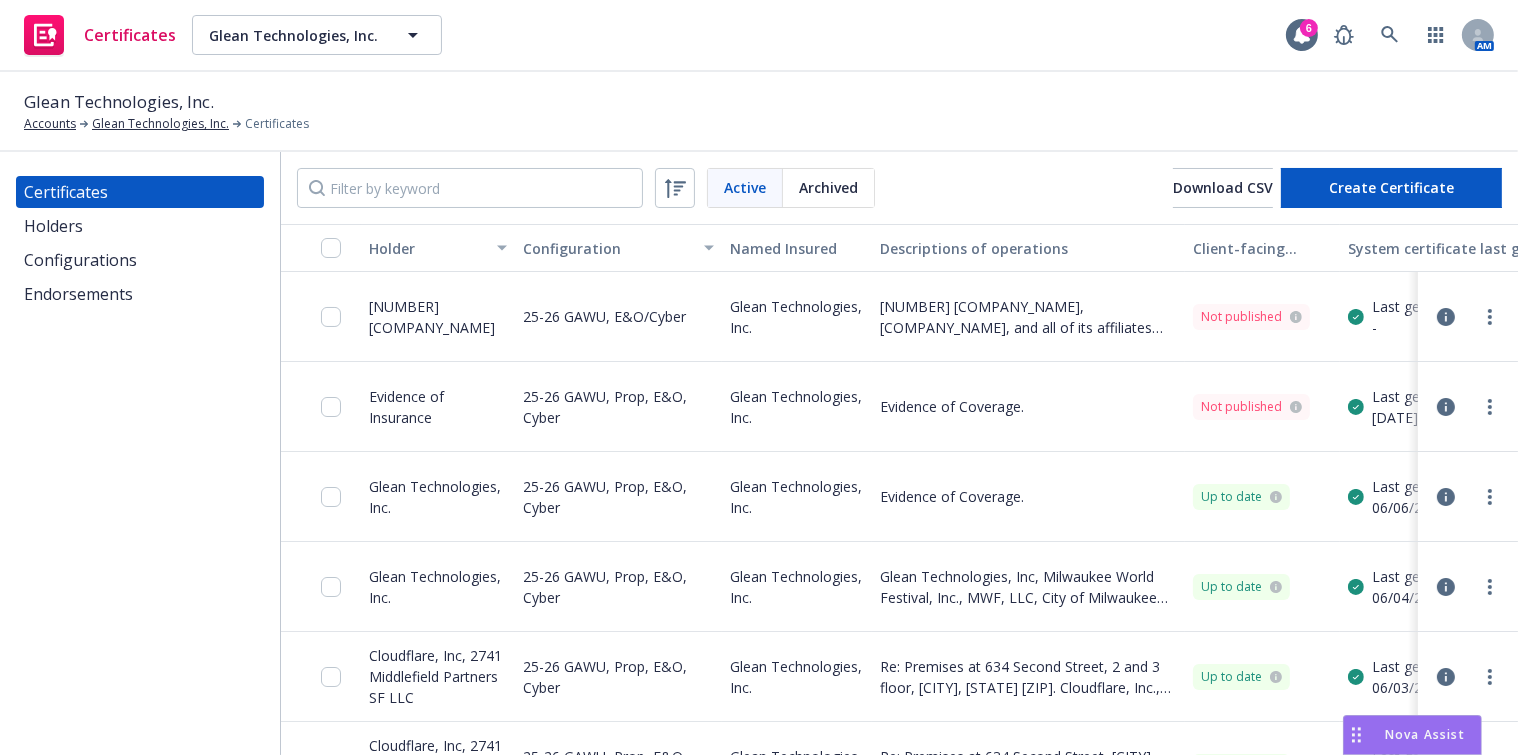 click on "Endorsements" at bounding box center (78, 294) 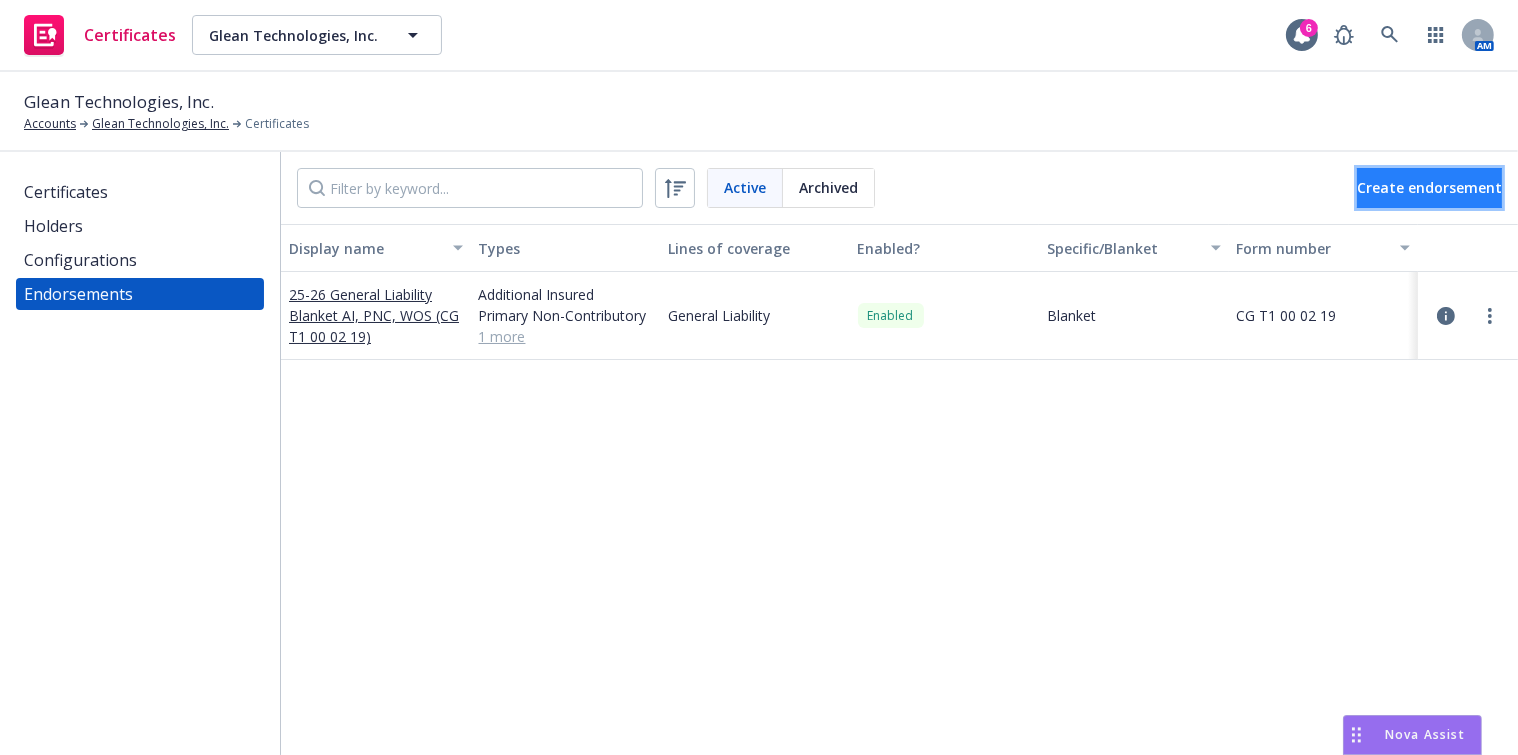 click on "Create endorsement" at bounding box center (1429, 187) 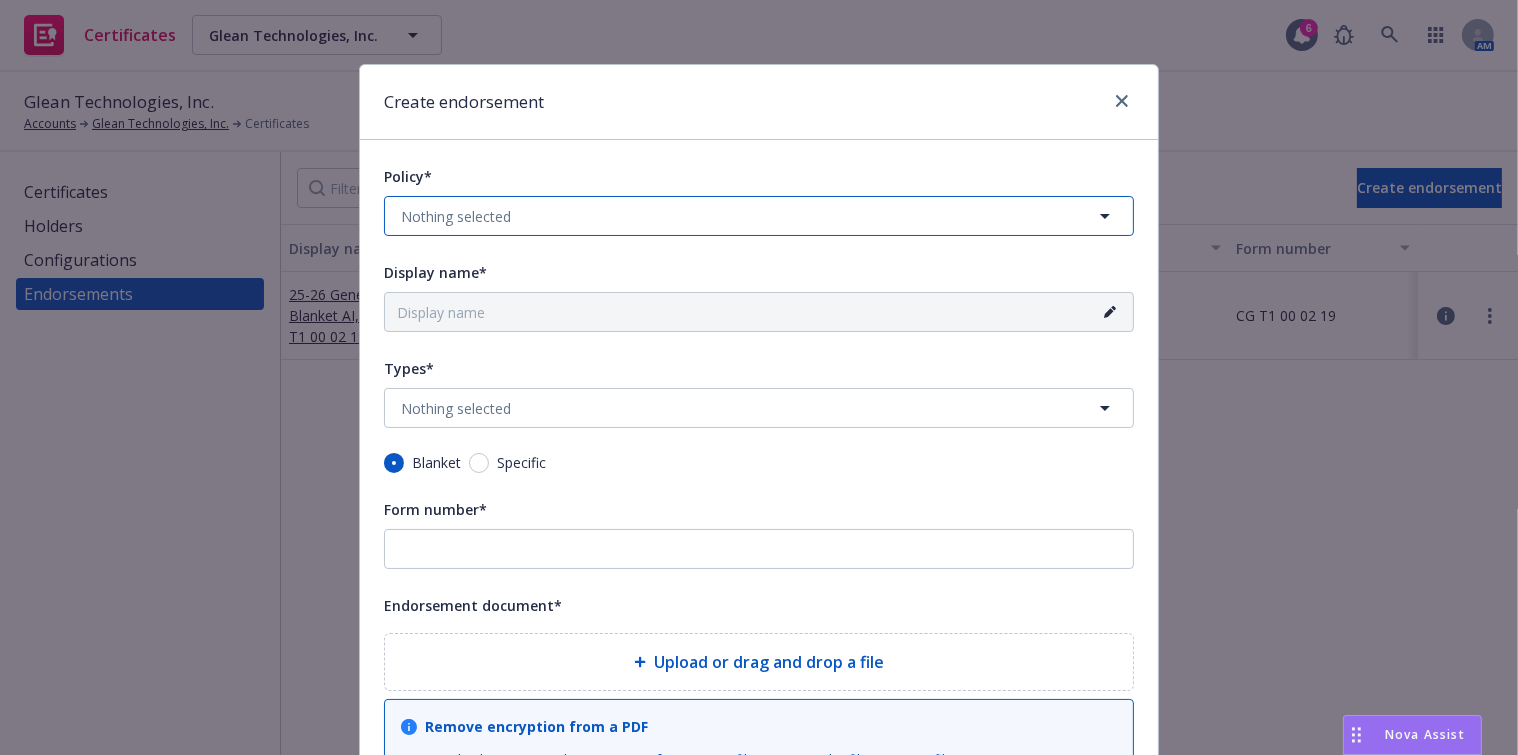 click on "Nothing selected" at bounding box center (456, 216) 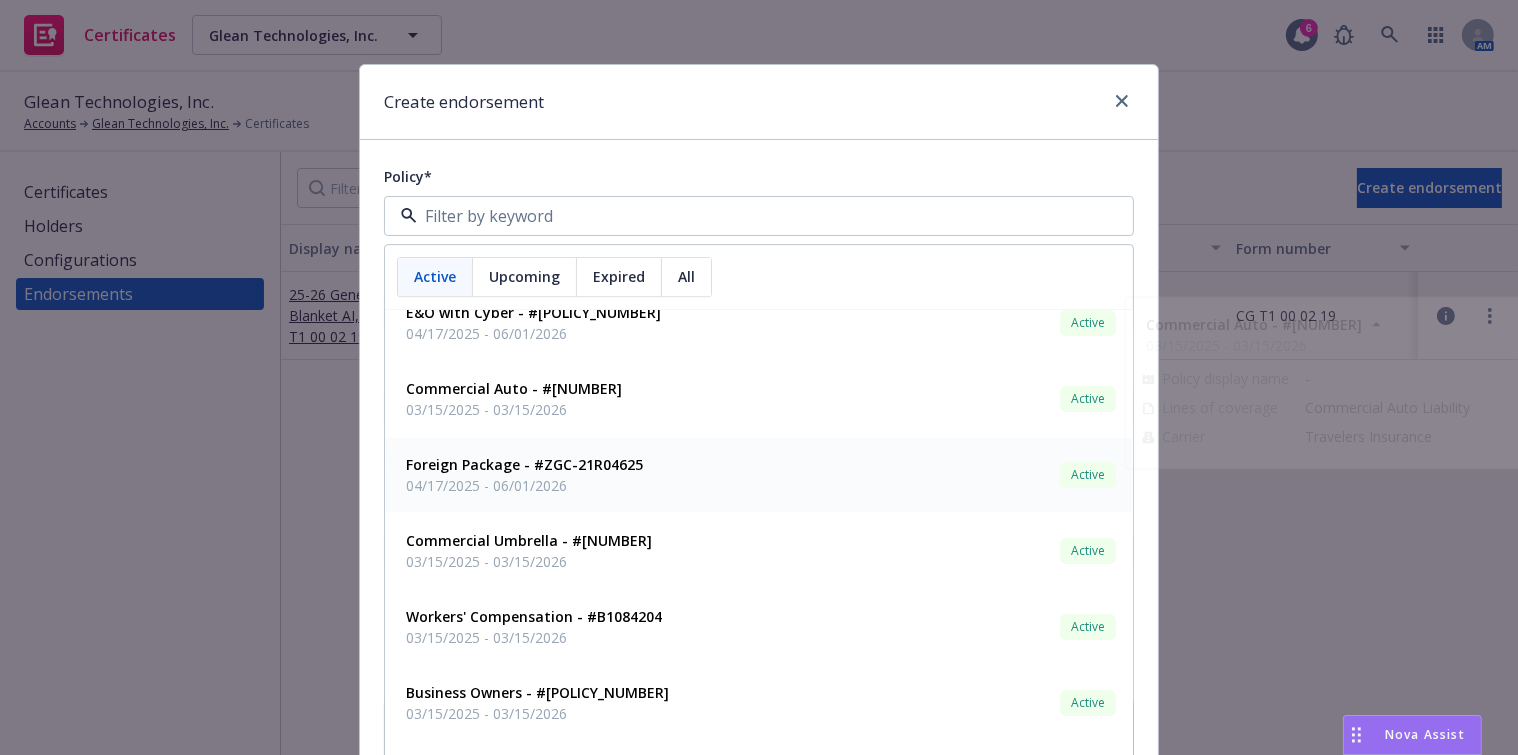 scroll, scrollTop: 108, scrollLeft: 0, axis: vertical 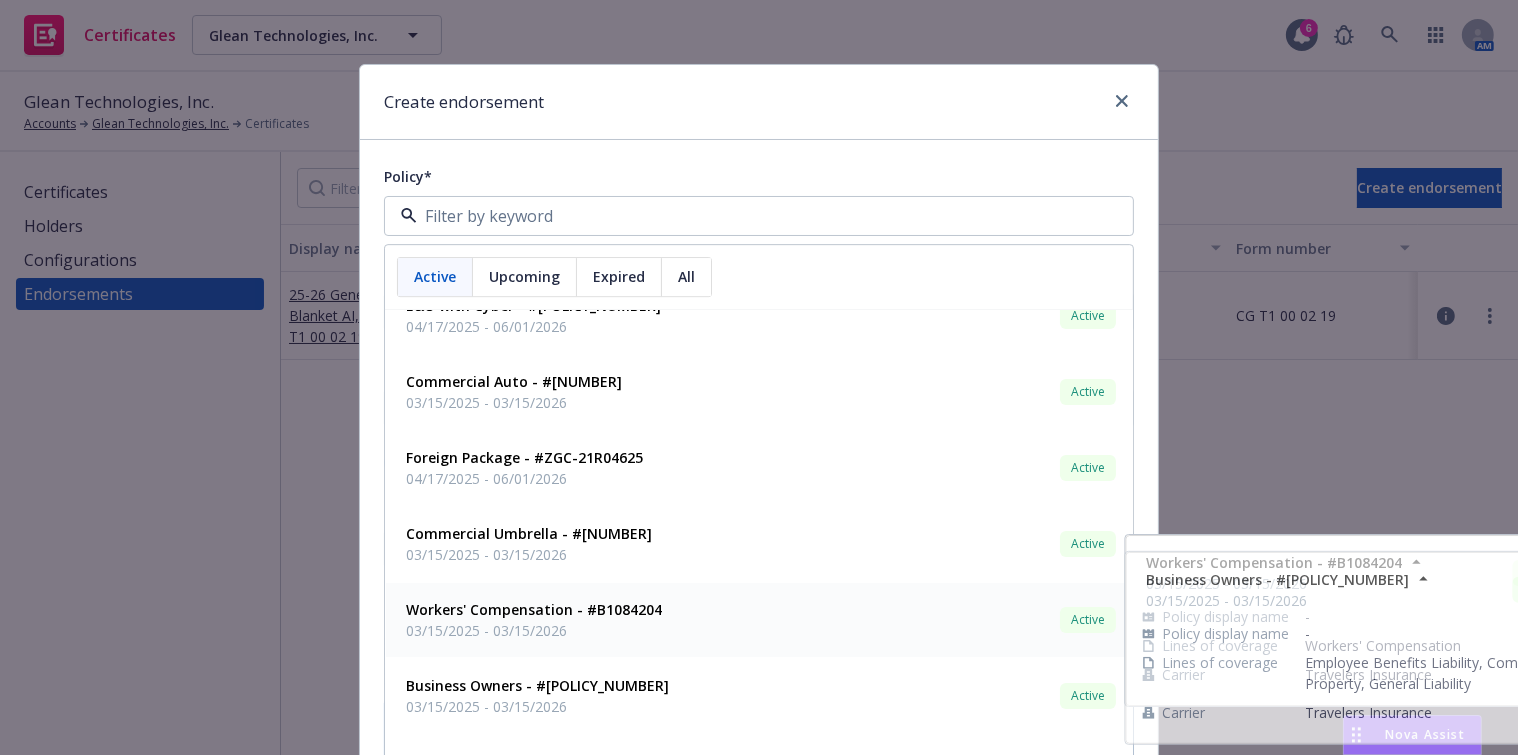 click on "03/15/2025 - 03/15/2026" at bounding box center [534, 631] 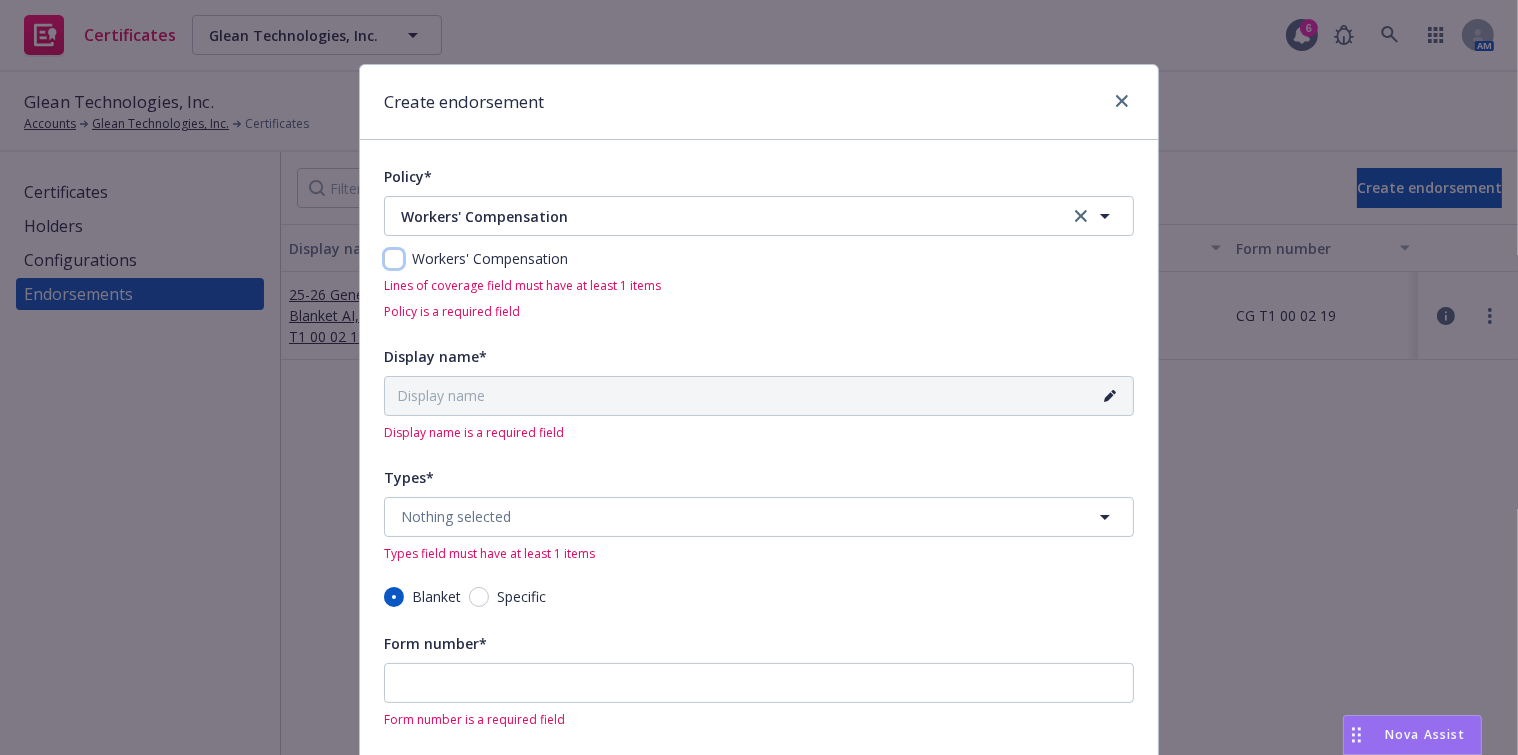 click at bounding box center [394, 259] 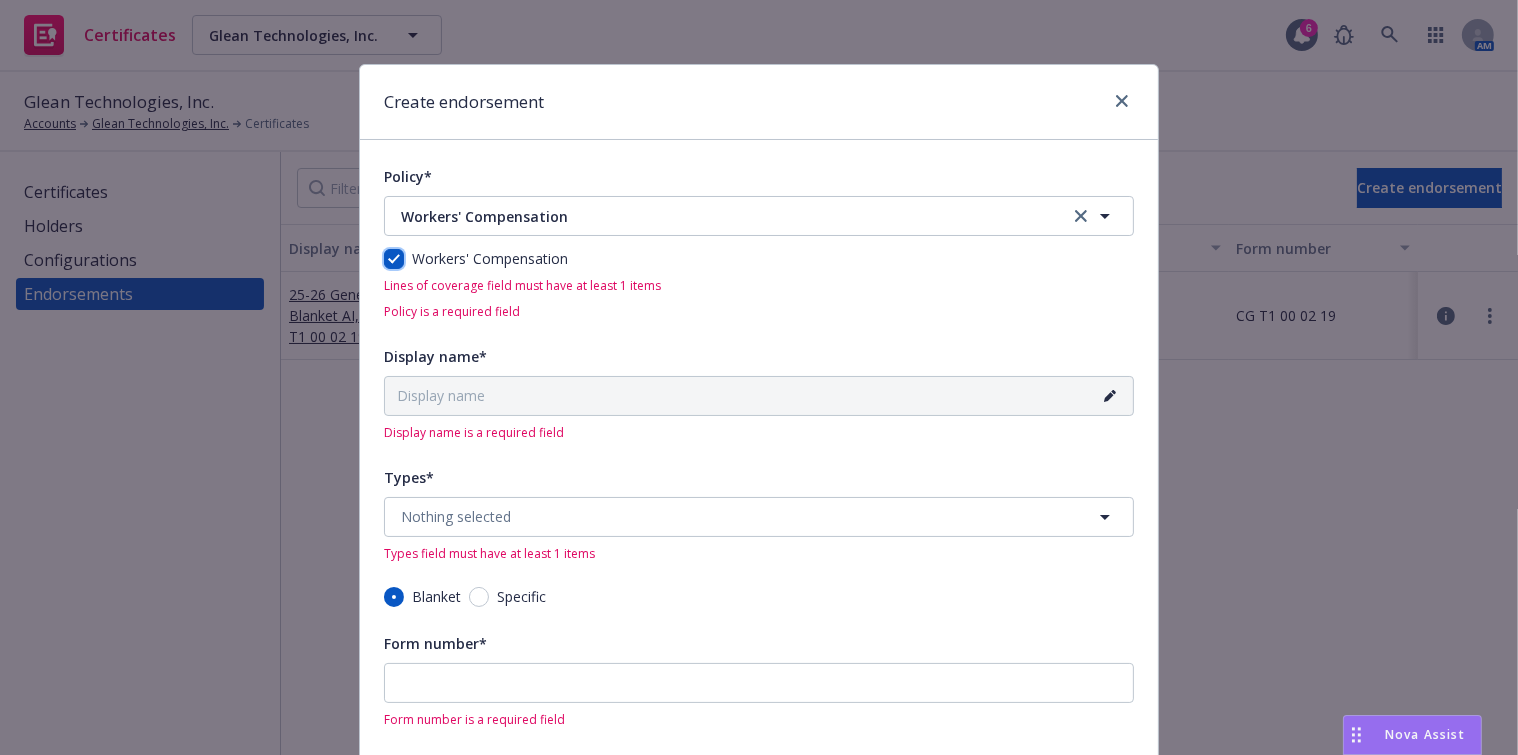 checkbox on "true" 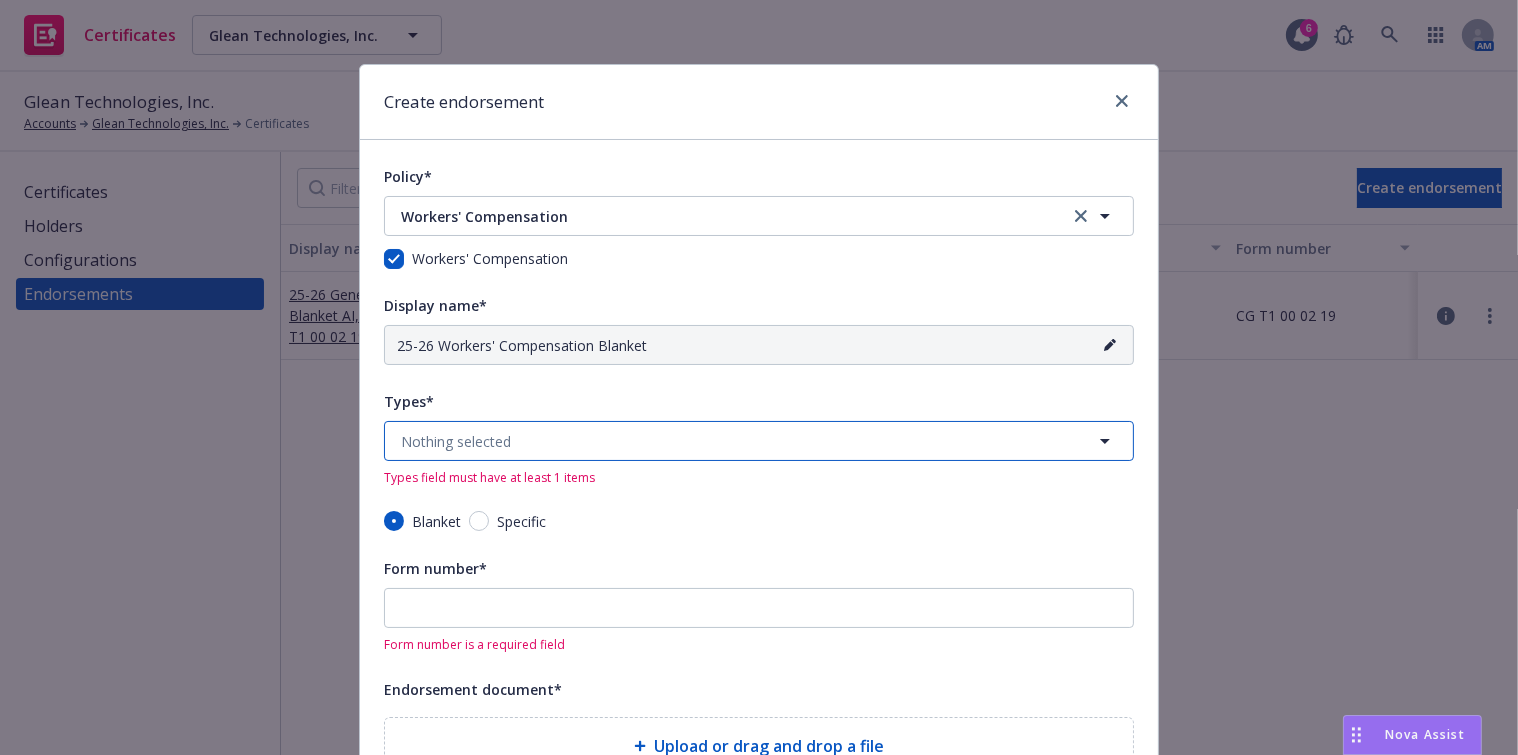 click on "Nothing selected" at bounding box center [759, 441] 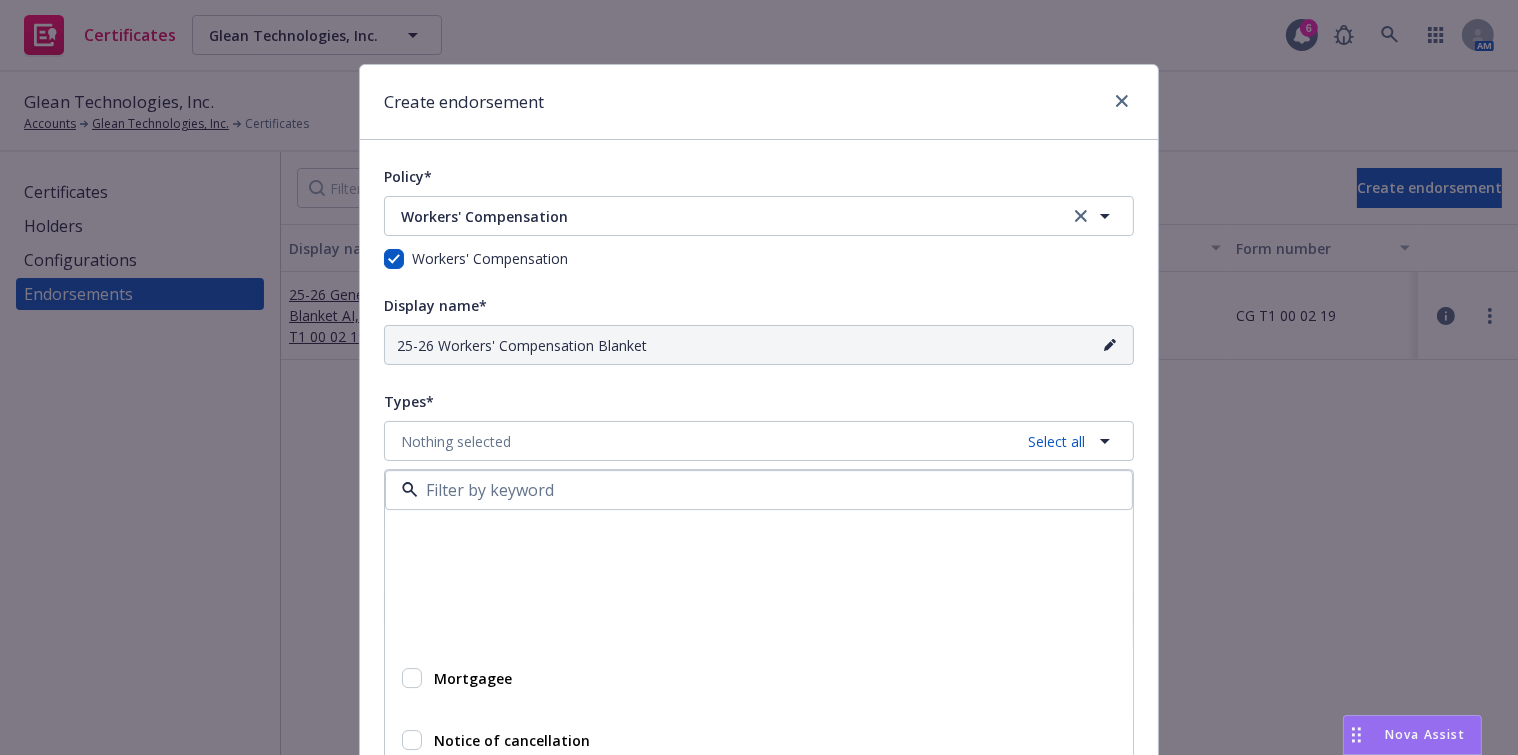 scroll, scrollTop: 926, scrollLeft: 0, axis: vertical 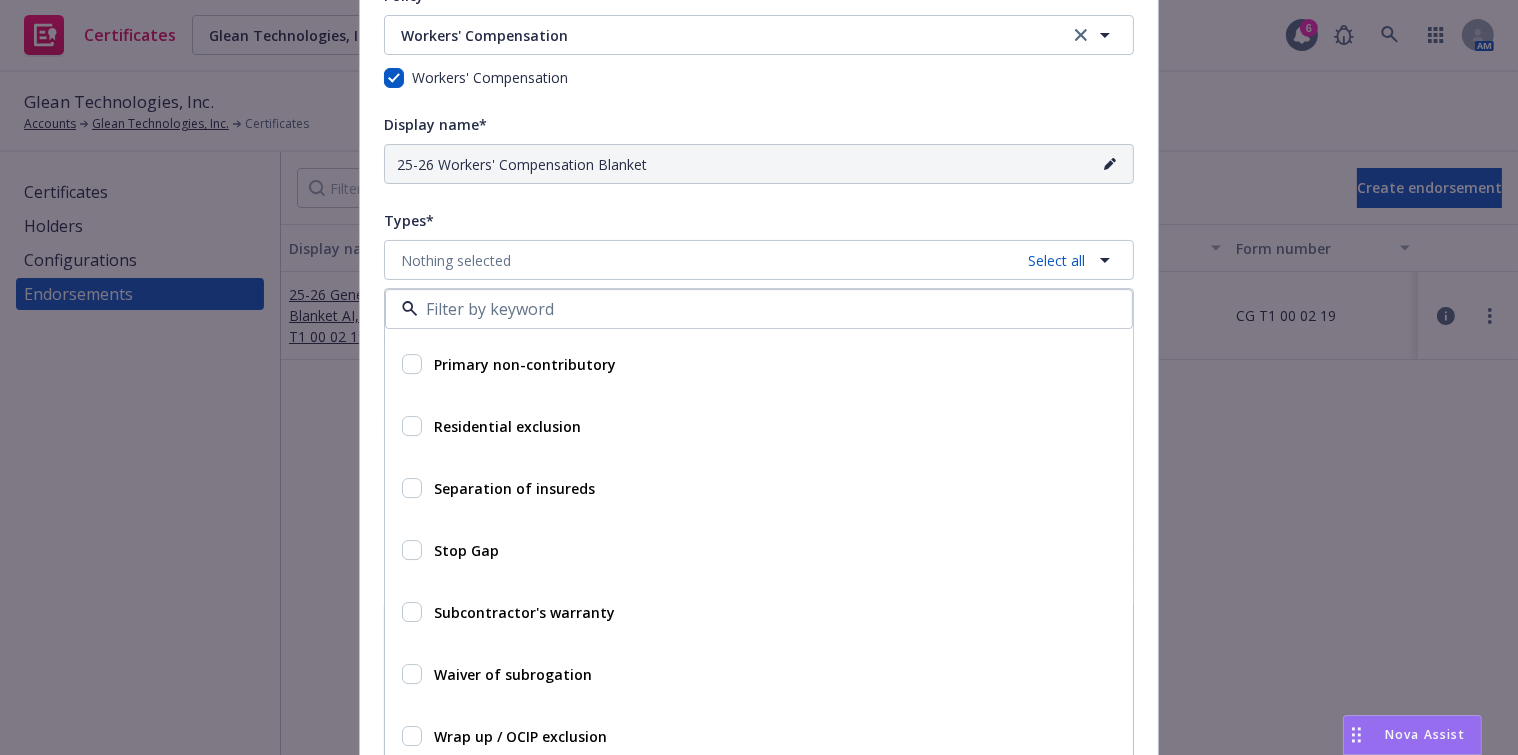 click on "Waiver of subrogation" at bounding box center (513, 674) 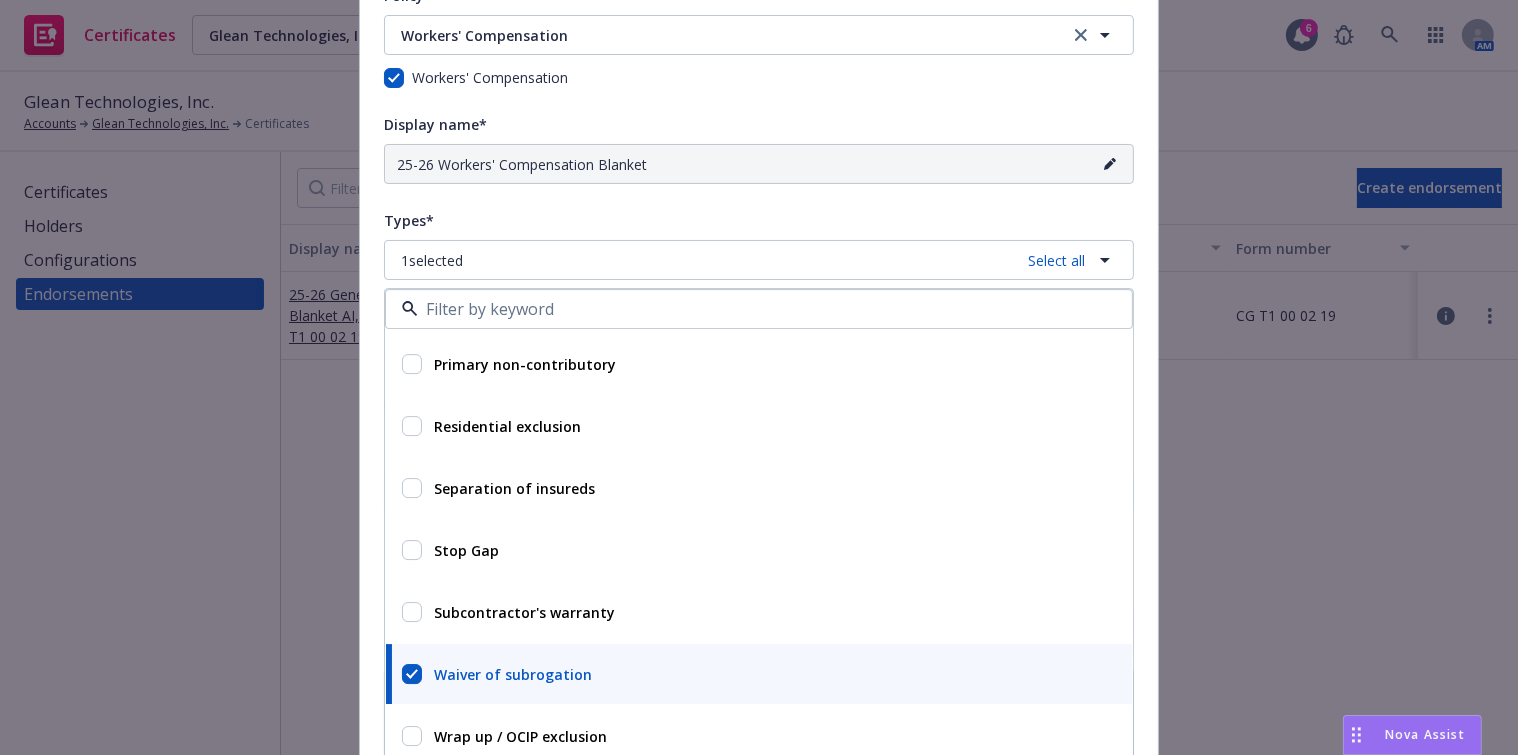 checkbox on "true" 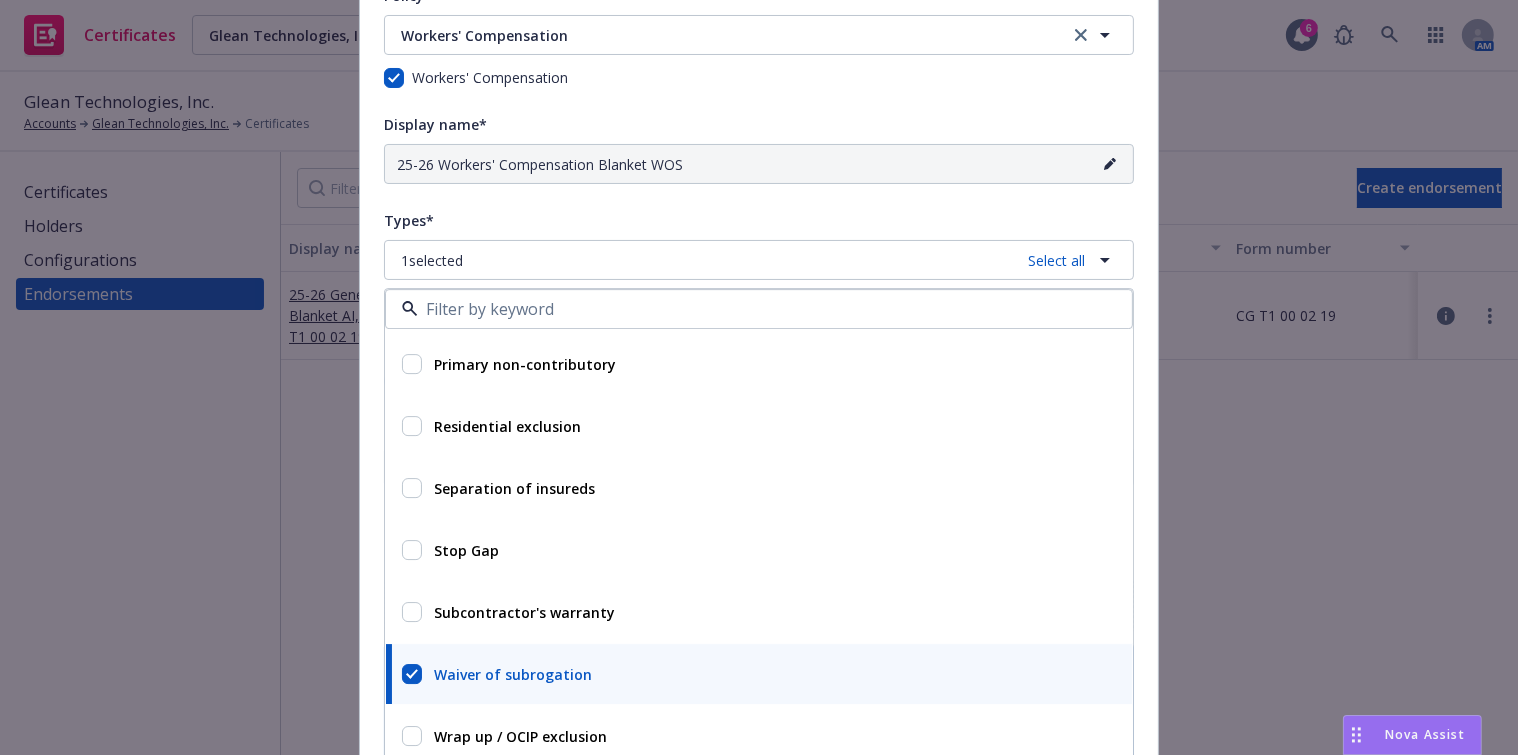 click on "Types*" at bounding box center [759, 220] 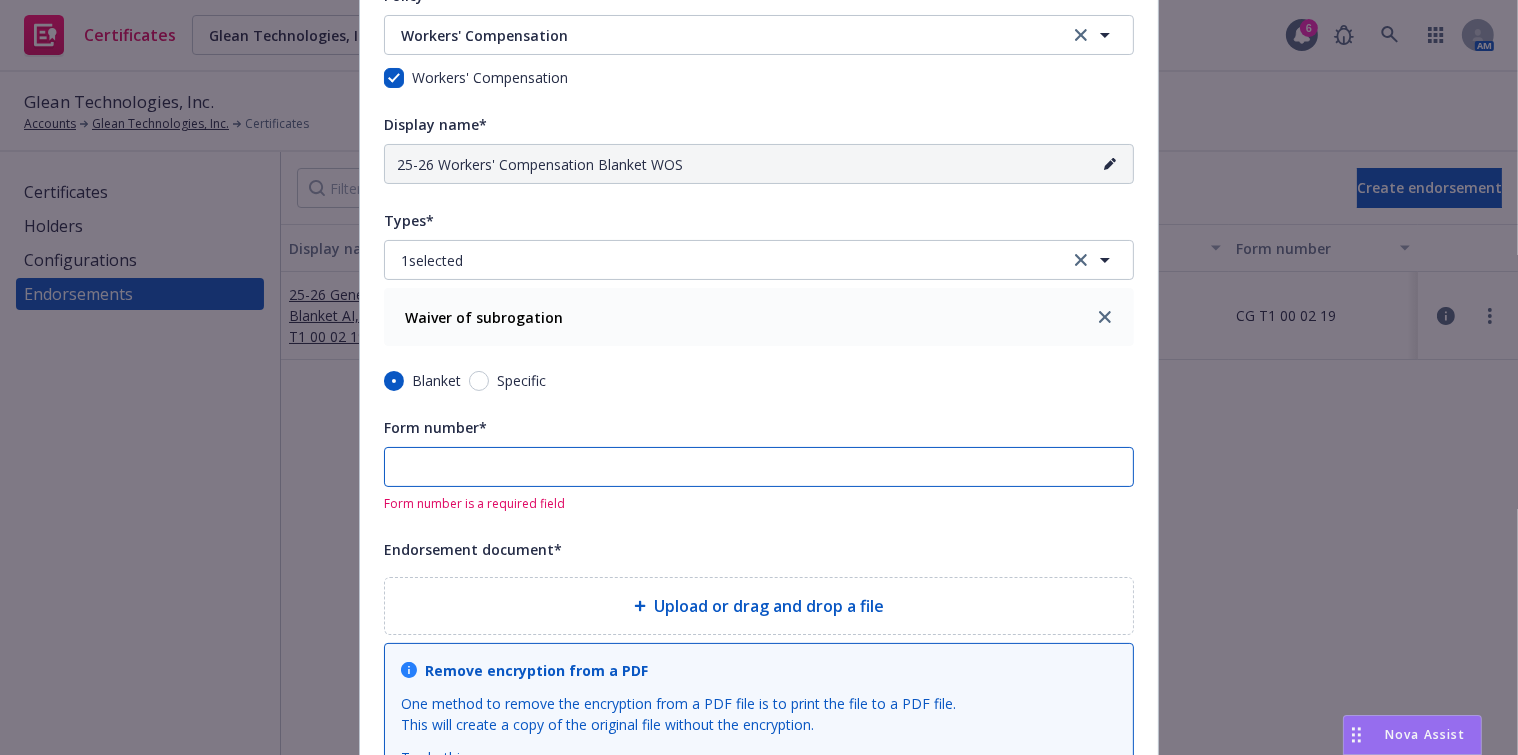 click on "Form number*" at bounding box center (759, 467) 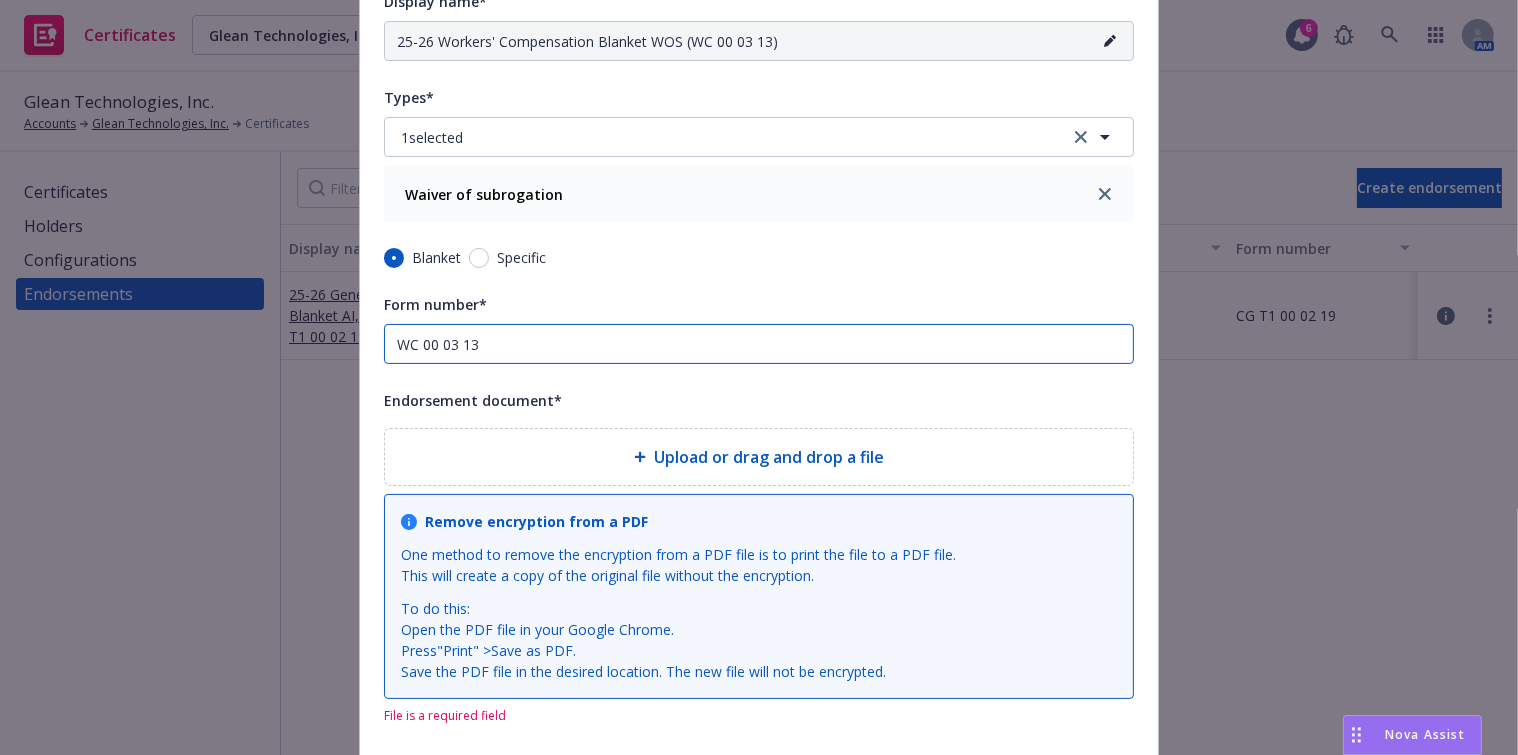 scroll, scrollTop: 363, scrollLeft: 0, axis: vertical 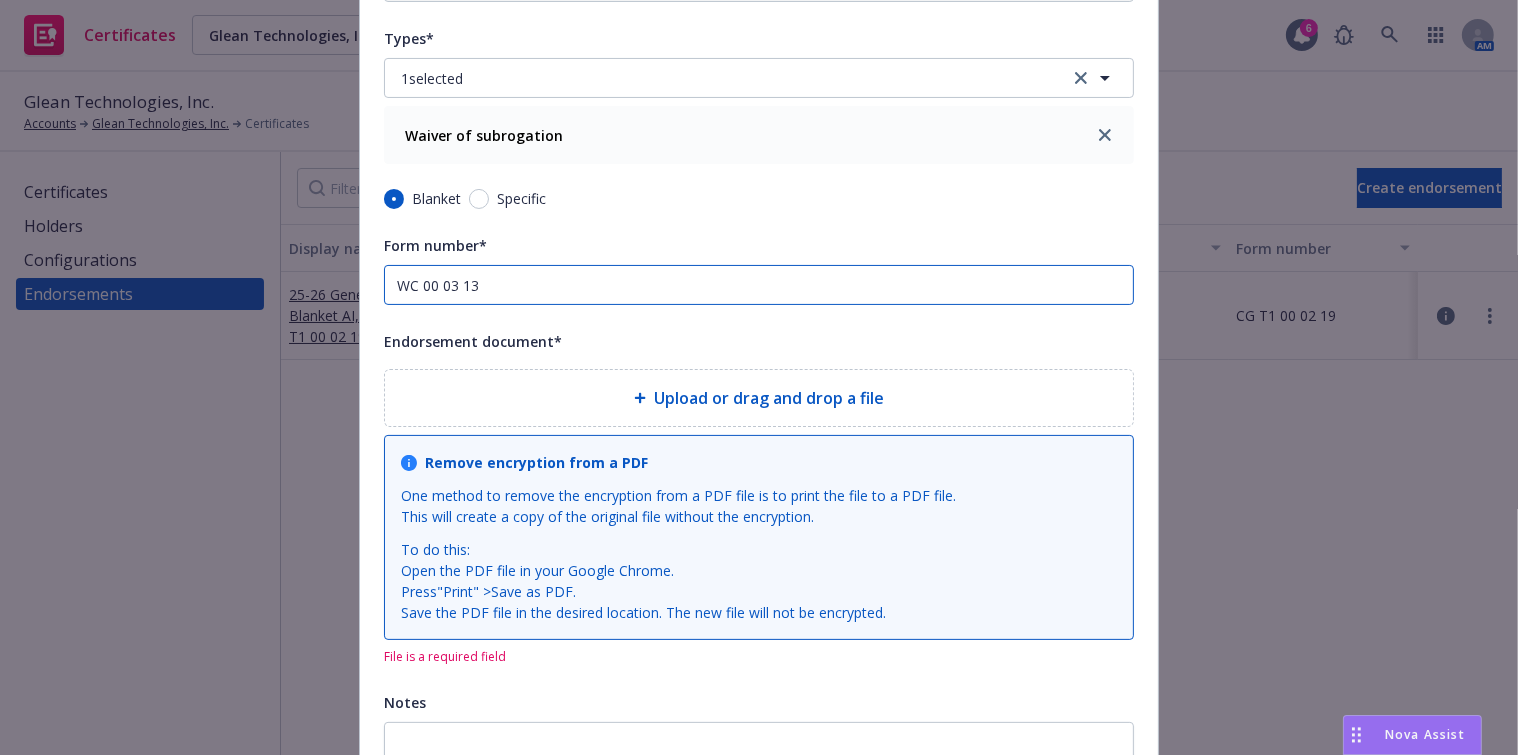 type on "WC 00 03 13" 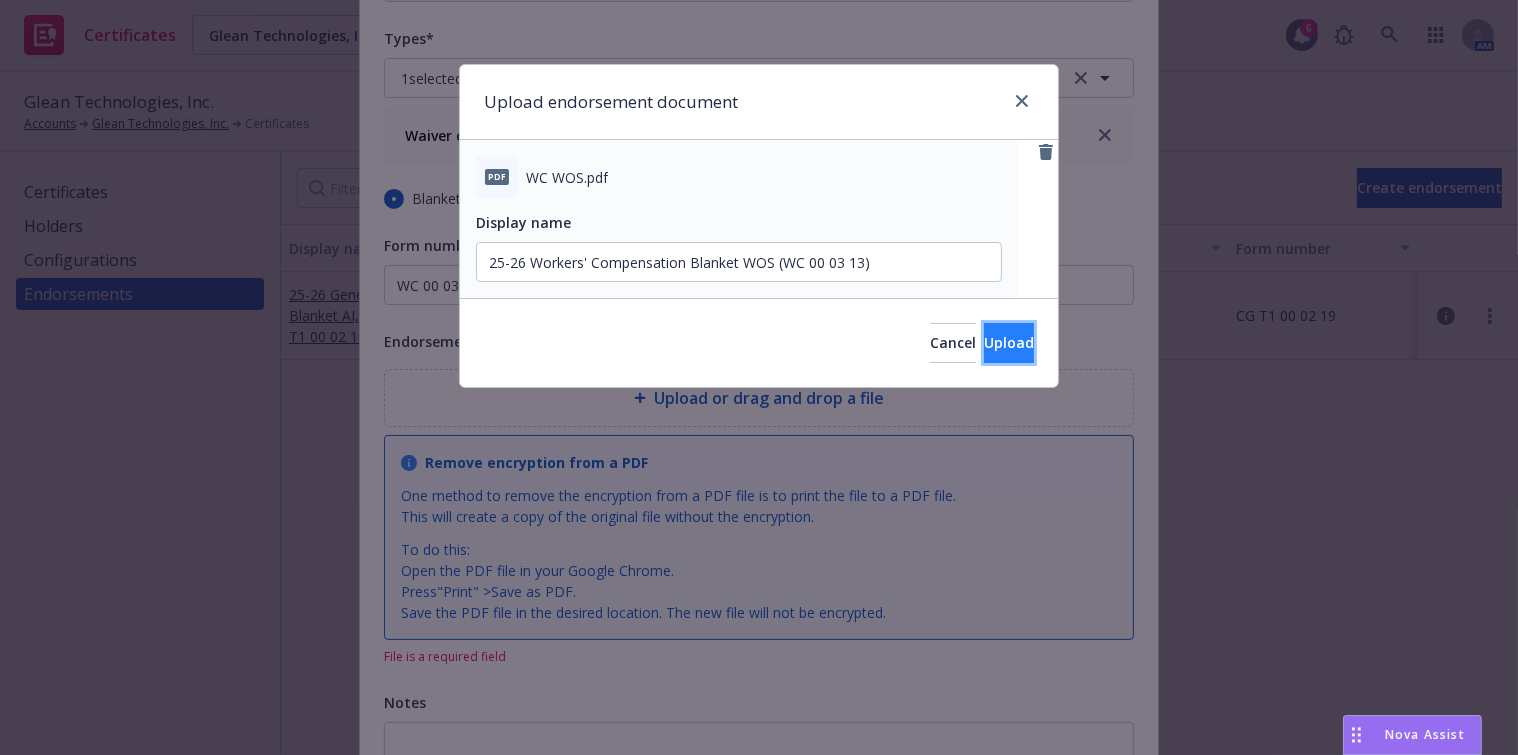click on "Upload" at bounding box center [1009, 343] 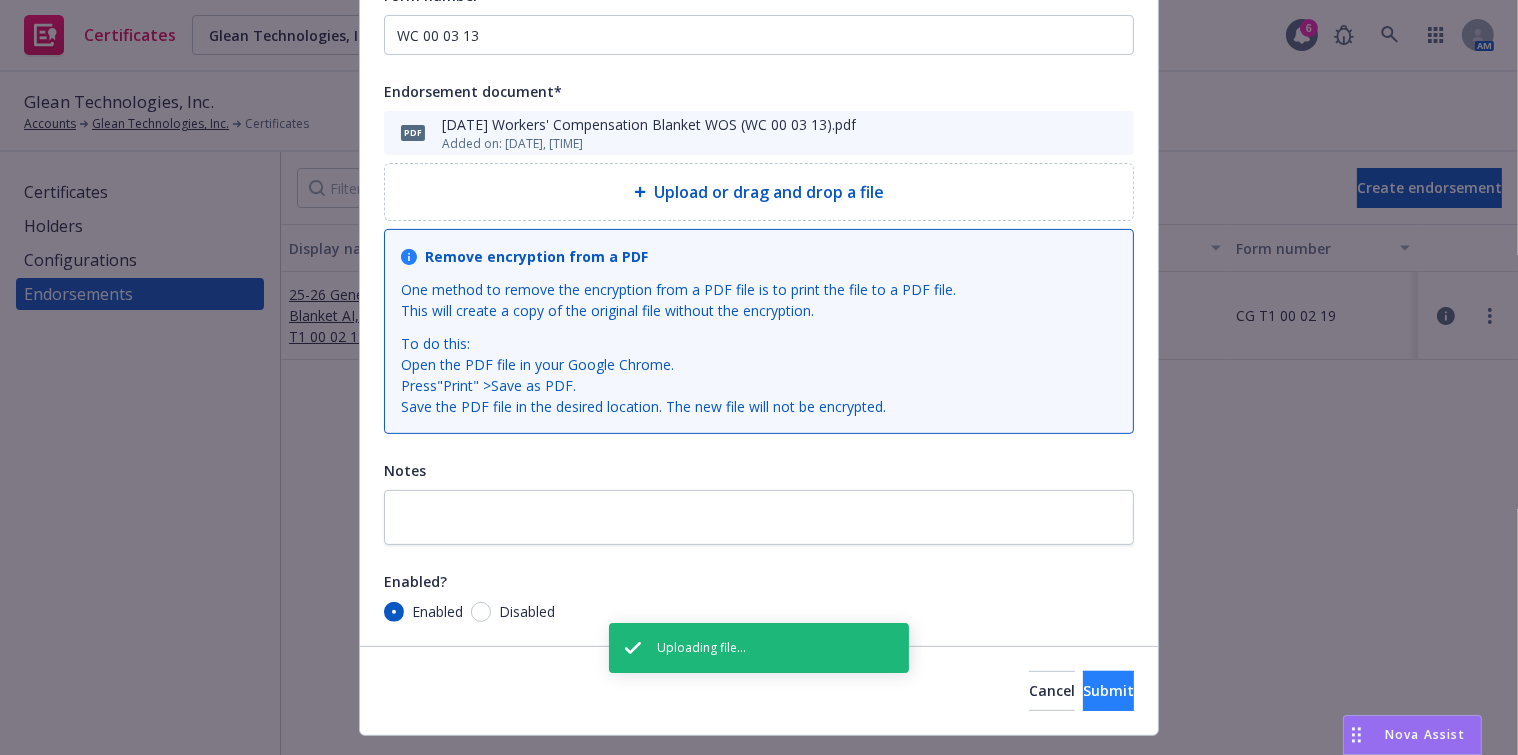 scroll, scrollTop: 657, scrollLeft: 0, axis: vertical 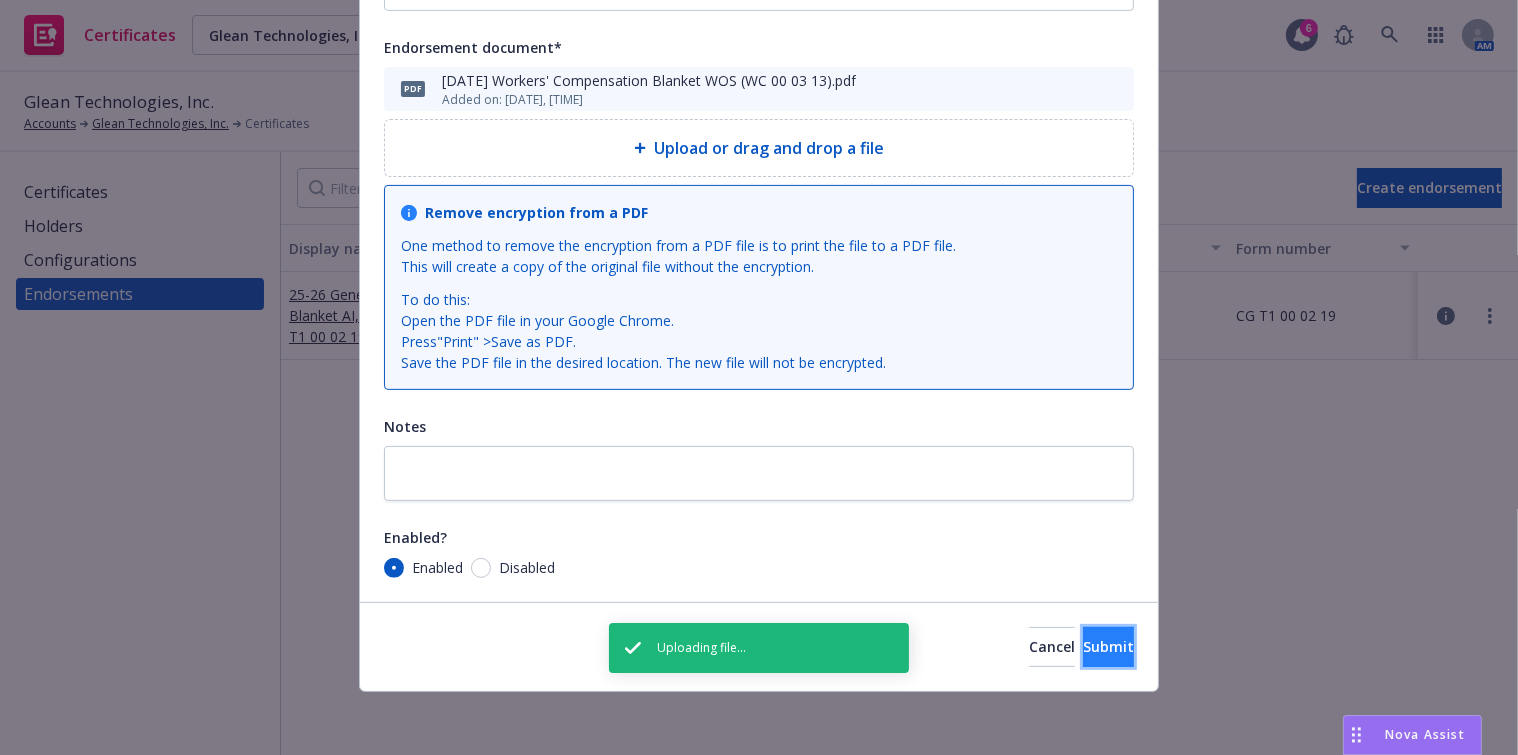 click on "Submit" at bounding box center [1108, 646] 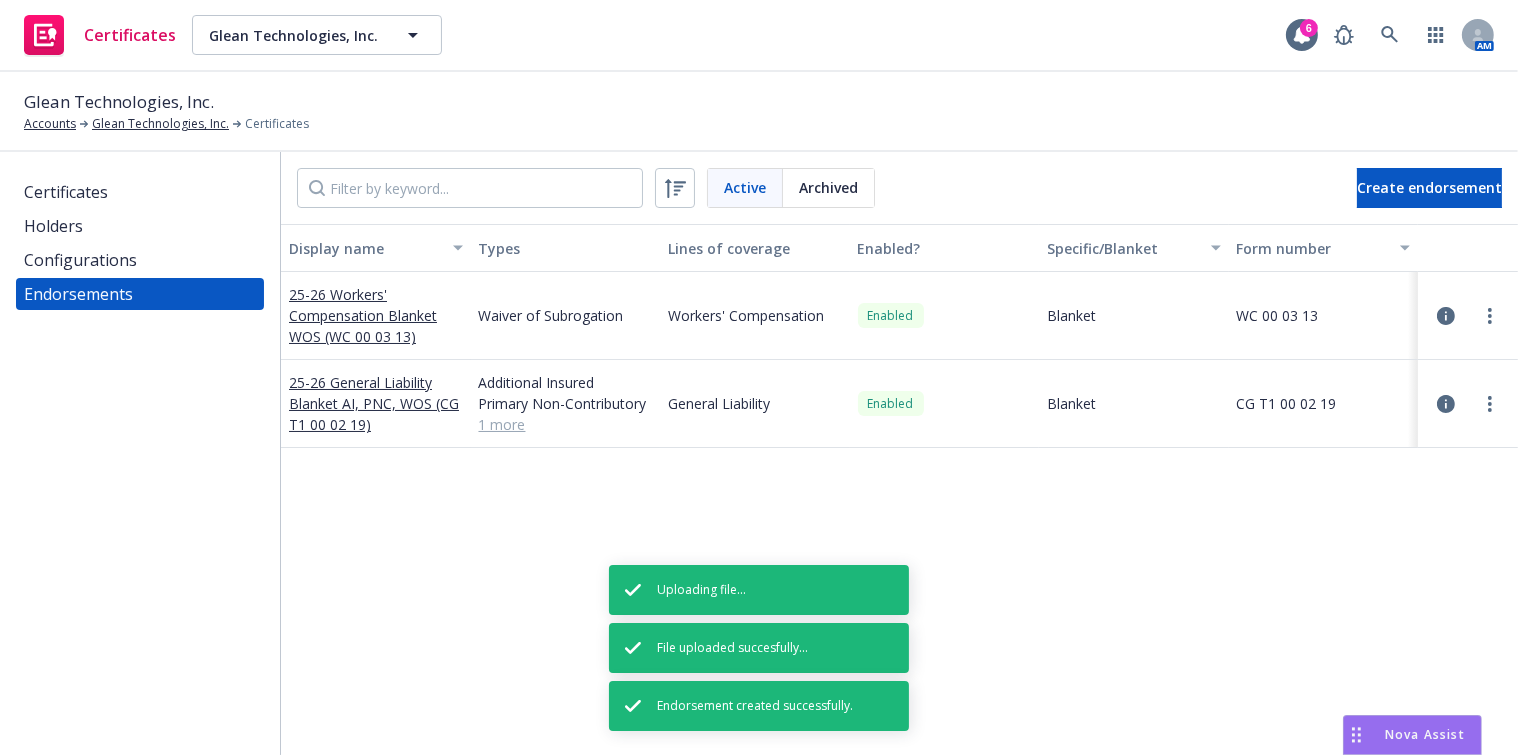 click on "Certificates" at bounding box center [66, 192] 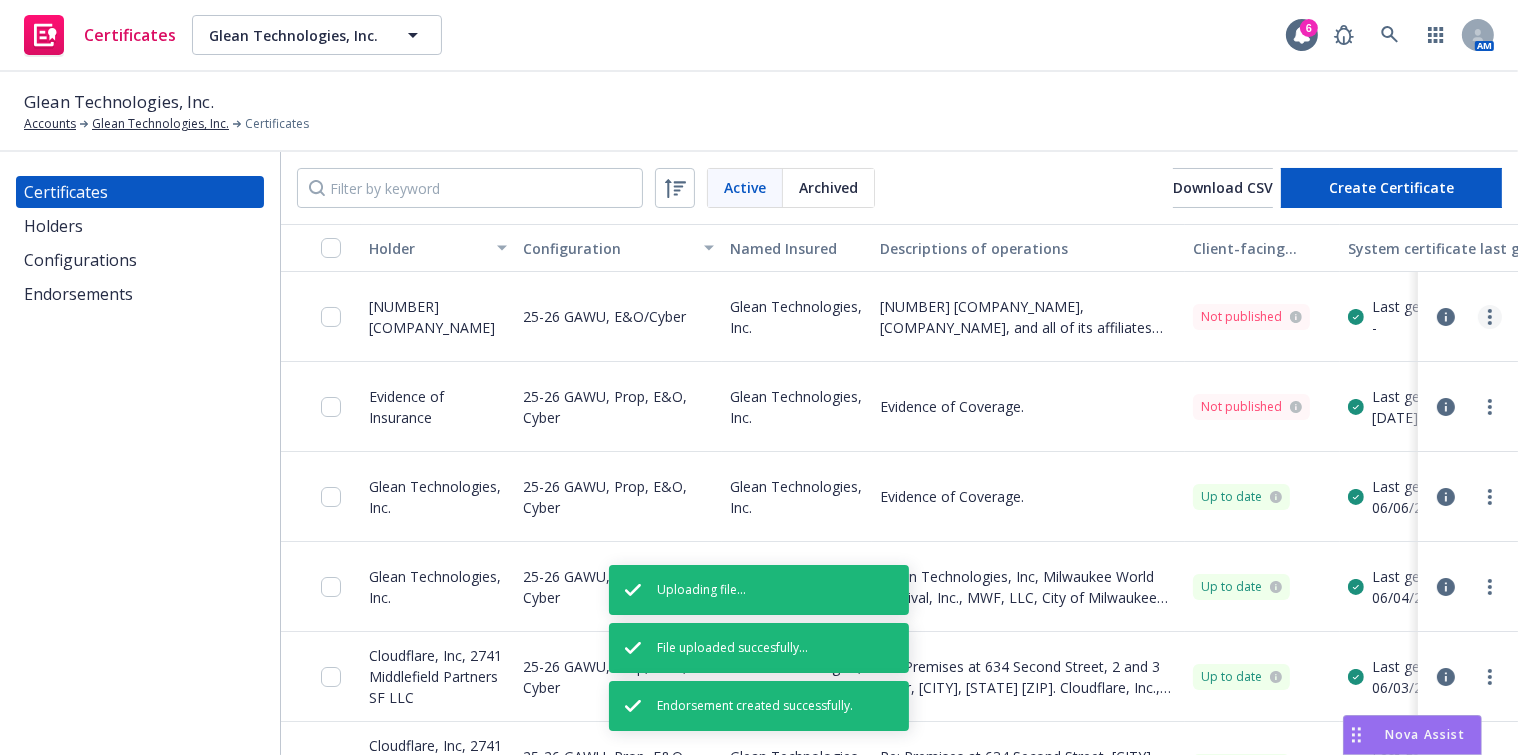 click at bounding box center [1490, 317] 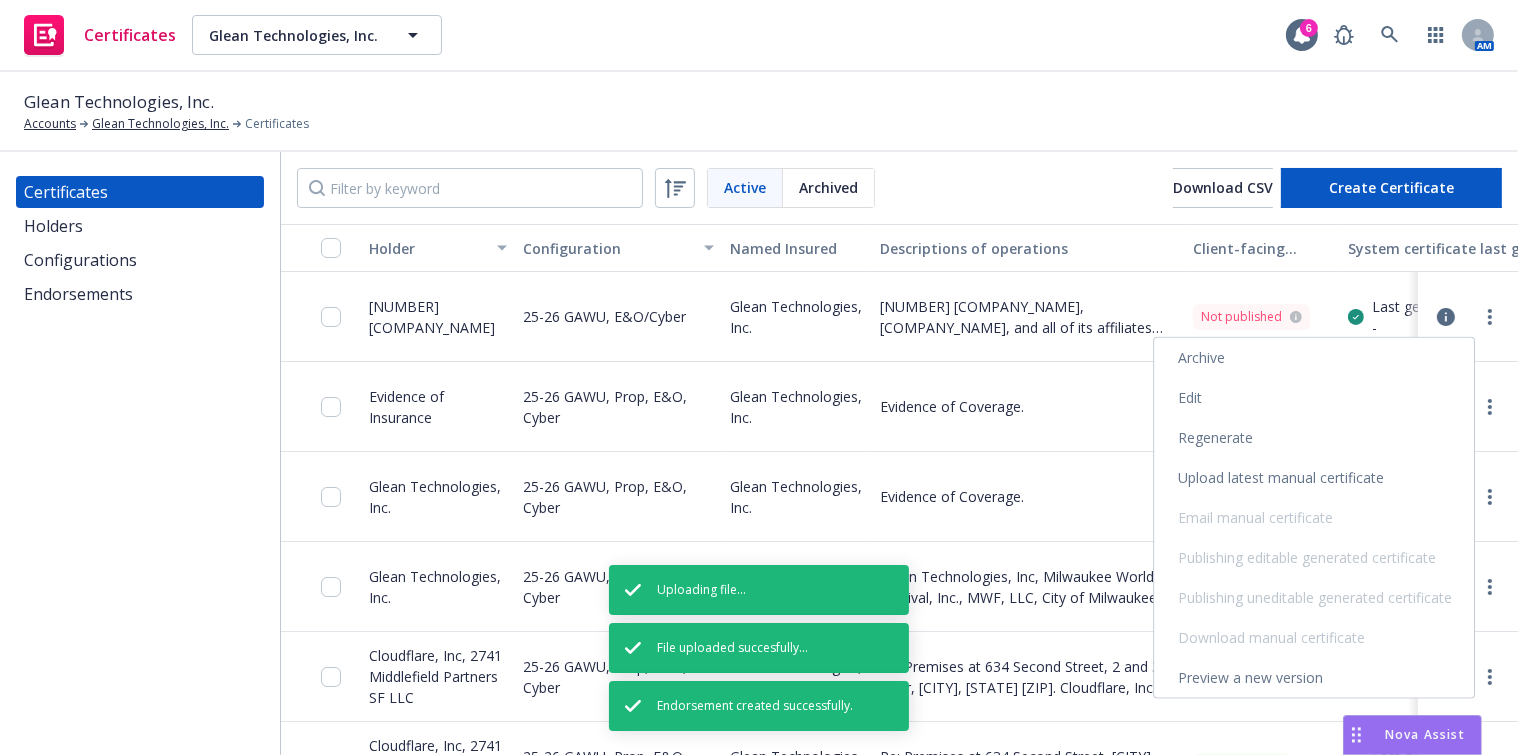 click on "Edit" at bounding box center [1314, 398] 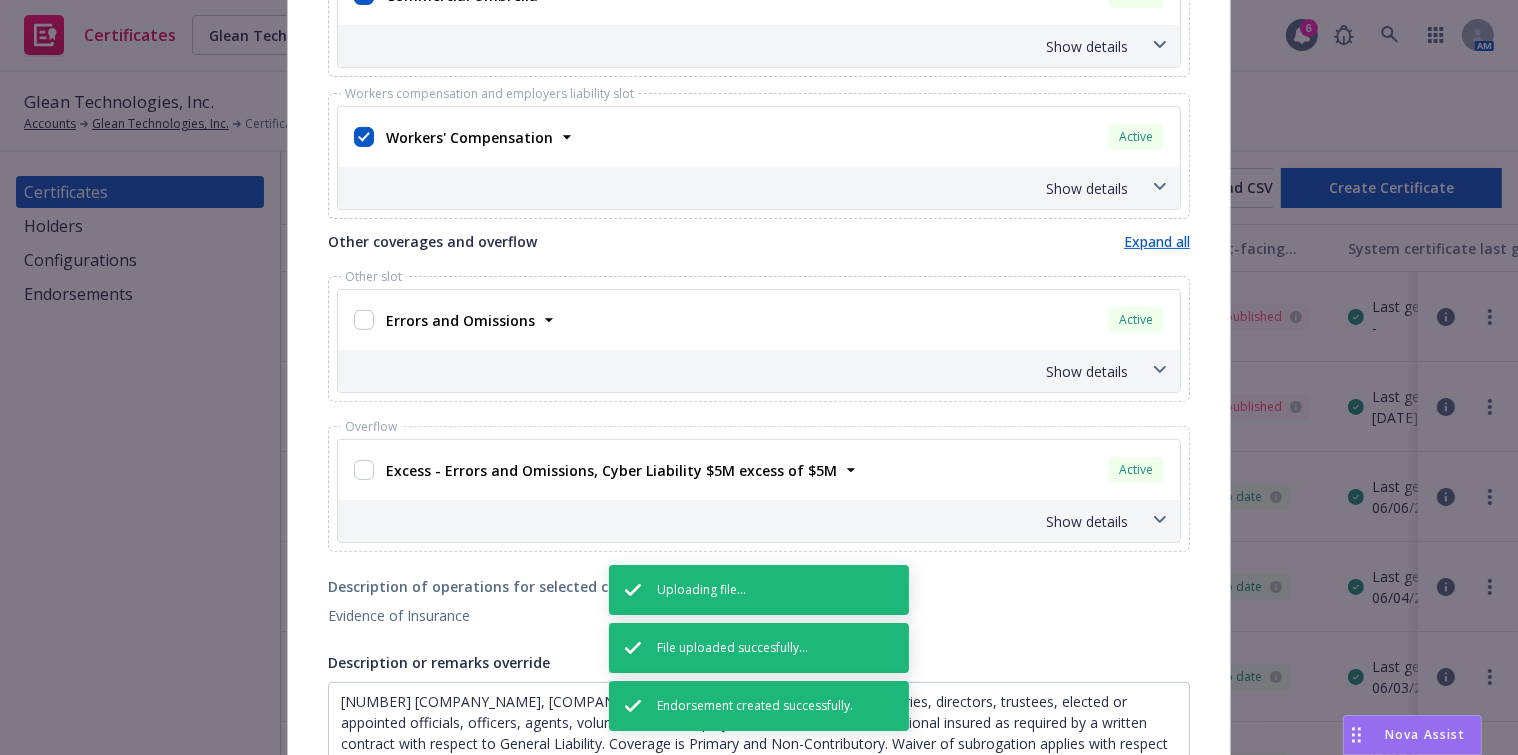 scroll, scrollTop: 696, scrollLeft: 0, axis: vertical 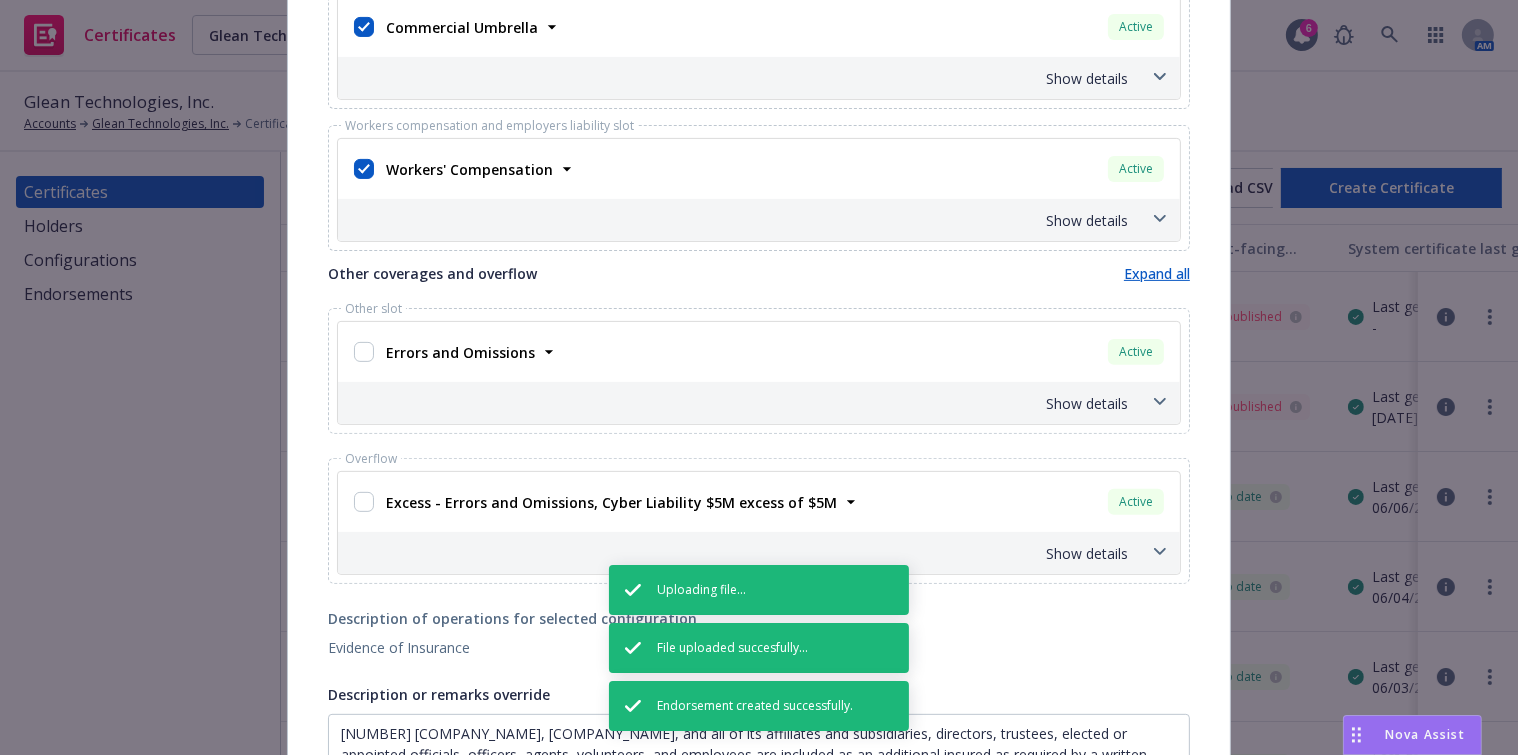 click on "Show details" at bounding box center (759, 220) 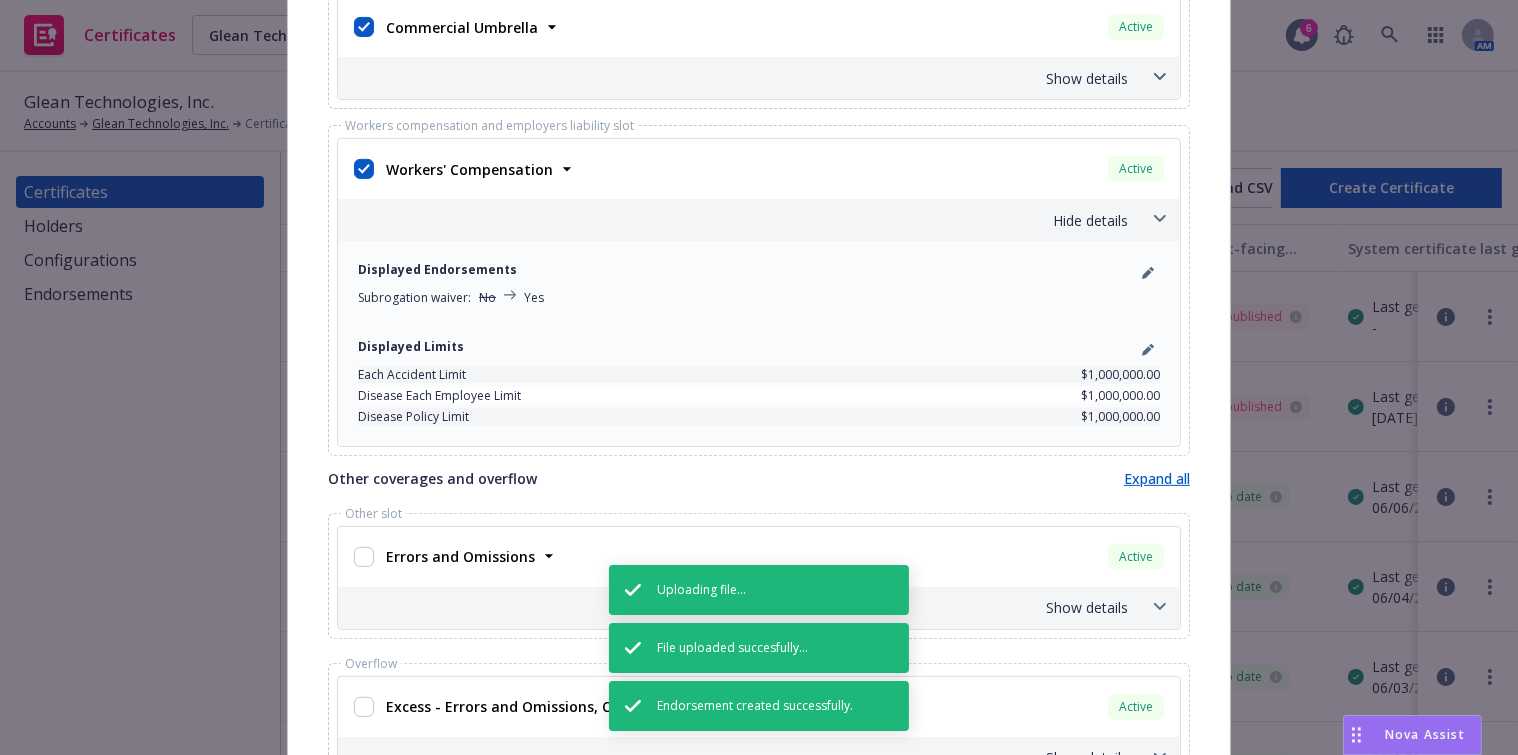 click on "Hide details" at bounding box center (759, 220) 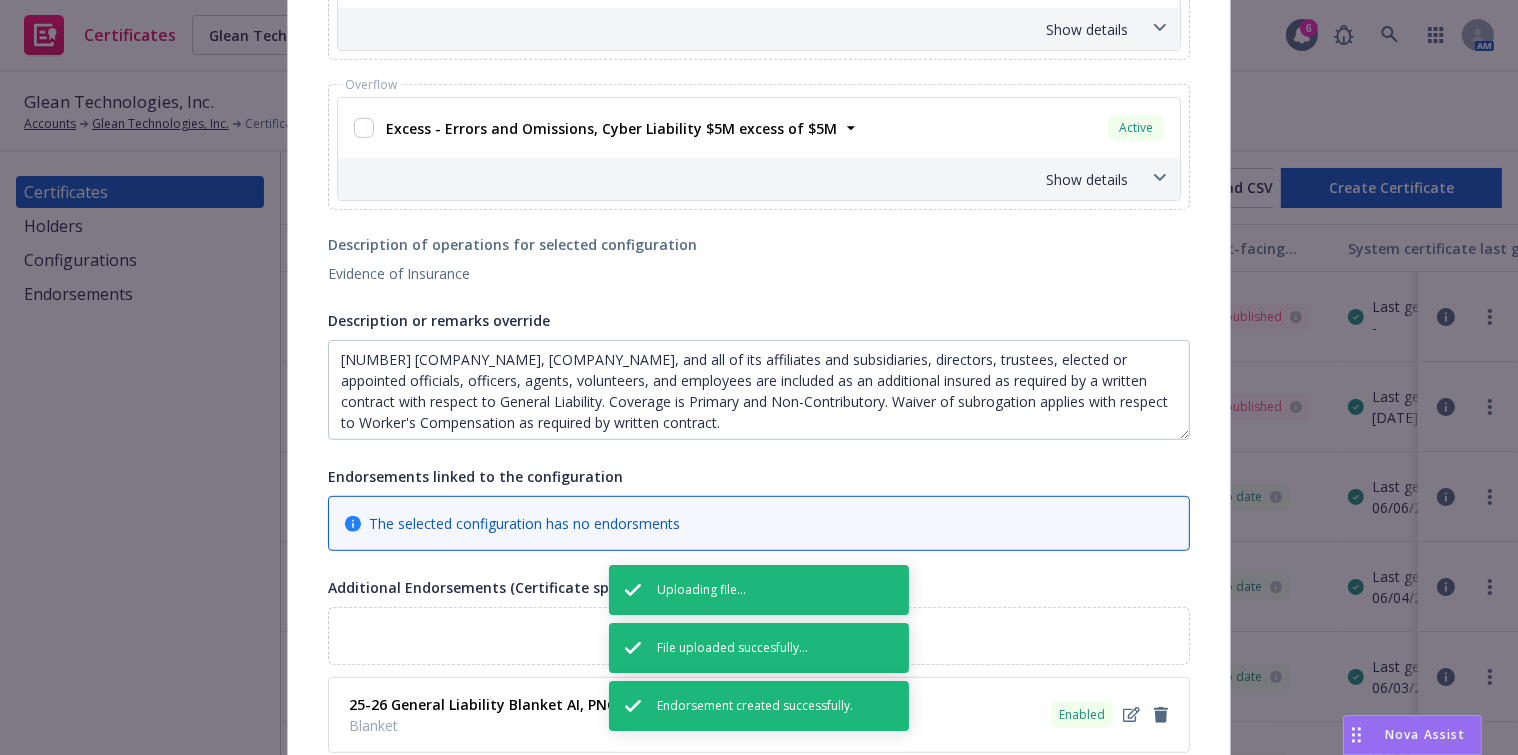 scroll, scrollTop: 1234, scrollLeft: 0, axis: vertical 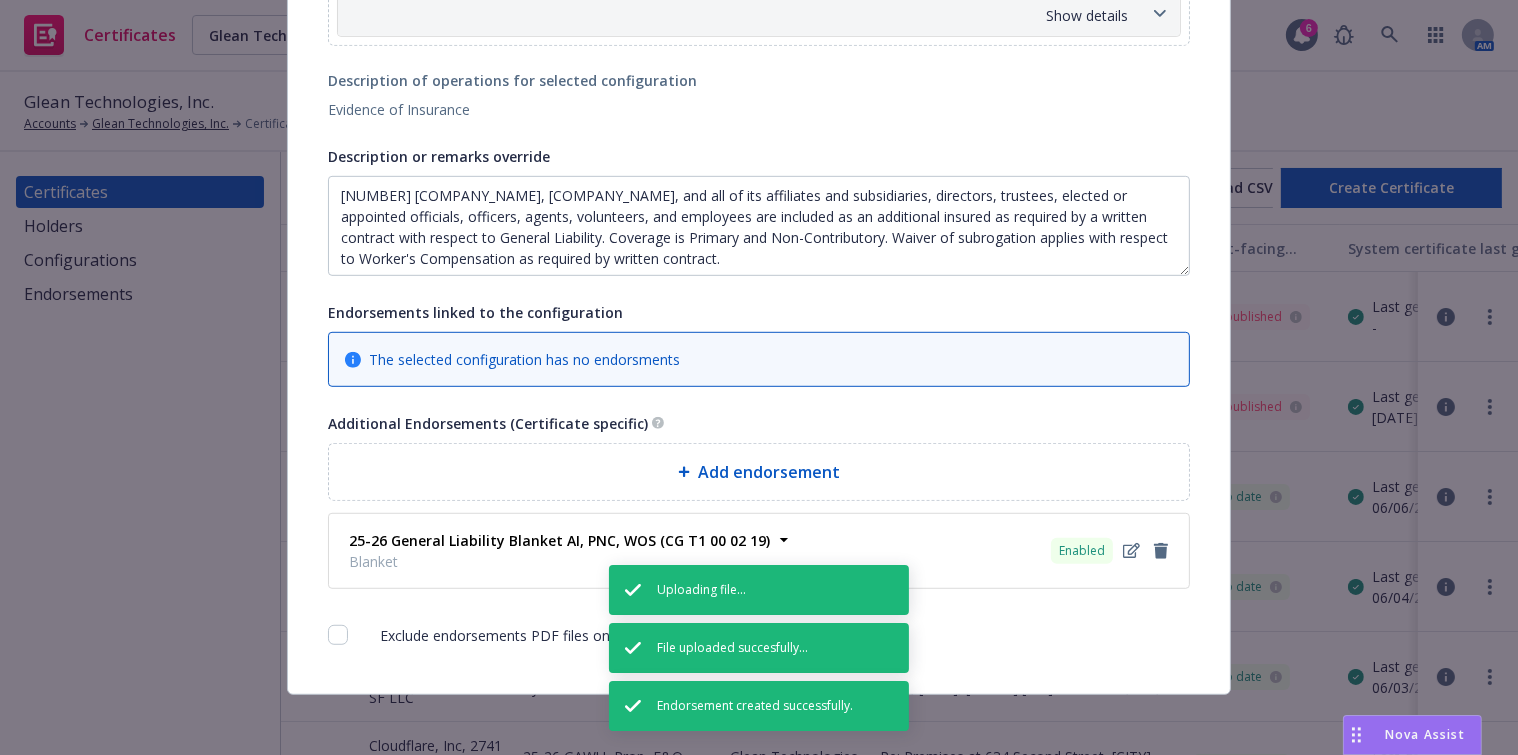 click on "Add endorsement" at bounding box center (759, 472) 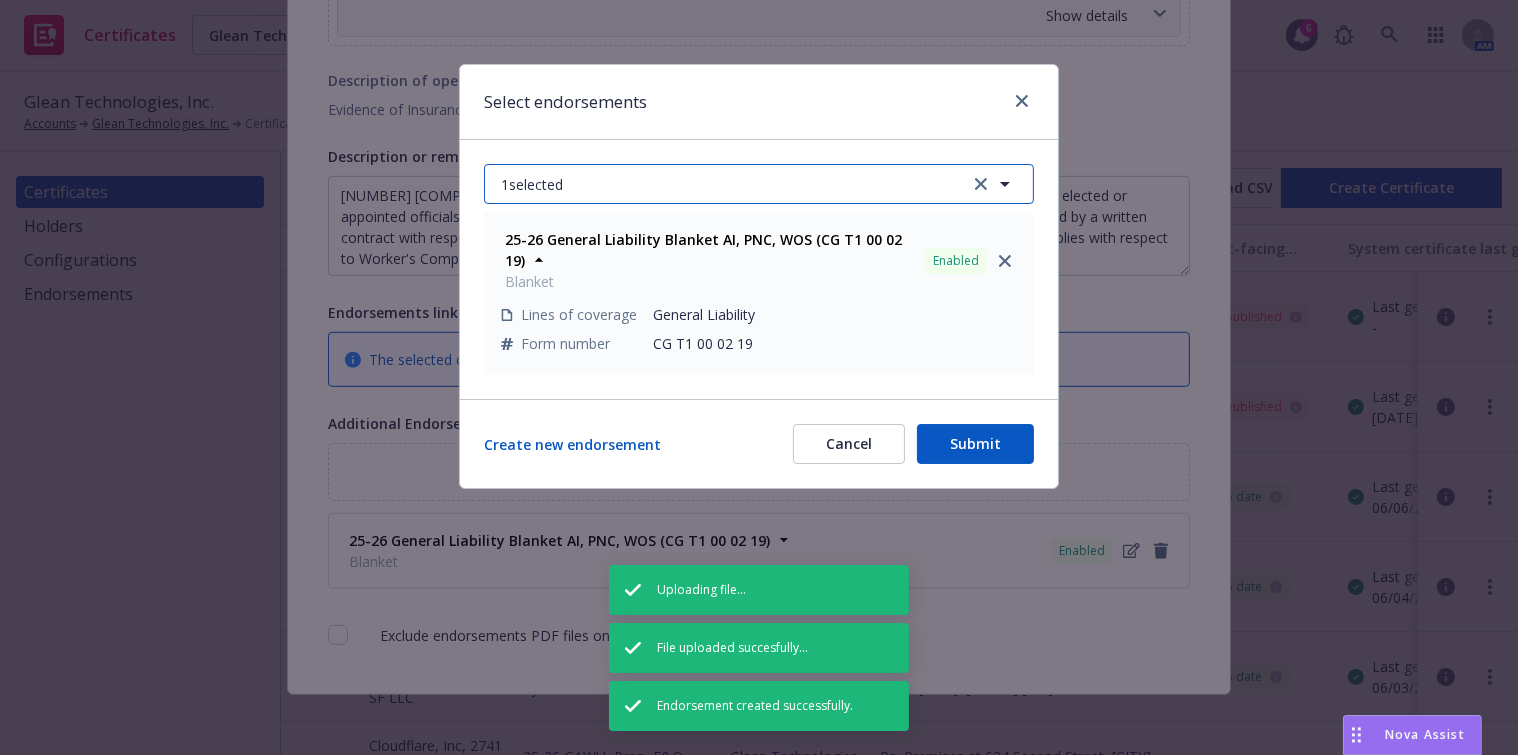 click on "1  selected" at bounding box center (759, 184) 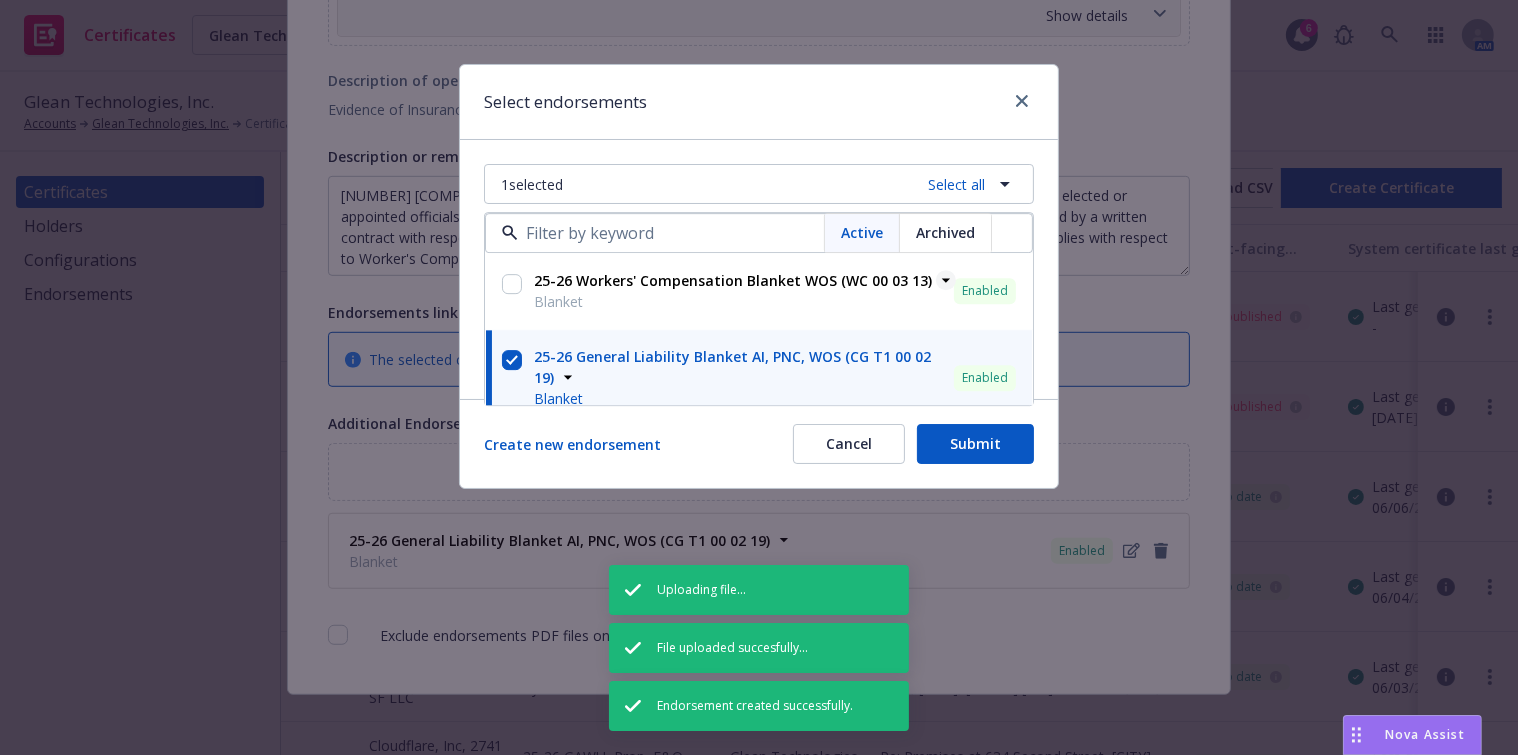 click on "25-26 Workers' Compensation Blanket WOS (WC 00 03 13)" at bounding box center [733, 281] 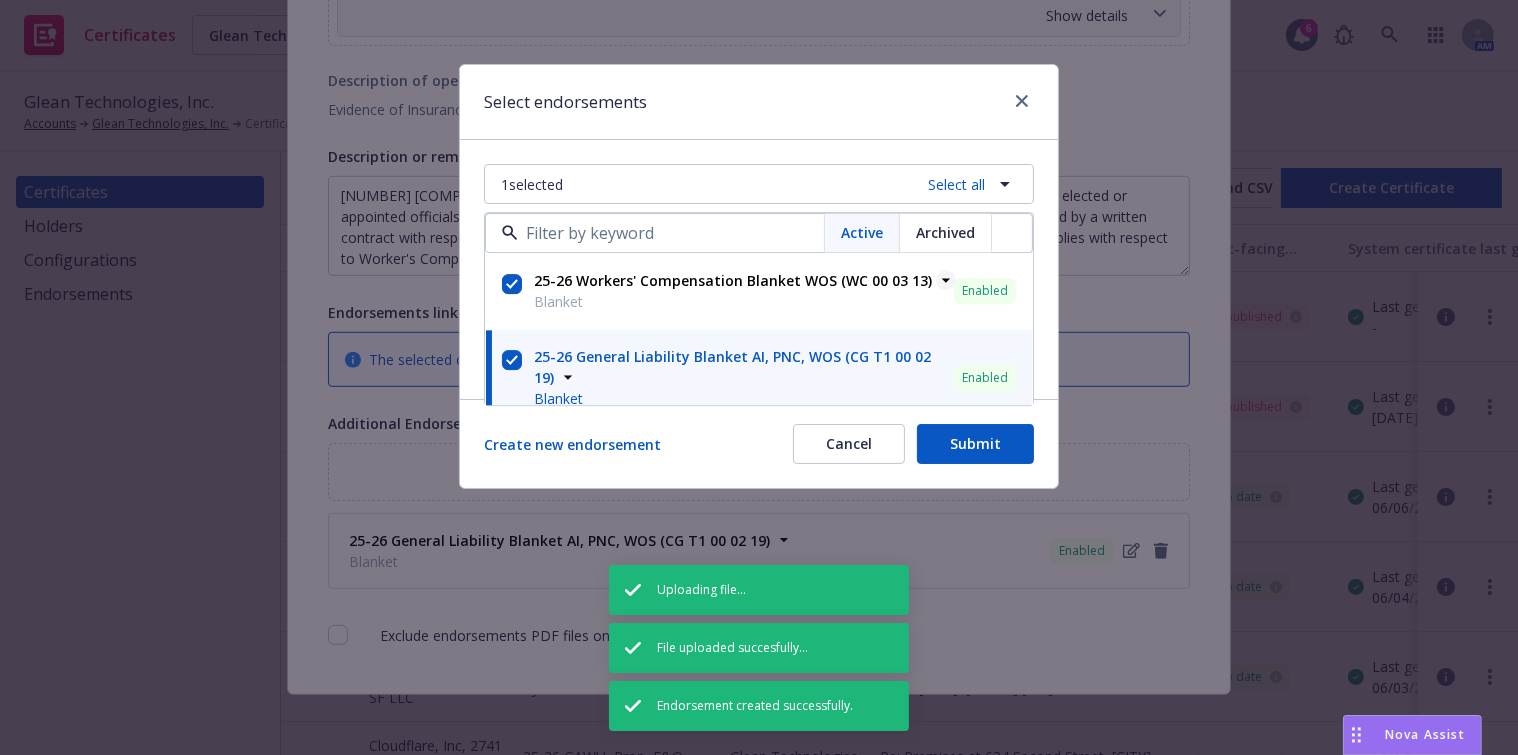checkbox on "true" 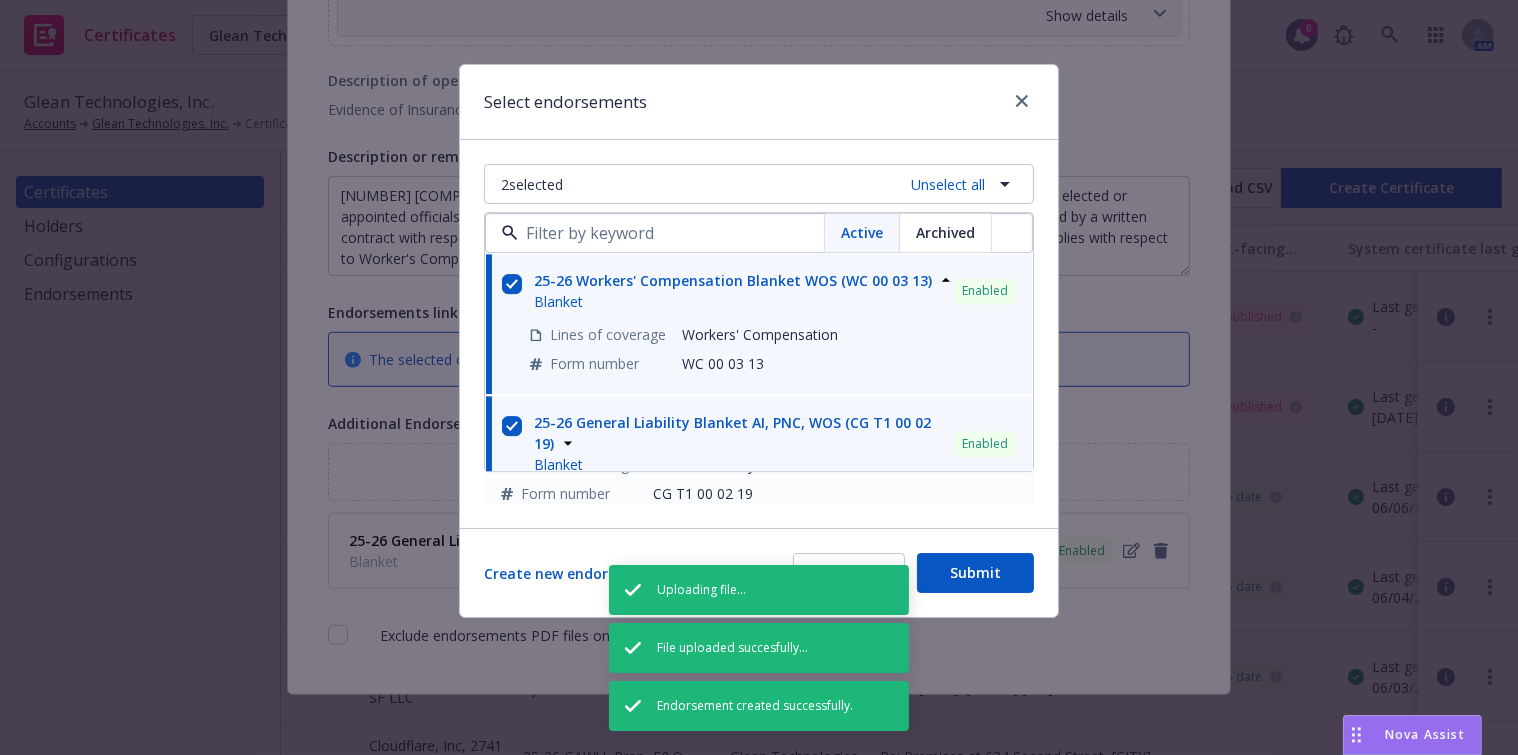 click on "Select endorsements" at bounding box center (759, 102) 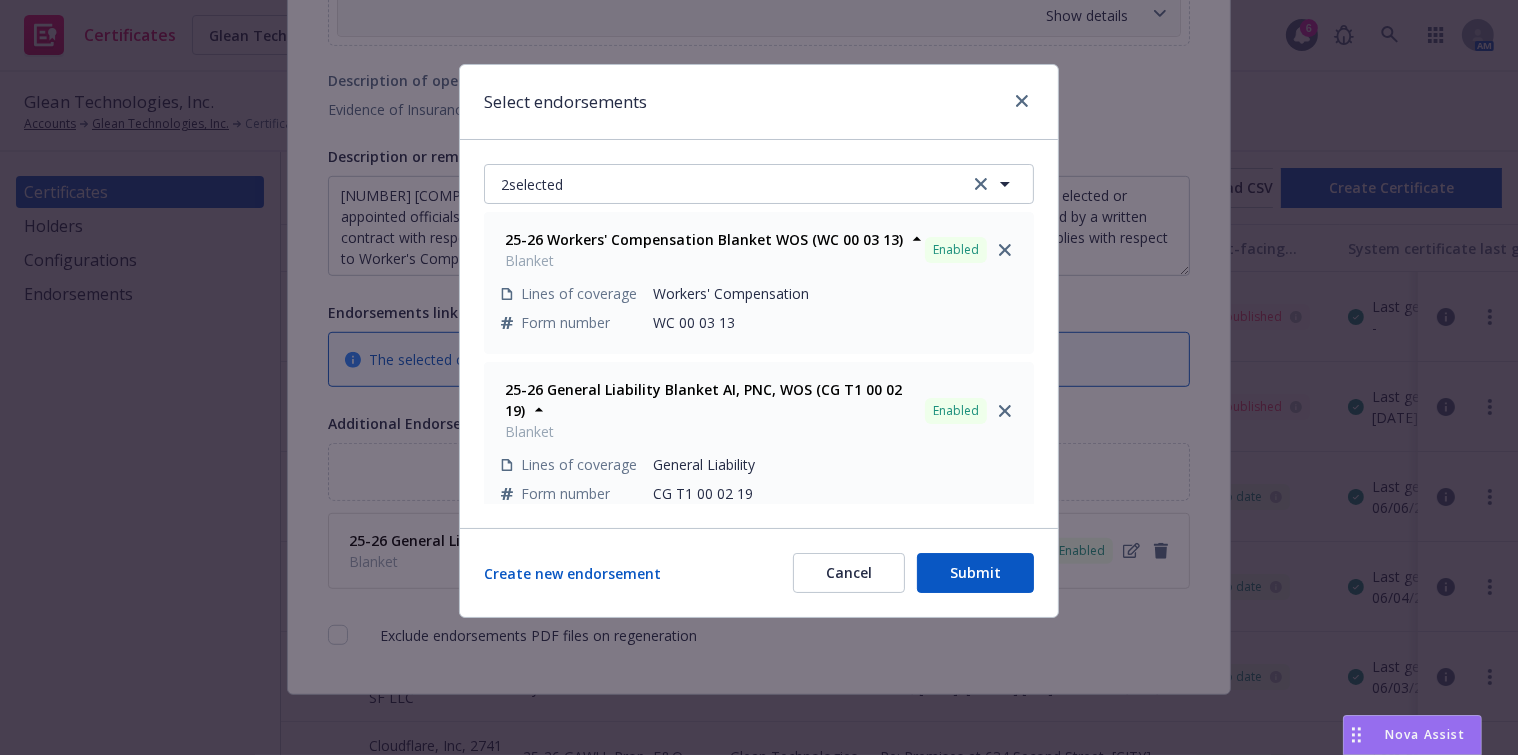 click on "Submit" at bounding box center (975, 573) 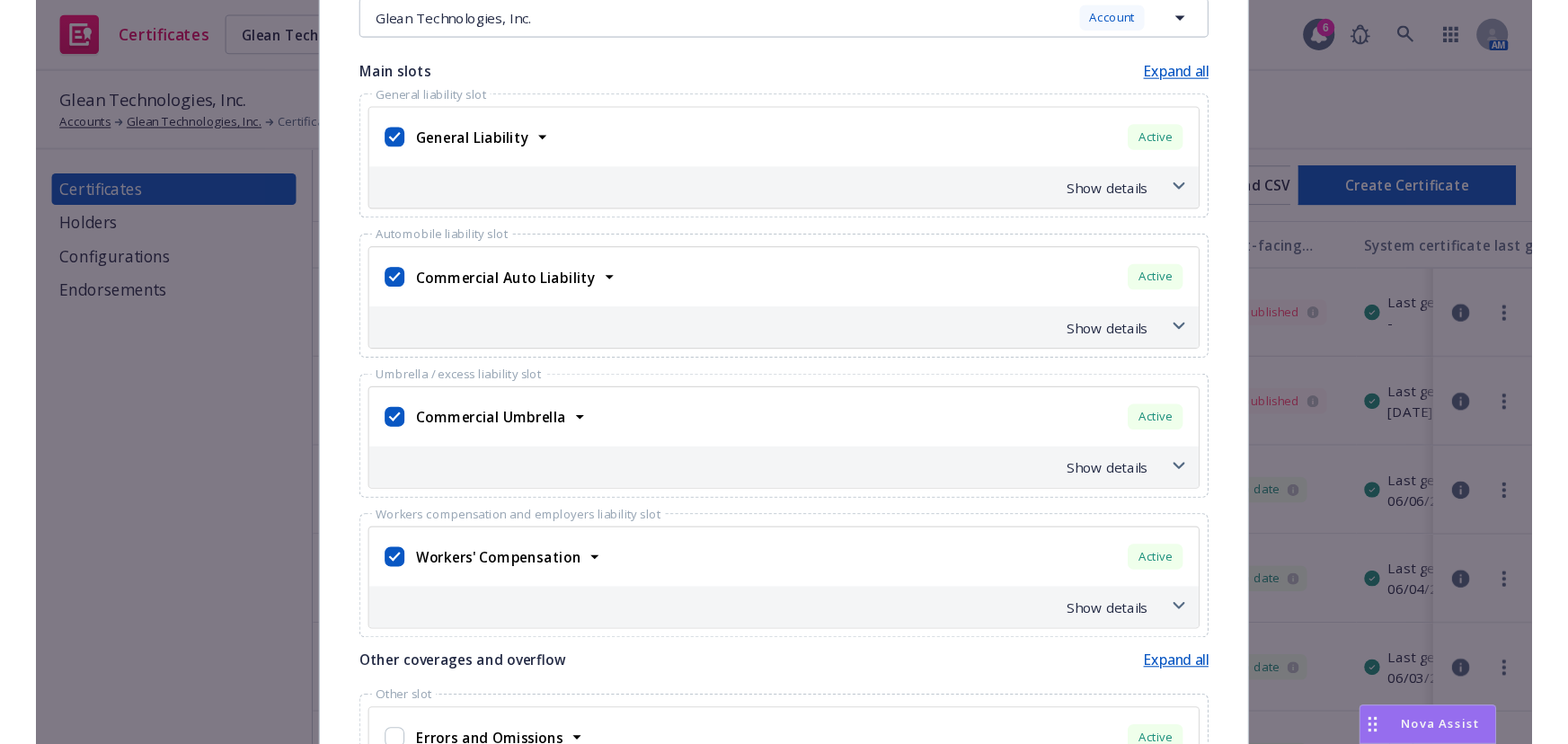 scroll, scrollTop: 0, scrollLeft: 0, axis: both 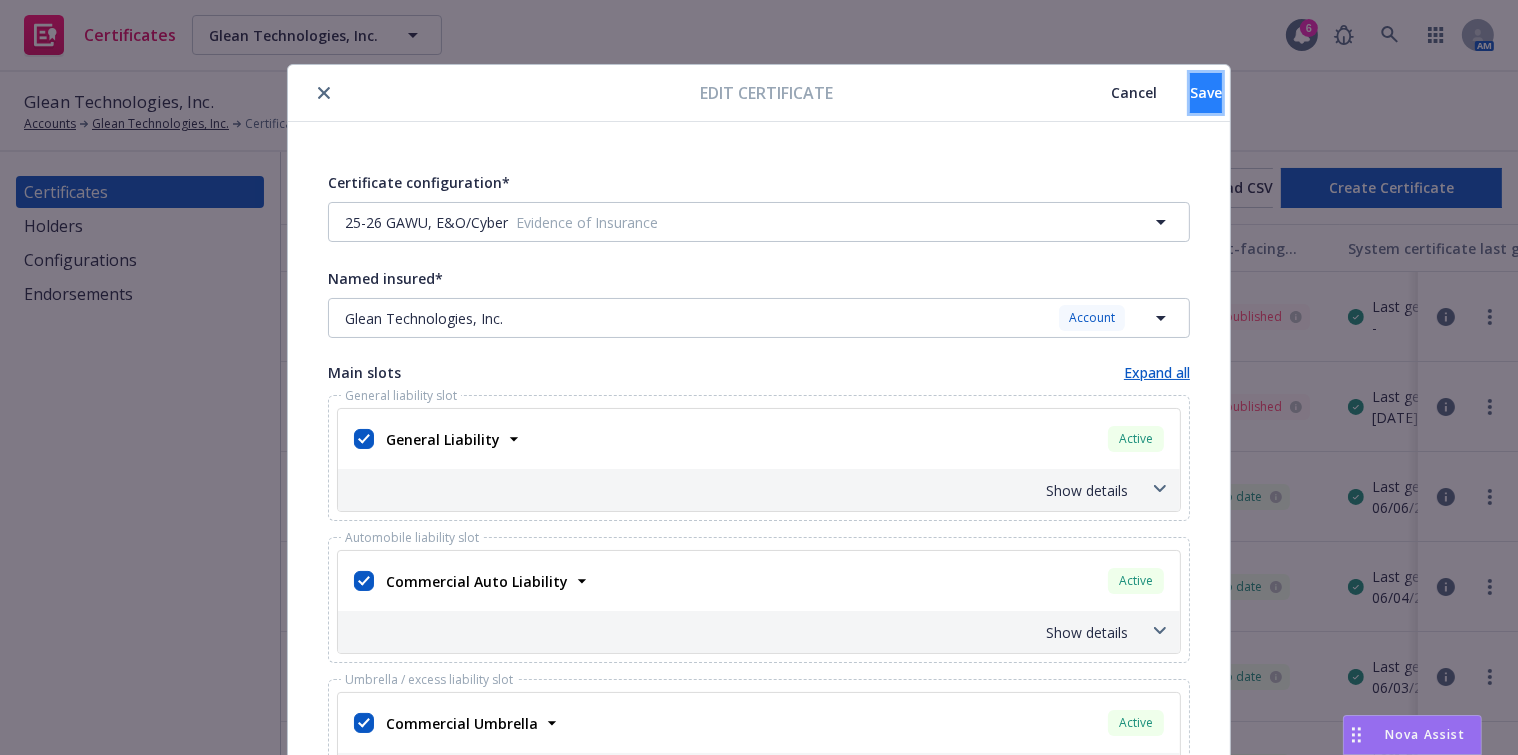 click on "Save" at bounding box center [1206, 93] 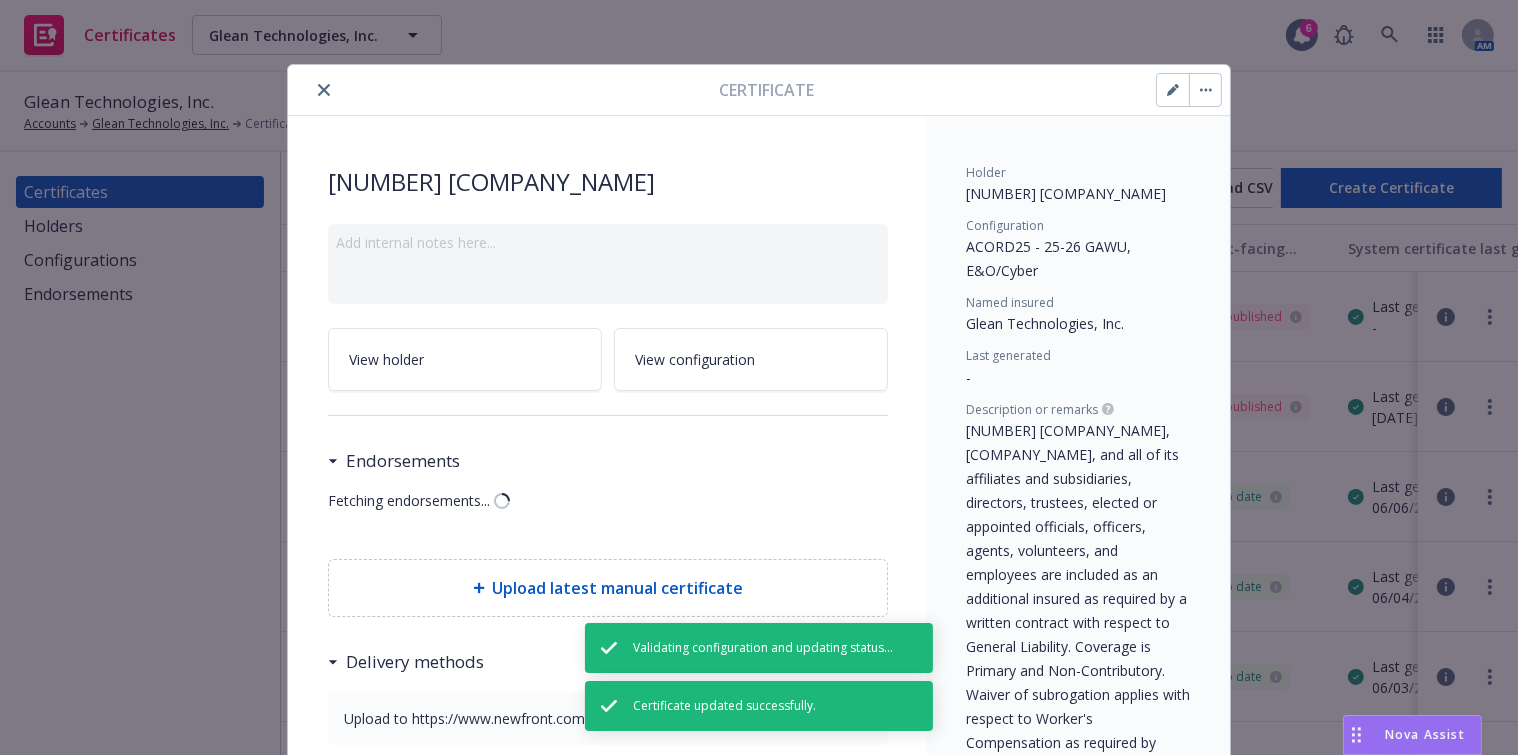 click 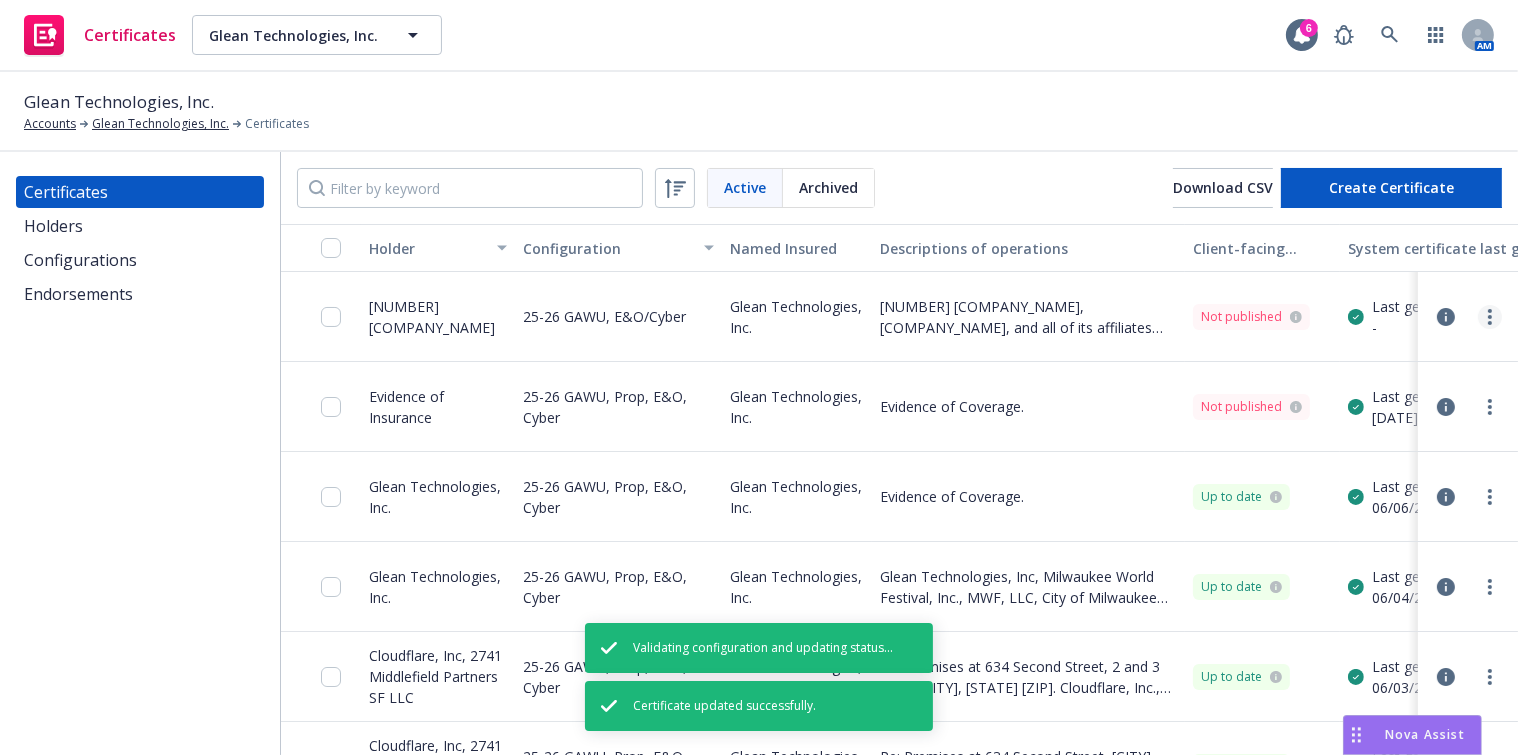 click at bounding box center [1490, 317] 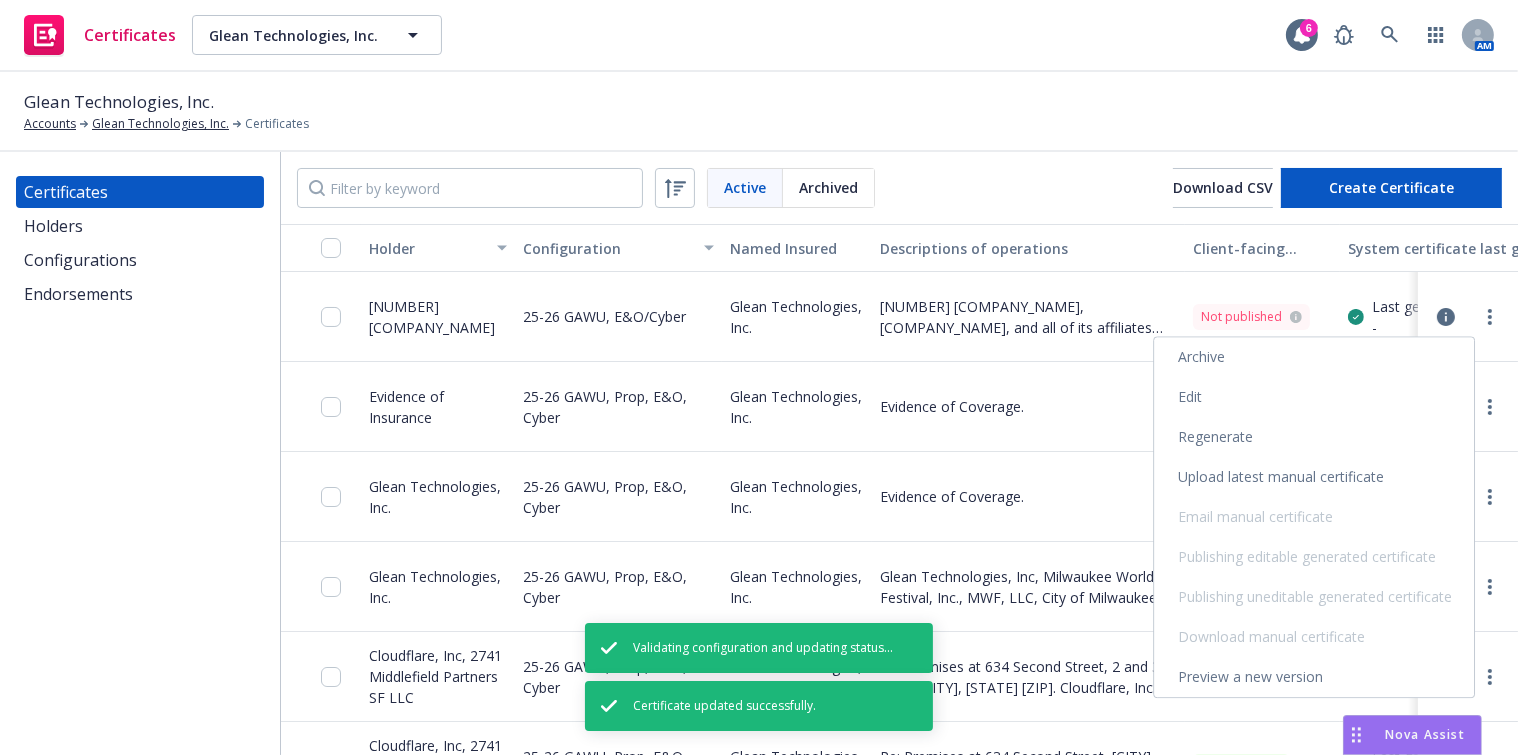 click on "Regenerate" at bounding box center (1314, 437) 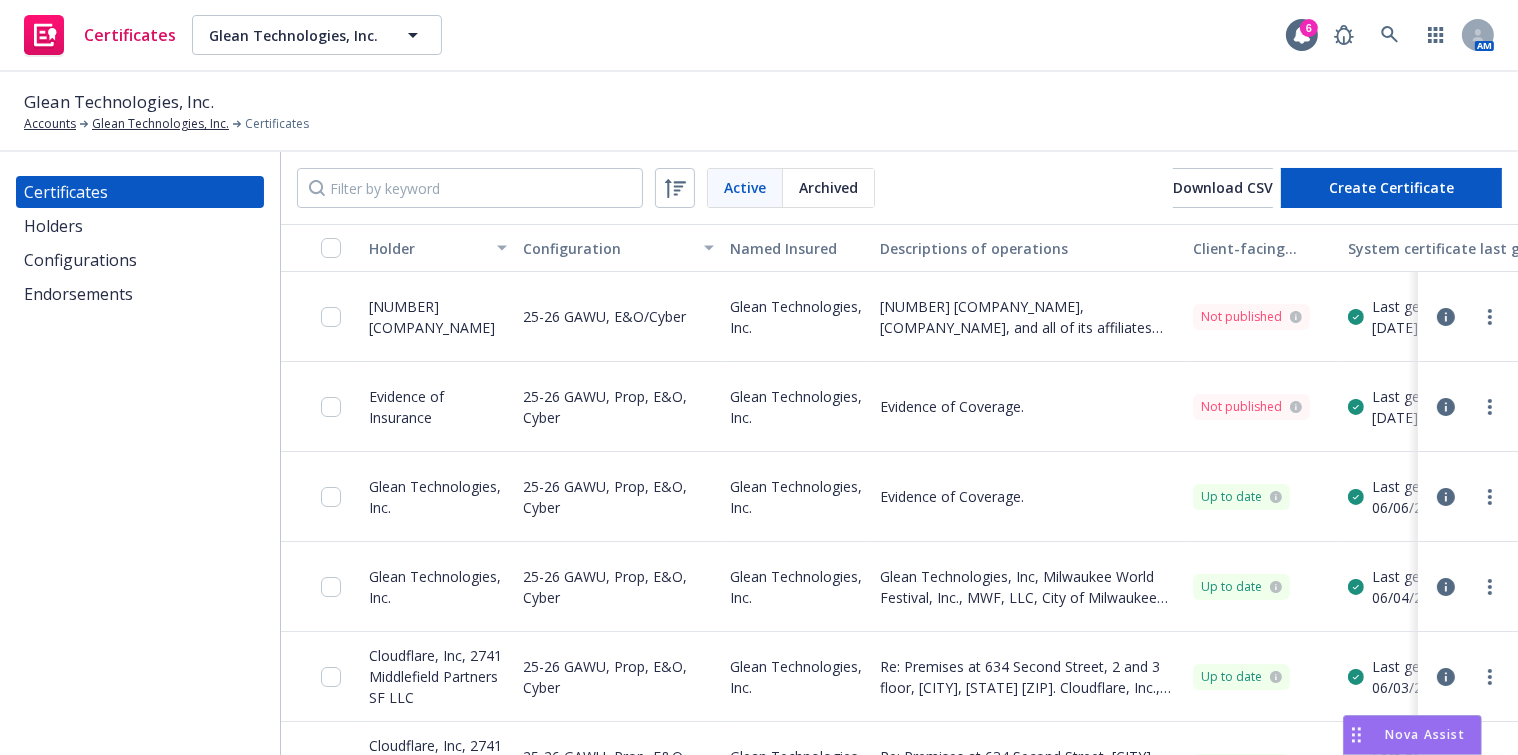click at bounding box center [321, 248] 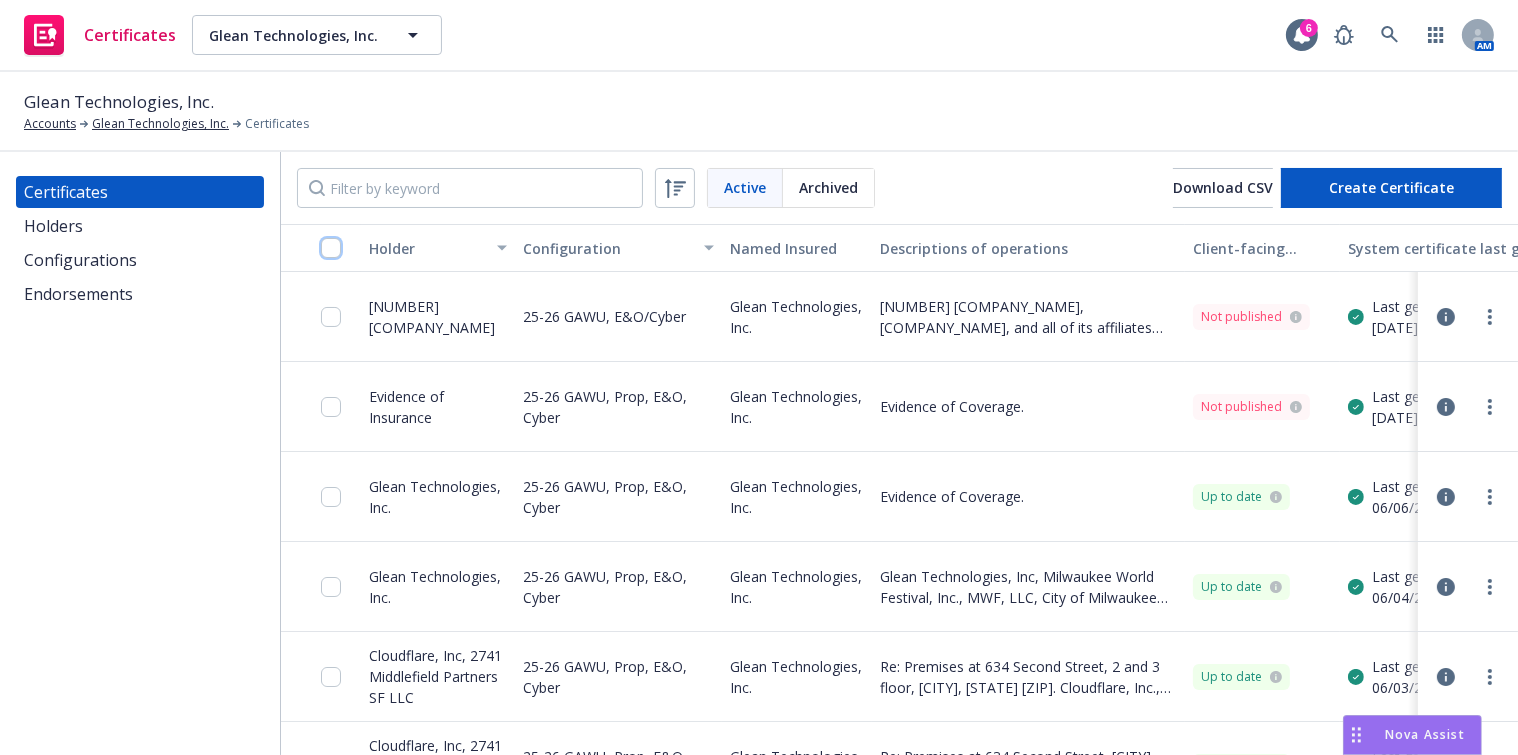 click at bounding box center (331, 248) 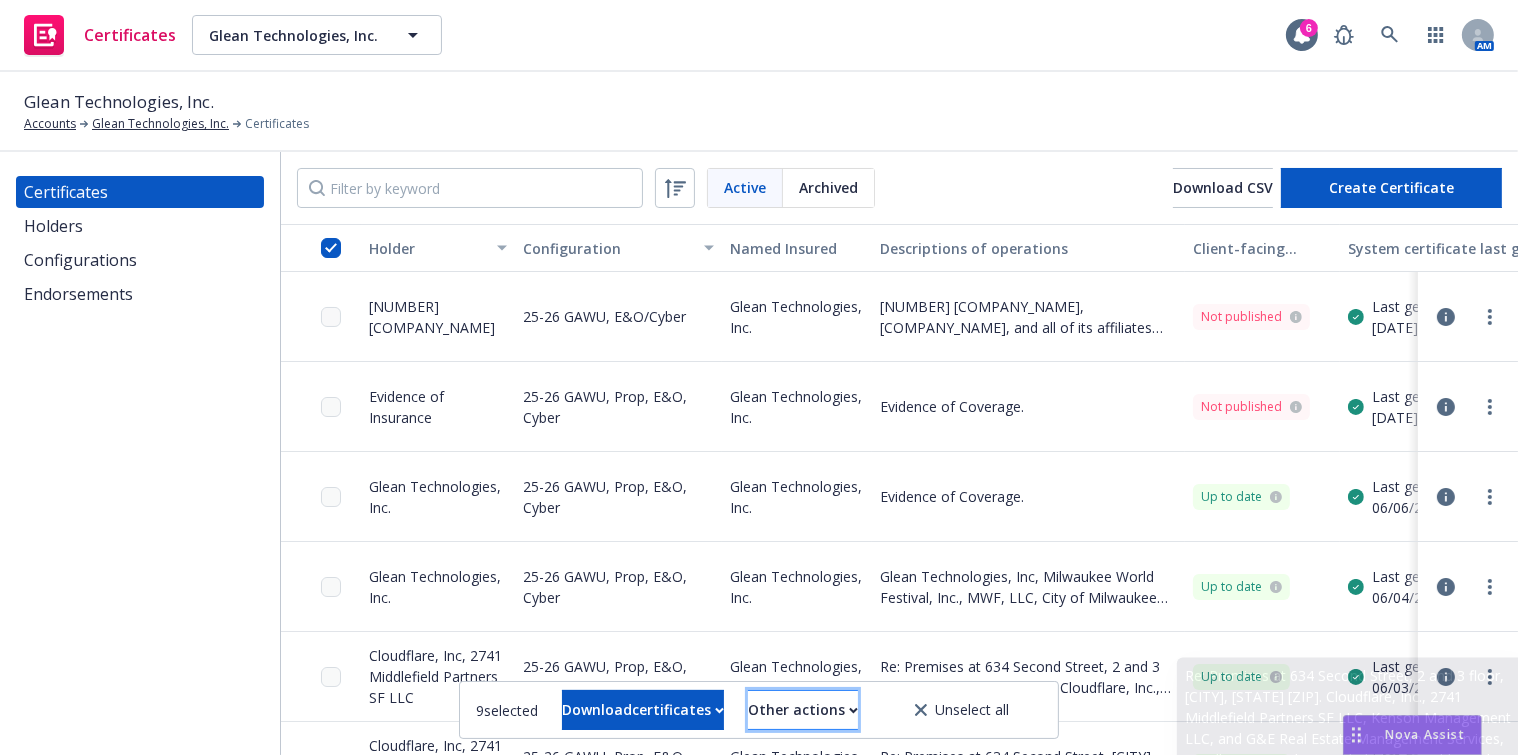 click on "Other actions" at bounding box center (803, 710) 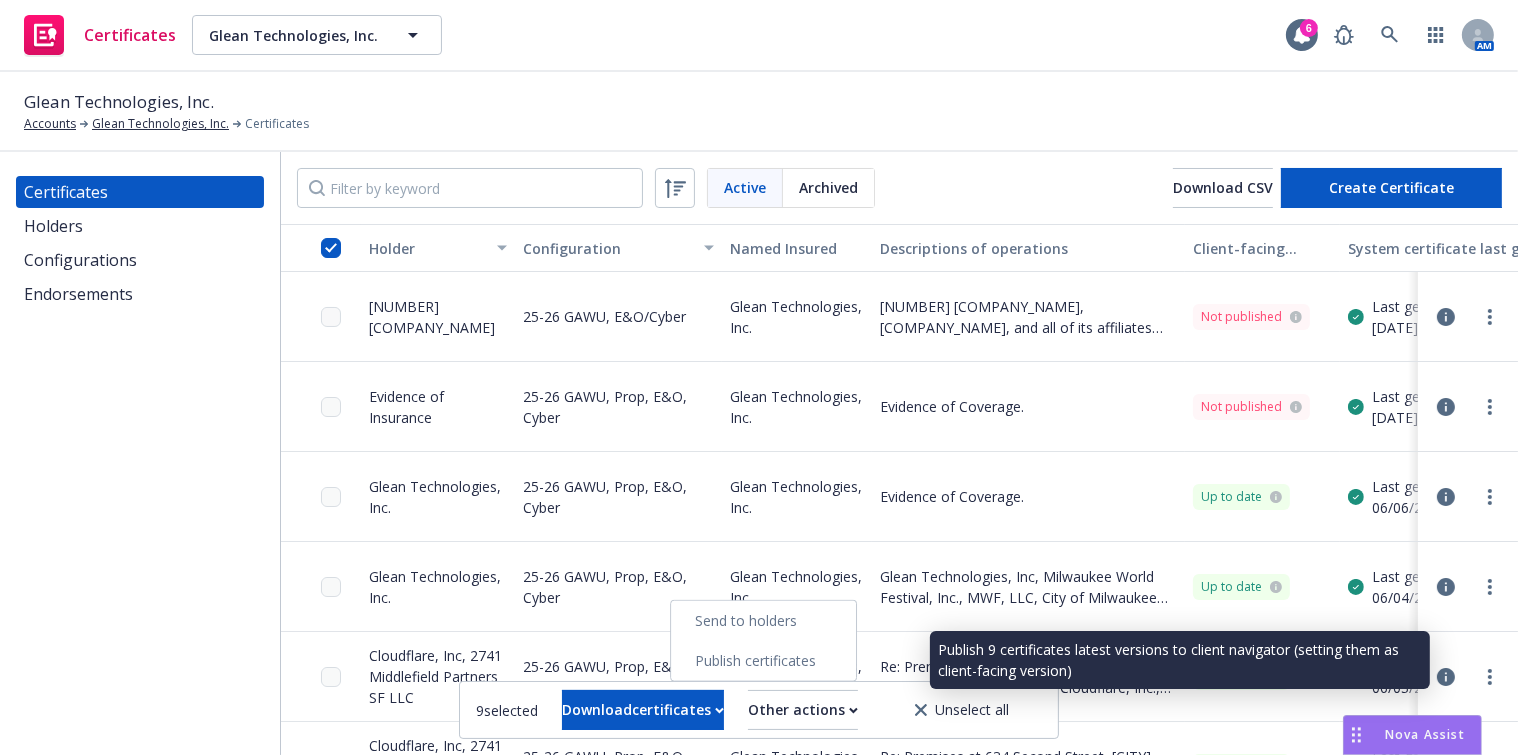 click on "Publish certificates" at bounding box center (763, 661) 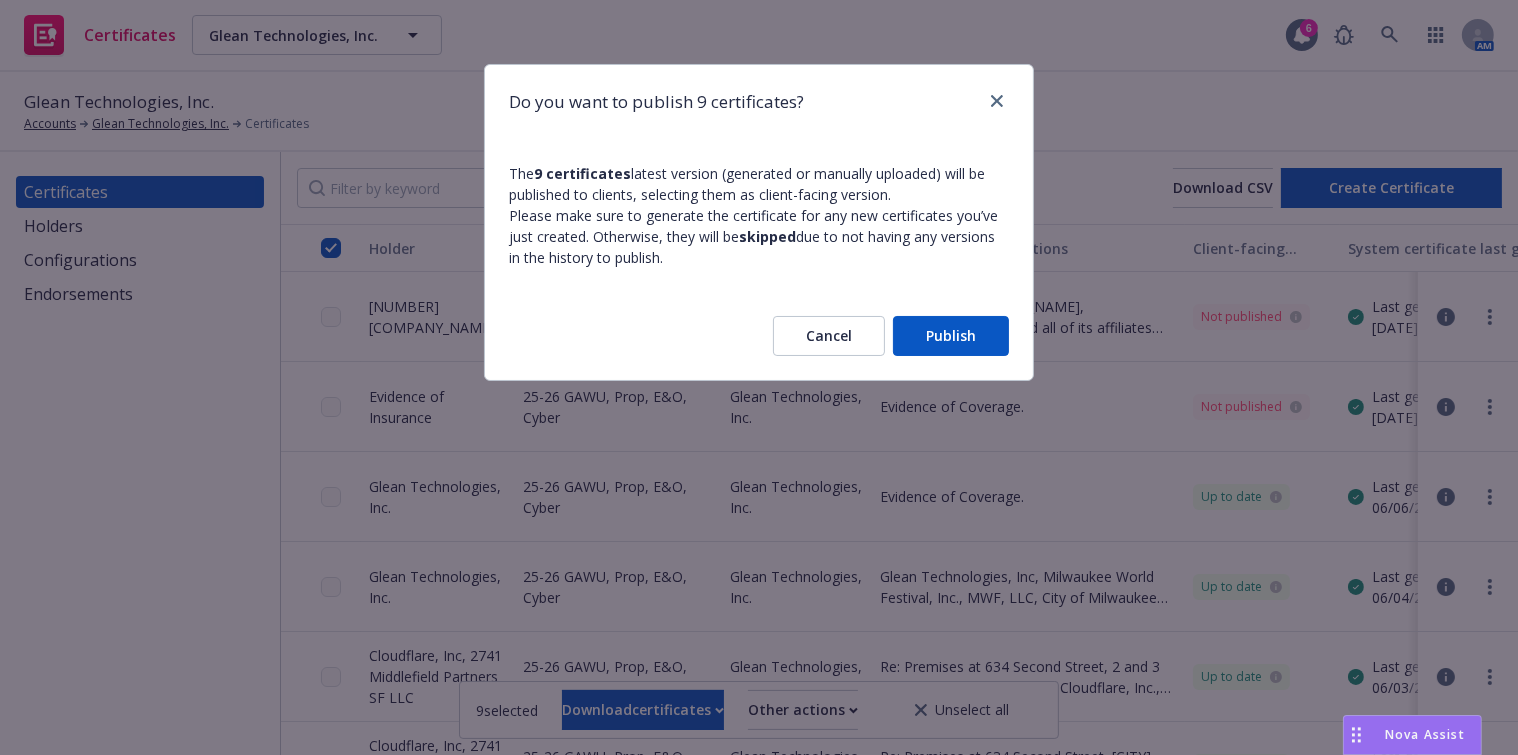 click on "Publish" at bounding box center [951, 336] 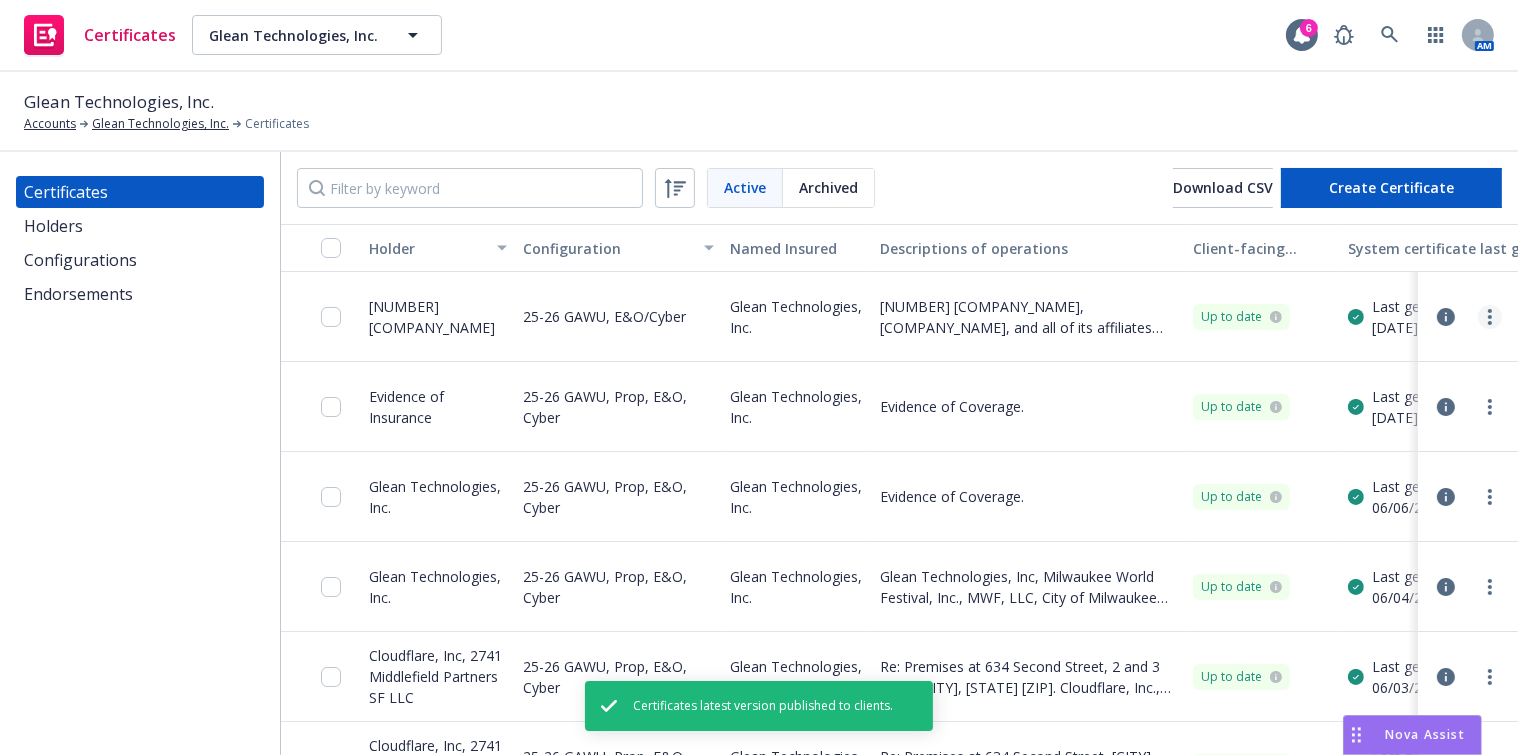 click 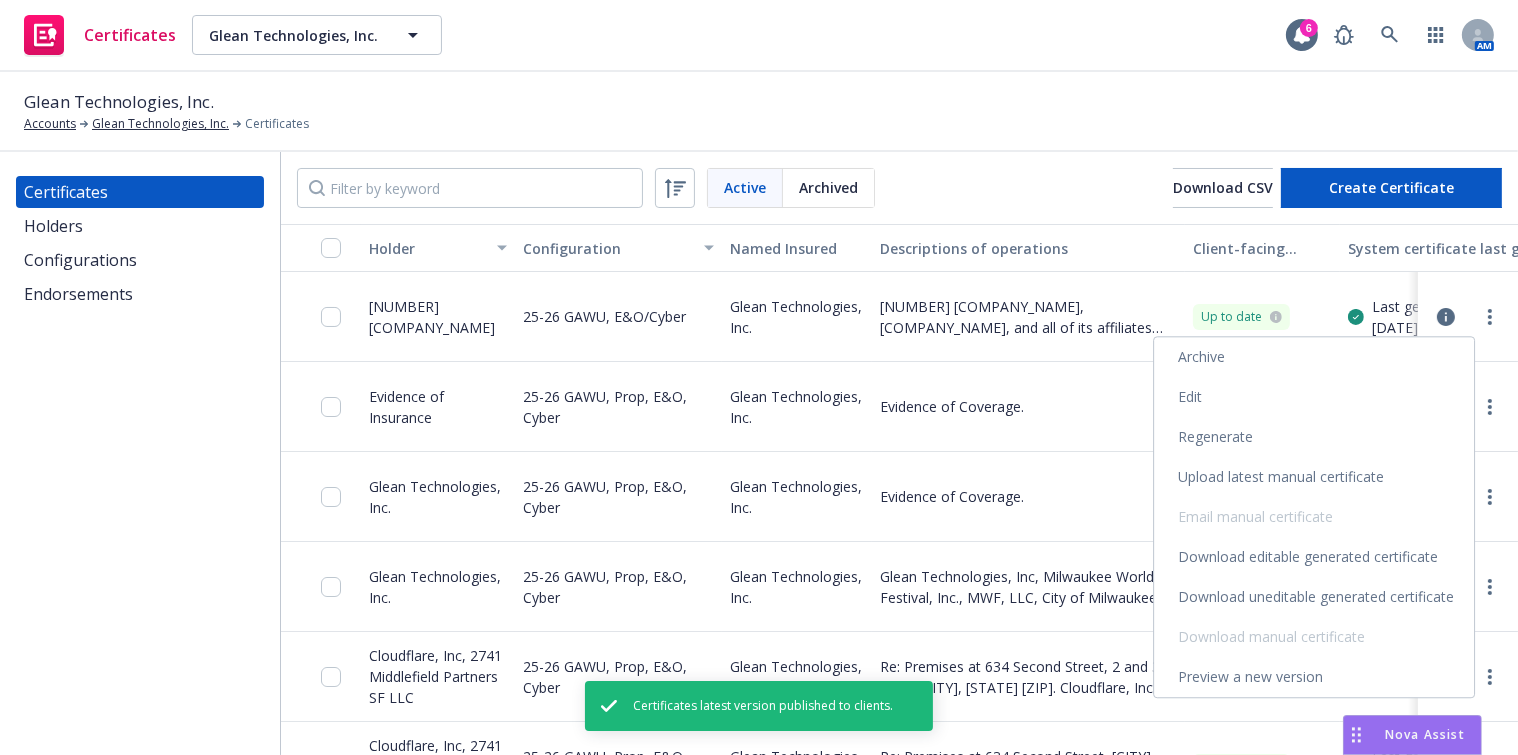 click on "Download uneditable generated certificate" at bounding box center (1314, 597) 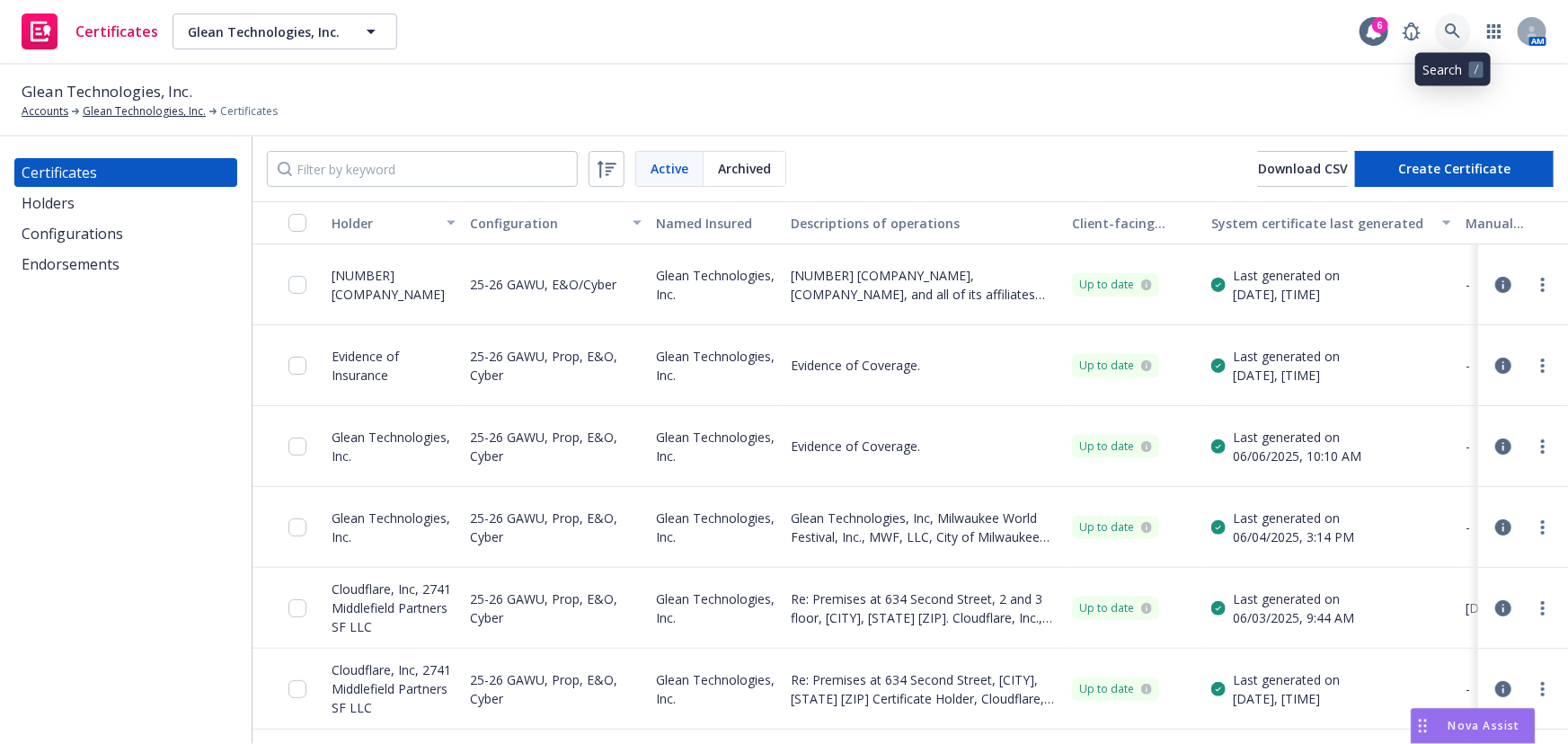 click at bounding box center (1453, 31) 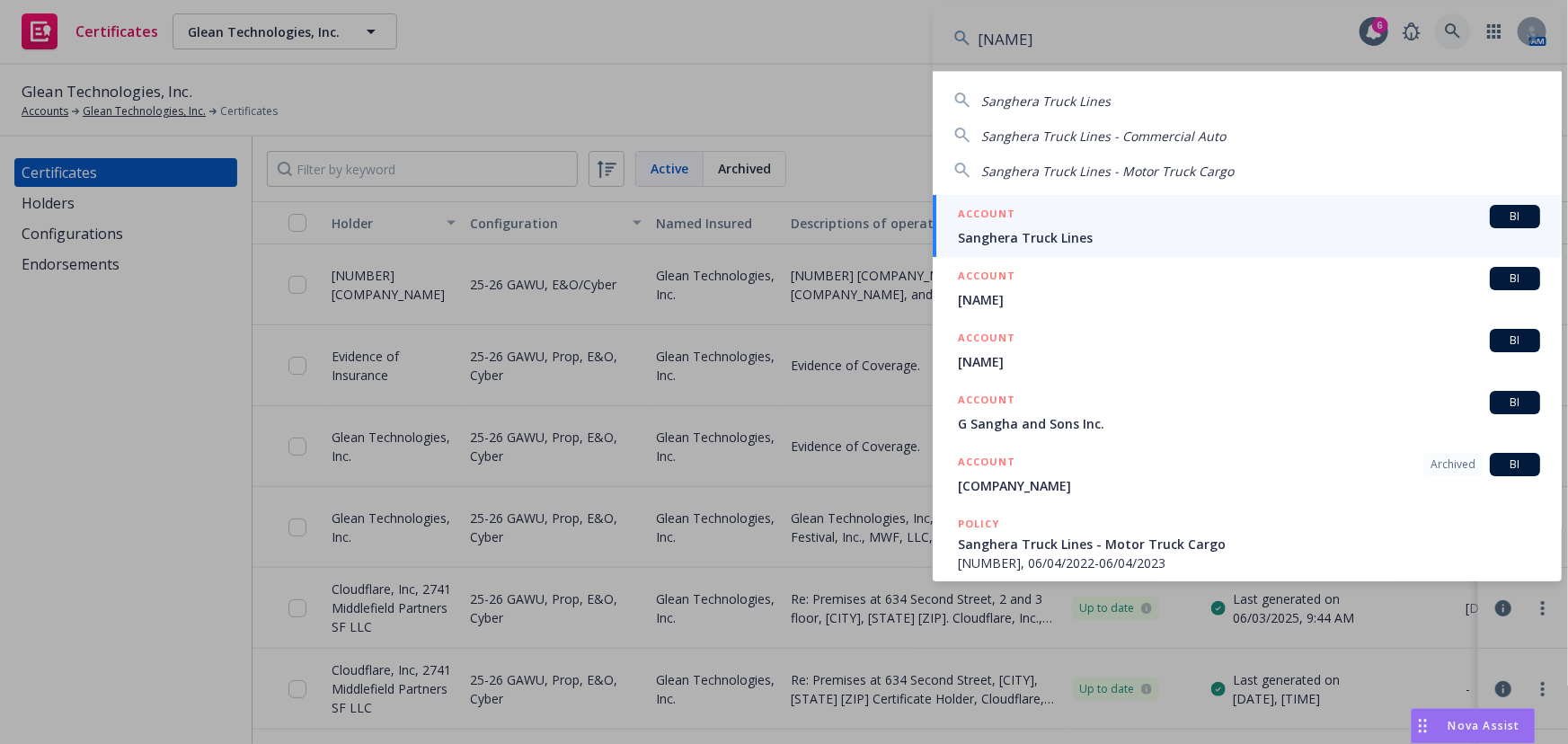 type on "sanghera" 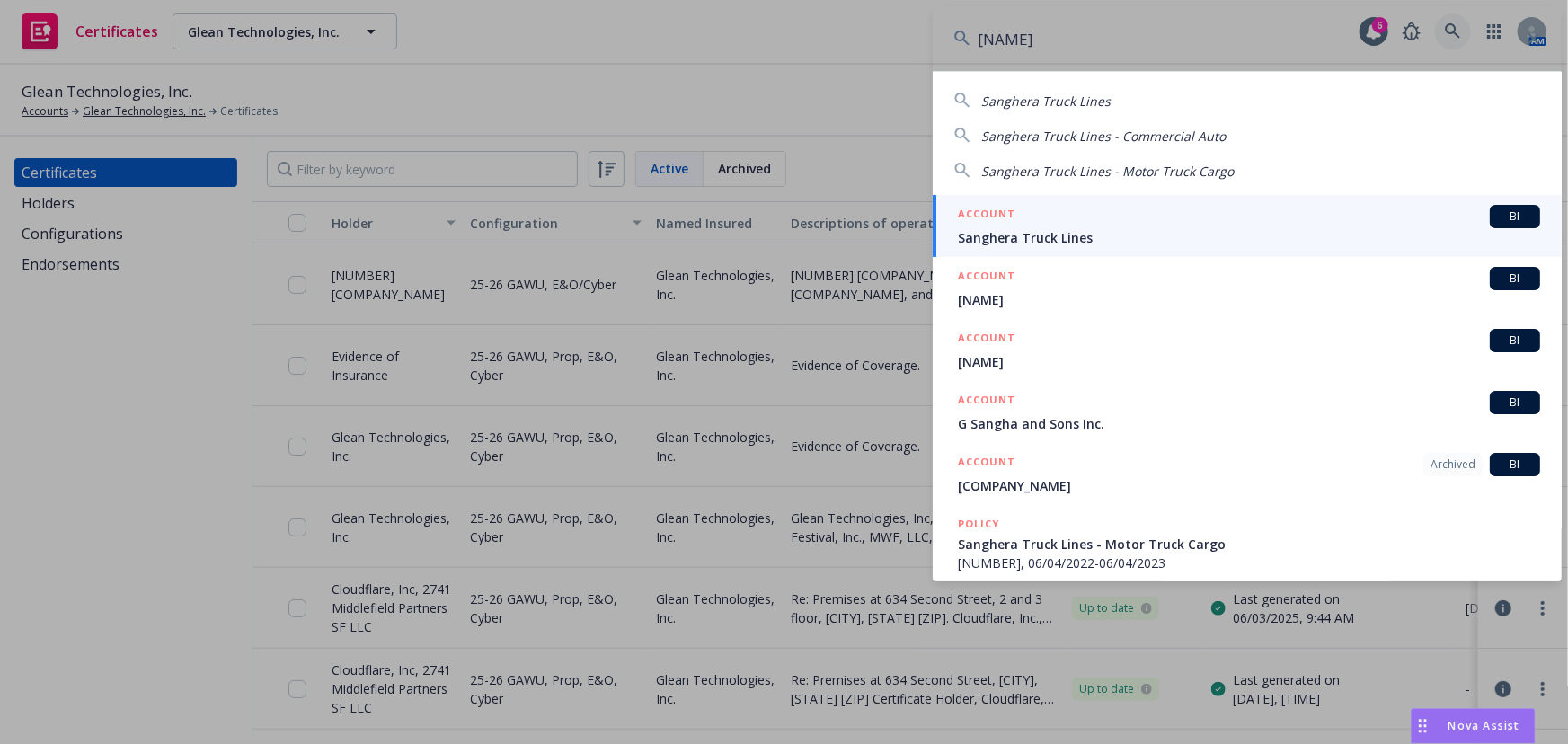 click on "Sanghera Truck Lines" at bounding box center [1249, 237] 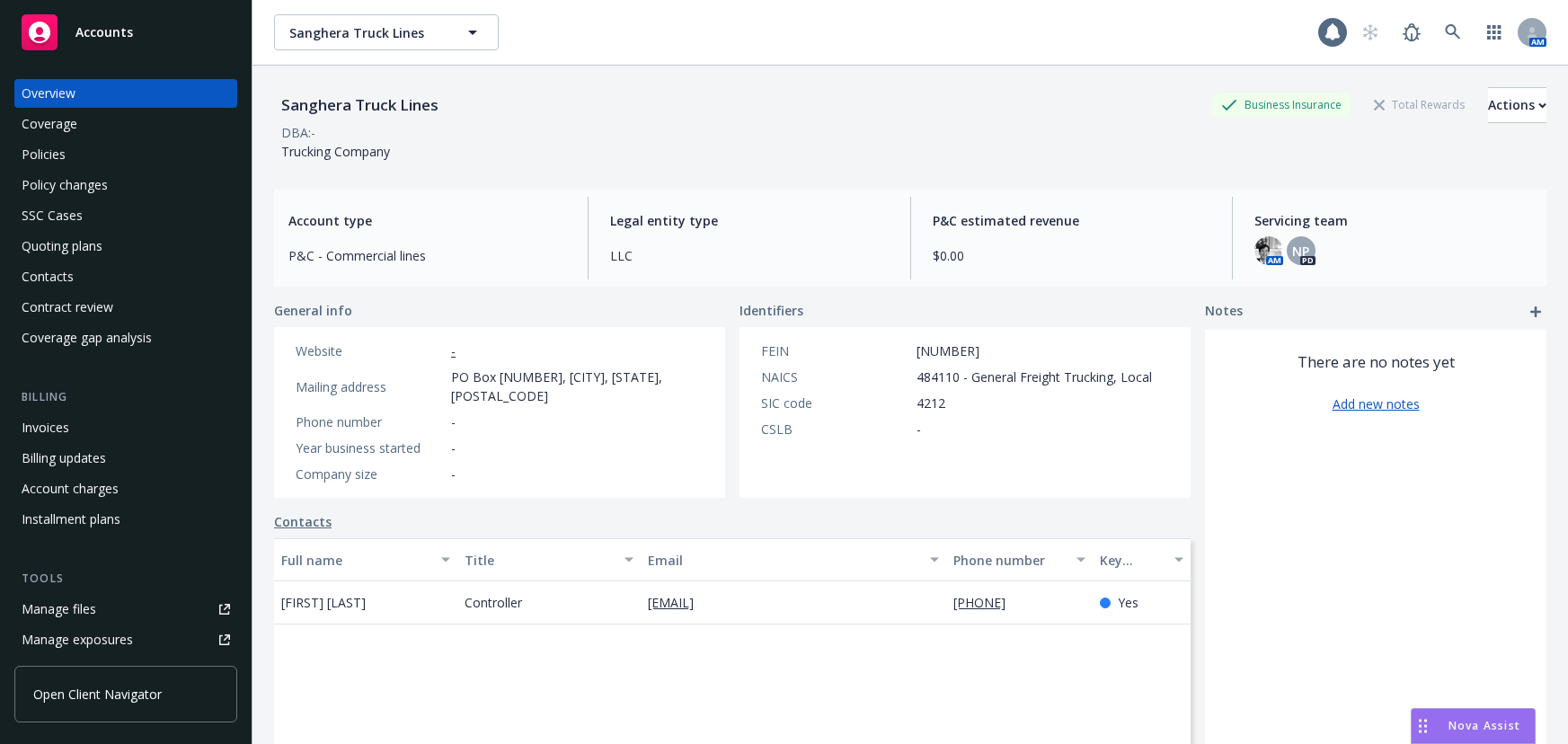 scroll, scrollTop: 0, scrollLeft: 0, axis: both 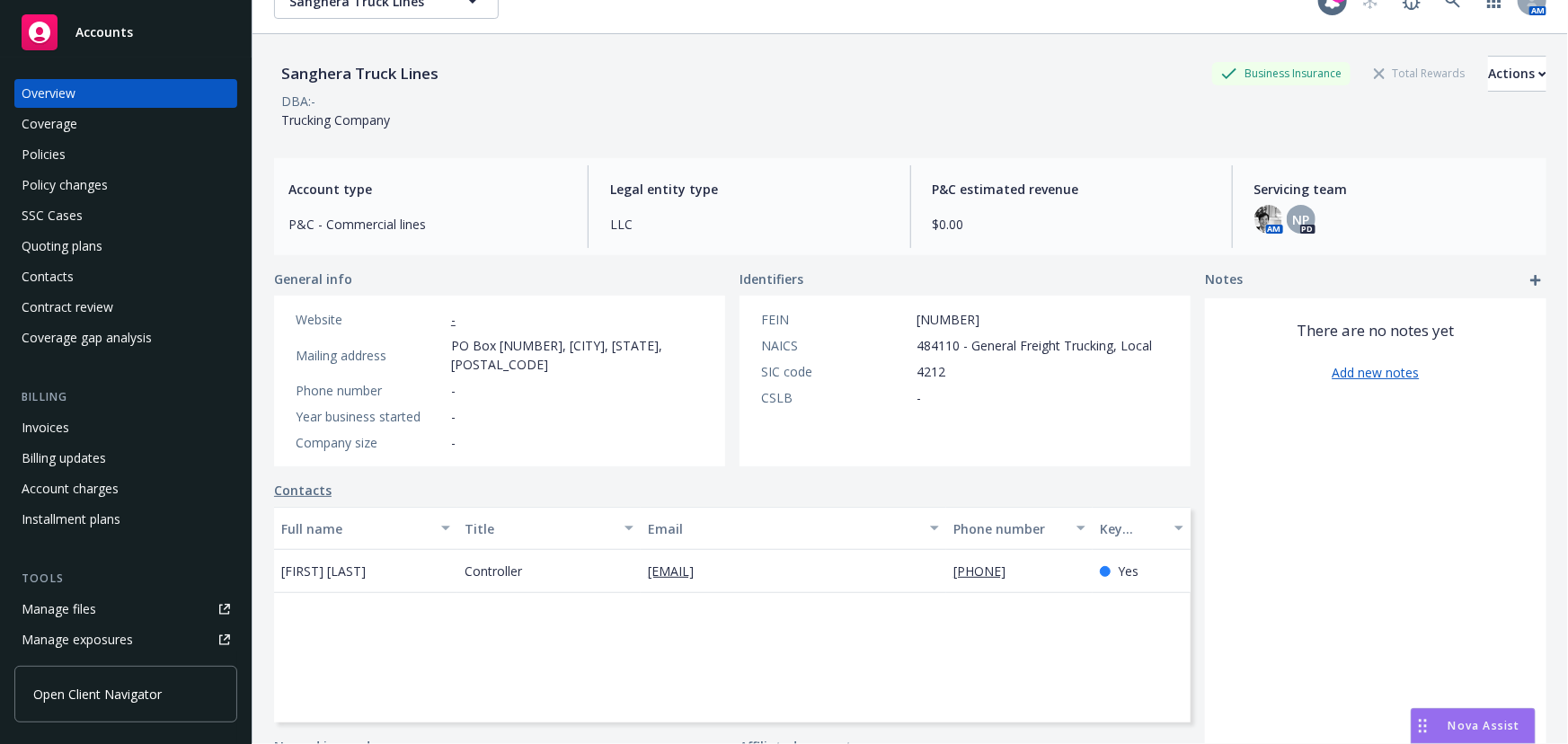 click on "Coverage" at bounding box center (49, 124) 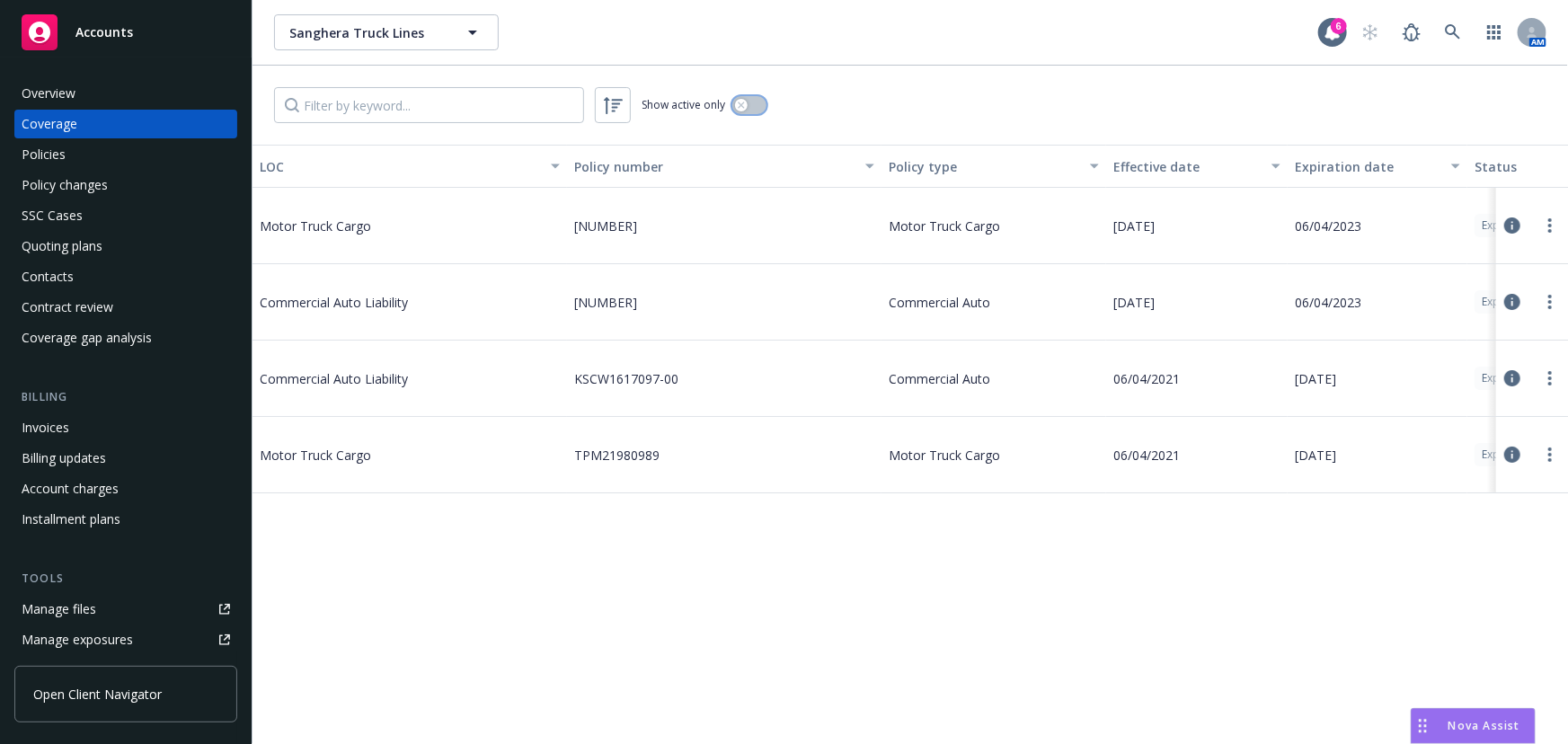 click at bounding box center (749, 105) 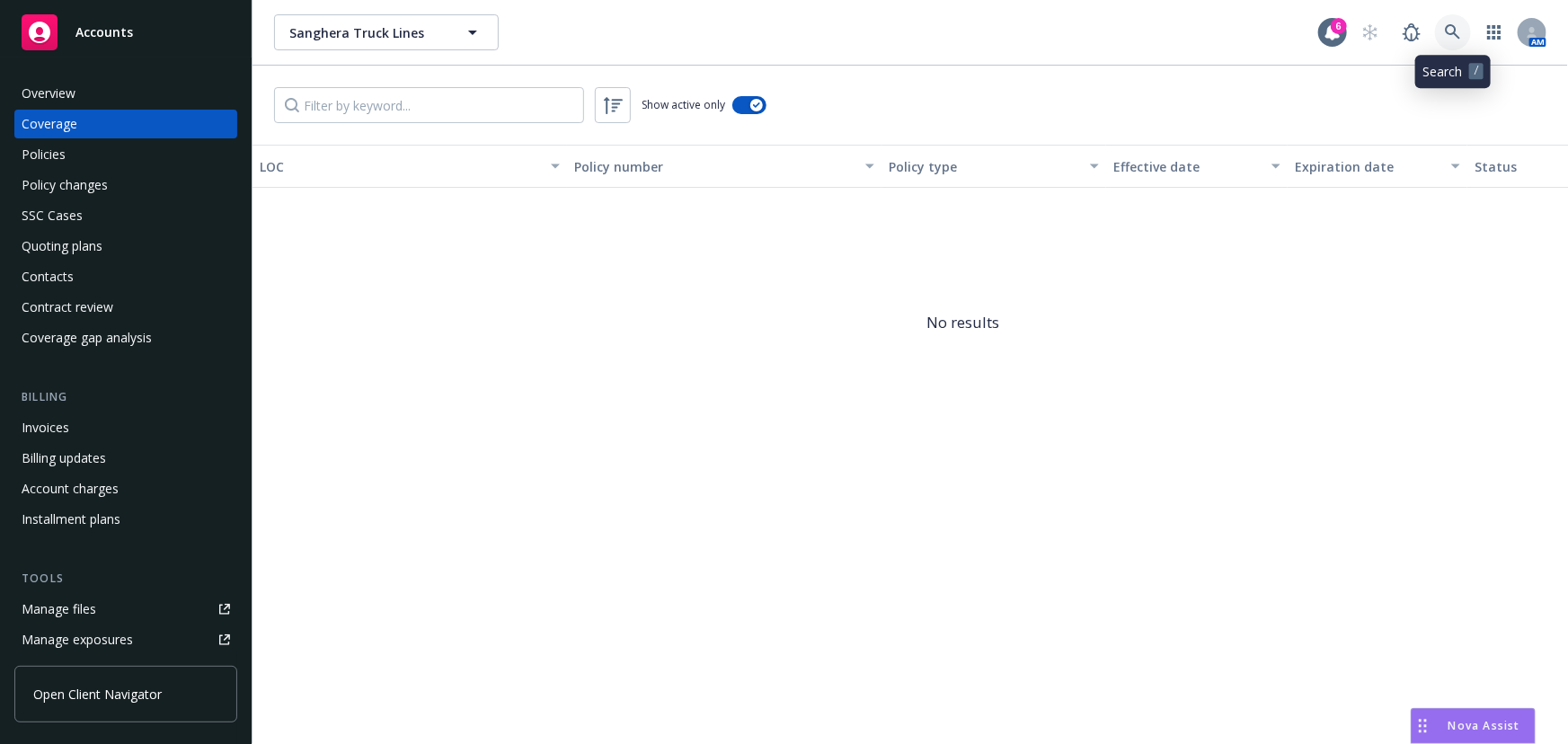 click 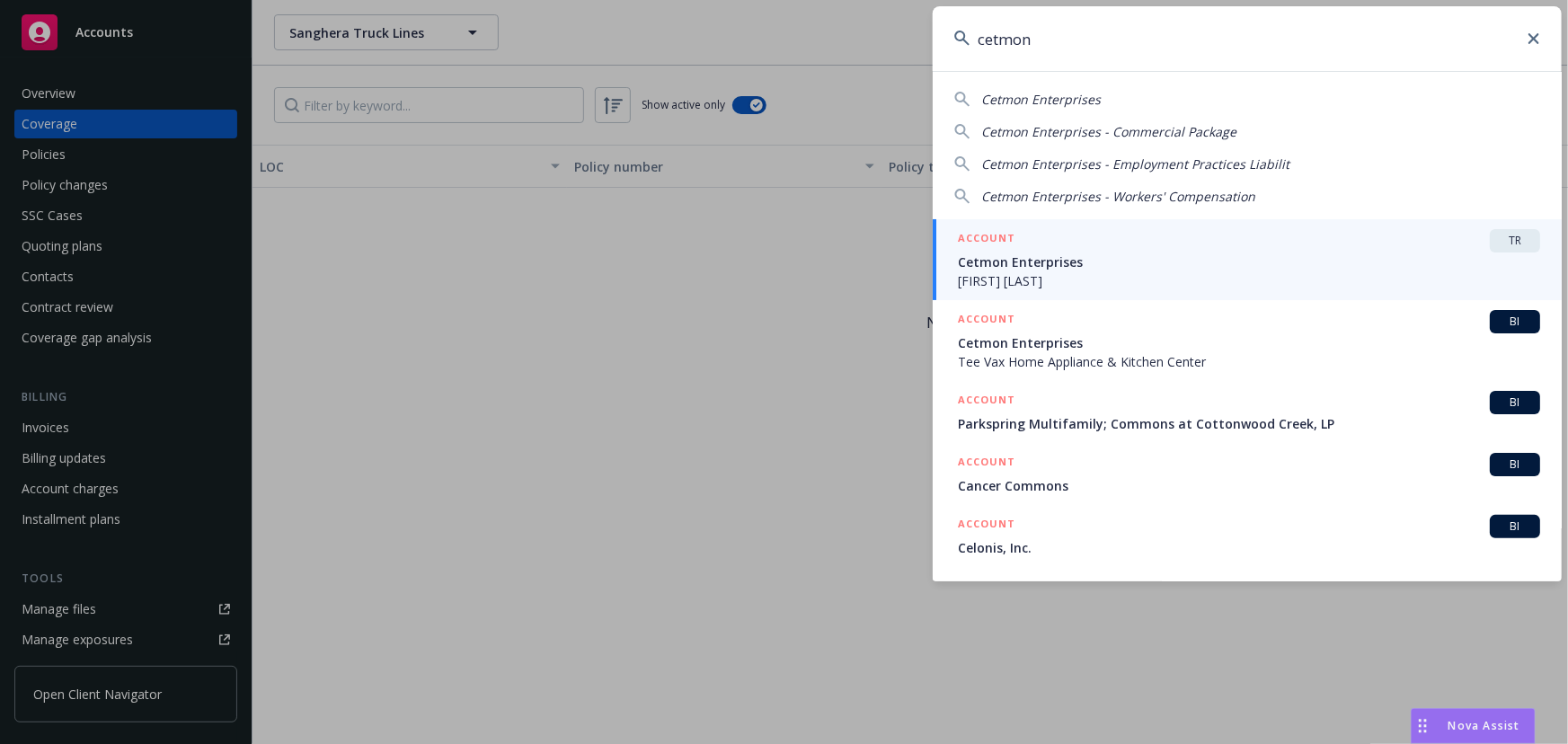 type on "cetmon" 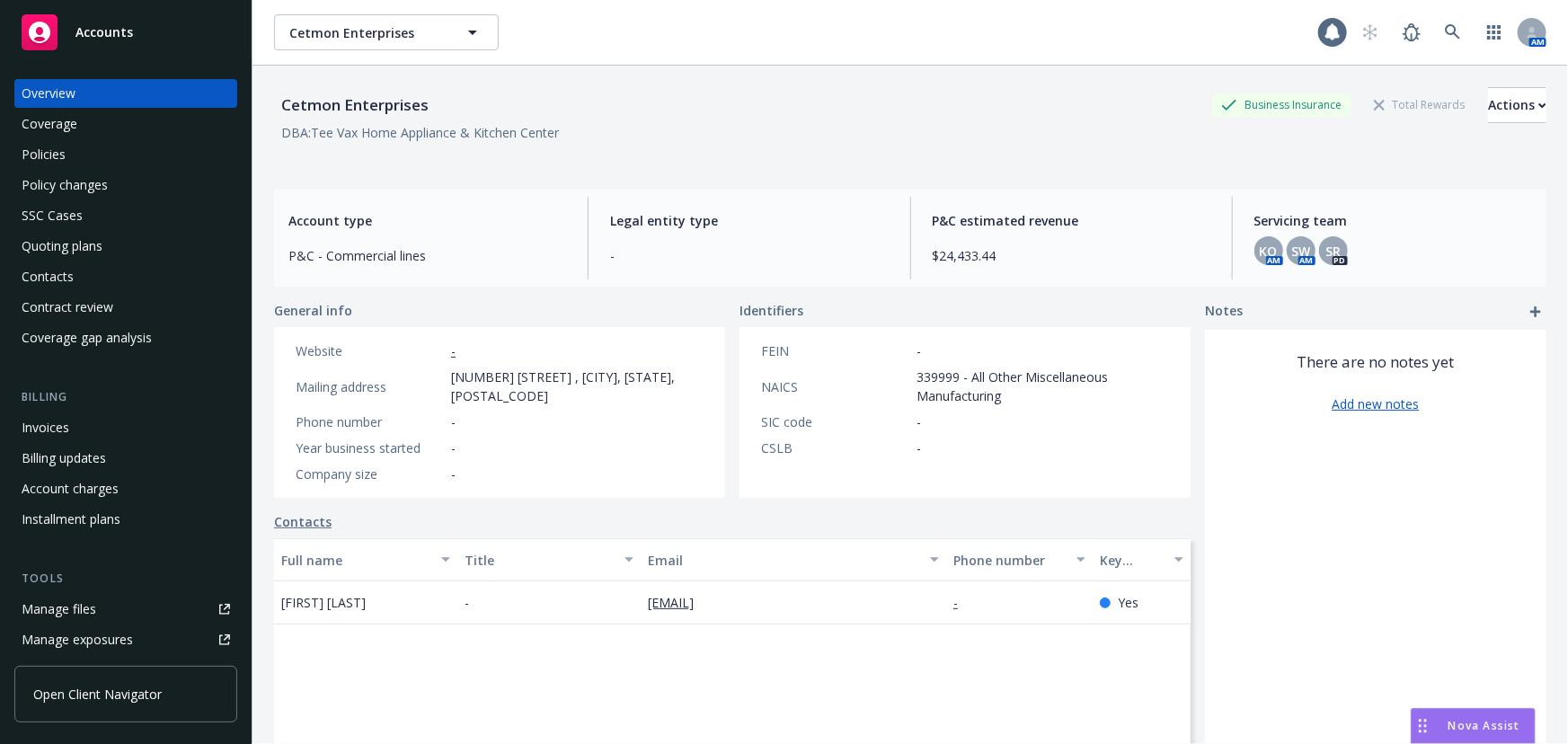 click on "Coverage" at bounding box center [126, 124] 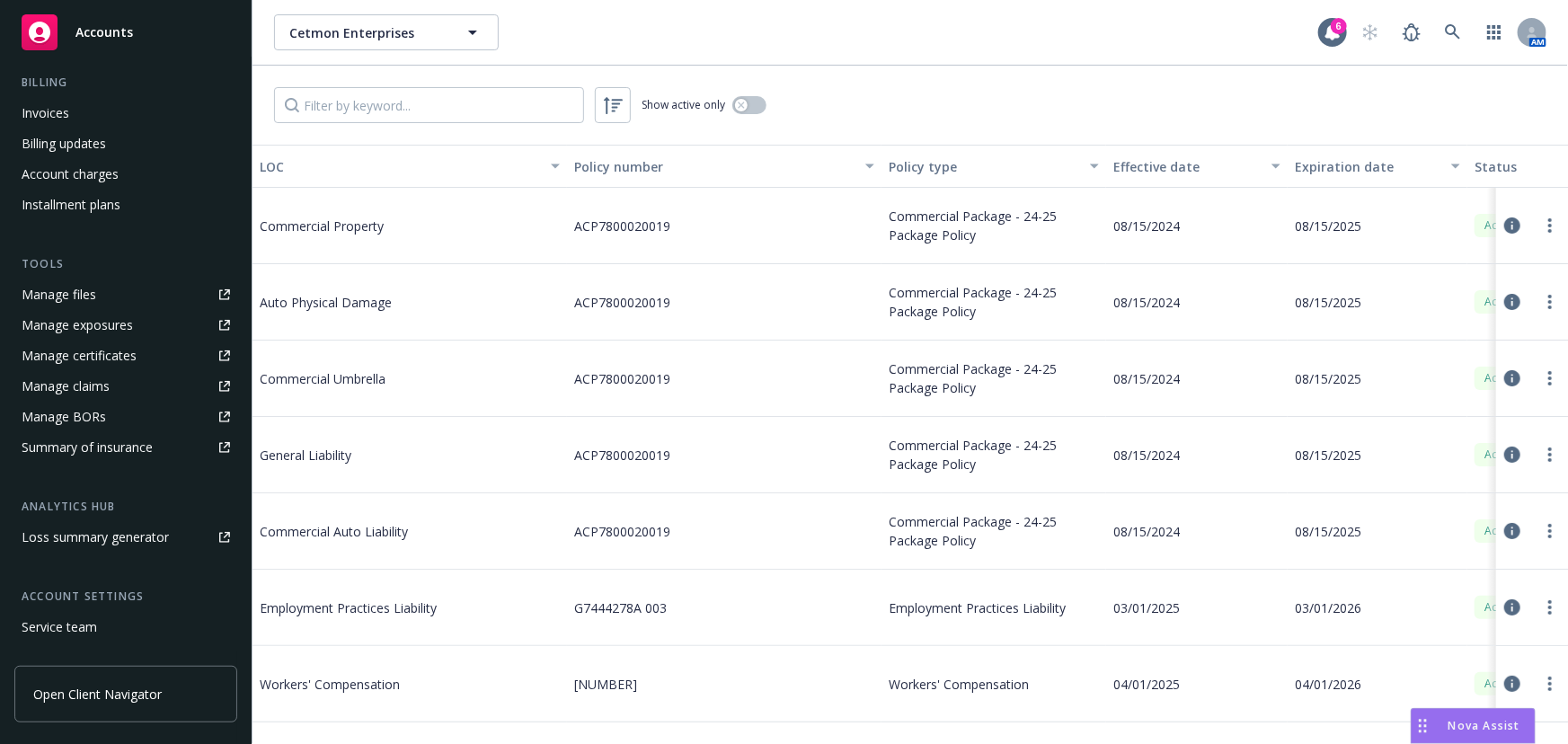 scroll, scrollTop: 326, scrollLeft: 0, axis: vertical 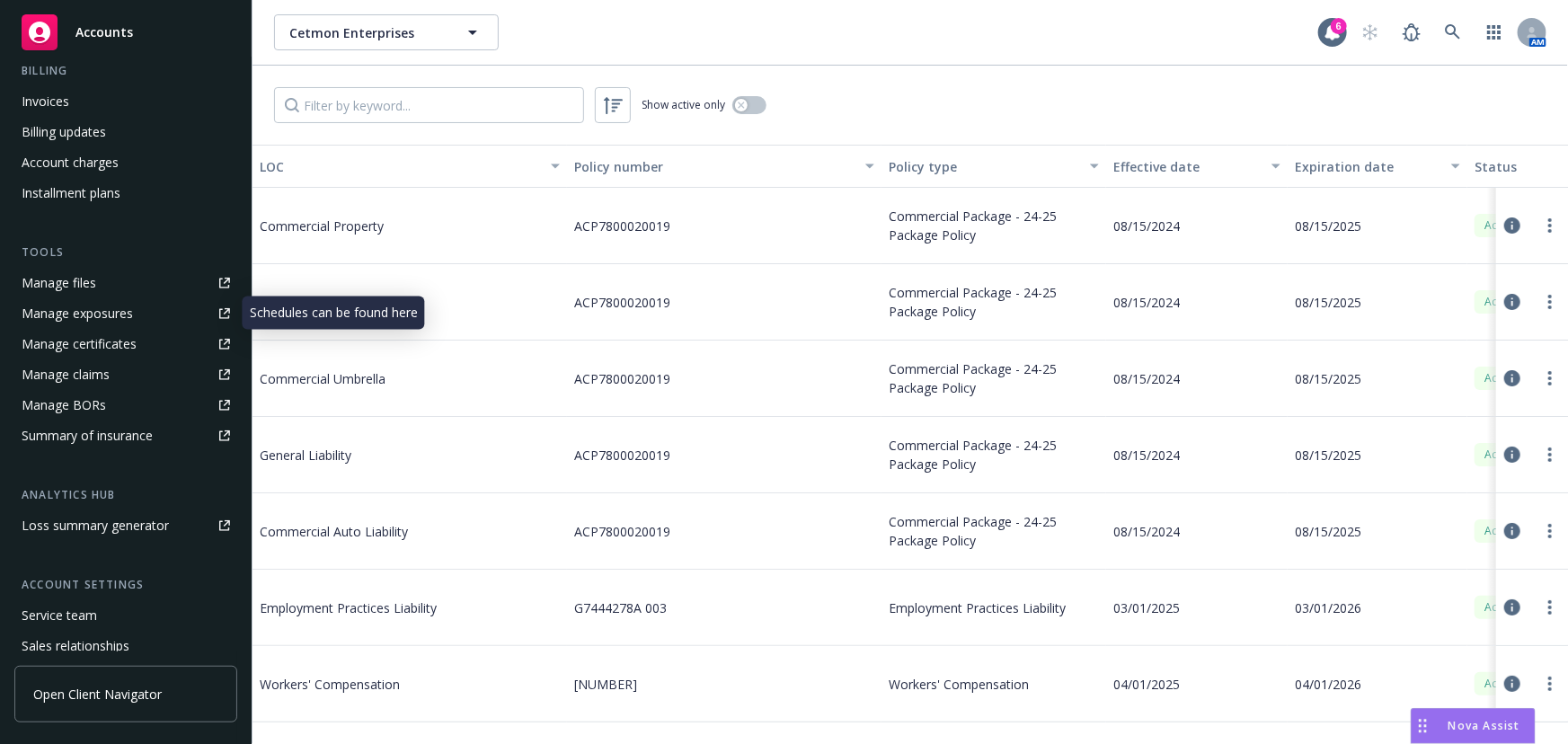click on "Manage certificates" at bounding box center (79, 344) 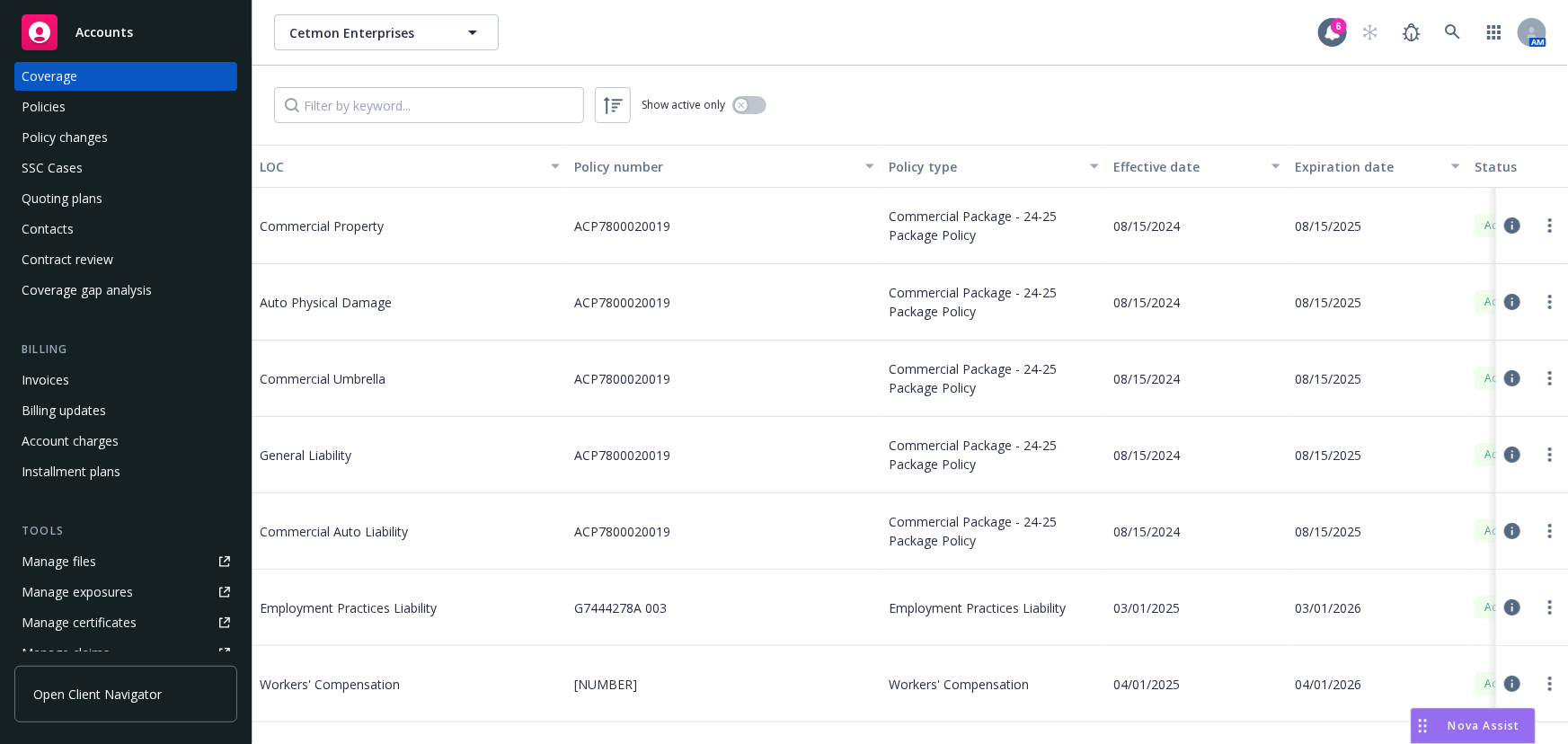 scroll, scrollTop: 0, scrollLeft: 0, axis: both 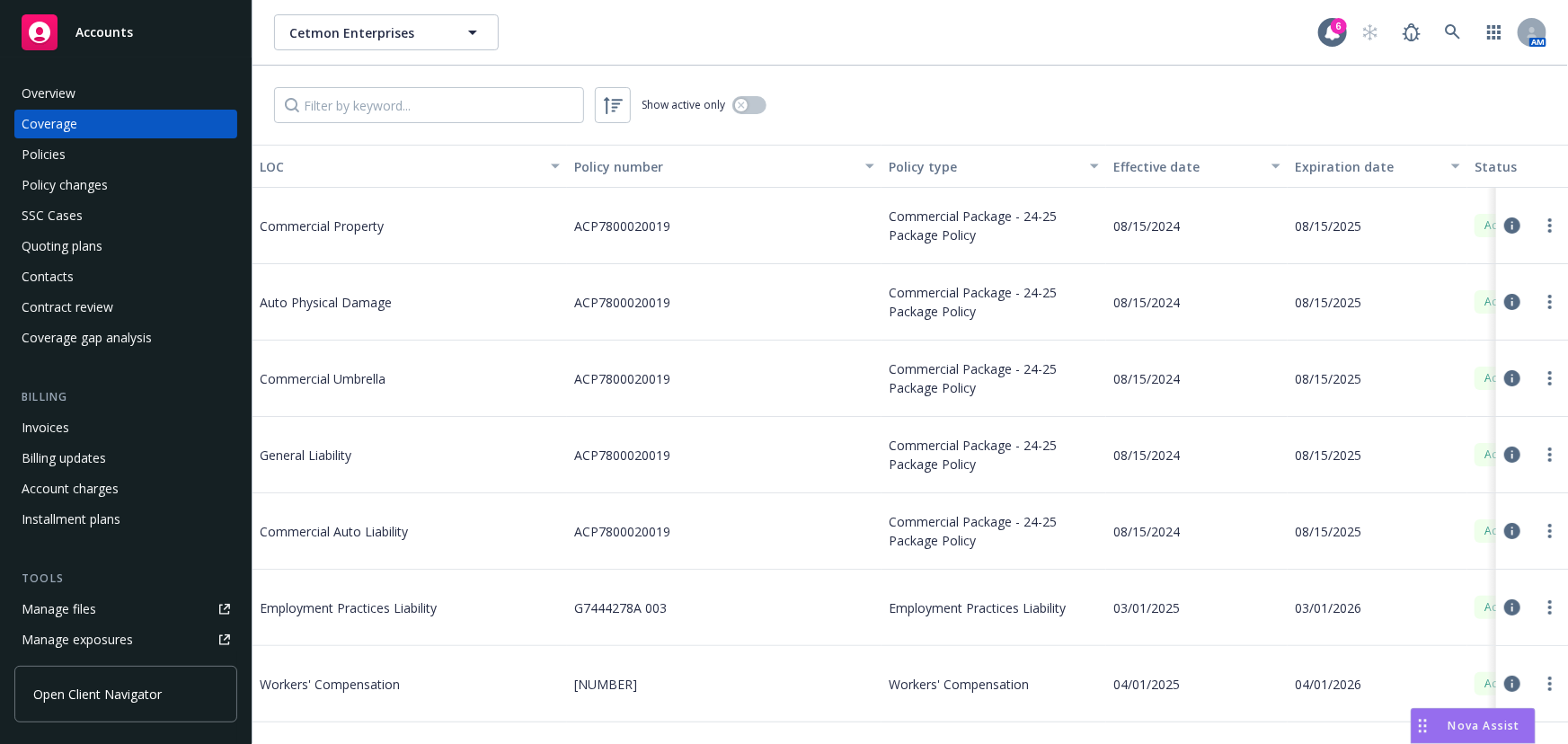 click on "Overview" at bounding box center (126, 93) 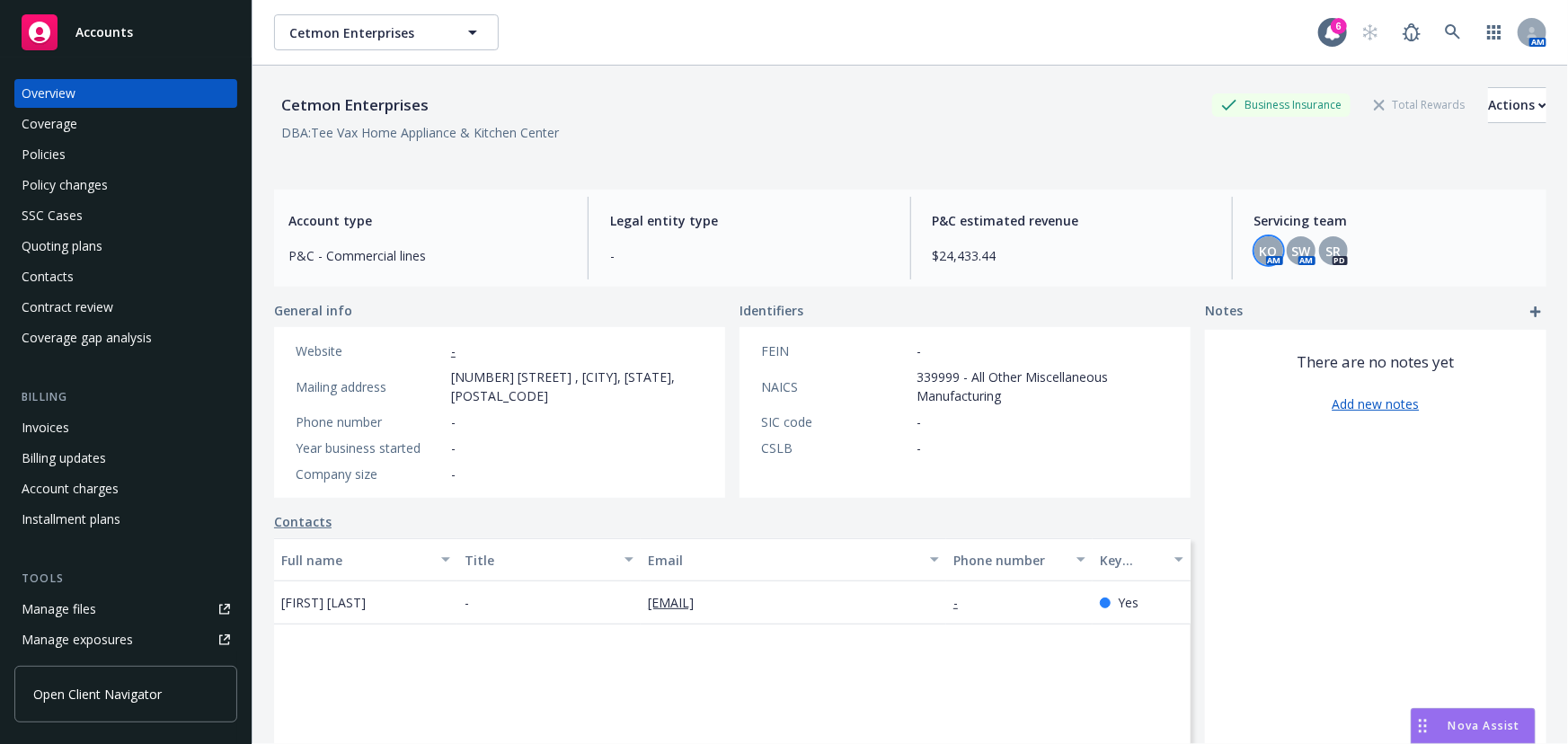 click on "KO" at bounding box center (1269, 251) 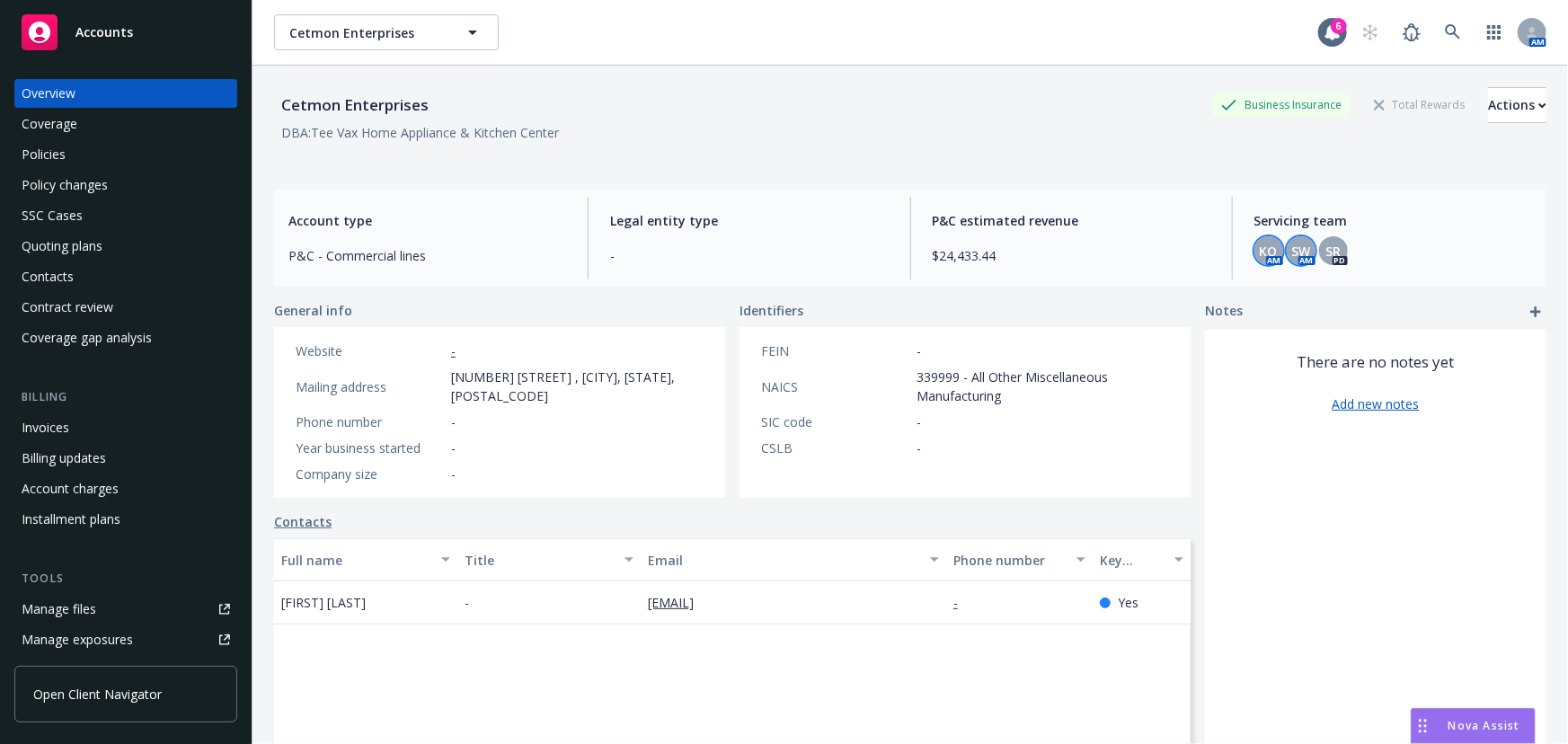 click on "SW" at bounding box center (1300, 251) 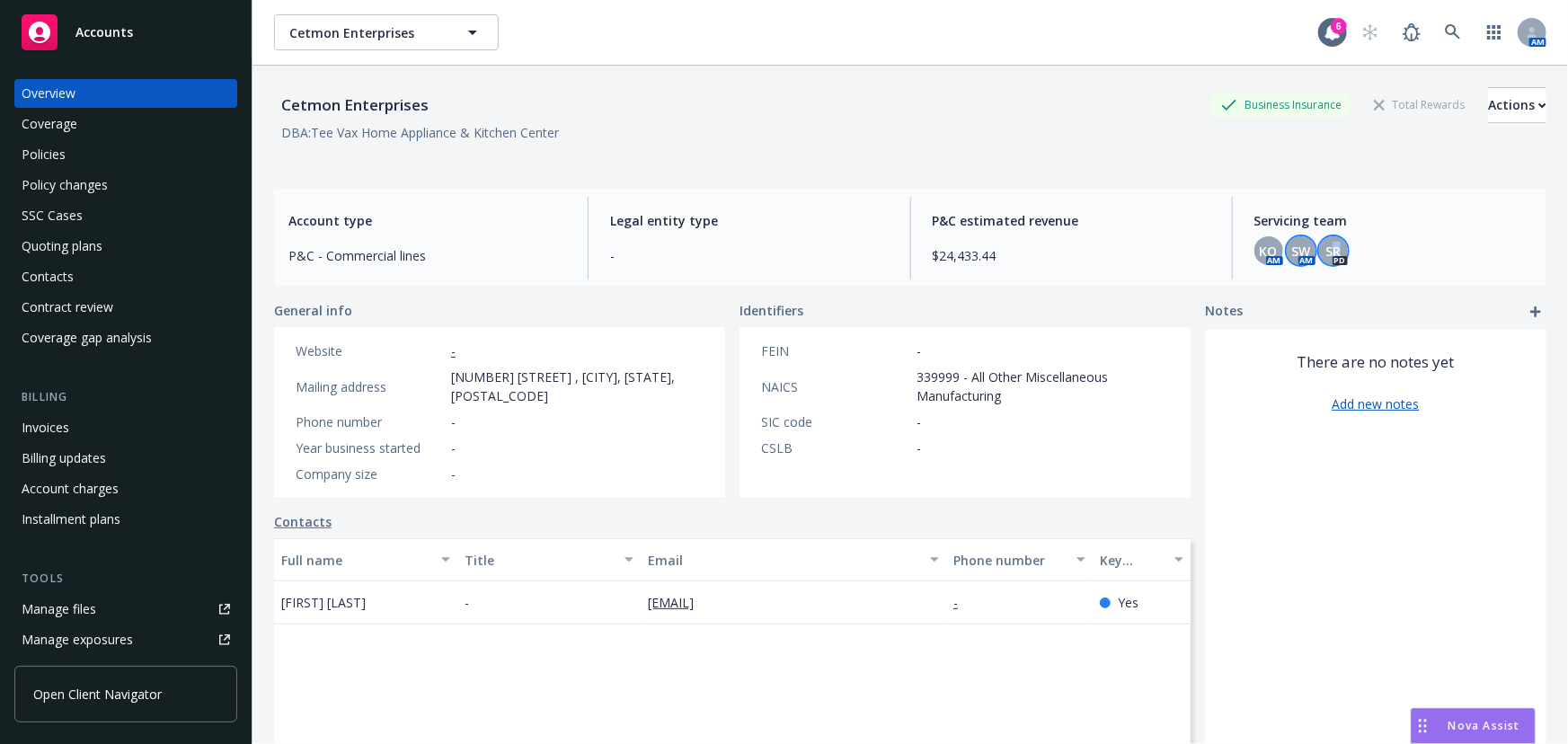 click on "SR" at bounding box center (1333, 251) 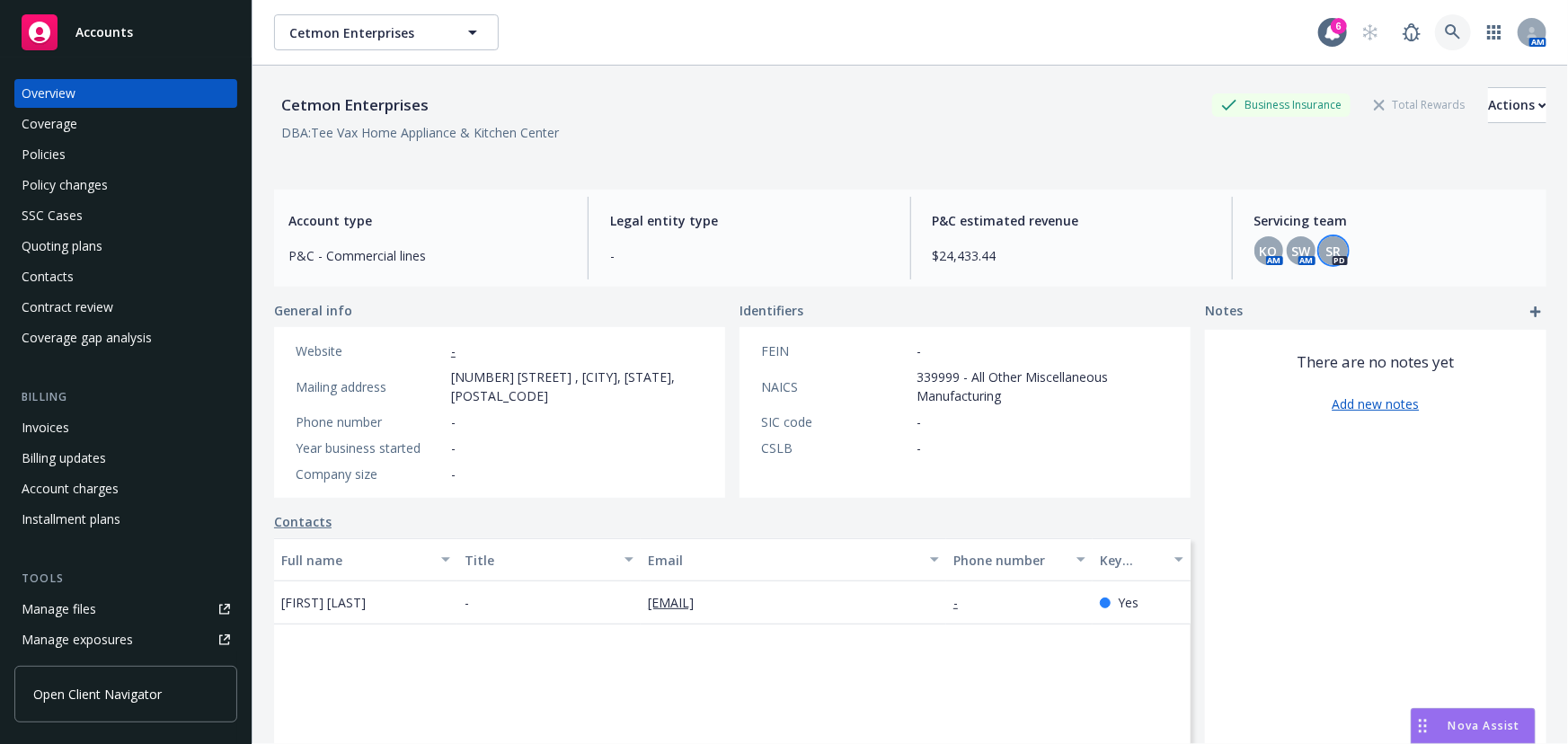 click at bounding box center [1453, 32] 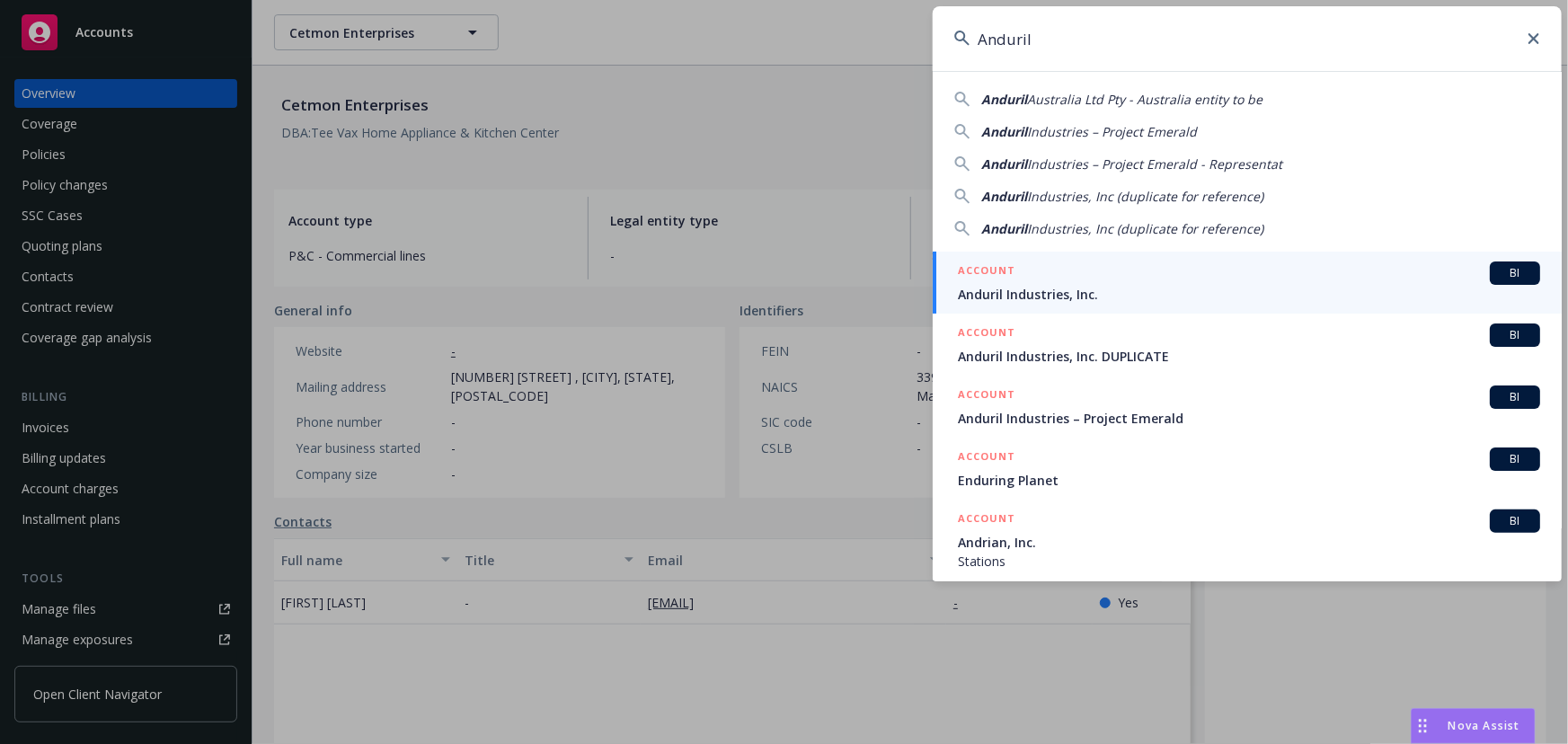 type on "Anduril" 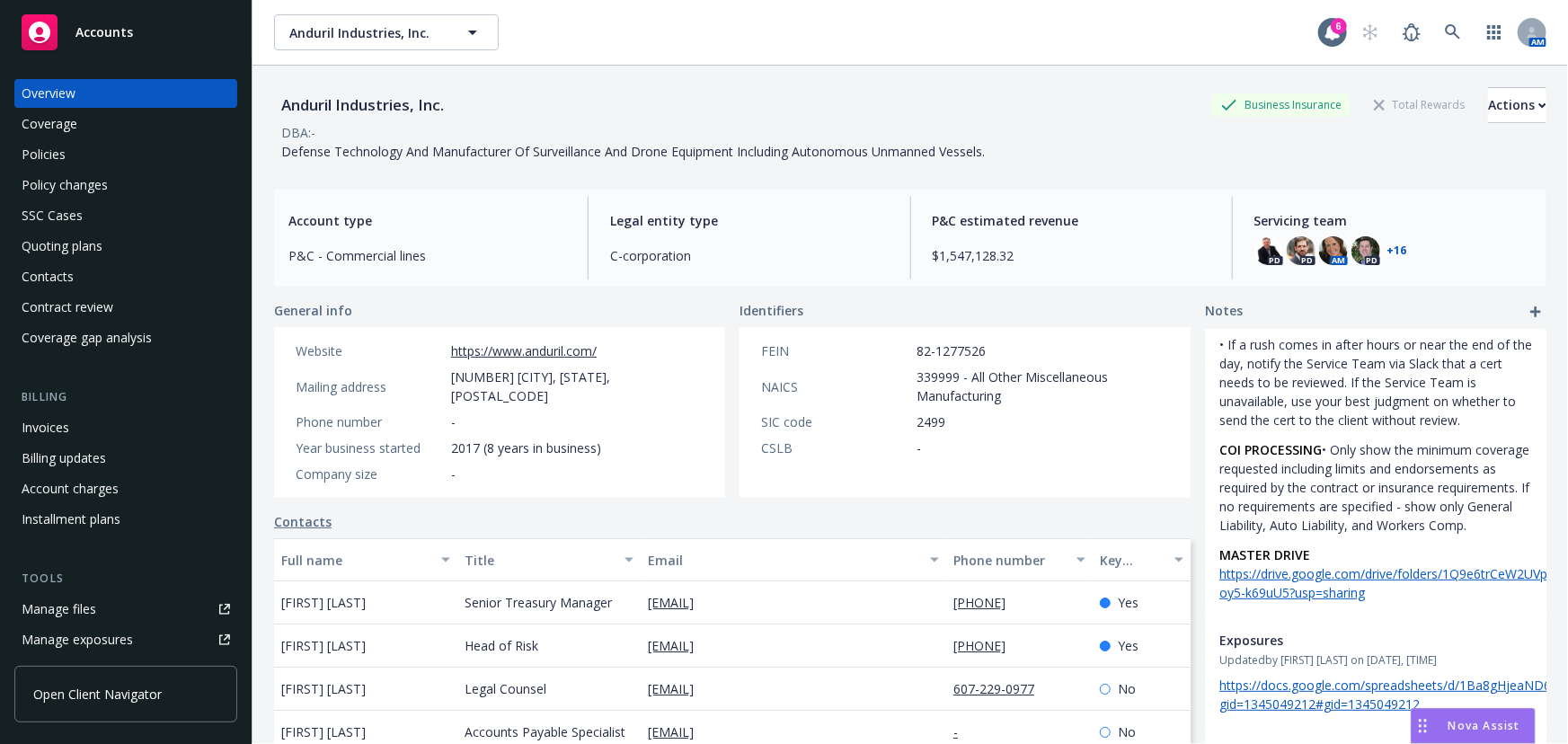 scroll, scrollTop: 326, scrollLeft: 0, axis: vertical 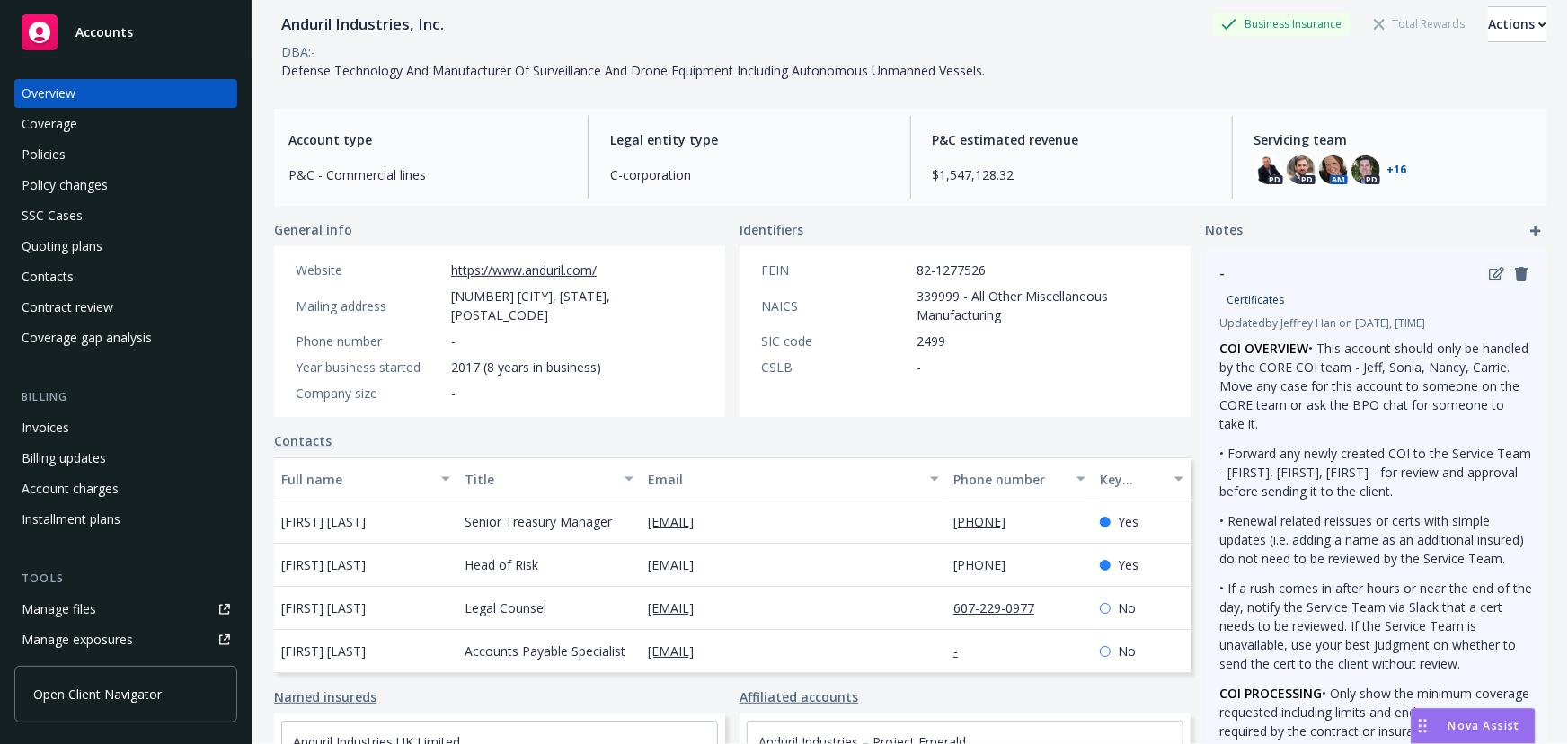 click 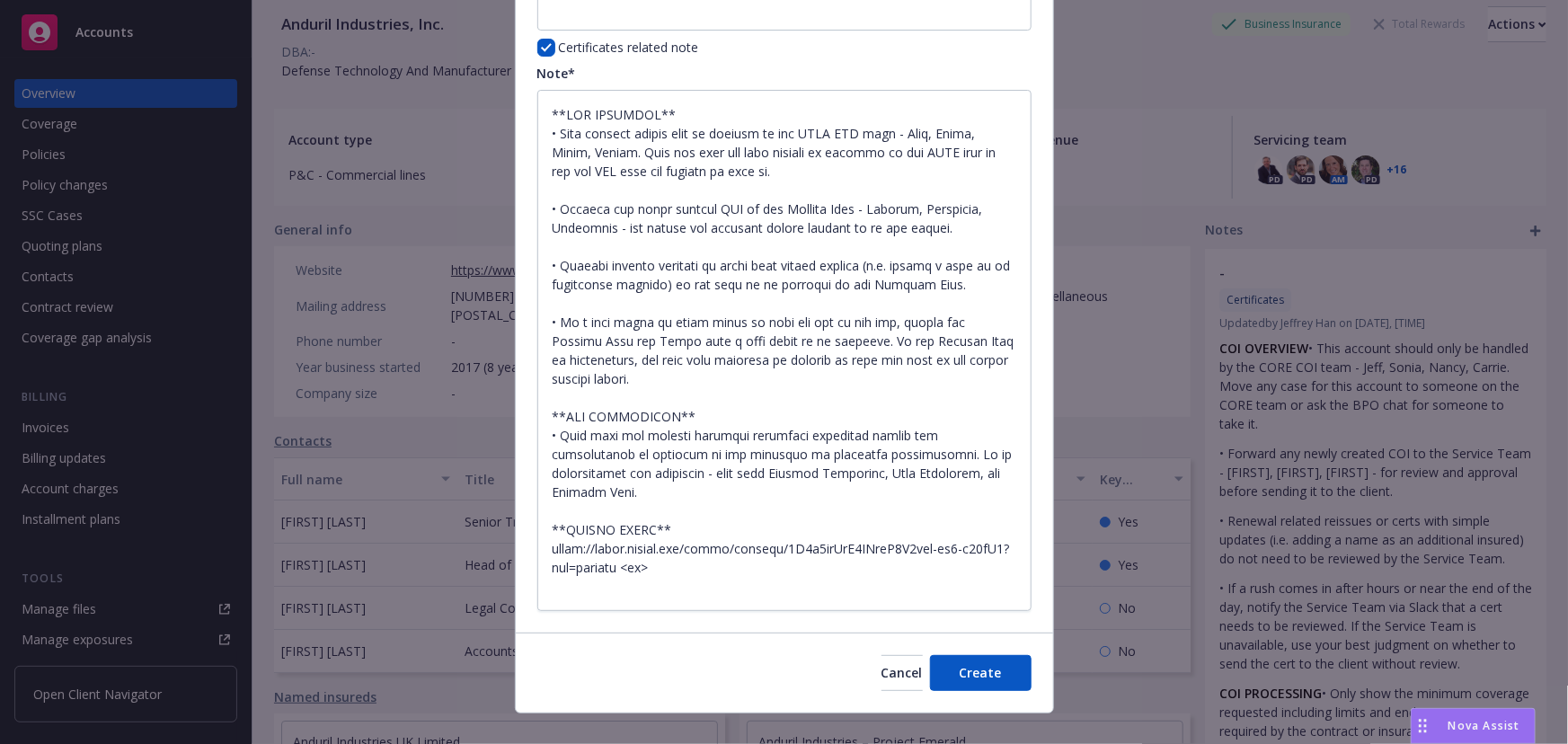scroll, scrollTop: 206, scrollLeft: 0, axis: vertical 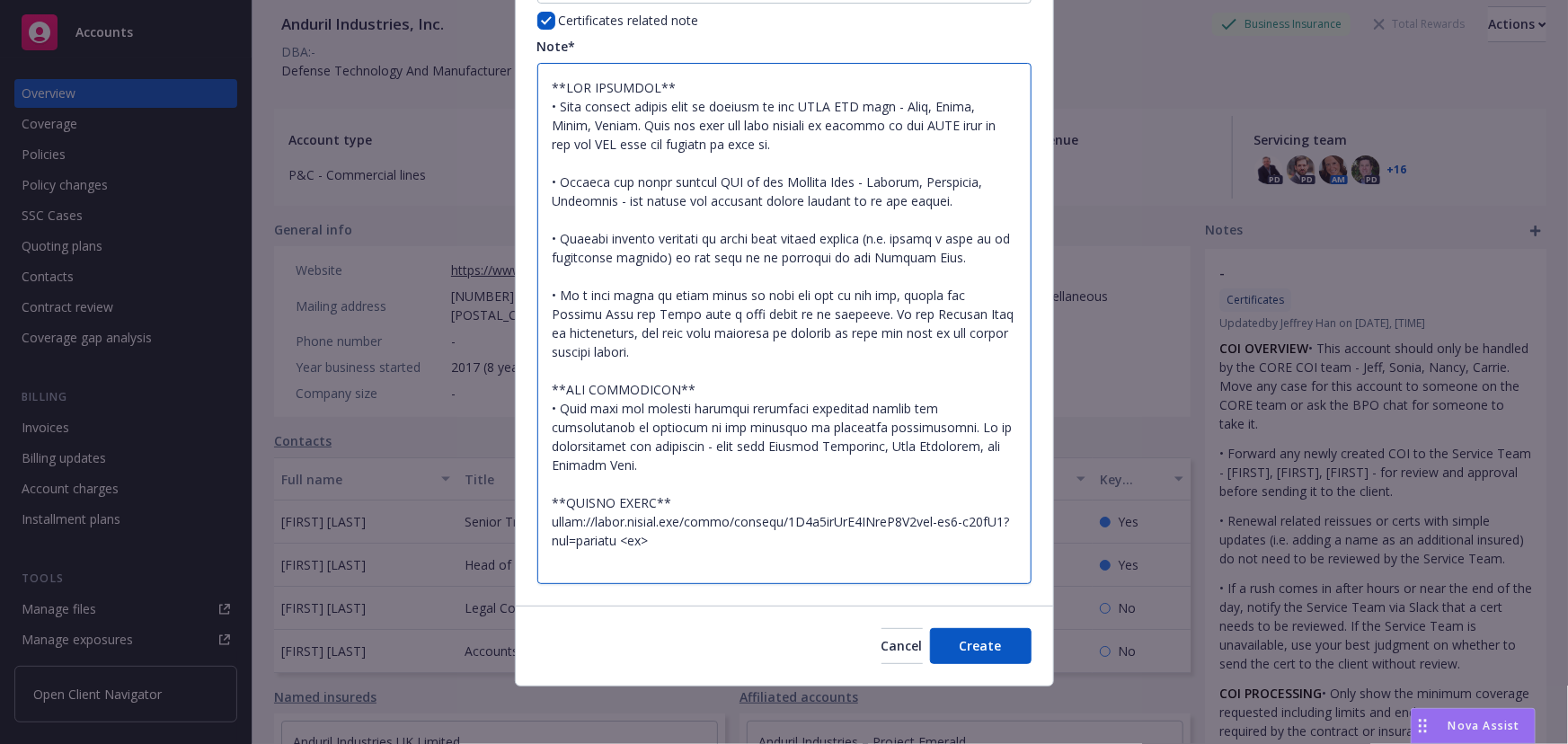 click at bounding box center [784, 323] 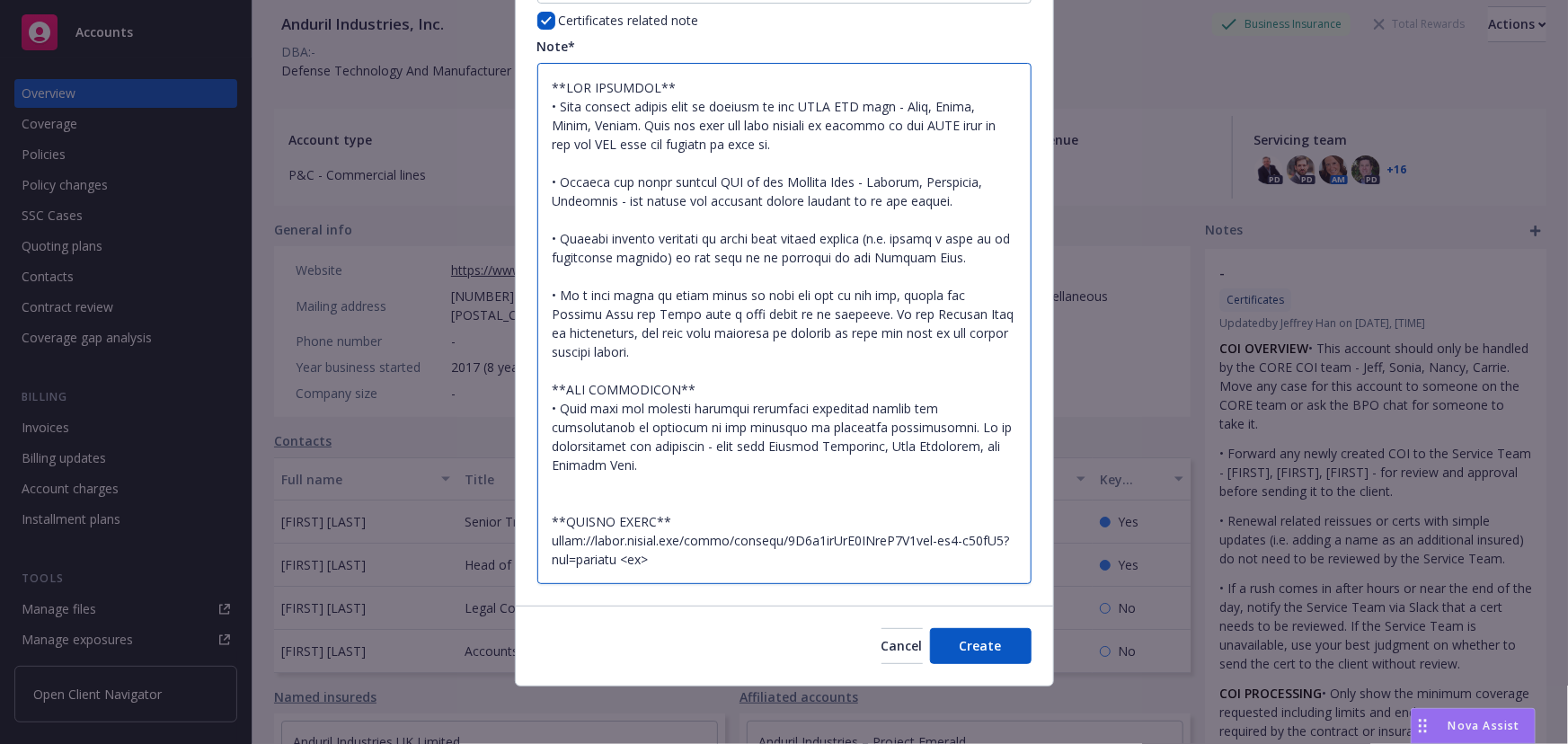 type on "x" 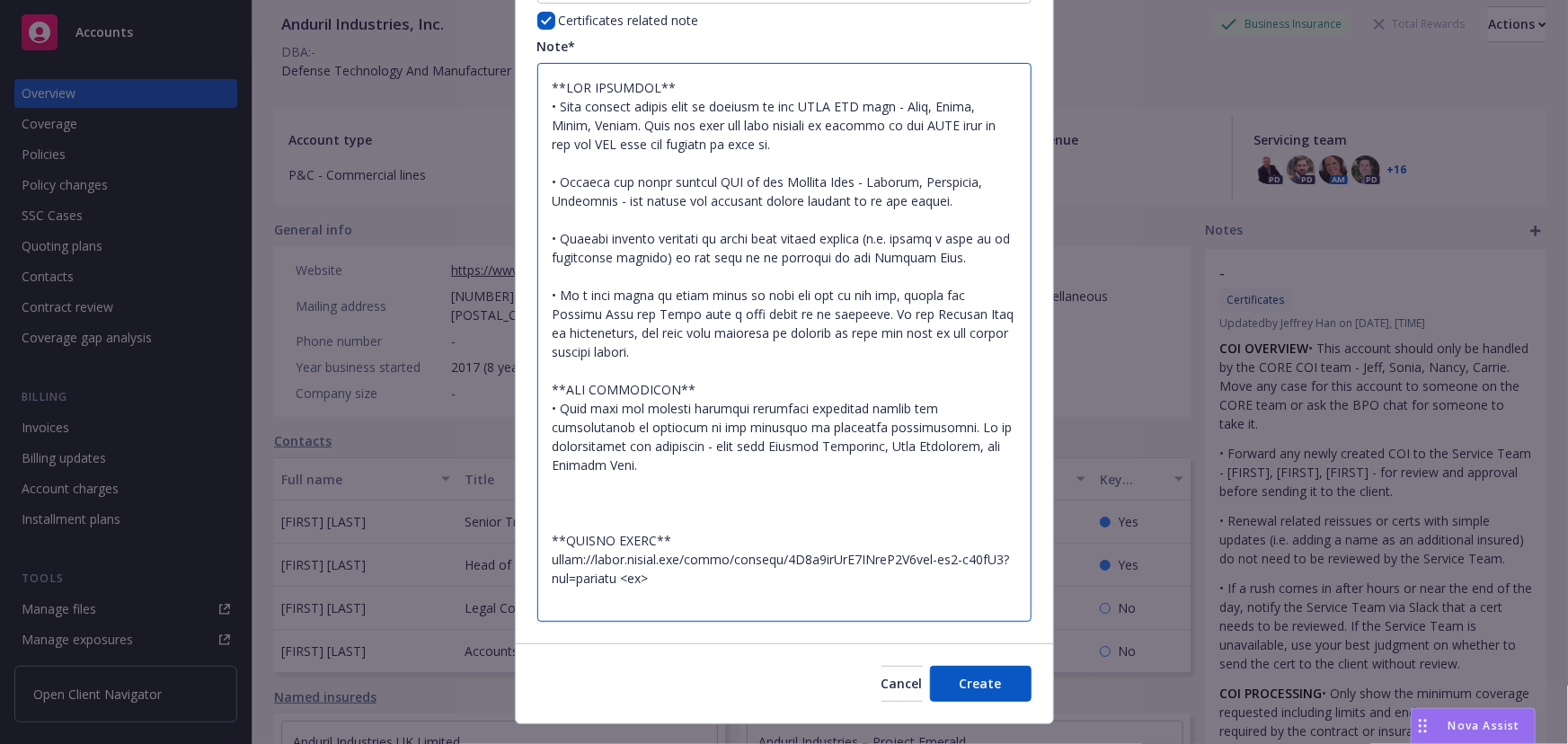 type on "x" 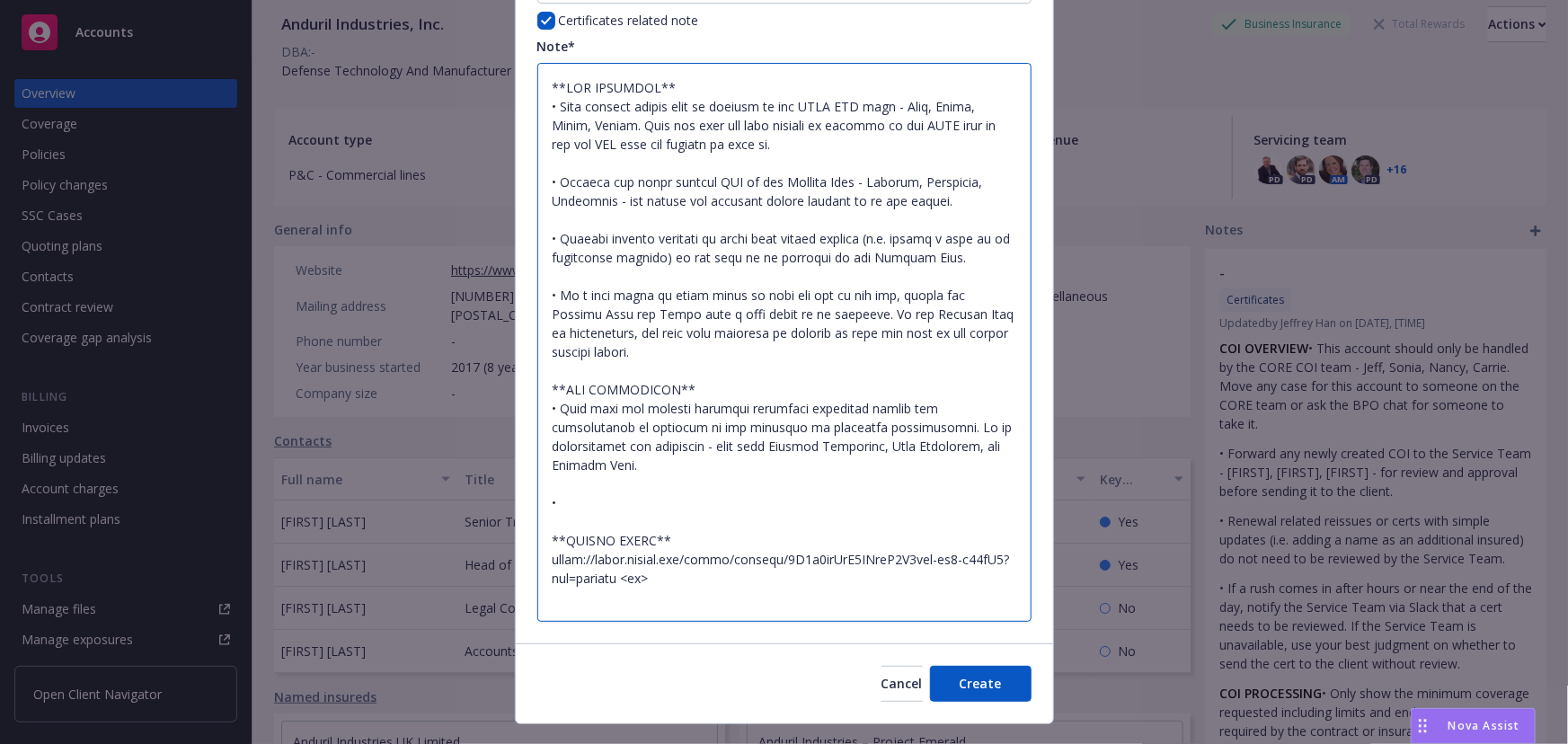 type on "x" 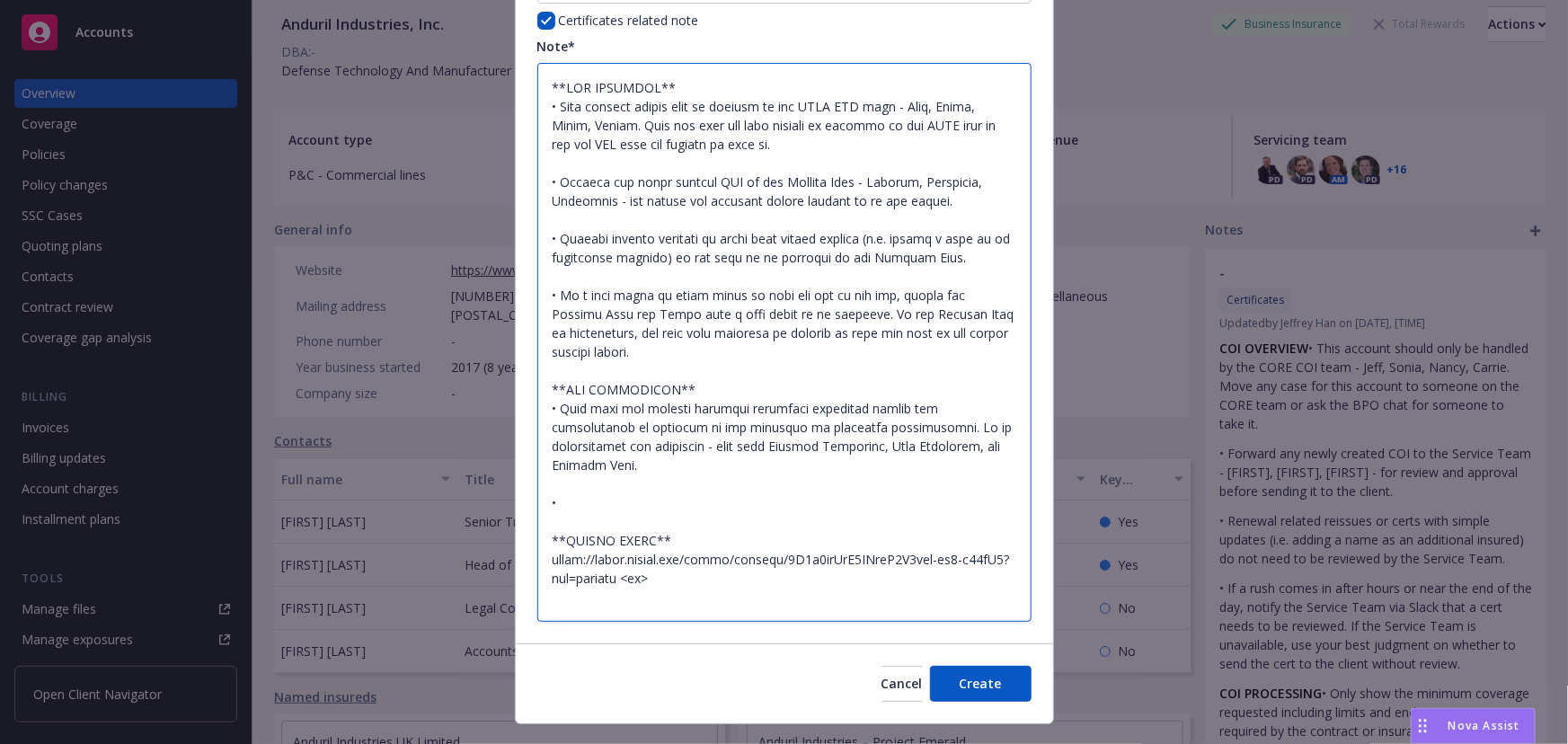 type on "**COI OVERVIEW**
• This account should only be handled by the CORE COI team - Jeff, Sonia, Nancy, Carrie. Move any case for this account to someone on the CORE team or ask the BPO chat for someone to take it.
• Forward any newly created COI to the Service Team - Marlowe, Christian, Charlotte - for review and approval before sending it to the client.
• Renewal related reissues or certs with simple updates (i.e. adding a name as an additional insured) do not need to be reviewed by the Service Team.
• If a rush comes in after hours or near the end of the day, notify the Service Team via Slack that a cert needs to be reviewed. If the Service Team is unavailable, use your best judgment on whether to send the cert to the client without review.
**COI PROCESSING**
• Only show the minimum coverage requested including limits and endorsements as required by the contract or insurance requirements. If no requirements are specified - show only General Liability, Auto Liability, and Workers Comp.
•S
**MASTER DRIVE*..." 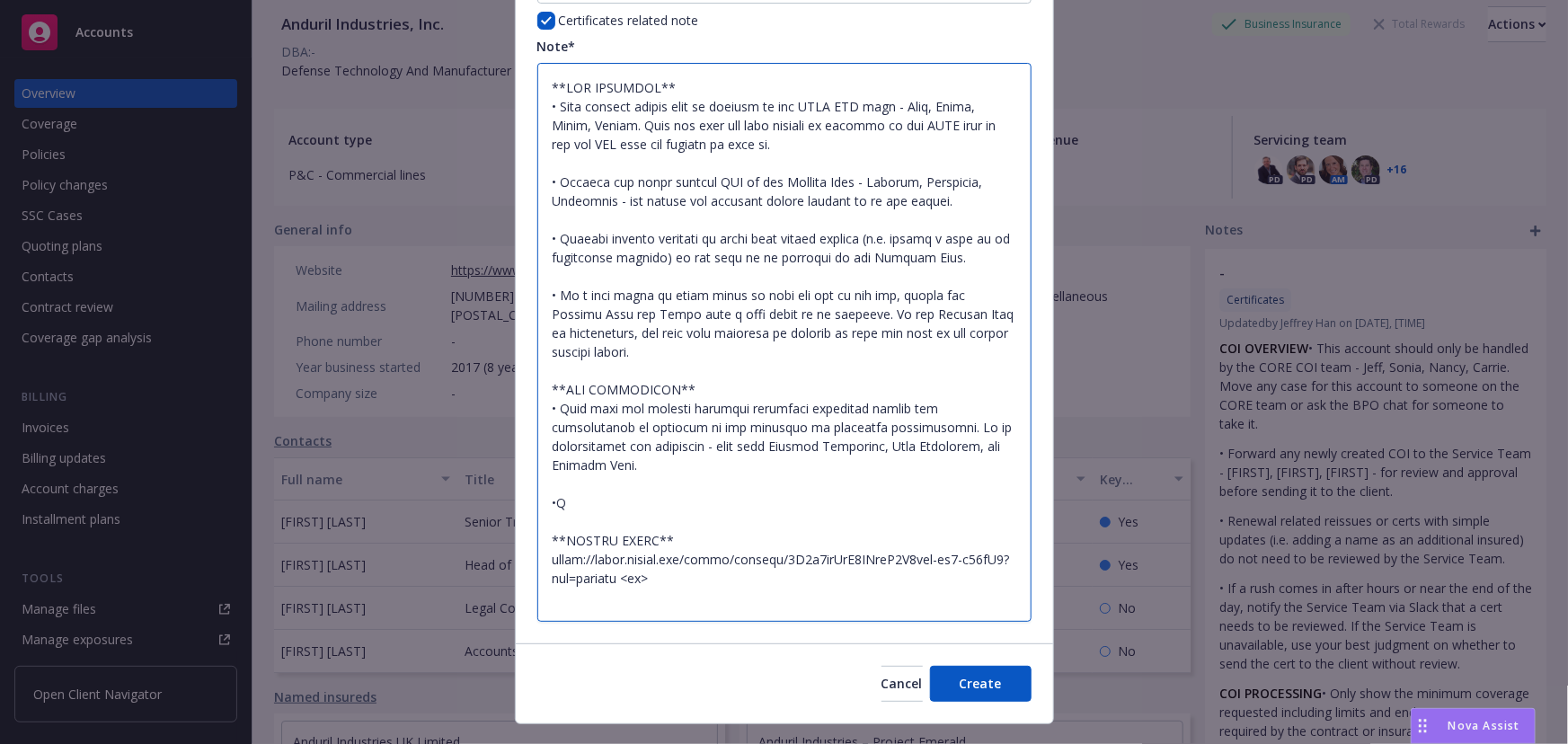 type on "x" 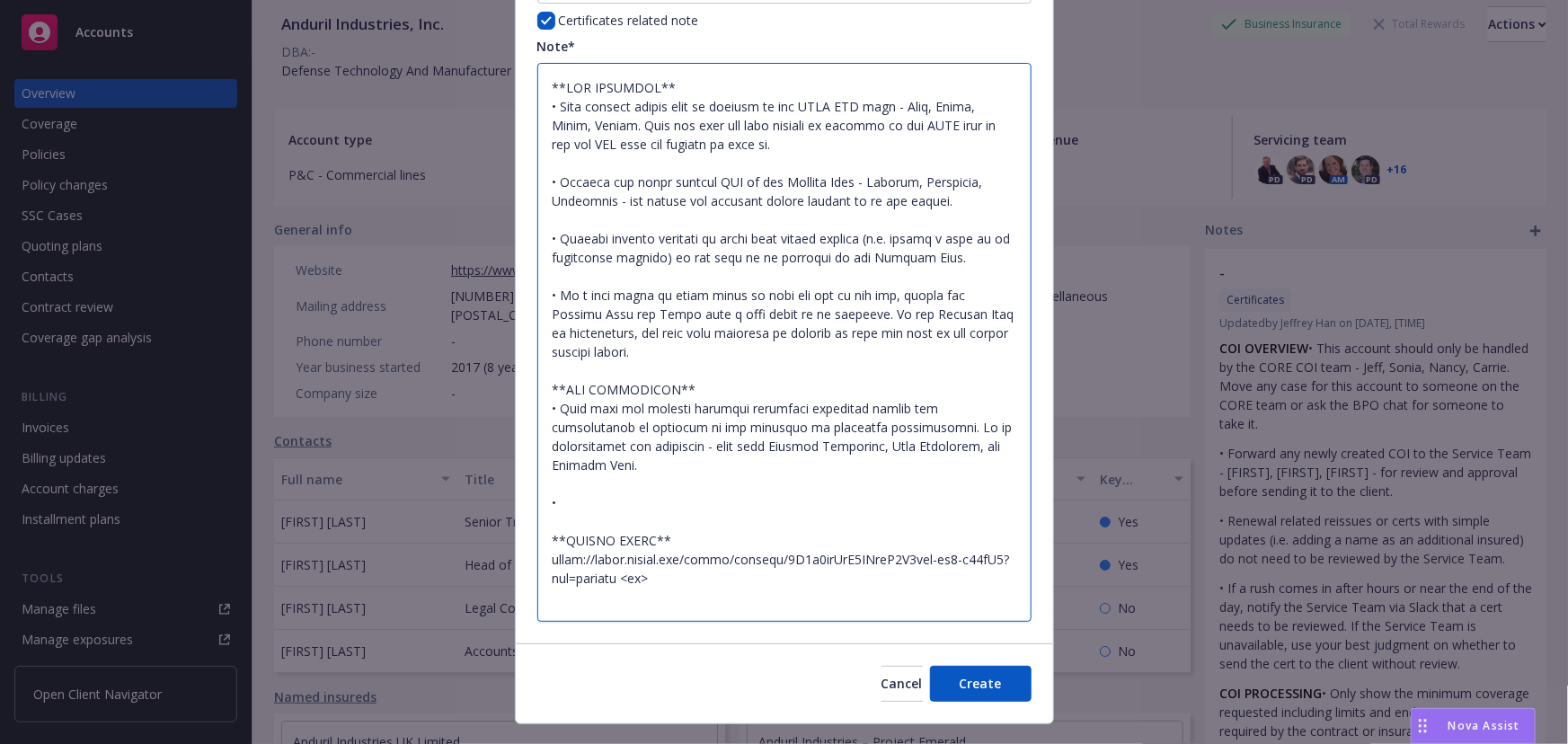 type on "x" 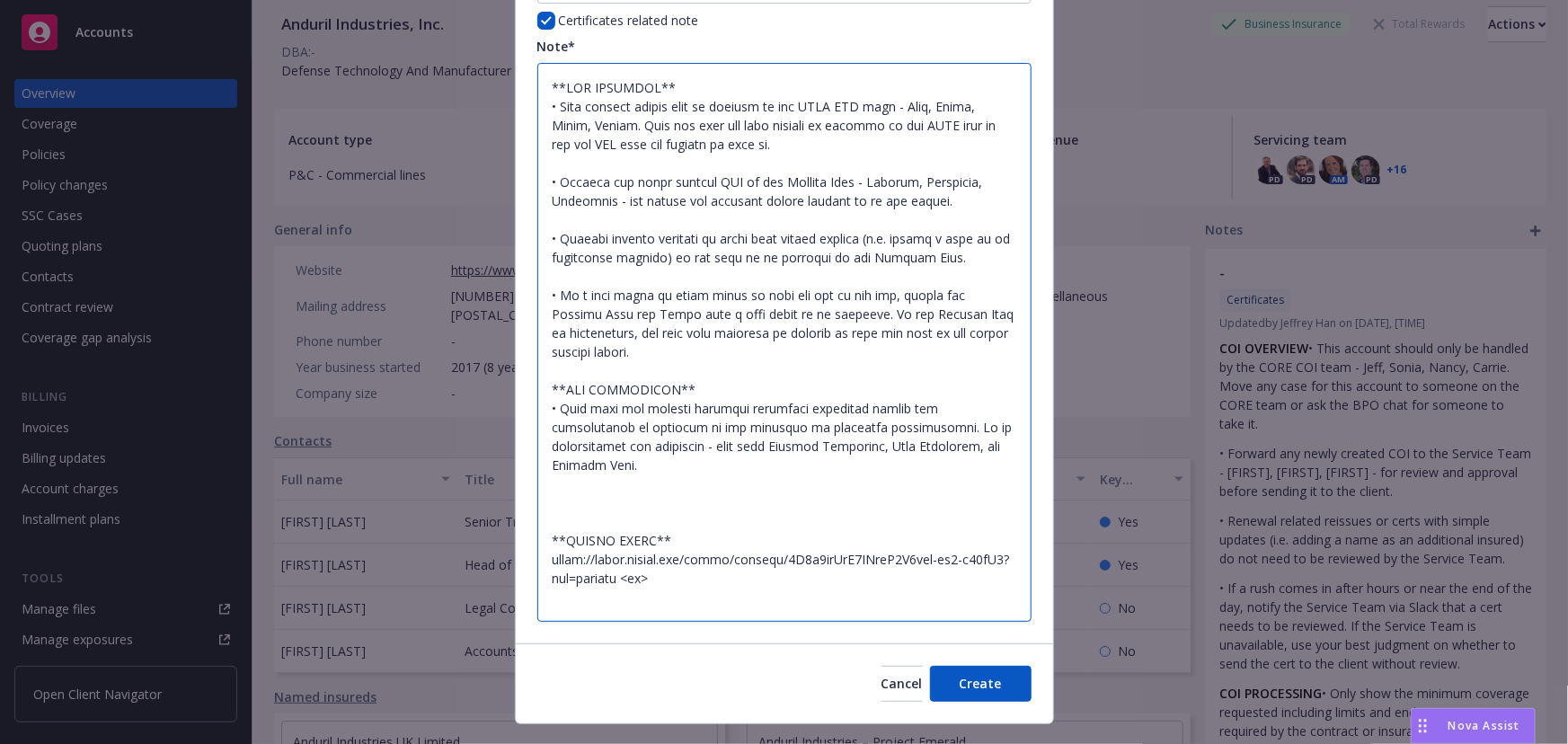 type on "x" 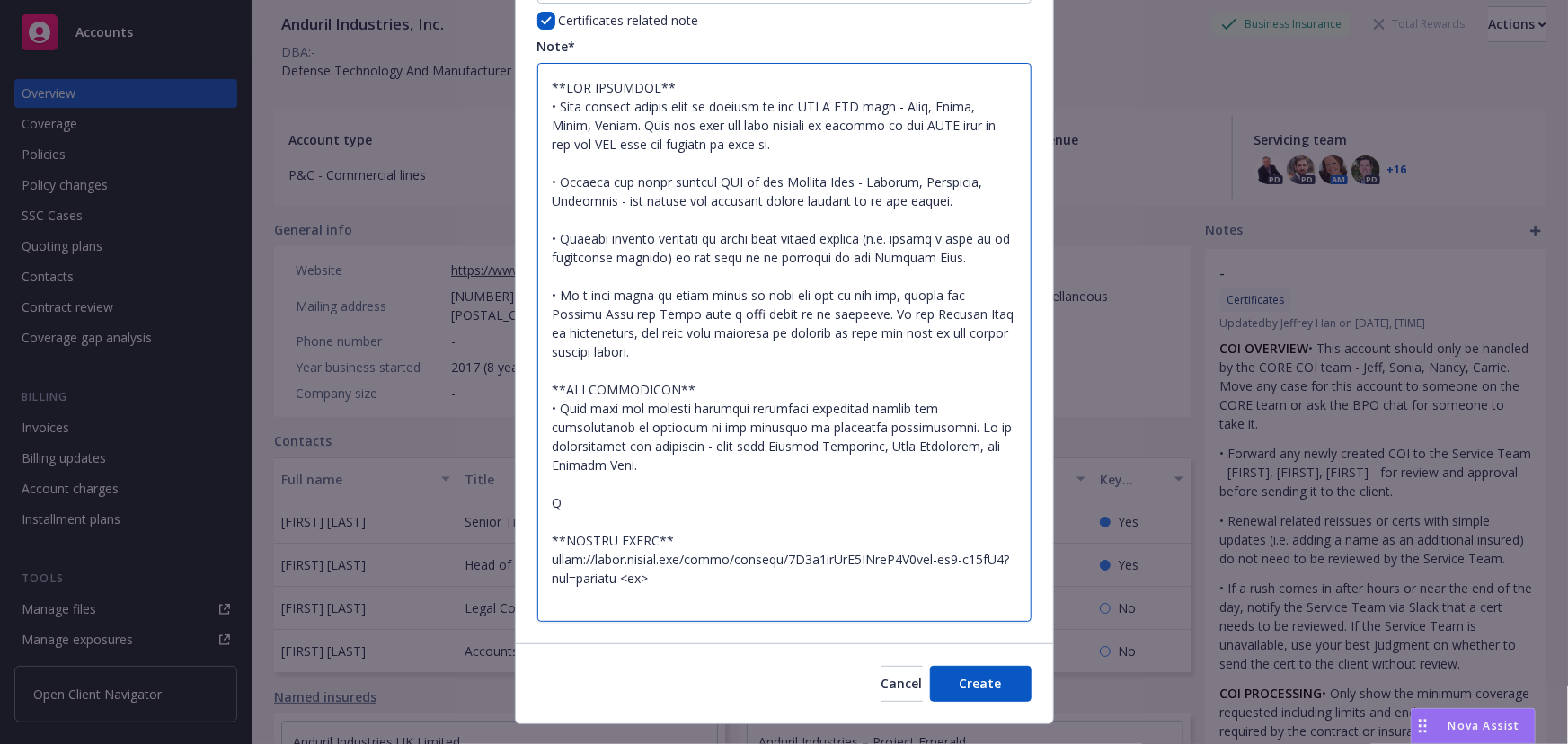 type on "x" 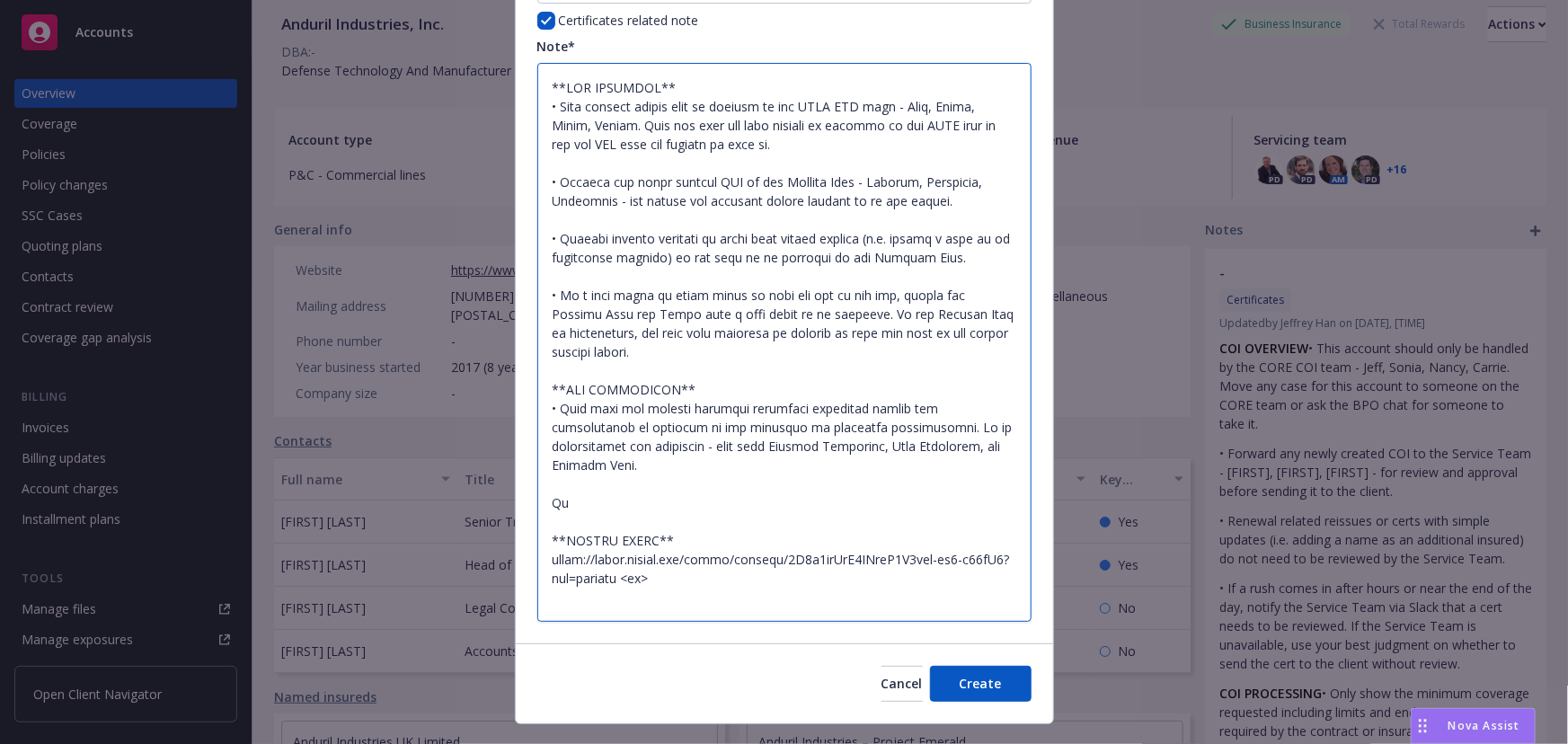 type on "x" 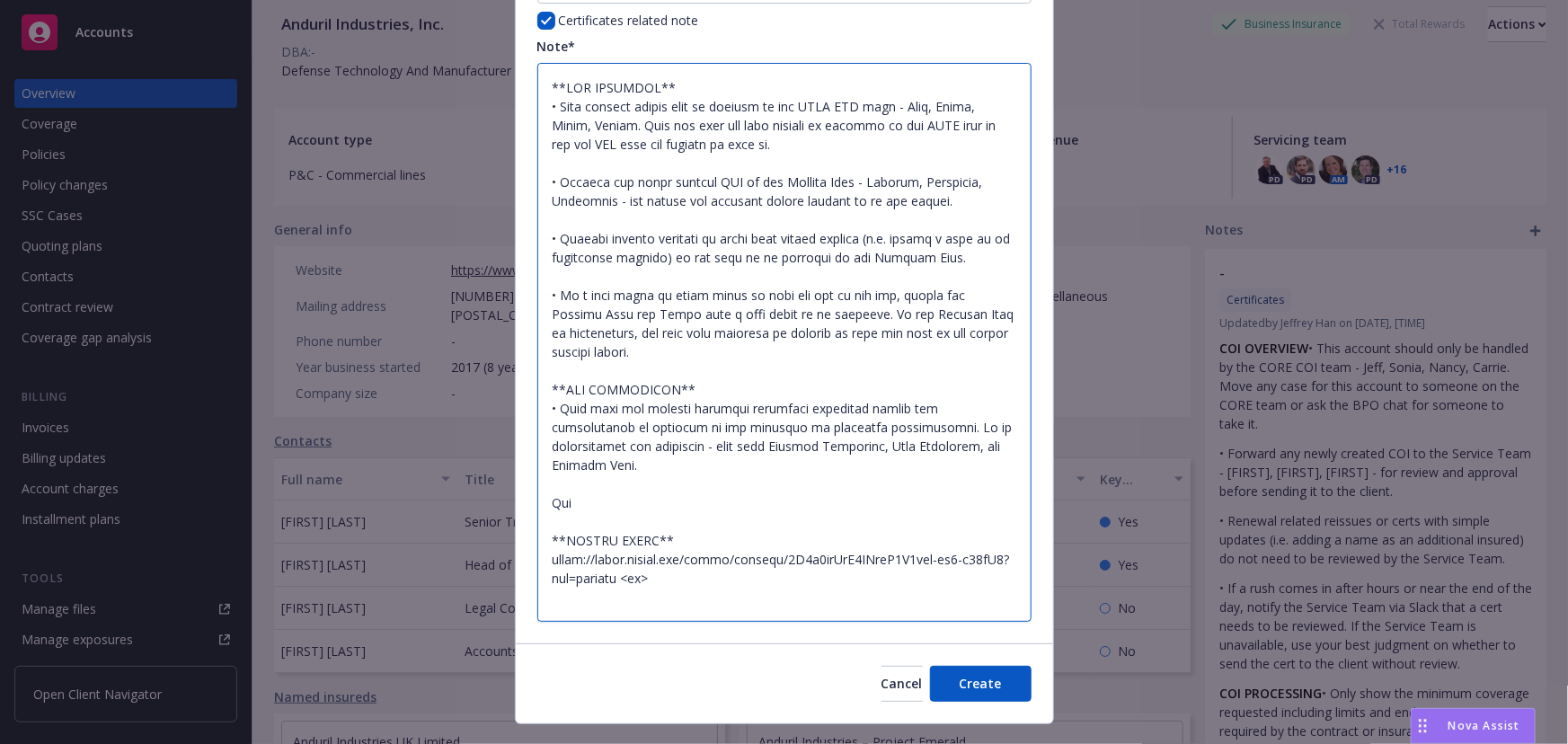 type on "x" 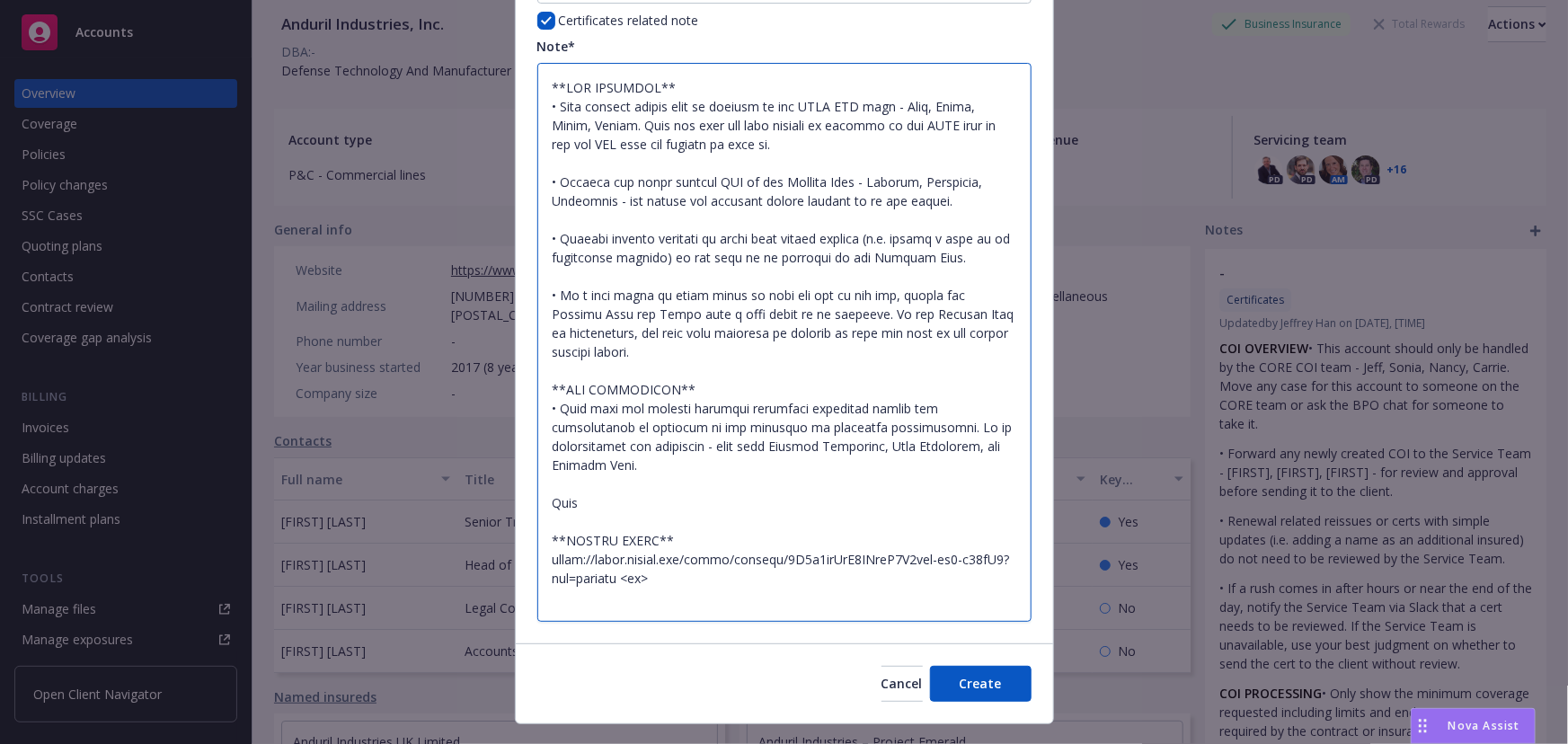 type on "x" 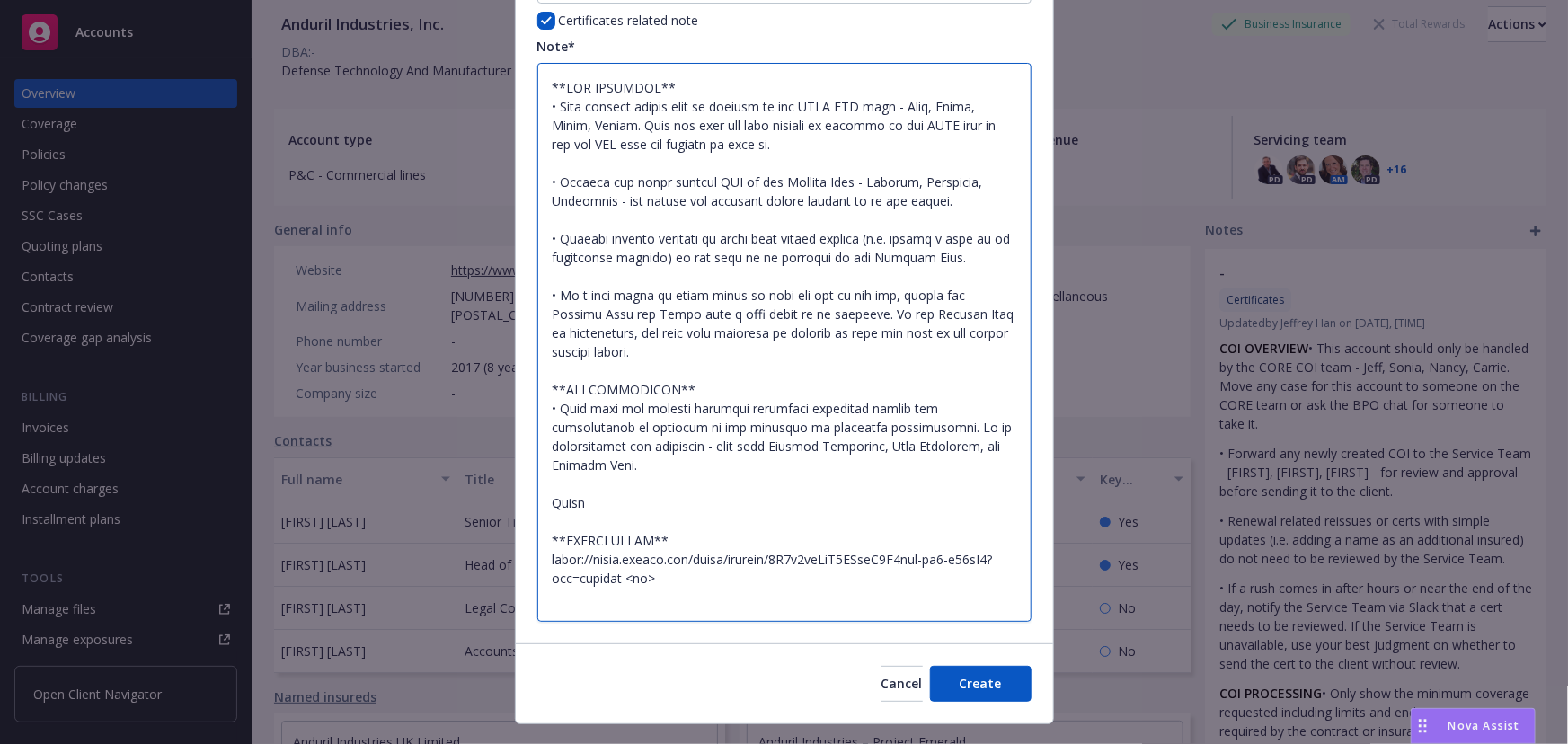 type on "x" 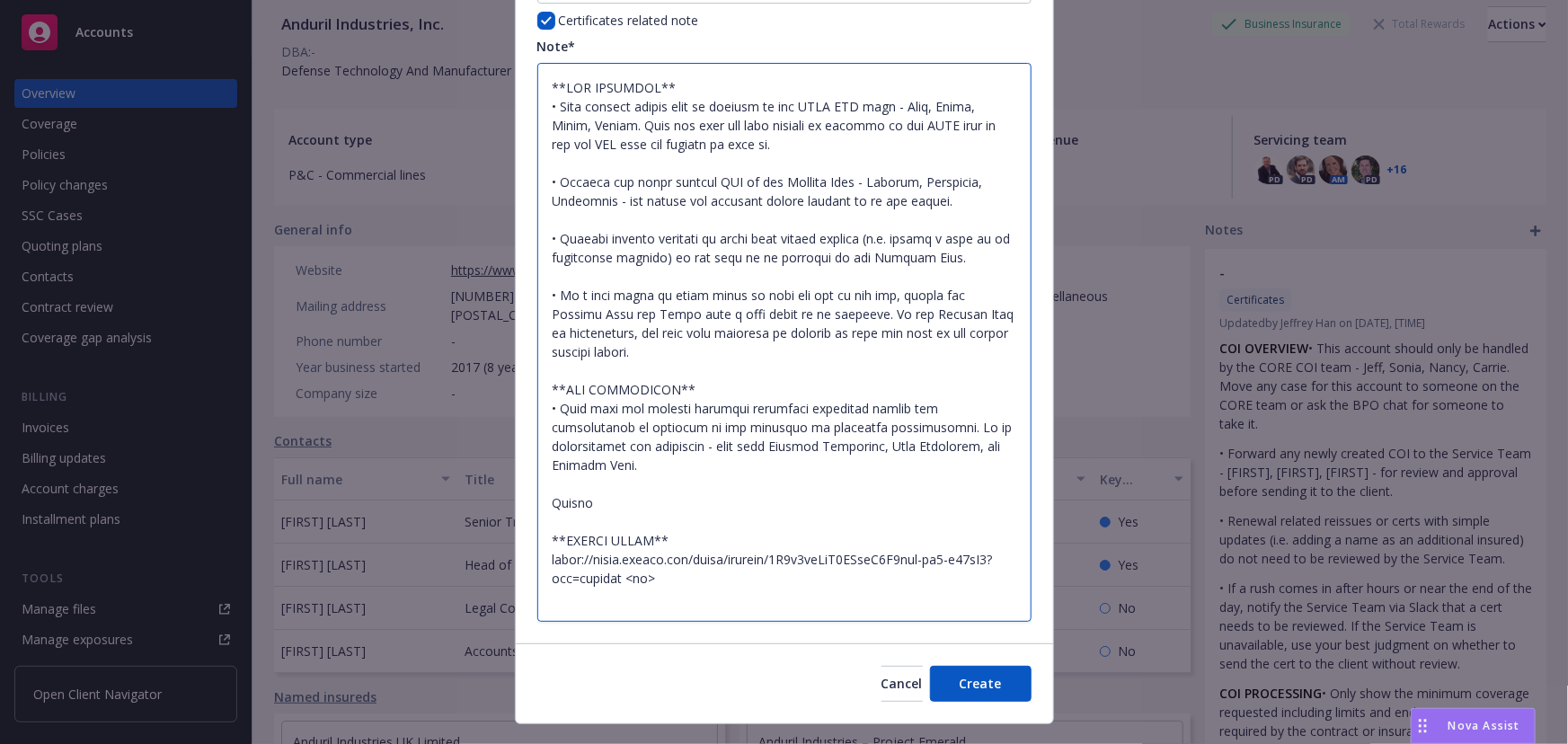 type on "x" 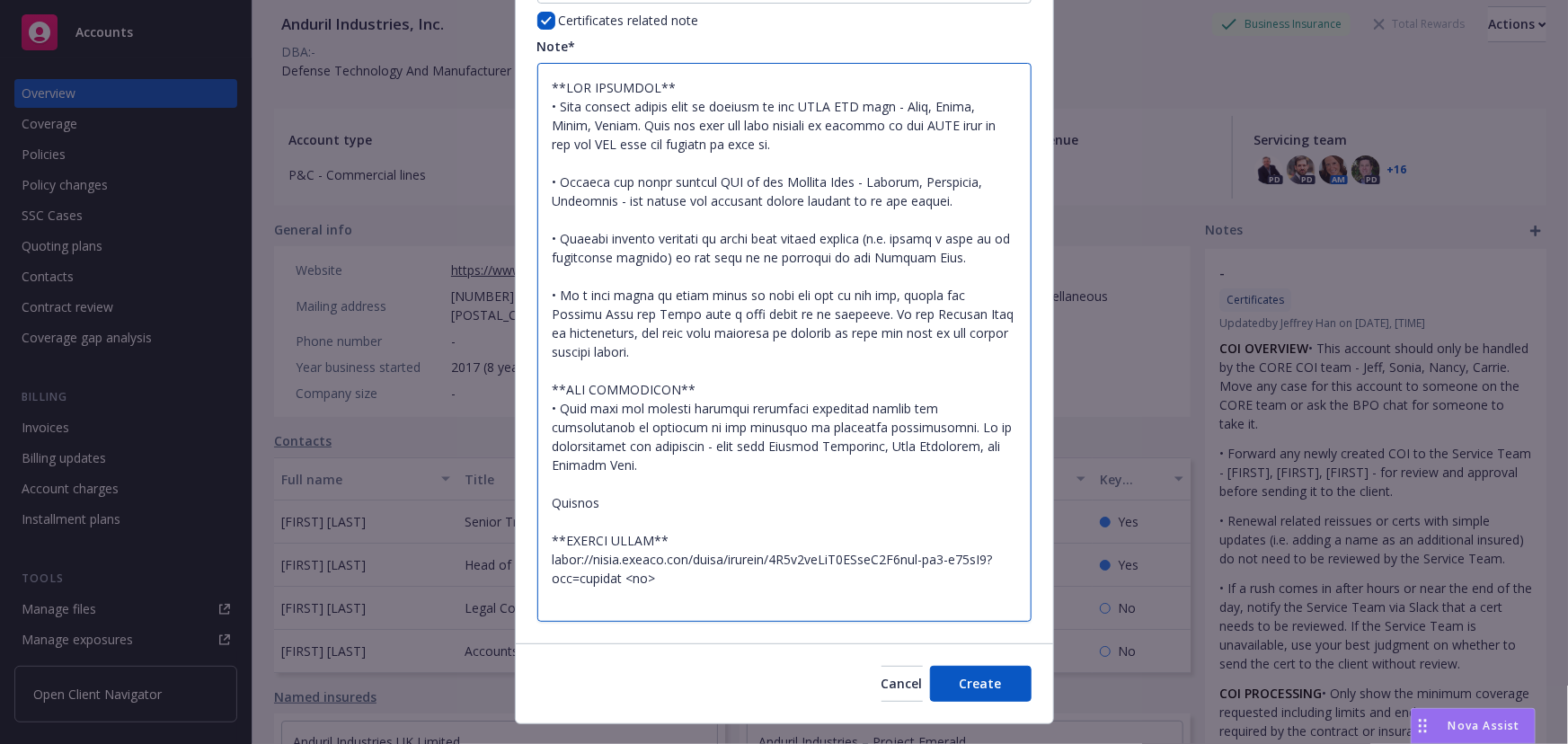 type on "x" 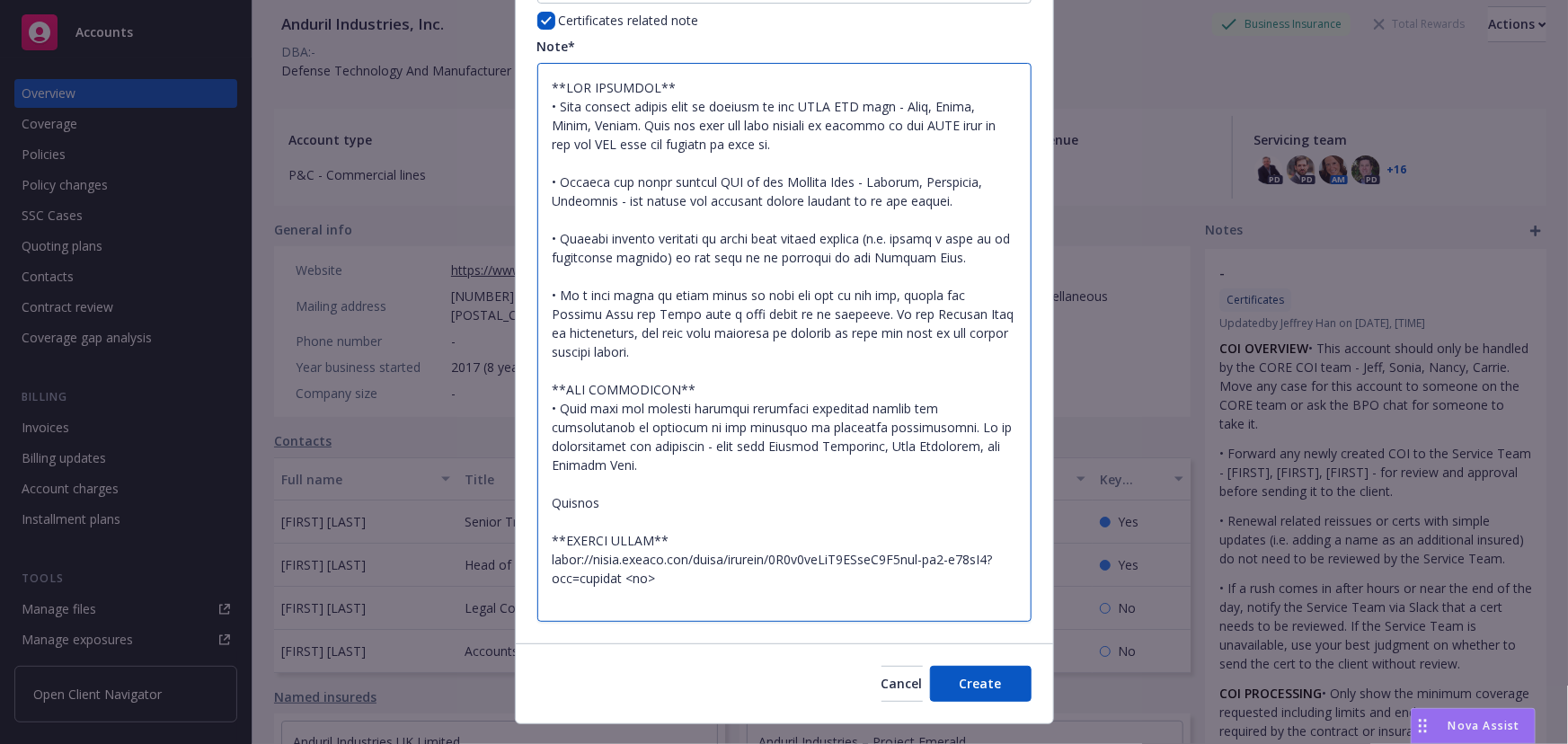 type on "x" 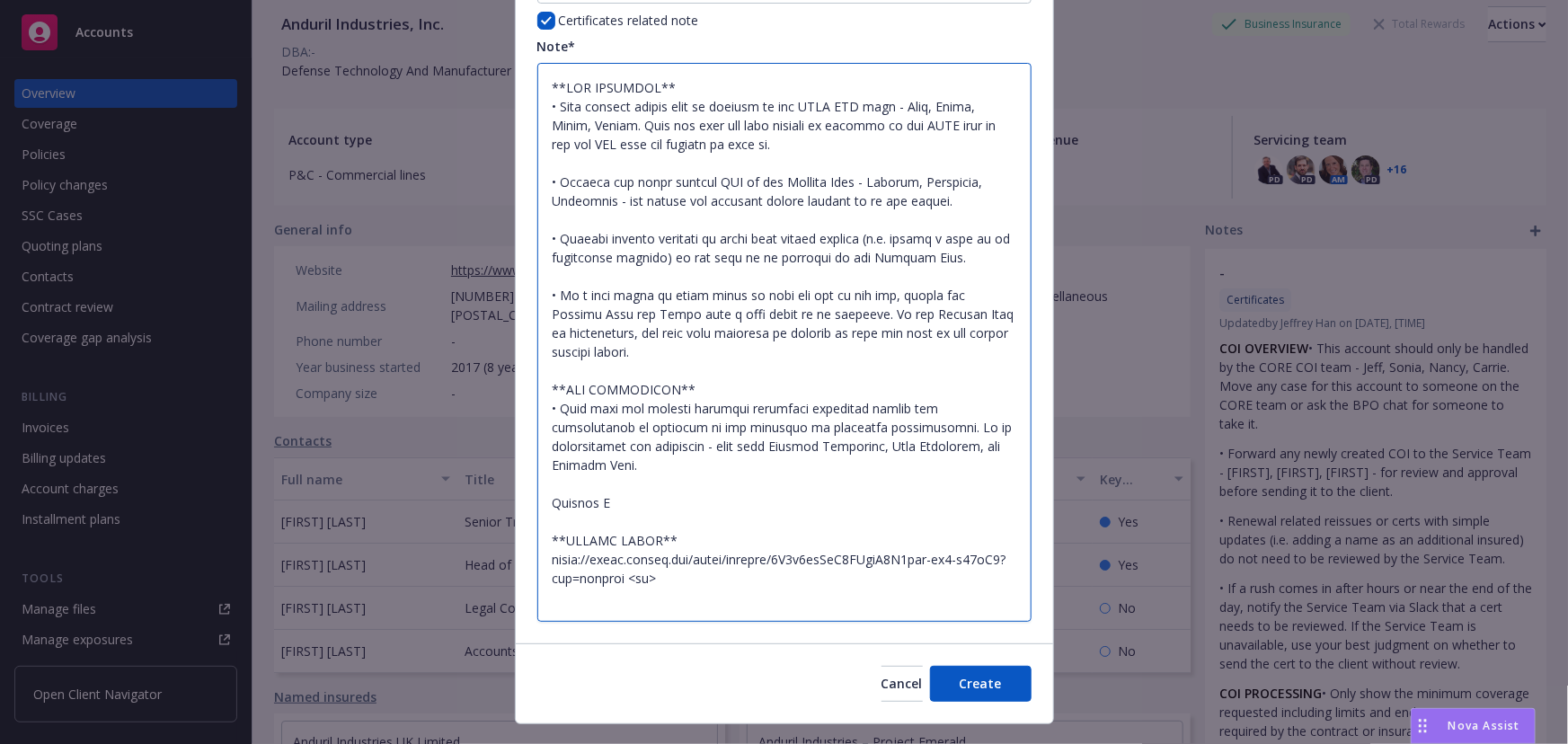 type on "x" 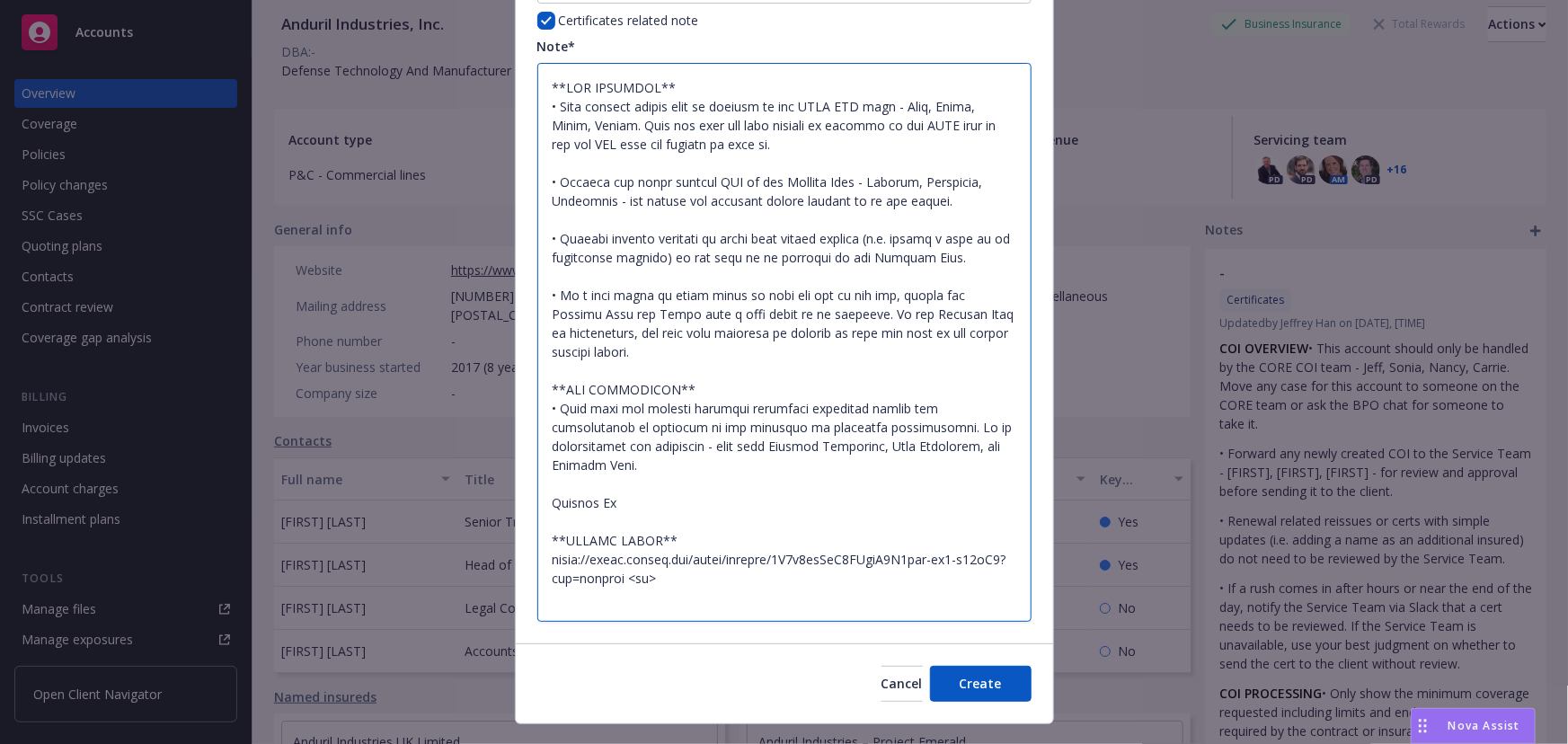 type on "x" 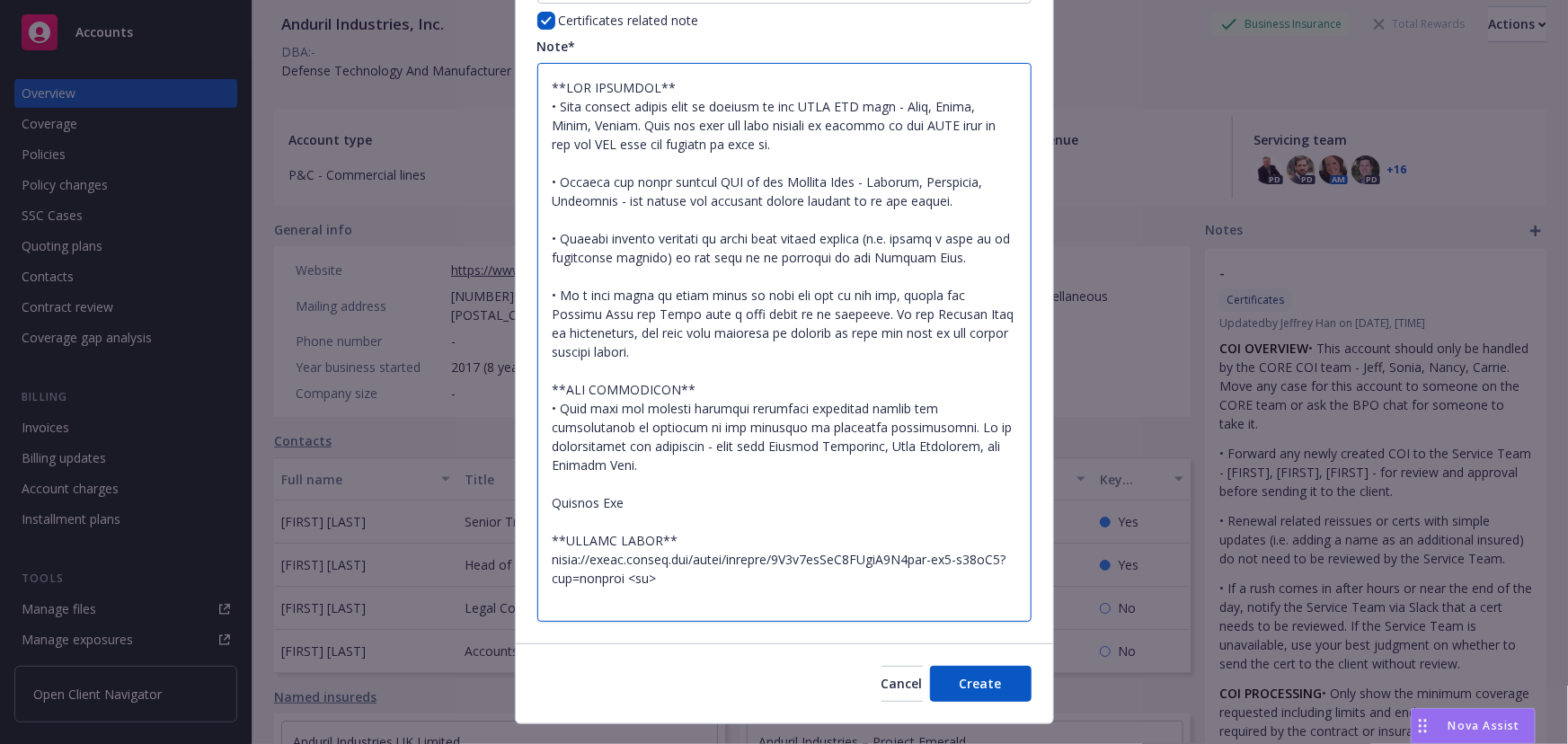 type on "x" 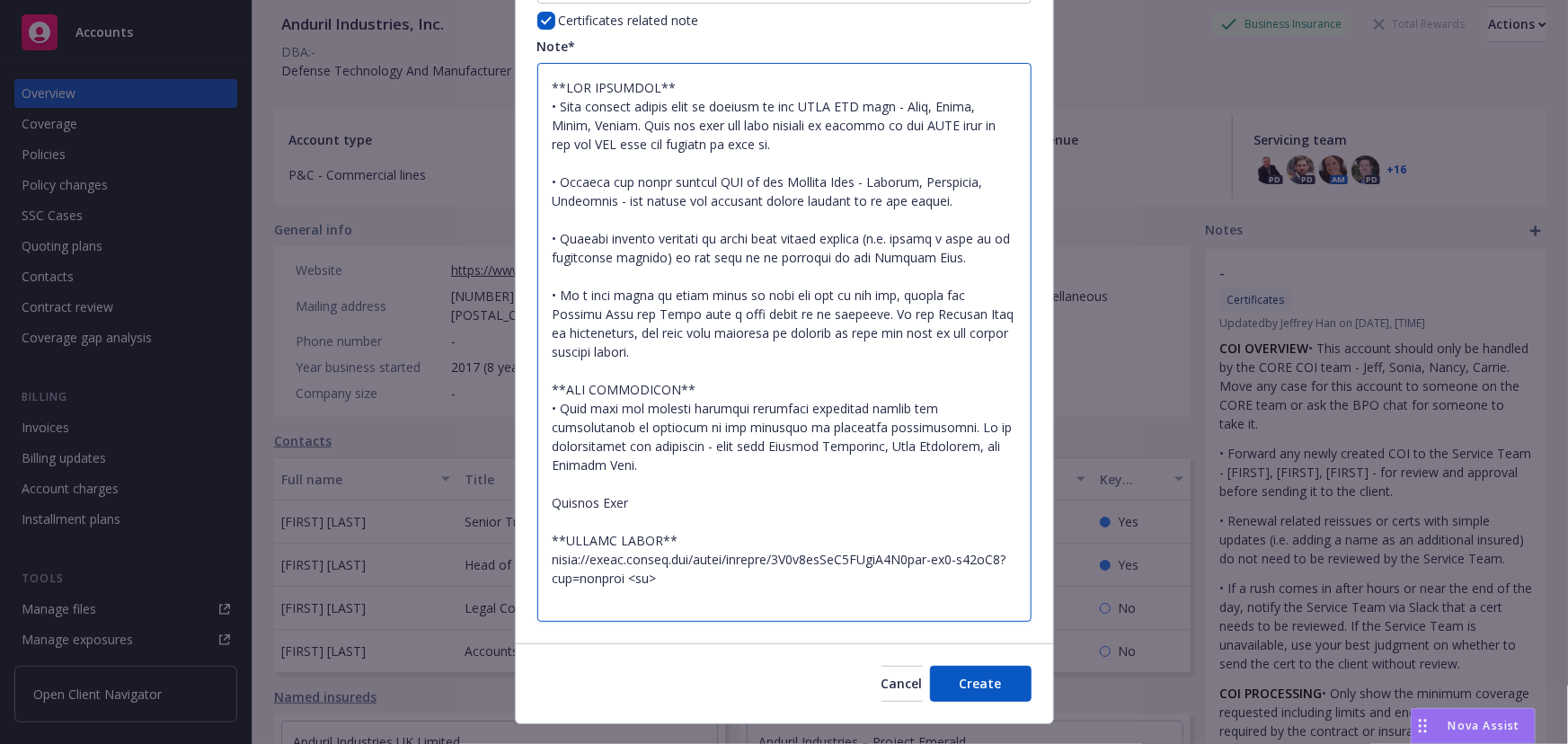 type on "x" 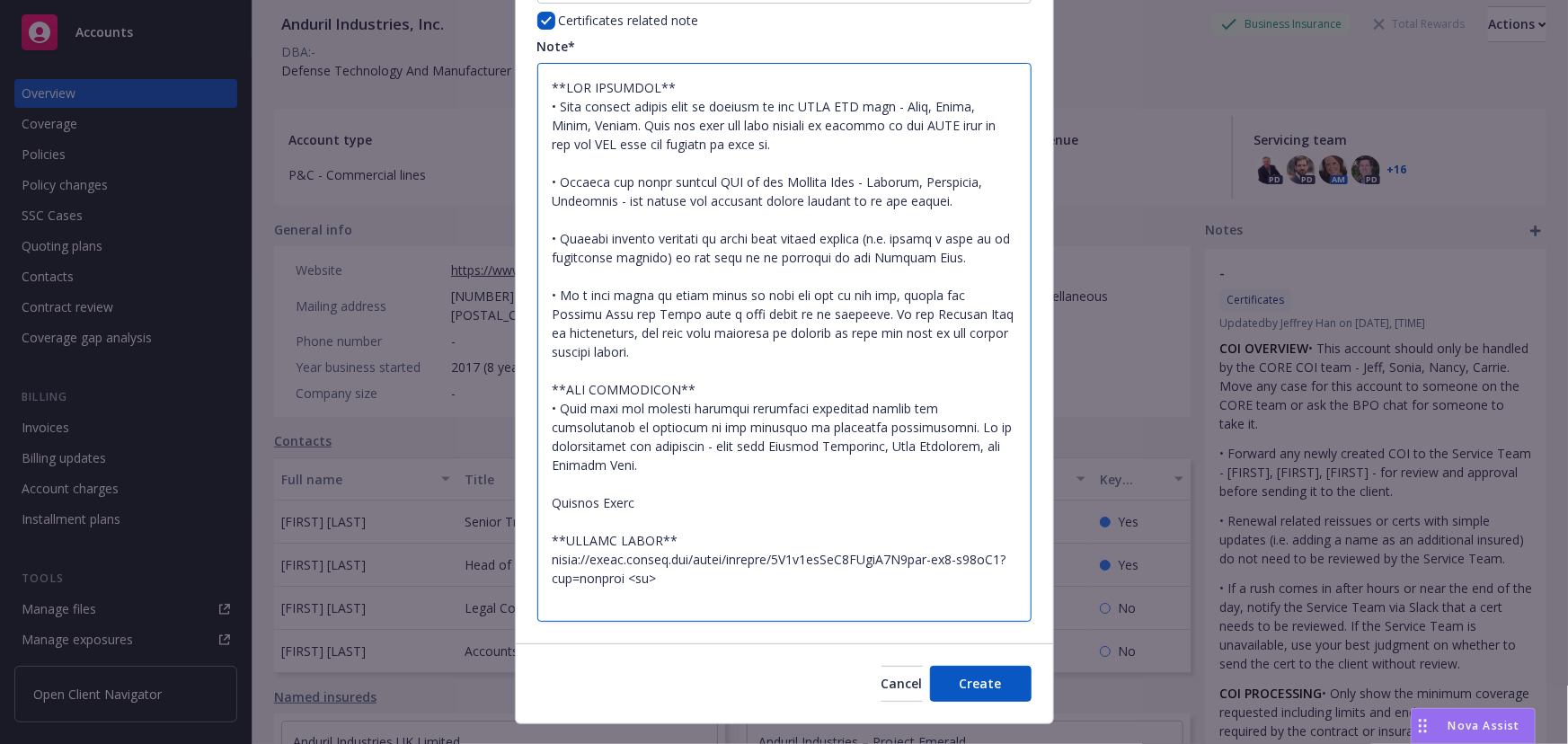 type on "x" 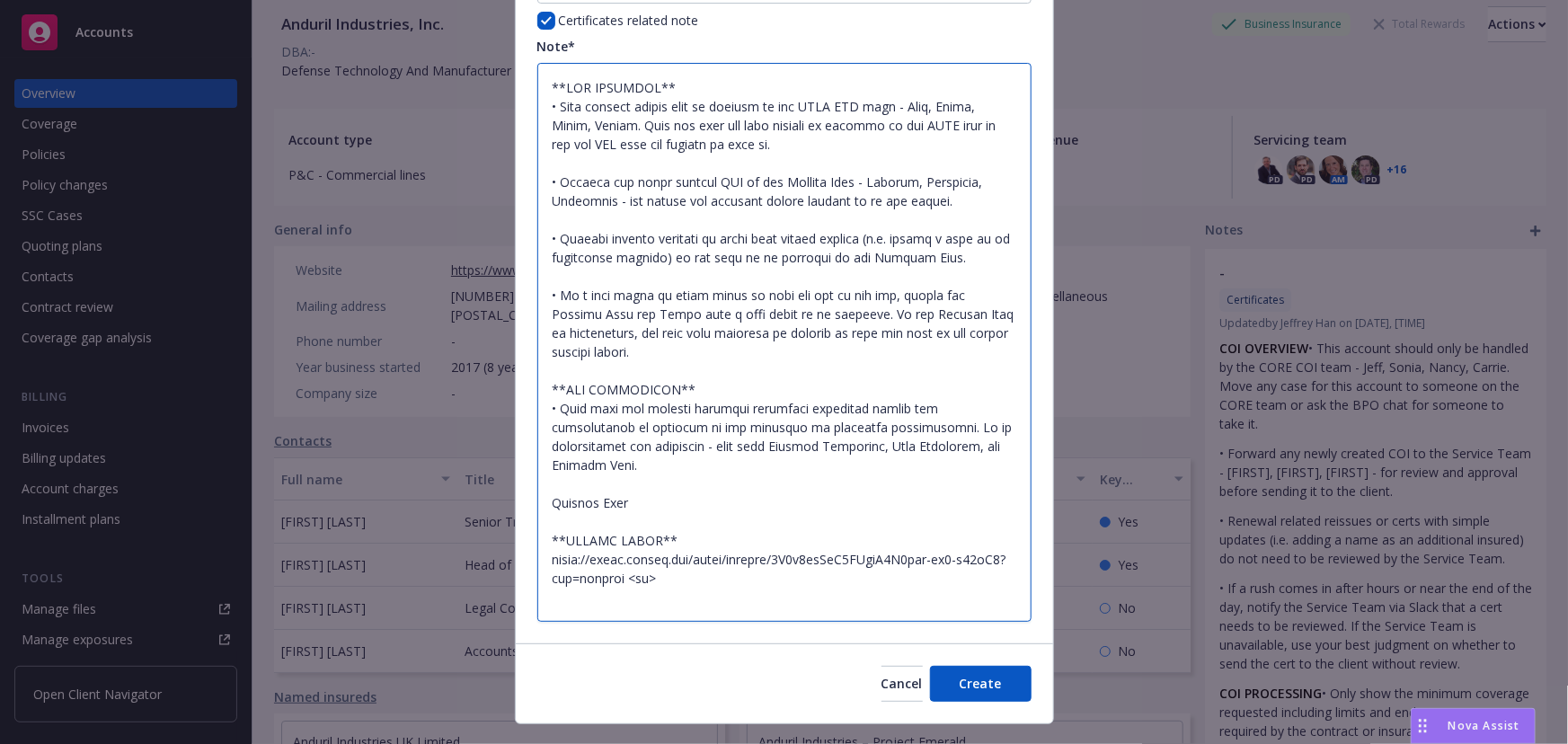 type on "x" 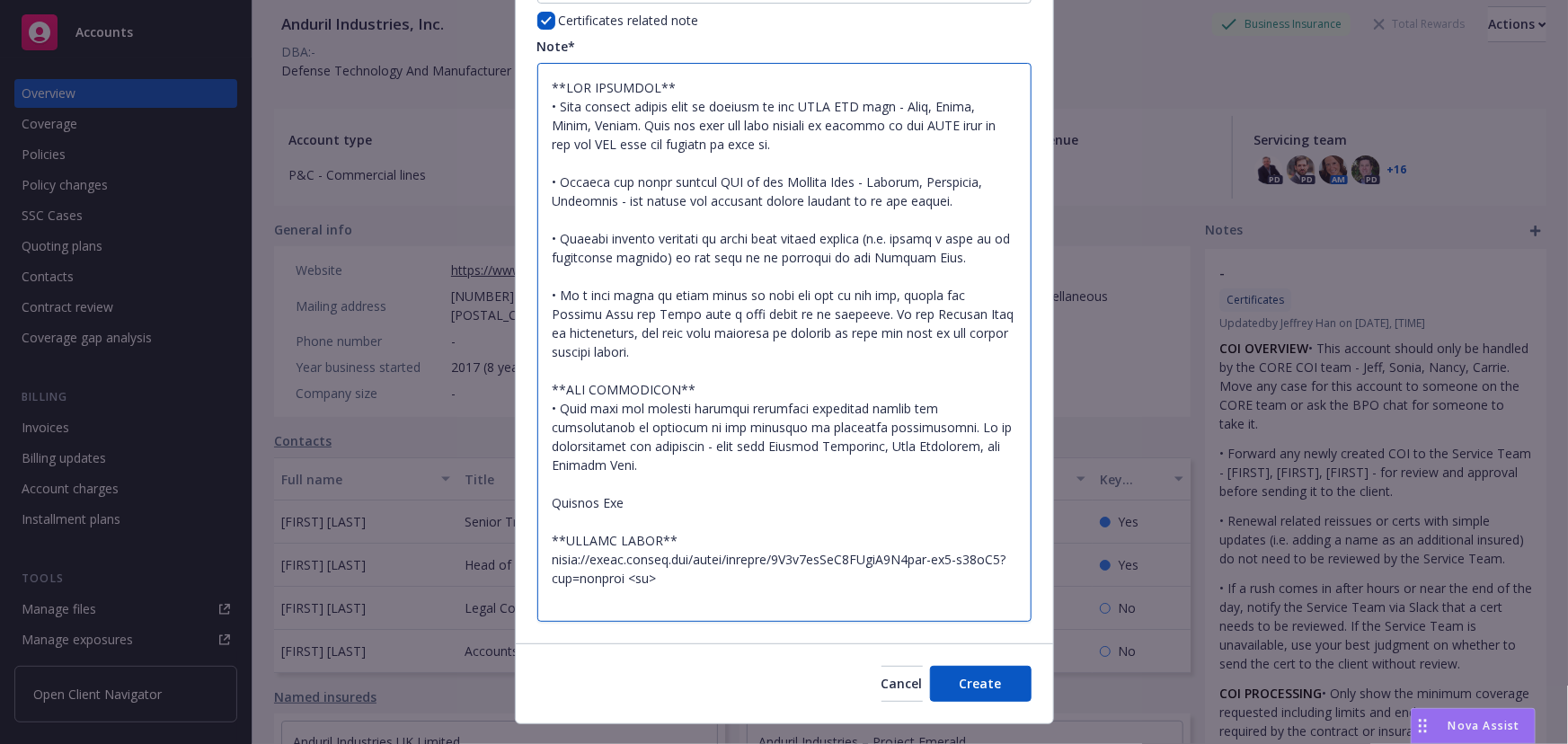 type on "x" 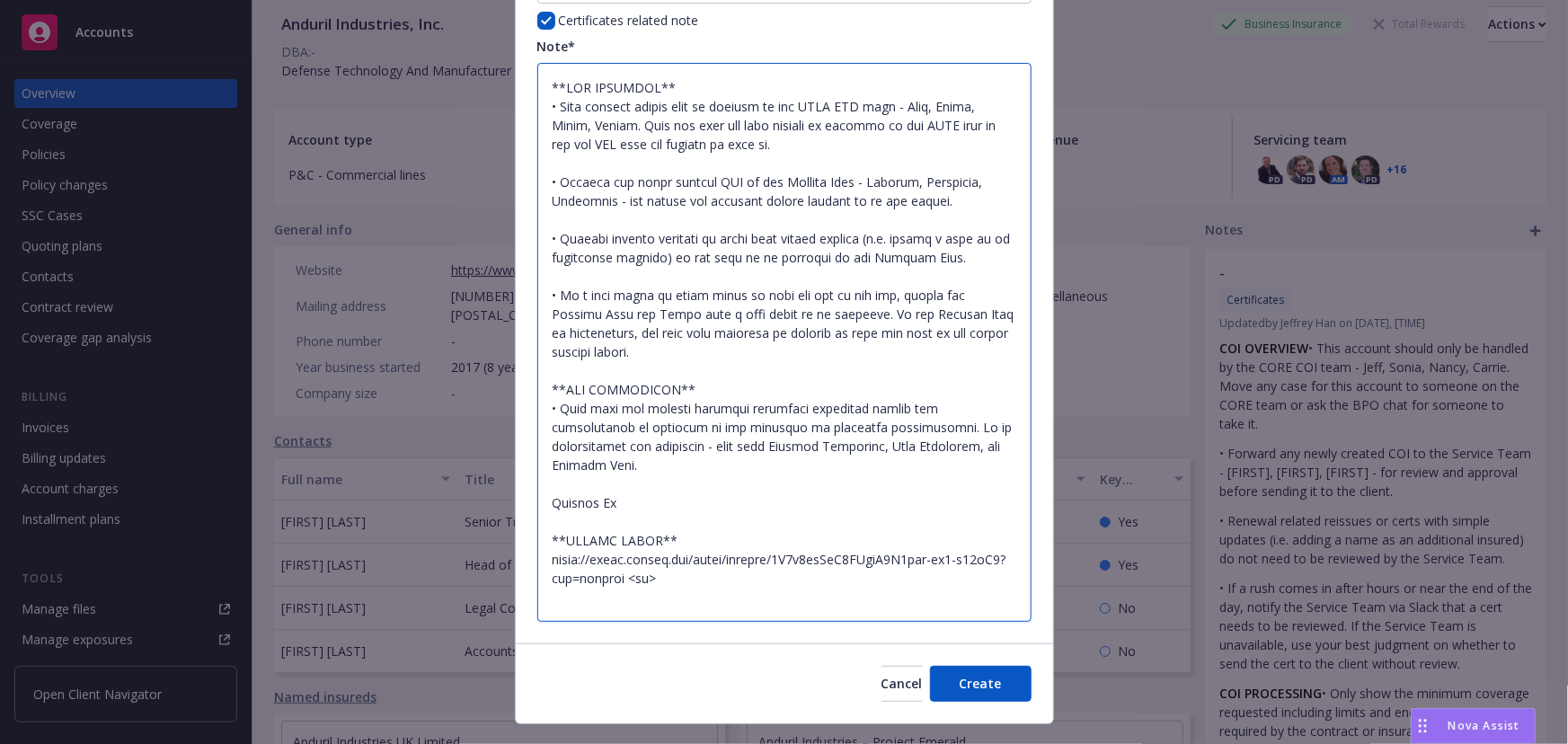 type on "x" 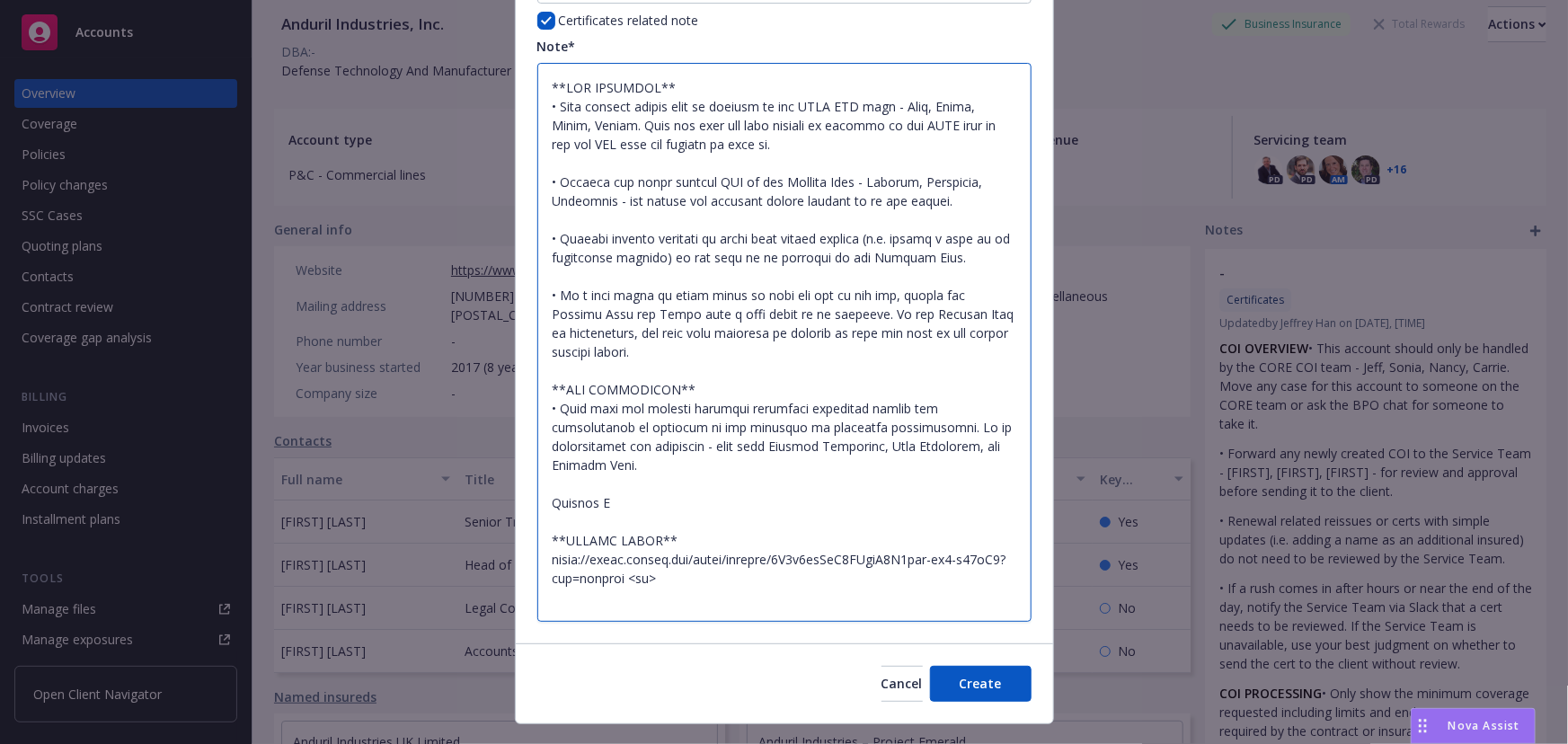 type on "x" 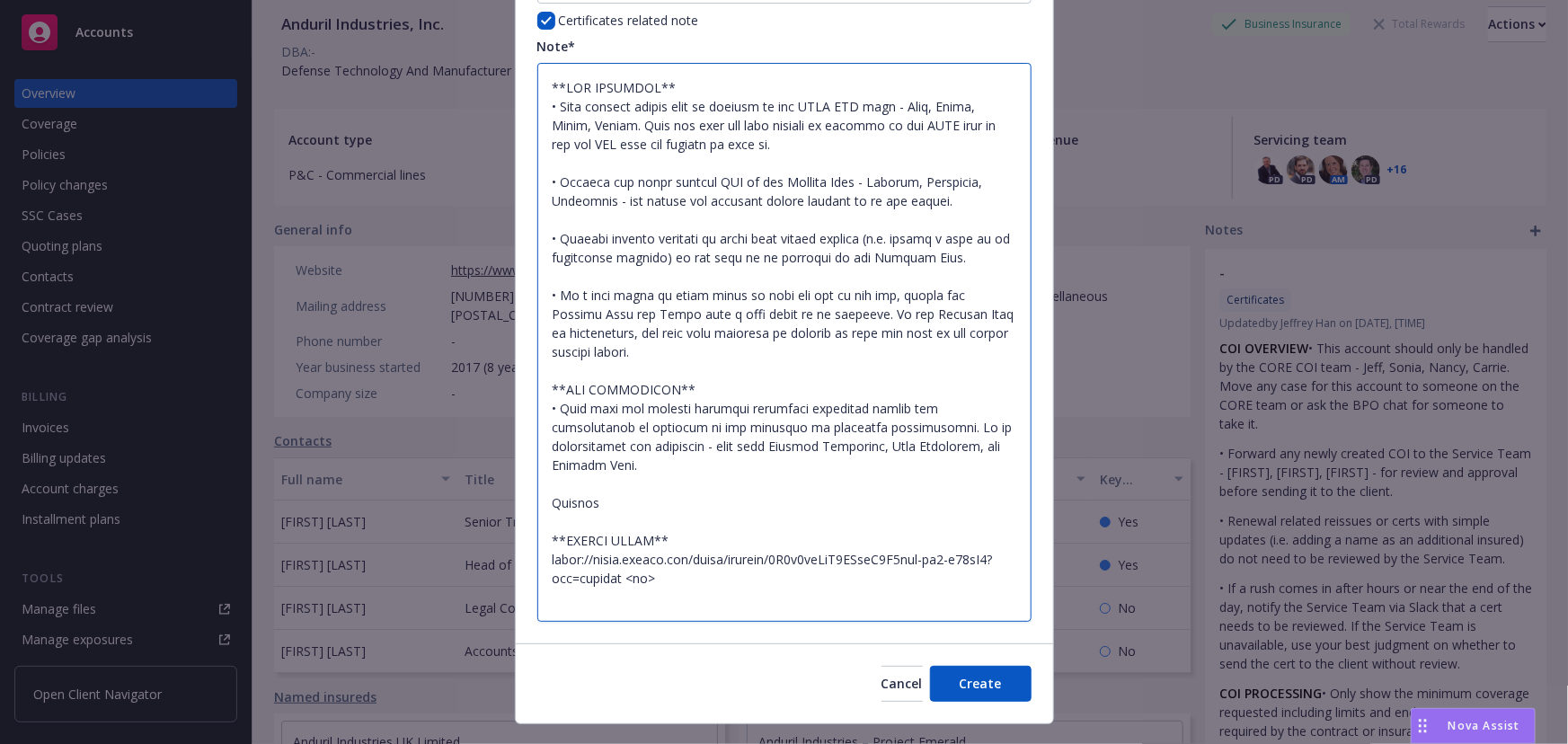 type on "x" 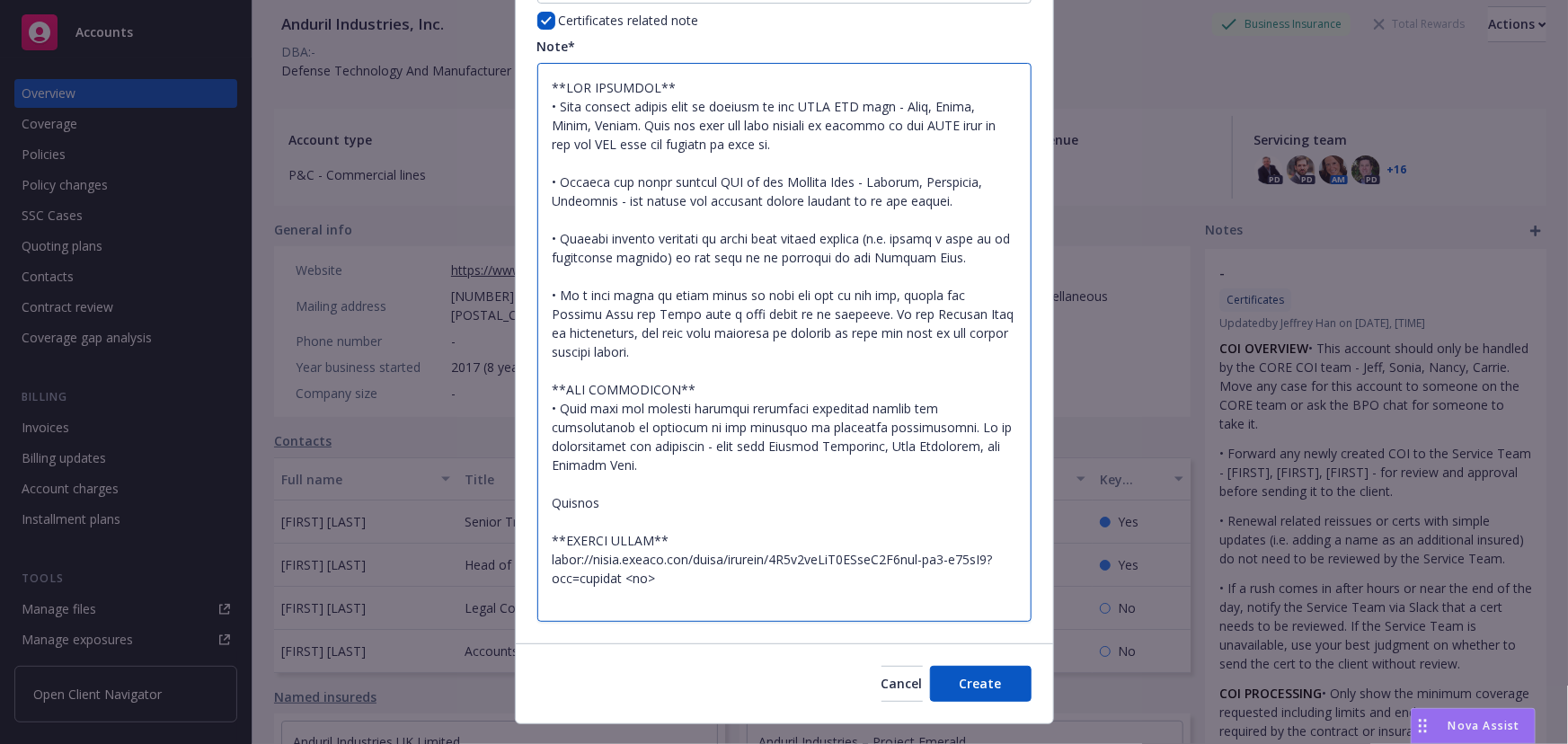type on "x" 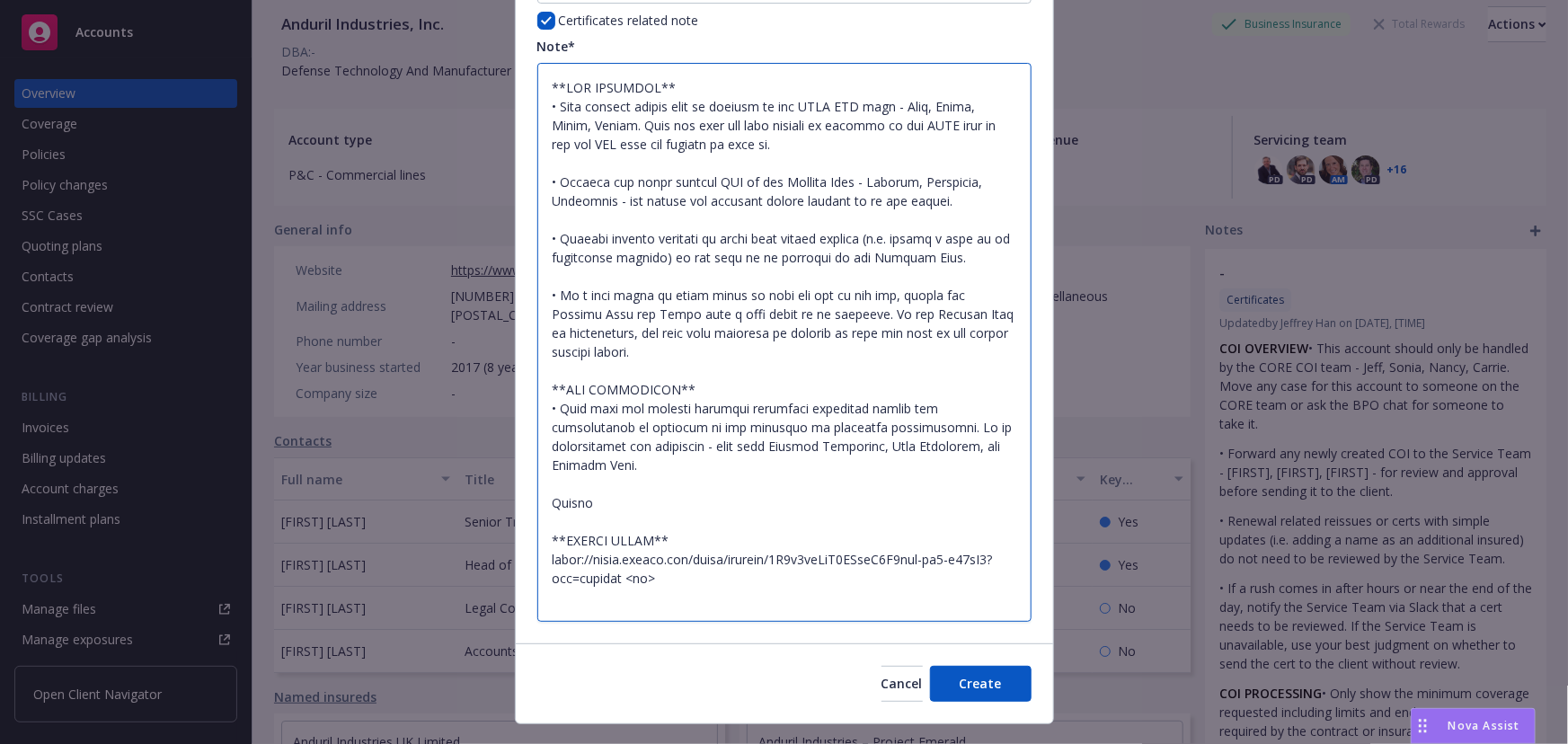 type on "x" 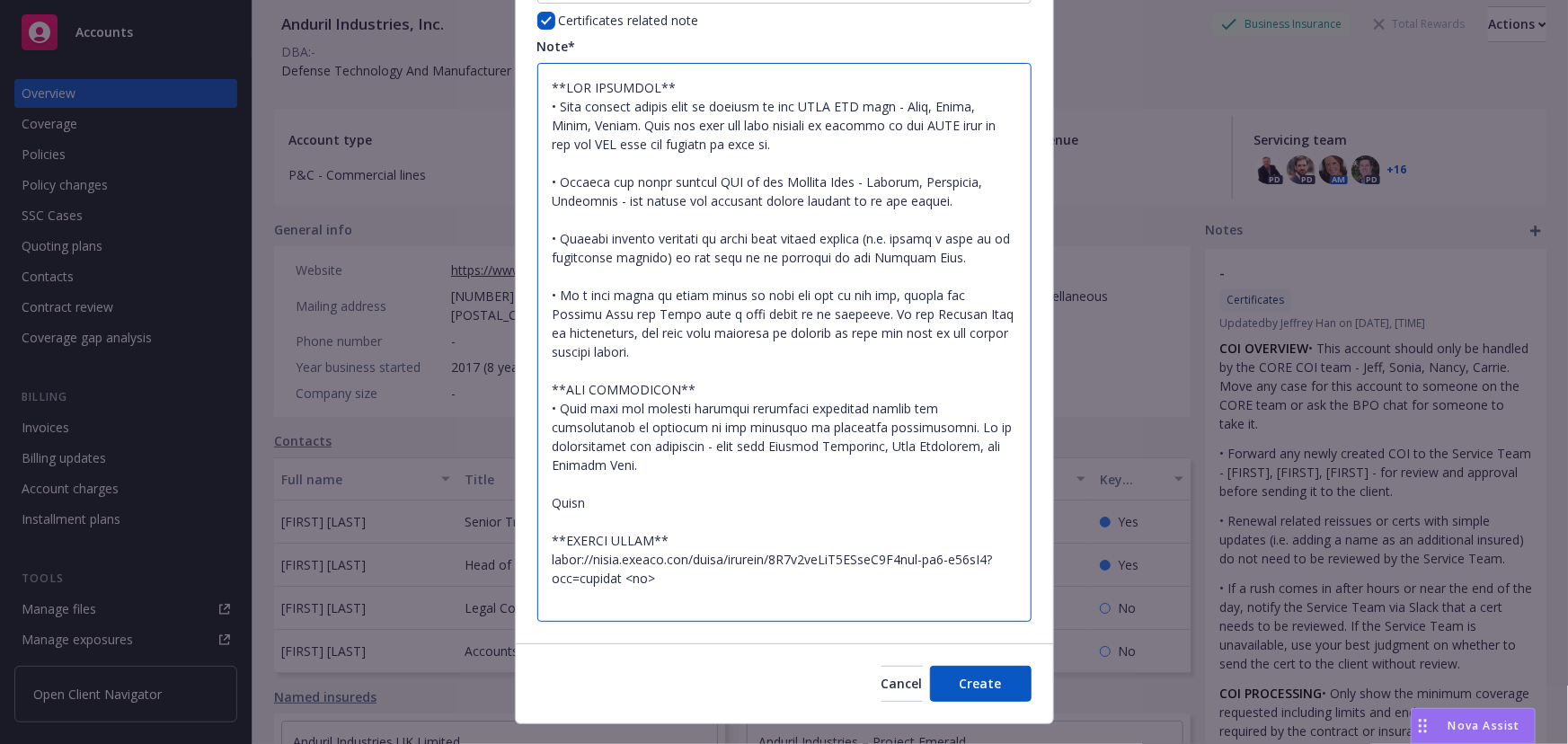 type on "**COI OVERVIEW**
• This account should only be handled by the CORE COI team - Jeff, Sonia, Nancy, Carrie. Move any case for this account to someone on the CORE team or ask the BPO chat for someone to take it.
• Forward any newly created COI to the Service Team - Marlowe, Christian, Charlotte - for review and approval before sending it to the client.
• Renewal related reissues or certs with simple updates (i.e. adding a name as an additional insured) do not need to be reviewed by the Service Team.
• If a rush comes in after hours or near the end of the day, notify the Service Team via Slack that a cert needs to be reviewed. If the Service Team is unavailable, use your best judgment on whether to send the cert to the client without review.
**COI PROCESSING**
• Only show the minimum coverage requested including limits and endorsements as required by the contract or insurance requirements. If no requirements are specified - show only General Liability, Auto Liability, and Workers Comp.
Subj
**MASTER DRIV..." 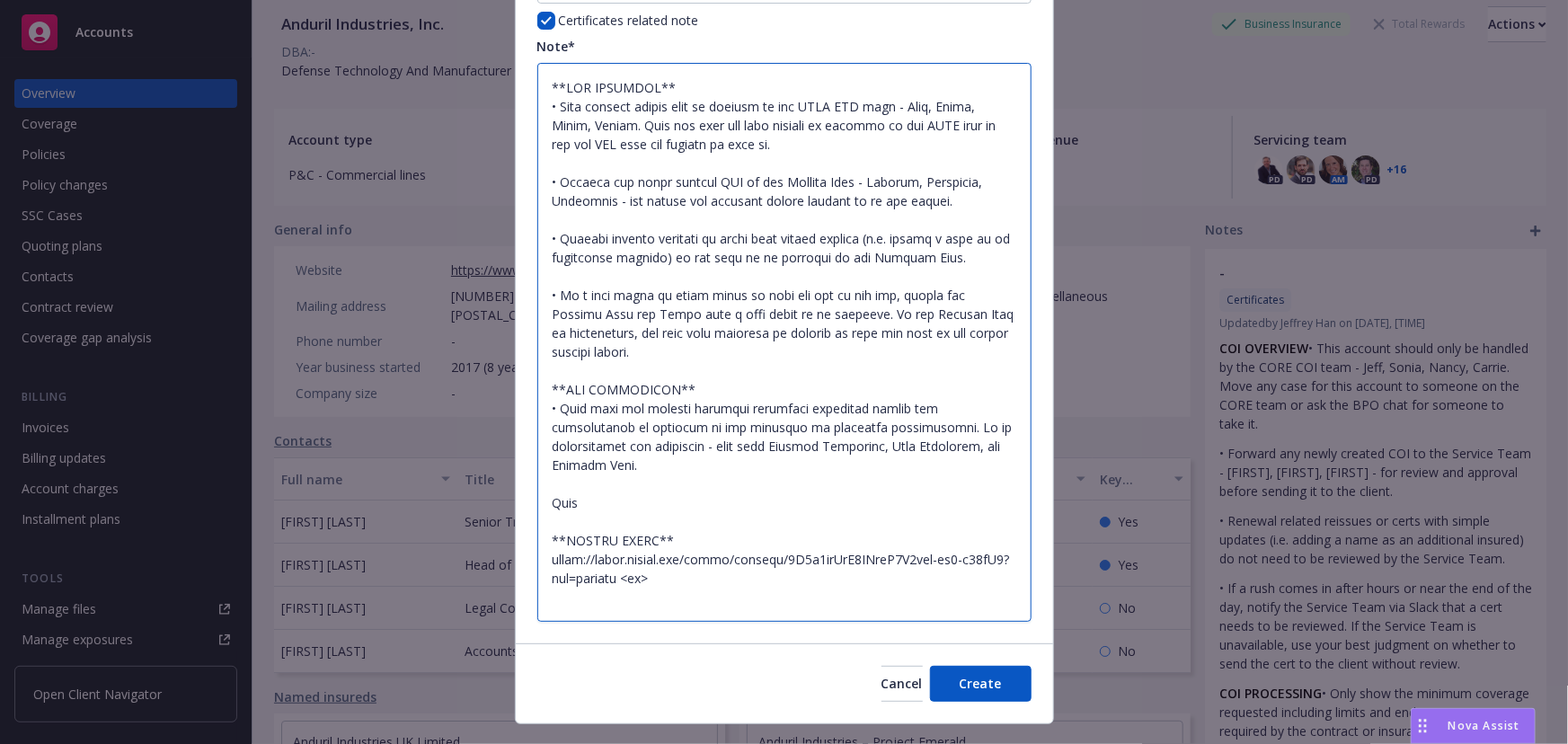 type on "x" 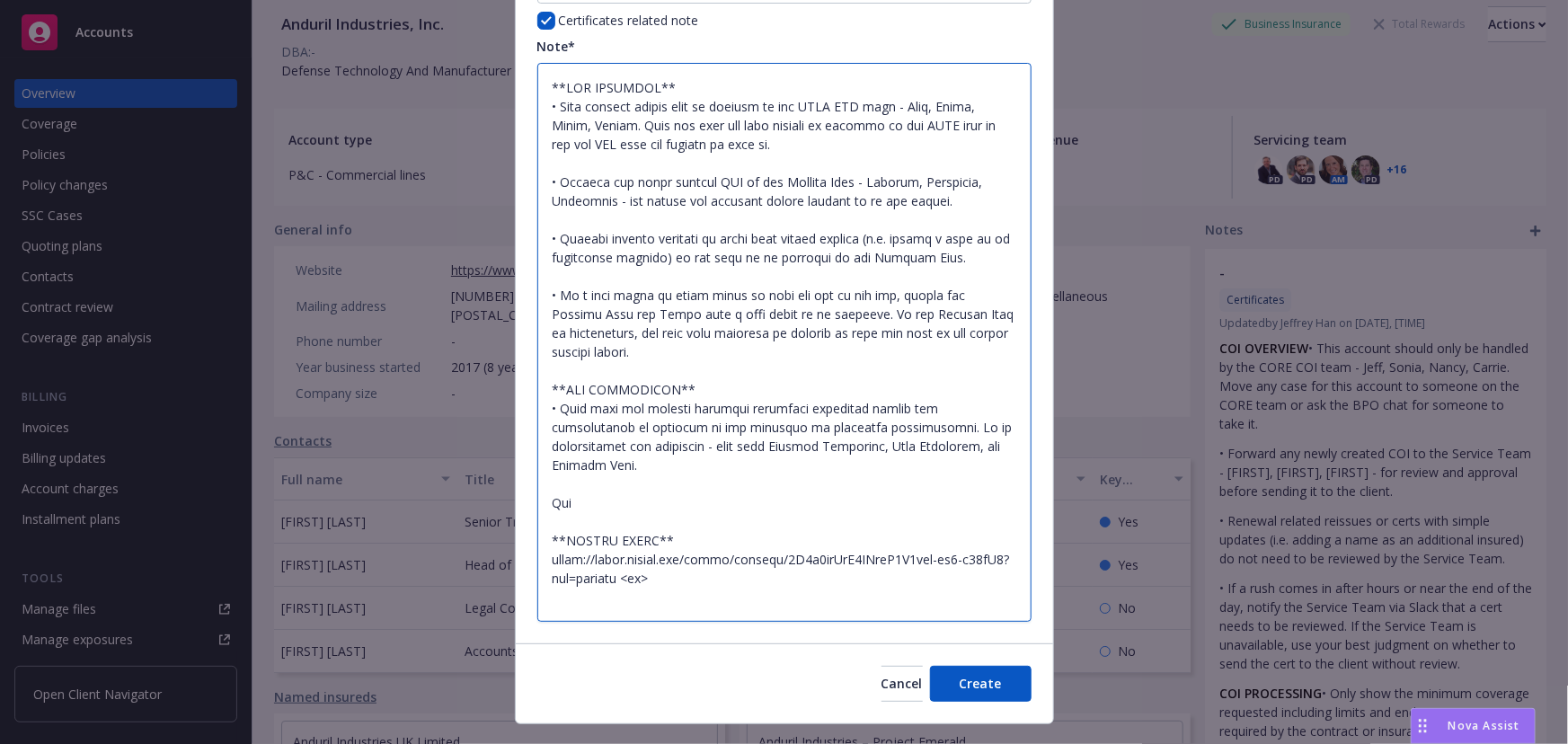 type on "x" 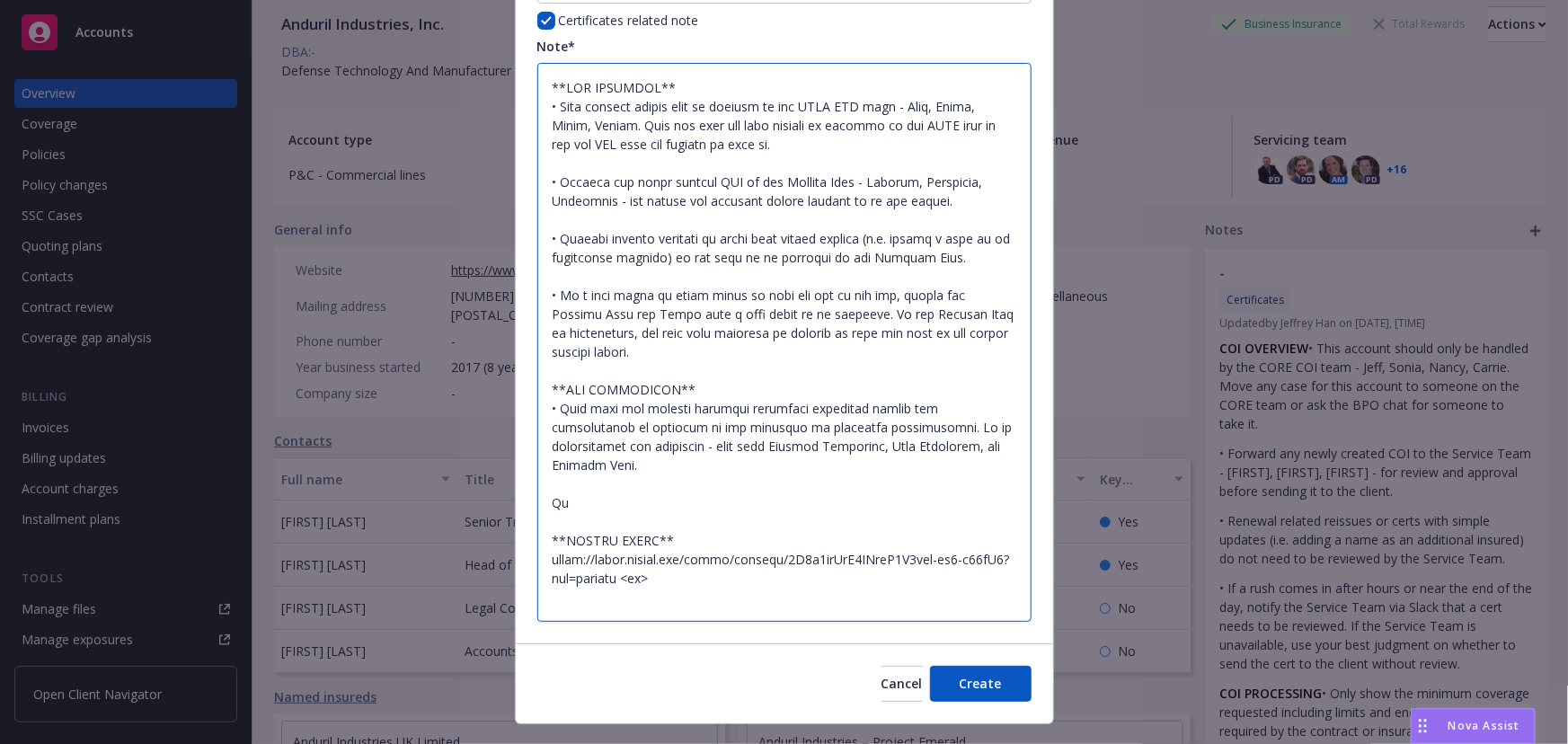 type on "x" 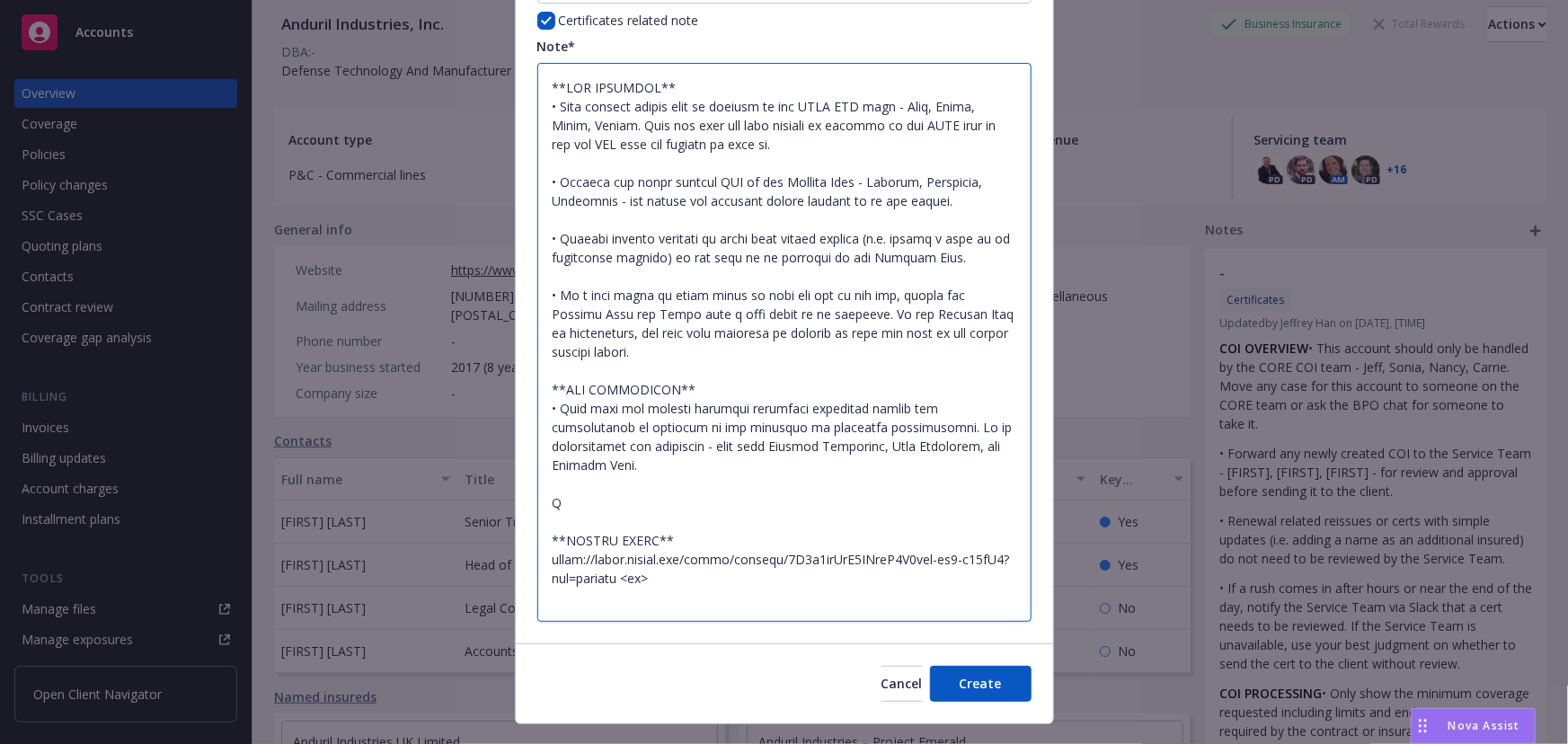 type on "x" 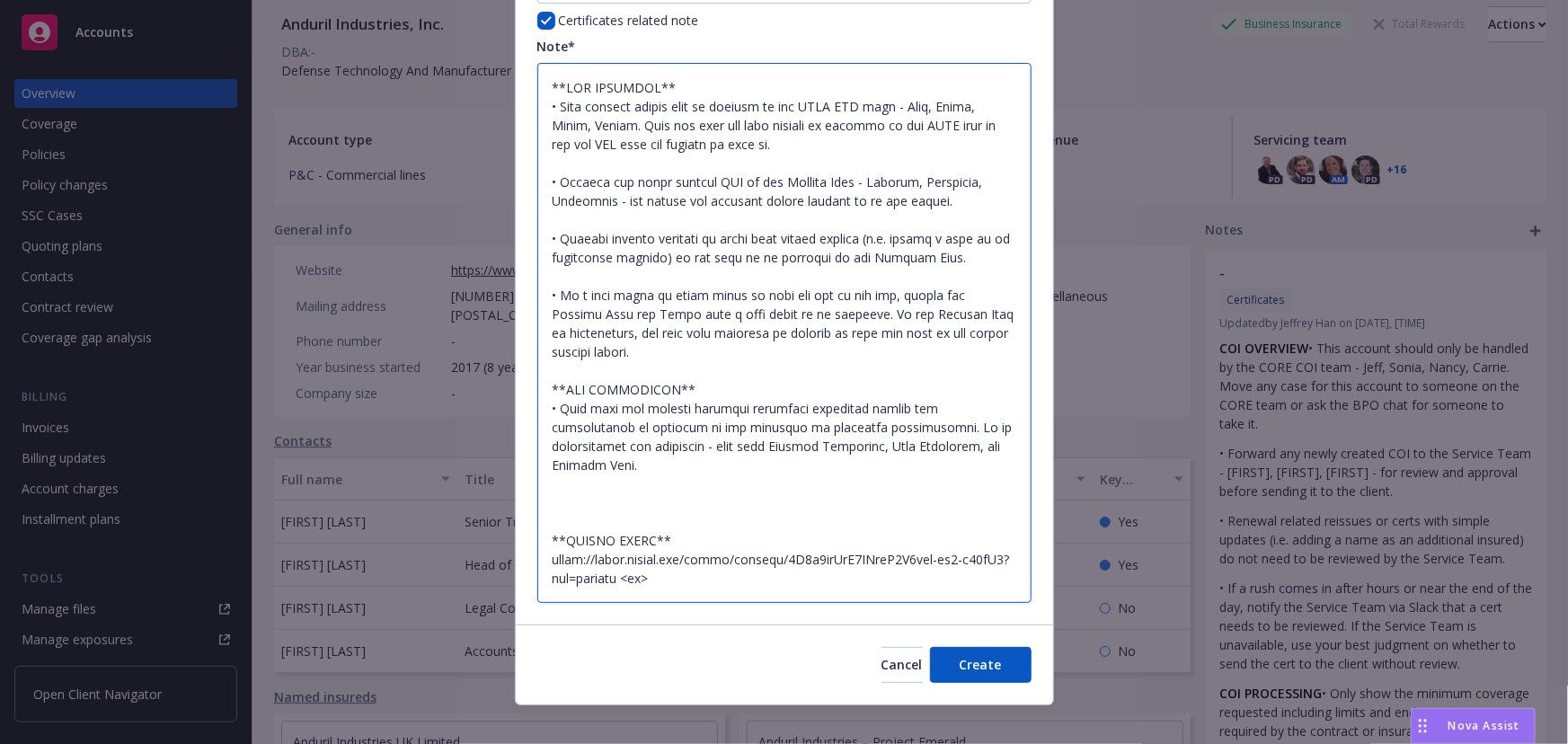 type on "x" 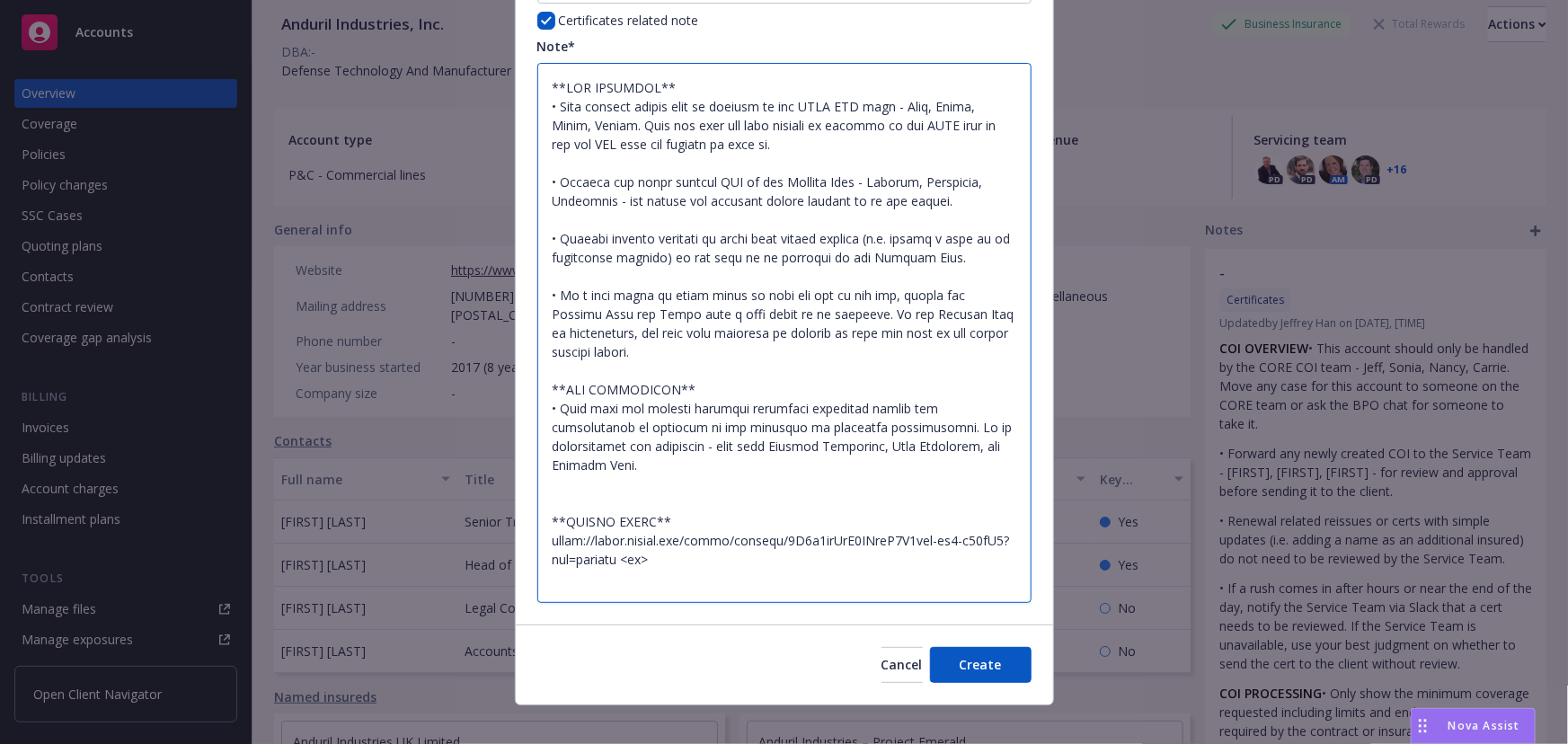 type on "**COI OVERVIEW**
• This account should only be handled by the CORE COI team - Jeff, Sonia, Nancy, Carrie. Move any case for this account to someone on the CORE team or ask the BPO chat for someone to take it.
• Forward any newly created COI to the Service Team - Marlowe, Christian, Charlotte - for review and approval before sending it to the client.
• Renewal related reissues or certs with simple updates (i.e. adding a name as an additional insured) do not need to be reviewed by the Service Team.
• If a rush comes in after hours or near the end of the day, notify the Service Team via Slack that a cert needs to be reviewed. If the Service Team is unavailable, use your best judgment on whether to send the cert to the client without review.
**COI PROCESSING**
• Only show the minimum coverage requested including limits and endorsements as required by the contract or insurance requirements. If no requirements are specified - show only General Liability, Auto Liability, and Workers Comp.
**MASTER DRIVE** ..." 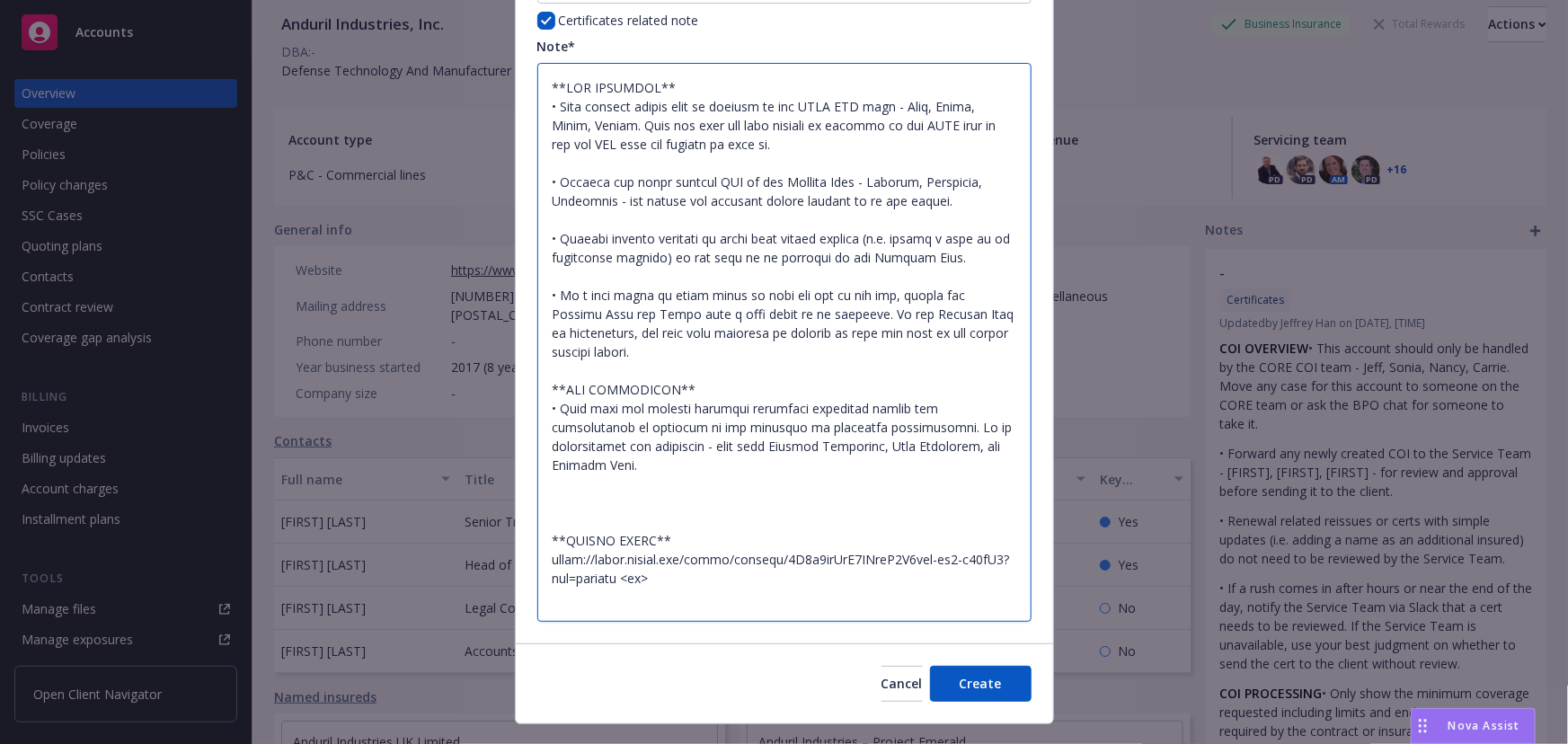 type on "x" 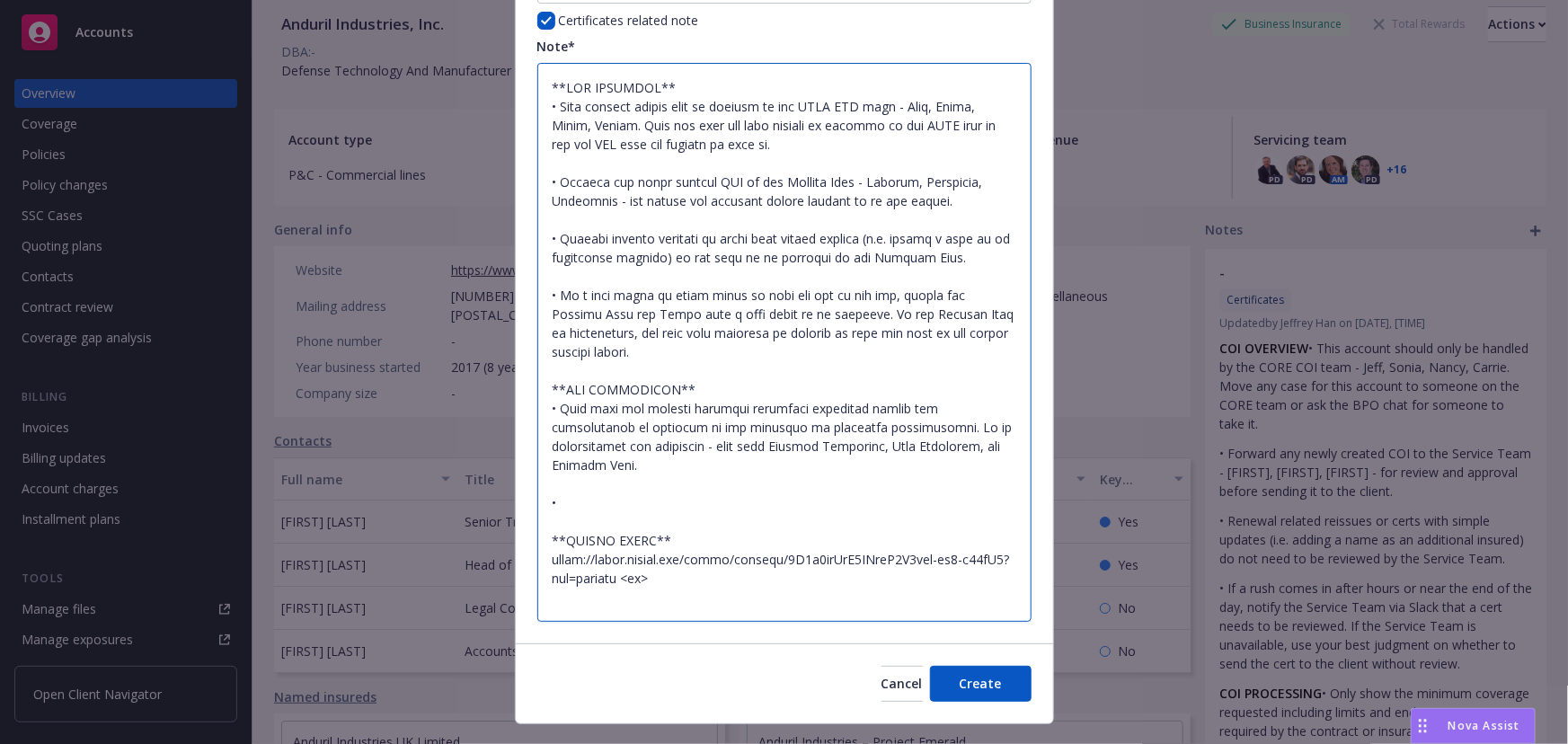 paste on "The subject line of the email will be either:
a) COI Request – SINGLE USE – [Name of Certificate Holder] -> This subject line is used for a onetime usage. Ie., an event or activity that is not recurring.
b) COI Request – RENEW – [Name of Certificate Holder] -> This subject line is used for
recurring/annual usage. Ie., a lease or long-term contract. These COI’s will need to be renewed at
the next renewal cycle" 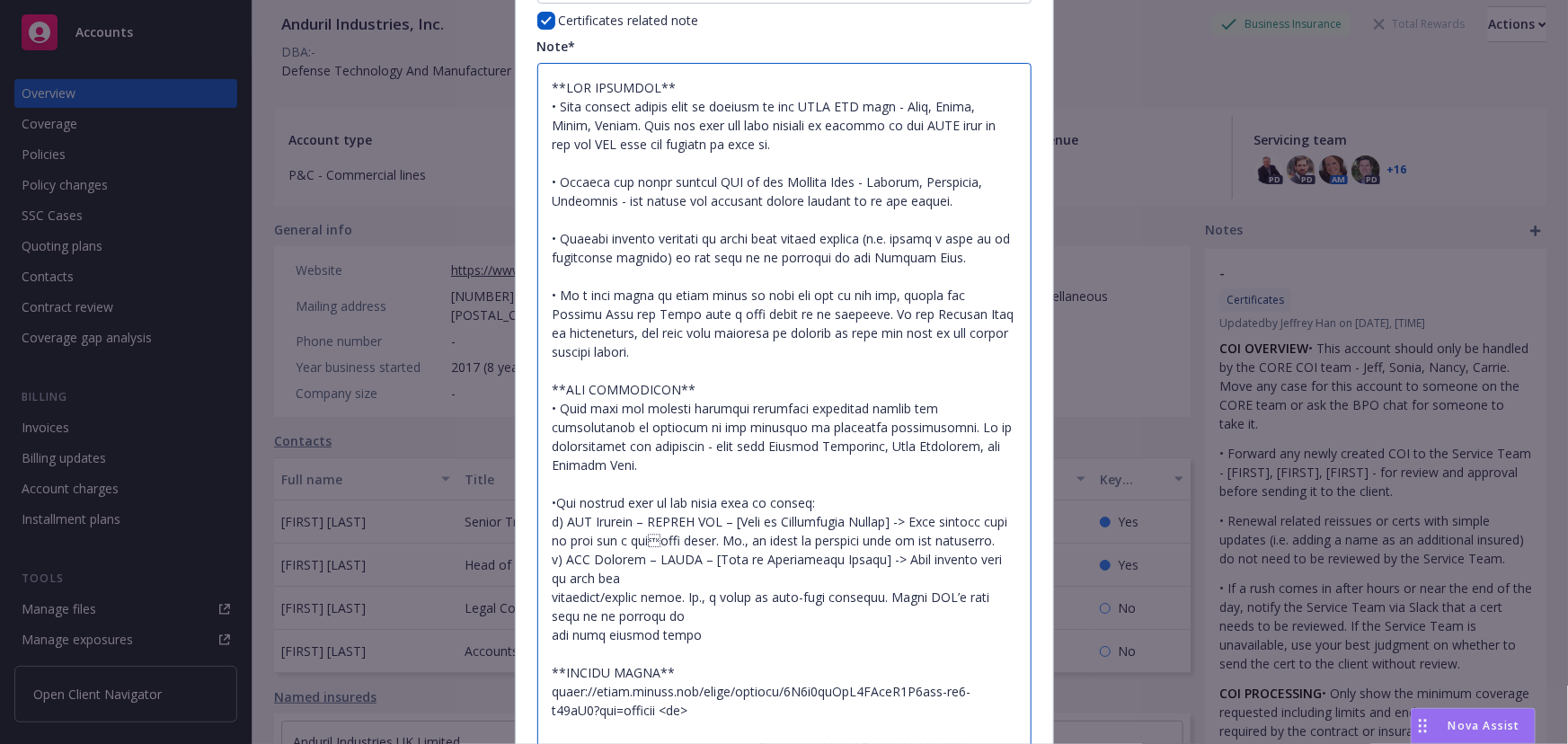click at bounding box center [784, 408] 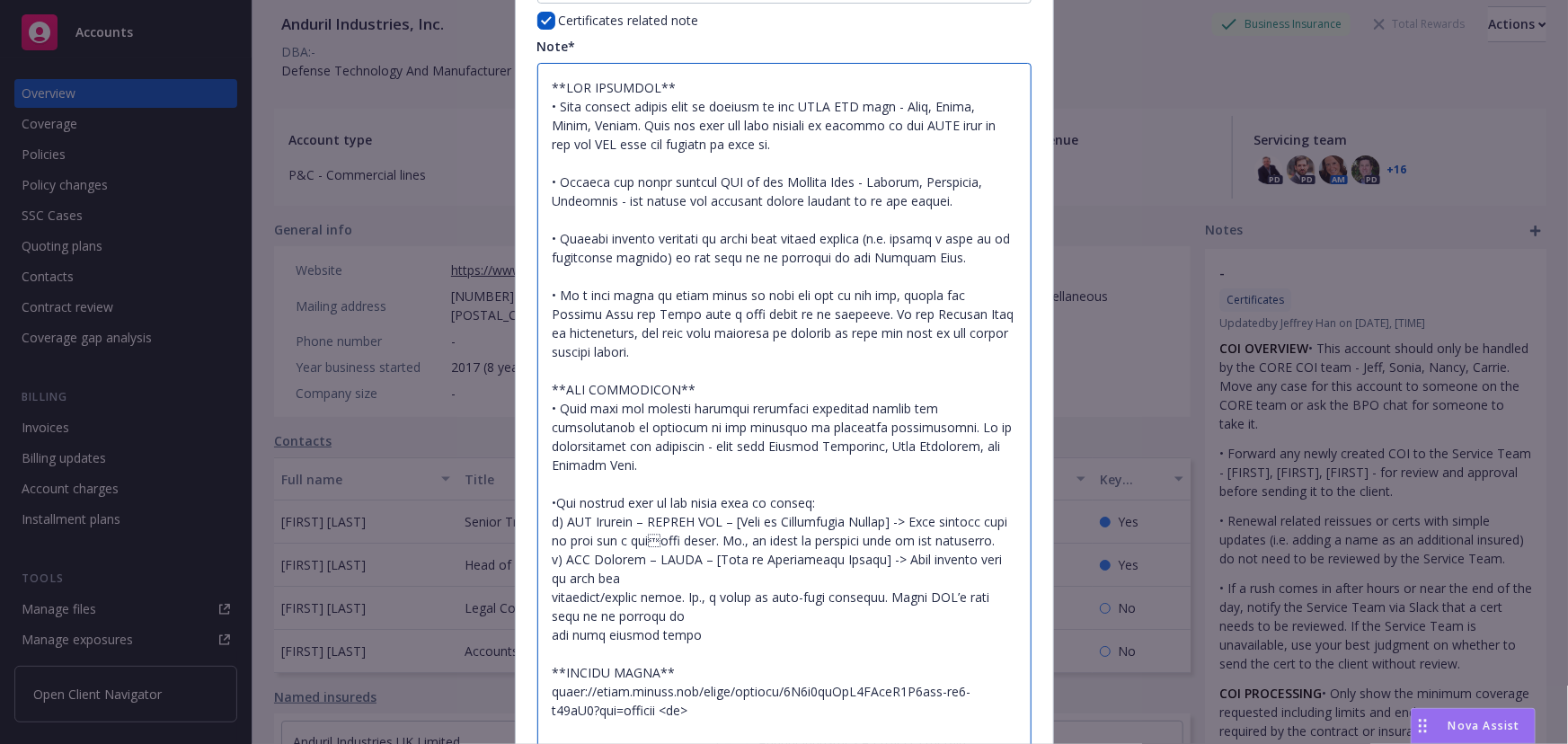 click at bounding box center [784, 408] 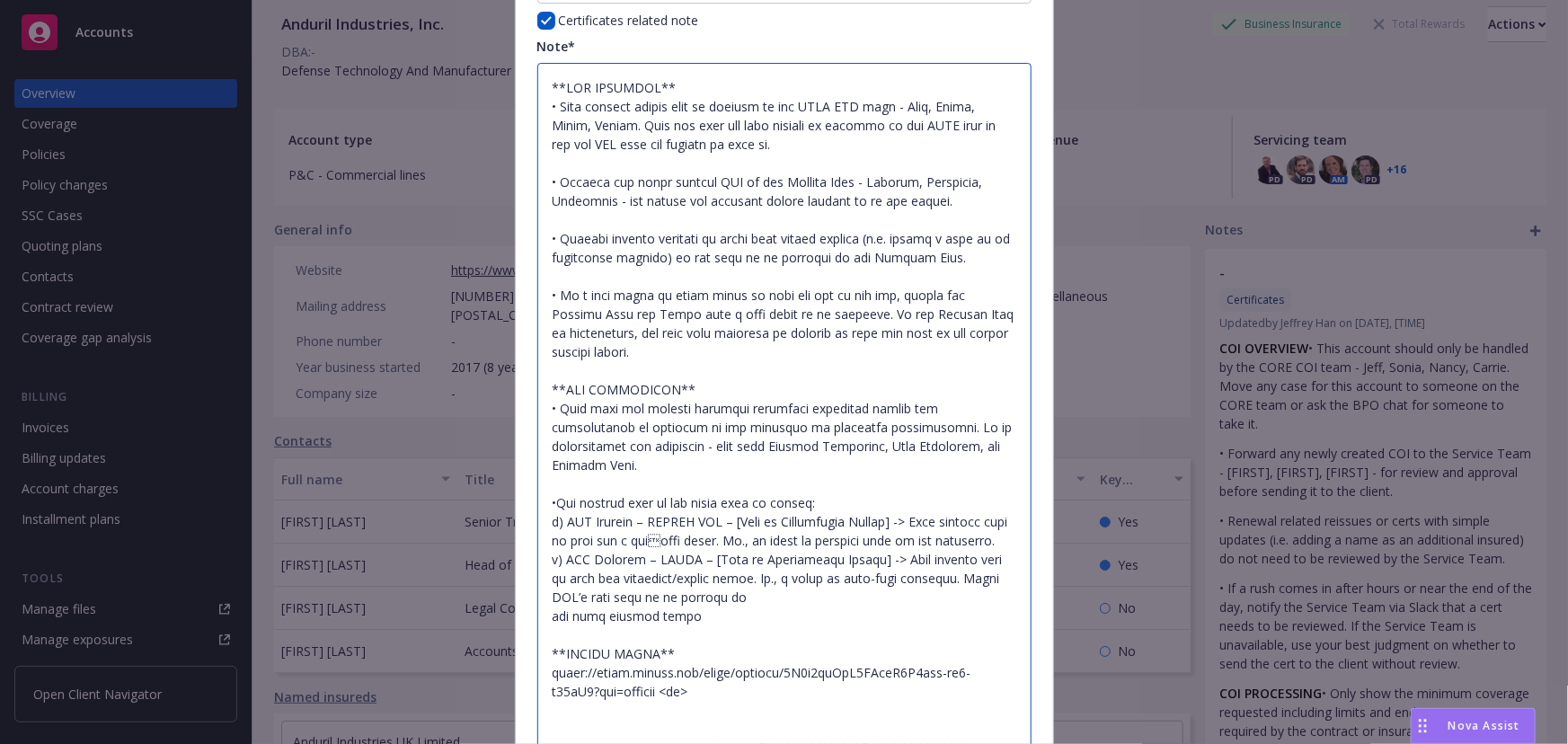 scroll, scrollTop: 0, scrollLeft: 0, axis: both 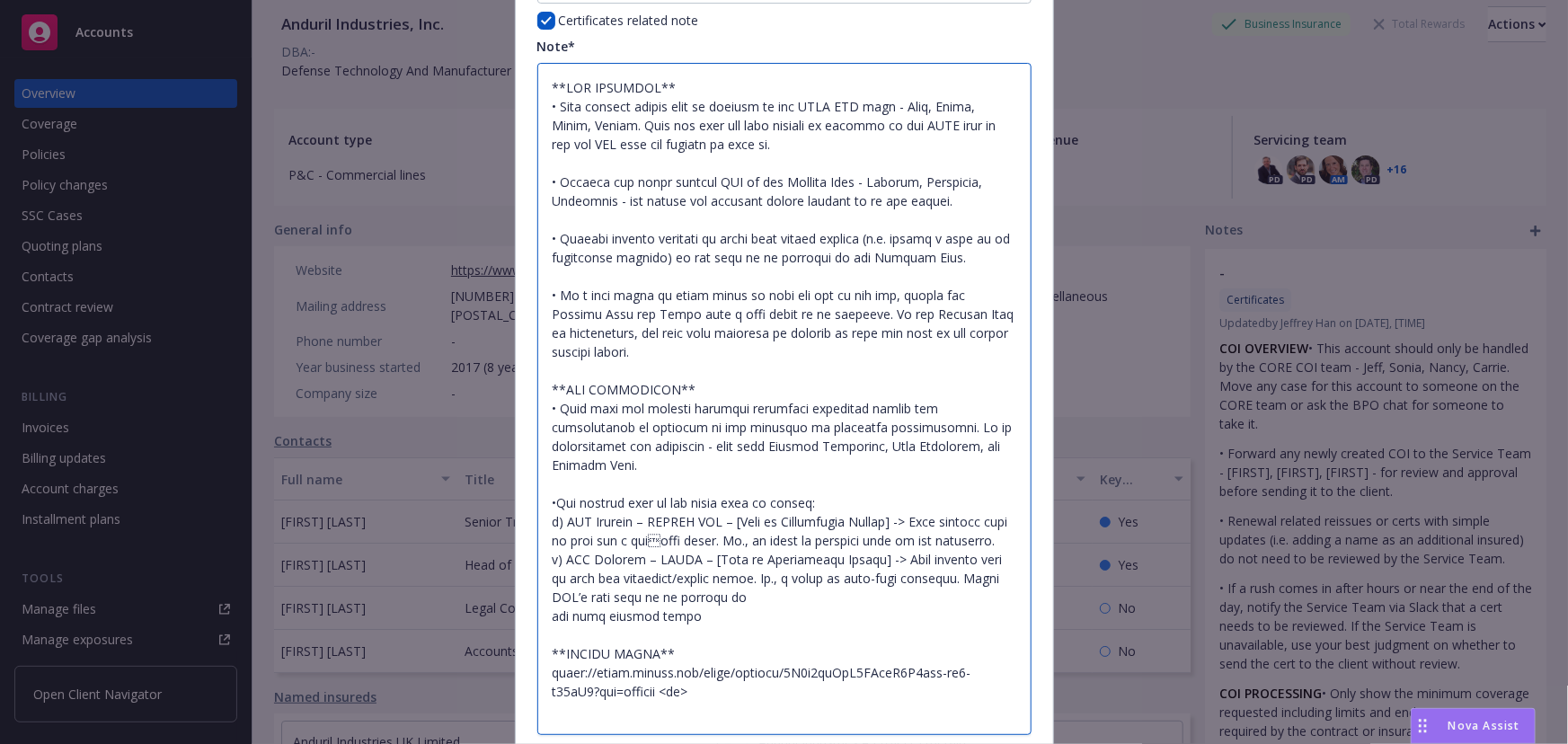 click at bounding box center [784, 399] 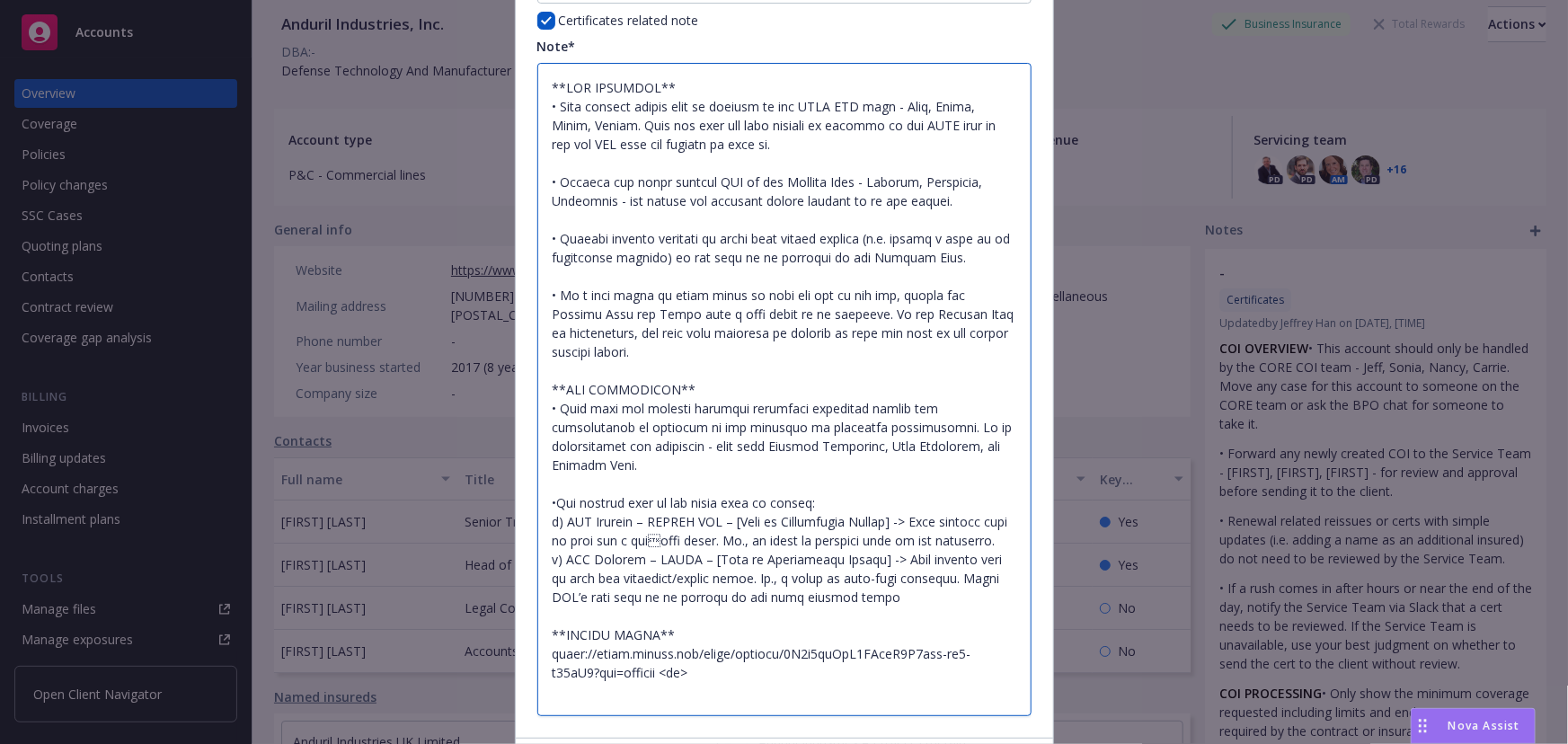 click at bounding box center [784, 389] 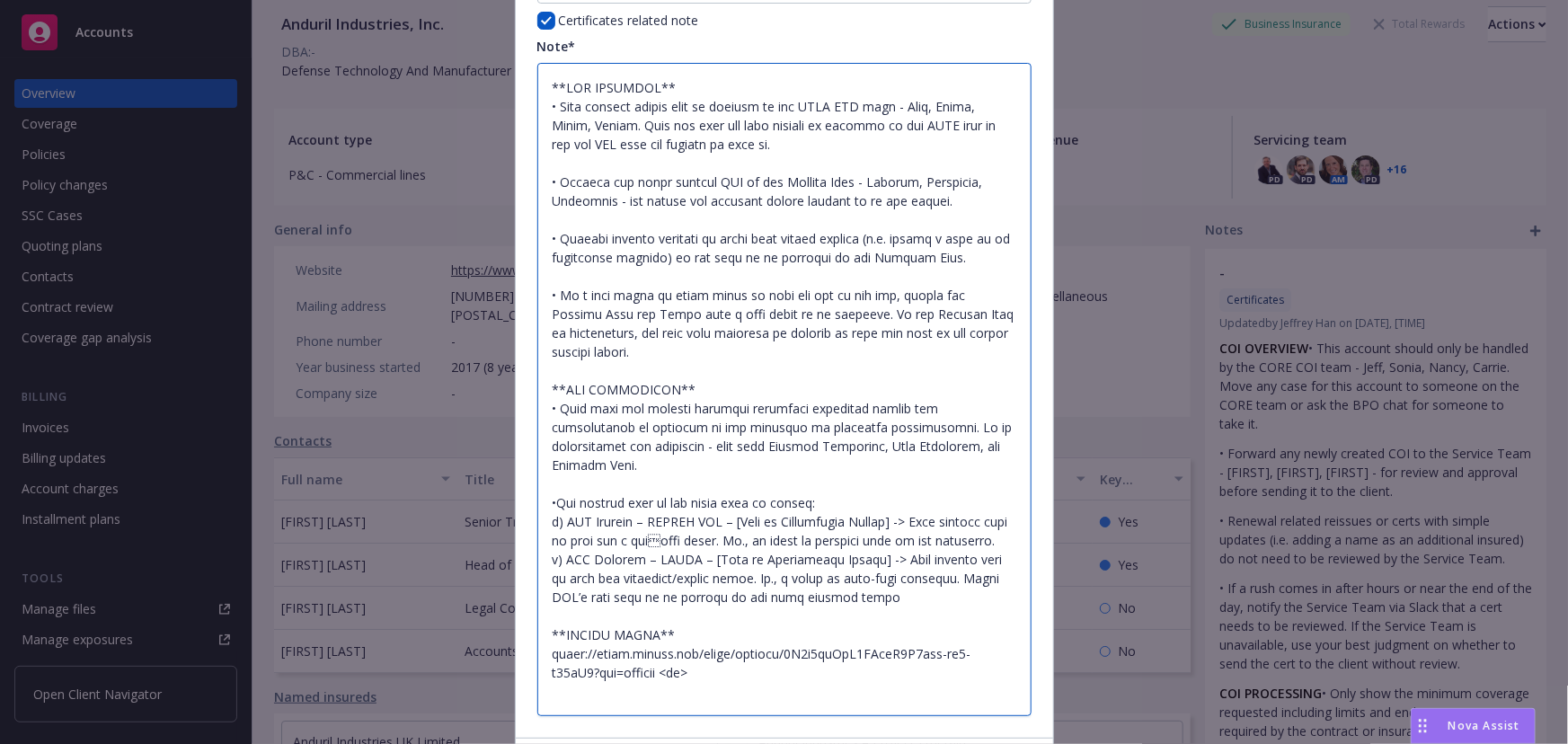 type on "x" 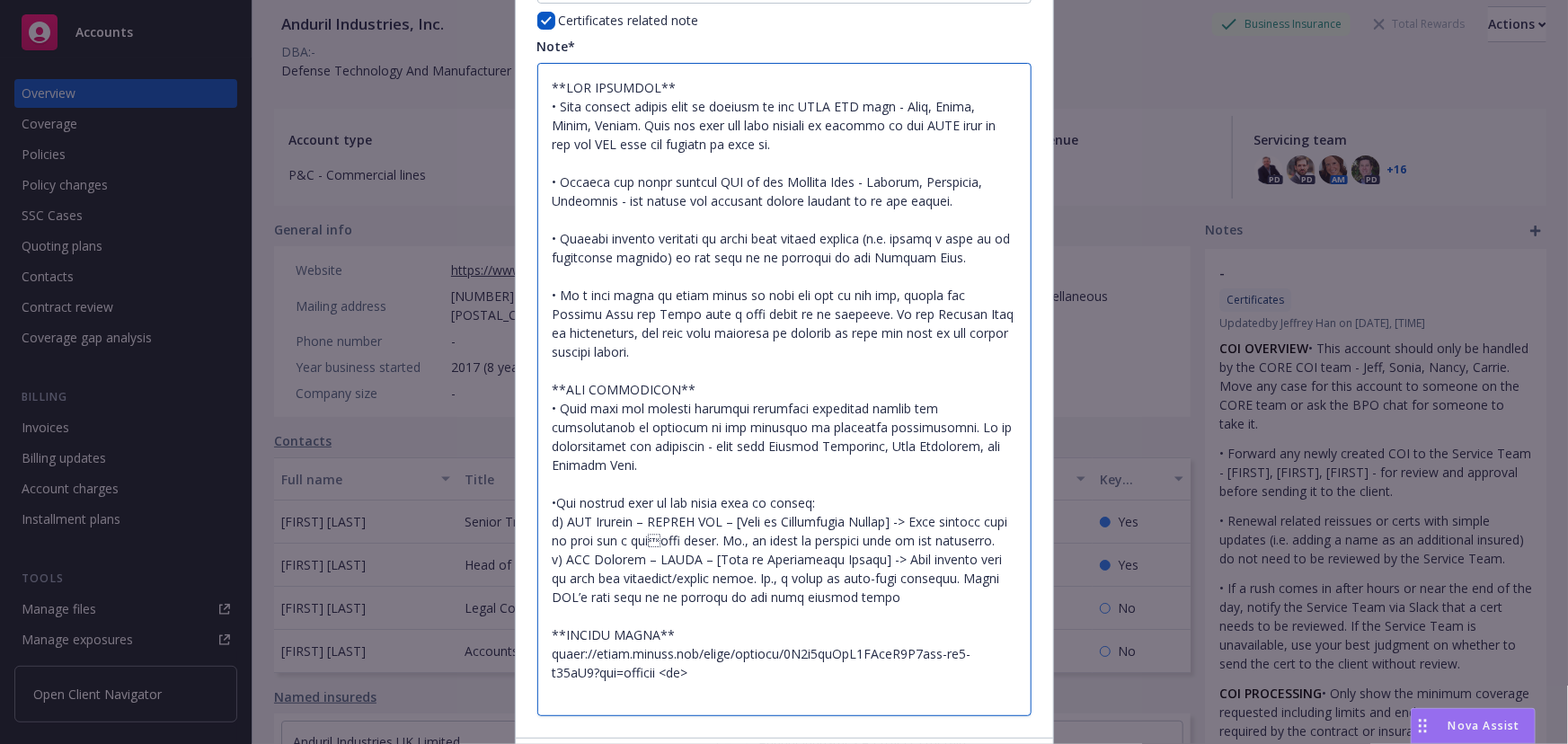 type on "**COI OVERVIEW**
• This account should only be handled by the CORE COI team - Jeff, Sonia, Nancy, Carrie. Move any case for this account to someone on the CORE team or ask the BPO chat for someone to take it.
• Forward any newly created COI to the Service Team - Marlowe, Christian, Charlotte - for review and approval before sending it to the client.
• Renewal related reissues or certs with simple updates (i.e. adding a name as an additional insured) do not need to be reviewed by the Service Team.
• If a rush comes in after hours or near the end of the day, notify the Service Team via Slack that a cert needs to be reviewed. If the Service Team is unavailable, use your best judgment on whether to send the cert to the client without review.
**COI PROCESSING**
• Only show the minimum coverage requested including limits and endorsements as required by the contract or insurance requirements. If no requirements are specified - show only General Liability, Auto Liability, and Workers Comp.
•The subject line o..." 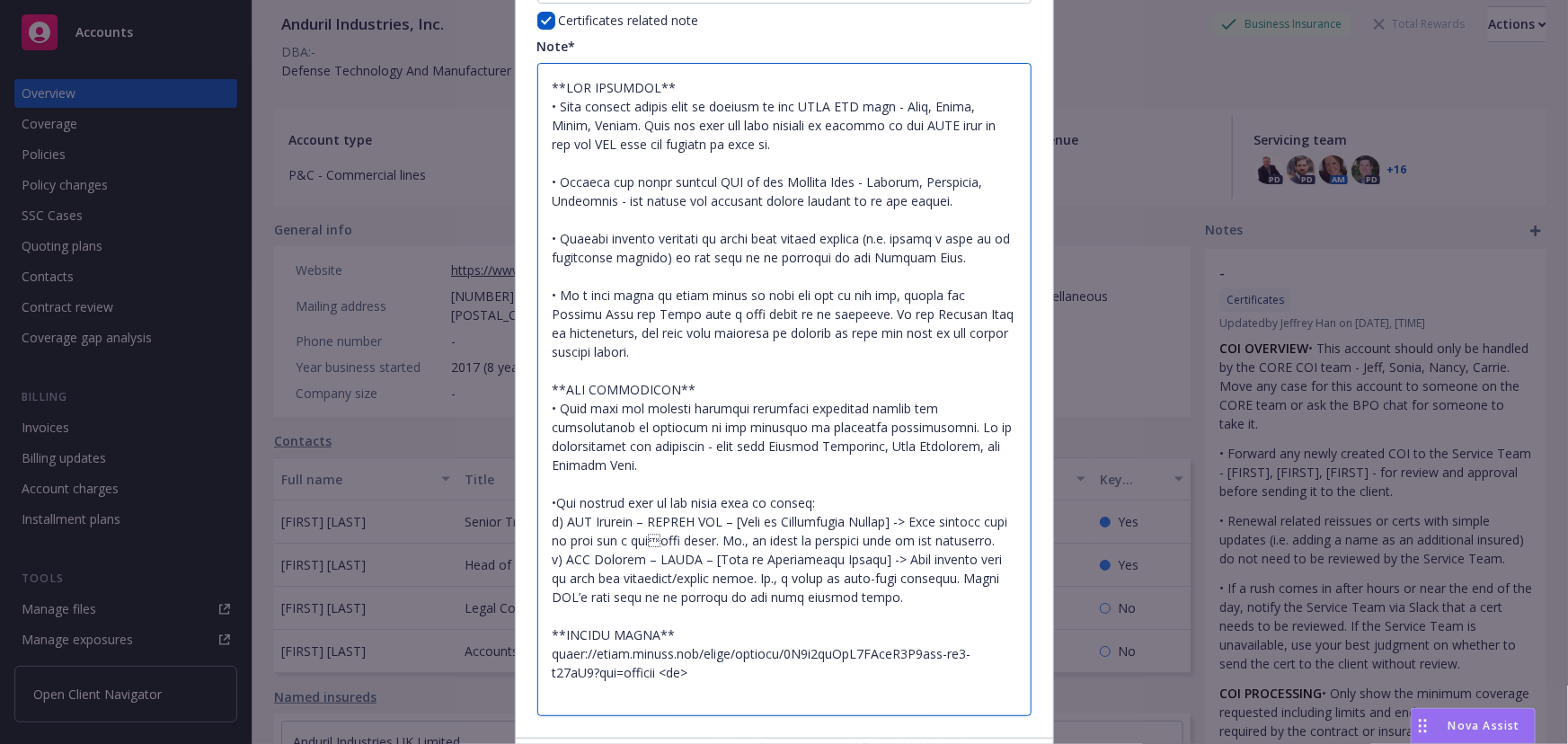 click at bounding box center (784, 389) 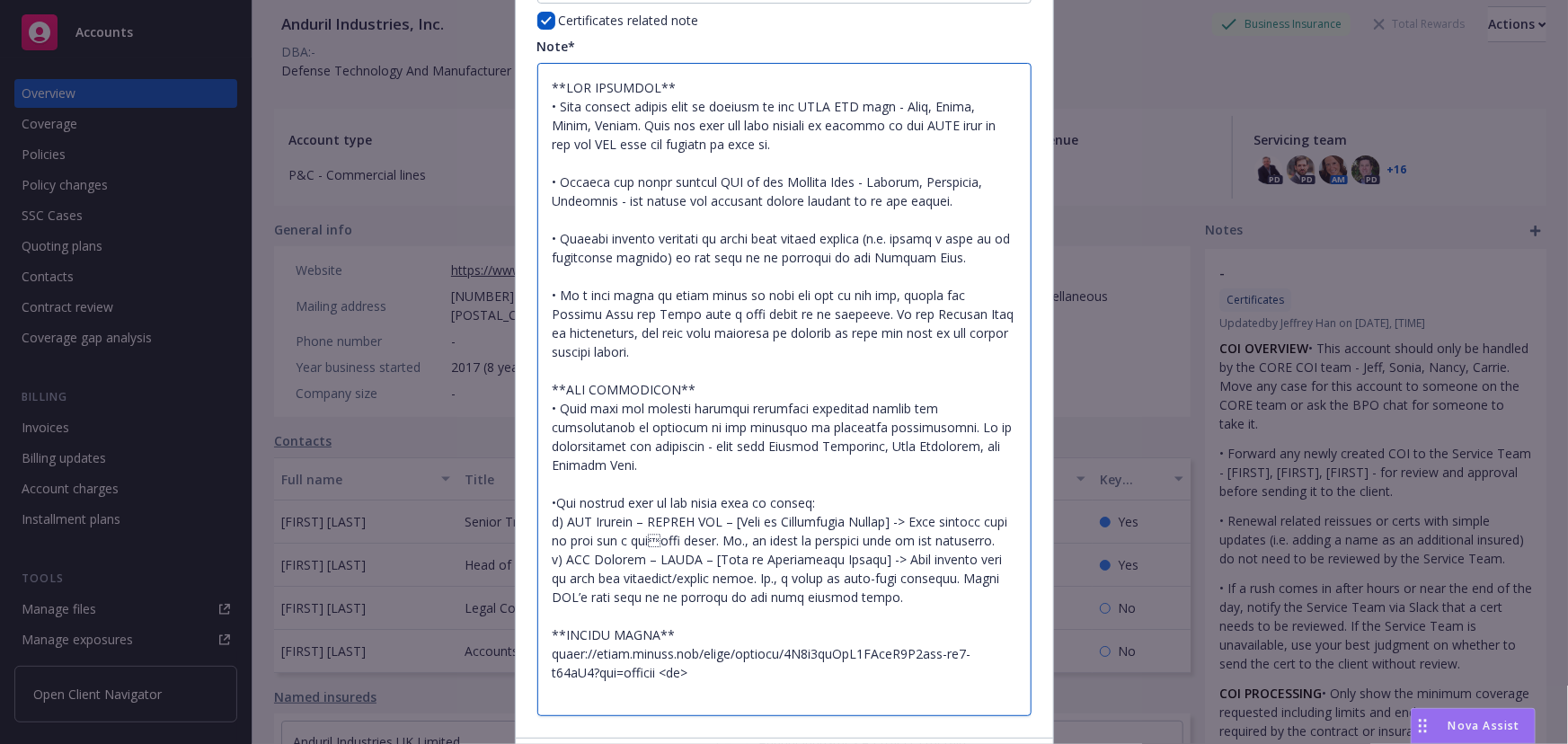type on "x" 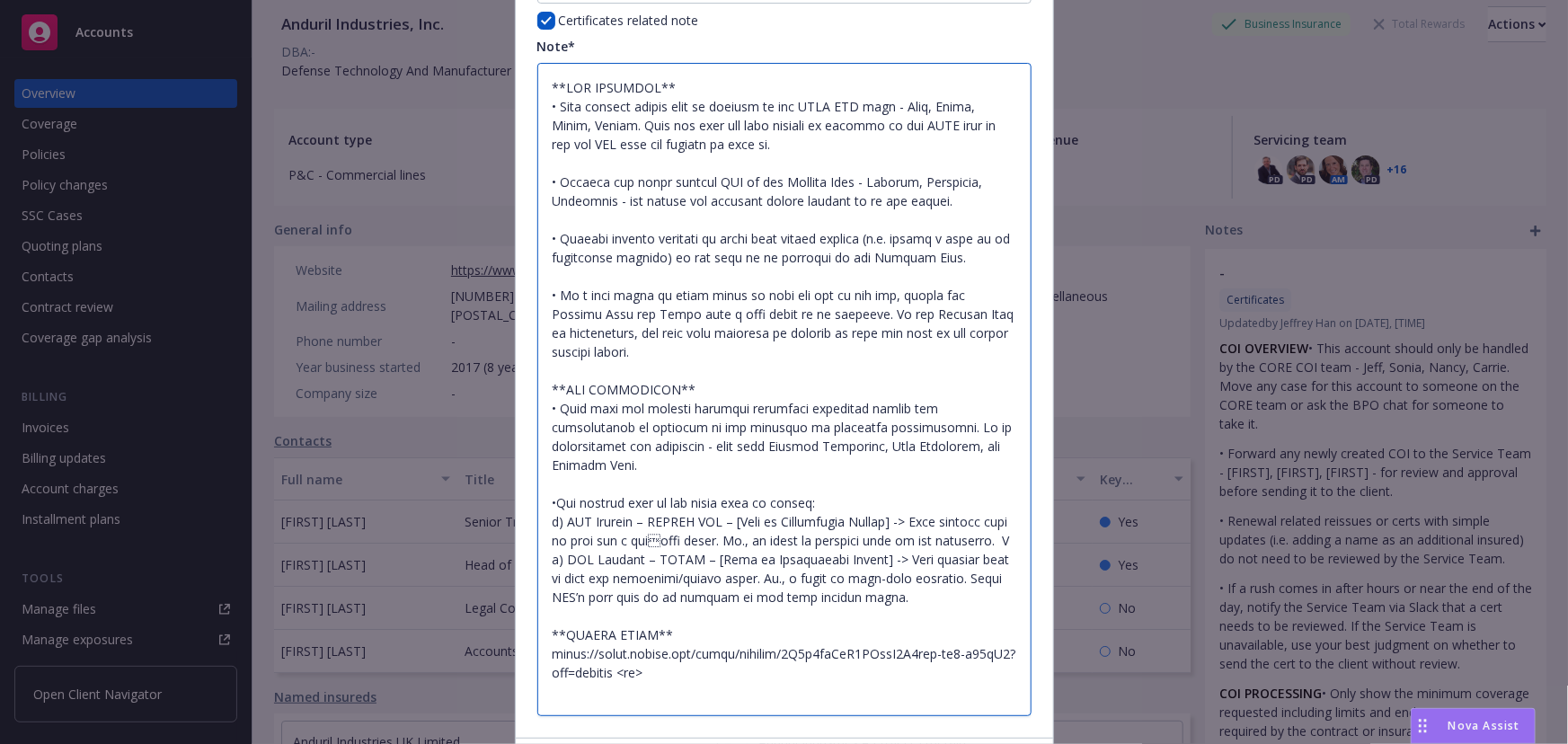 type on "x" 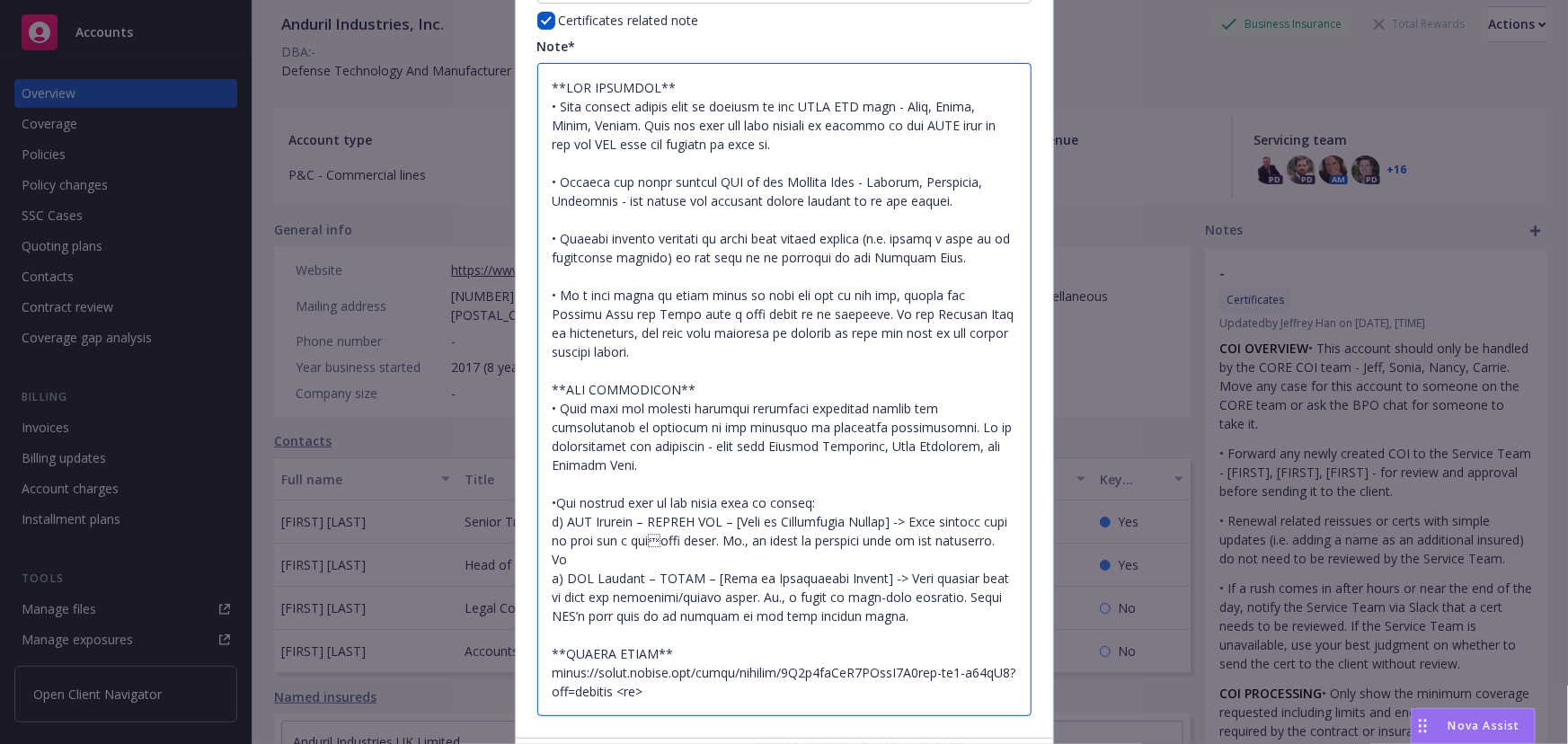 type on "x" 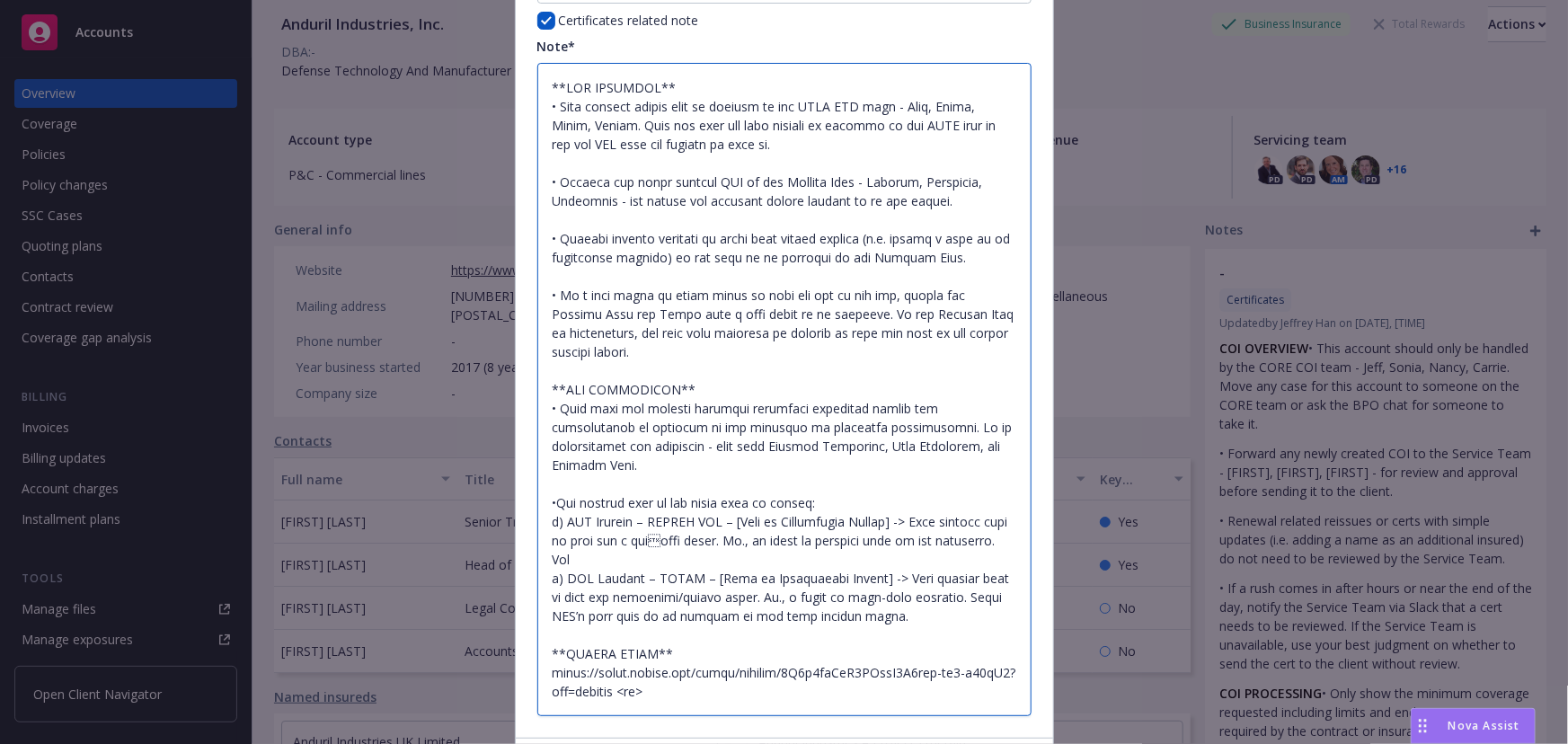 type on "x" 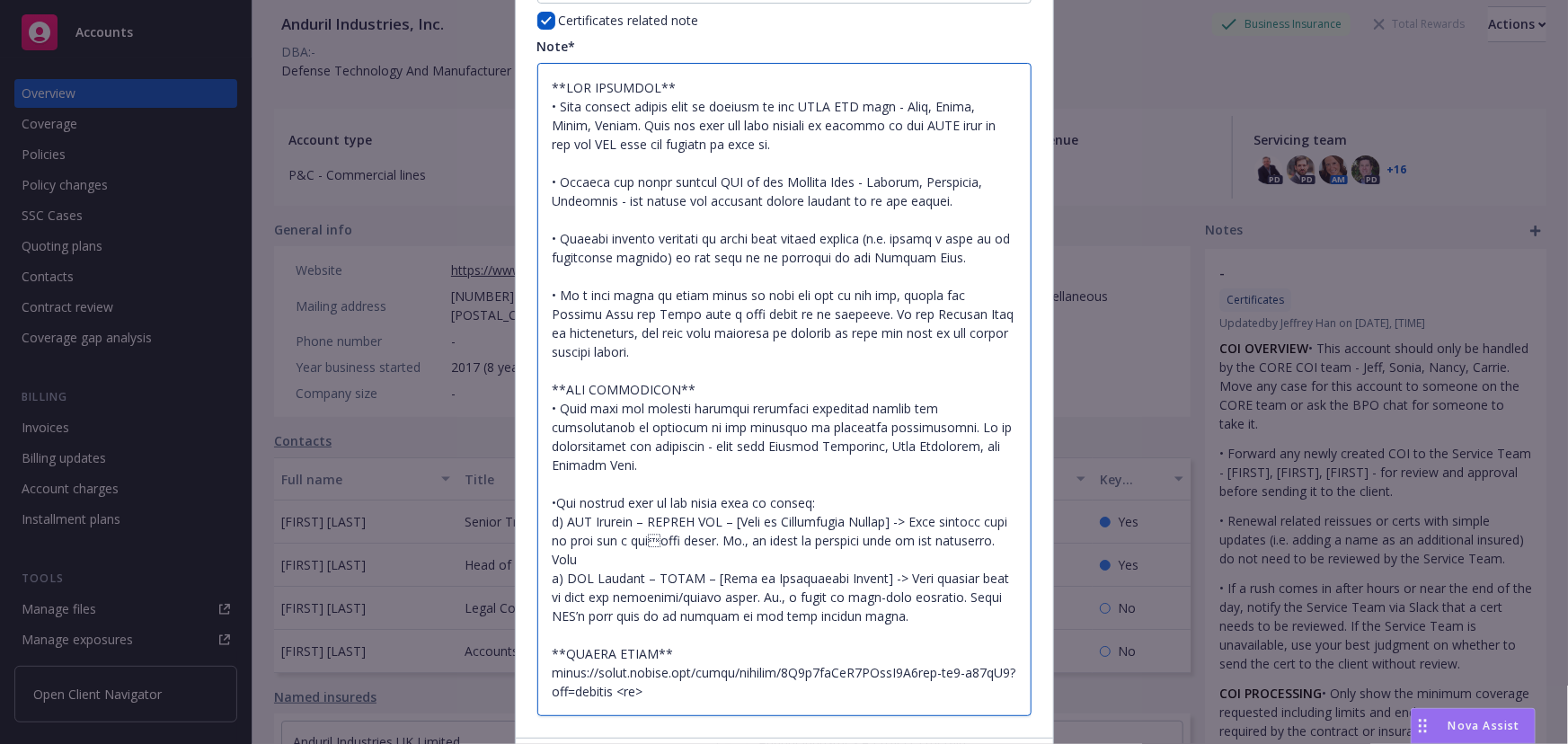 type on "x" 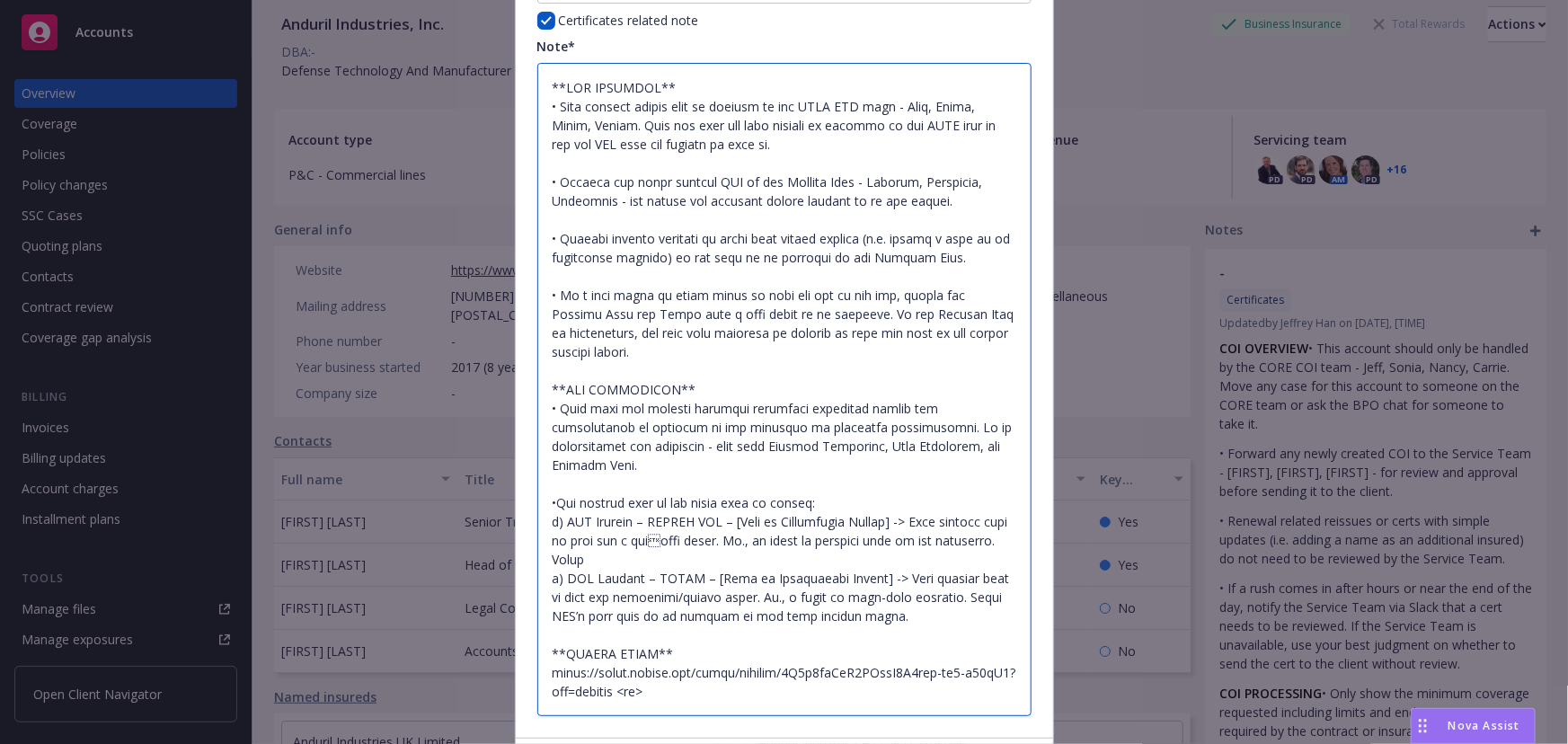 type on "x" 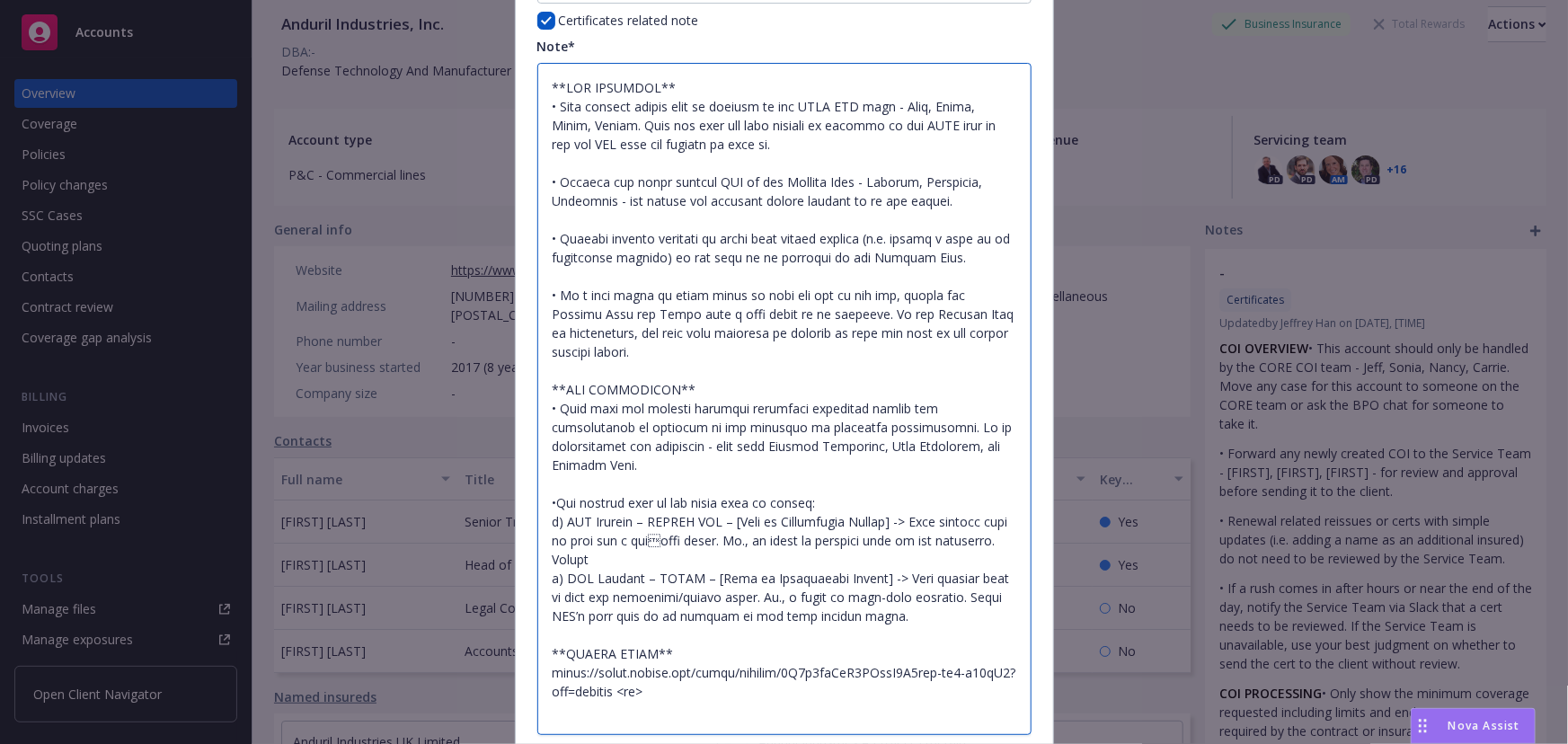 type on "x" 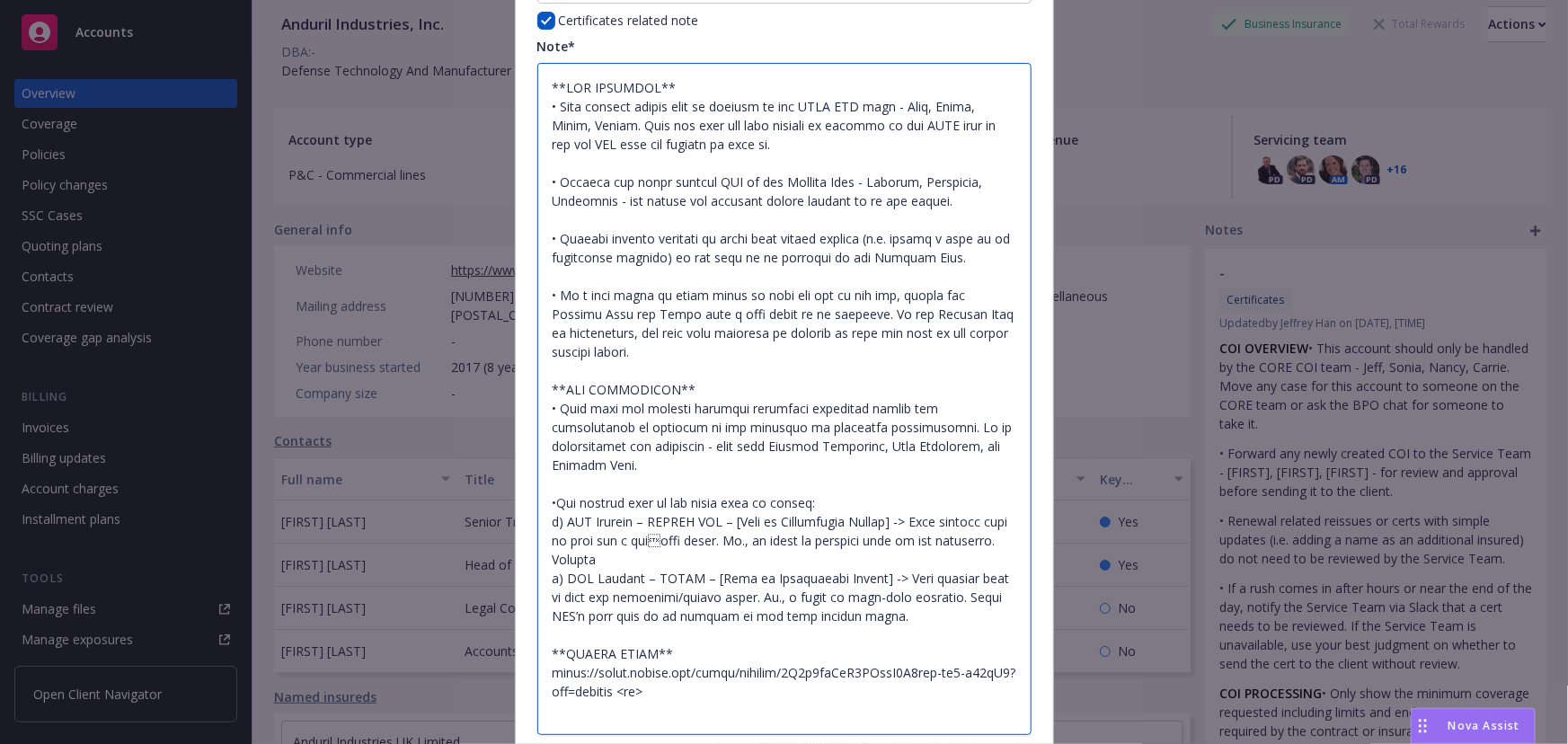 type on "x" 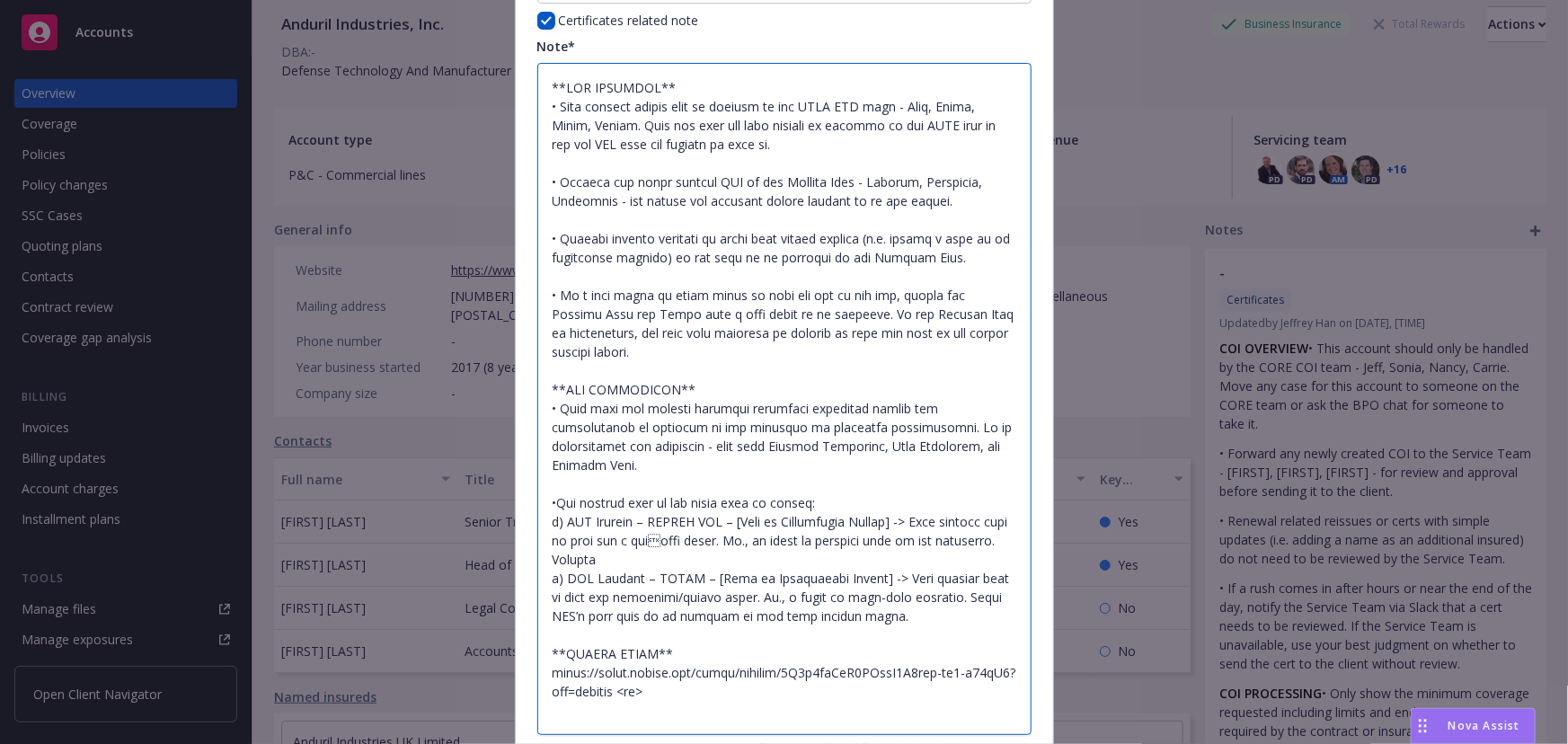 type on "x" 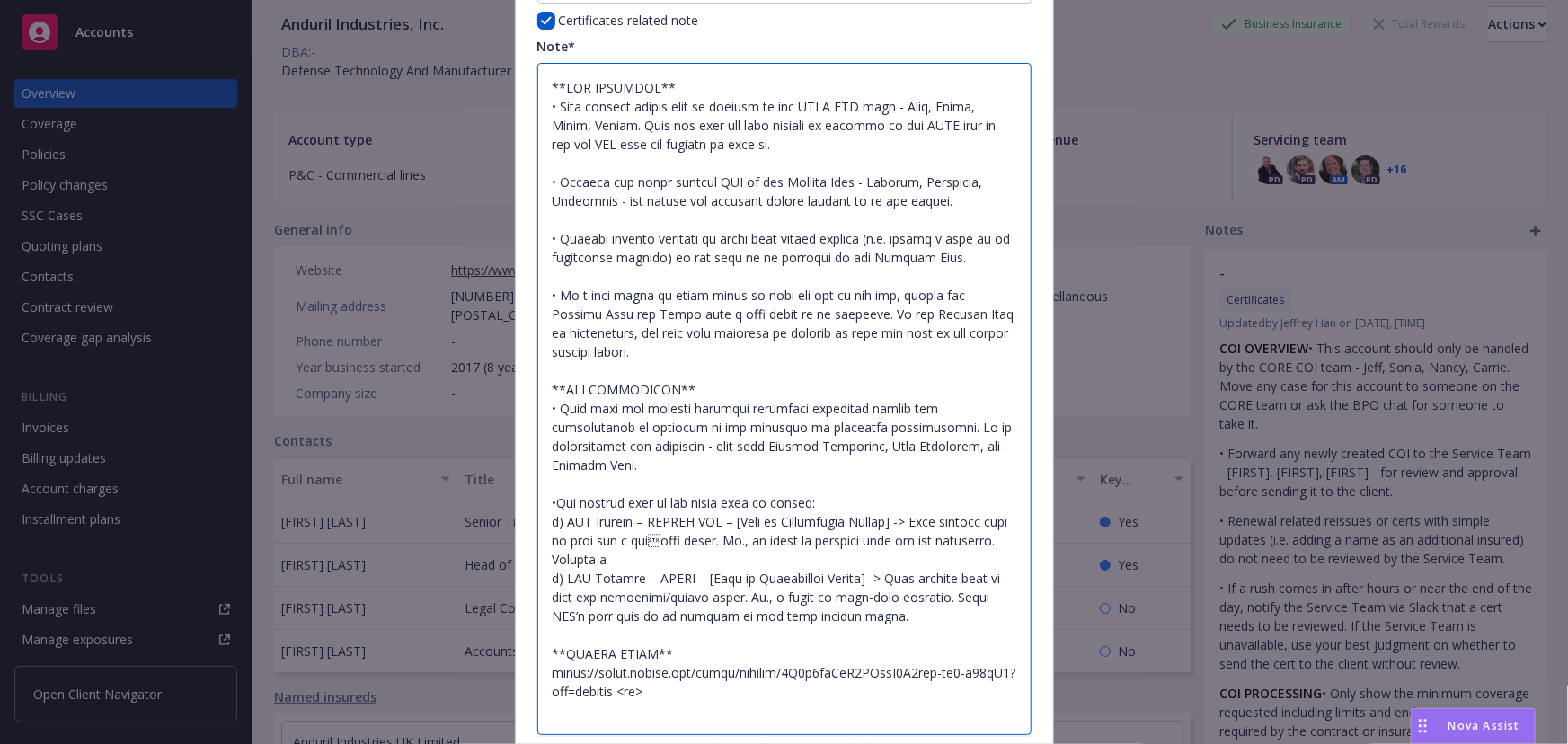 type on "**COI OVERVIEW**
• This account should only be handled by the CORE COI team - Jeff, Sonia, Nancy, Carrie. Move any case for this account to someone on the CORE team or ask the BPO chat for someone to take it.
• Forward any newly created COI to the Service Team - Marlowe, Christian, Charlotte - for review and approval before sending it to the client.
• Renewal related reissues or certs with simple updates (i.e. adding a name as an additional insured) do not need to be reviewed by the Service Team.
• If a rush comes in after hours or near the end of the day, notify the Service Team via Slack that a cert needs to be reviewed. If the Service Team is unavailable, use your best judgment on whether to send the cert to the client without review.
**COI PROCESSING**
• Only show the minimum coverage requested including limits and endorsements as required by the contract or insurance requirements. If no requirements are specified - show only General Liability, Auto Liability, and Workers Comp.
•The subject line o..." 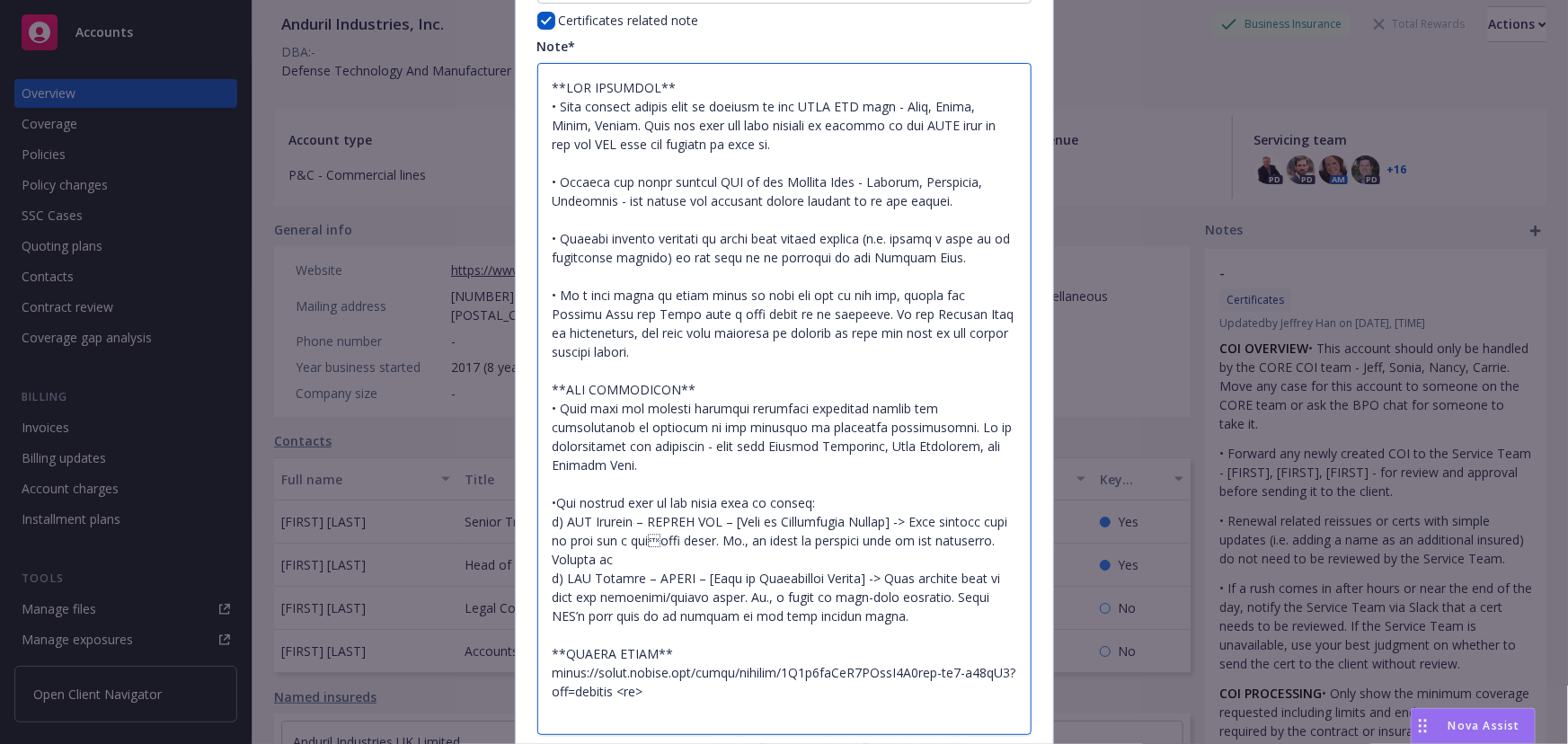 type on "x" 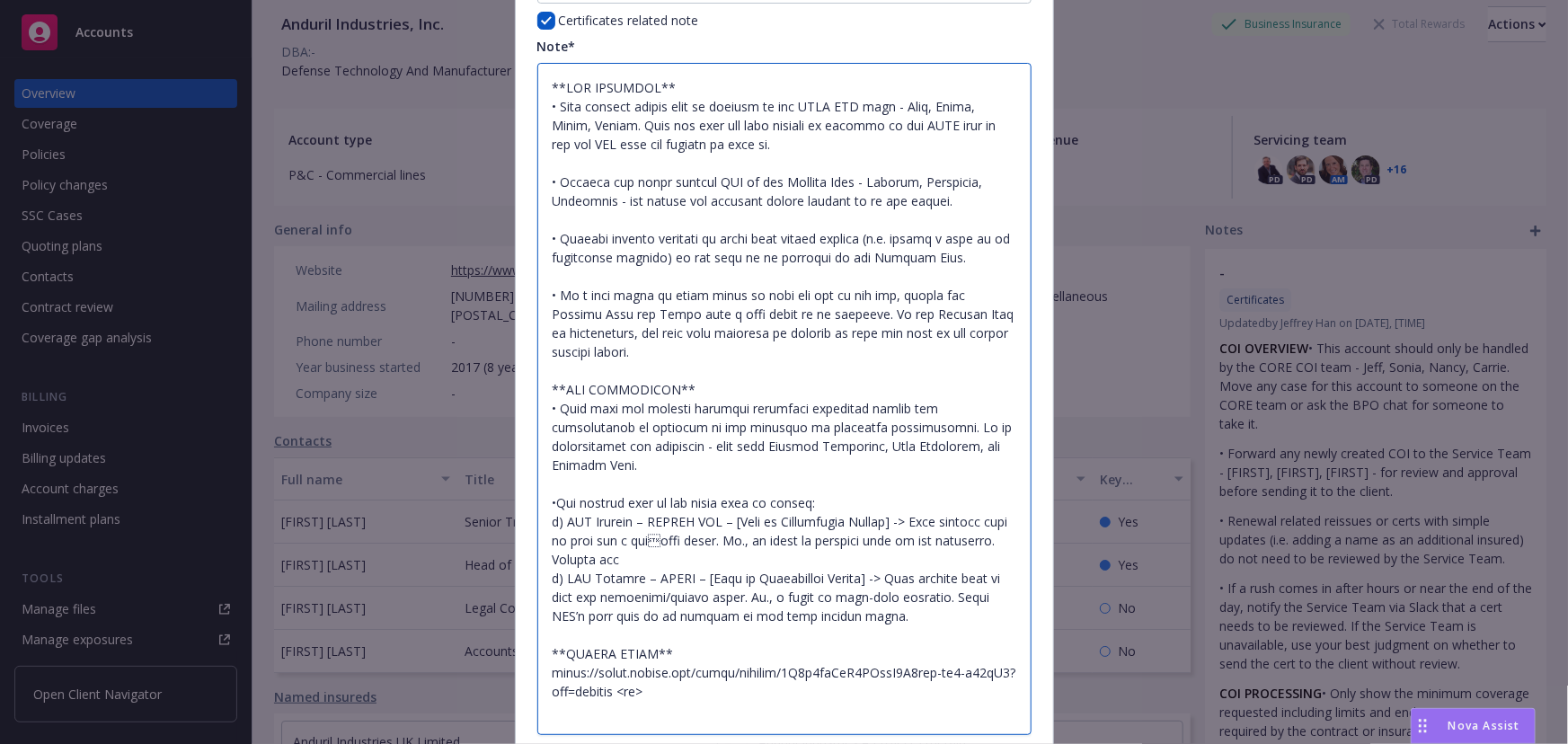 type on "x" 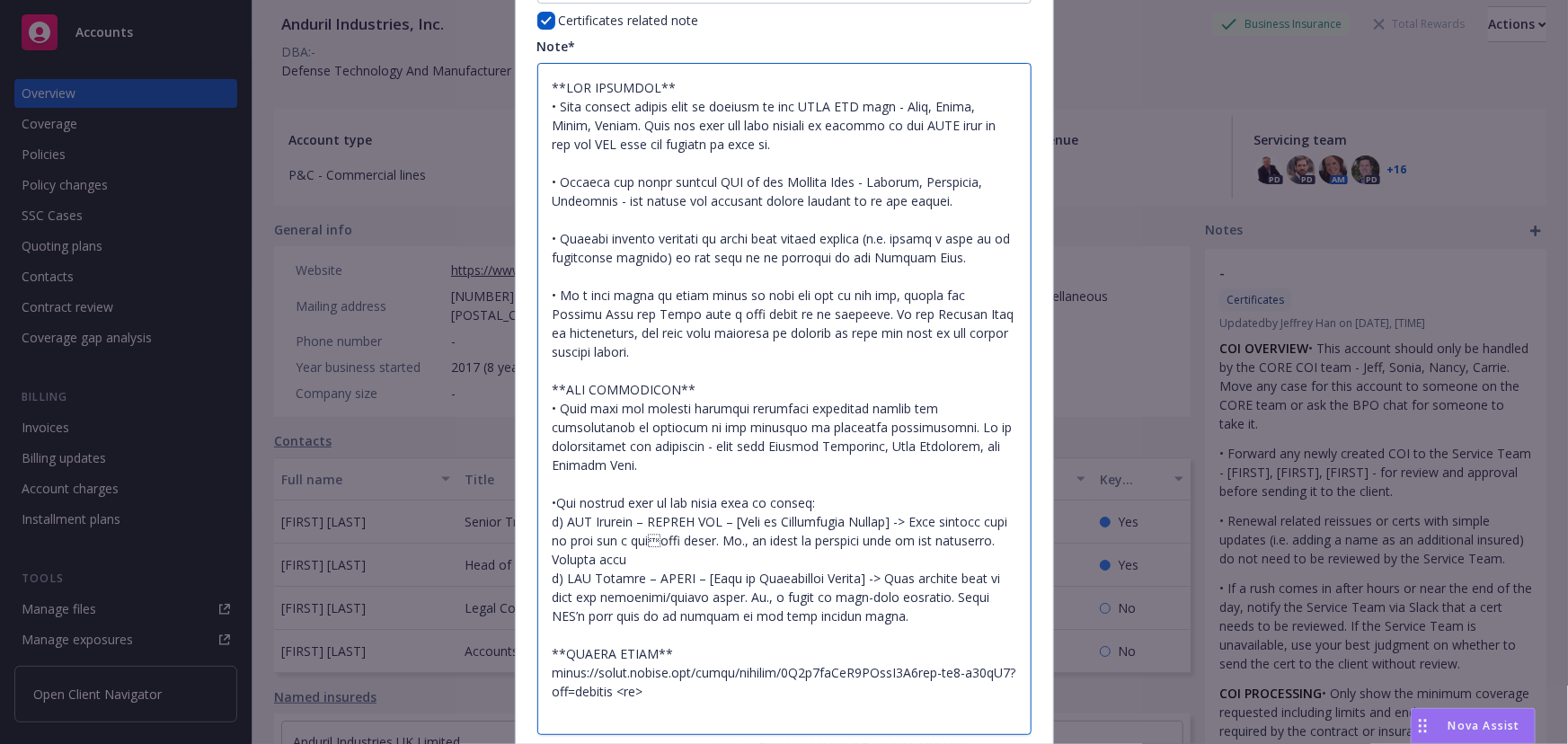 type on "x" 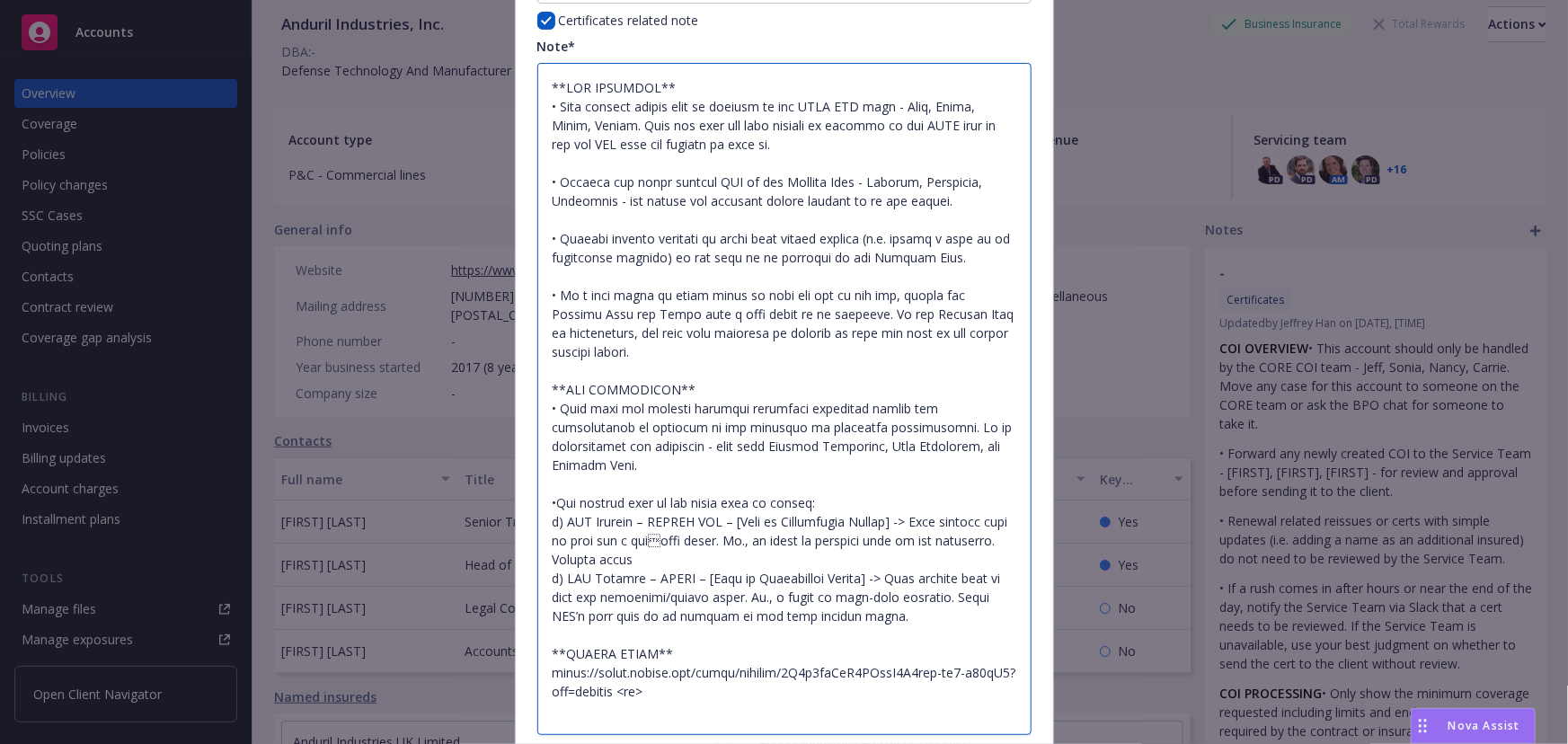 type on "**COI OVERVIEW**
• This account should only be handled by the CORE COI team - Jeff, Sonia, Nancy, Carrie. Move any case for this account to someone on the CORE team or ask the BPO chat for someone to take it.
• Forward any newly created COI to the Service Team - Marlowe, Christian, Charlotte - for review and approval before sending it to the client.
• Renewal related reissues or certs with simple updates (i.e. adding a name as an additional insured) do not need to be reviewed by the Service Team.
• If a rush comes in after hours or near the end of the day, notify the Service Team via Slack that a cert needs to be reviewed. If the Service Team is unavailable, use your best judgment on whether to send the cert to the client without review.
**COI PROCESSING**
• Only show the minimum coverage requested including limits and endorsements as required by the contract or insurance requirements. If no requirements are specified - show only General Liability, Auto Liability, and Workers Comp.
•The subject line o..." 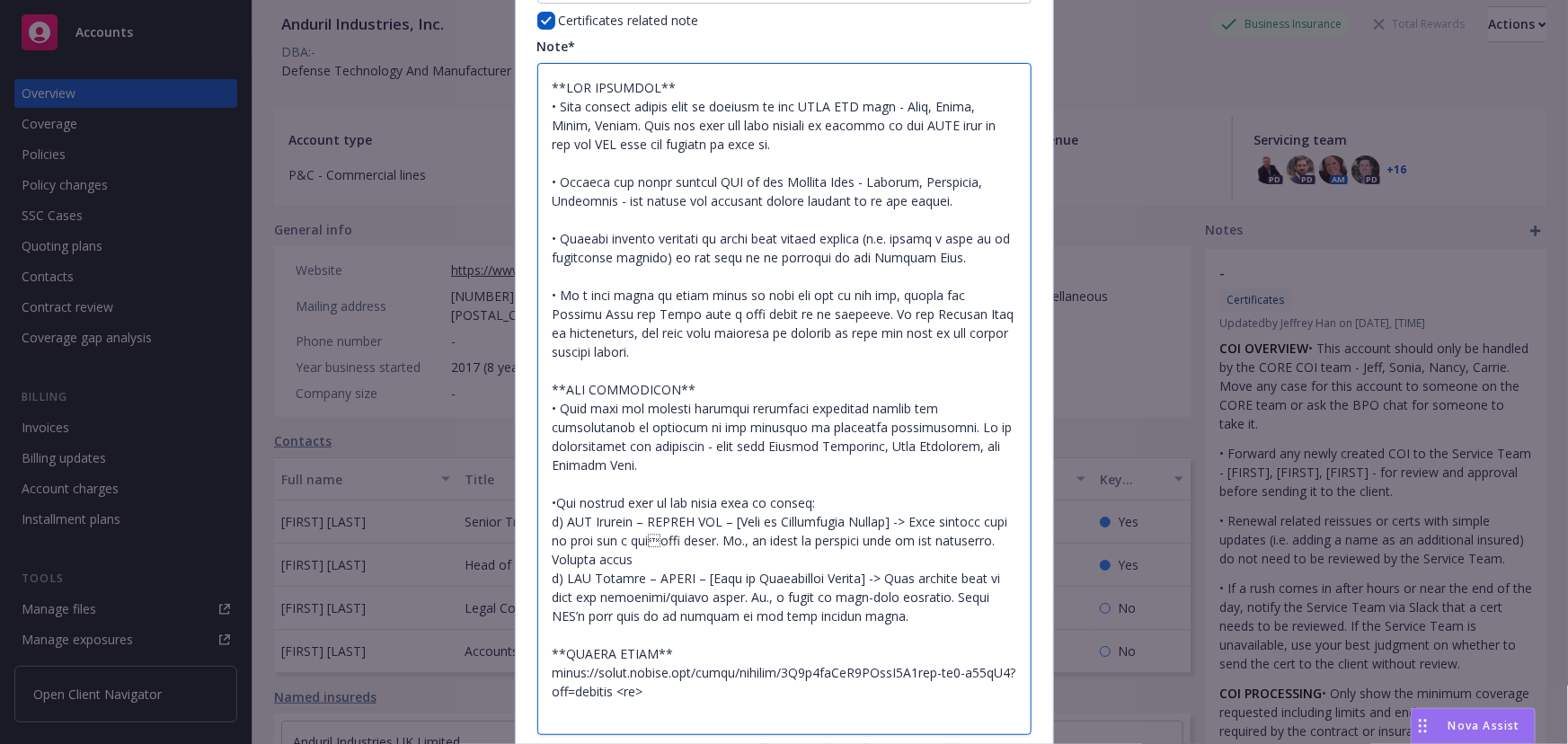 type on "x" 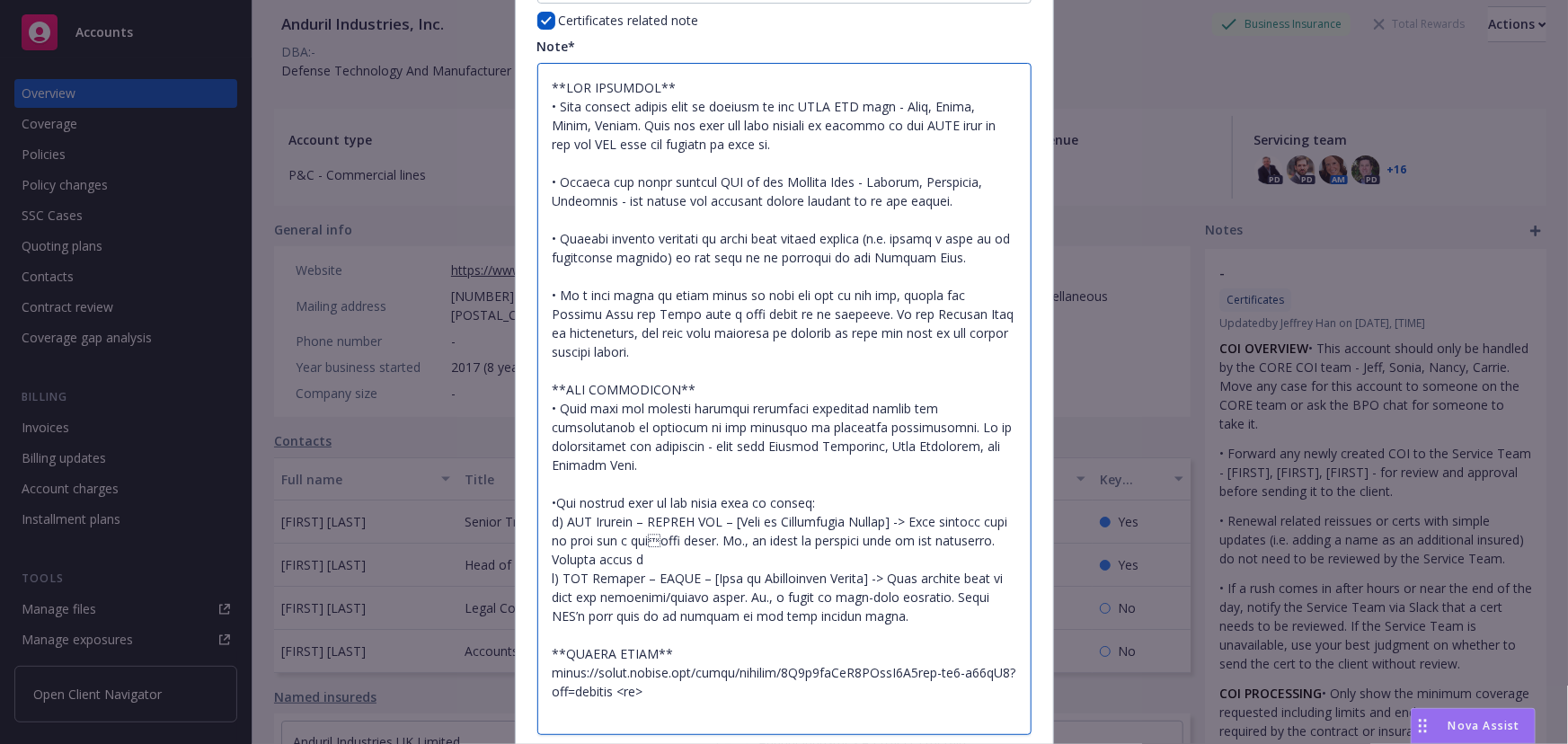 type on "x" 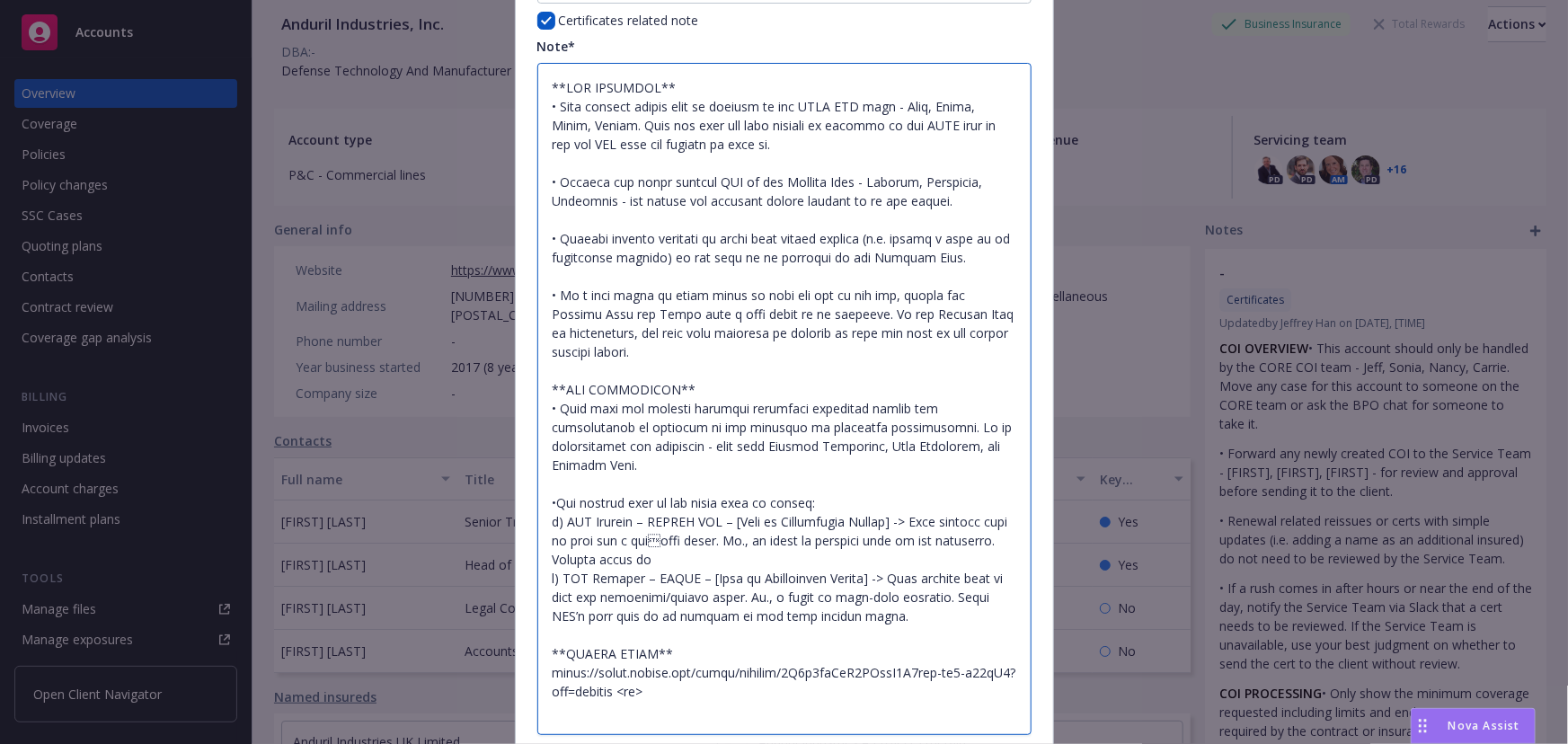 type on "x" 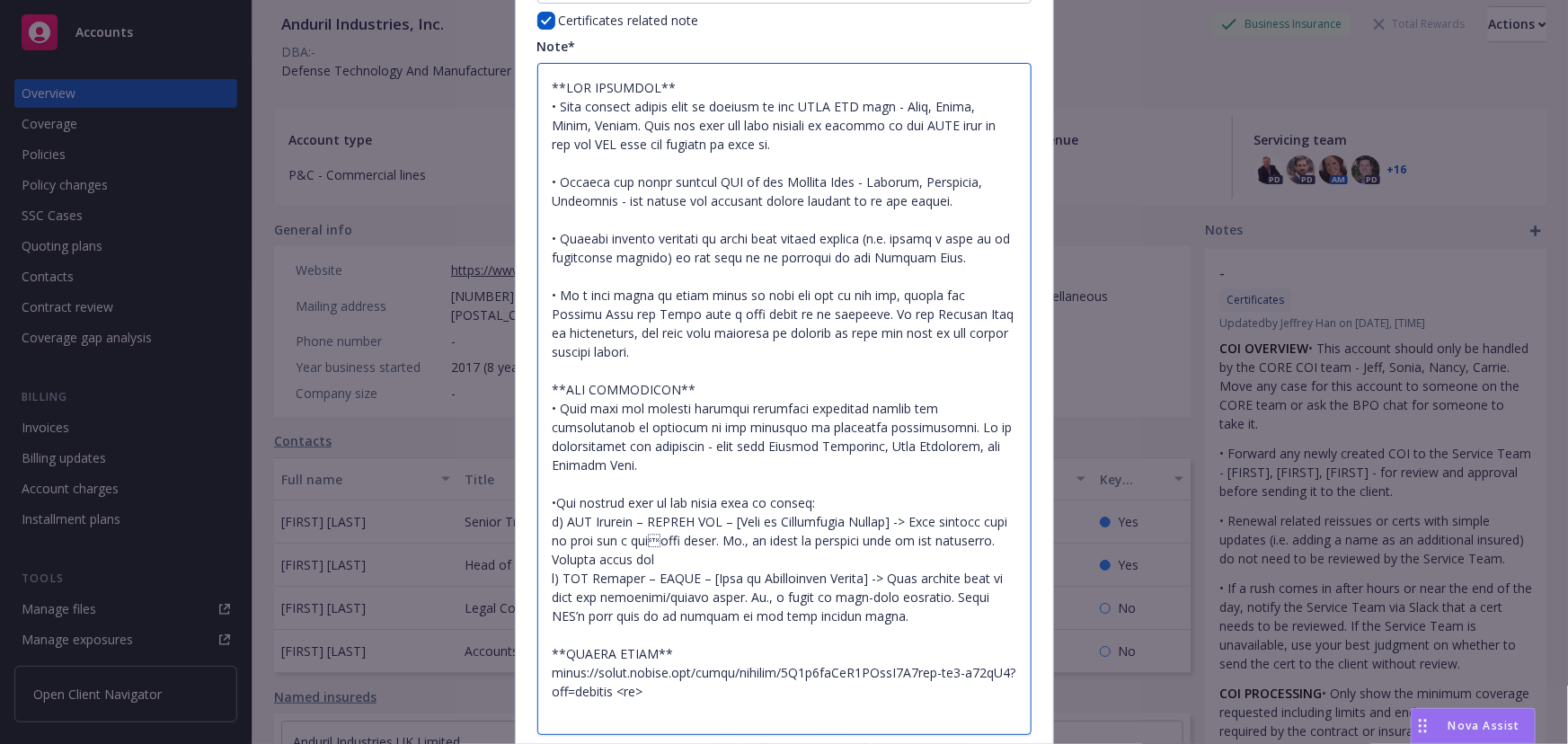 type on "x" 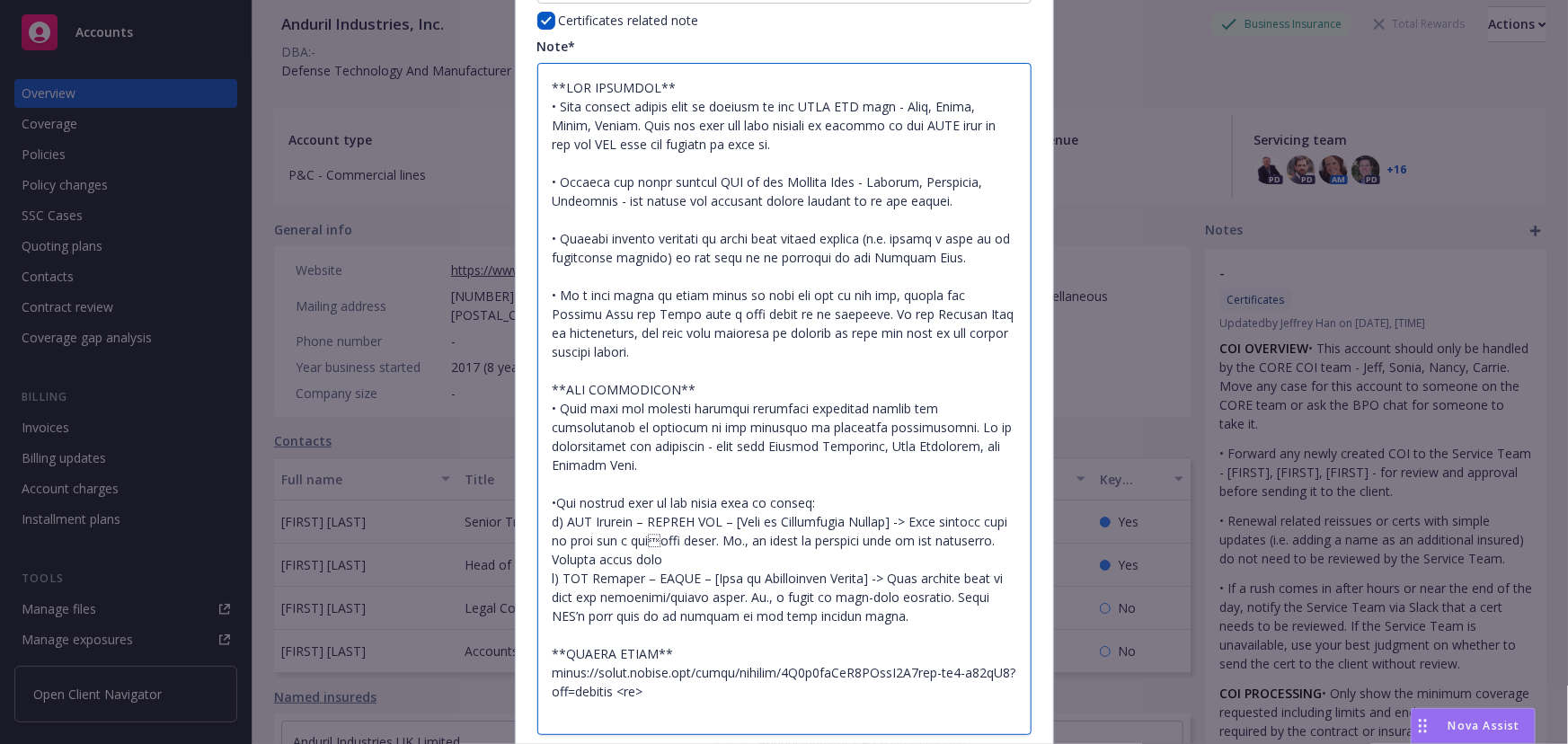 type on "x" 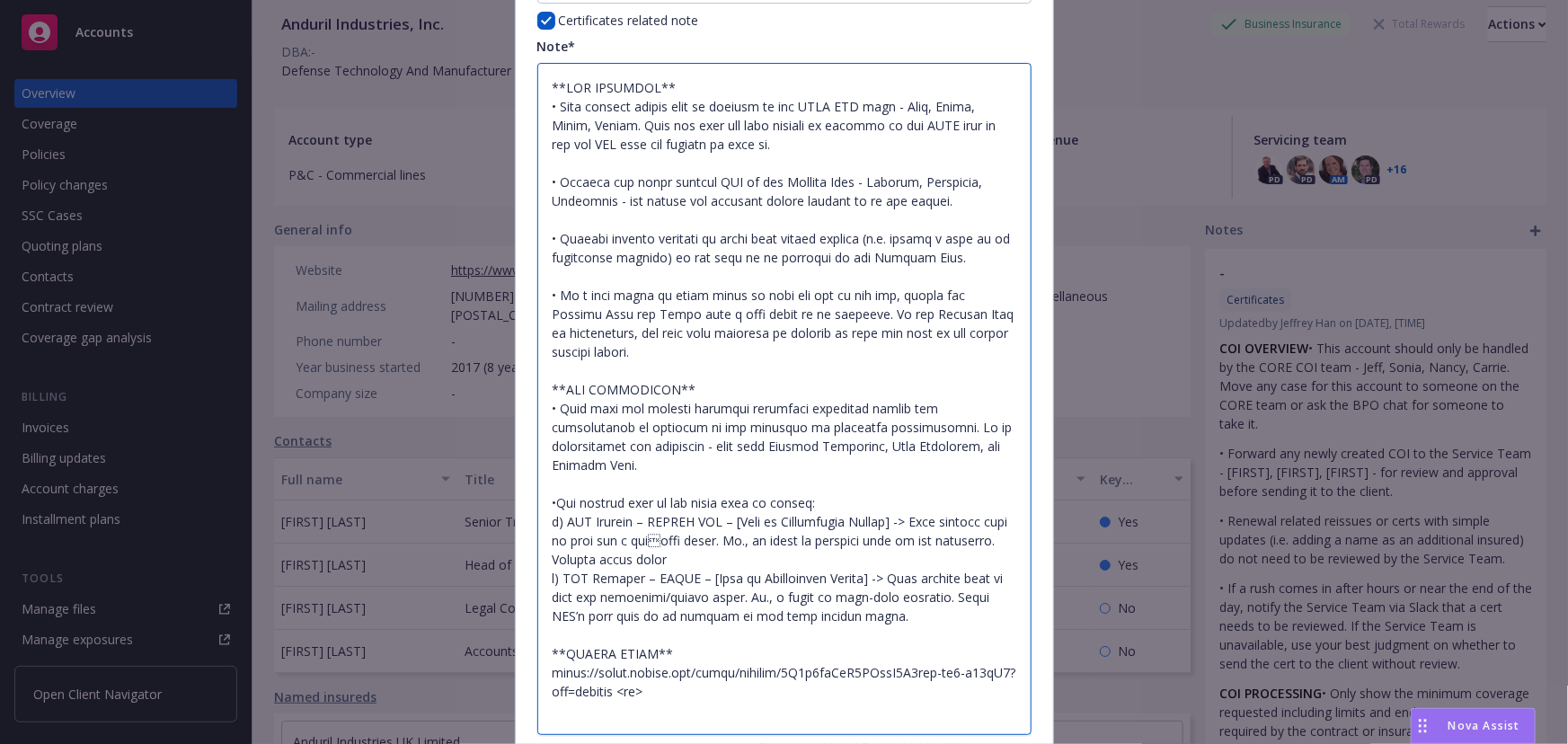 type on "x" 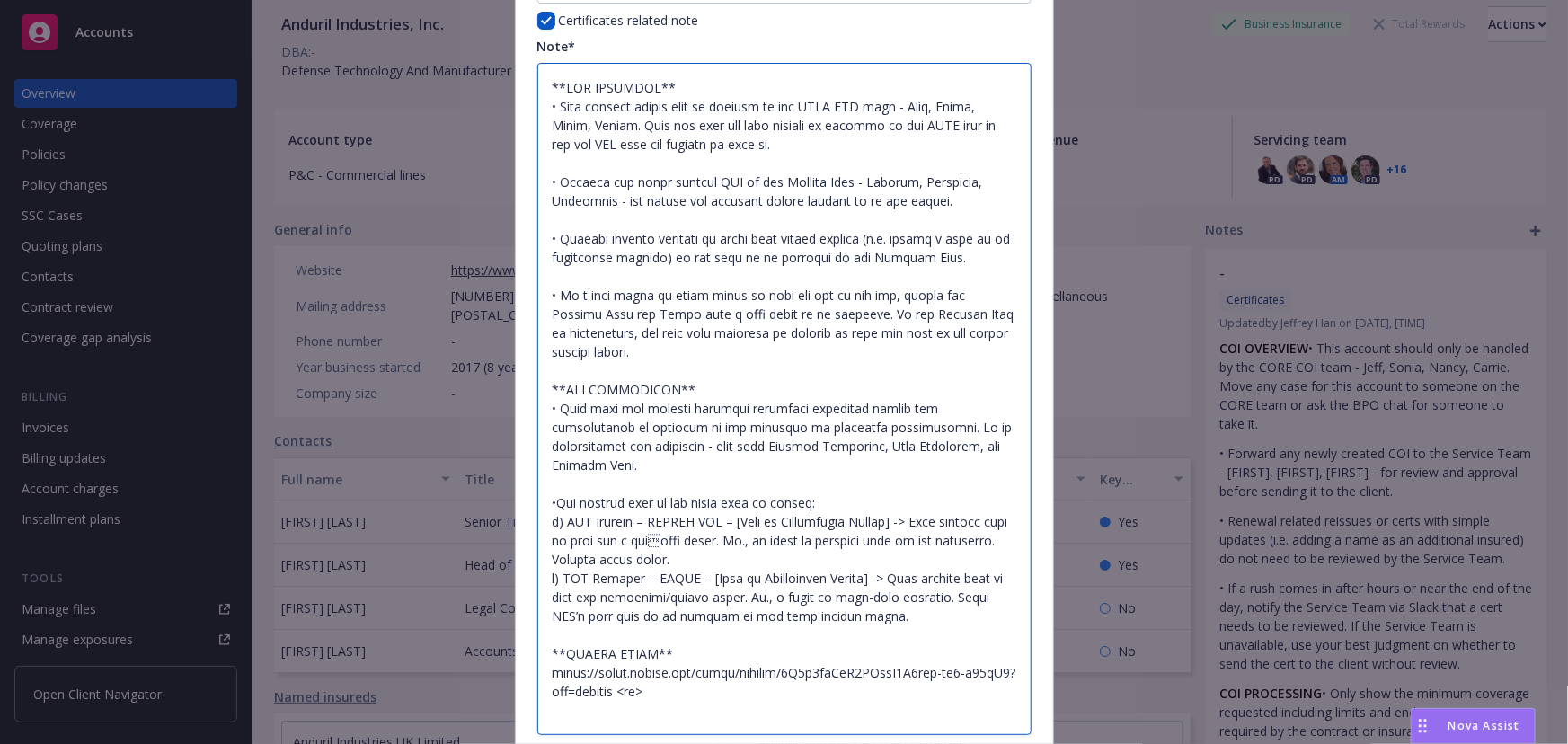 click at bounding box center (784, 399) 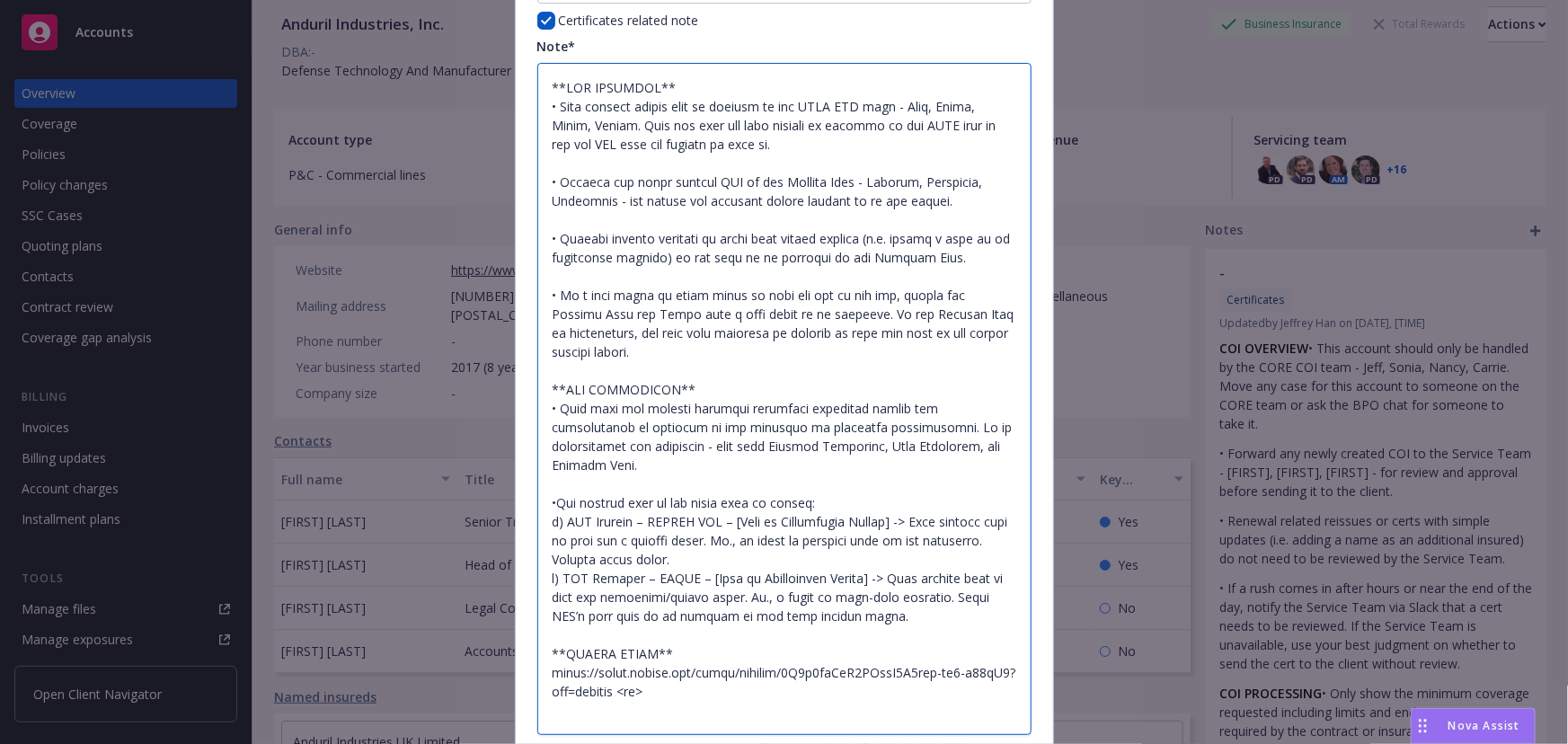 type on "x" 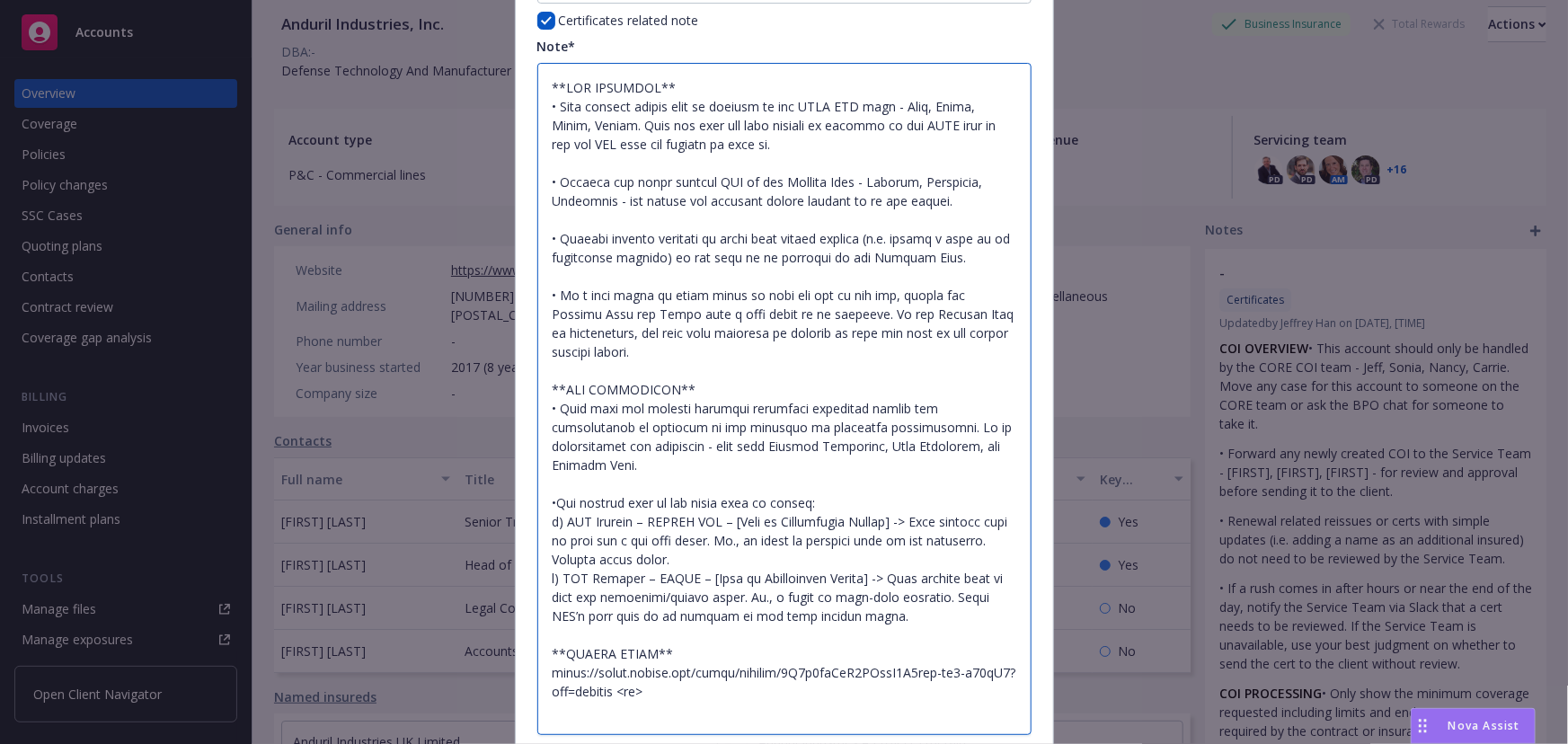click at bounding box center (784, 399) 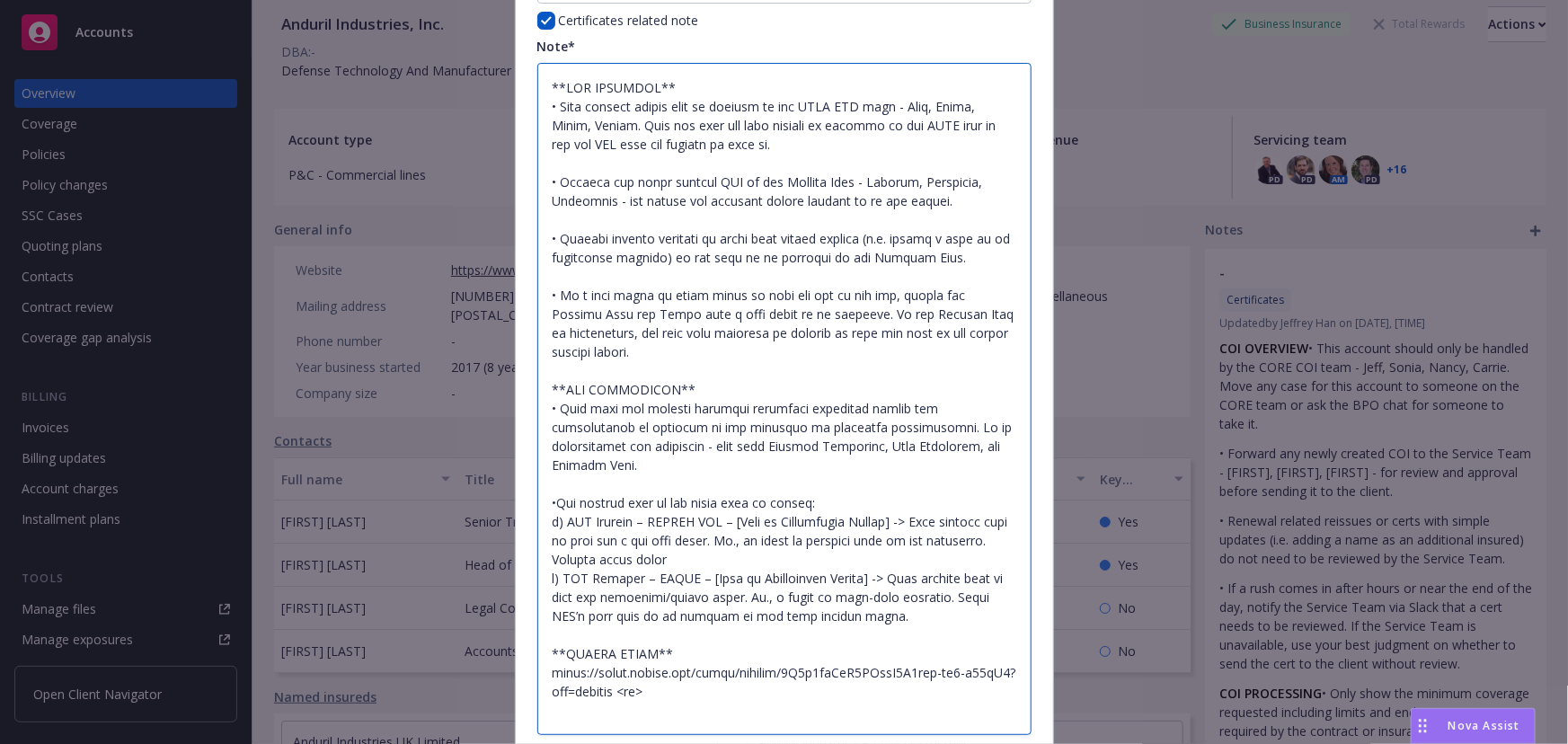 type on "**COI OVERVIEW**
• This account should only be handled by the CORE COI team - Jeff, Sonia, Nancy, Carrie. Move any case for this account to someone on the CORE team or ask the BPO chat for someone to take it.
• Forward any newly created COI to the Service Team - Marlowe, Christian, Charlotte - for review and approval before sending it to the client.
• Renewal related reissues or certs with simple updates (i.e. adding a name as an additional insured) do not need to be reviewed by the Service Team.
• If a rush comes in after hours or near the end of the day, notify the Service Team via Slack that a cert needs to be reviewed. If the Service Team is unavailable, use your best judgment on whether to send the cert to the client without review.
**COI PROCESSING**
• Only show the minimum coverage requested including limits and endorsements as required by the contract or insurance requirements. If no requirements are specified - show only General Liability, Auto Liability, and Workers Comp.
•The subject line o..." 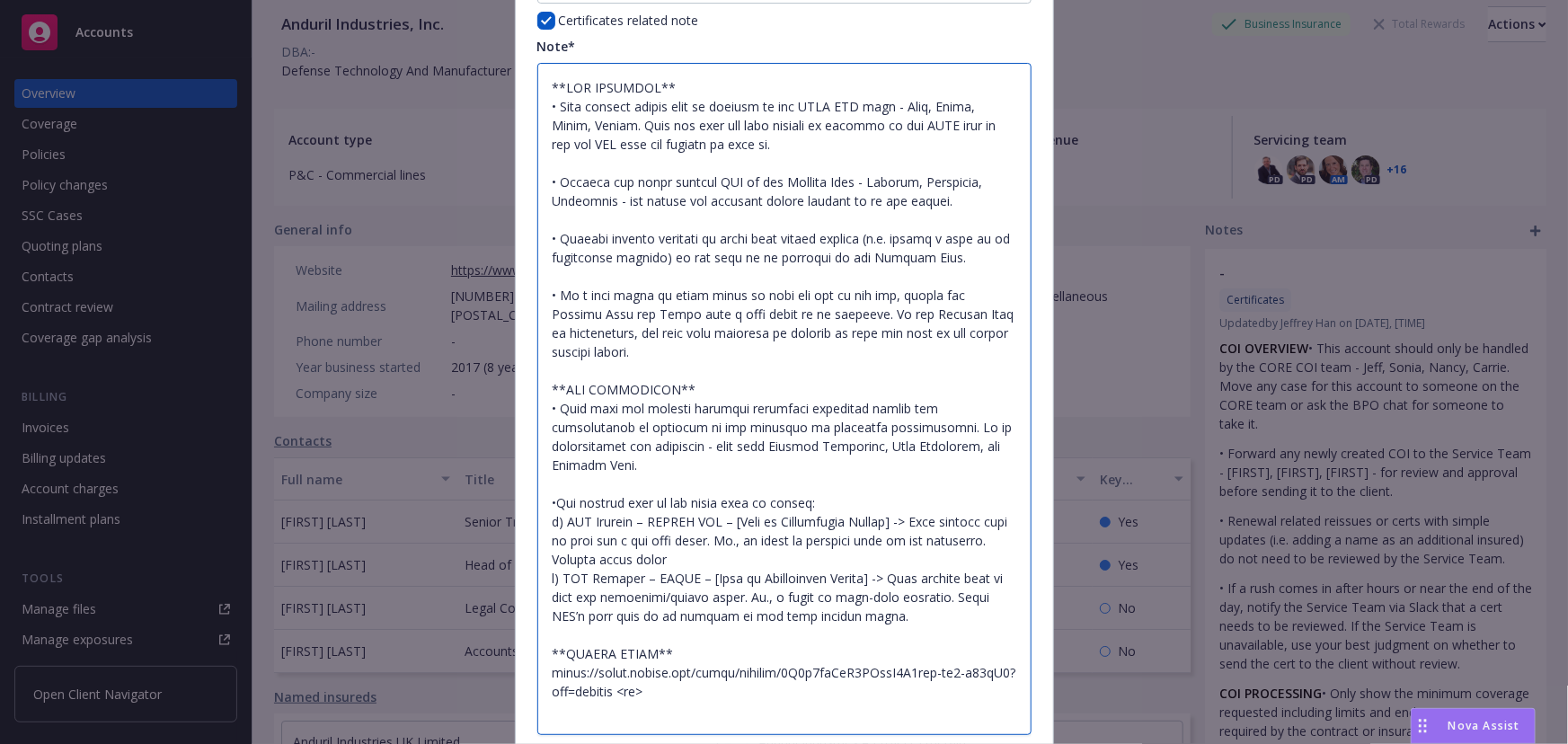 type on "x" 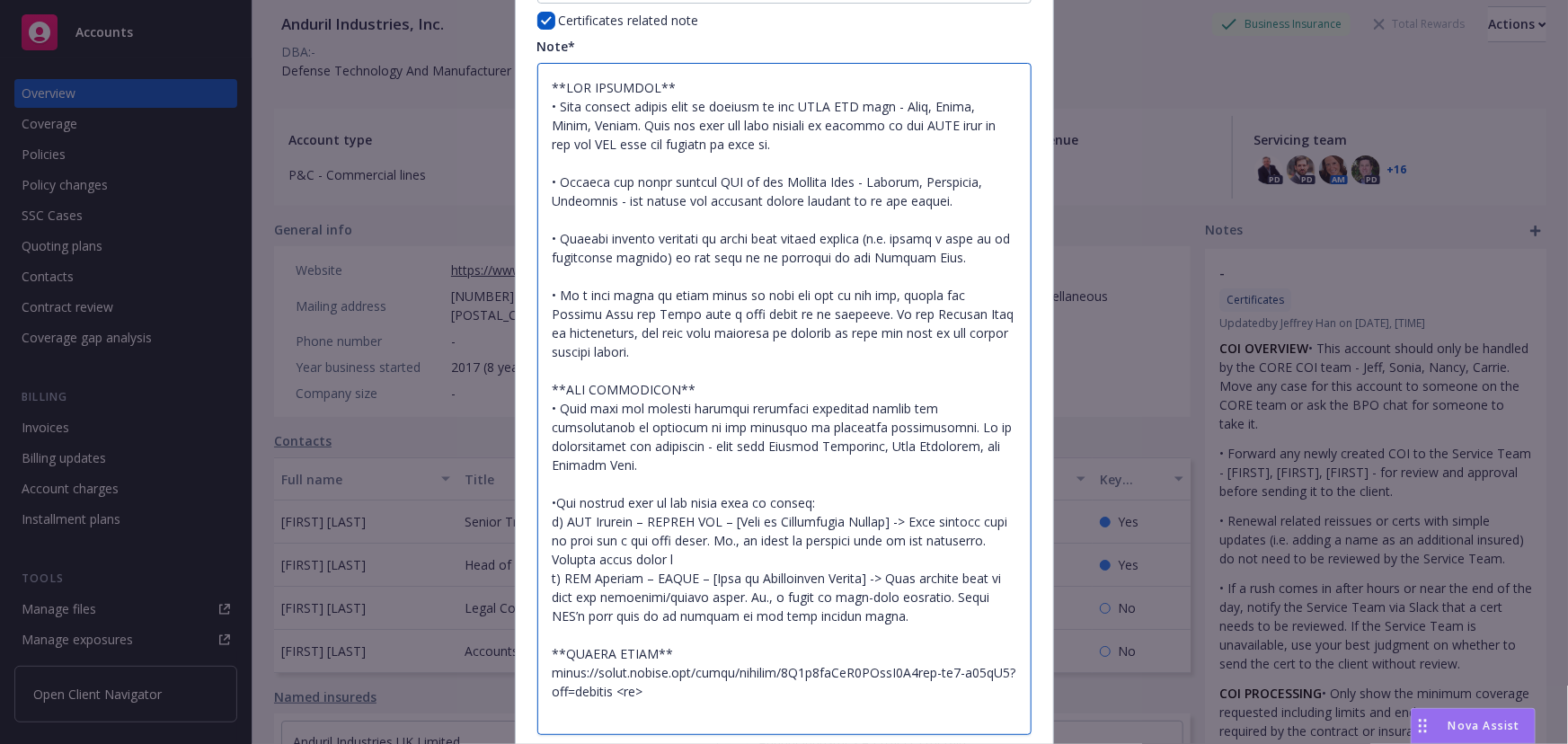 type on "x" 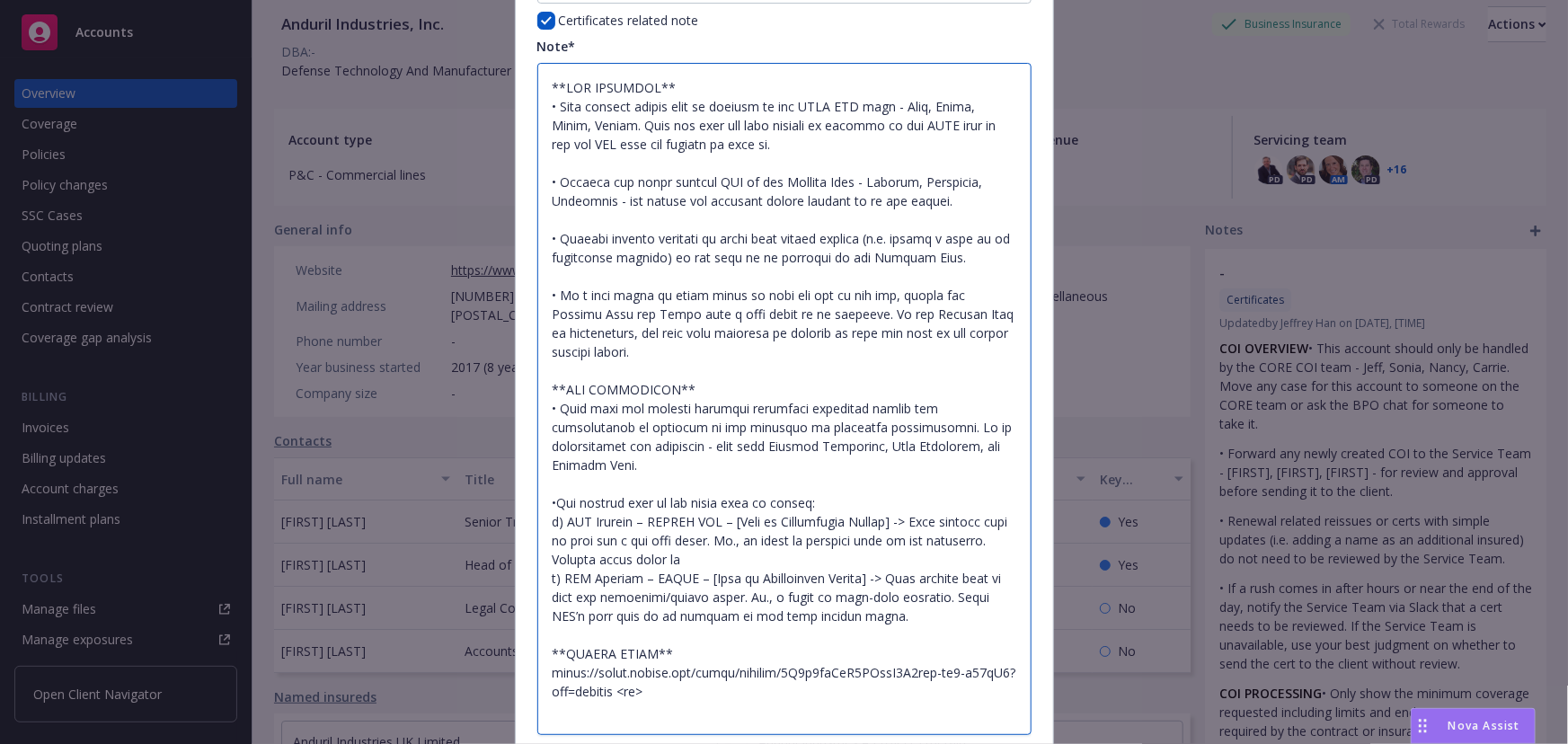 type on "x" 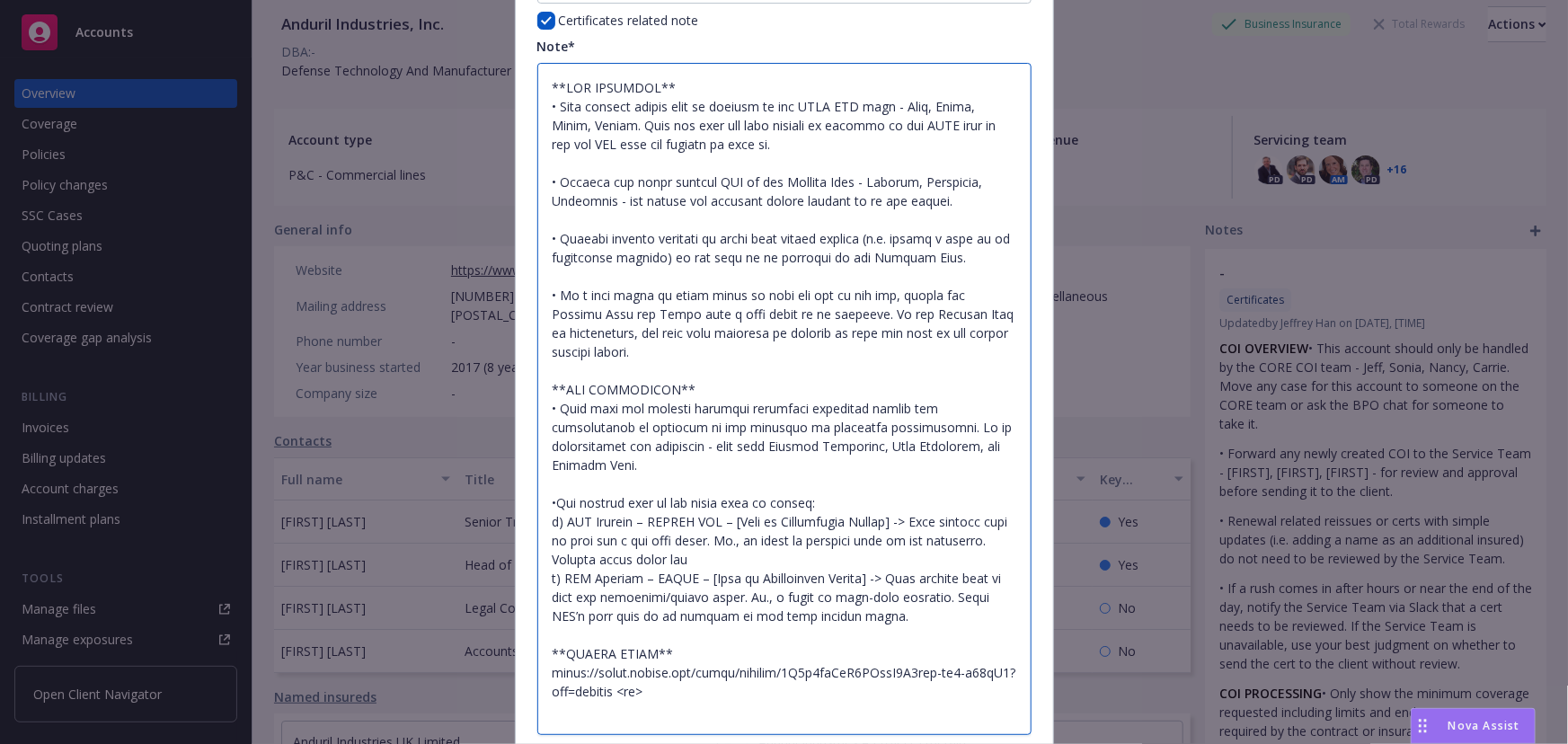 type on "x" 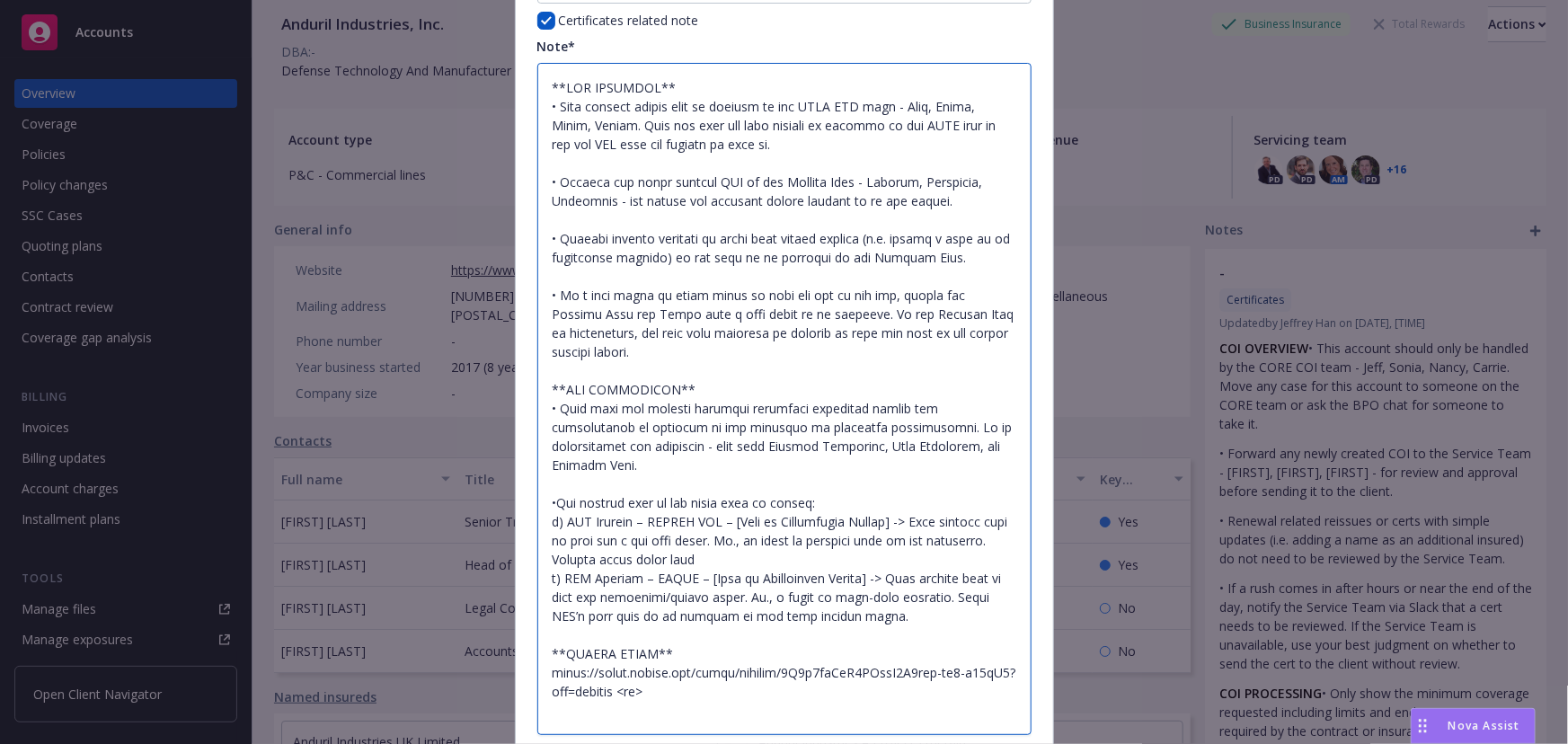 type on "x" 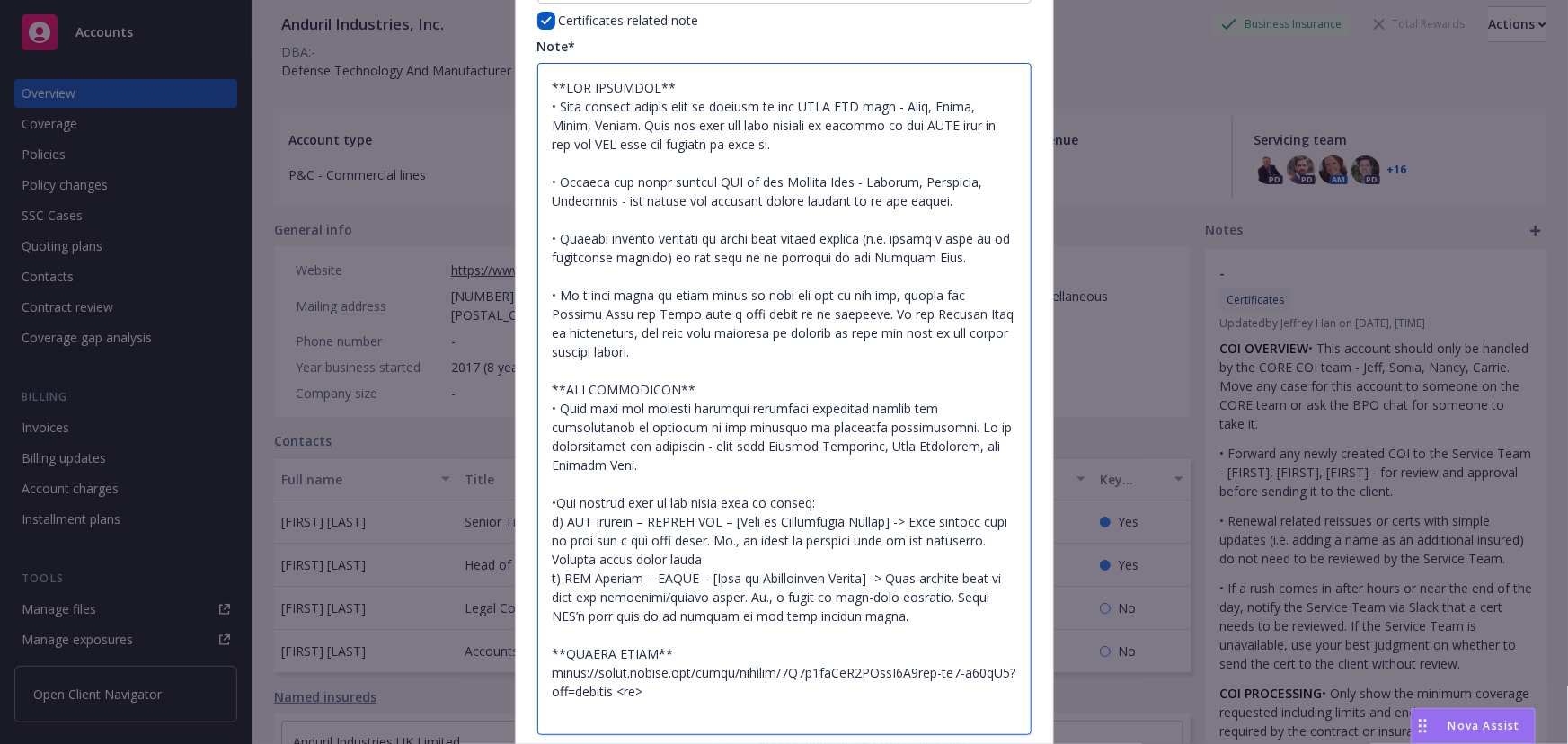 type on "x" 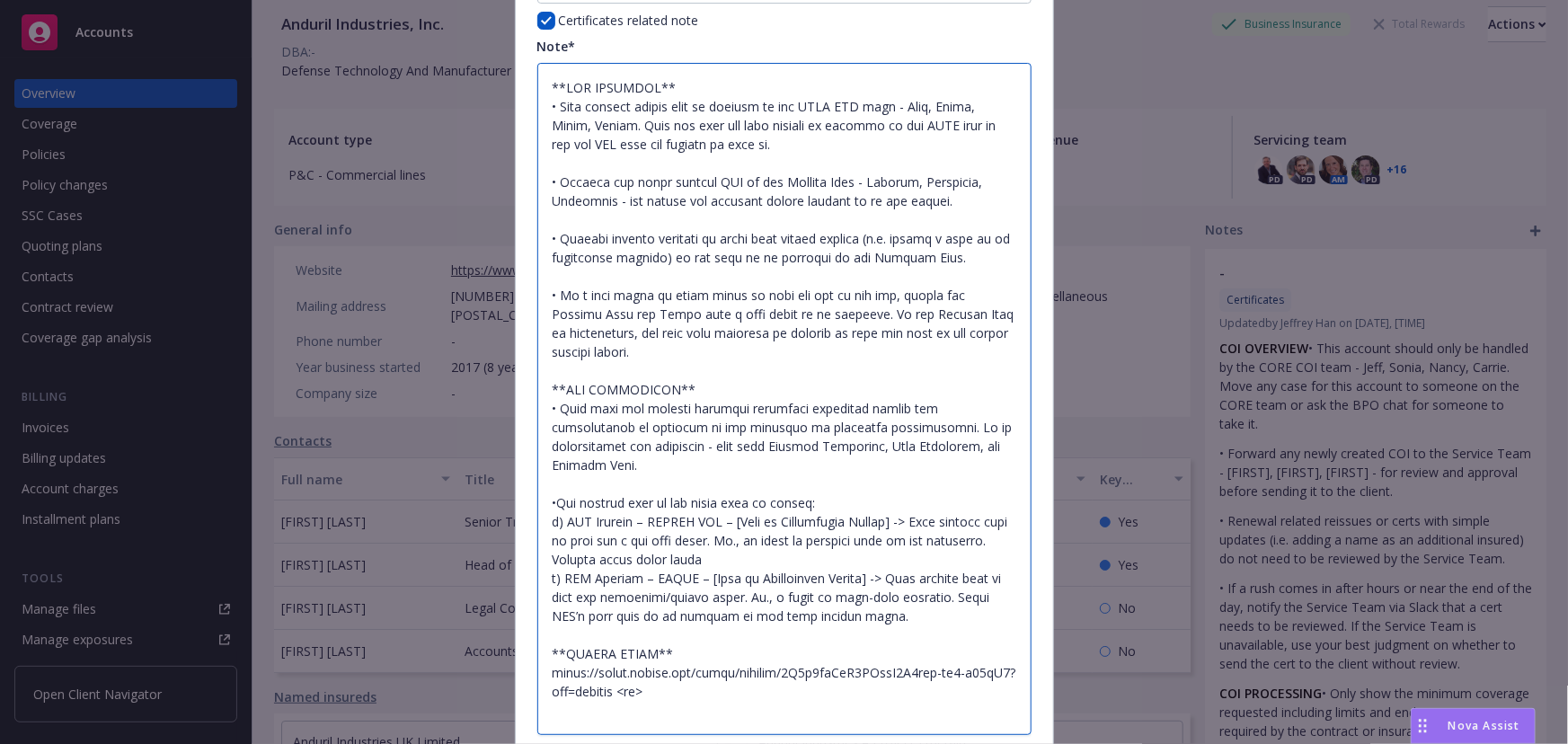 type on "x" 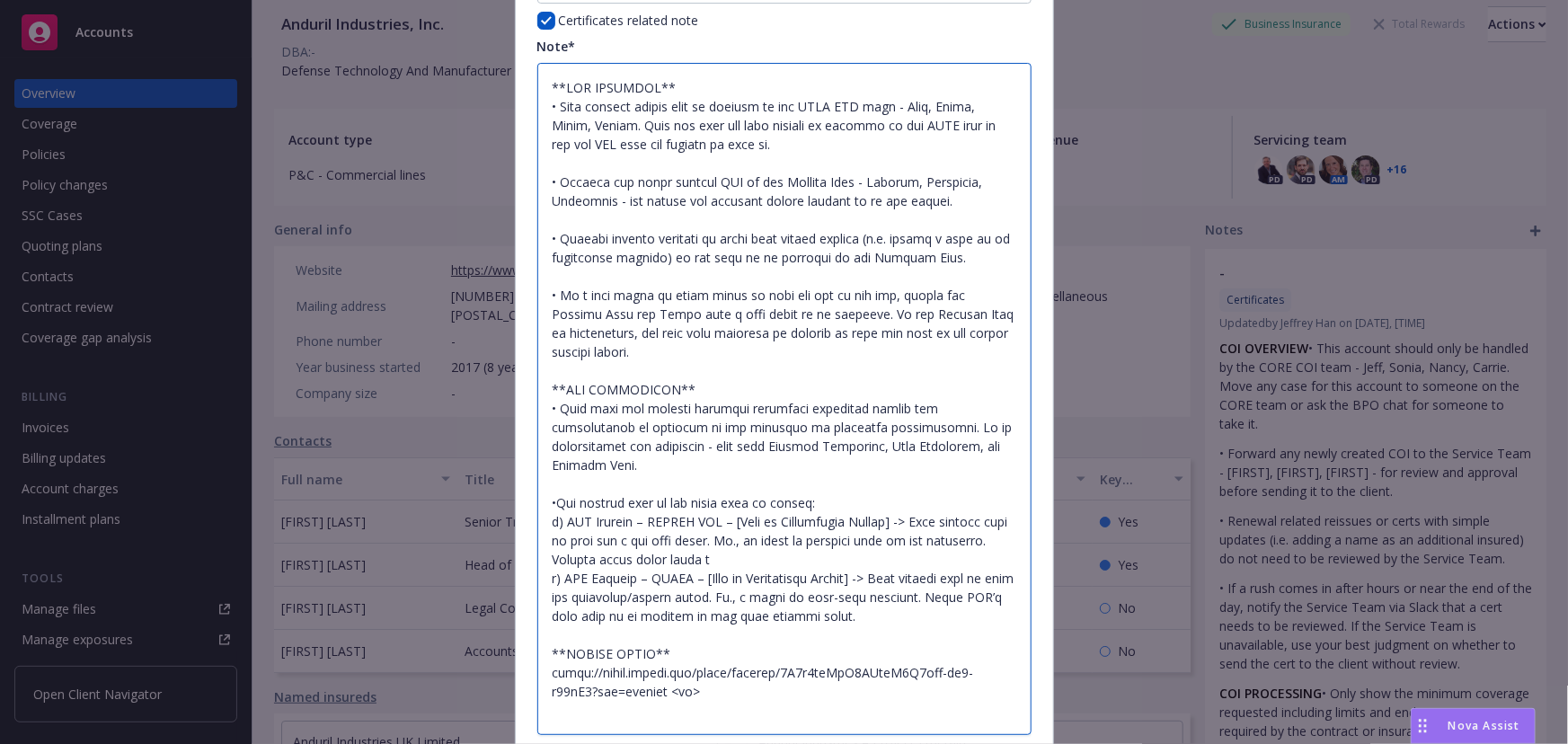 type on "**COI OVERVIEW**
• This account should only be handled by the CORE COI team - Jeff, Sonia, Nancy, Carrie. Move any case for this account to someone on the CORE team or ask the BPO chat for someone to take it.
• Forward any newly created COI to the Service Team - Marlowe, Christian, Charlotte - for review and approval before sending it to the client.
• Renewal related reissues or certs with simple updates (i.e. adding a name as an additional insured) do not need to be reviewed by the Service Team.
• If a rush comes in after hours or near the end of the day, notify the Service Team via Slack that a cert needs to be reviewed. If the Service Team is unavailable, use your best judgment on whether to send the cert to the client without review.
**COI PROCESSING**
• Only show the minimum coverage requested including limits and endorsements as required by the contract or insurance requirements. If no requirements are specified - show only General Liability, Auto Liability, and Workers Comp.
•The subject line o..." 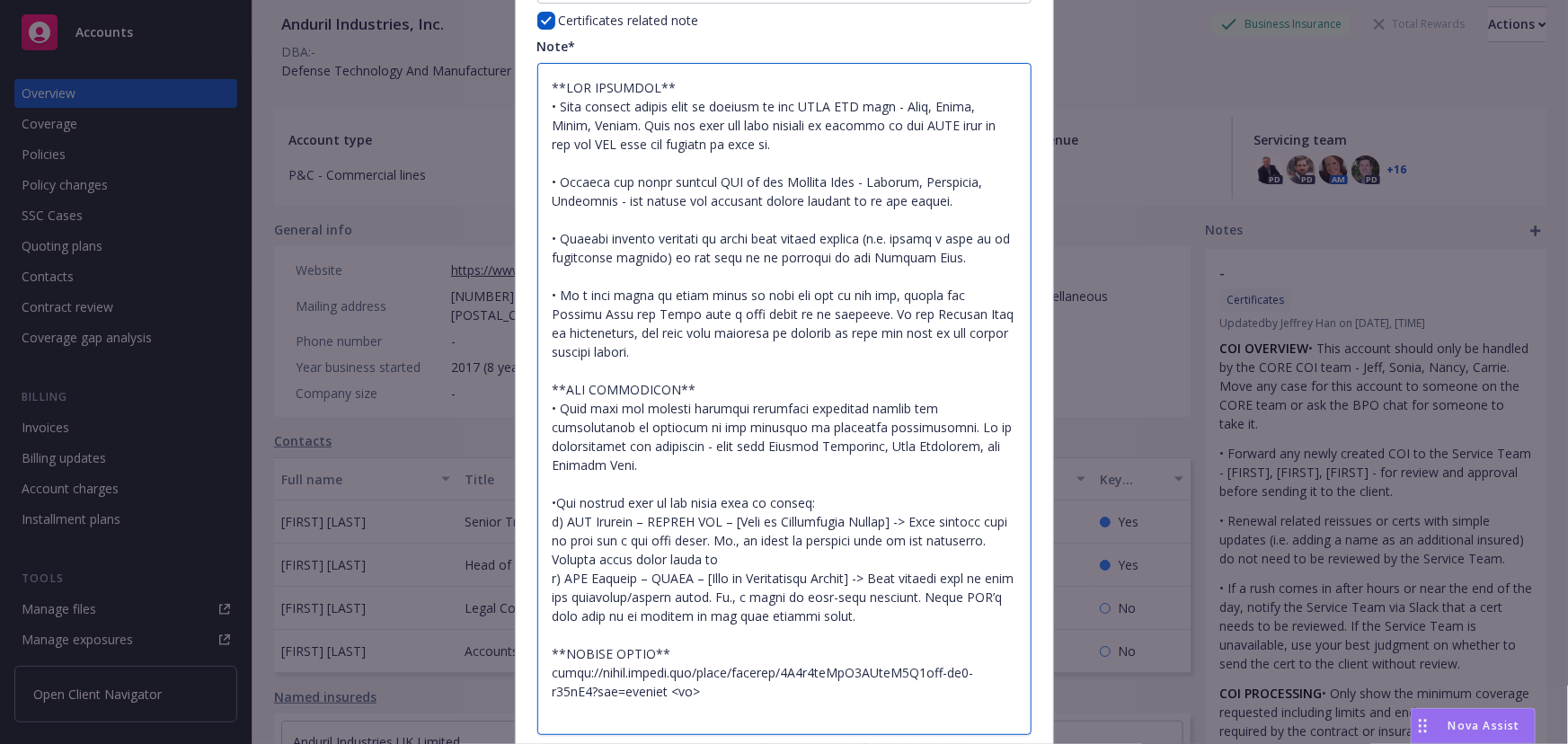 type on "x" 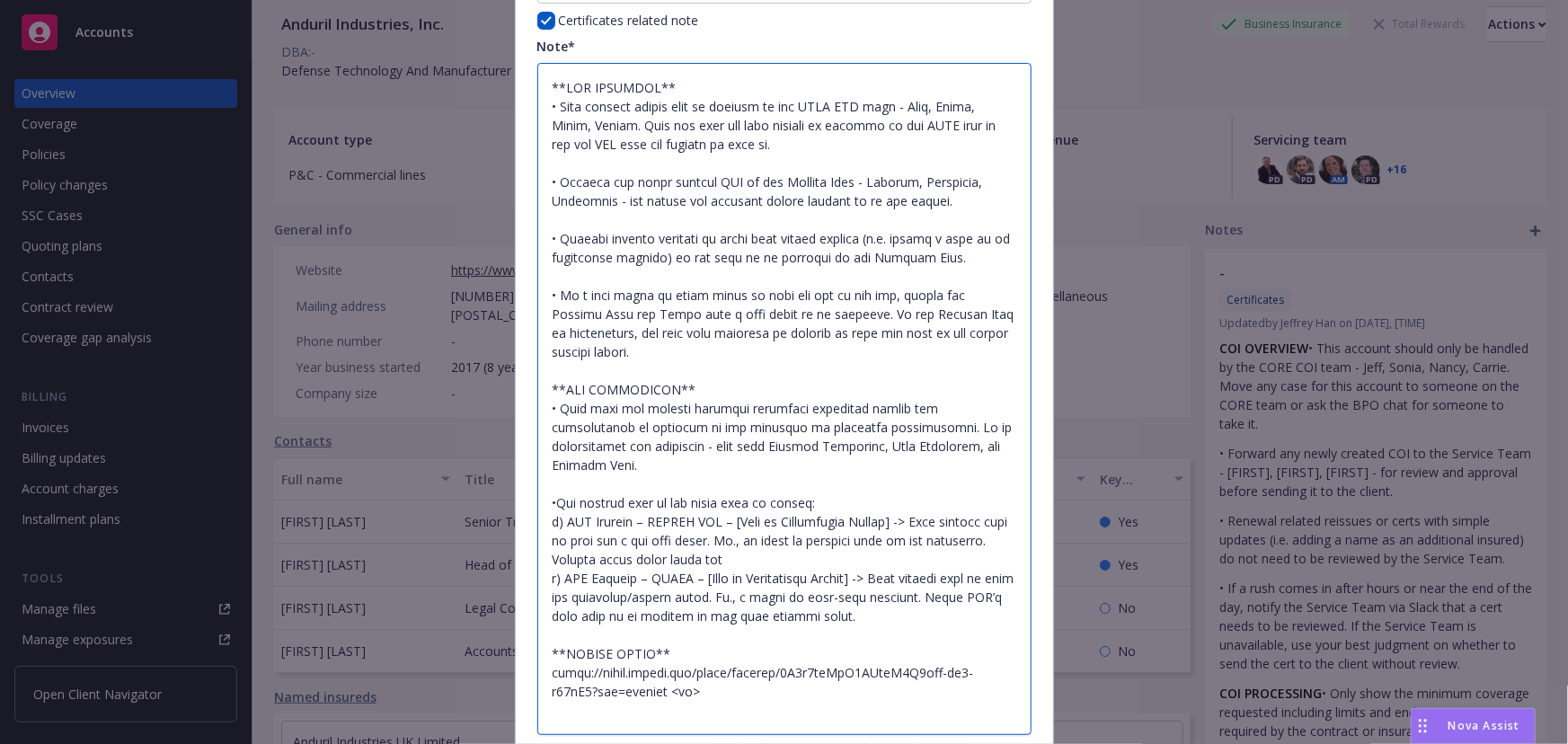 type on "x" 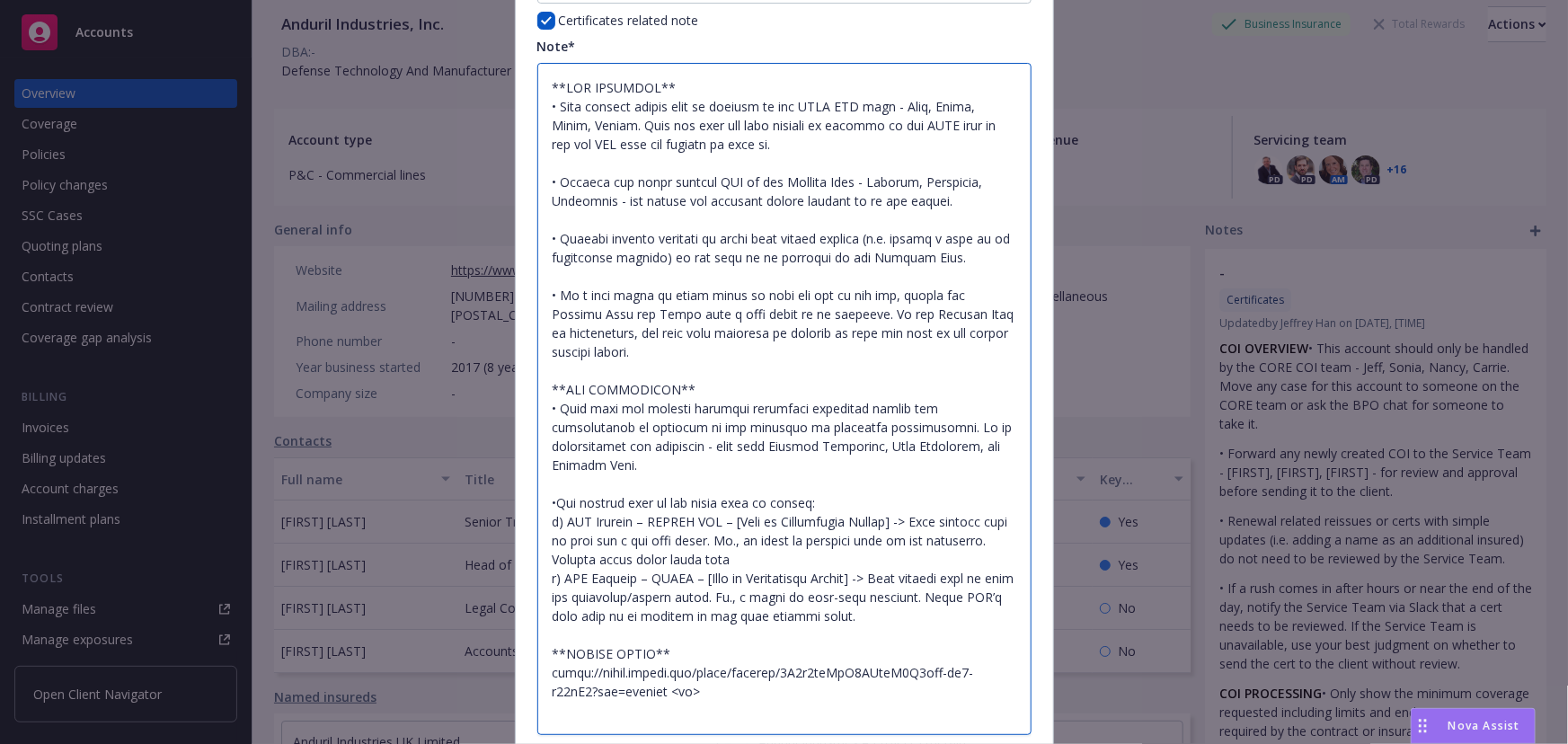 type on "x" 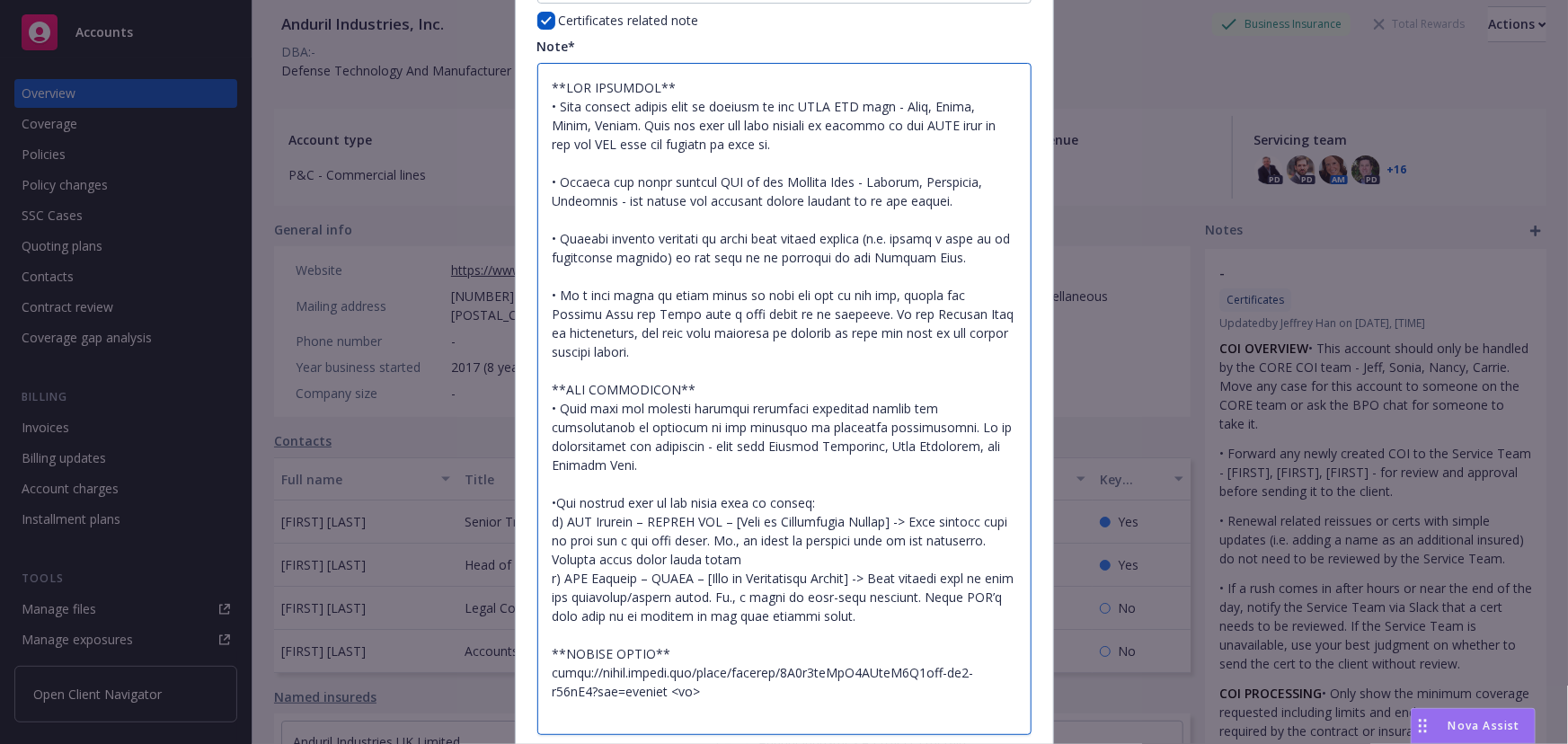 type on "x" 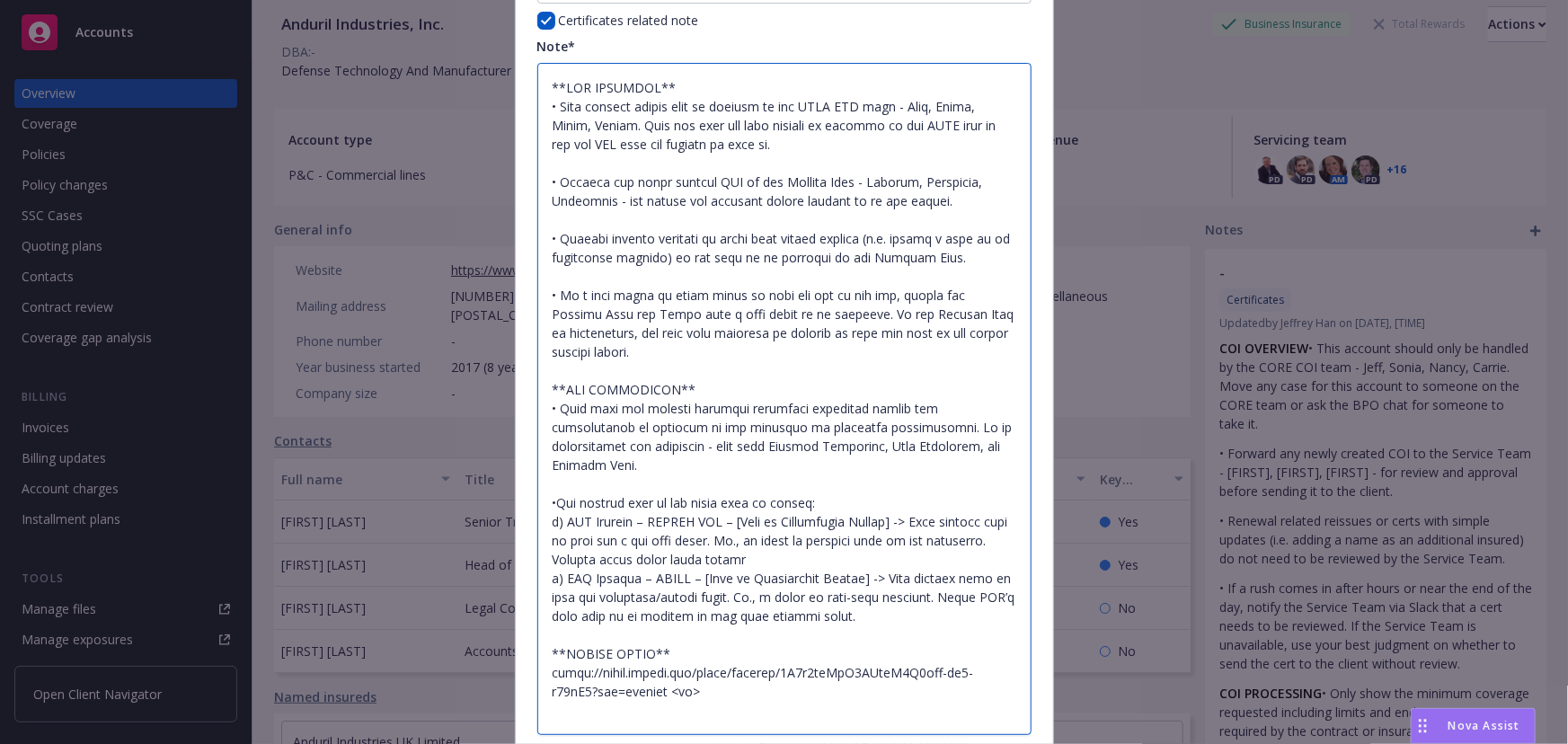 type on "x" 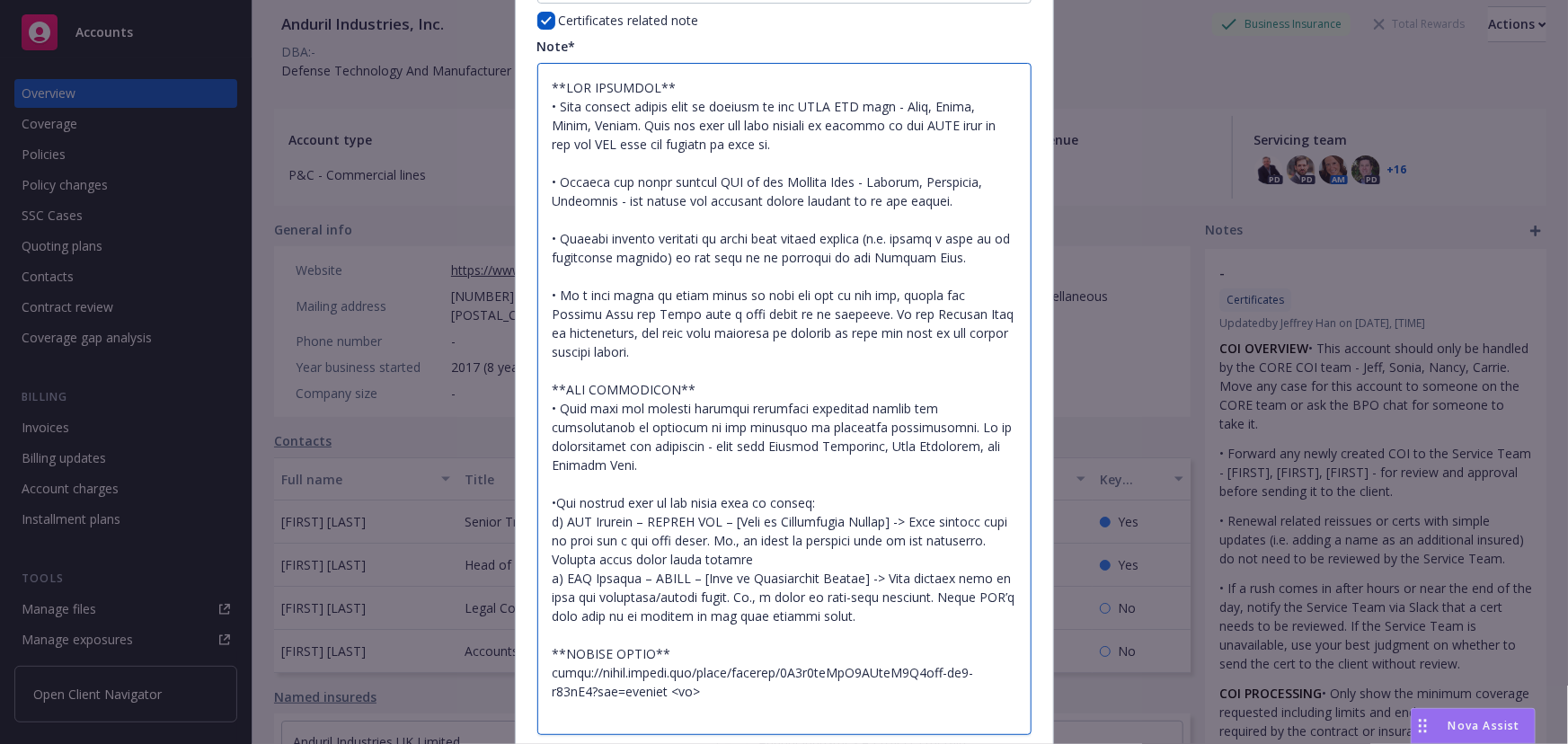 type on "x" 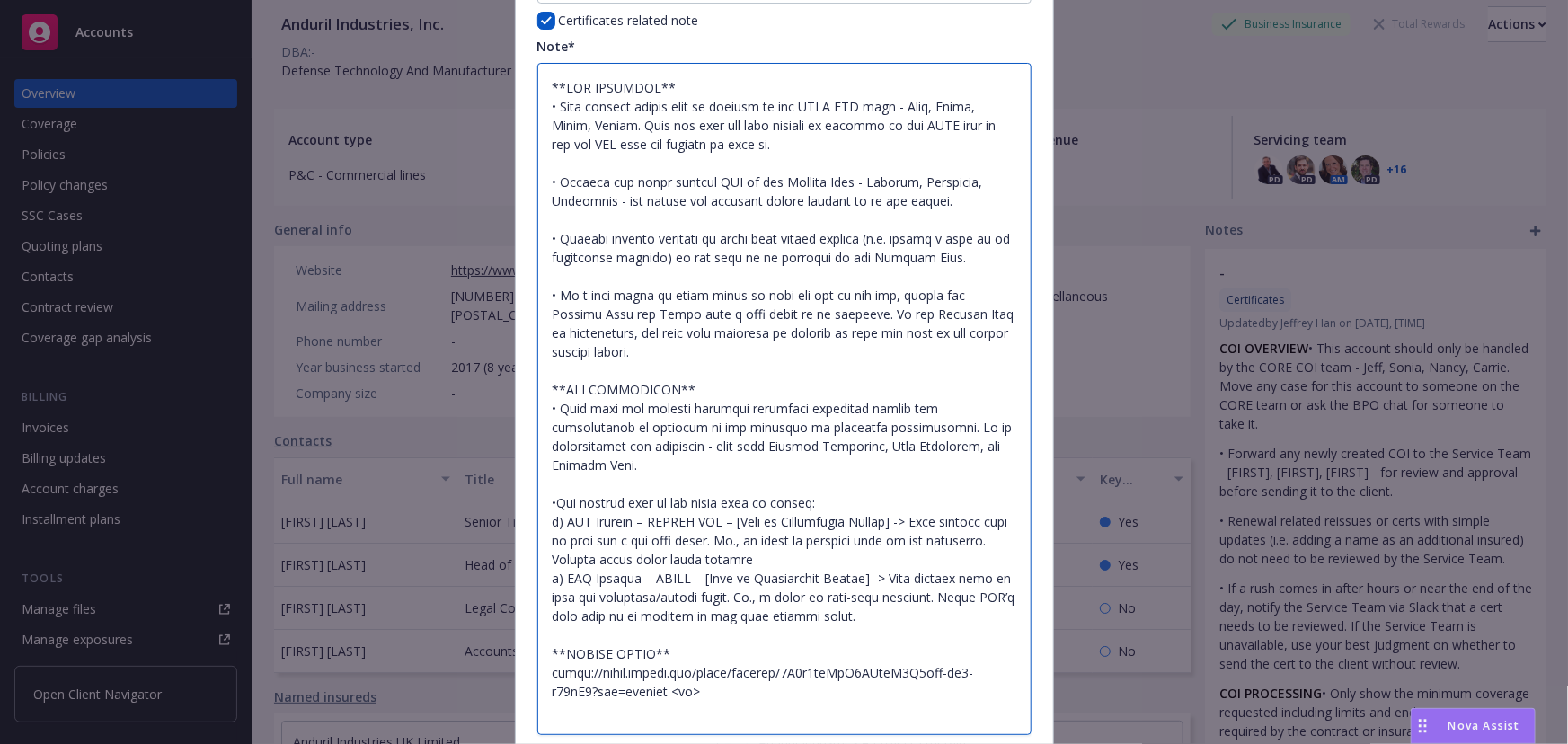 type on "x" 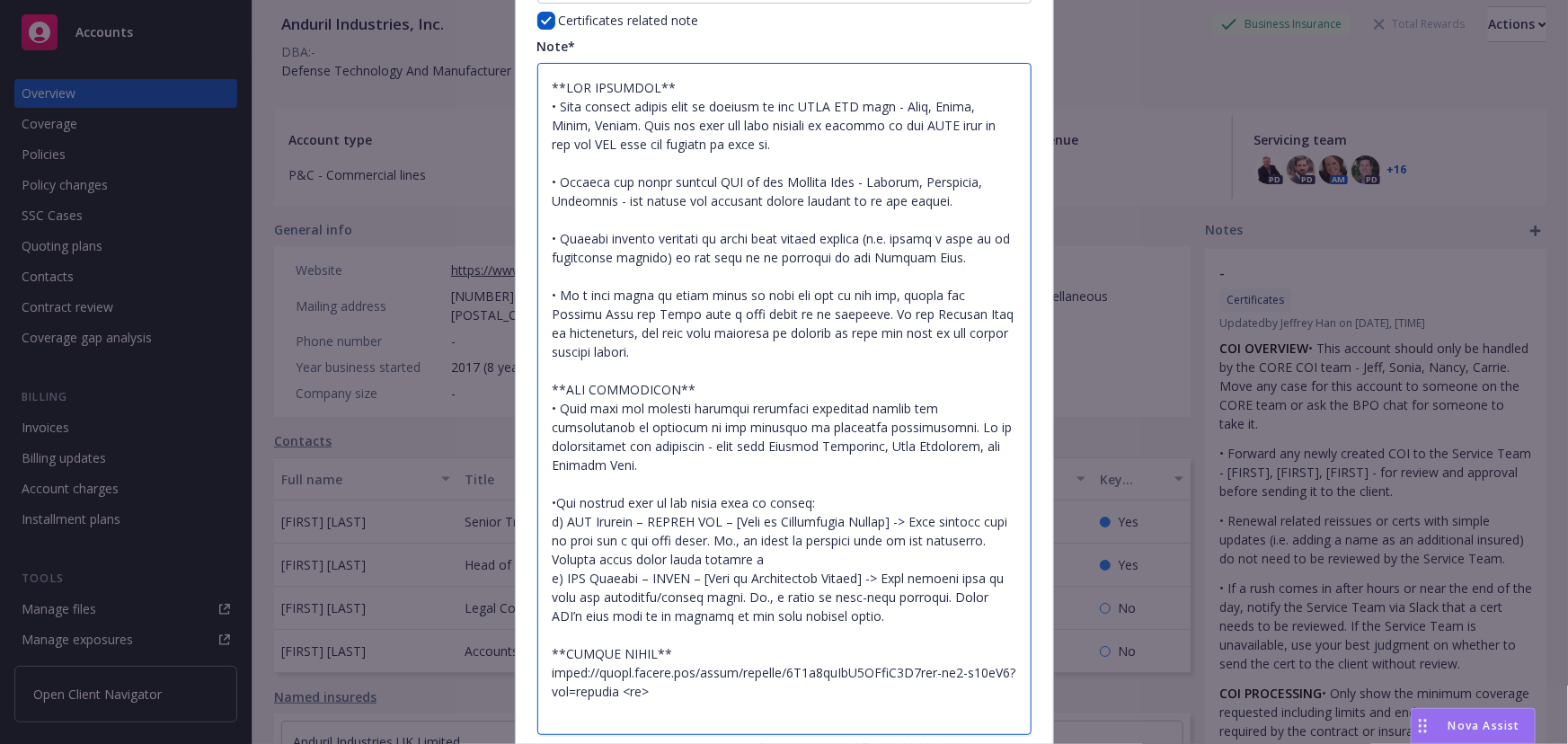 type on "x" 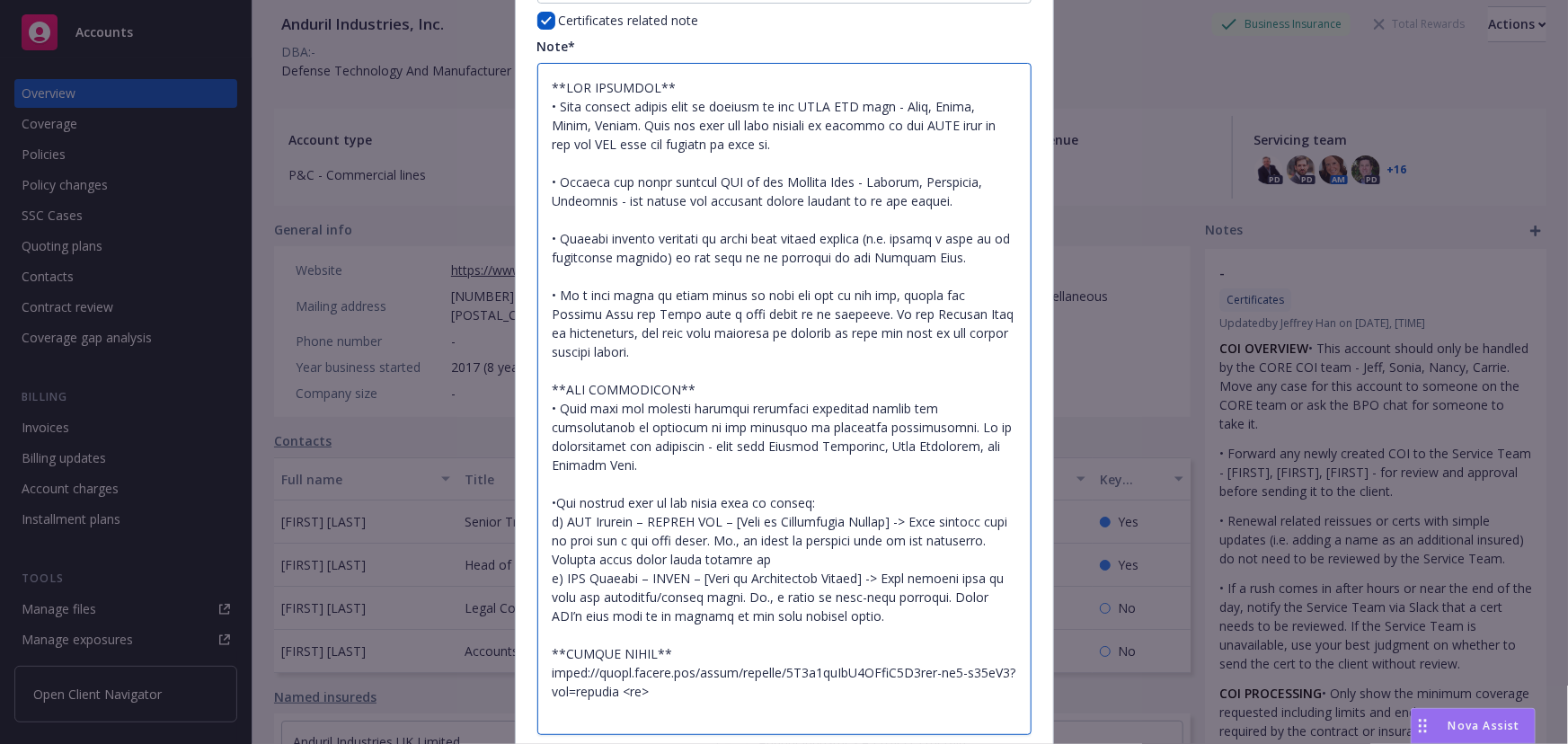 type on "x" 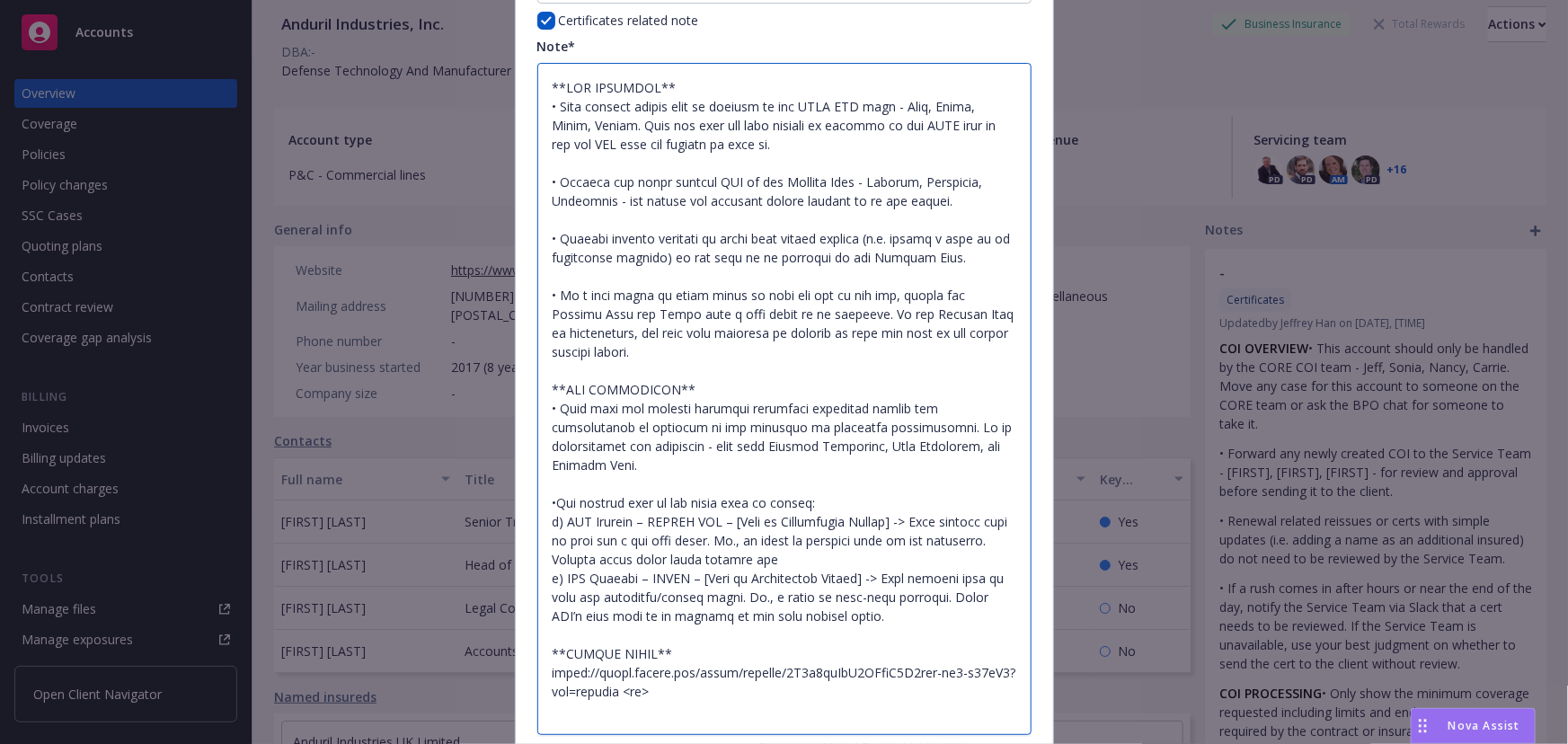 type on "x" 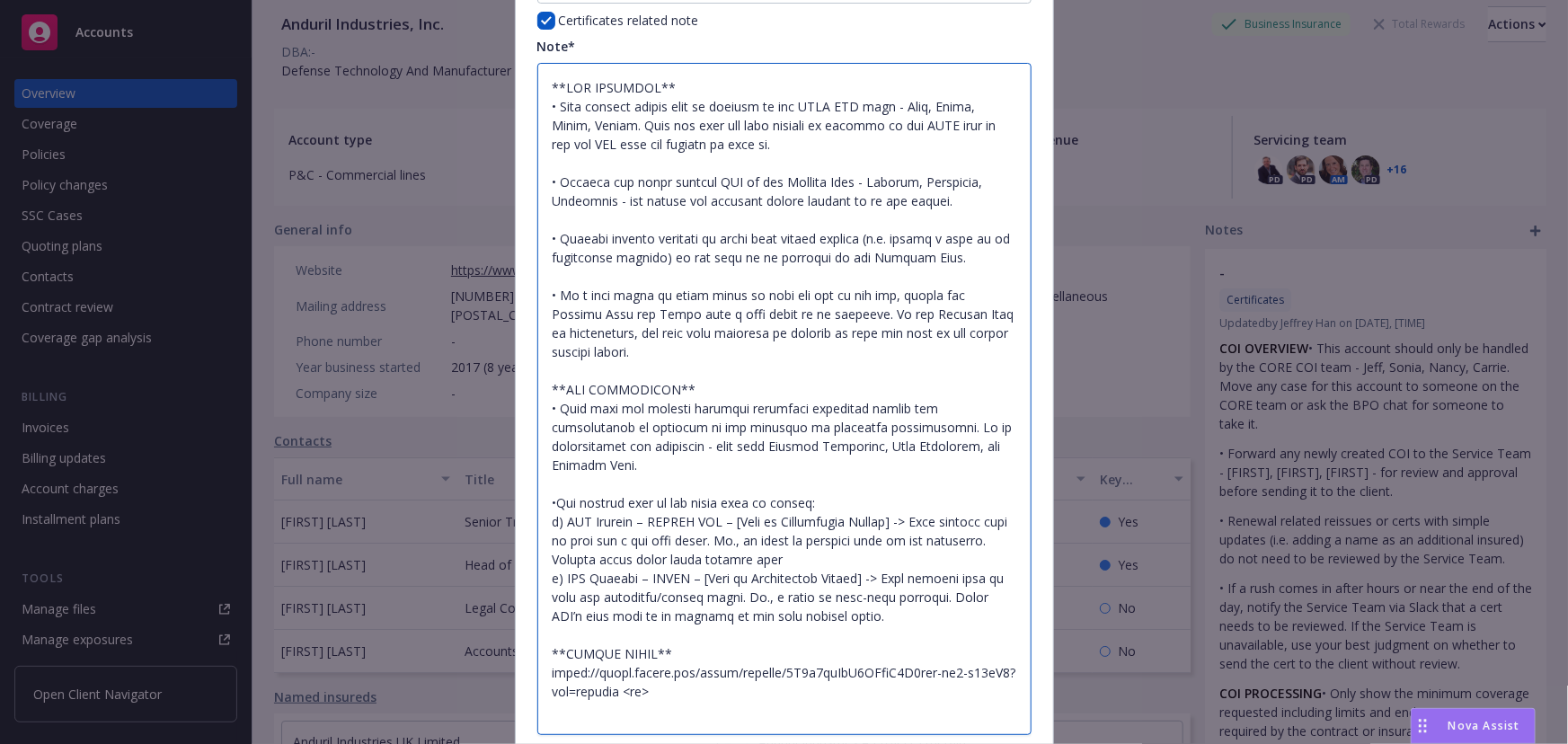 type on "x" 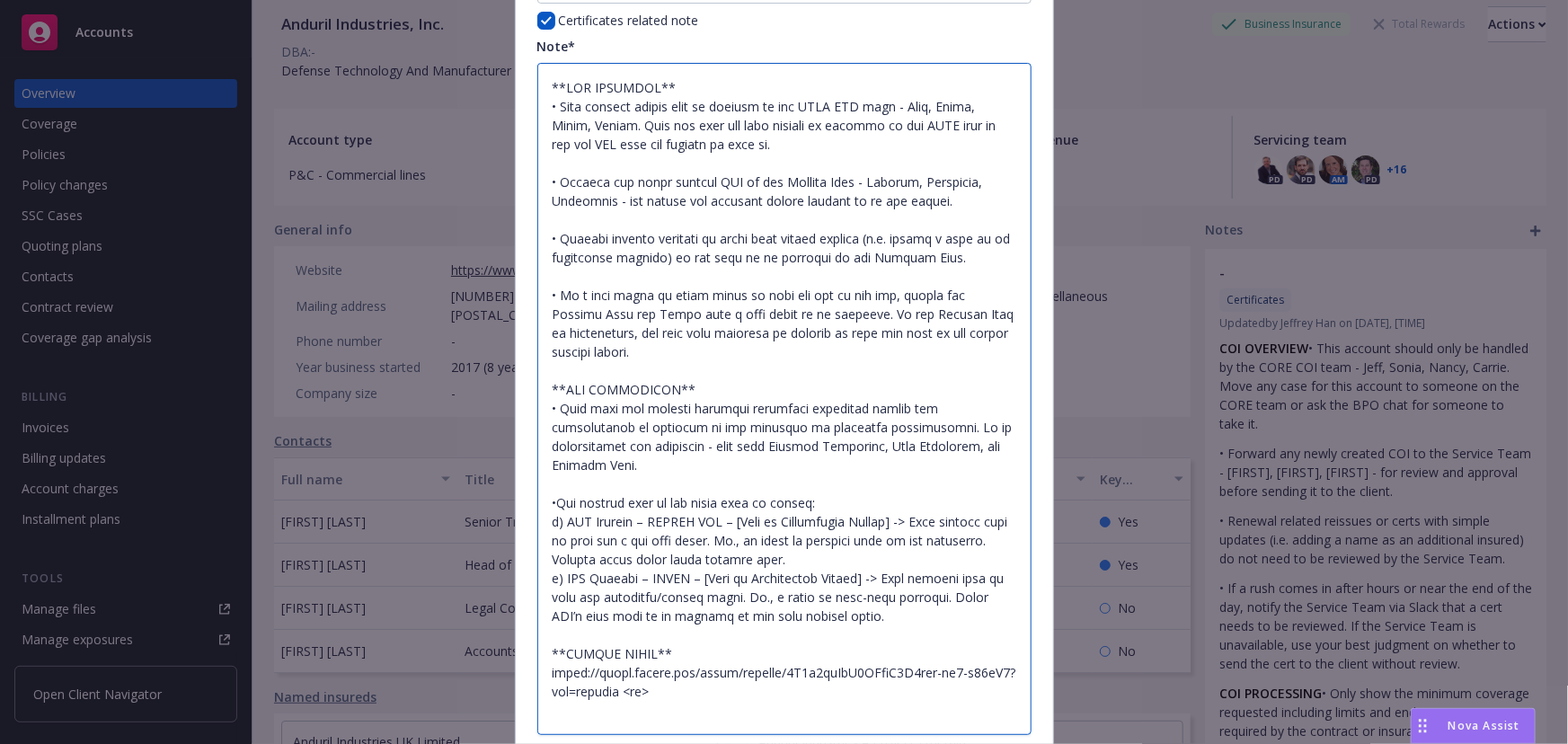 type on "x" 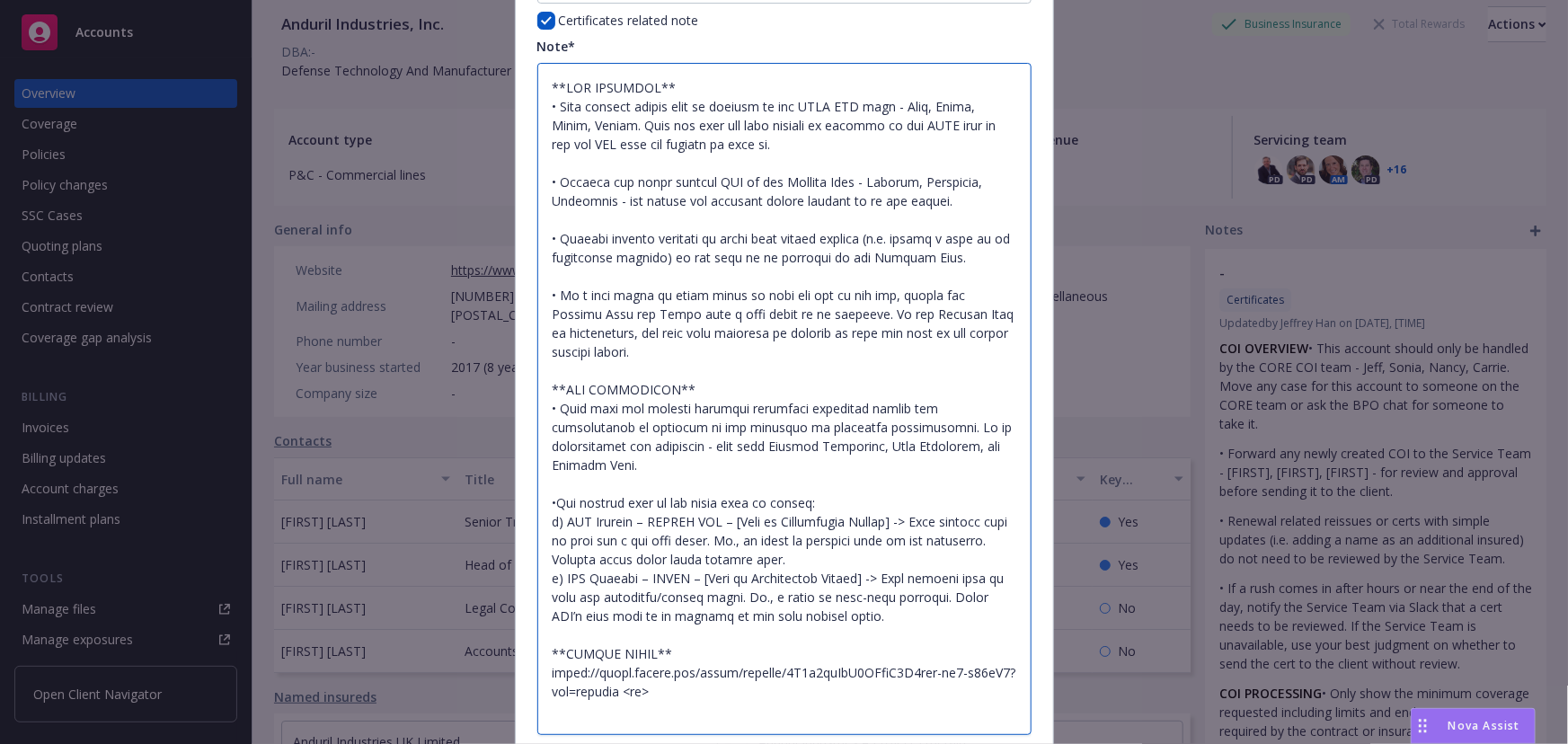 type on "**COI OVERVIEW**
• This account should only be handled by the CORE COI team - Jeff, Sonia, Nancy, Carrie. Move any case for this account to someone on the CORE team or ask the BPO chat for someone to take it.
• Forward any newly created COI to the Service Team - Marlowe, Christian, Charlotte - for review and approval before sending it to the client.
• Renewal related reissues or certs with simple updates (i.e. adding a name as an additional insured) do not need to be reviewed by the Service Team.
• If a rush comes in after hours or near the end of the day, notify the Service Team via Slack that a cert needs to be reviewed. If the Service Team is unavailable, use your best judgment on whether to send the cert to the client without review.
**COI PROCESSING**
• Only show the minimum coverage requested including limits and endorsements as required by the contract or insurance requirements. If no requirements are specified - show only General Liability, Auto Liability, and Workers Comp.
•The subject line o..." 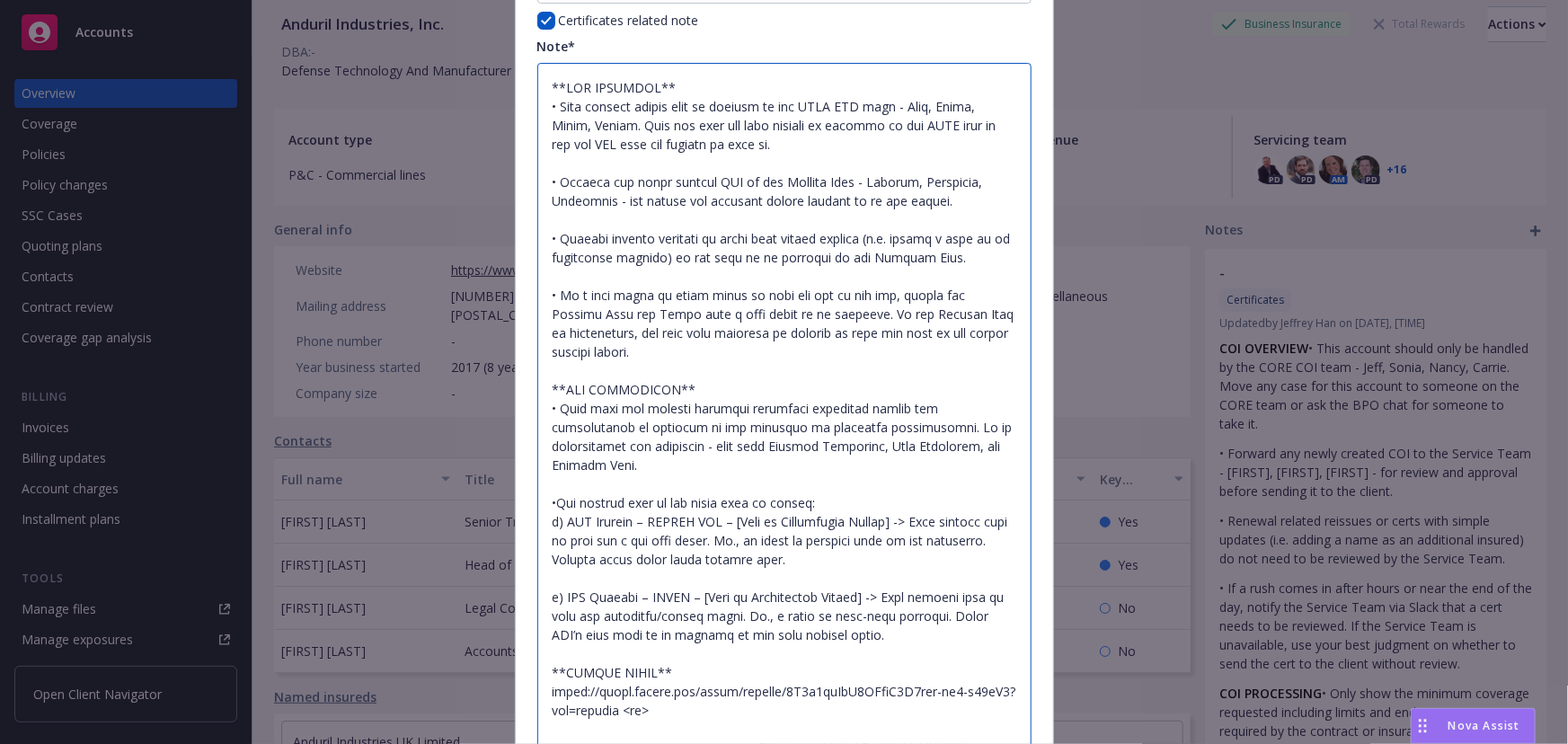 click at bounding box center [784, 408] 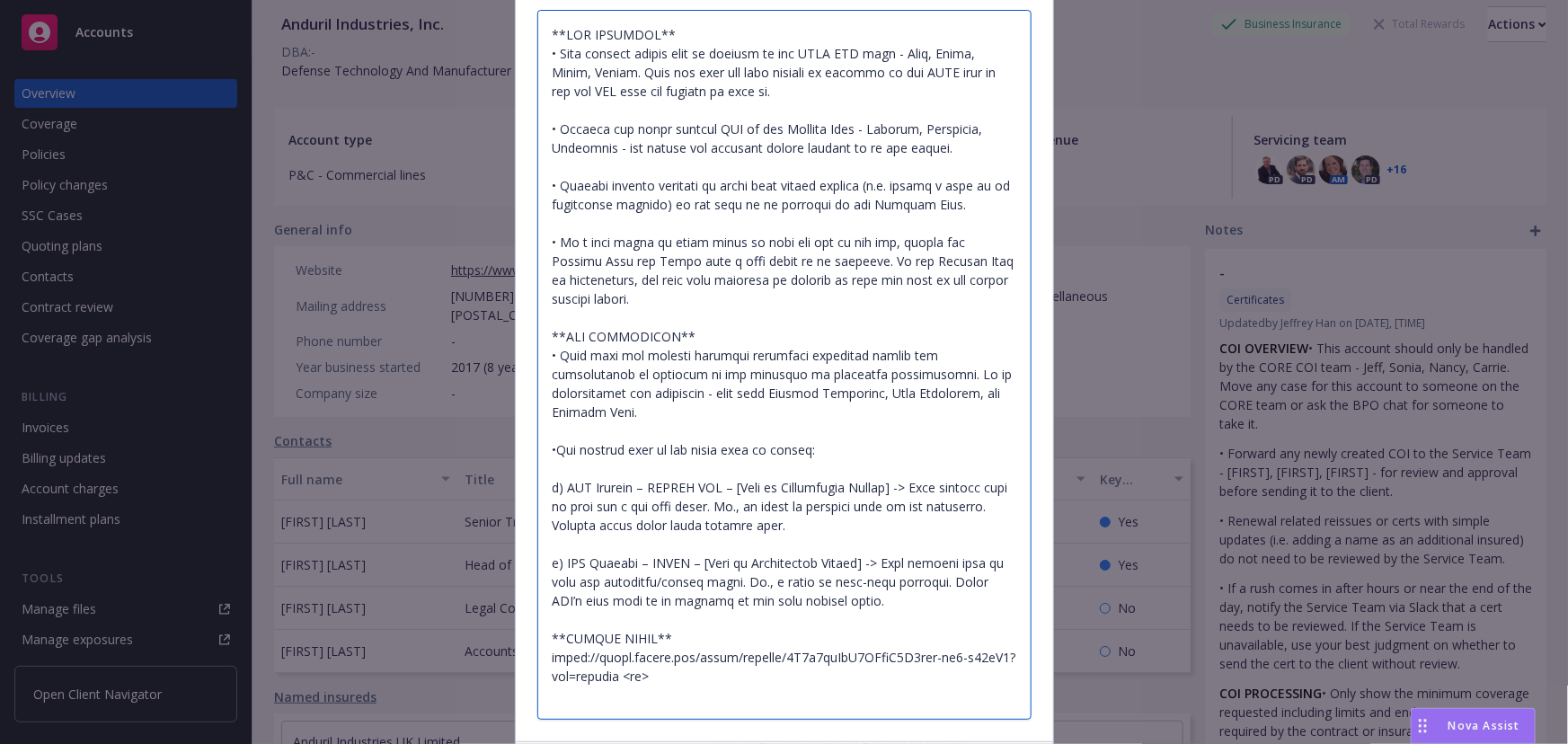 scroll, scrollTop: 288, scrollLeft: 0, axis: vertical 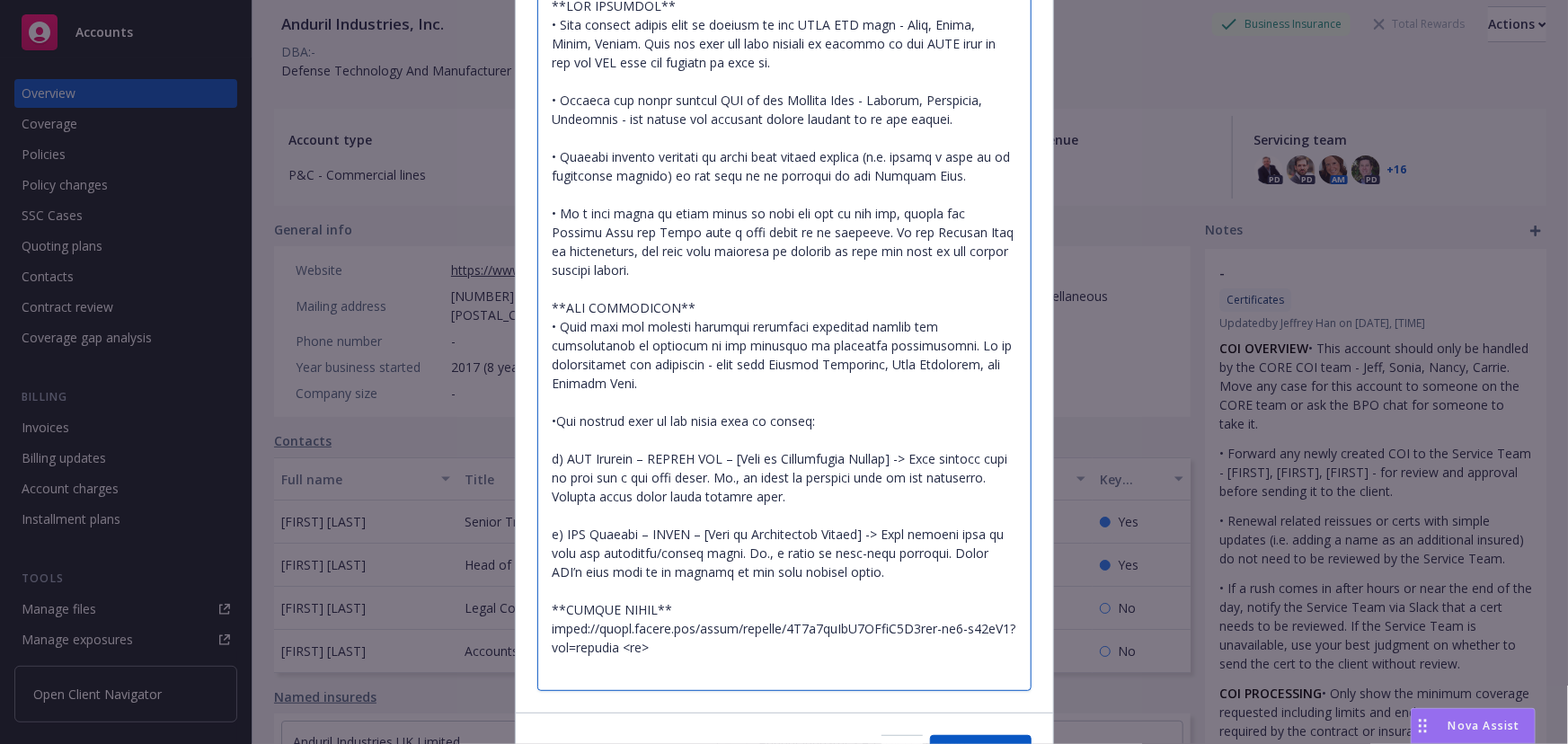 type on "x" 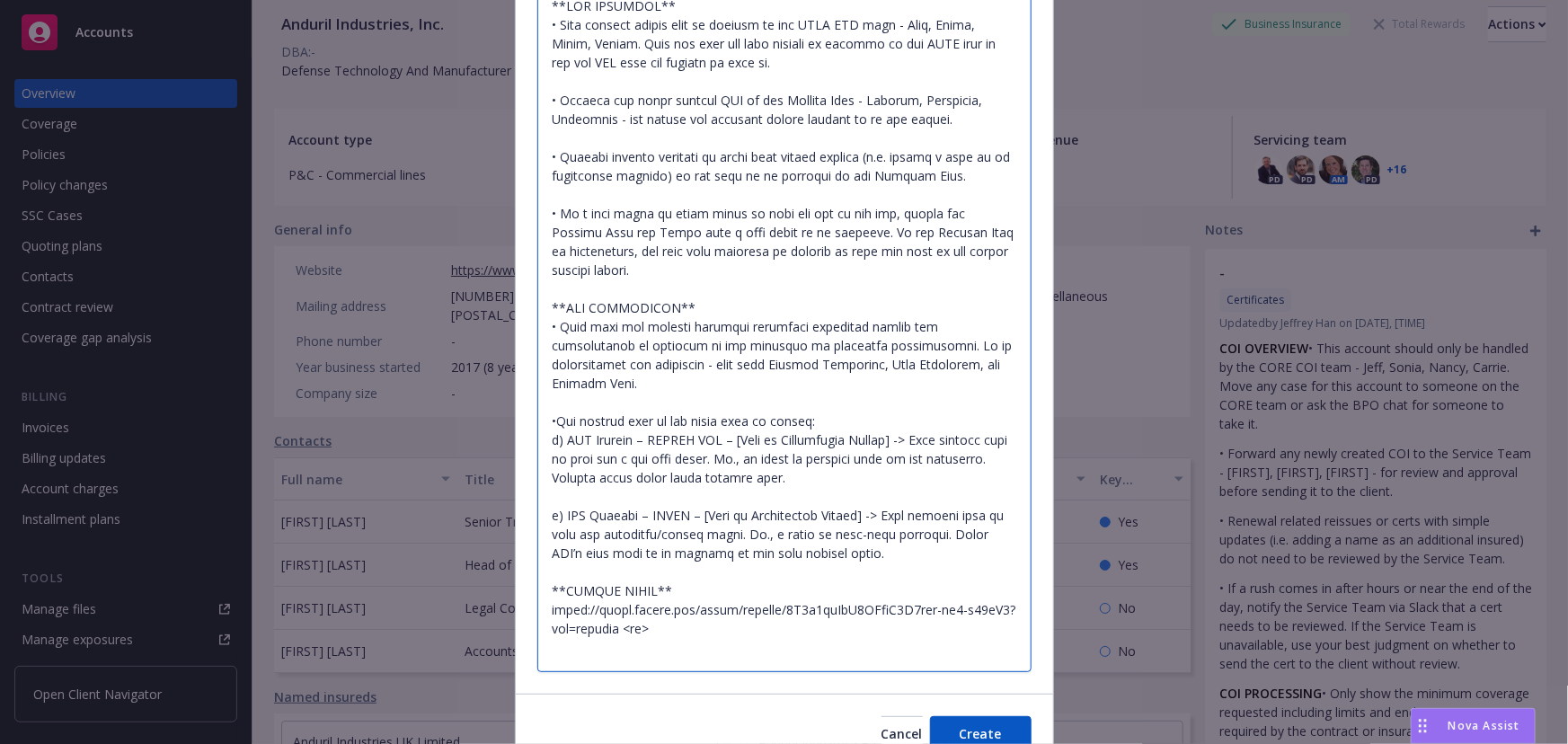 click at bounding box center (784, 326) 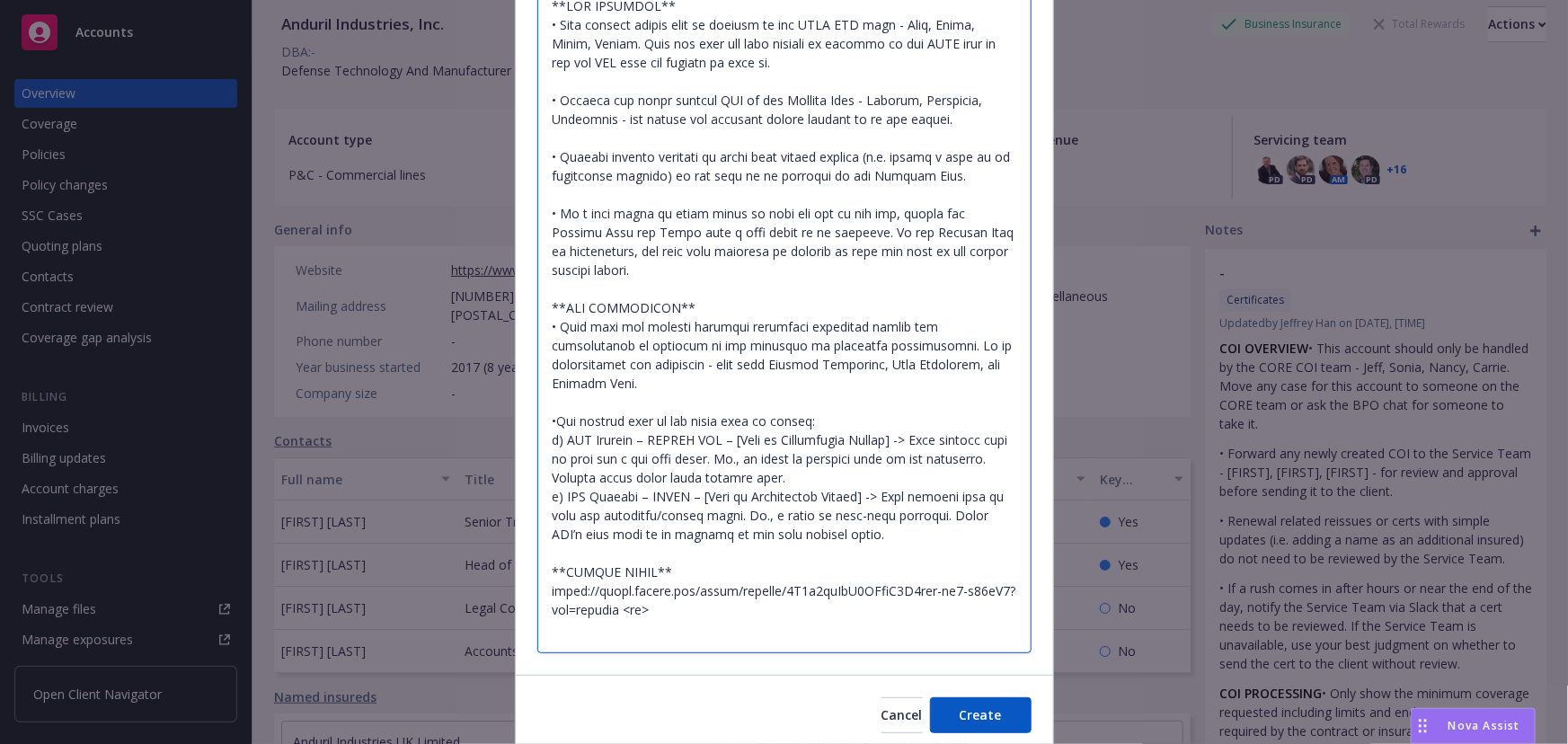 type on "x" 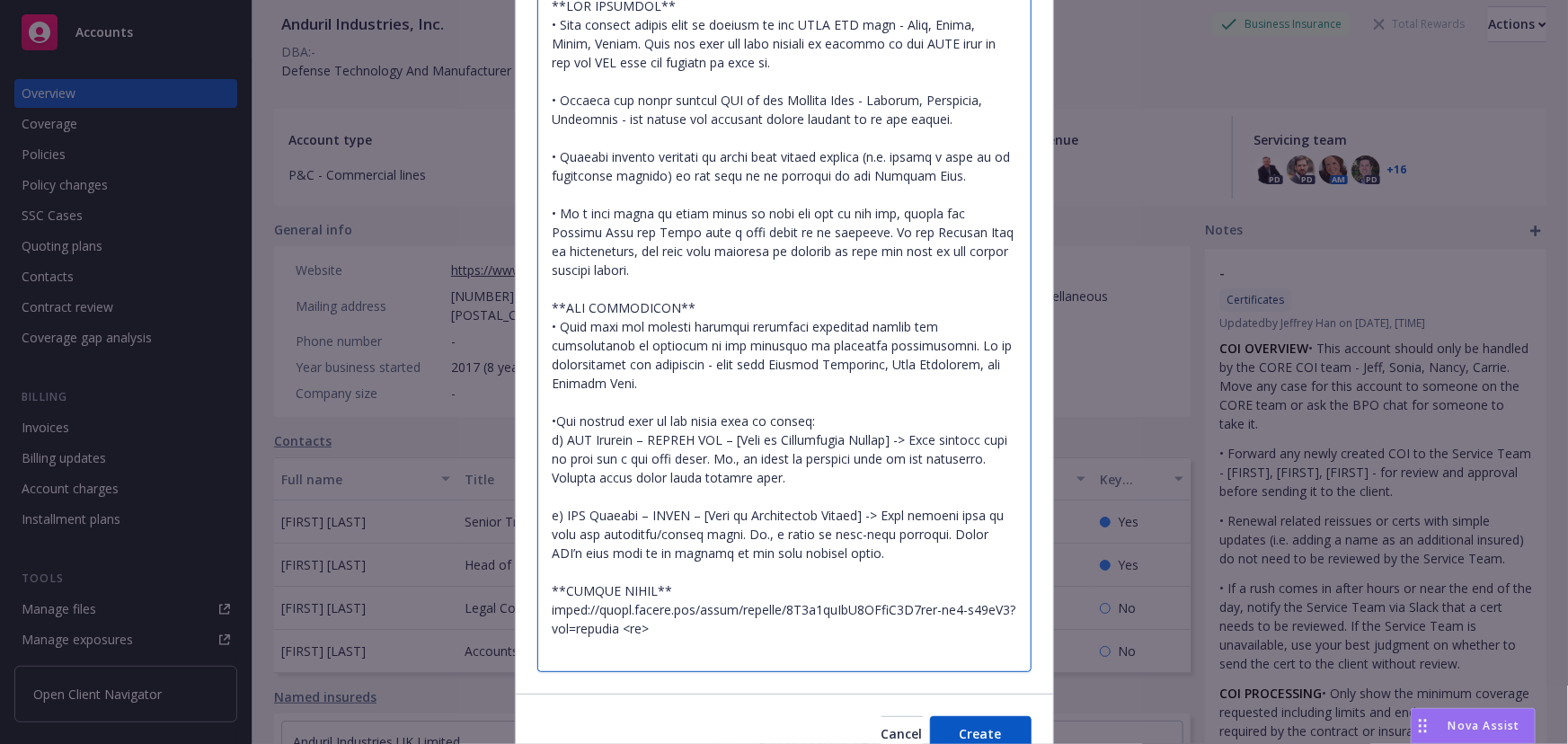 click at bounding box center (784, 326) 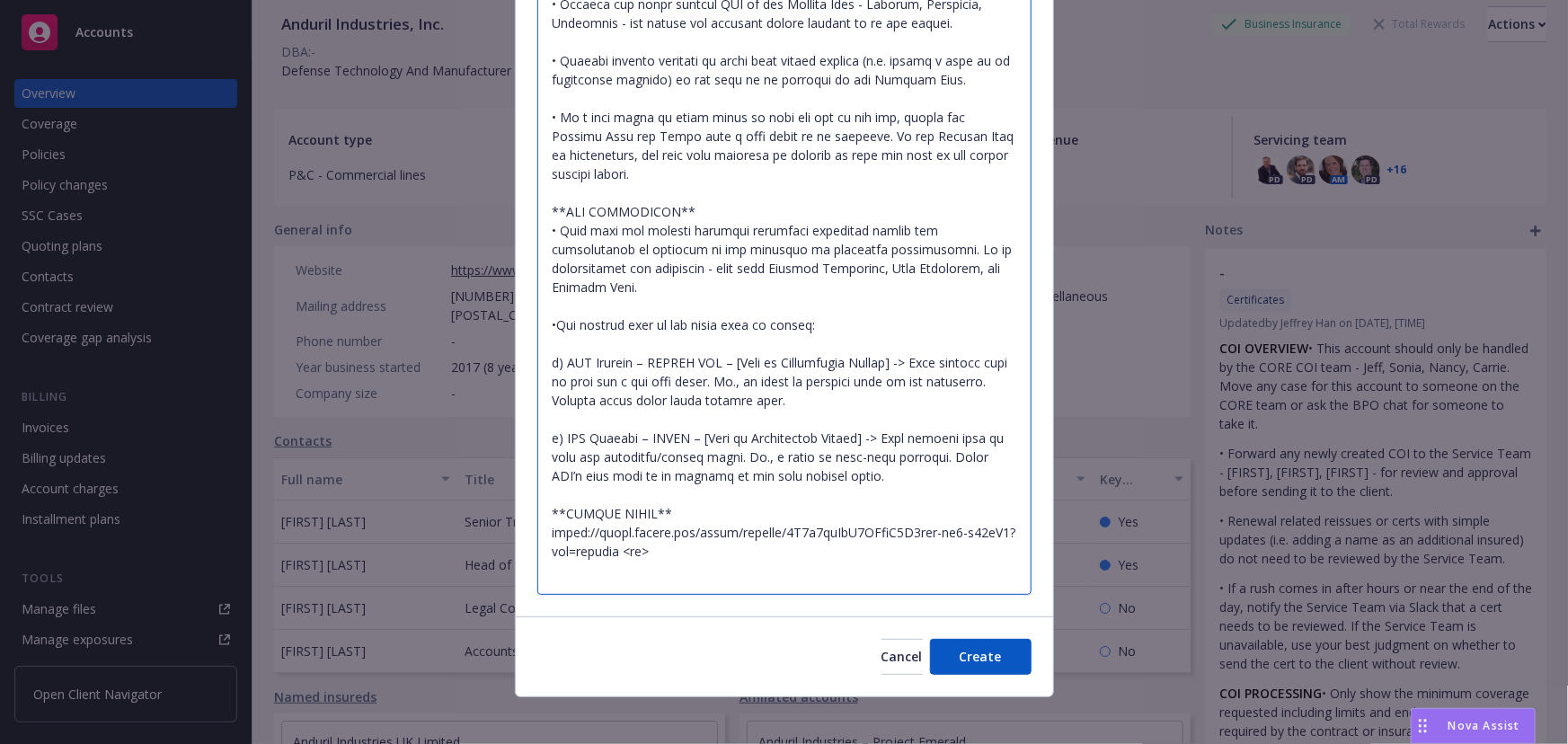 scroll, scrollTop: 394, scrollLeft: 0, axis: vertical 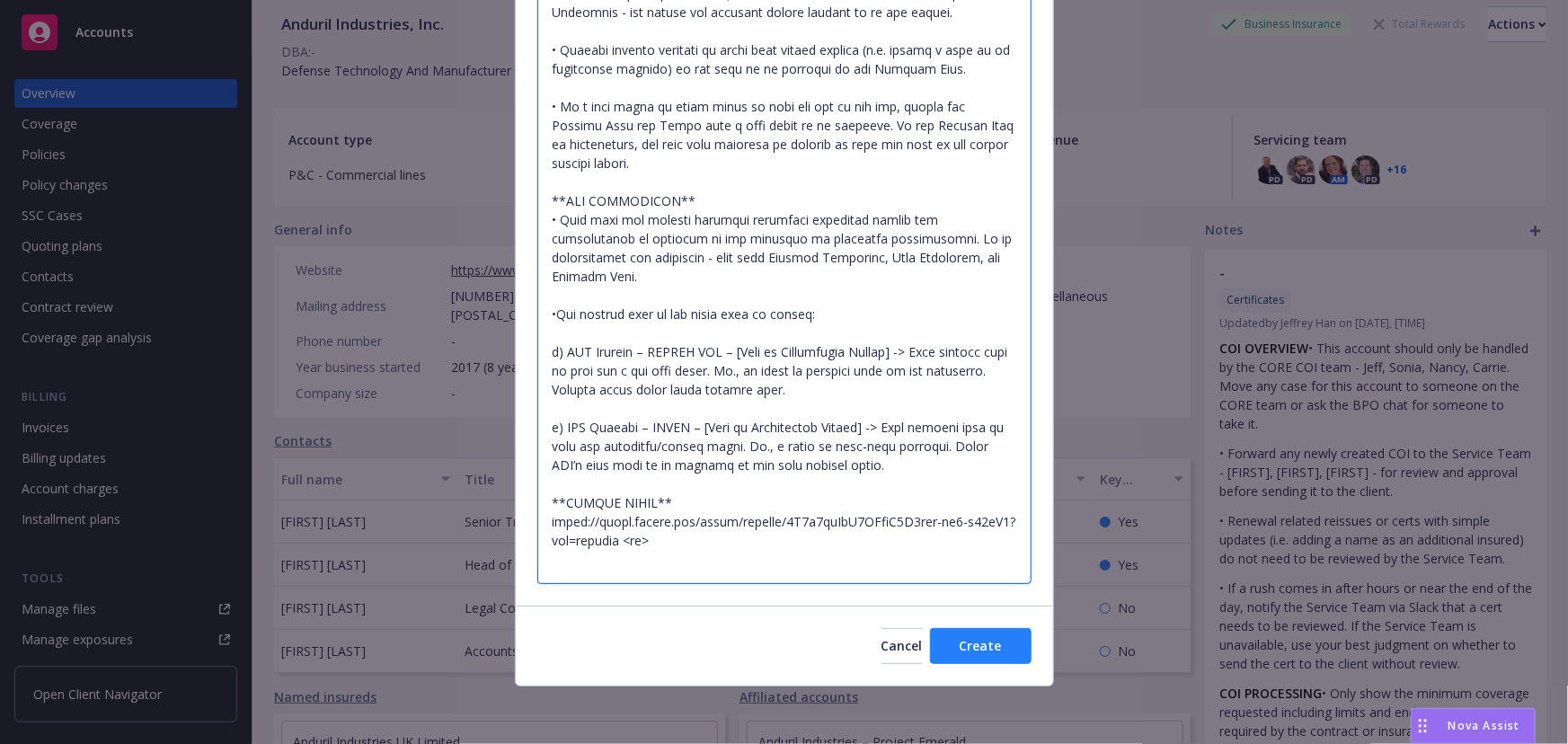type on "**COI OVERVIEW**
• This account should only be handled by the CORE COI team - Jeff, Sonia, Nancy, Carrie. Move any case for this account to someone on the CORE team or ask the BPO chat for someone to take it.
• Forward any newly created COI to the Service Team - Marlowe, Christian, Charlotte - for review and approval before sending it to the client.
• Renewal related reissues or certs with simple updates (i.e. adding a name as an additional insured) do not need to be reviewed by the Service Team.
• If a rush comes in after hours or near the end of the day, notify the Service Team via Slack that a cert needs to be reviewed. If the Service Team is unavailable, use your best judgment on whether to send the cert to the client without review.
**COI PROCESSING**
• Only show the minimum coverage requested including limits and endorsements as required by the contract or insurance requirements. If no requirements are specified - show only General Liability, Auto Liability, and Workers Comp.
•The subject line o..." 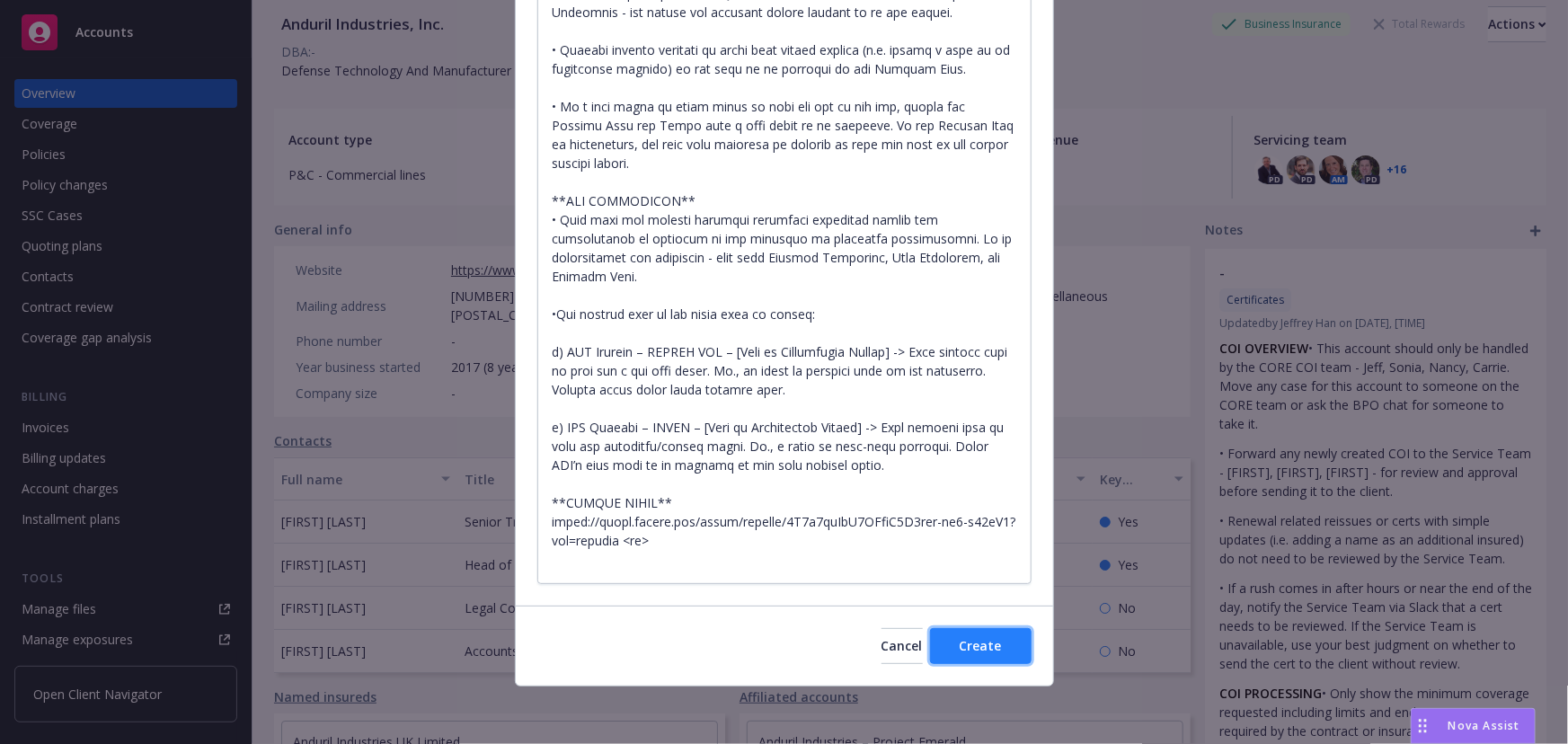 click on "Create" at bounding box center [980, 645] 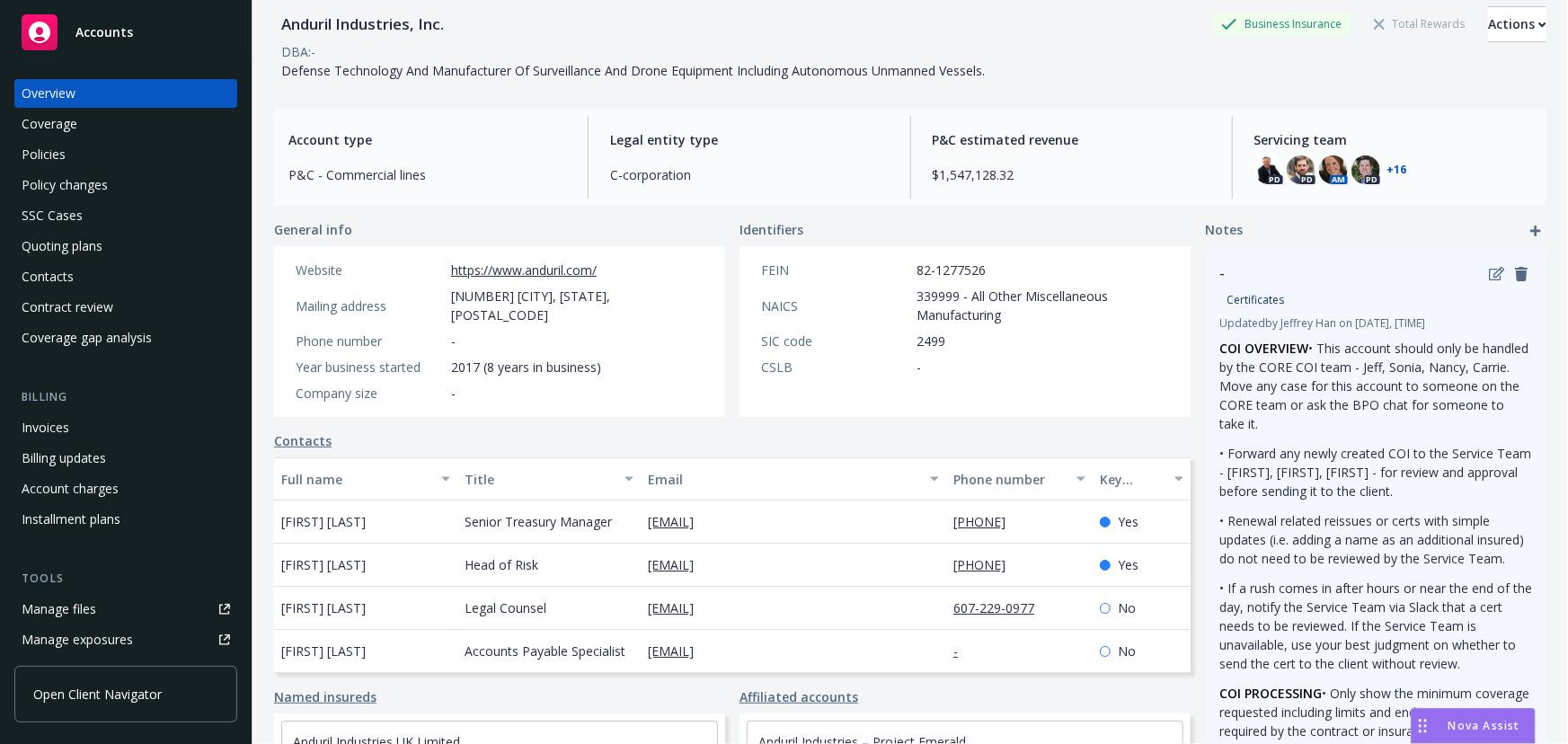 type on "x" 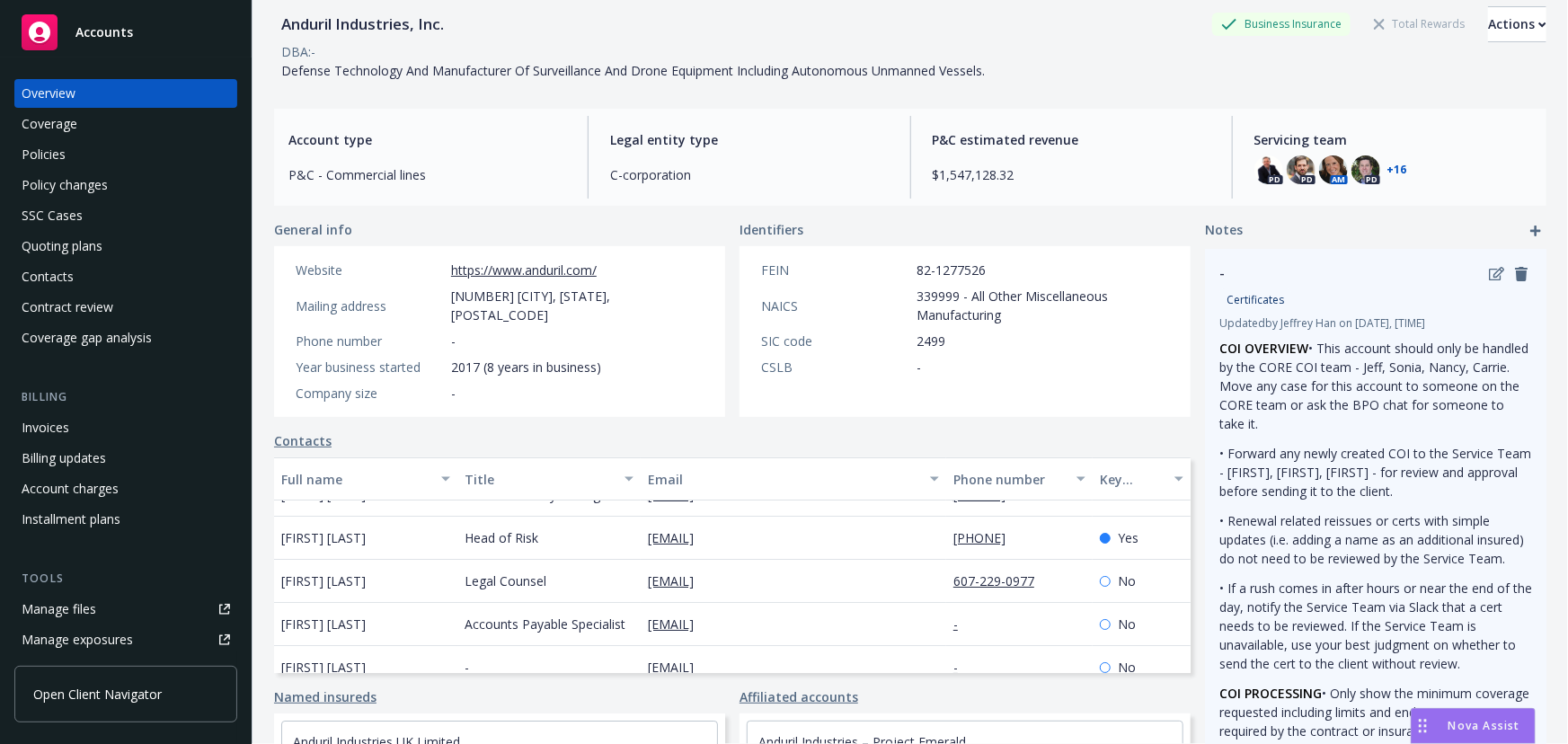 scroll, scrollTop: 42, scrollLeft: 0, axis: vertical 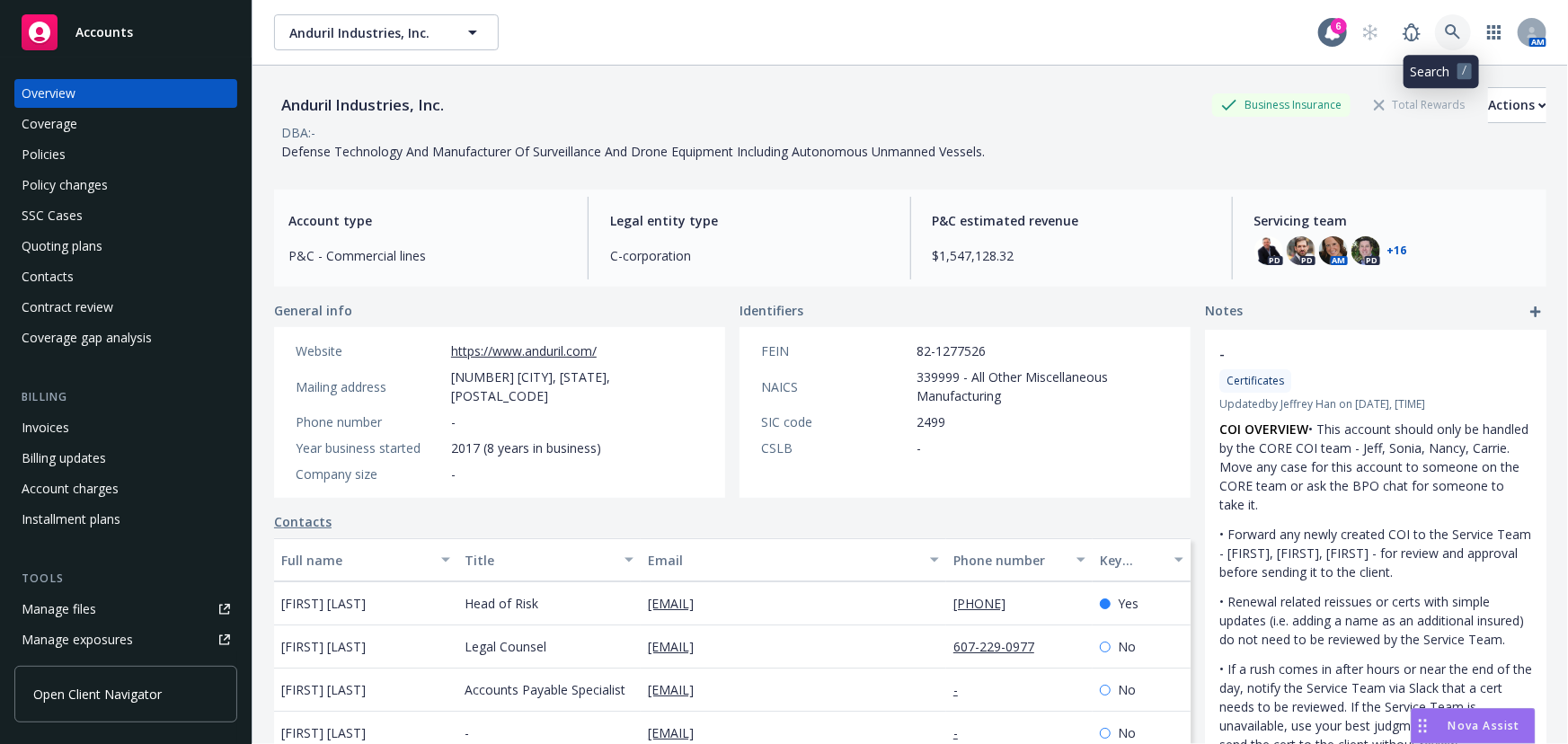 click at bounding box center [1453, 32] 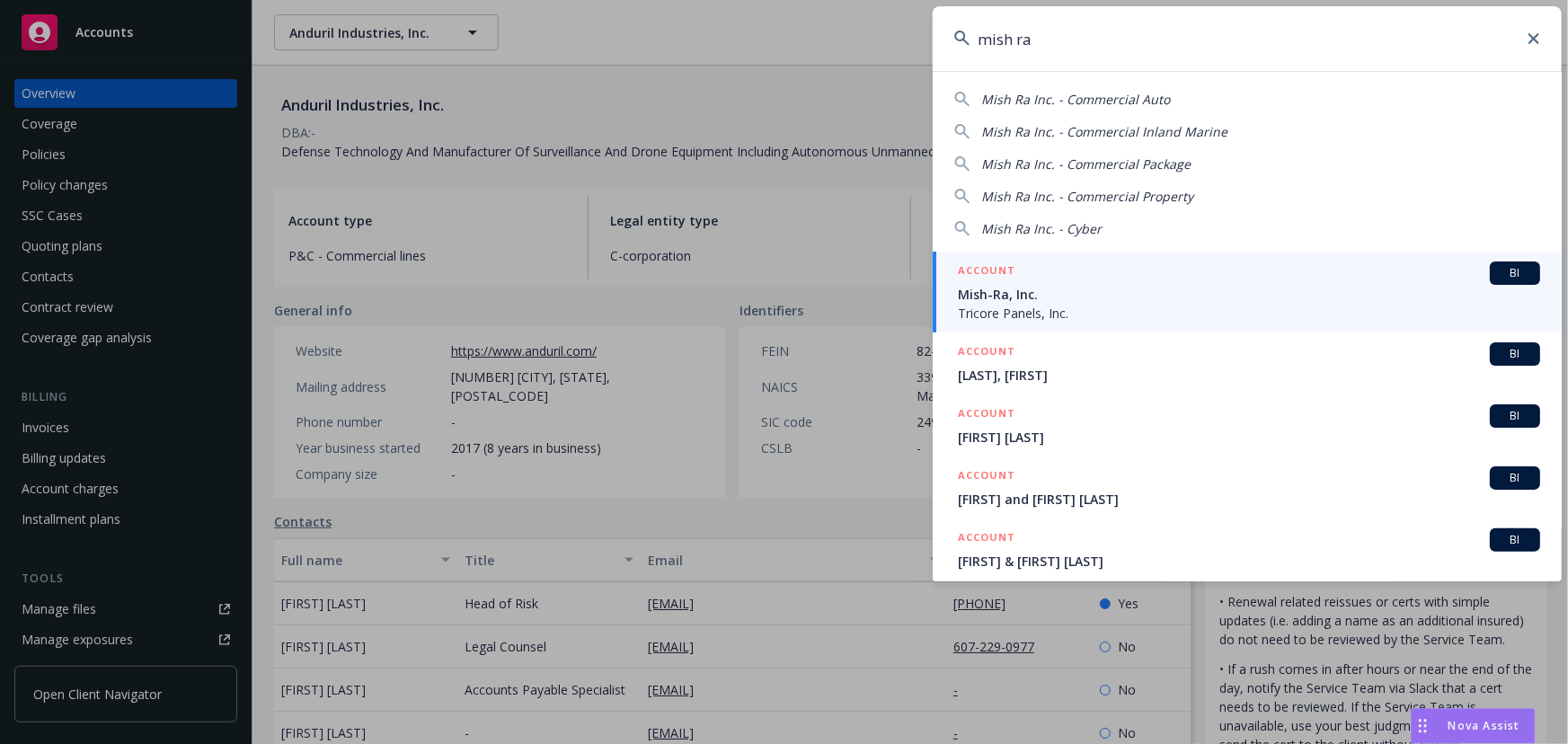 type on "mish ra" 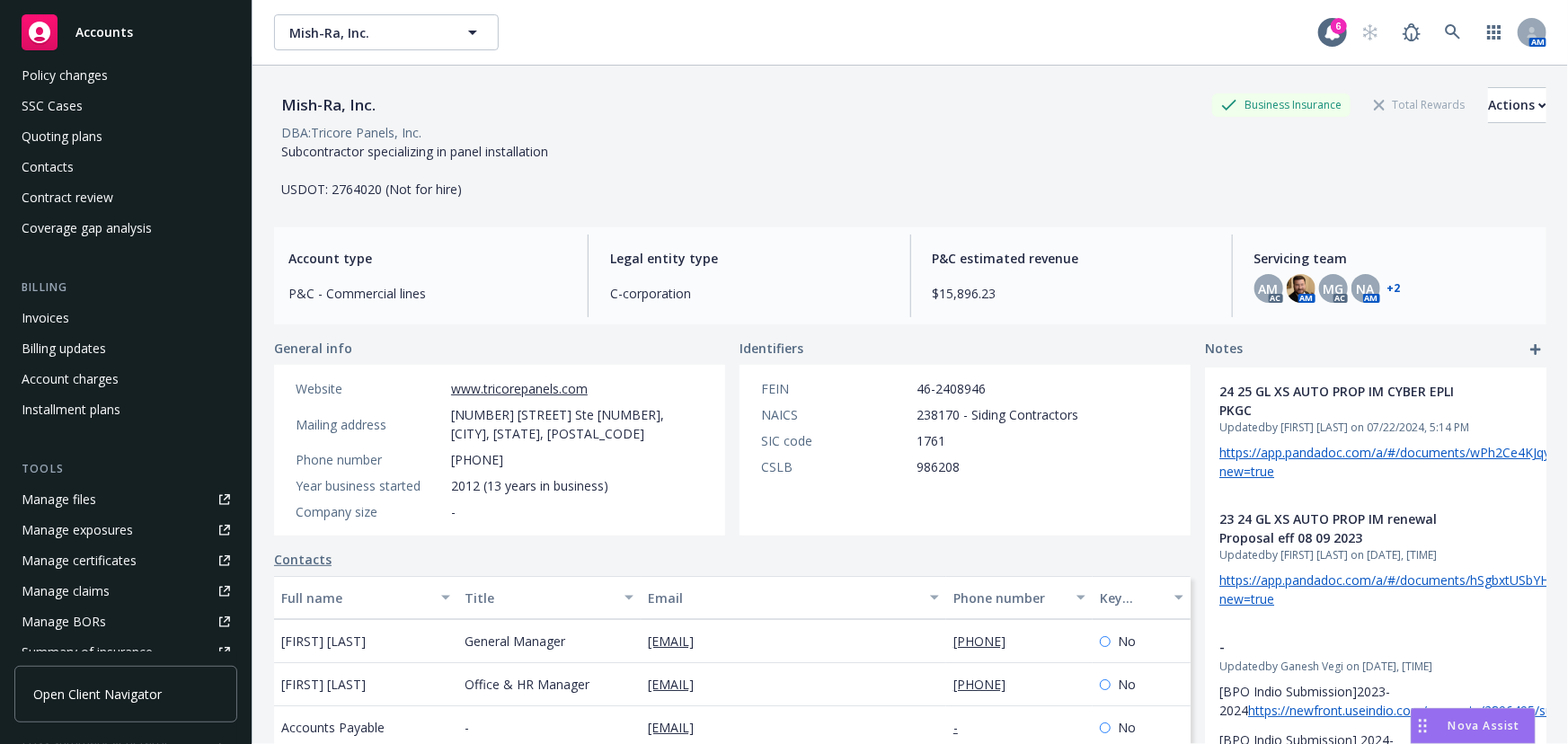 scroll, scrollTop: 408, scrollLeft: 0, axis: vertical 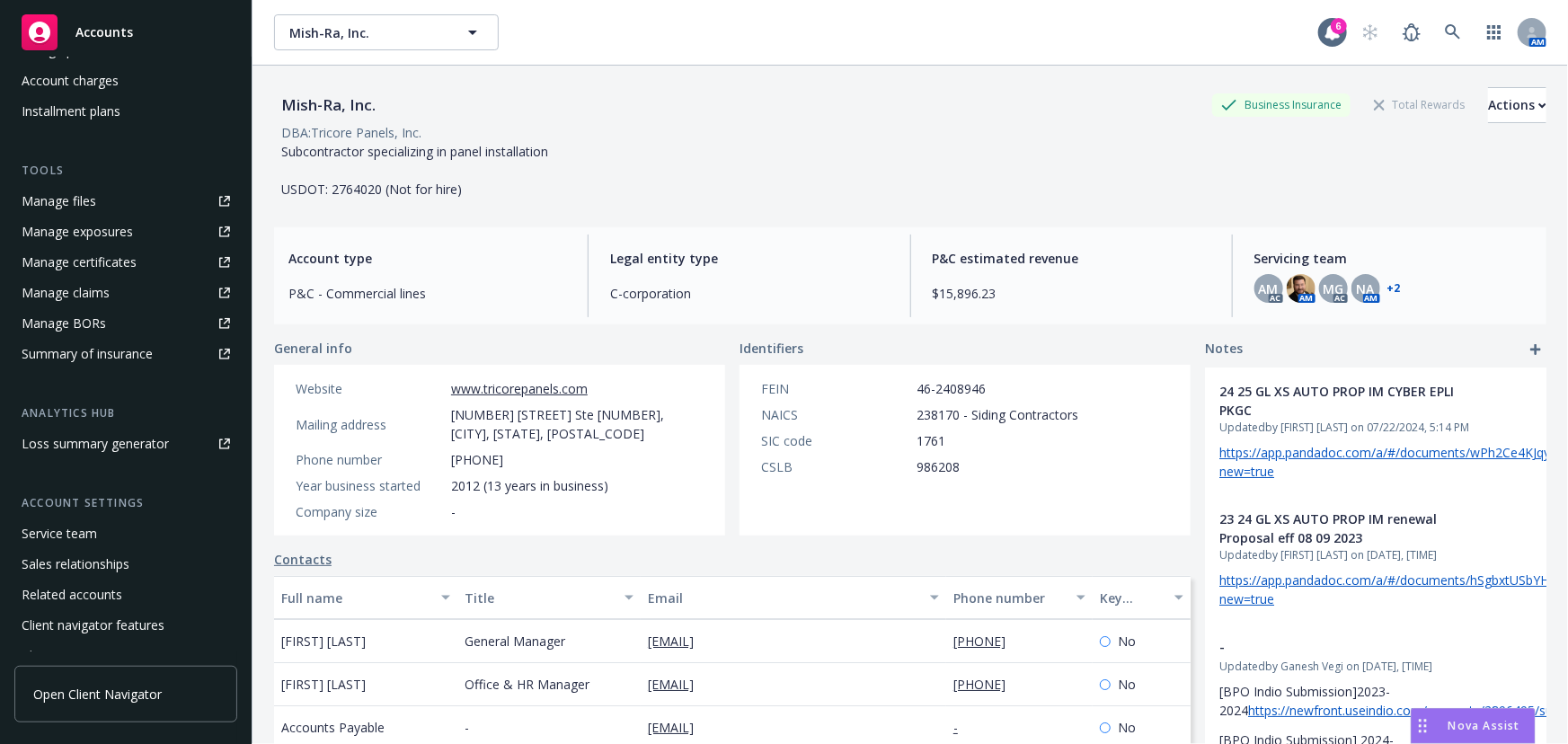 click on "Manage files" at bounding box center (58, 201) 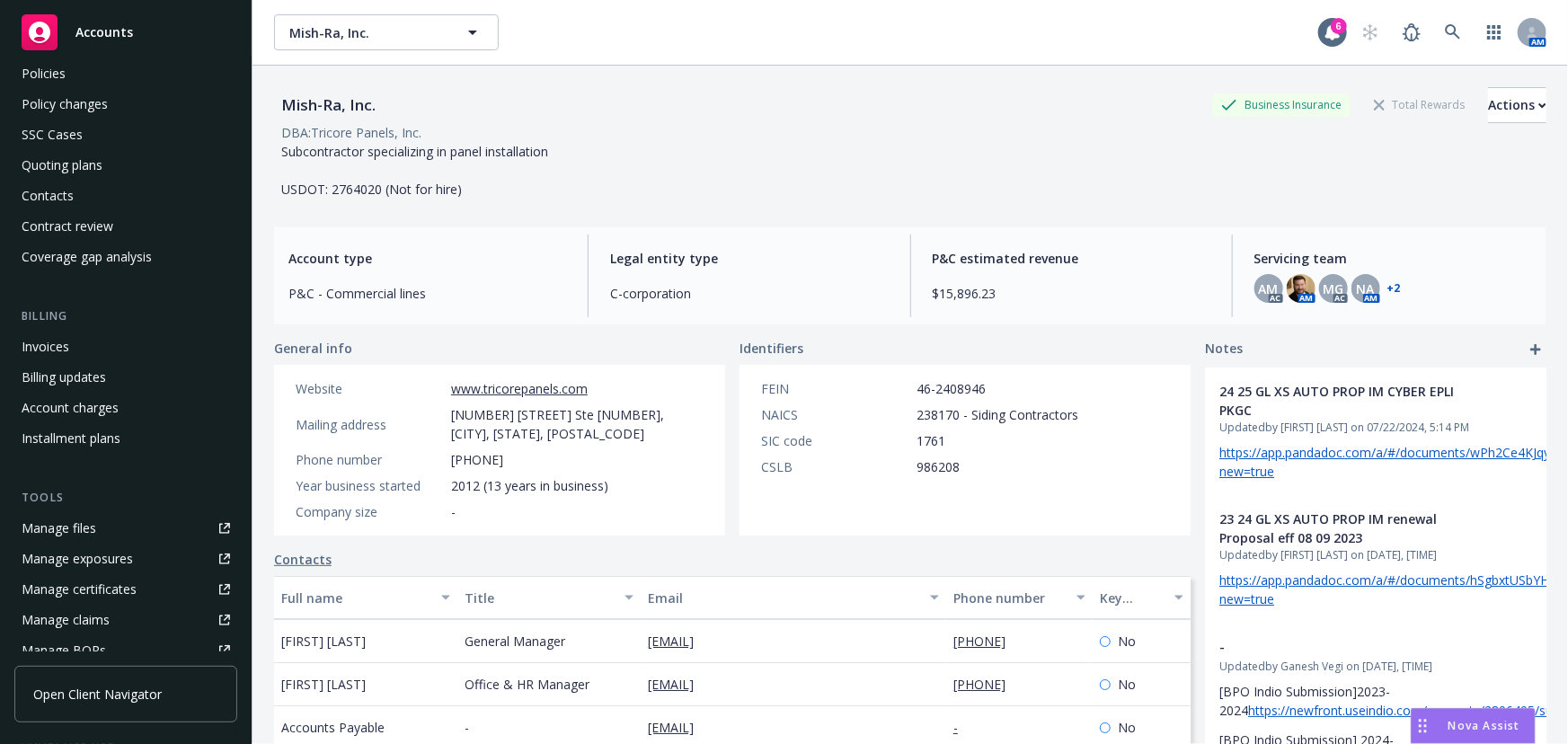 scroll, scrollTop: 0, scrollLeft: 0, axis: both 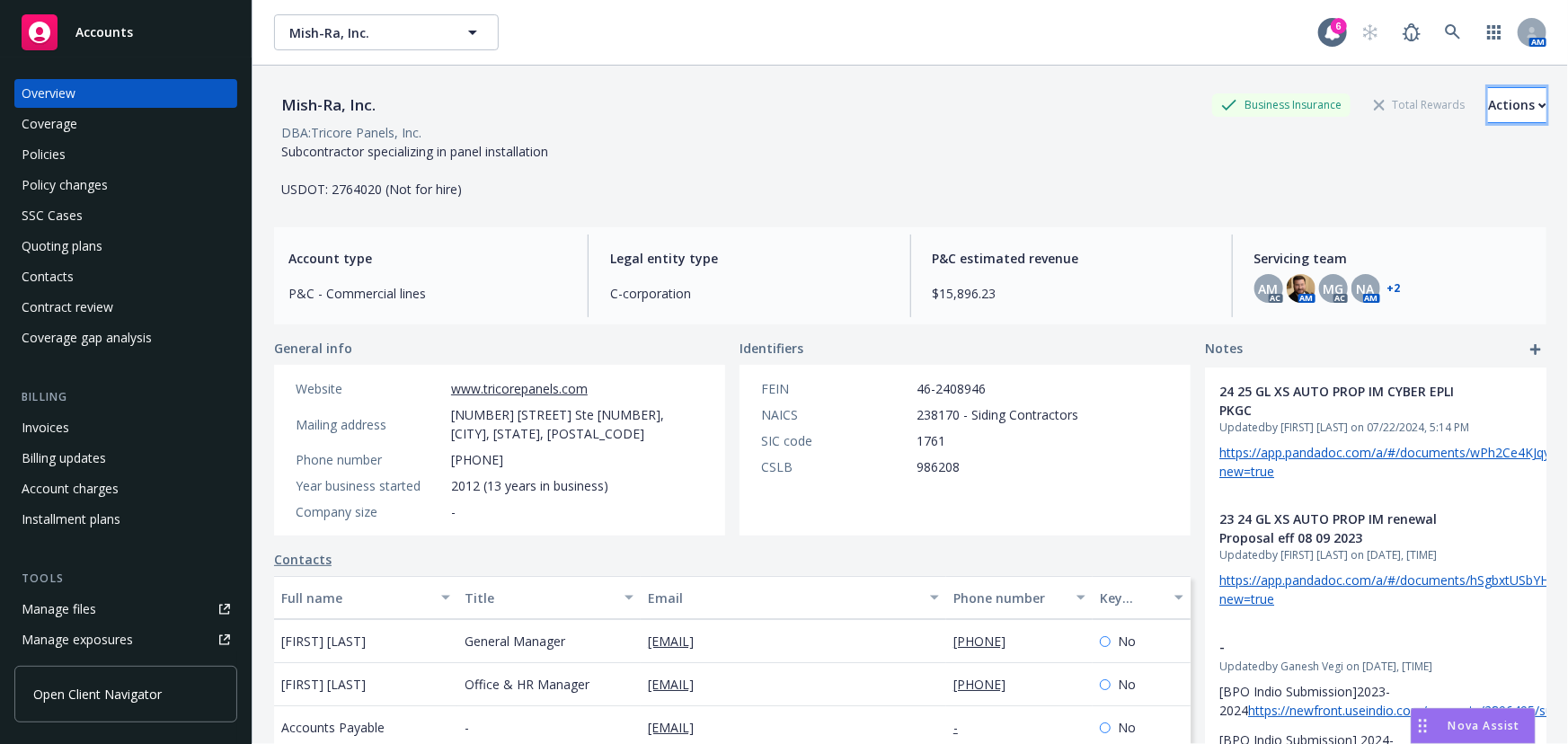 click on "Actions" at bounding box center (1517, 105) 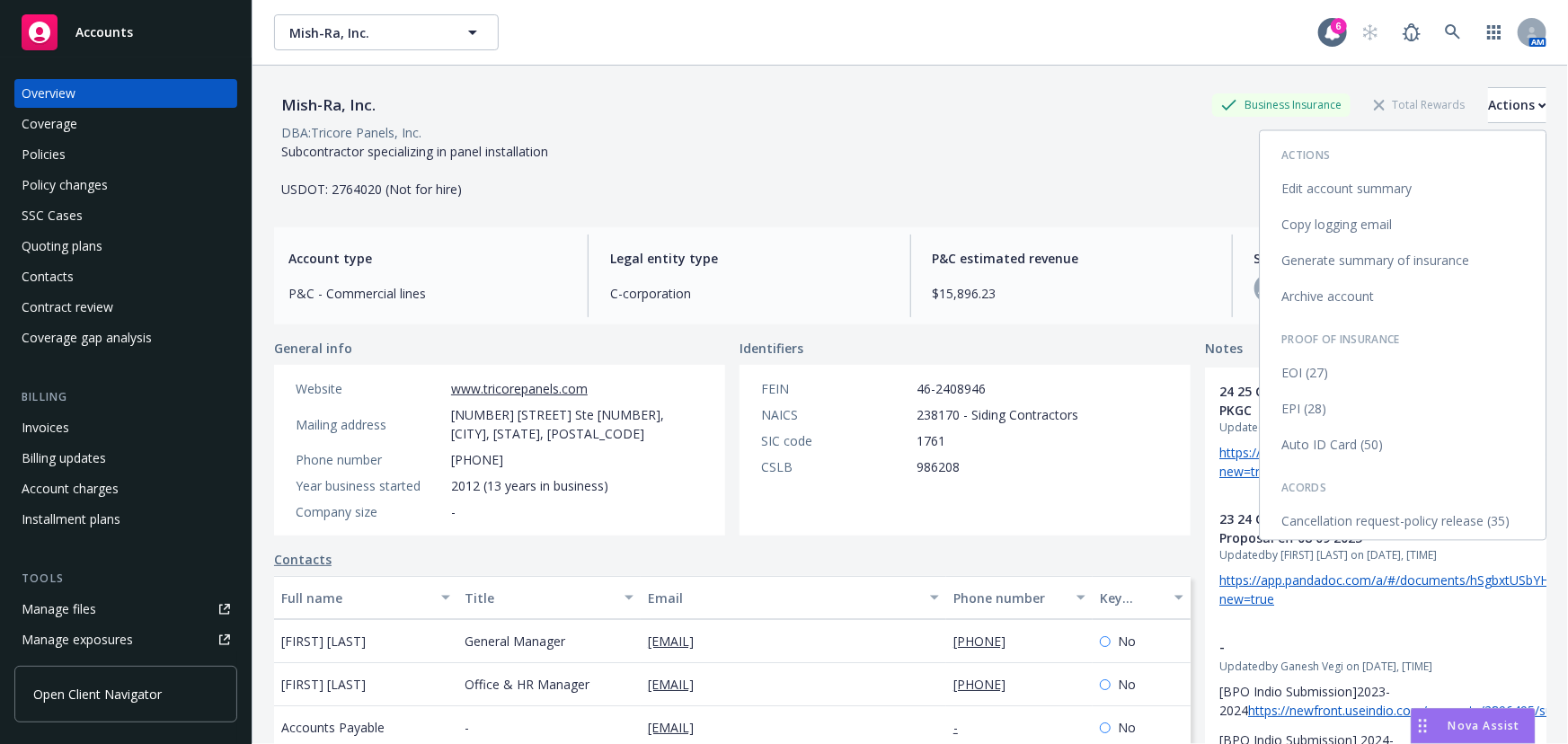 drag, startPoint x: 1317, startPoint y: 369, endPoint x: 1311, endPoint y: 390, distance: 21.84033 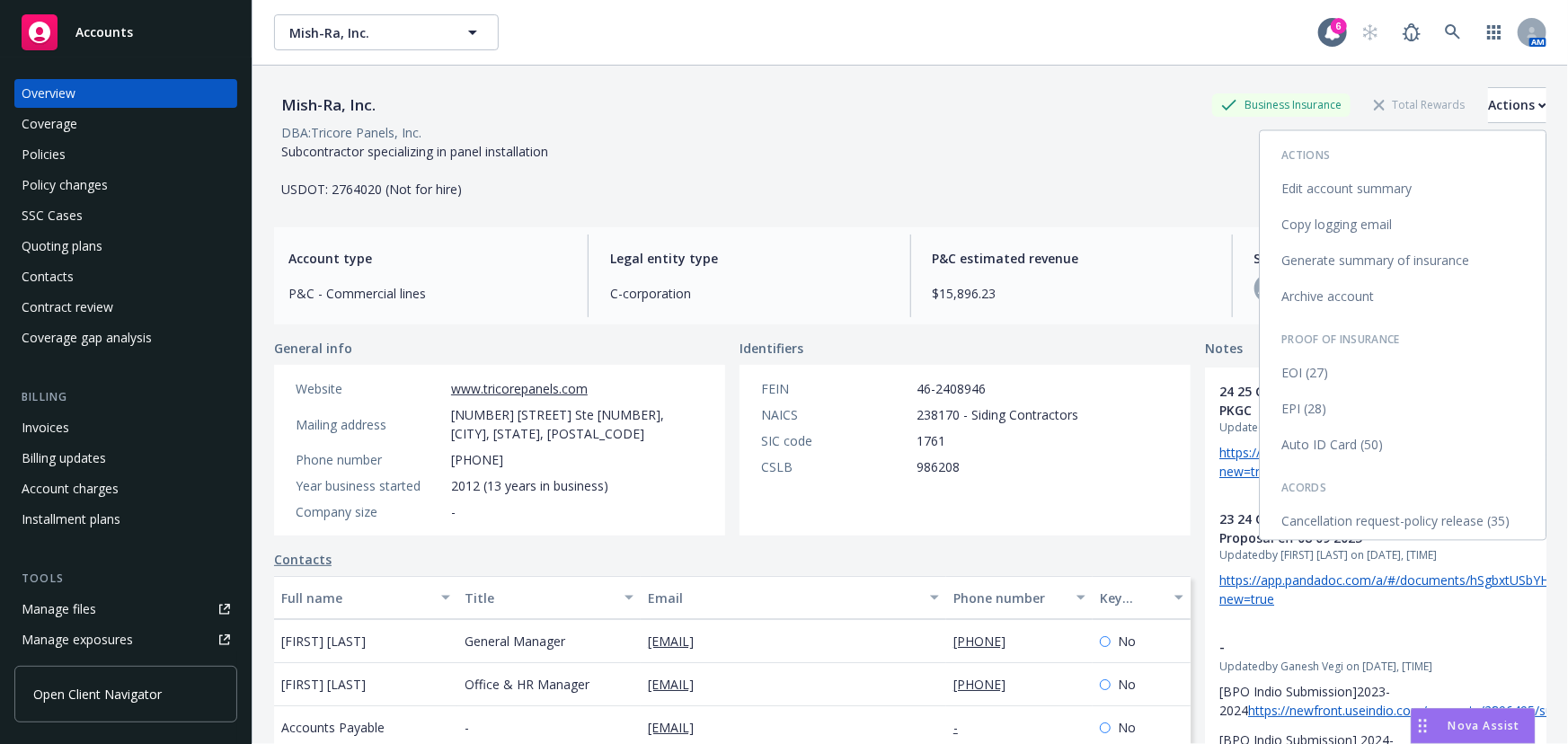 click on "EOI (27)" at bounding box center (1403, 374) 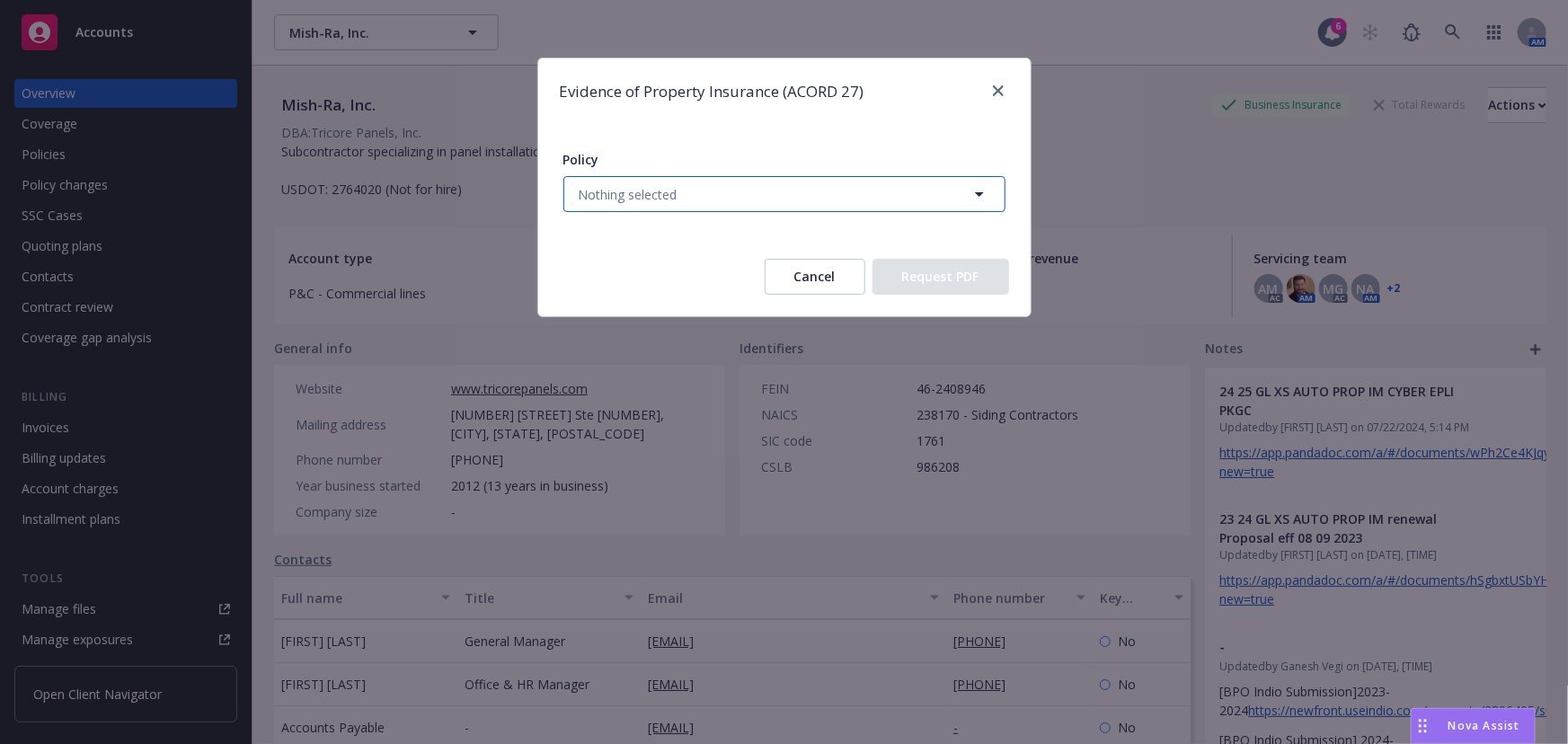 click on "Nothing selected" at bounding box center [784, 194] 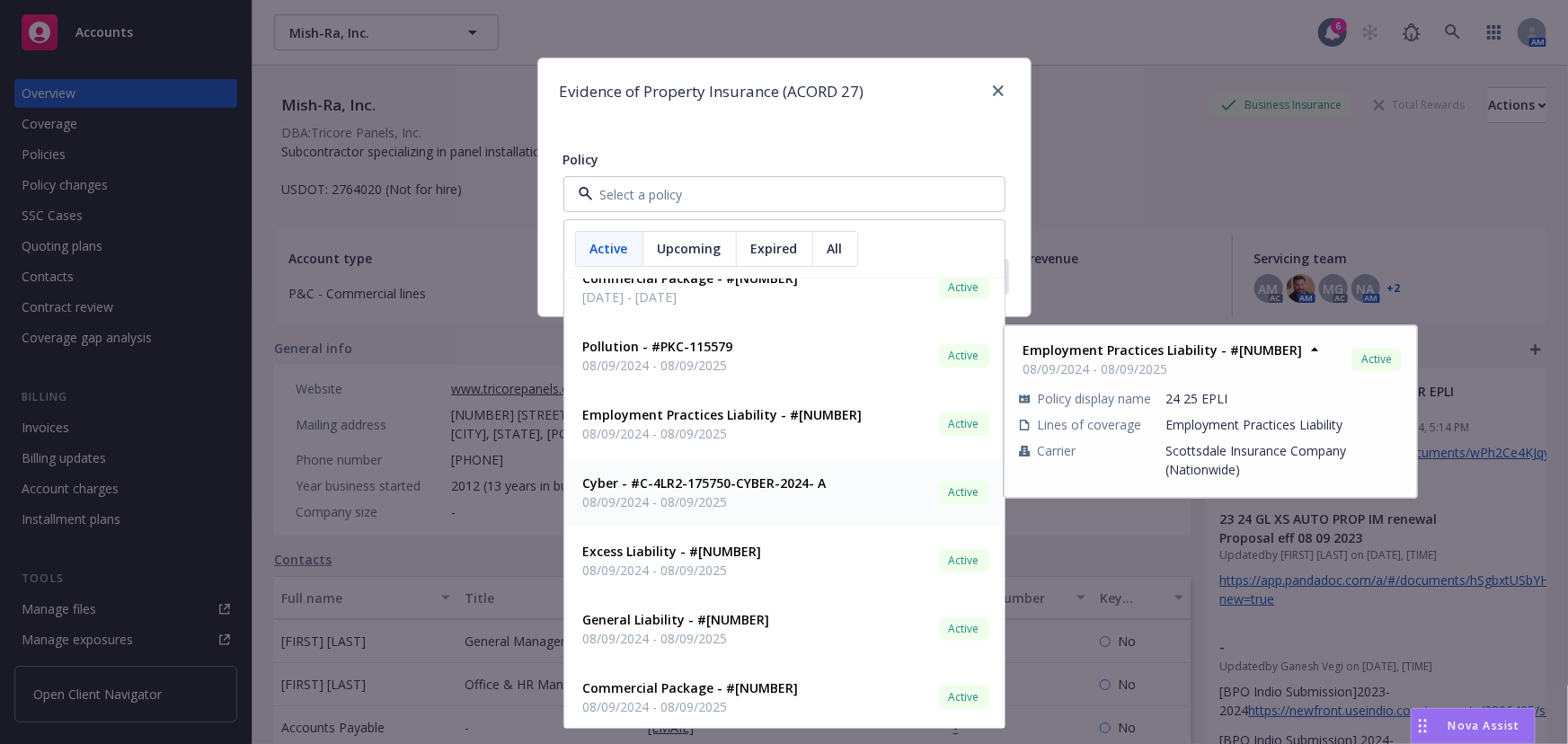 scroll, scrollTop: 97, scrollLeft: 0, axis: vertical 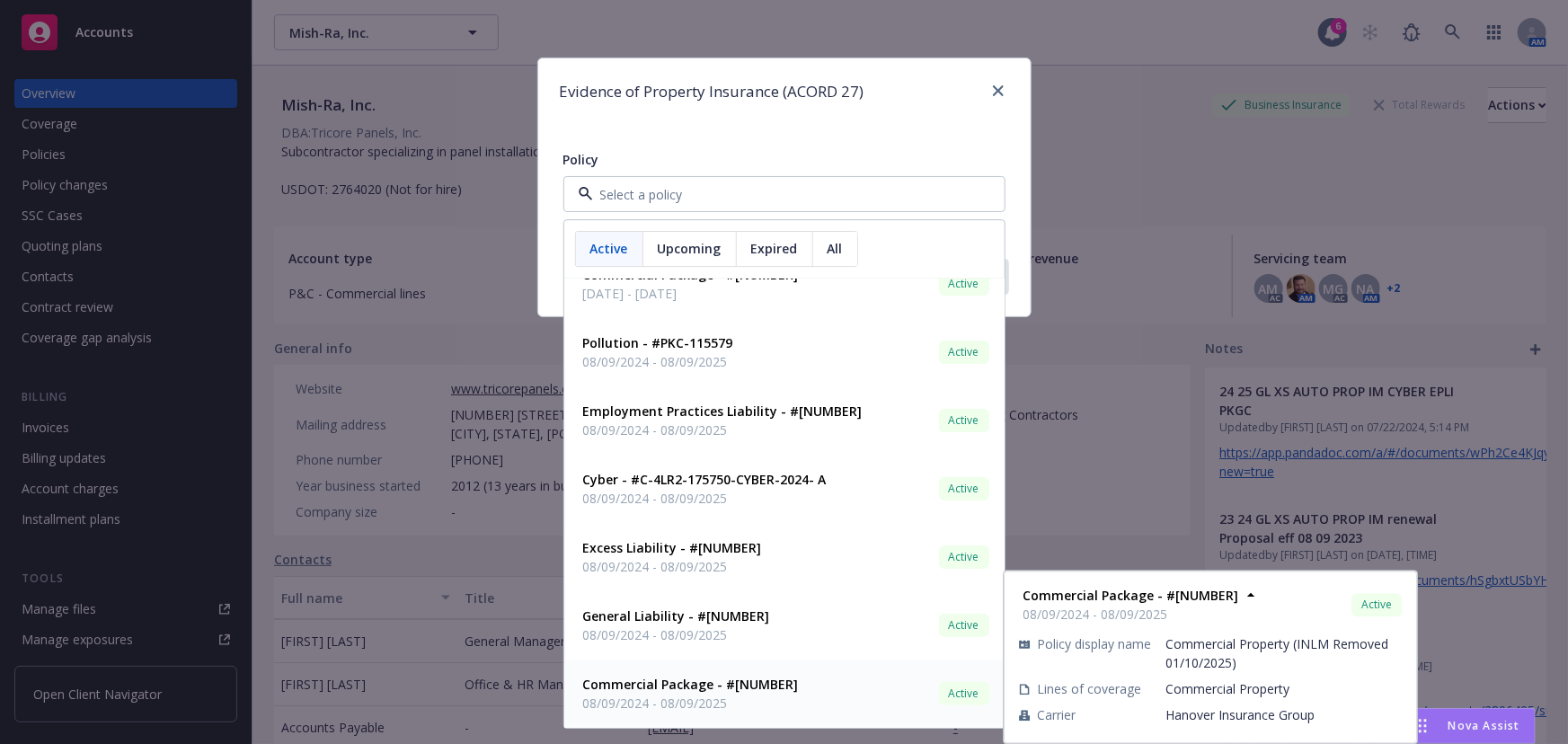 click on "08/09/2024 - 08/09/2025" at bounding box center [691, 704] 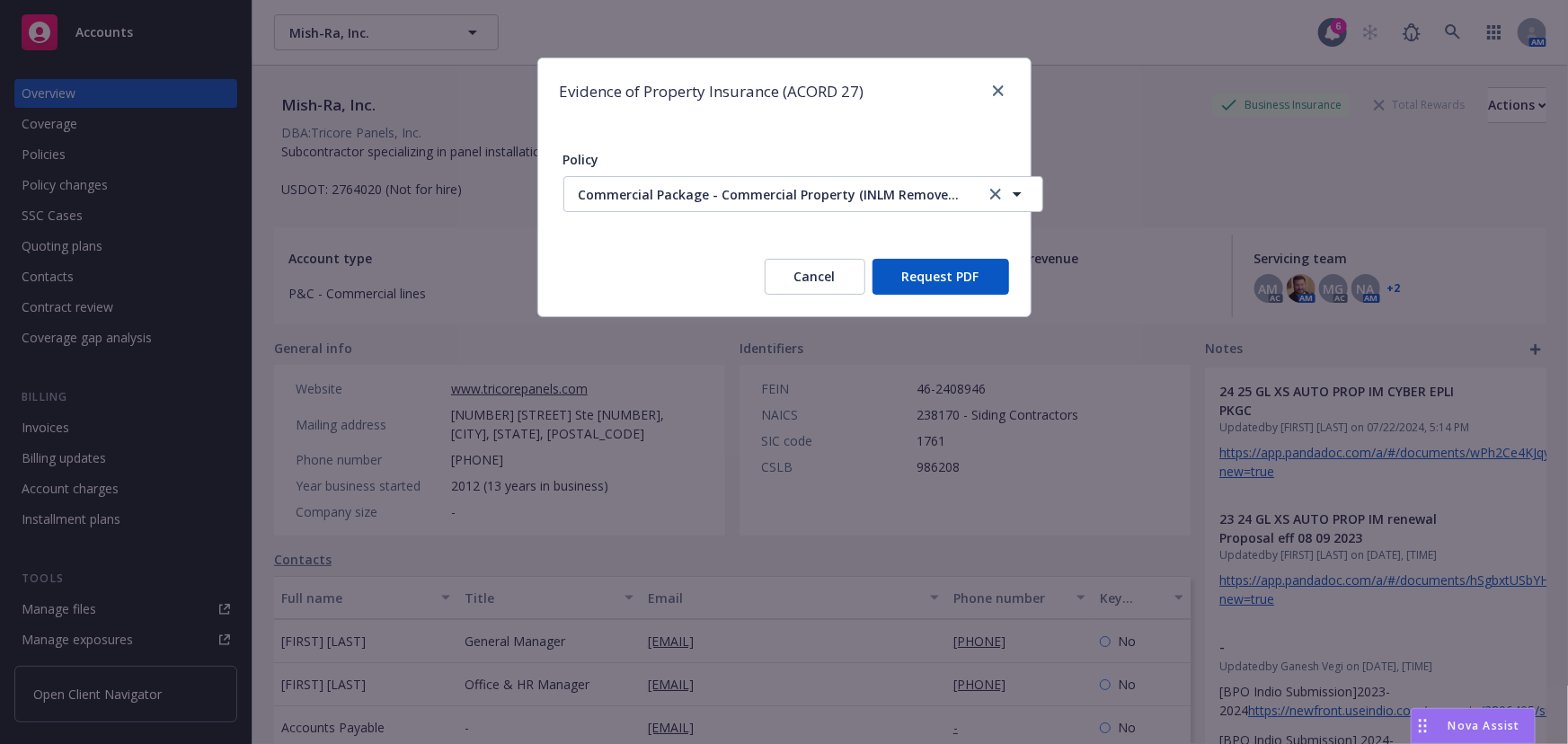 click on "Request PDF" at bounding box center [941, 277] 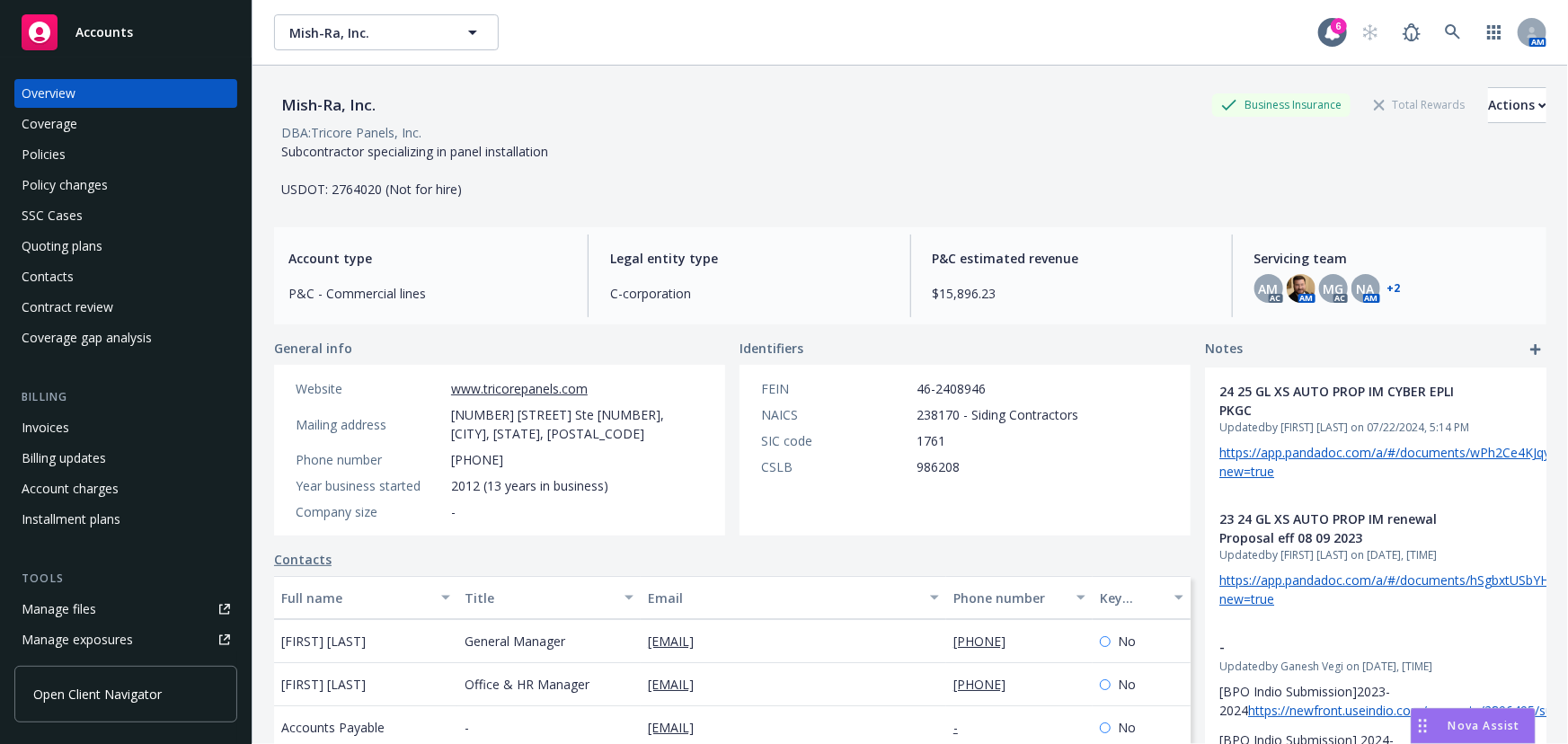 click on "Policies" at bounding box center [126, 155] 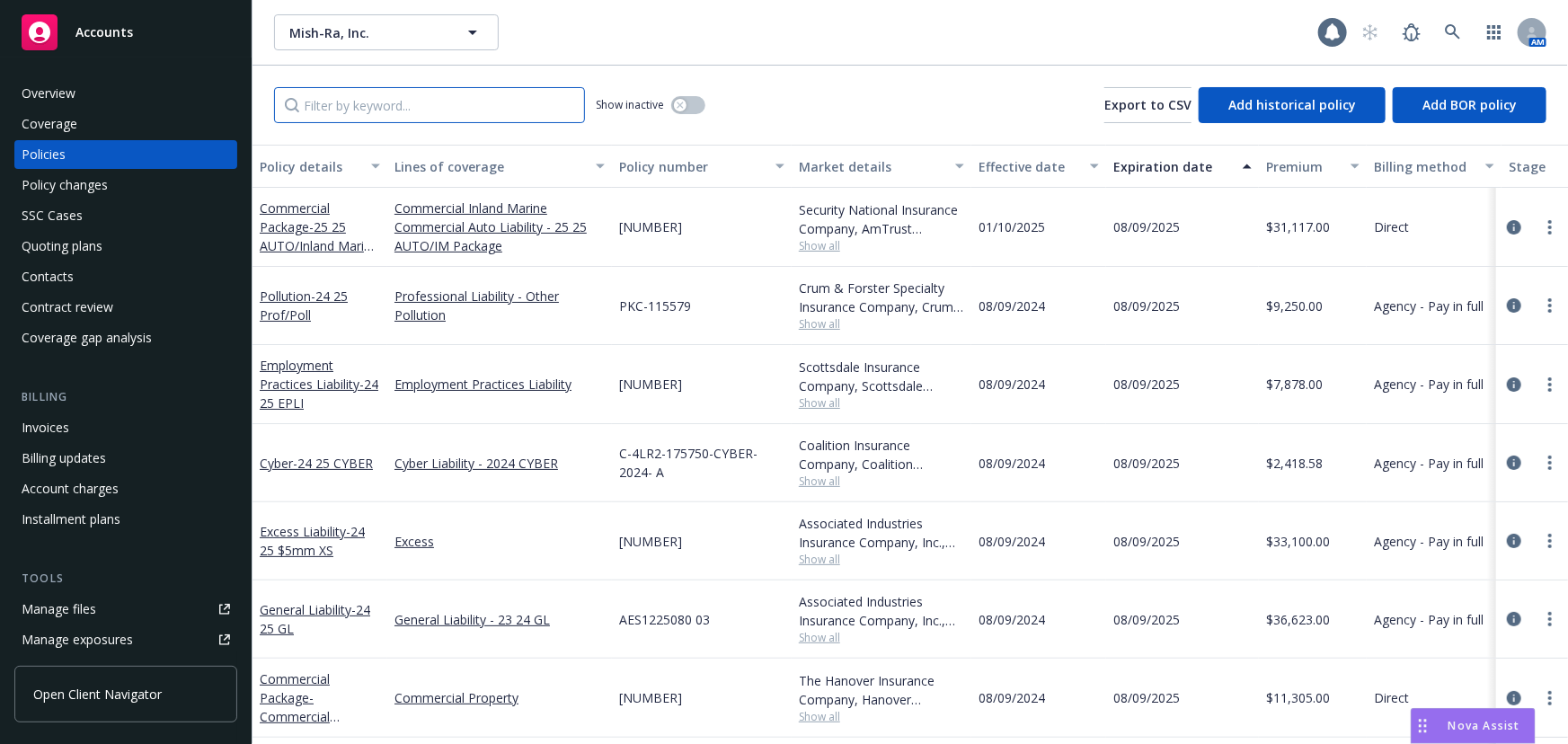 click at bounding box center [430, 105] 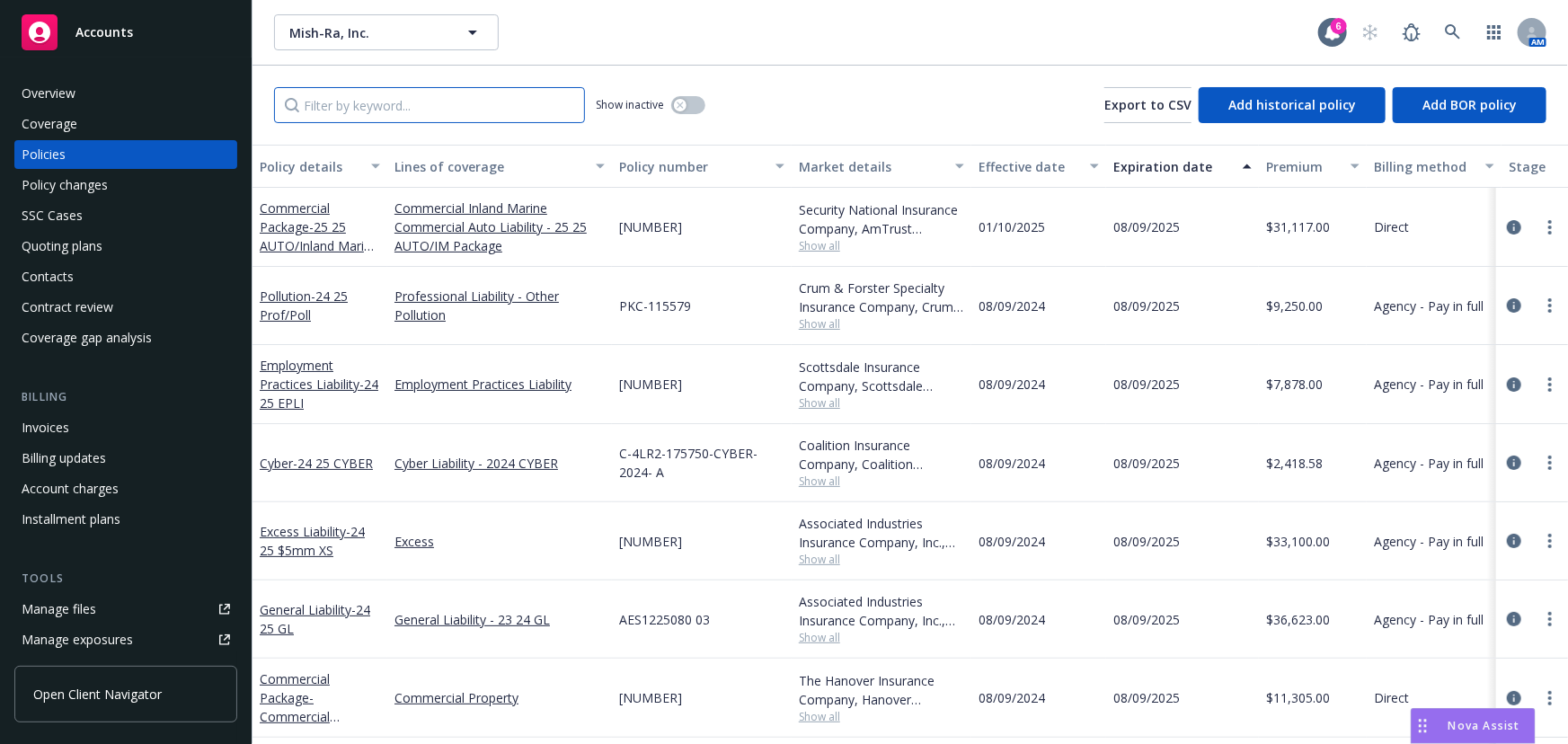 scroll, scrollTop: 81, scrollLeft: 0, axis: vertical 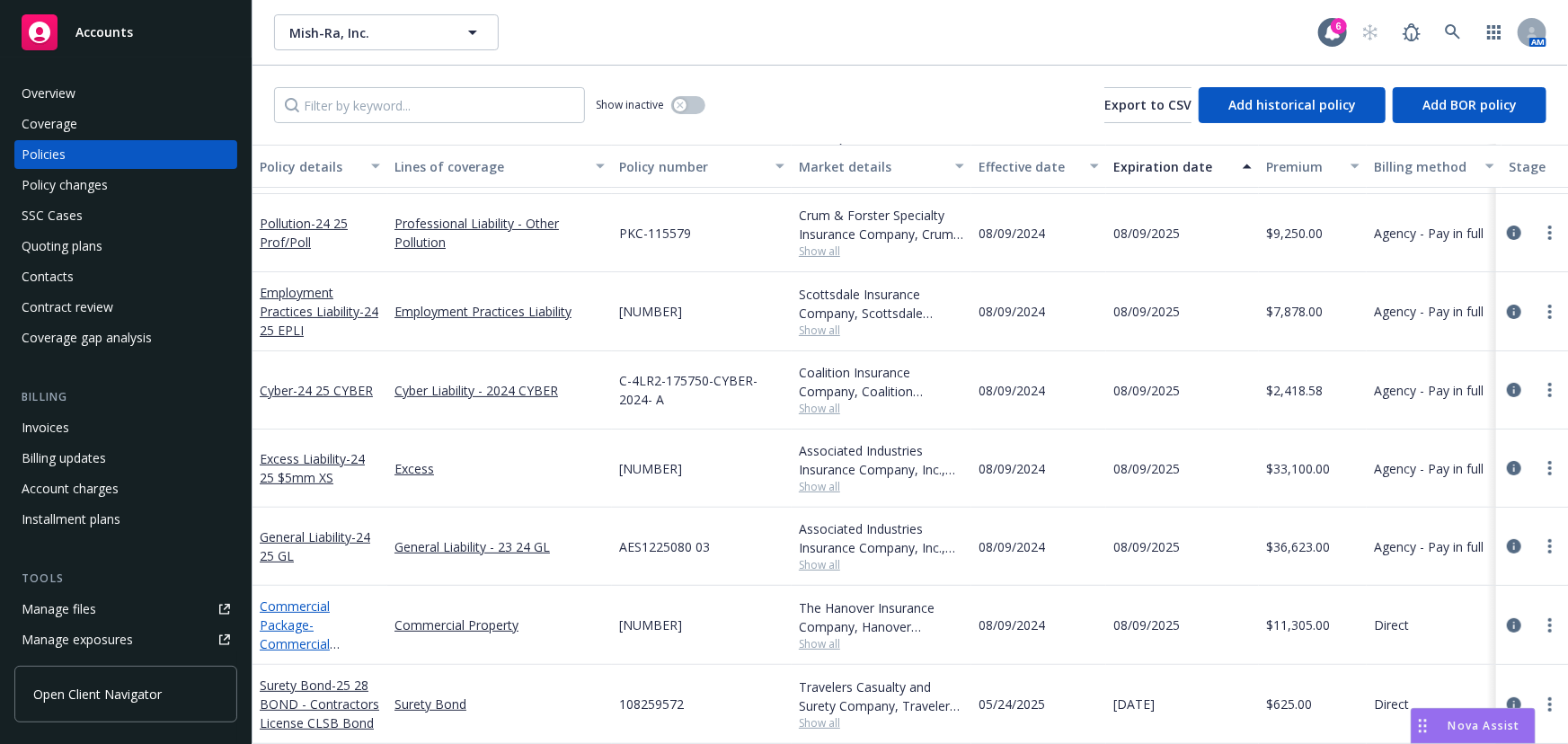 click on "Commercial Package  -  Commercial Property (INLM Removed 01/10/2025)" at bounding box center (305, 653) 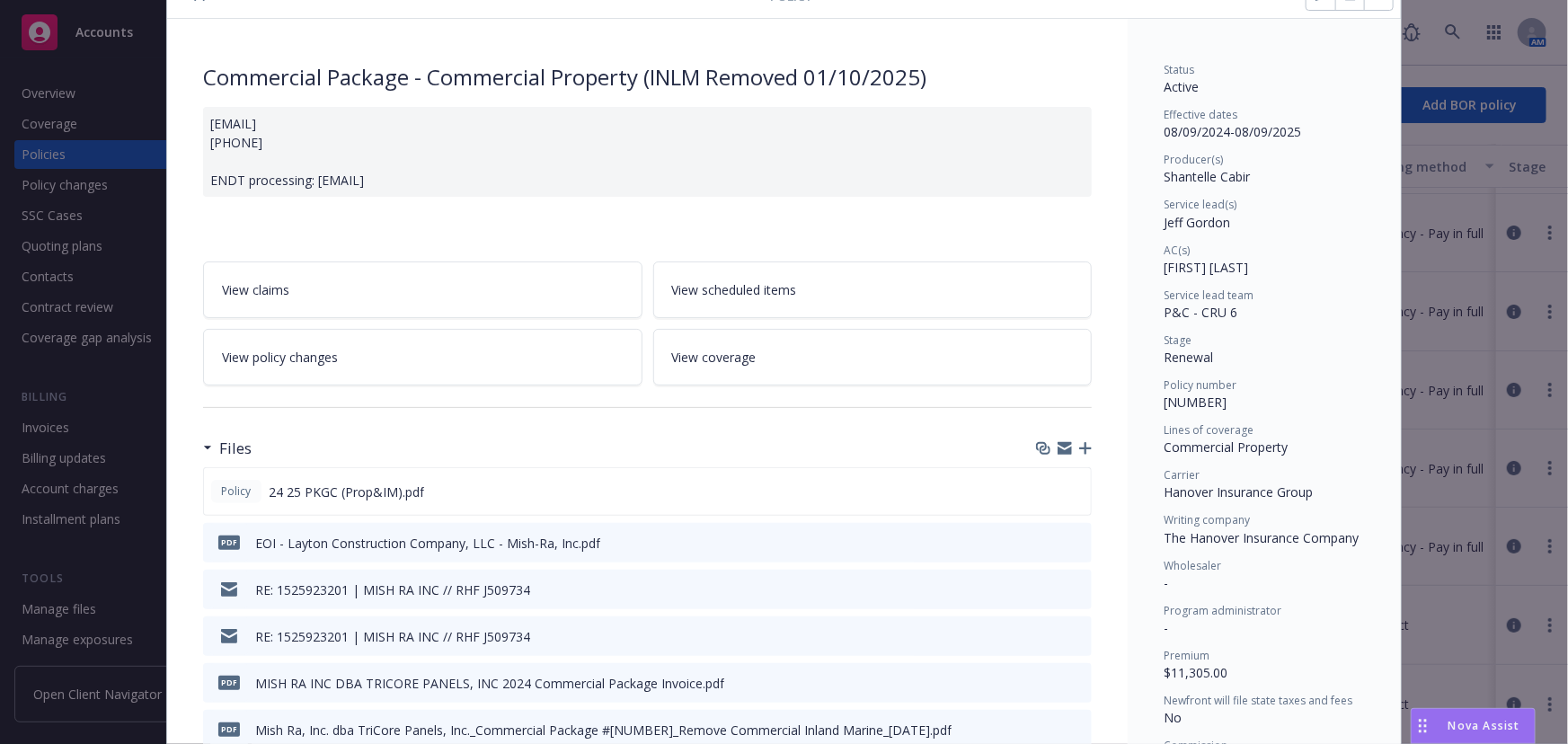 scroll, scrollTop: 163, scrollLeft: 0, axis: vertical 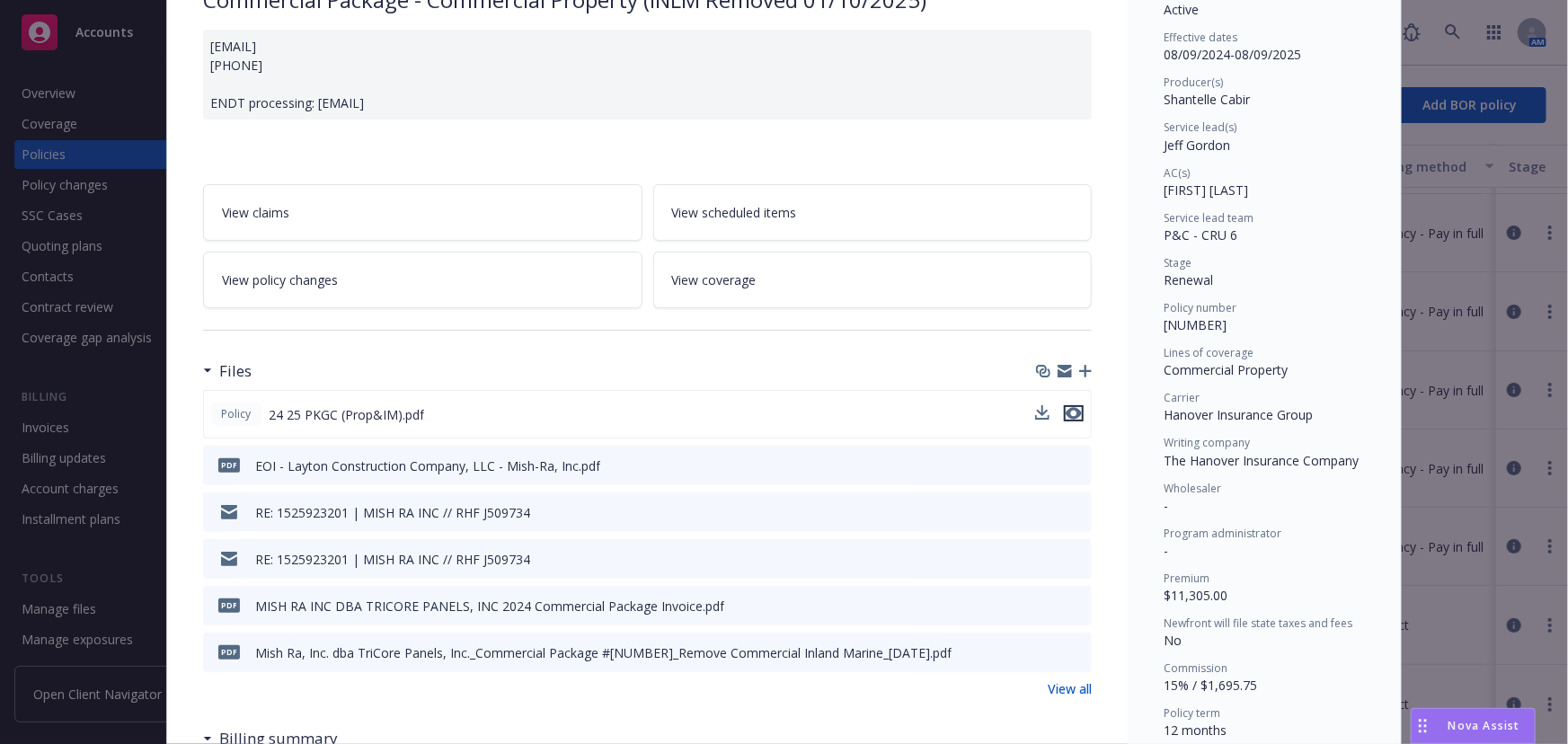 click 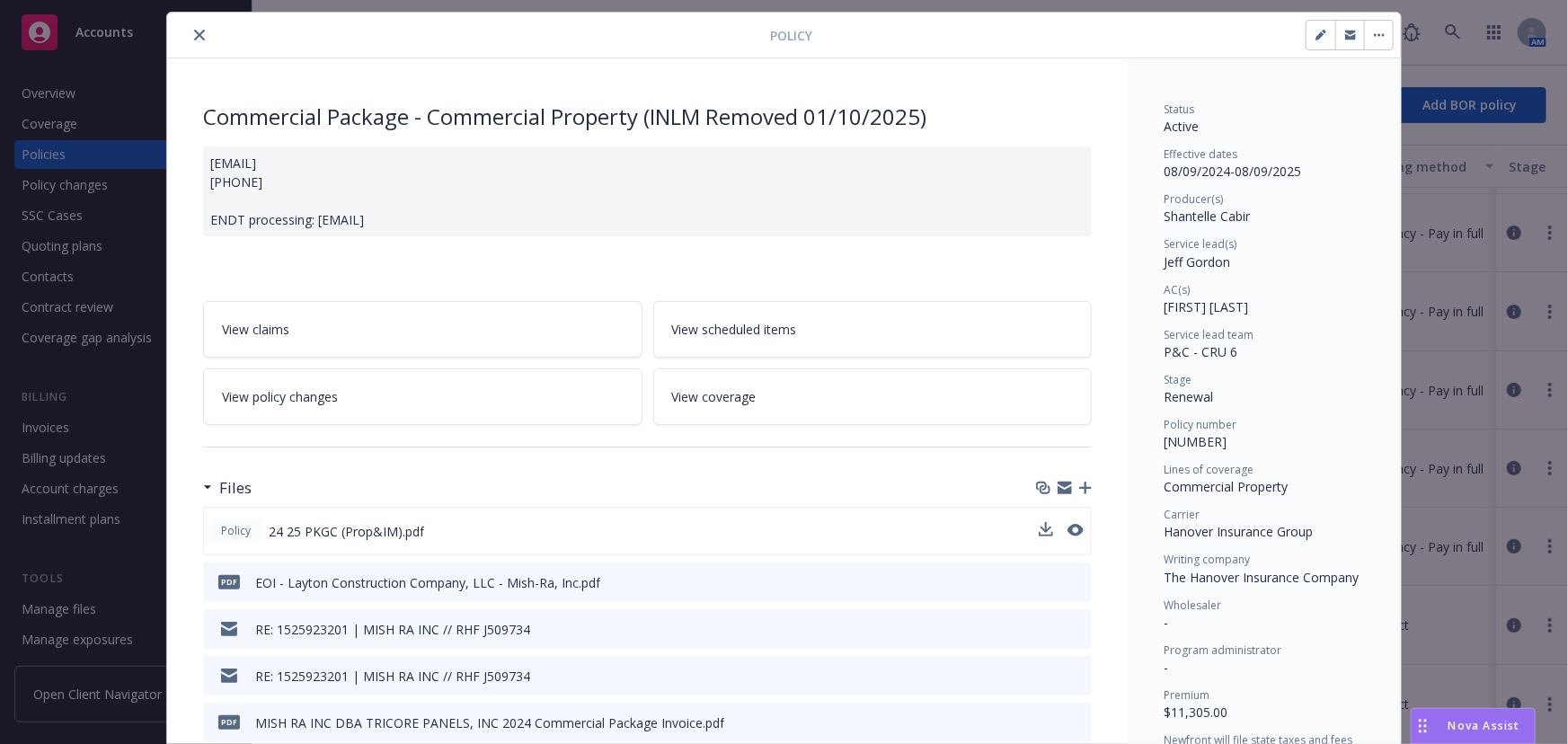 scroll, scrollTop: 0, scrollLeft: 0, axis: both 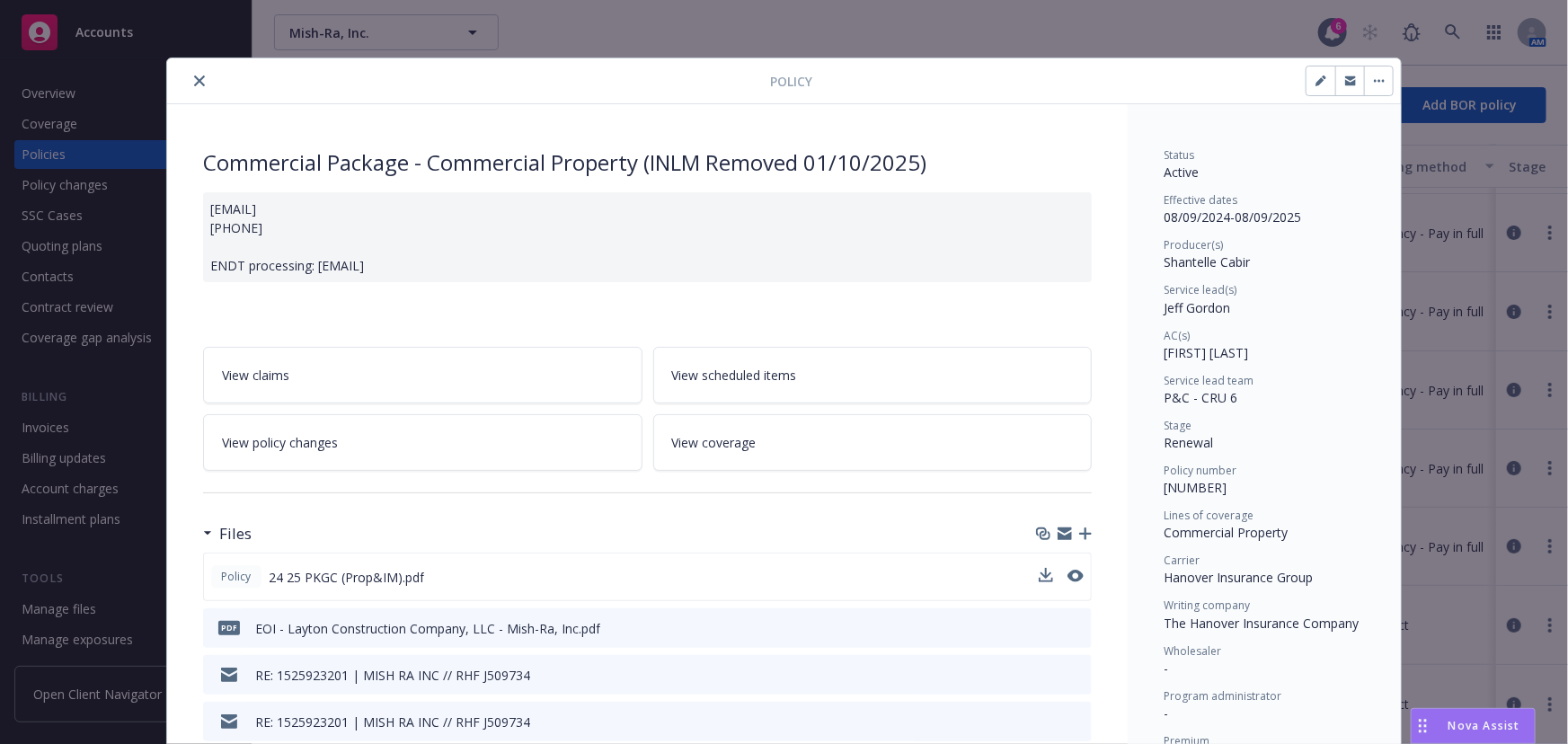 click at bounding box center [199, 81] 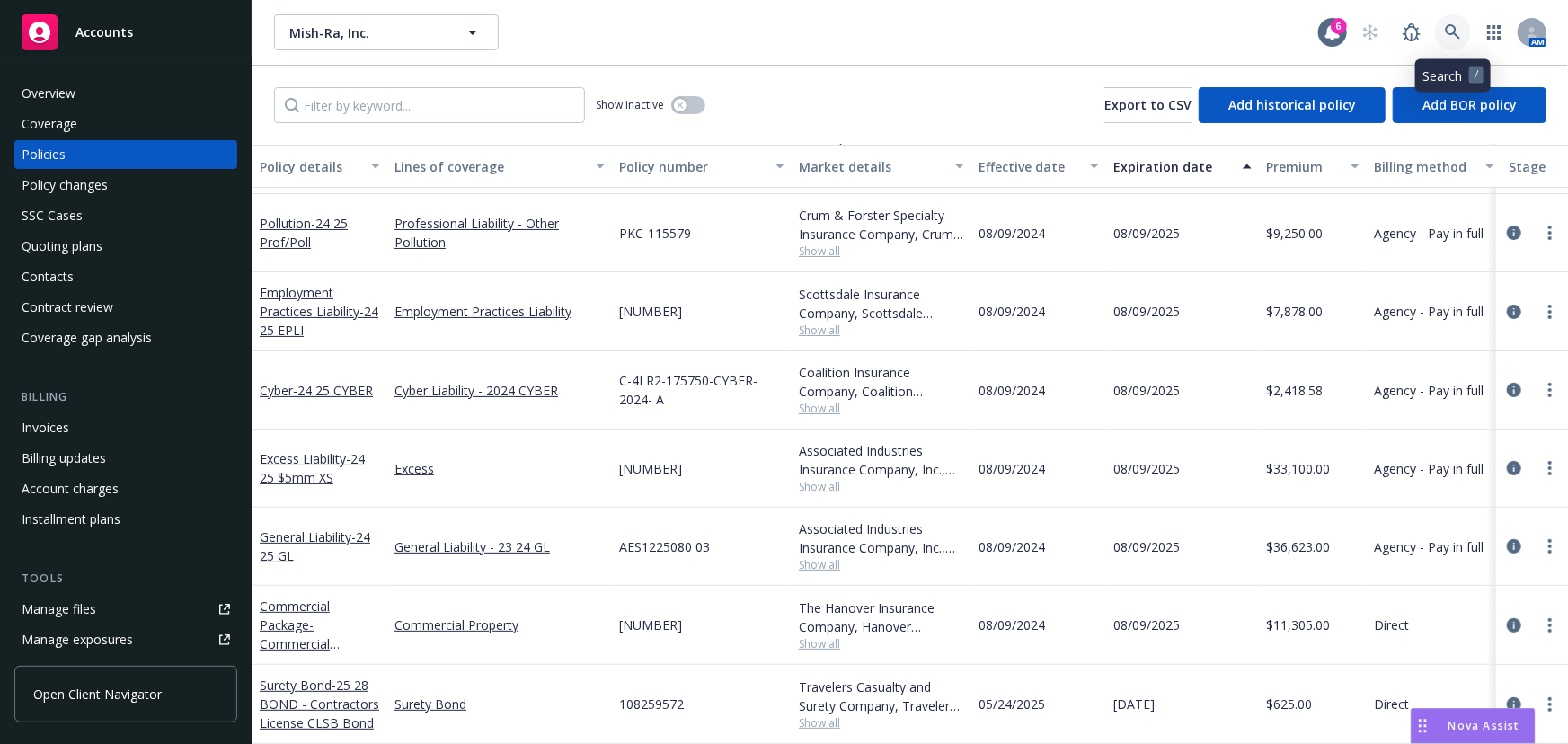 click at bounding box center (1453, 32) 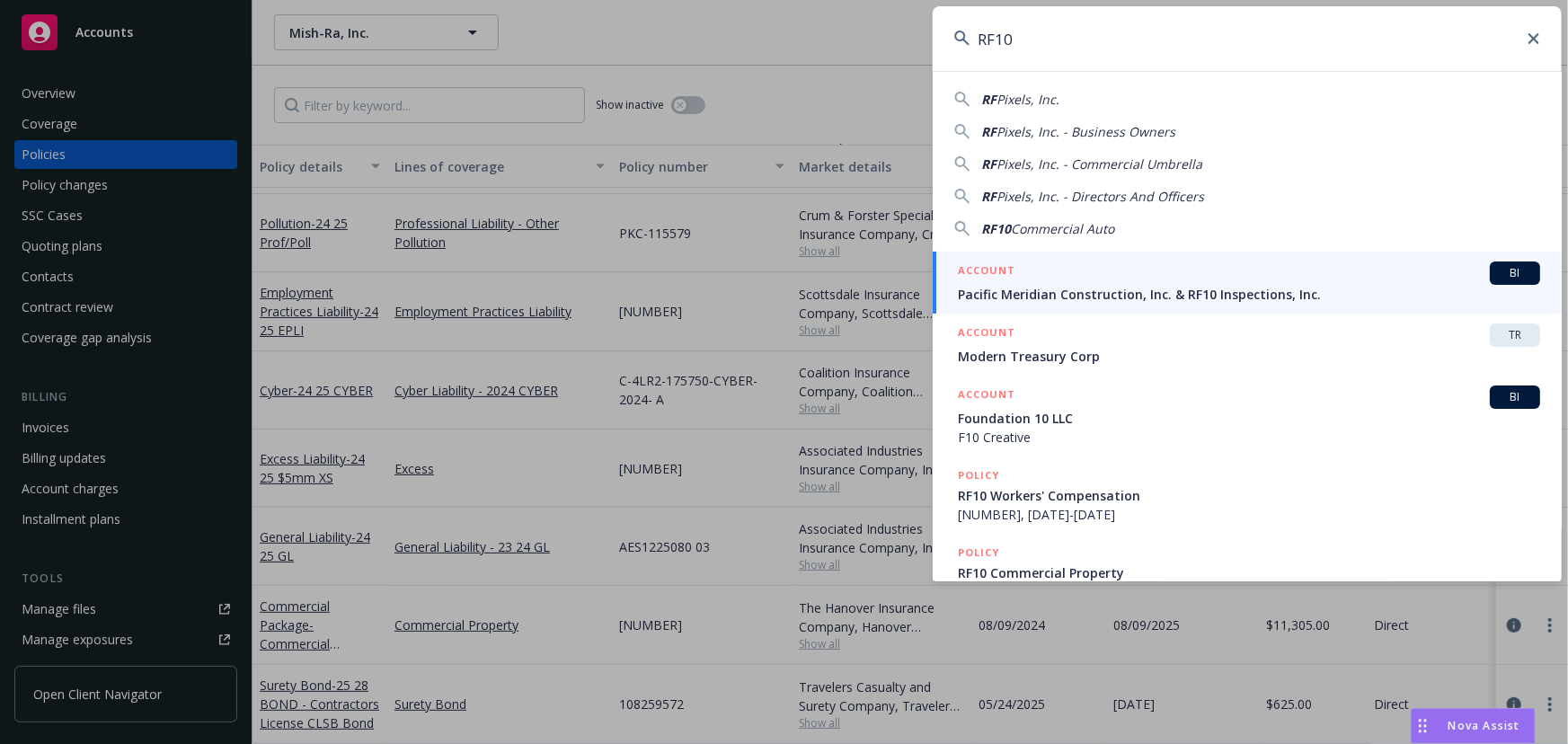 type on "RF10" 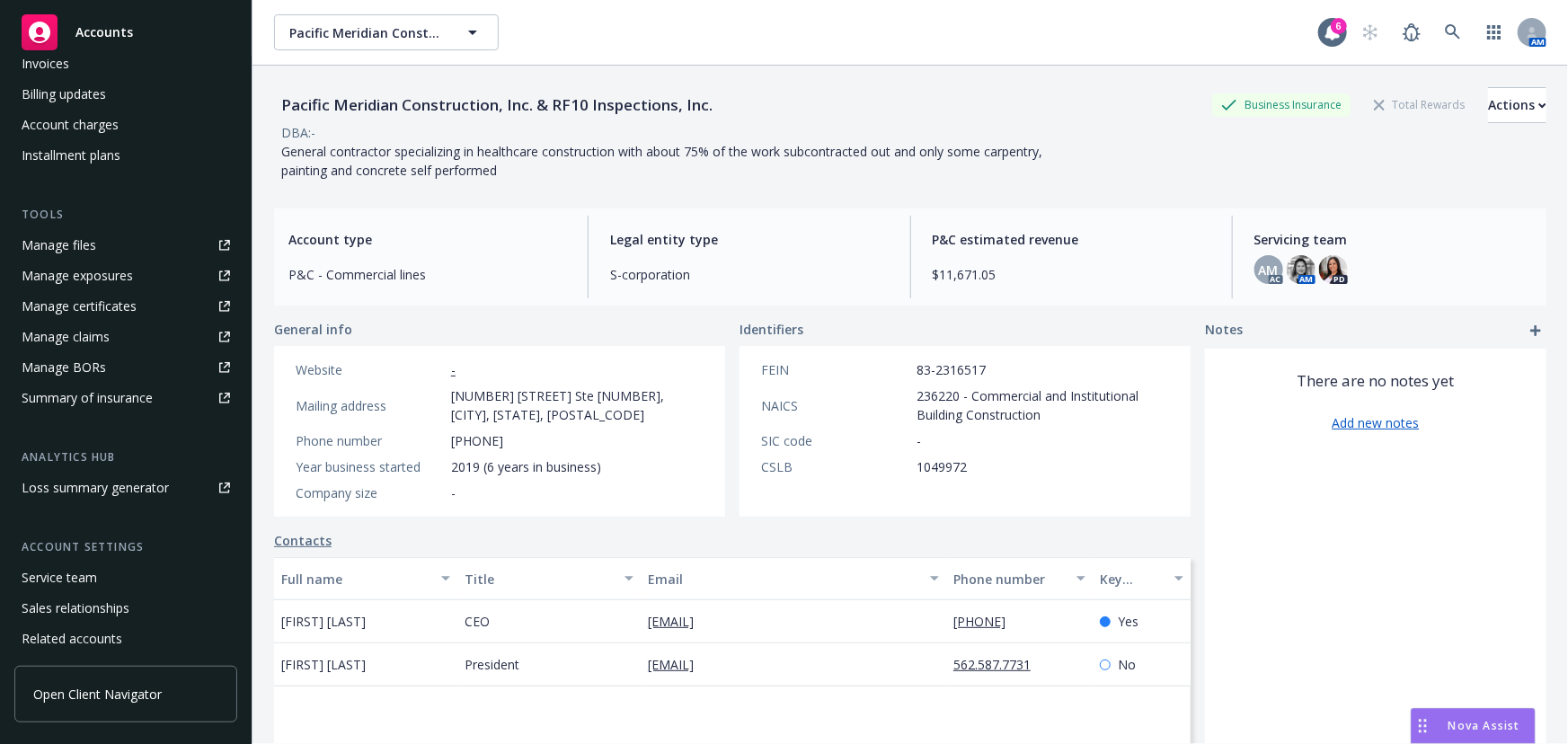 scroll, scrollTop: 426, scrollLeft: 0, axis: vertical 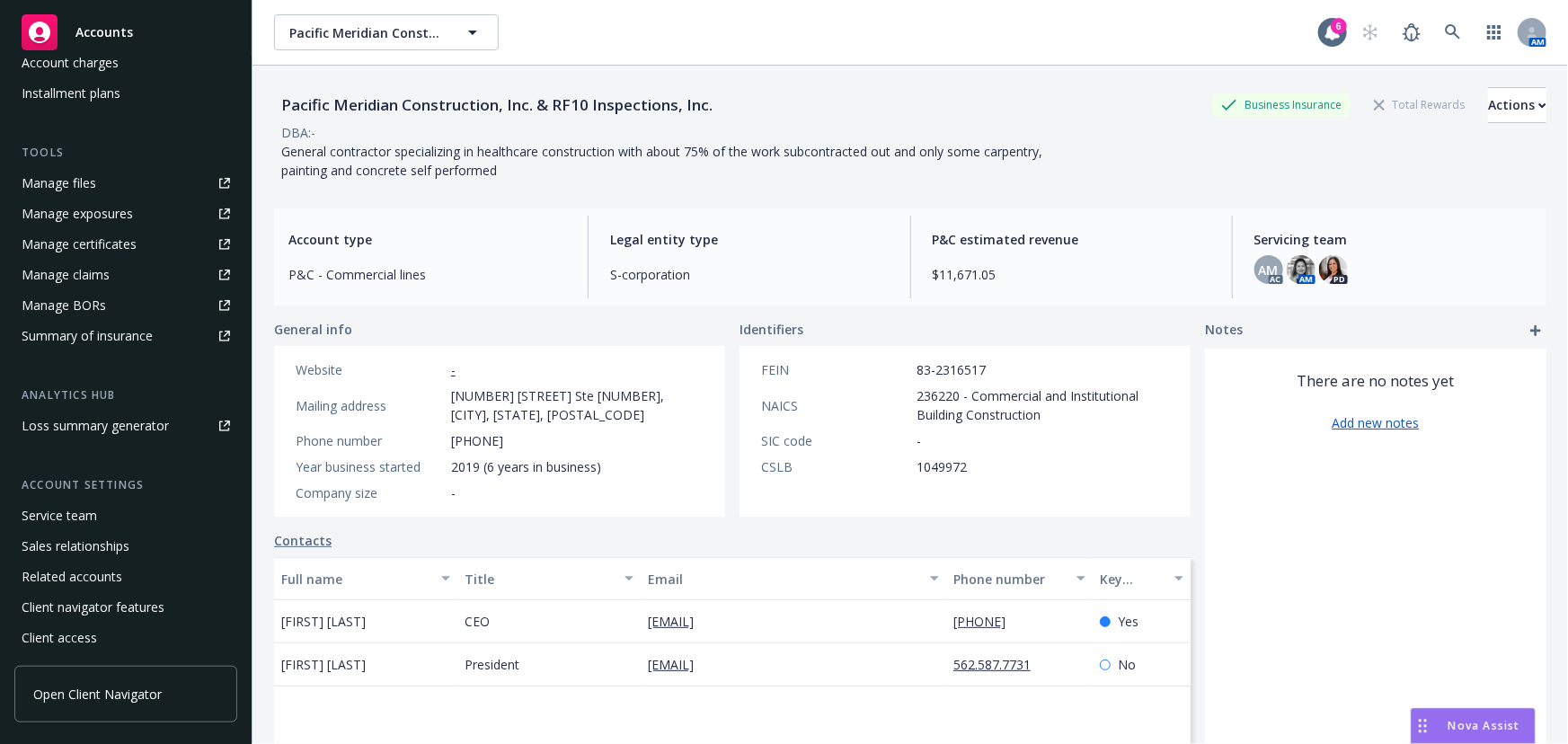 click on "Manage certificates" at bounding box center [79, 244] 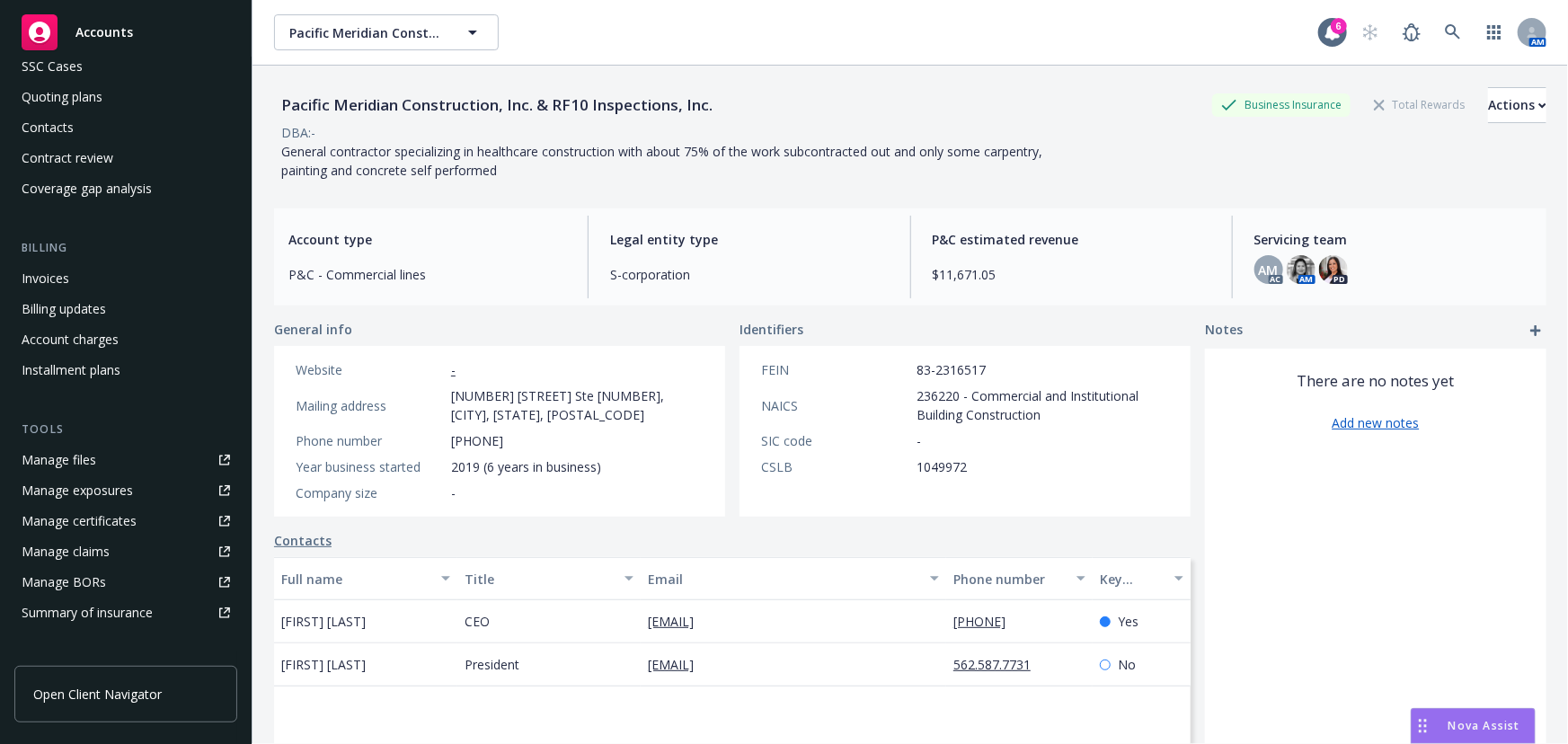 scroll, scrollTop: 0, scrollLeft: 0, axis: both 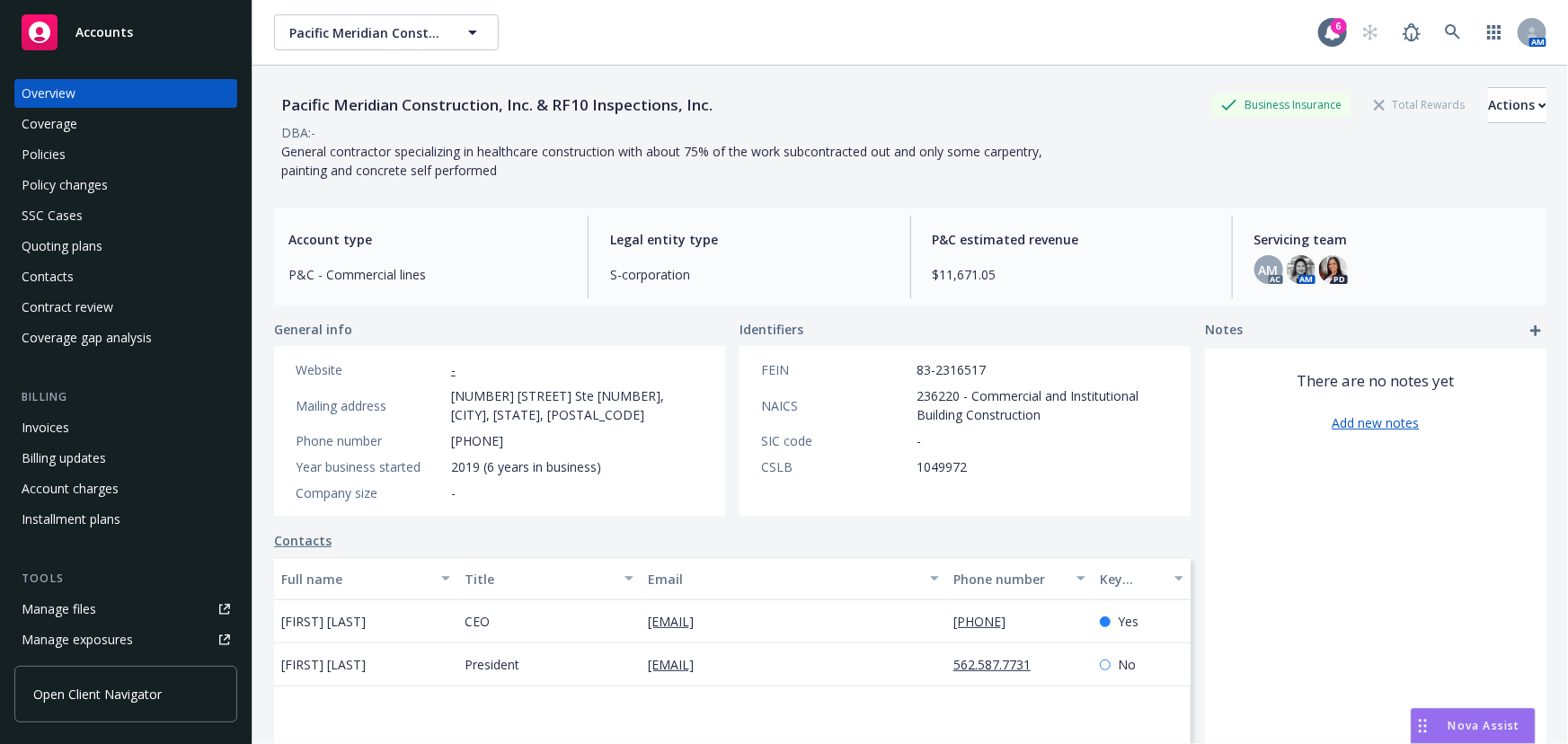 click on "Coverage" at bounding box center (126, 124) 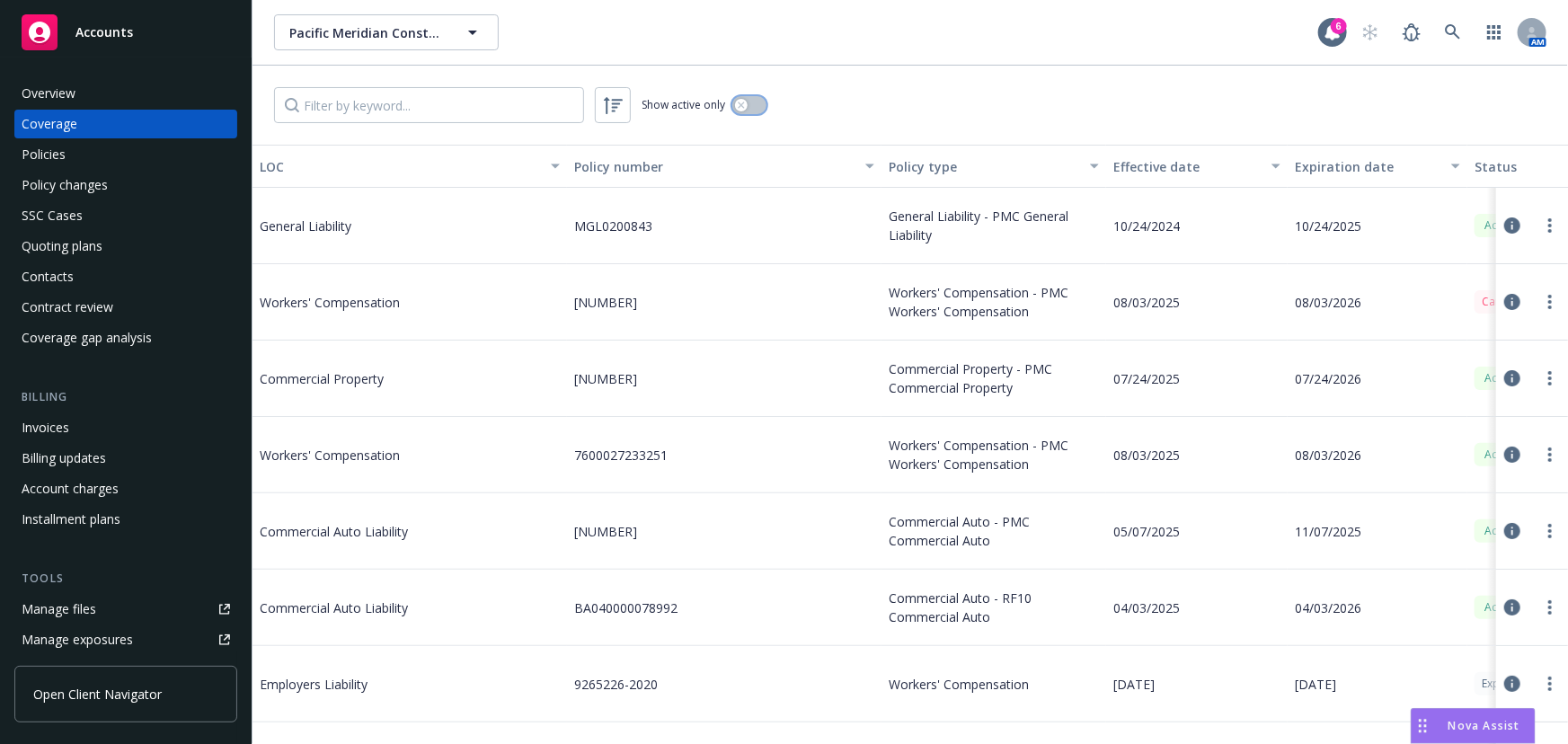 click at bounding box center [749, 105] 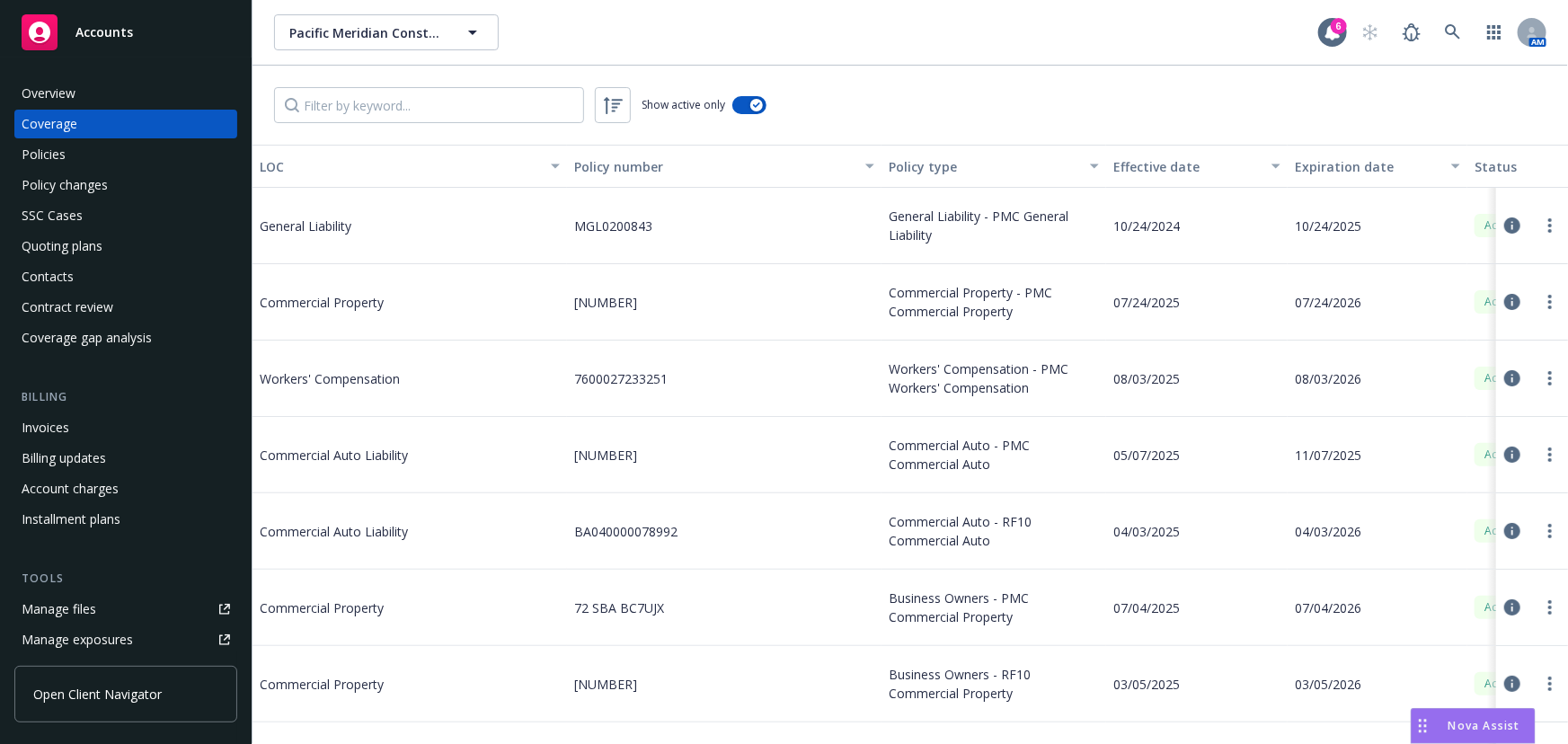 click on "LOC" at bounding box center [400, 166] 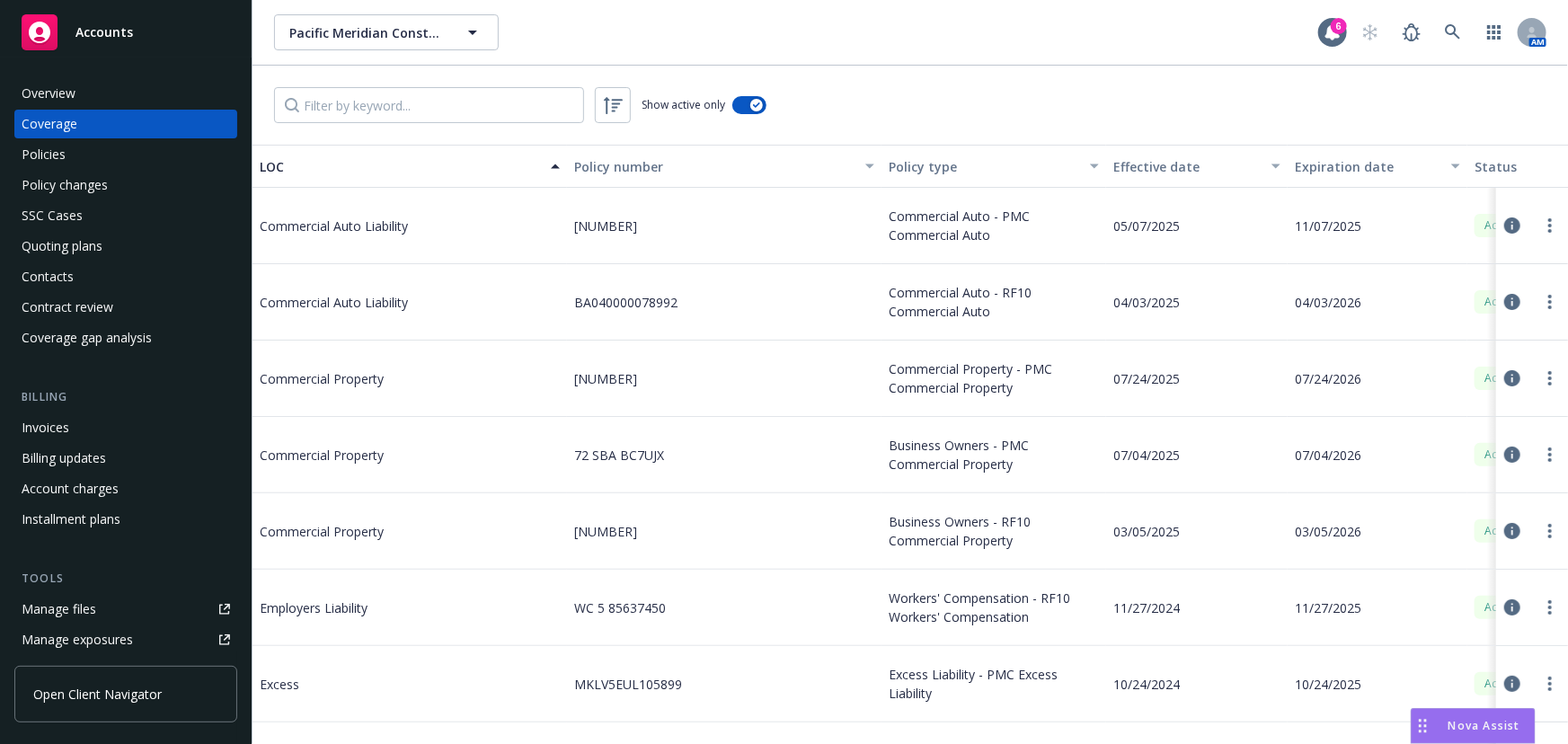 click on "Policy type" at bounding box center (994, 166) 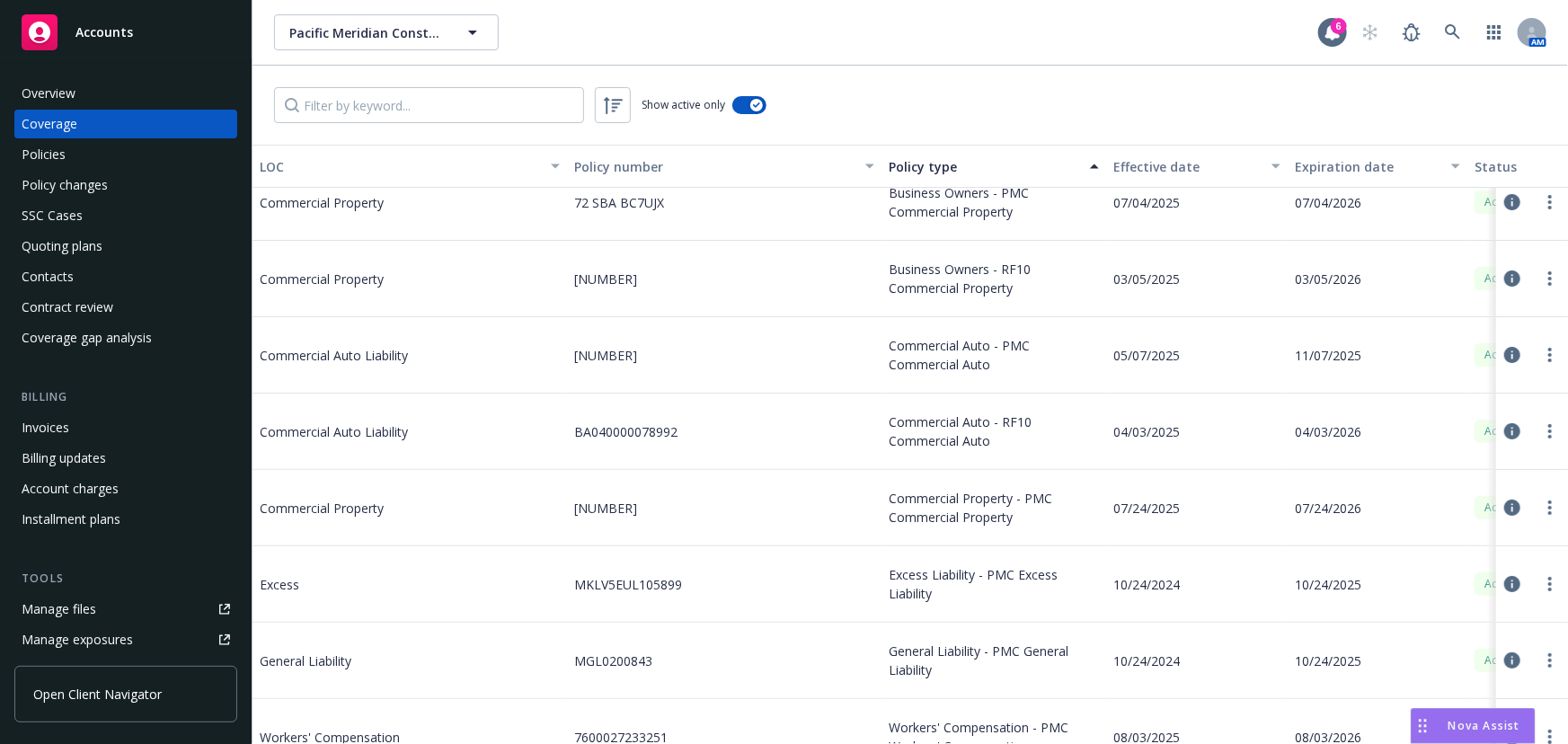 scroll, scrollTop: 0, scrollLeft: 0, axis: both 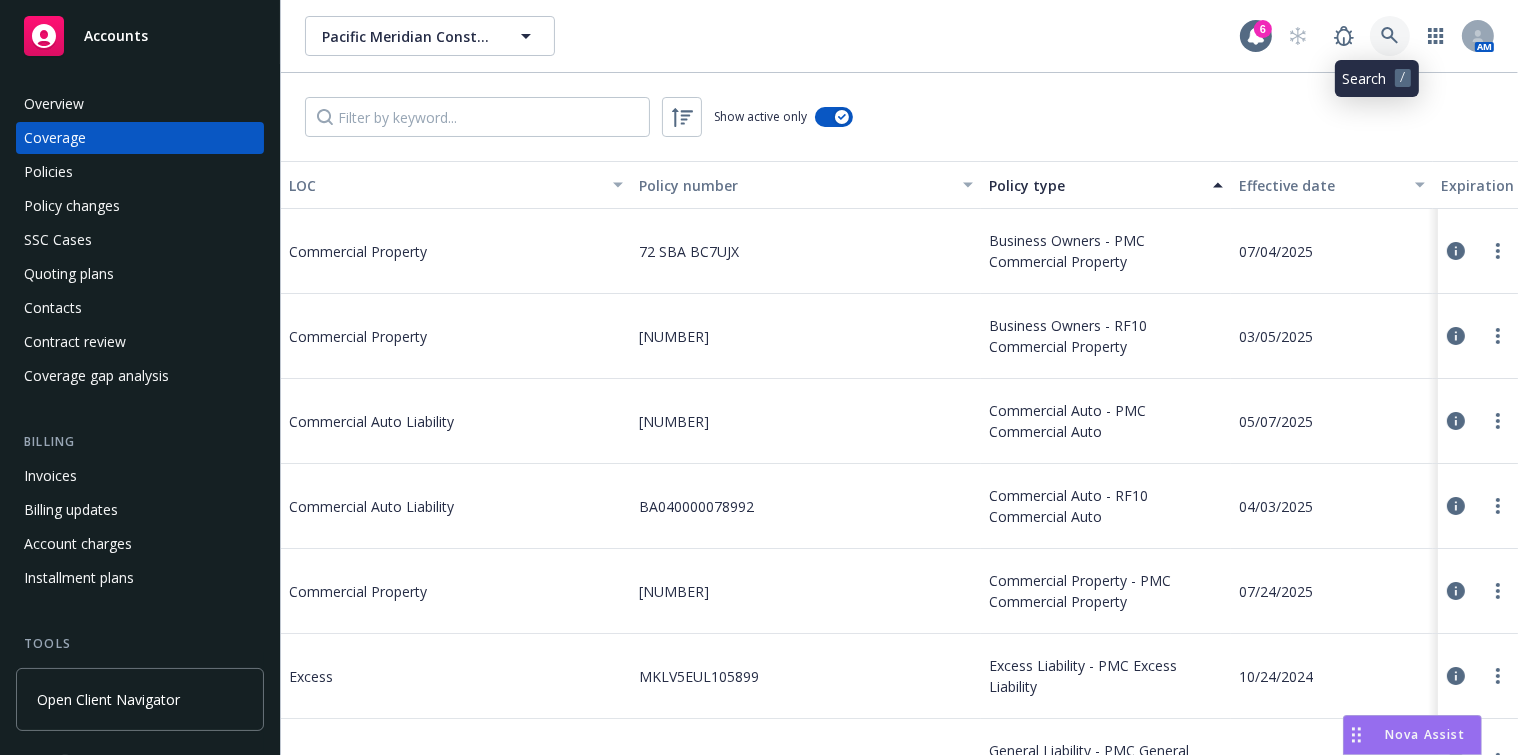 click 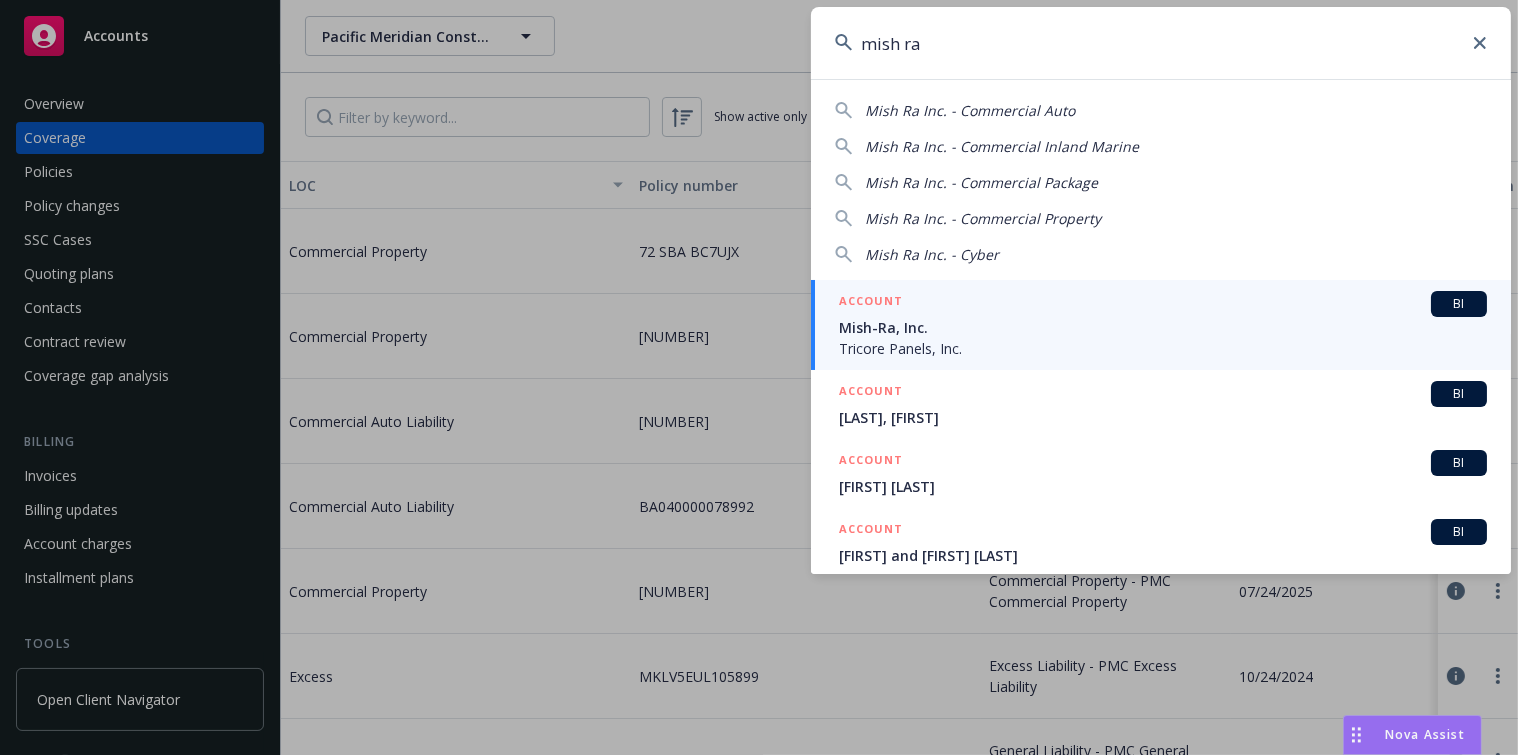 type on "mish ra" 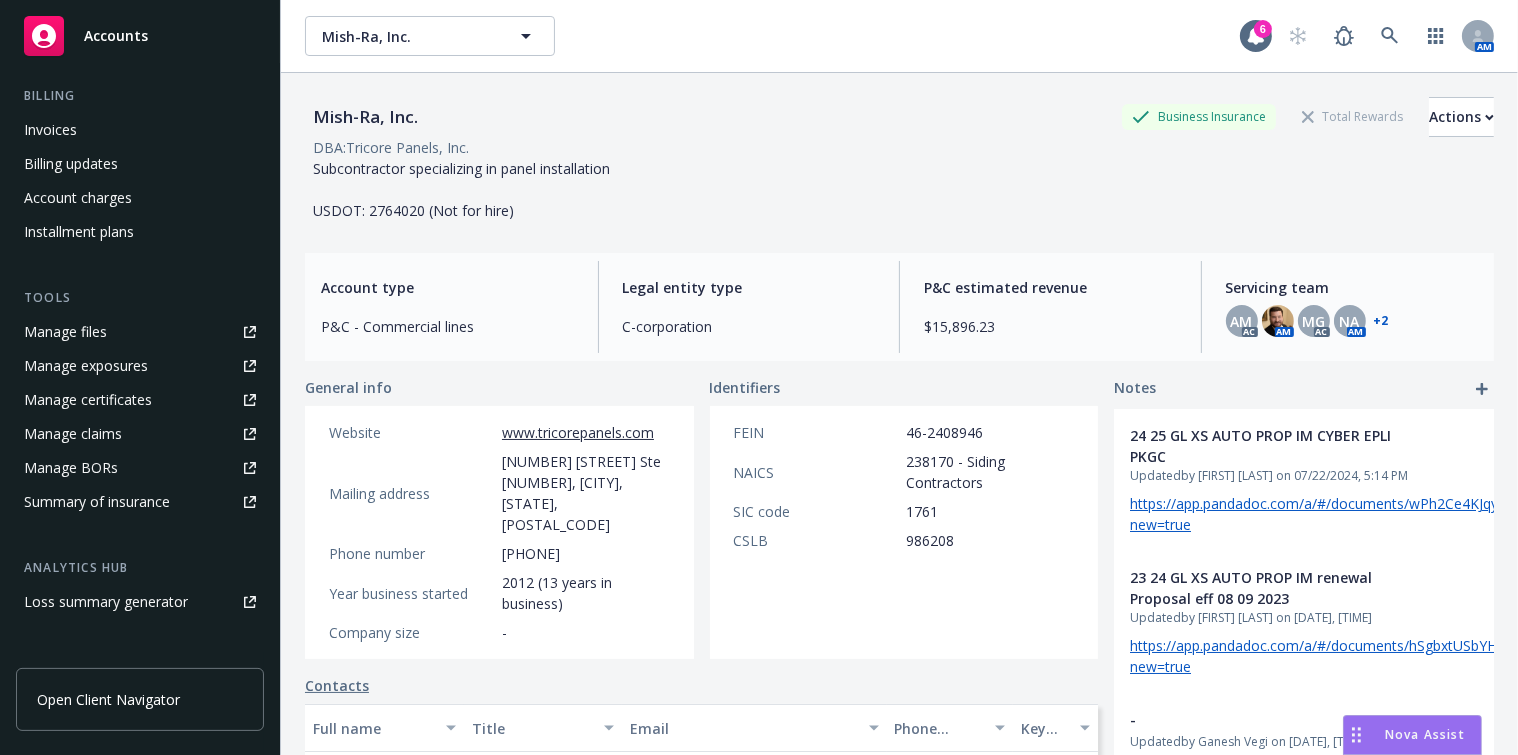 scroll, scrollTop: 363, scrollLeft: 0, axis: vertical 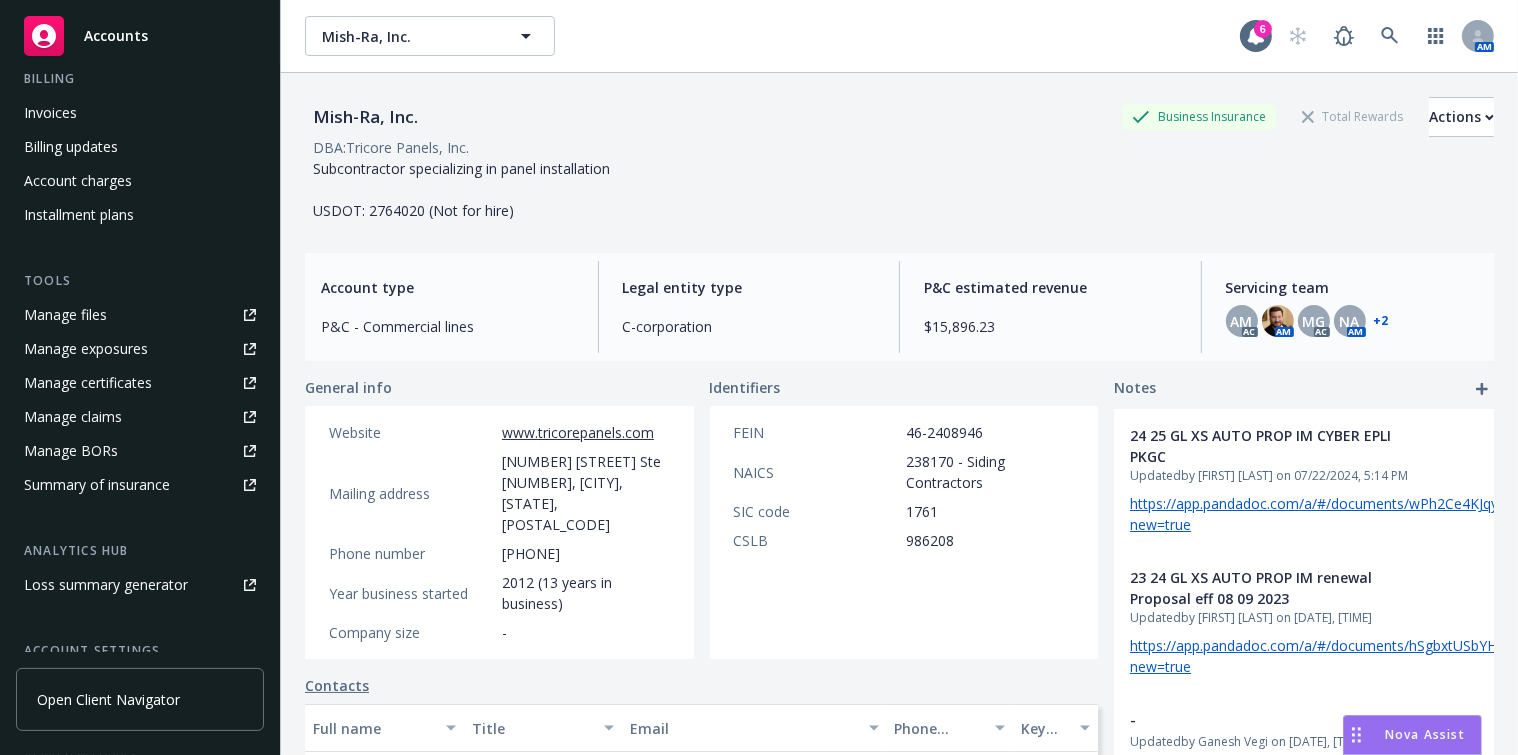 click on "Manage files" at bounding box center (65, 315) 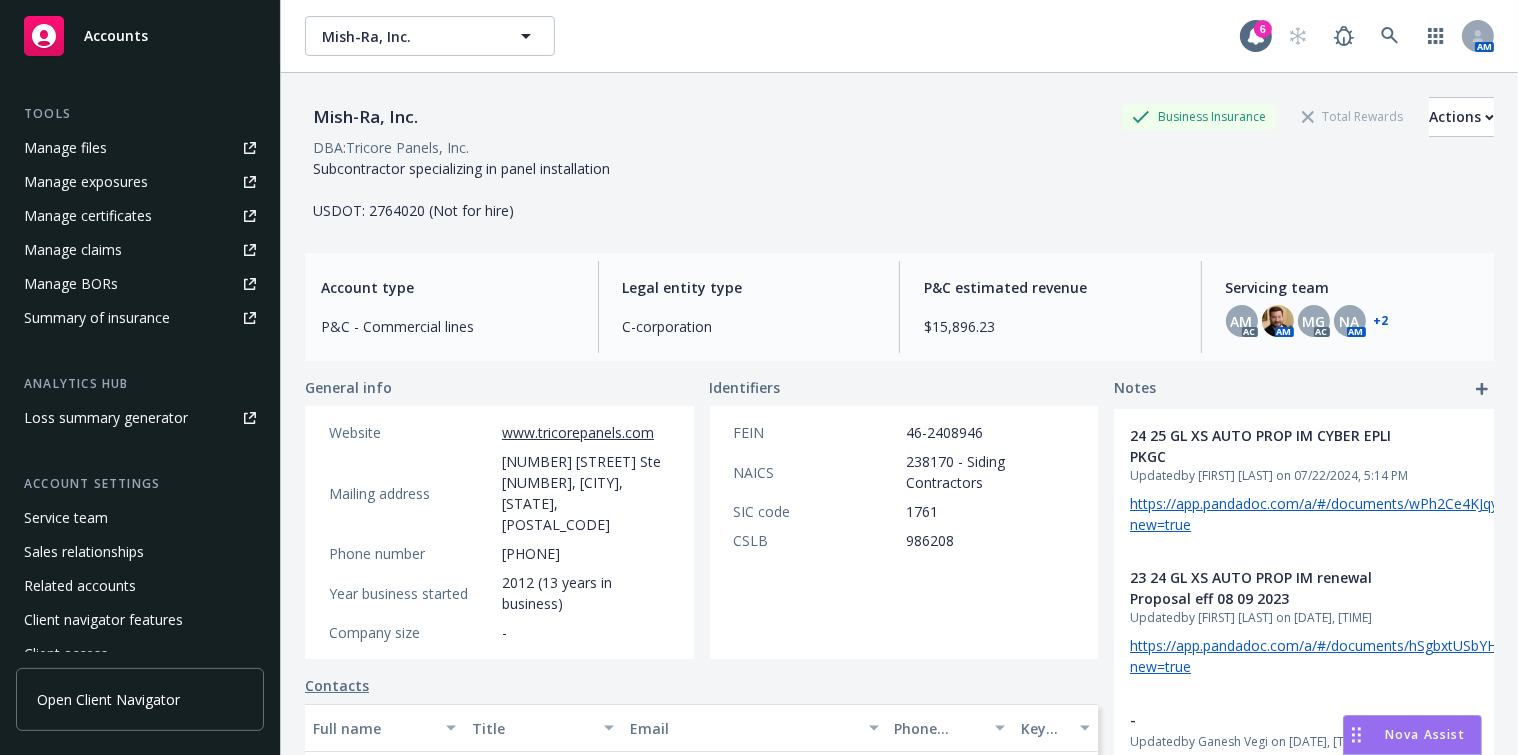 scroll, scrollTop: 545, scrollLeft: 0, axis: vertical 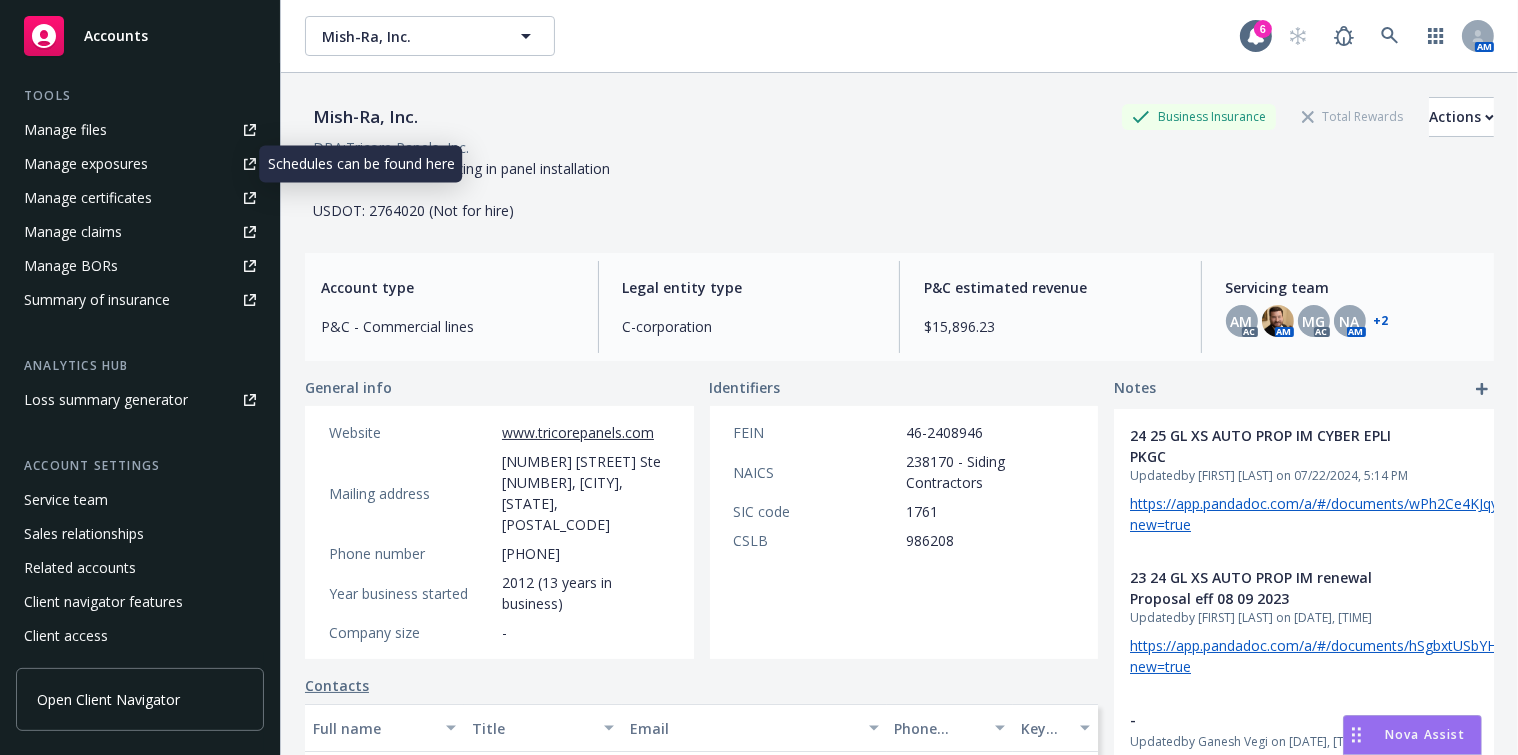 click on "Manage exposures" at bounding box center (86, 164) 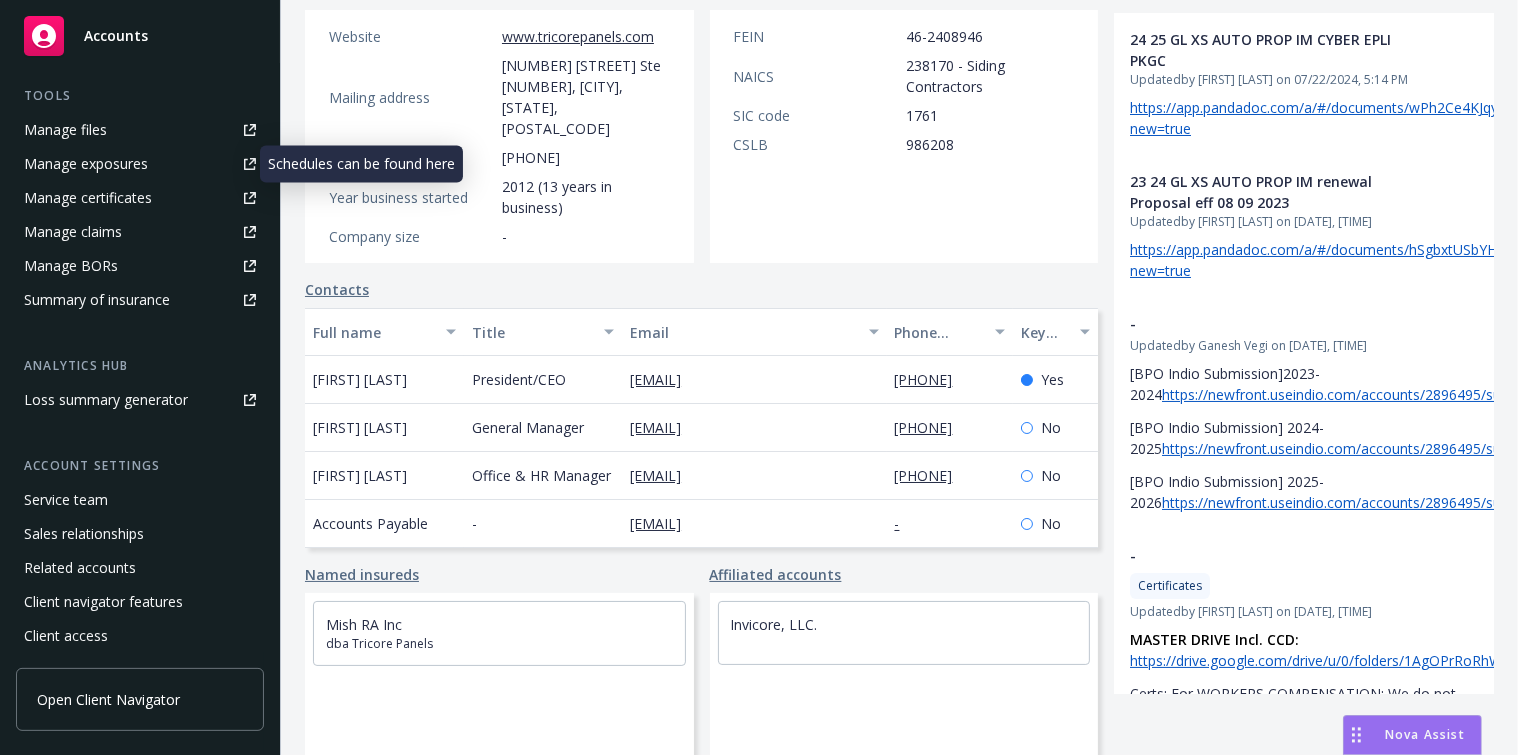 scroll, scrollTop: 0, scrollLeft: 0, axis: both 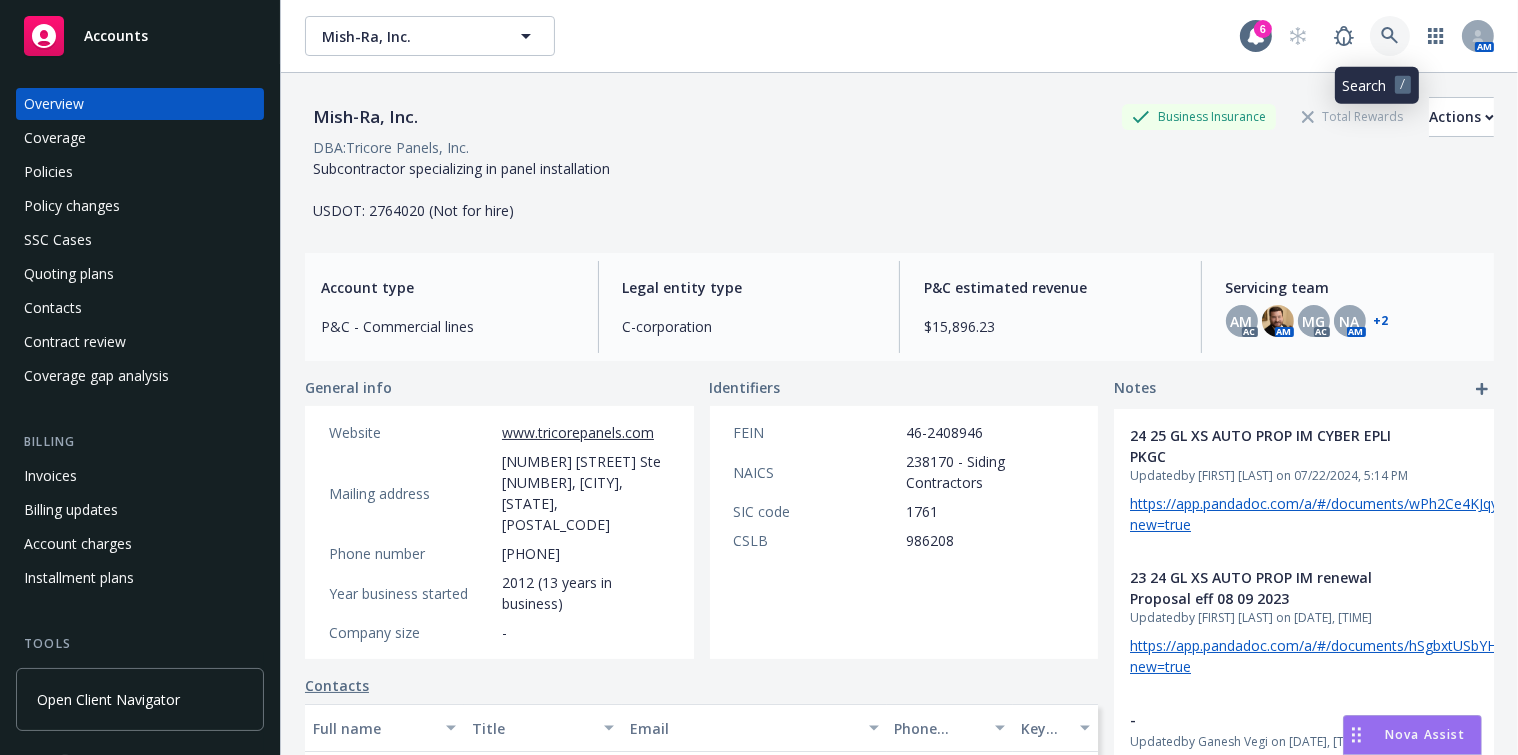 click at bounding box center (1390, 36) 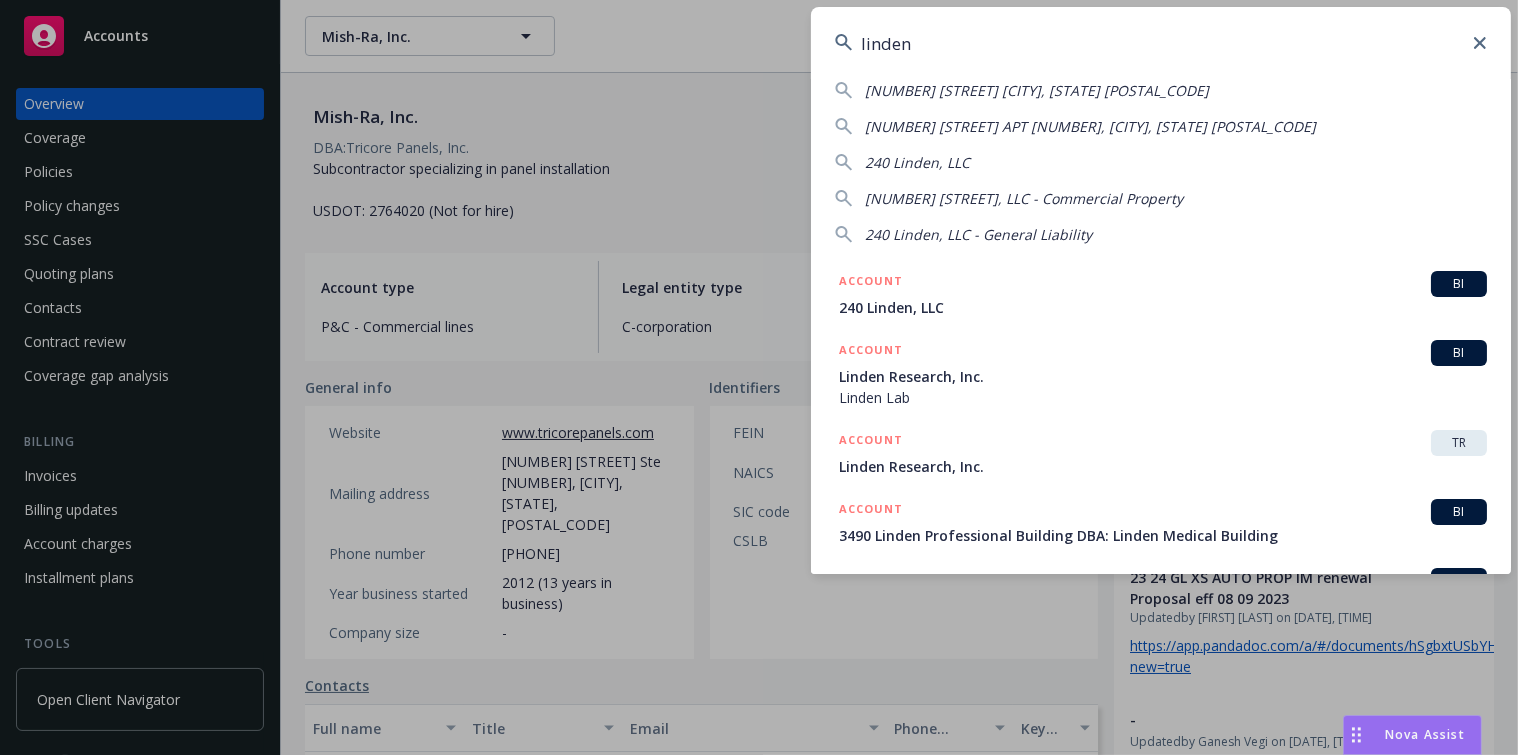 scroll, scrollTop: 0, scrollLeft: 0, axis: both 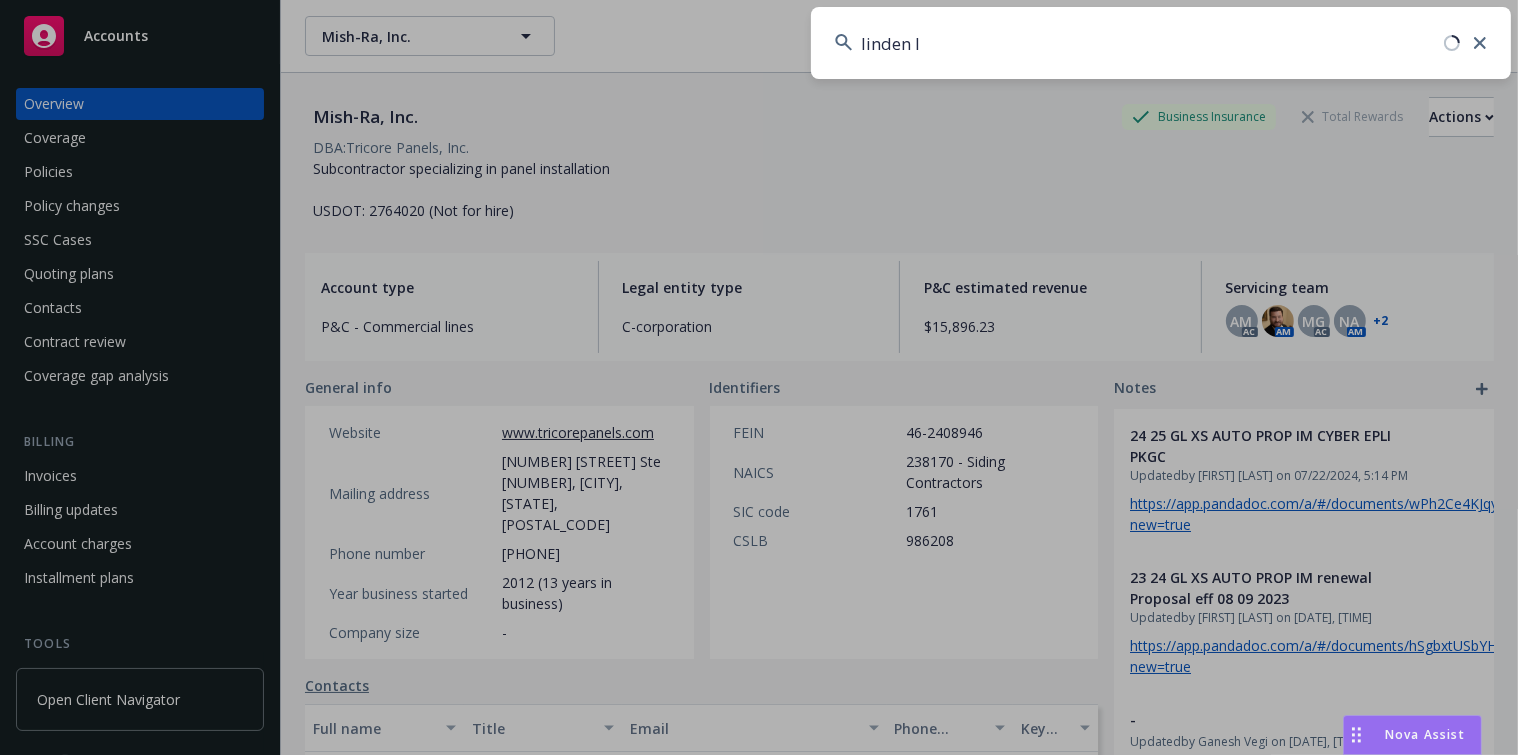 type on "linden ln" 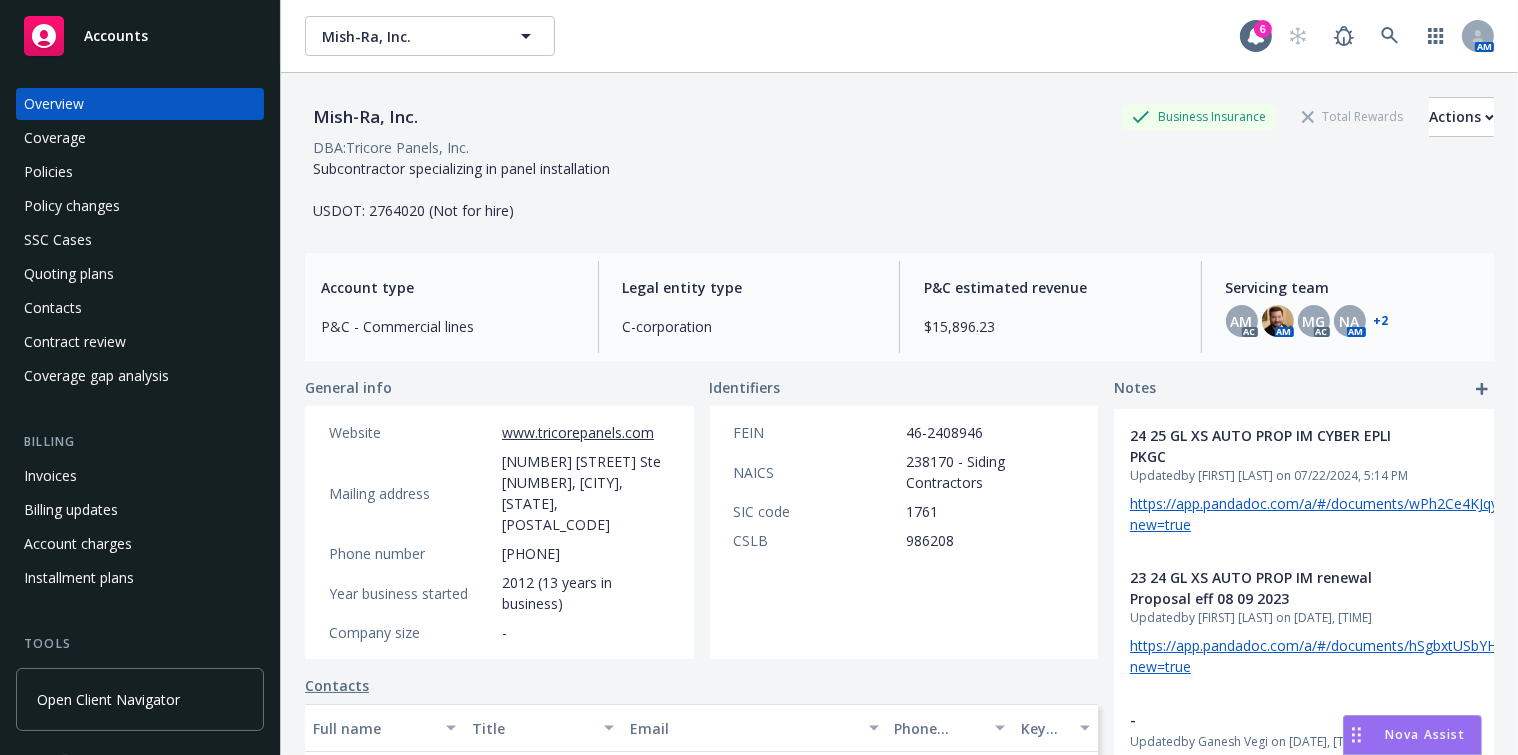 click on "Coverage" at bounding box center (140, 138) 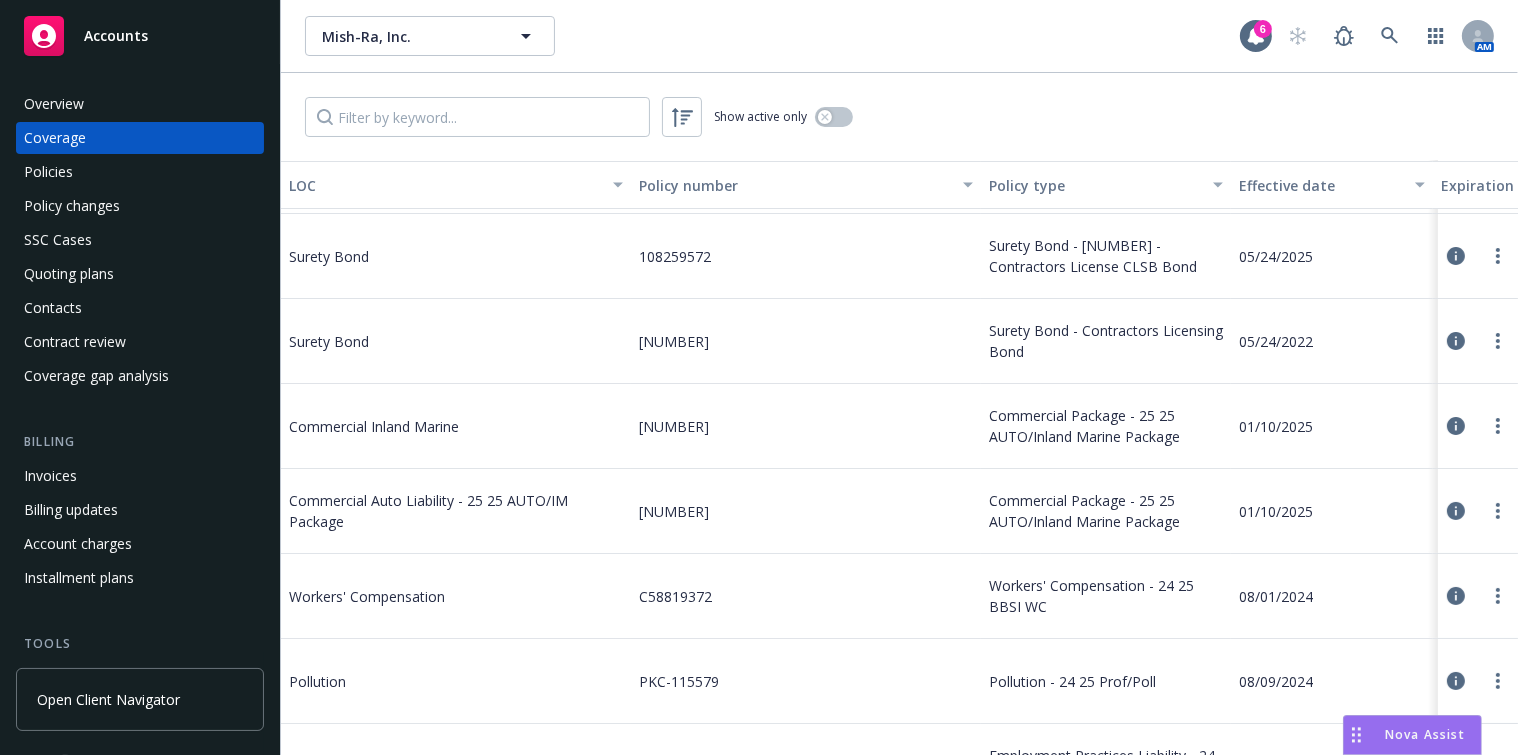 scroll, scrollTop: 272, scrollLeft: 0, axis: vertical 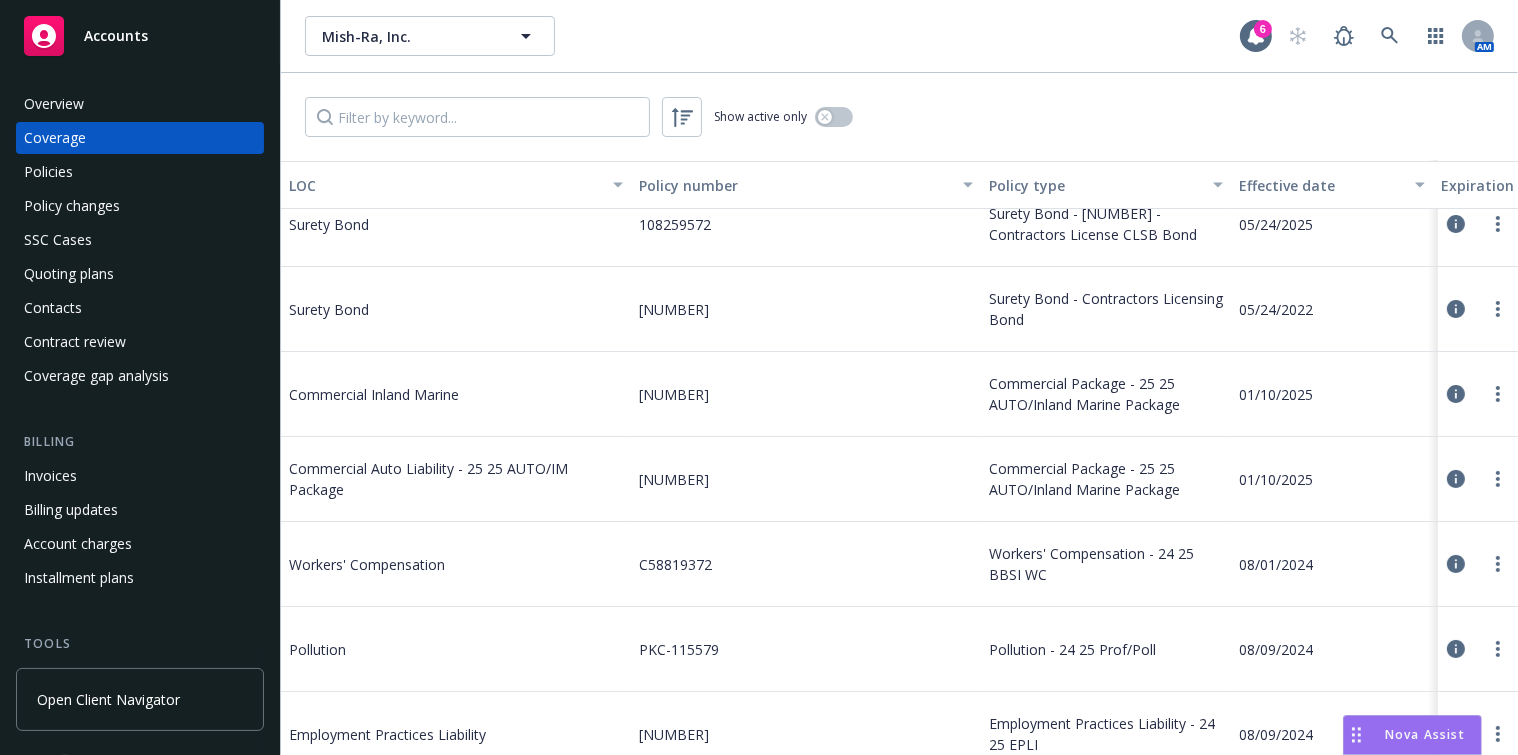 click on "Policies" at bounding box center [140, 172] 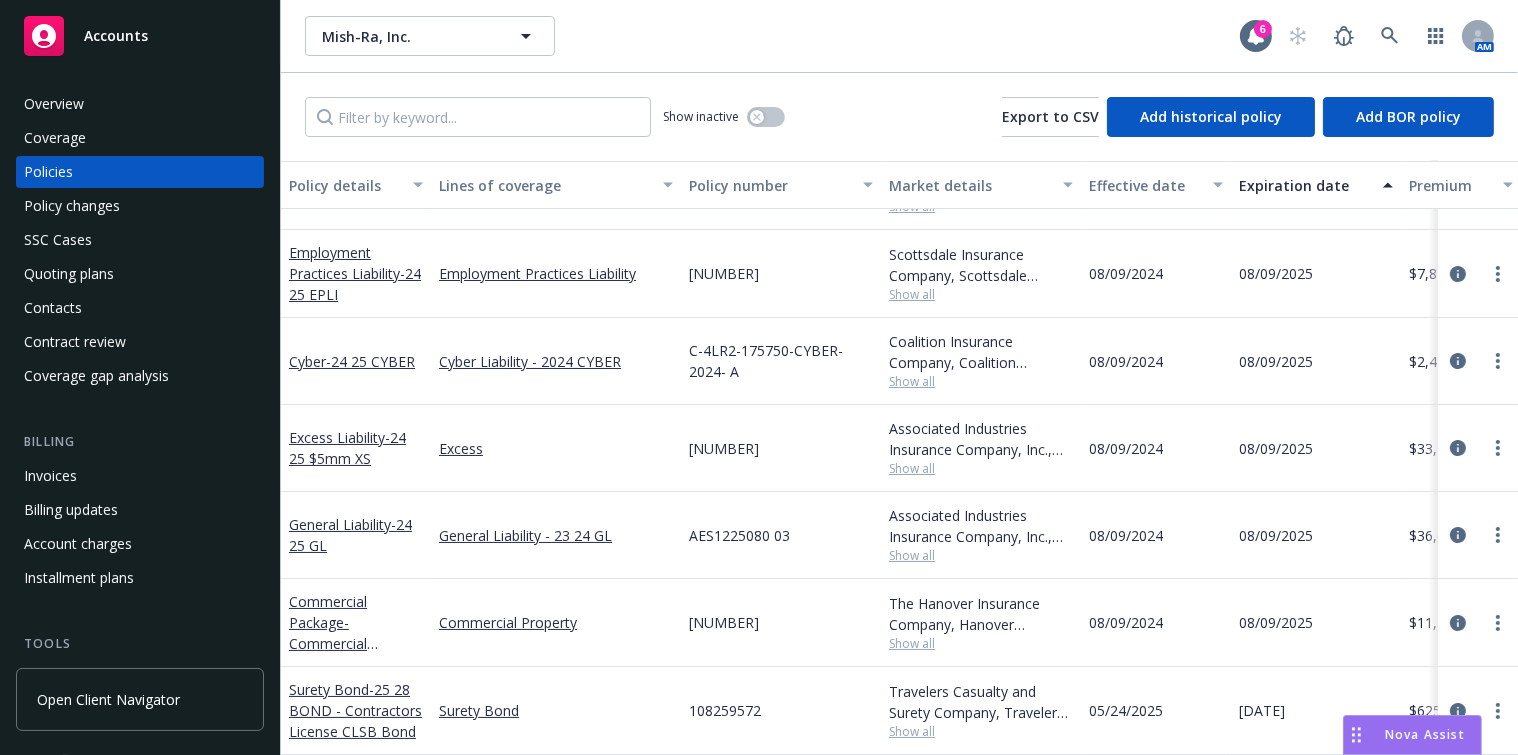 scroll, scrollTop: 159, scrollLeft: 0, axis: vertical 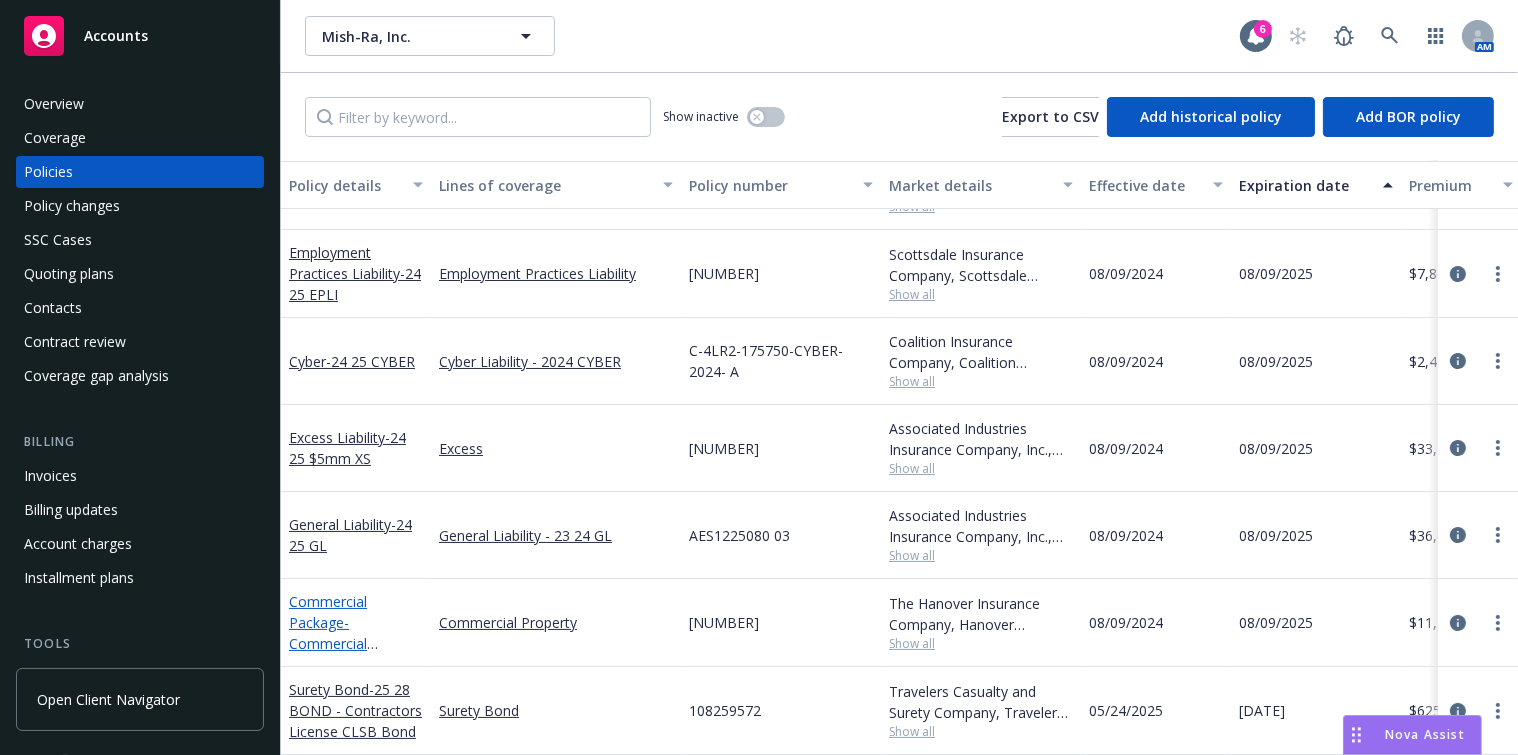 click on "-  Commercial Property (INLM Removed 01/10/2025)" at bounding box center [339, 664] 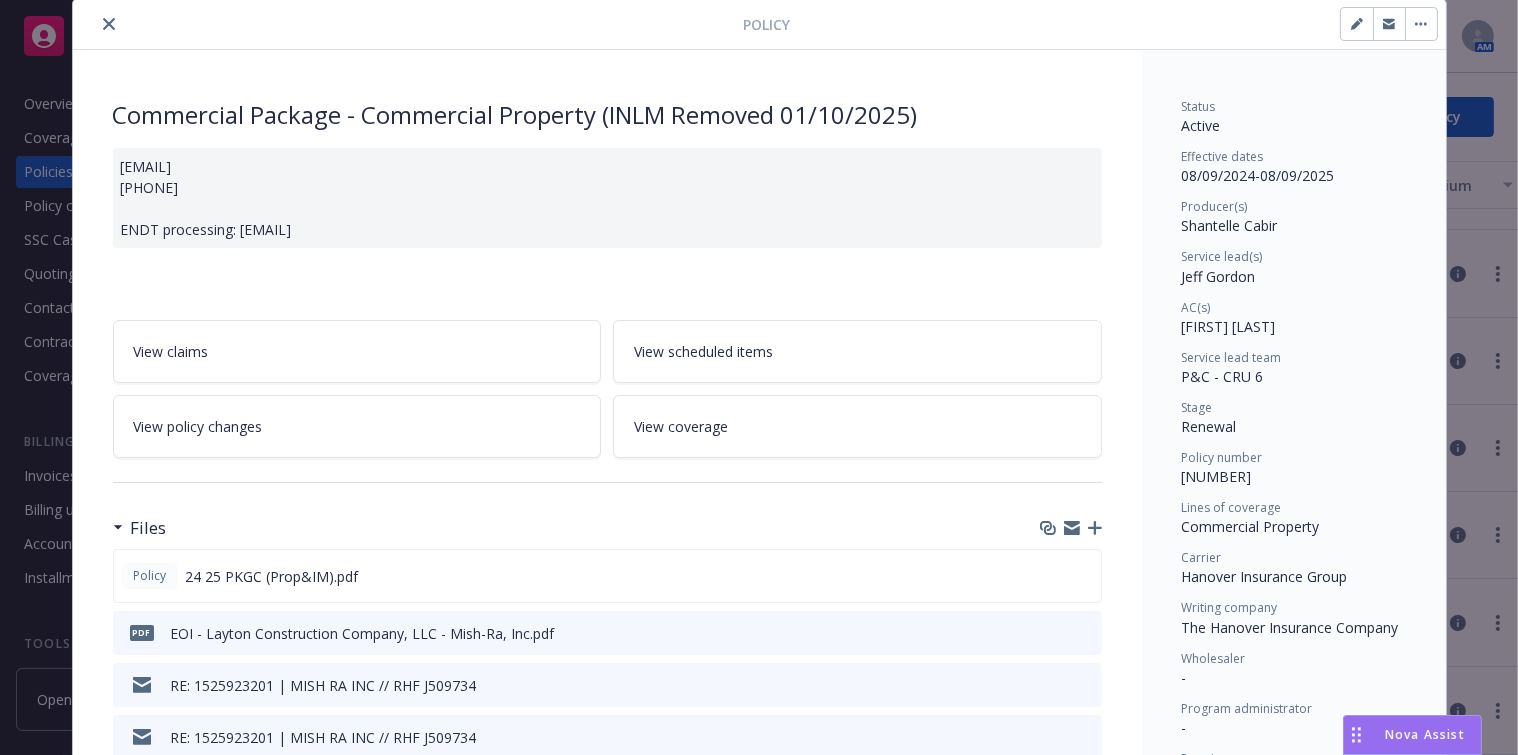 scroll, scrollTop: 0, scrollLeft: 0, axis: both 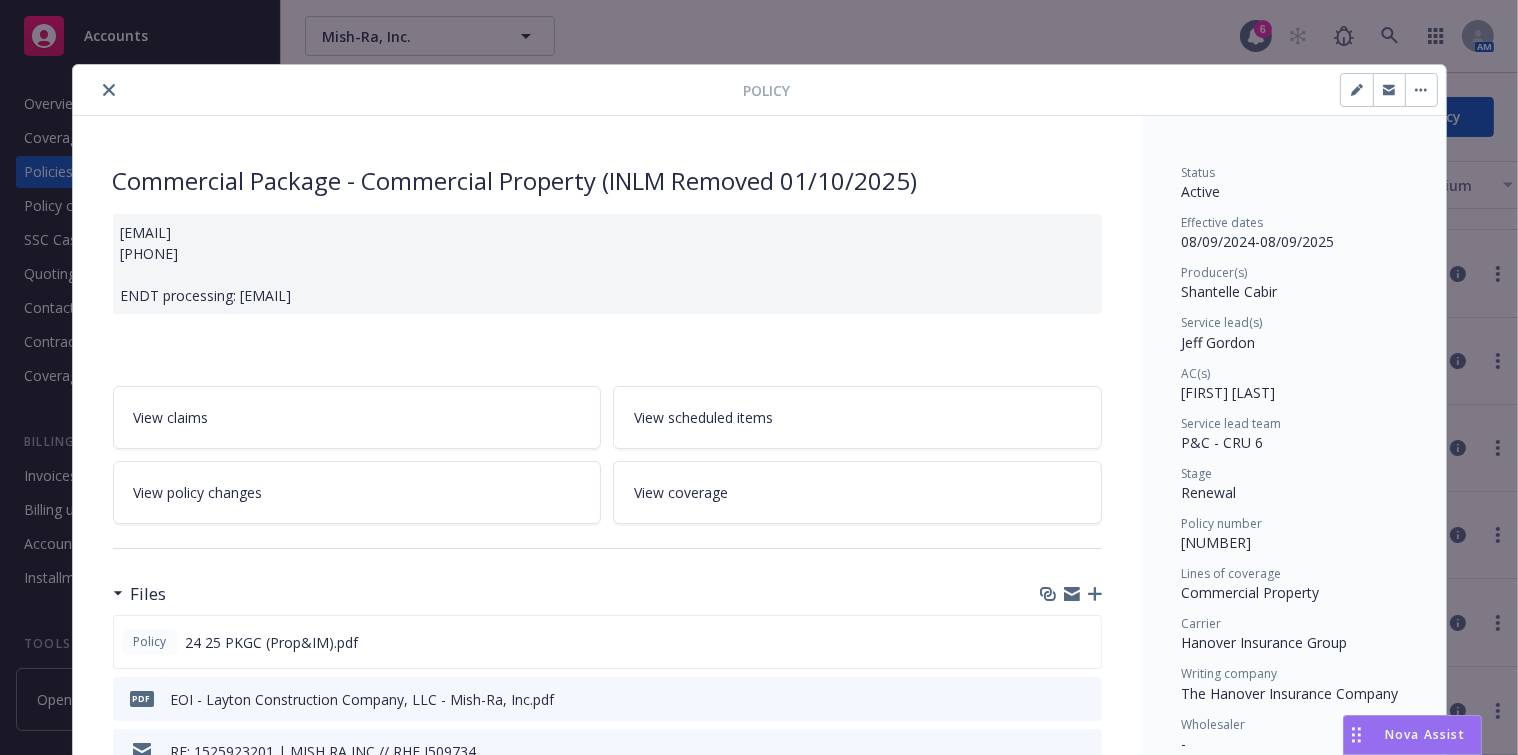 click at bounding box center (109, 90) 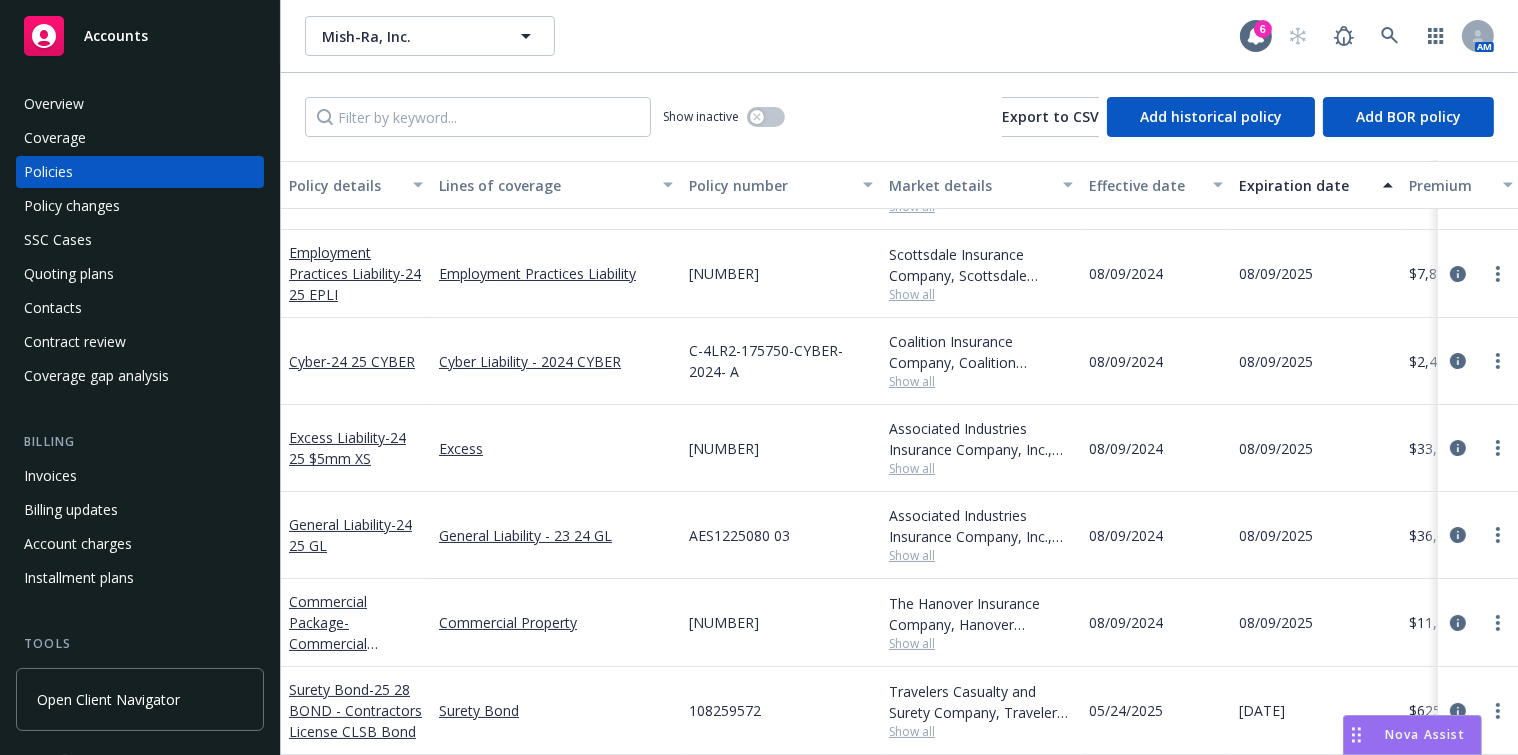 click on "Overview" at bounding box center (140, 104) 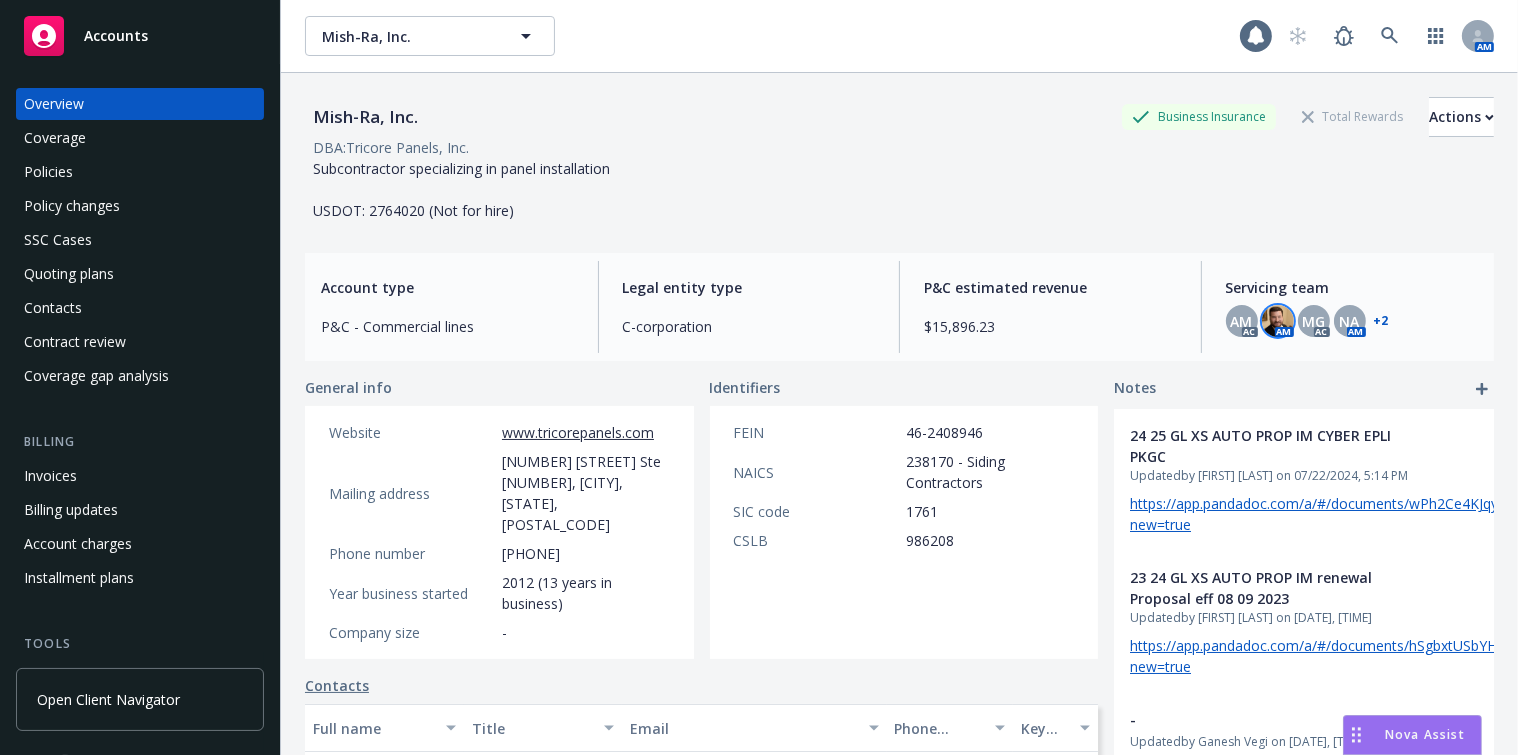 click at bounding box center (1278, 321) 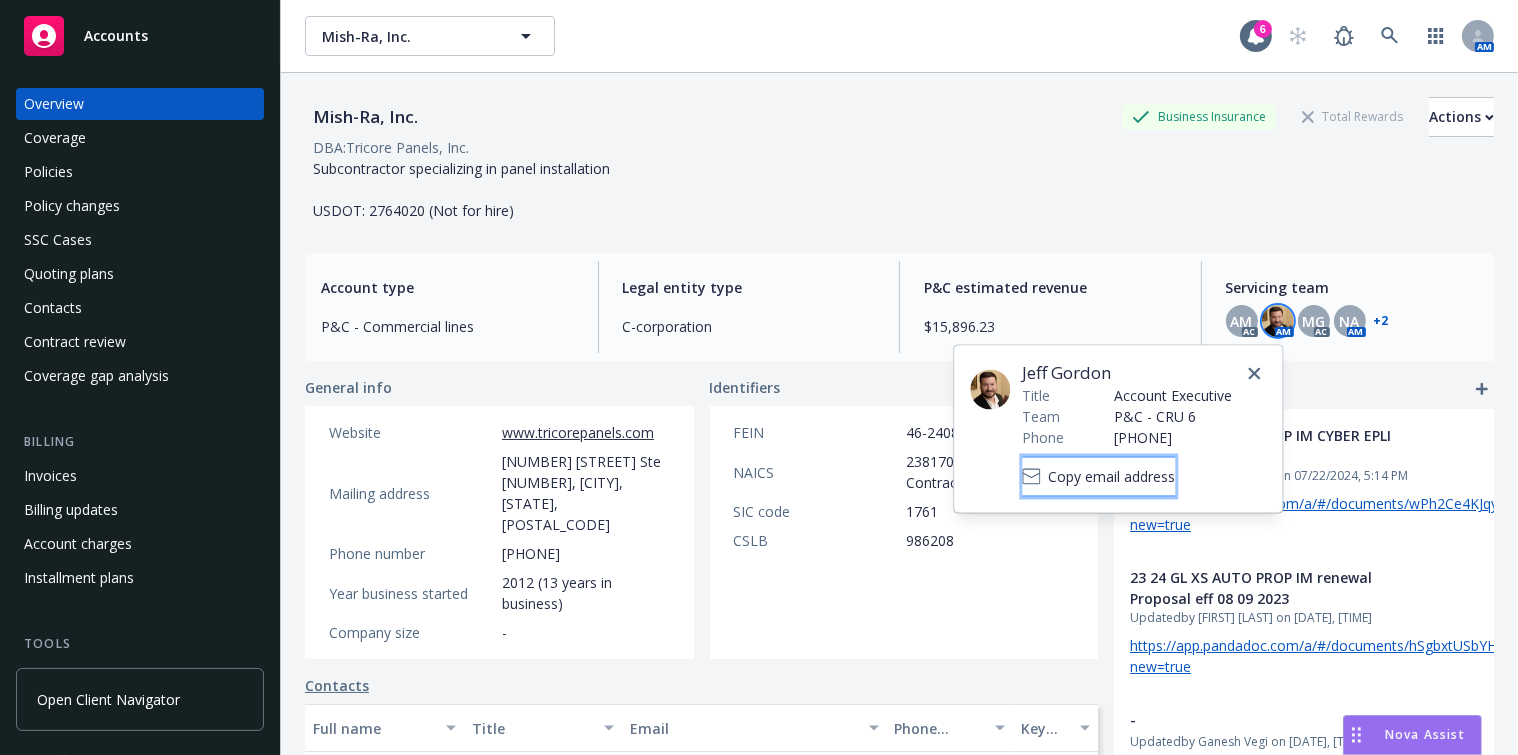 click on "Copy email address" at bounding box center [1111, 476] 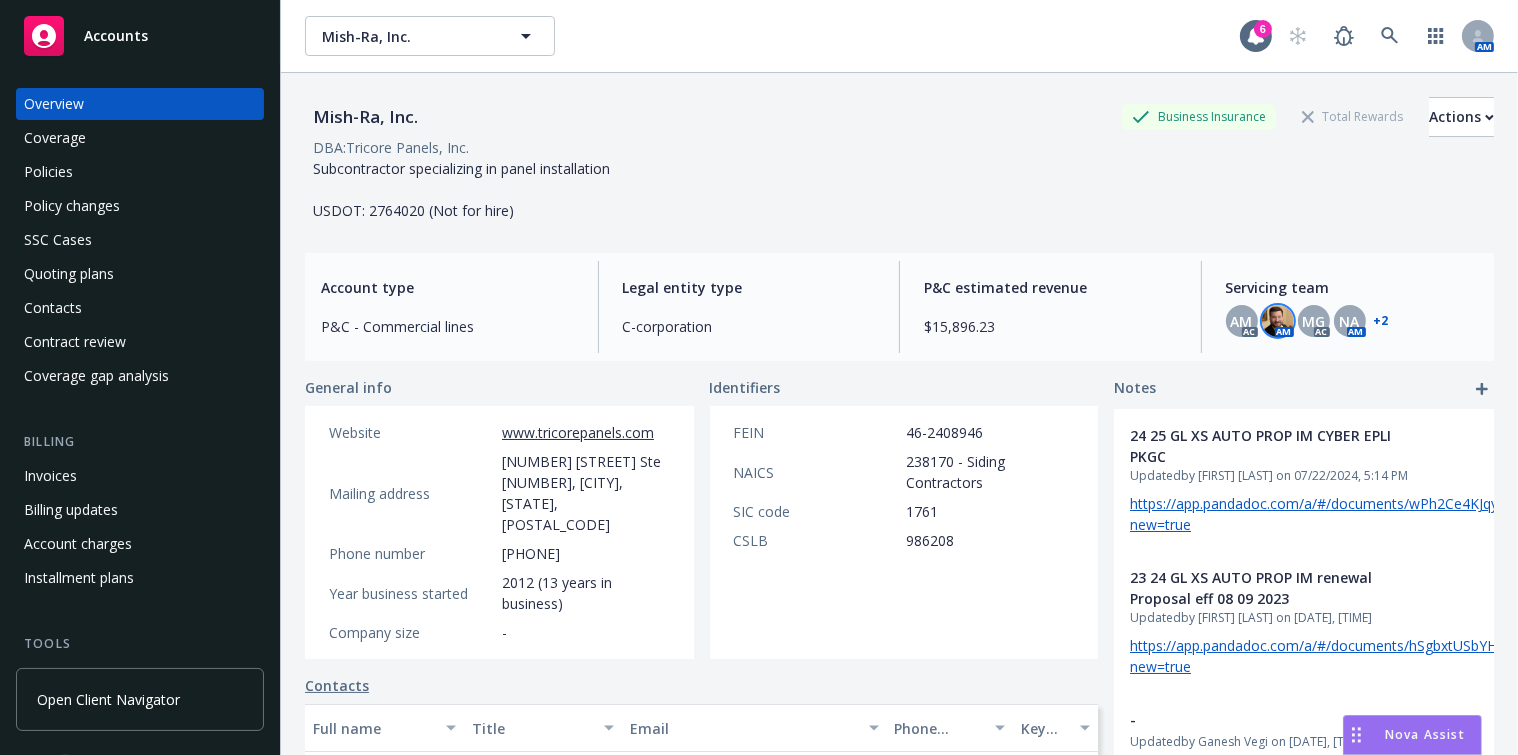 click on "Policies" at bounding box center (140, 172) 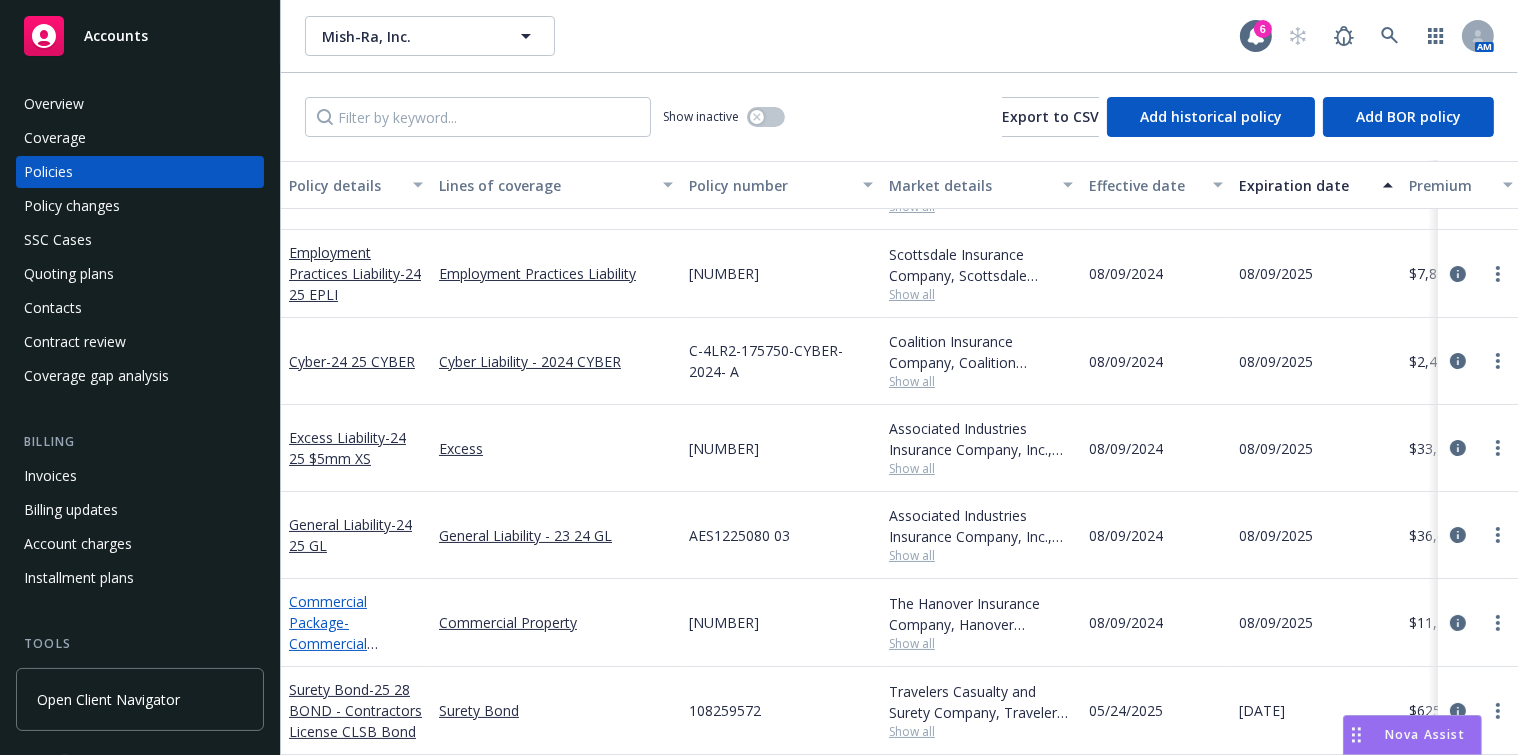 scroll, scrollTop: 159, scrollLeft: 0, axis: vertical 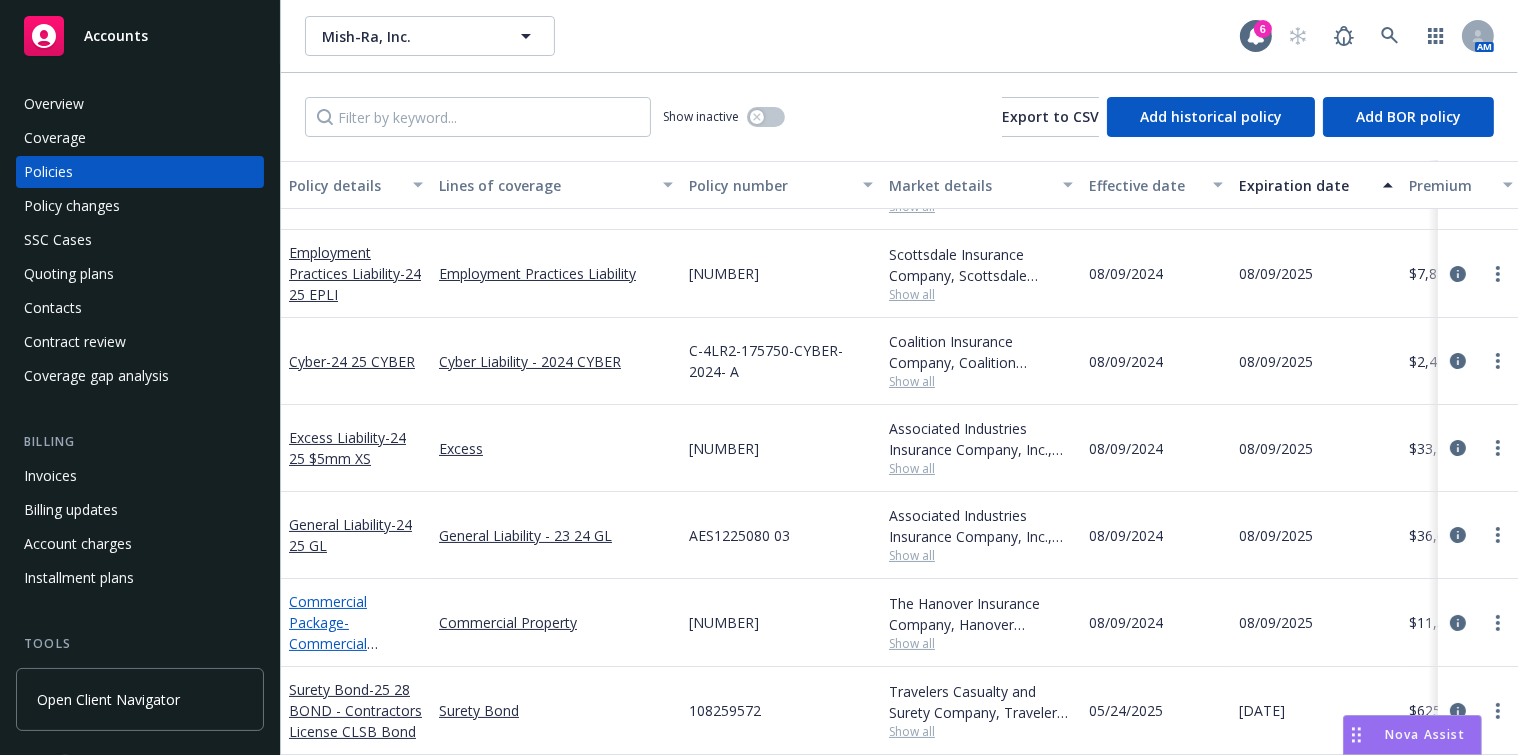 click on "Commercial Package  -  Commercial Property (INLM Removed 01/10/2025)" at bounding box center (339, 654) 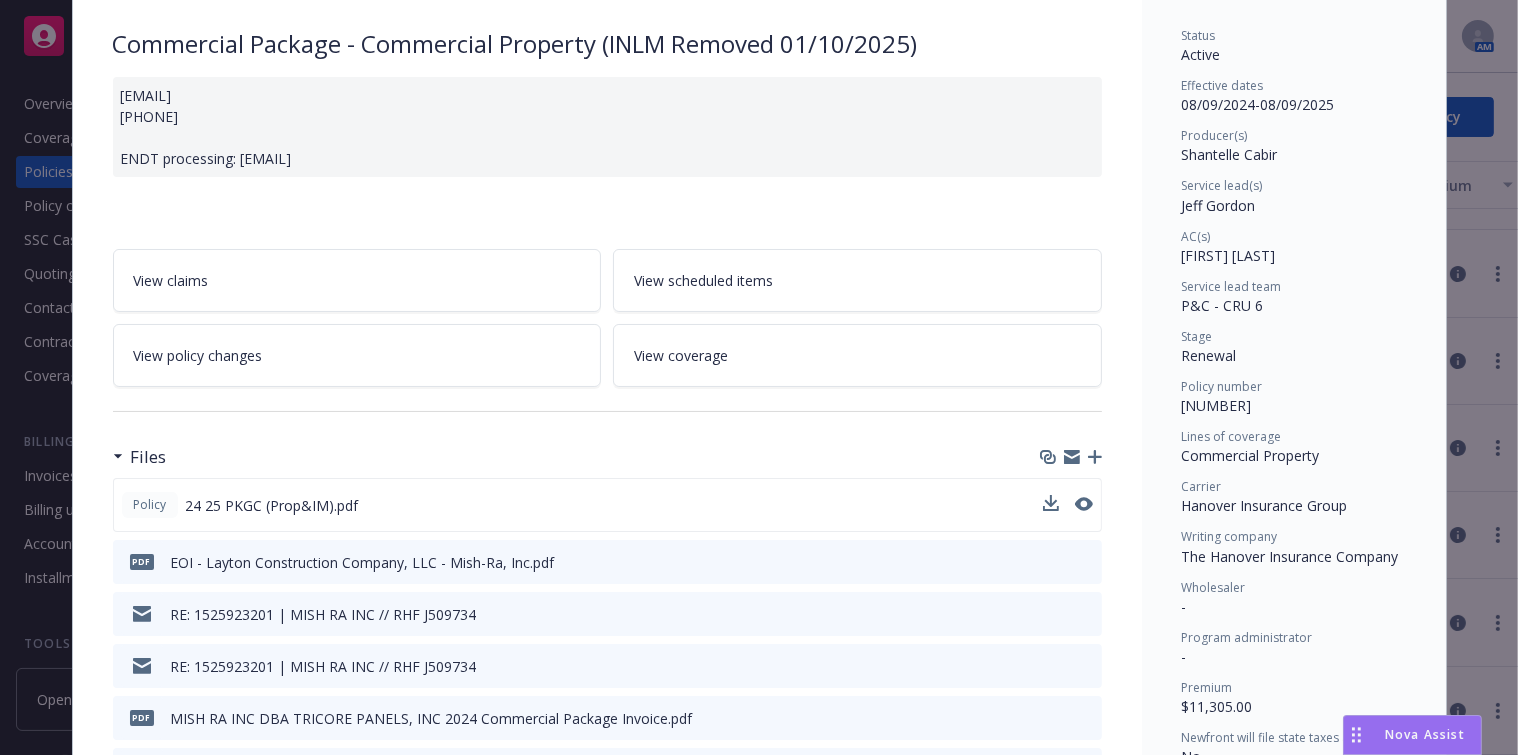 scroll, scrollTop: 241, scrollLeft: 0, axis: vertical 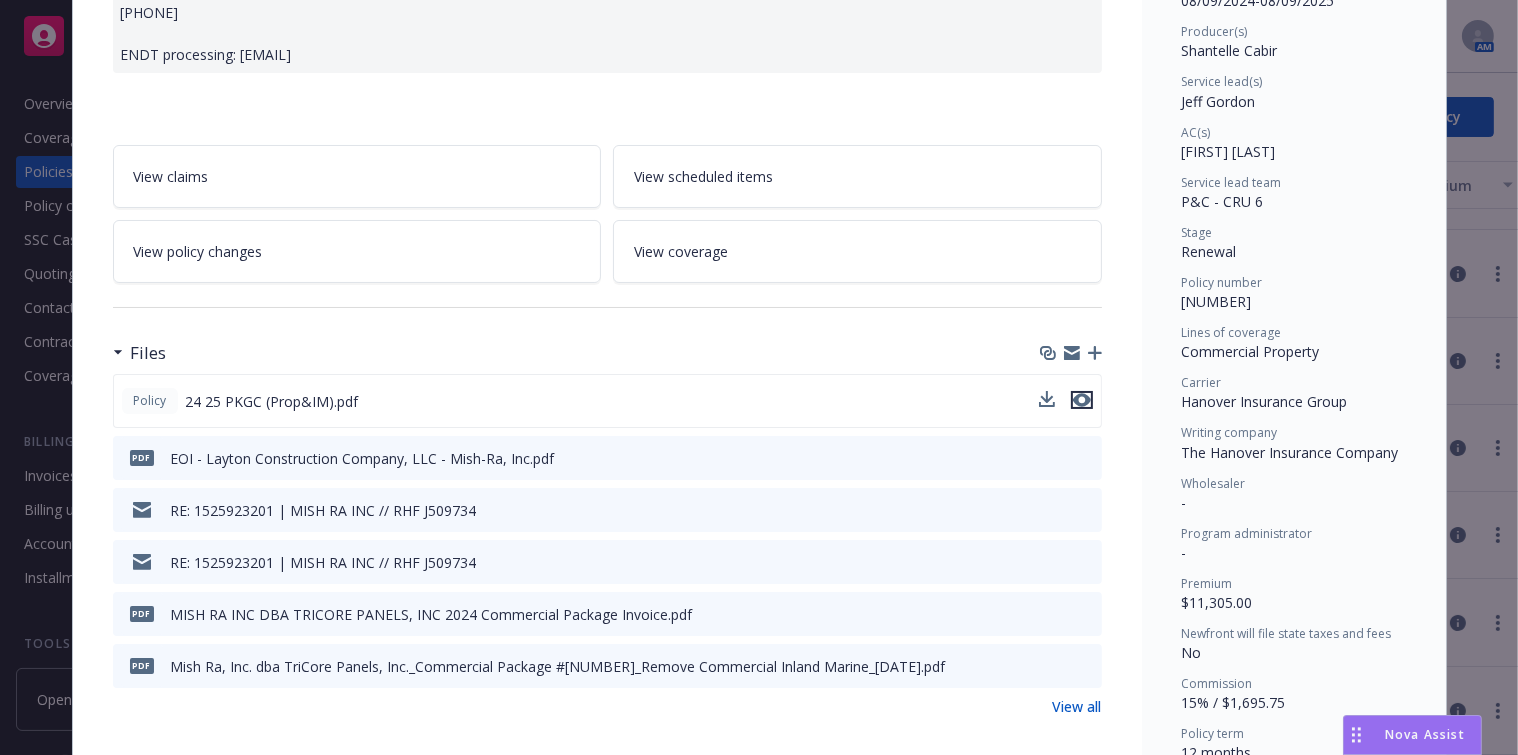 click 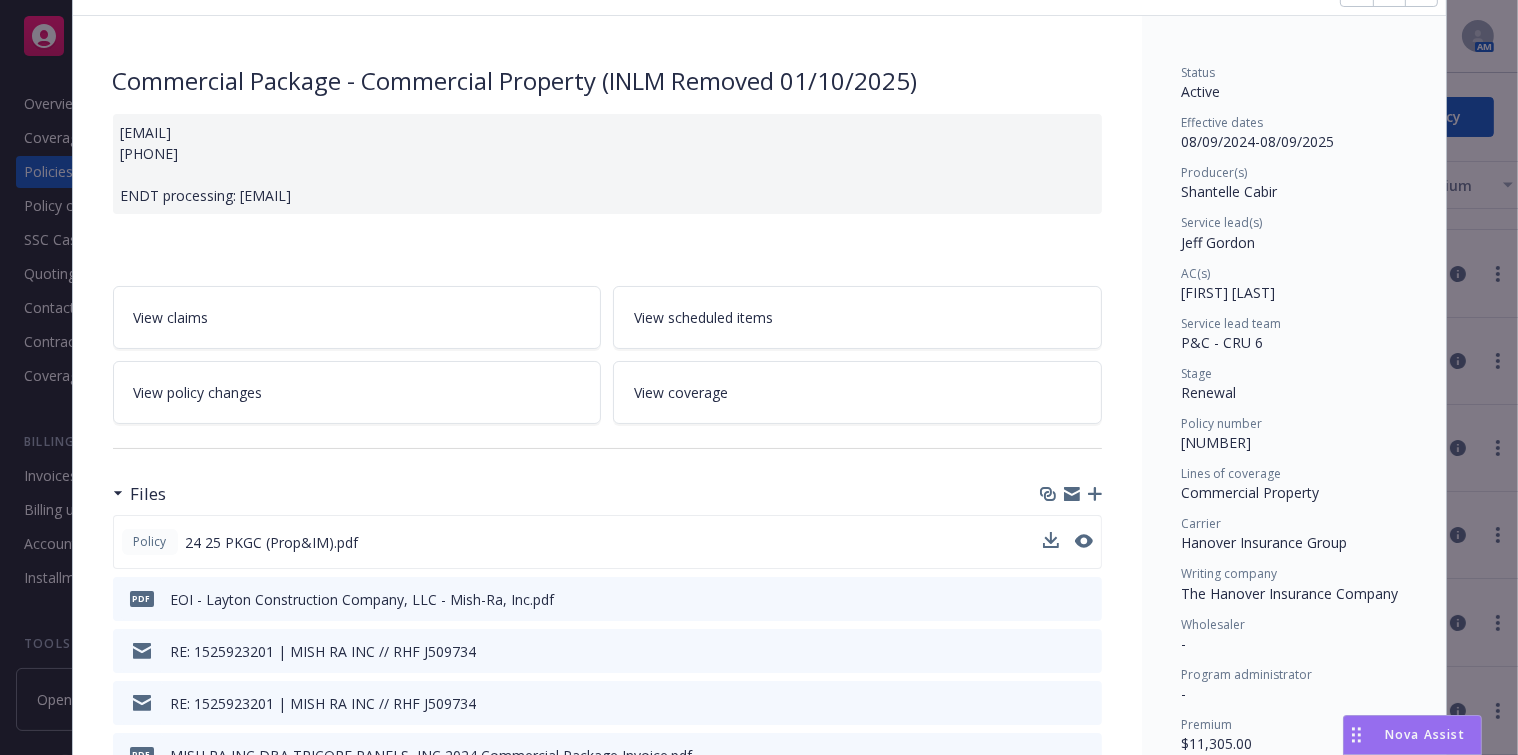 scroll, scrollTop: 0, scrollLeft: 0, axis: both 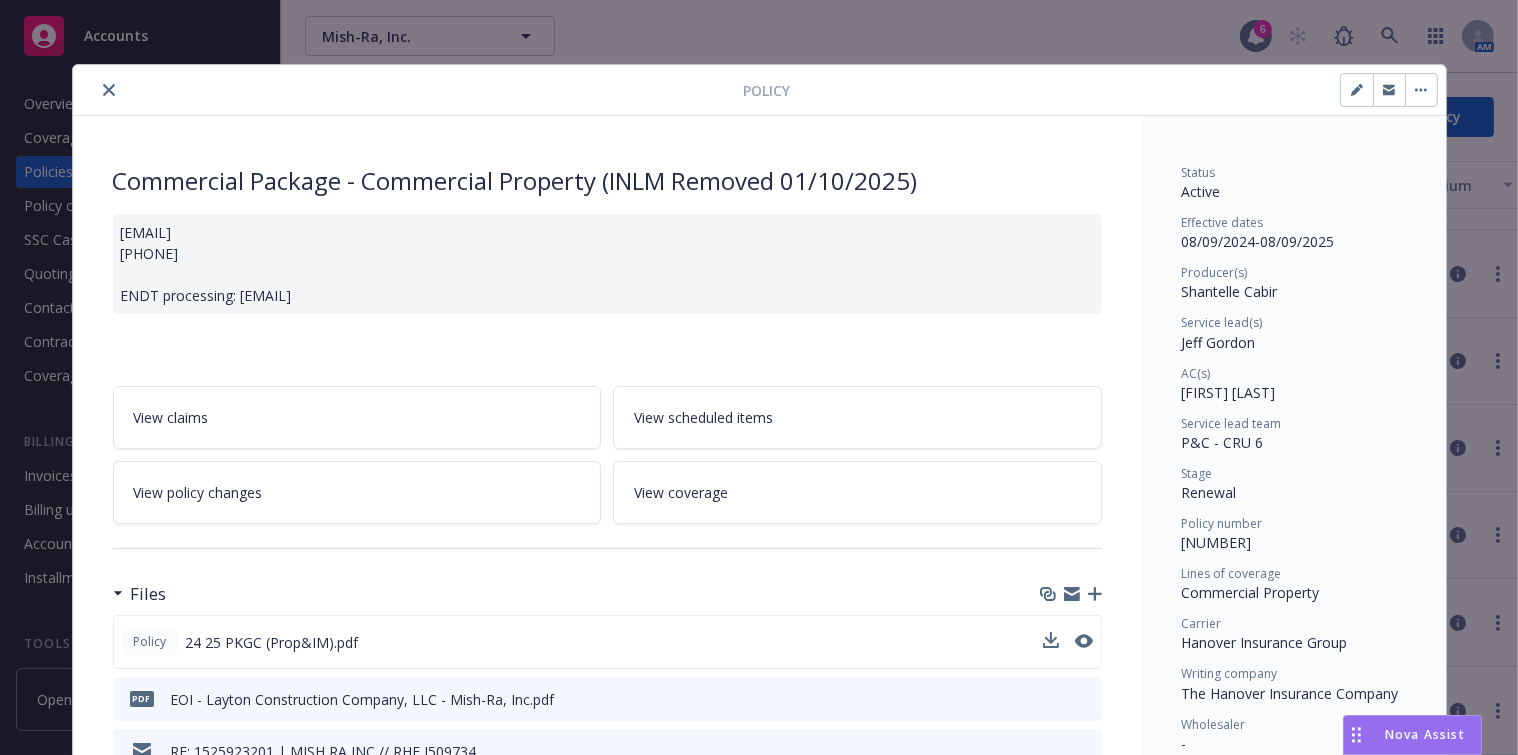 click at bounding box center (109, 90) 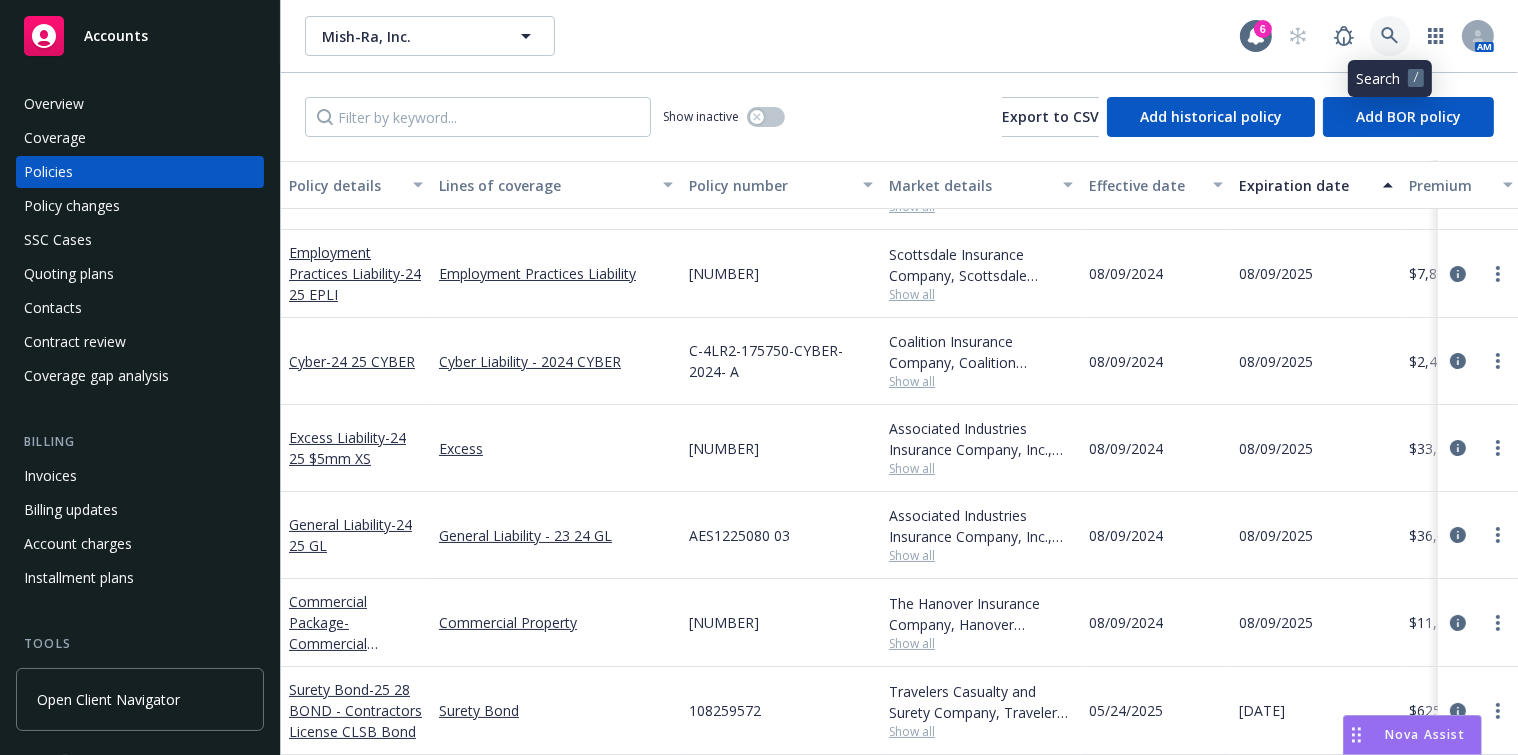 click at bounding box center (1390, 36) 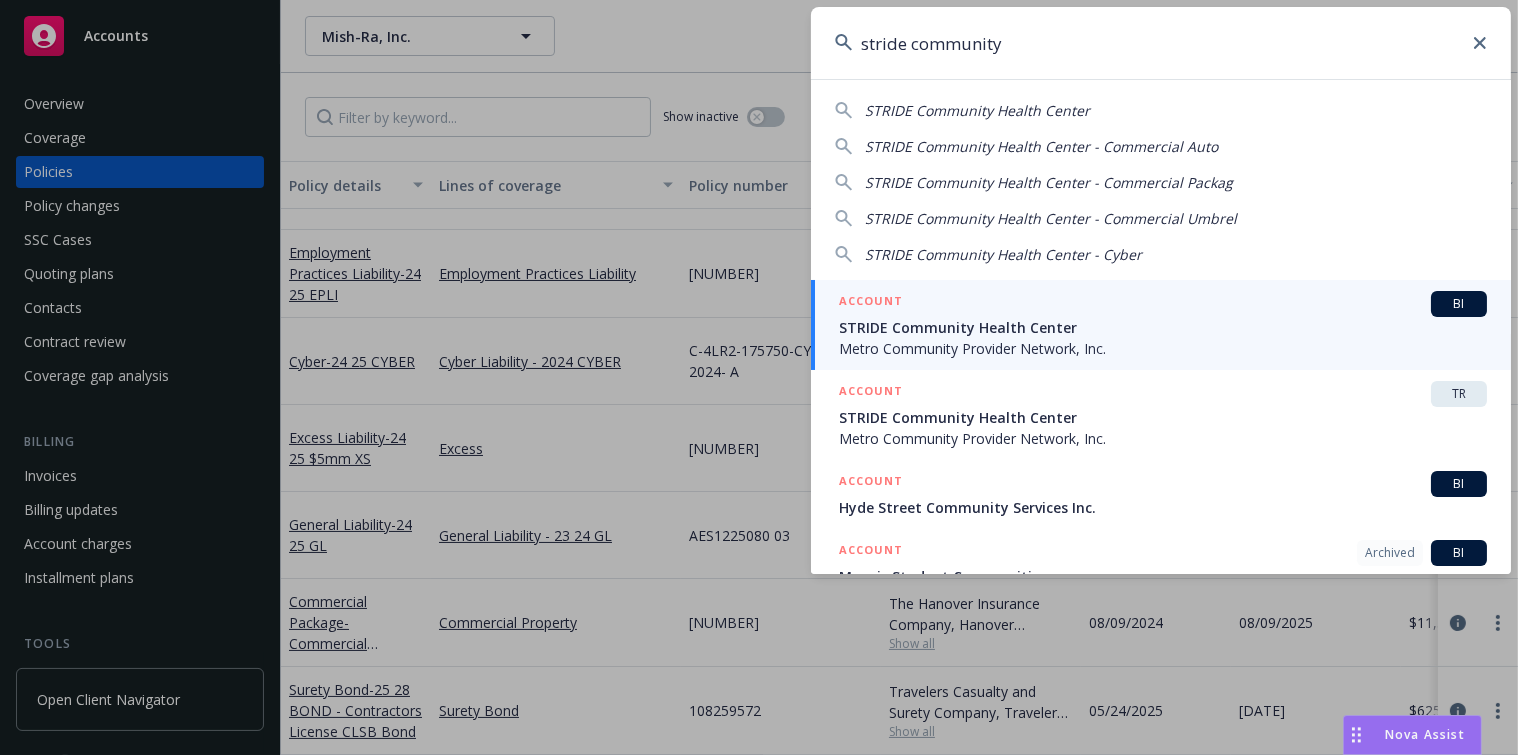 type on "stride community" 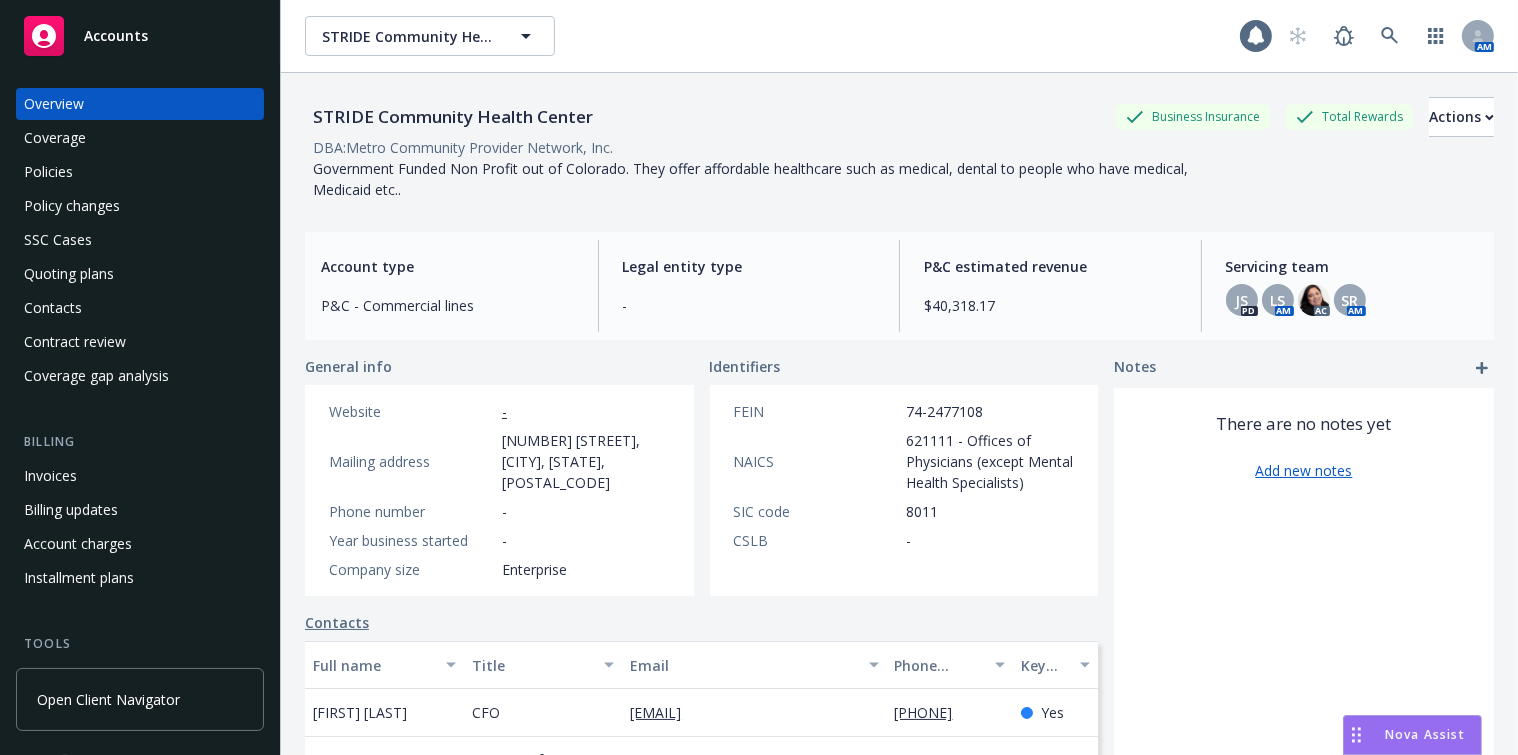 click on "Coverage" at bounding box center (140, 138) 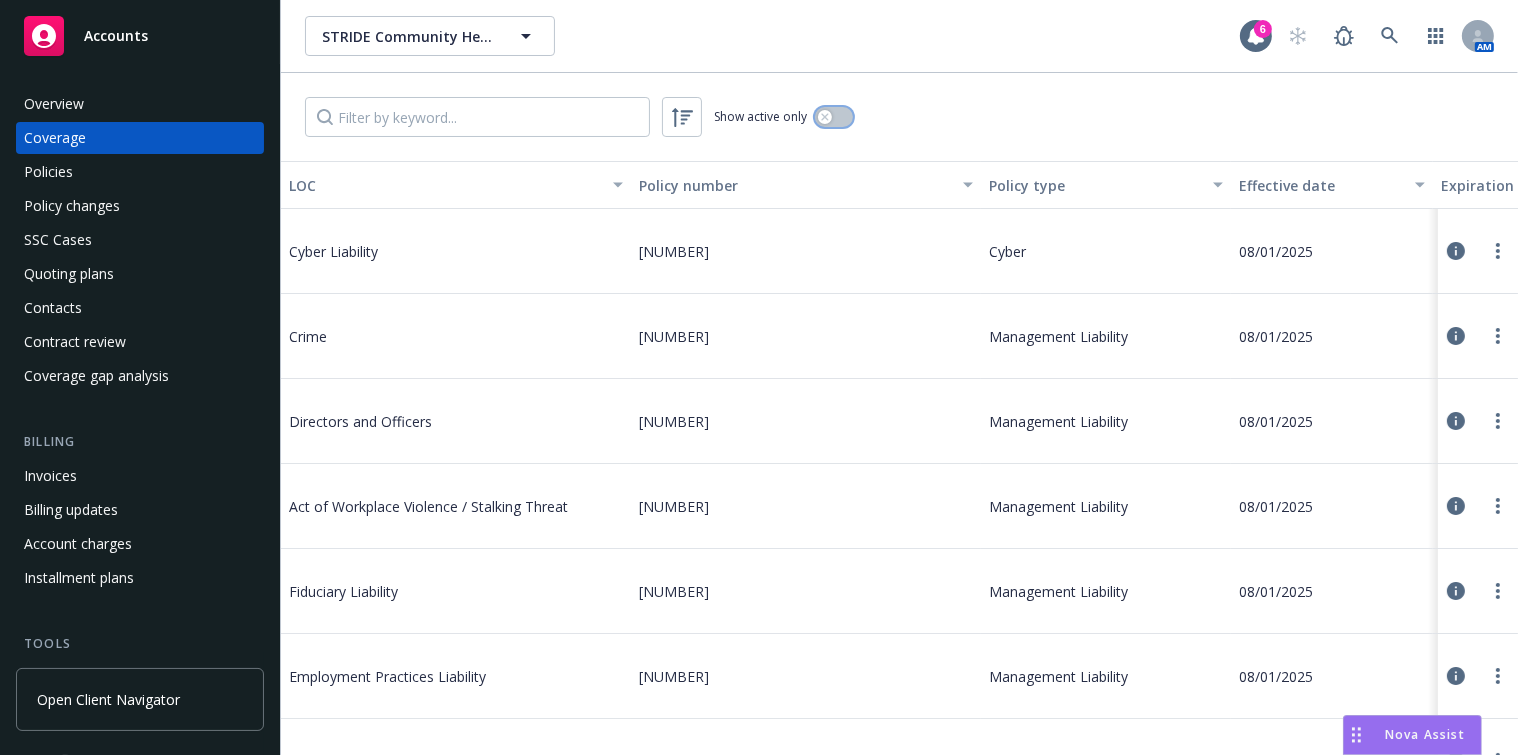 click at bounding box center [834, 117] 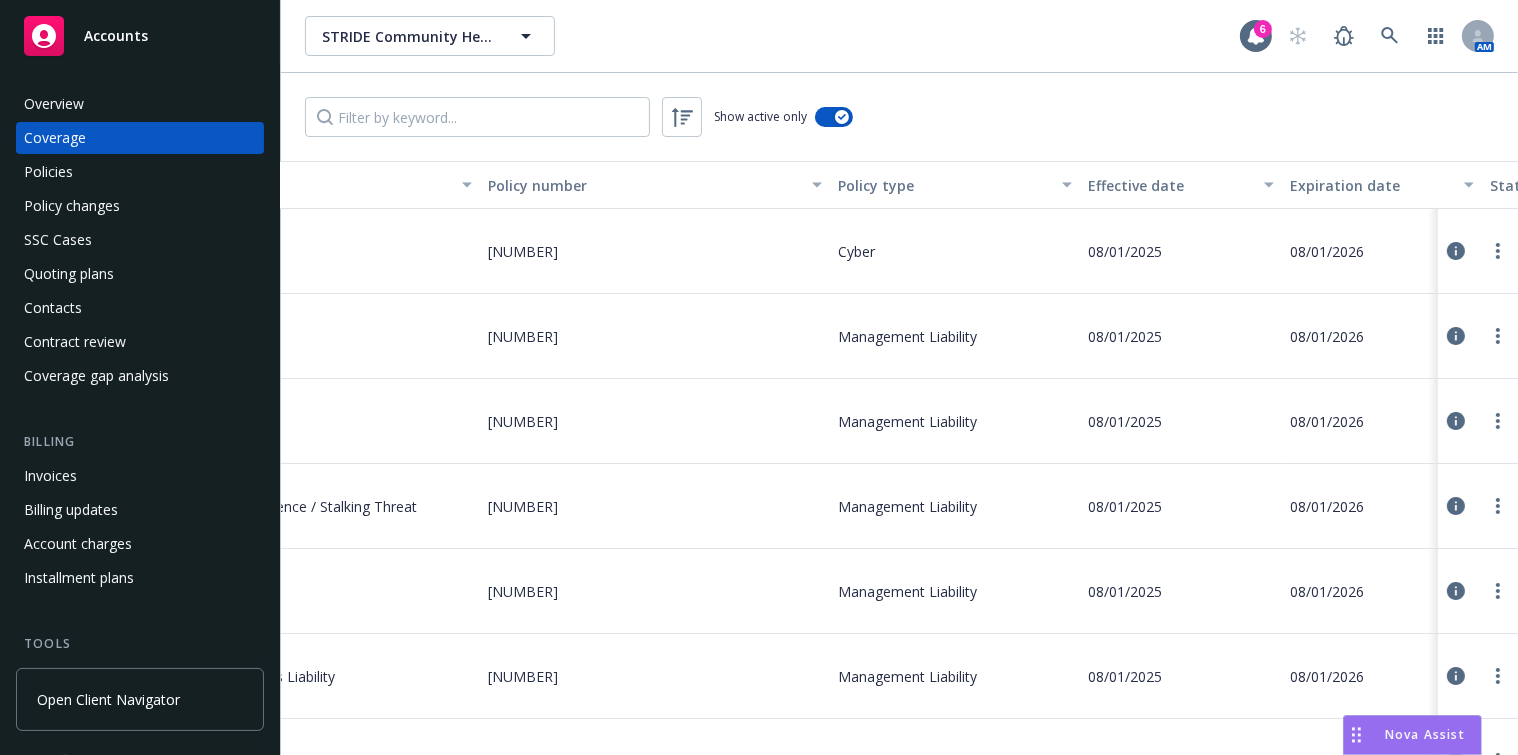drag, startPoint x: 797, startPoint y: 326, endPoint x: 1006, endPoint y: 326, distance: 209 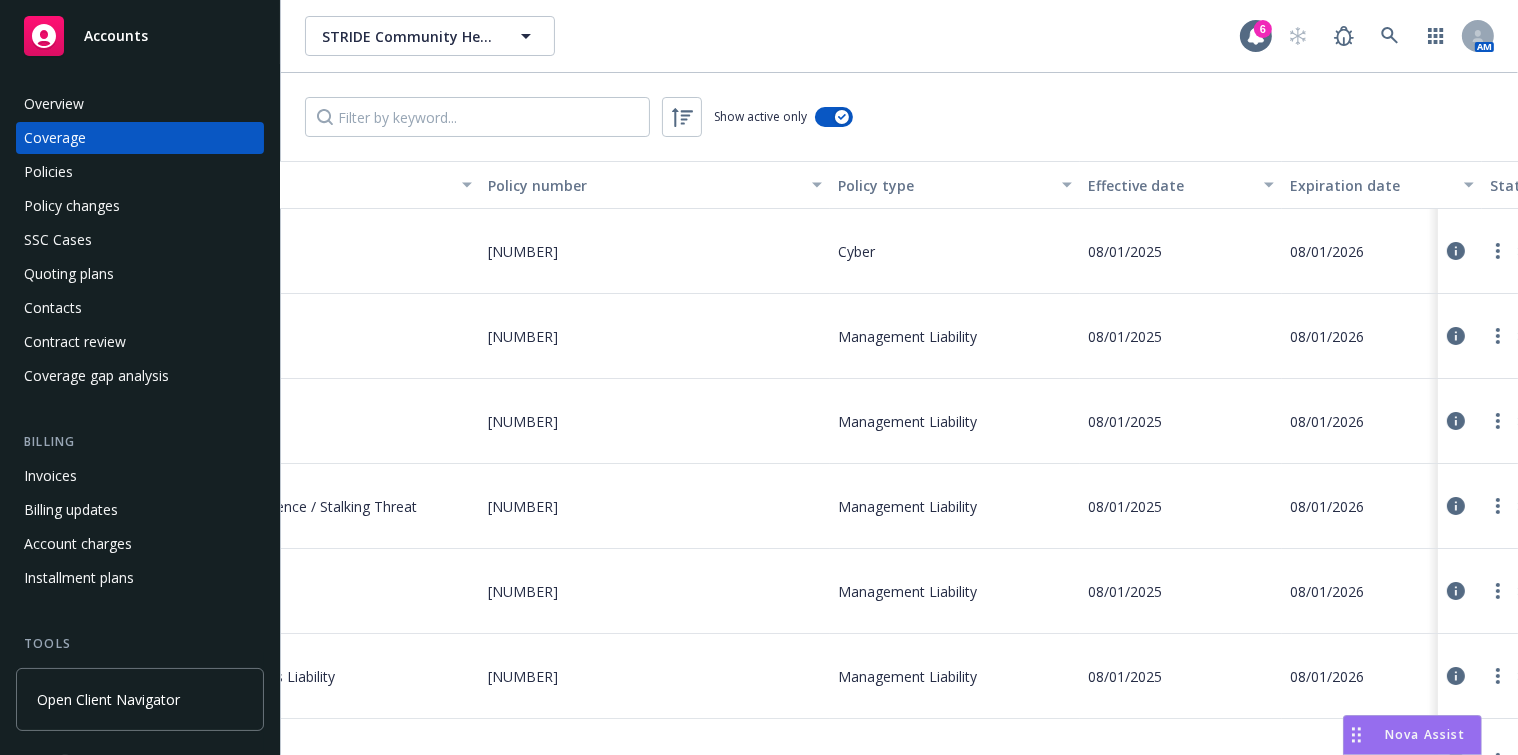 scroll, scrollTop: 0, scrollLeft: 322, axis: horizontal 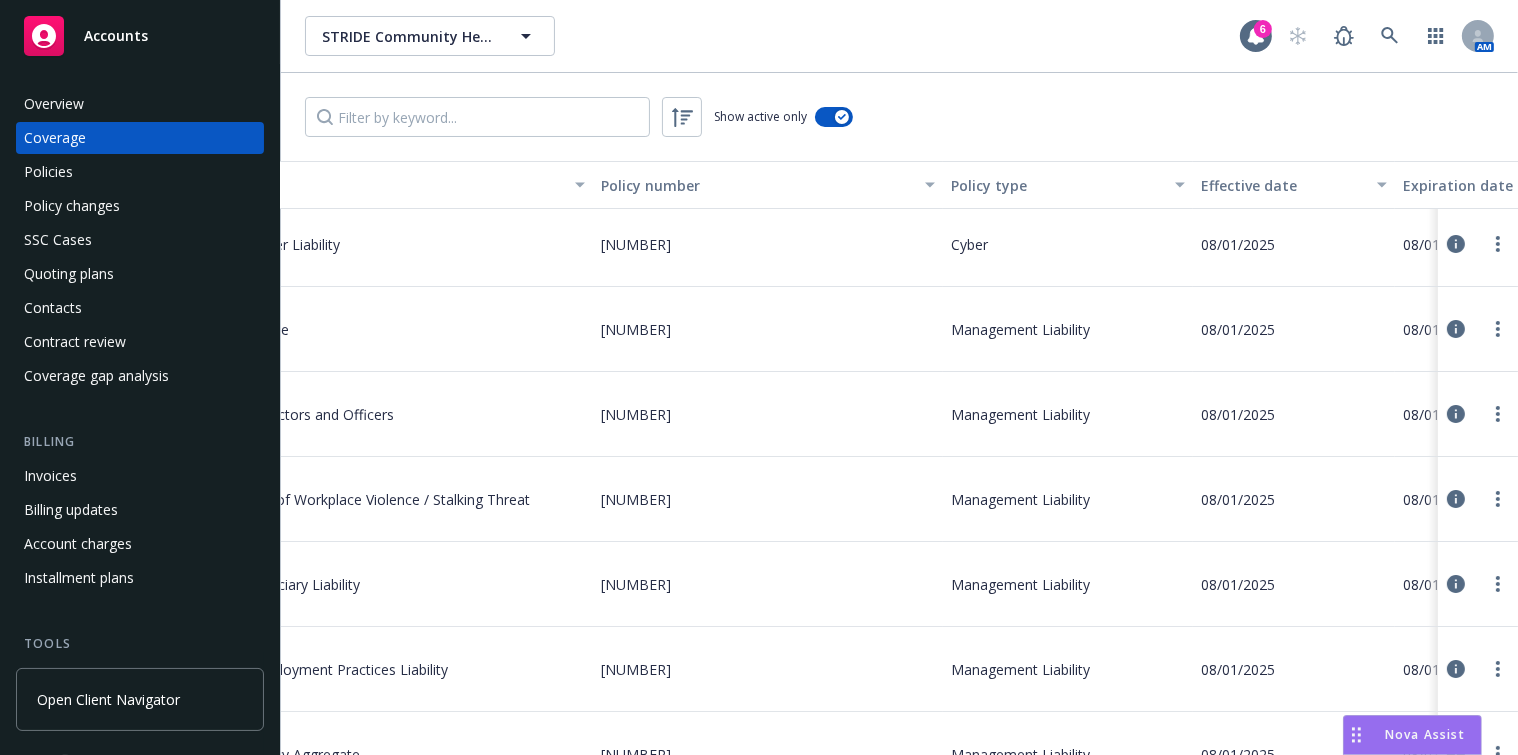 drag, startPoint x: 996, startPoint y: 362, endPoint x: 821, endPoint y: 391, distance: 177.38658 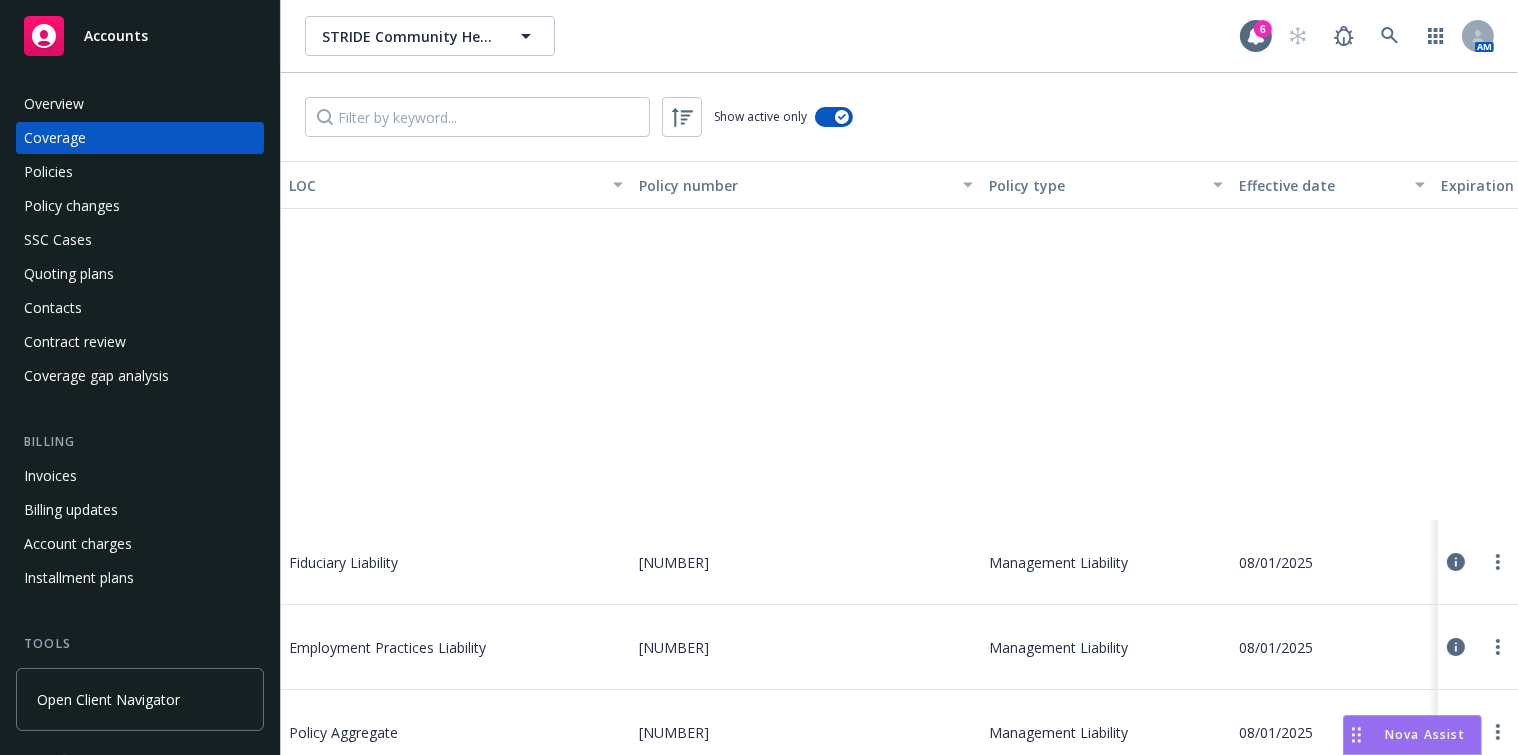 scroll, scrollTop: 627, scrollLeft: 0, axis: vertical 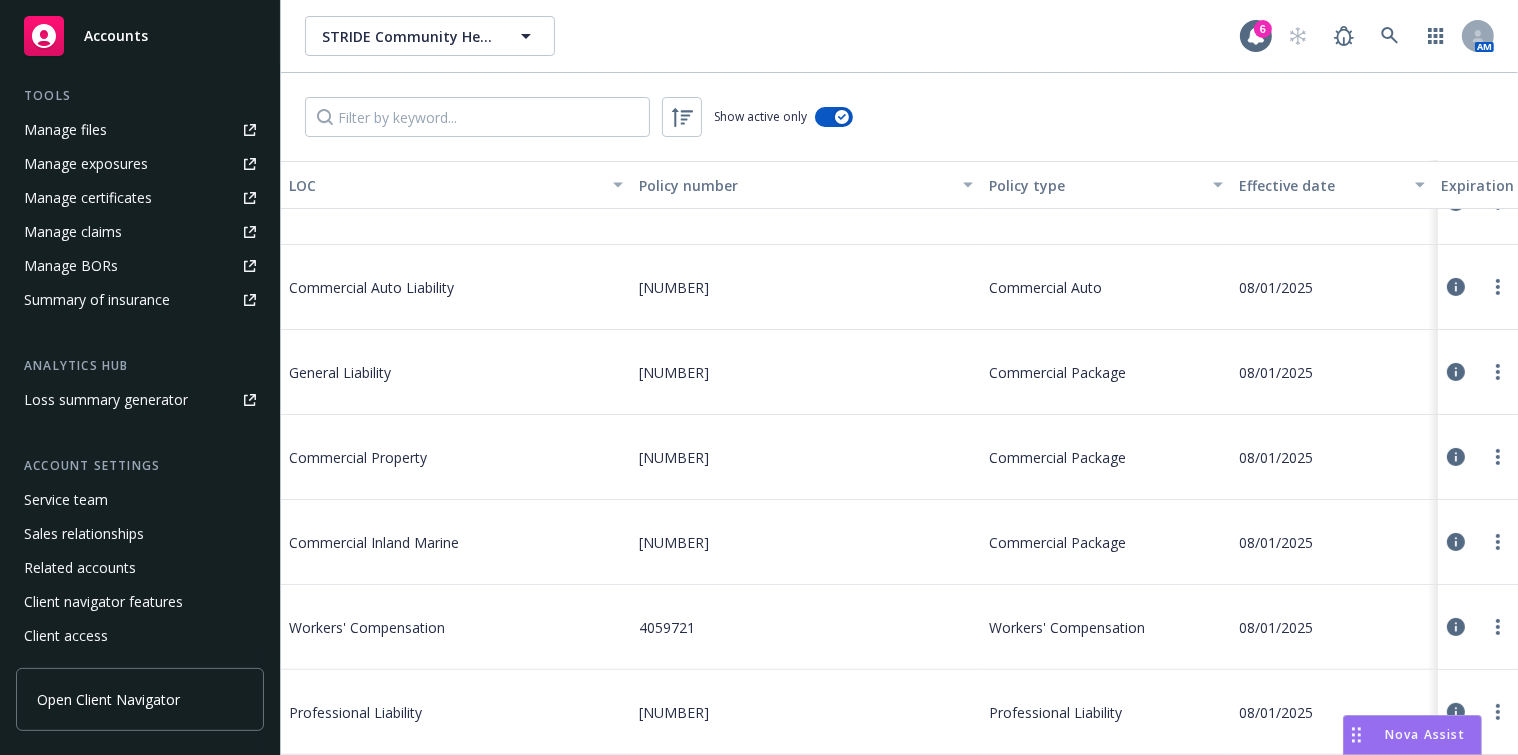 click on "Manage certificates" at bounding box center [88, 198] 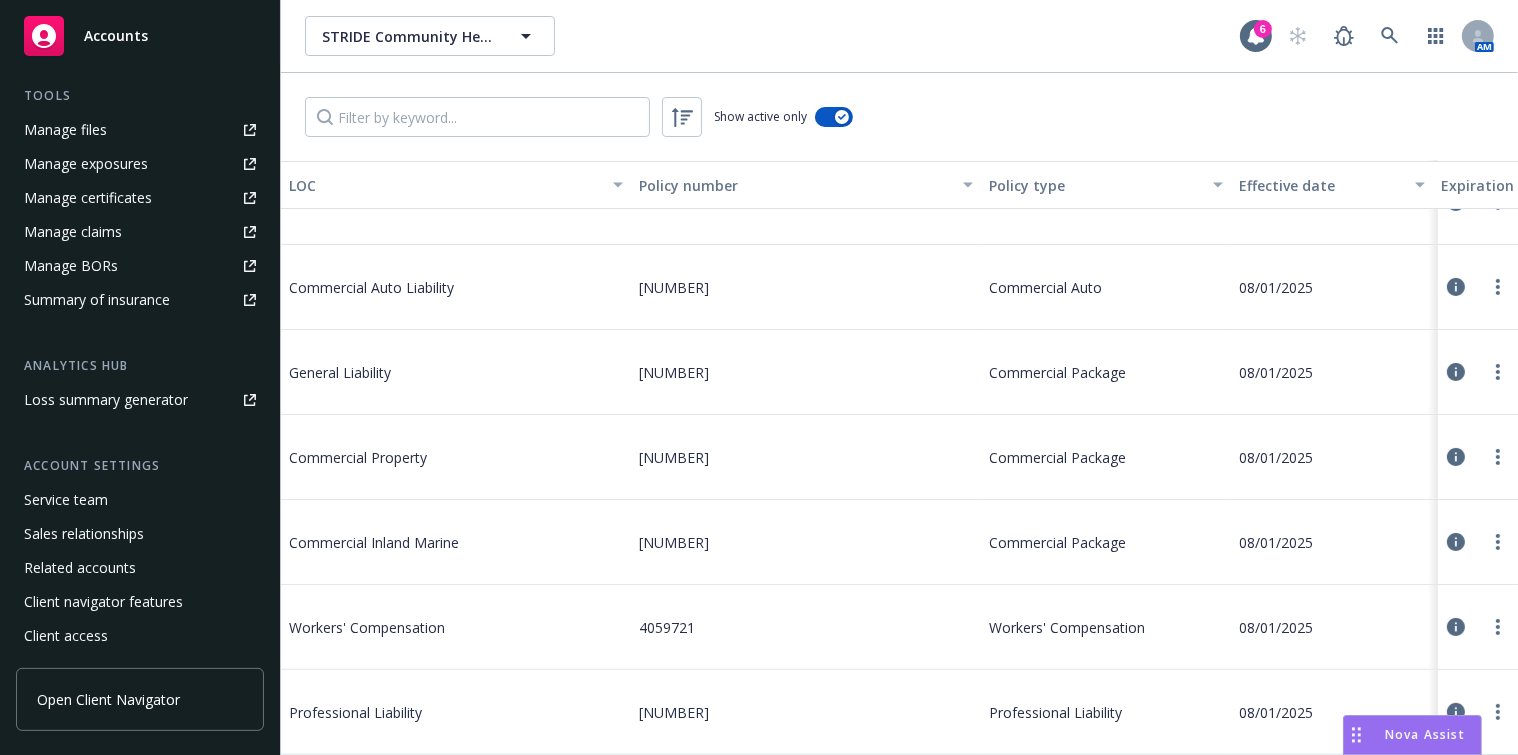 scroll, scrollTop: 2, scrollLeft: 0, axis: vertical 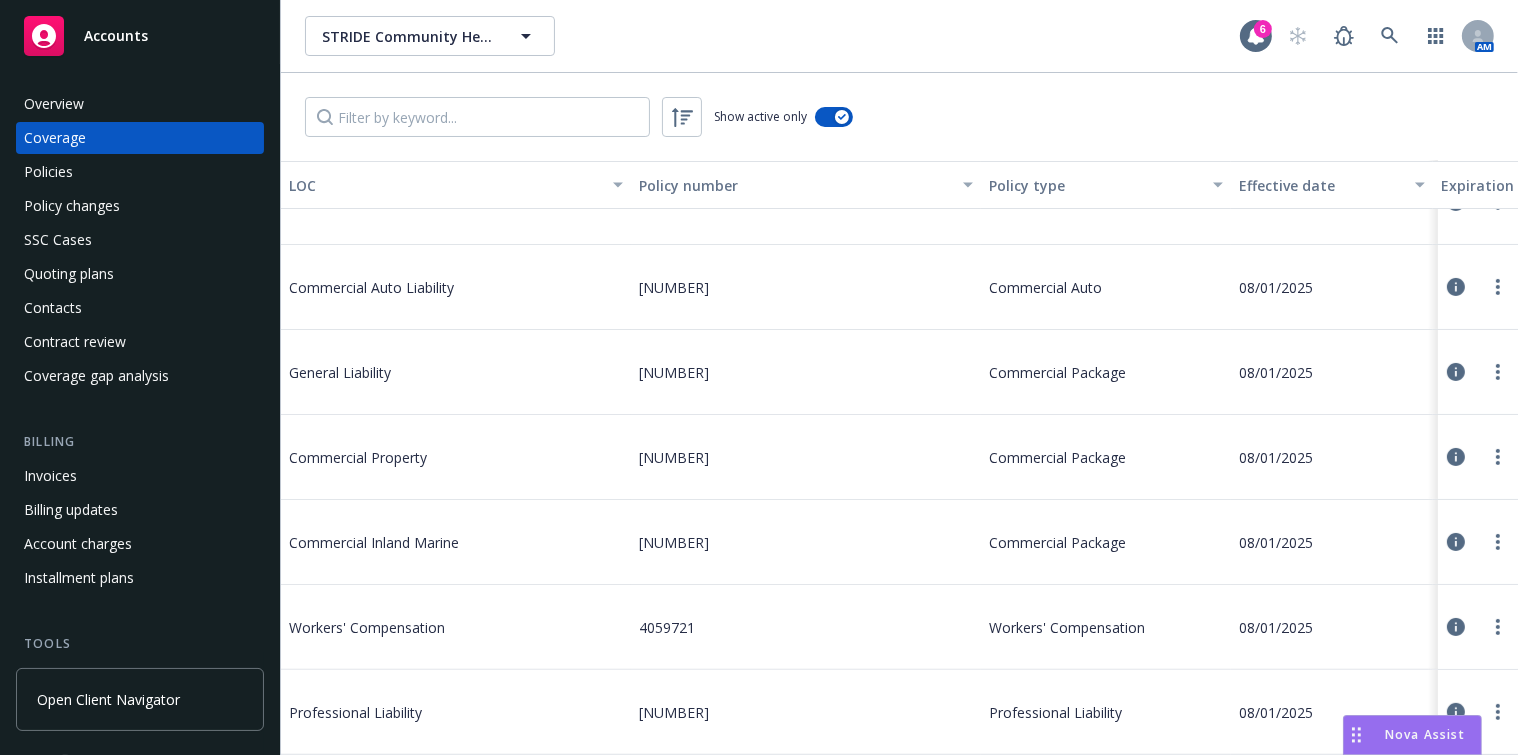 click on "Overview" at bounding box center [140, 104] 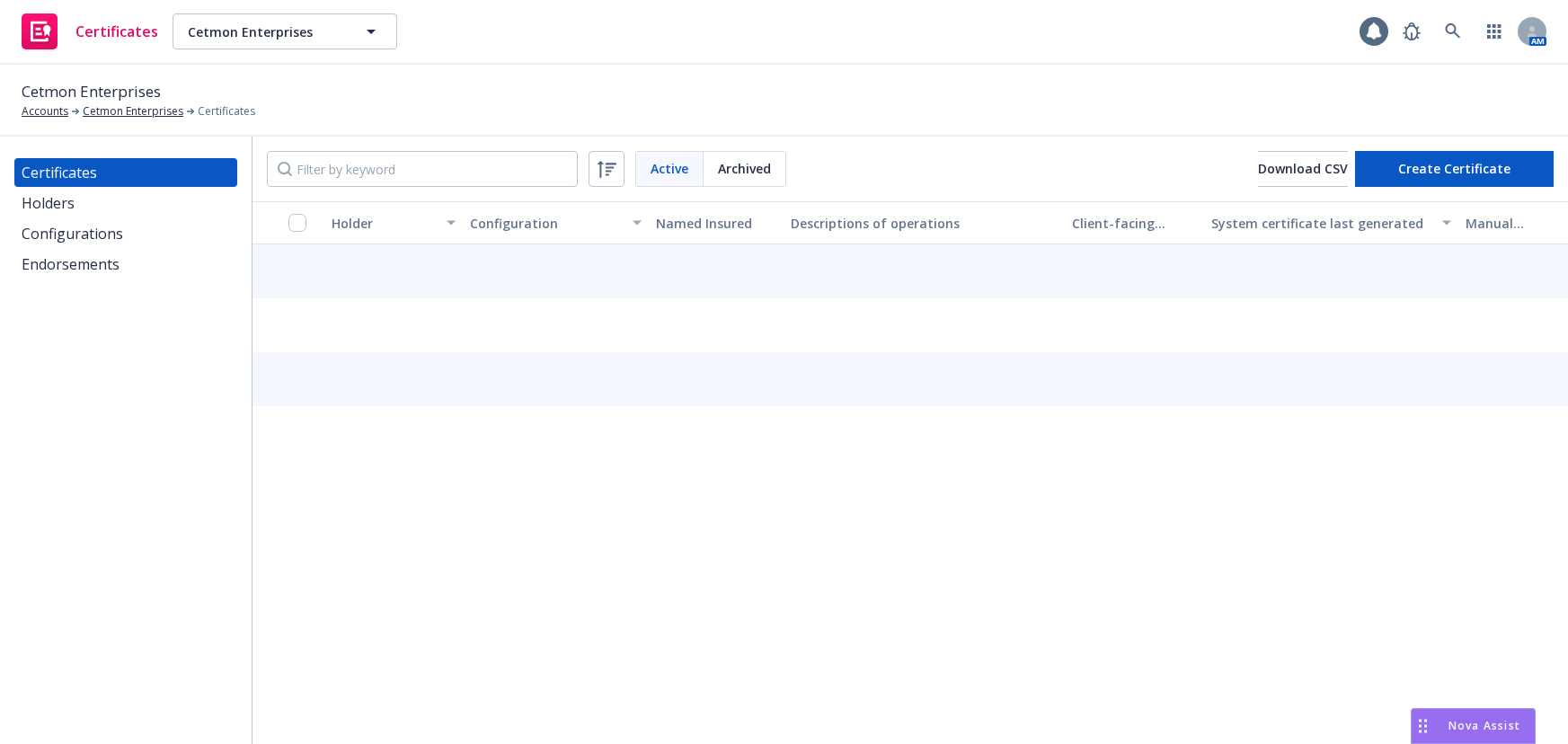 scroll, scrollTop: 0, scrollLeft: 0, axis: both 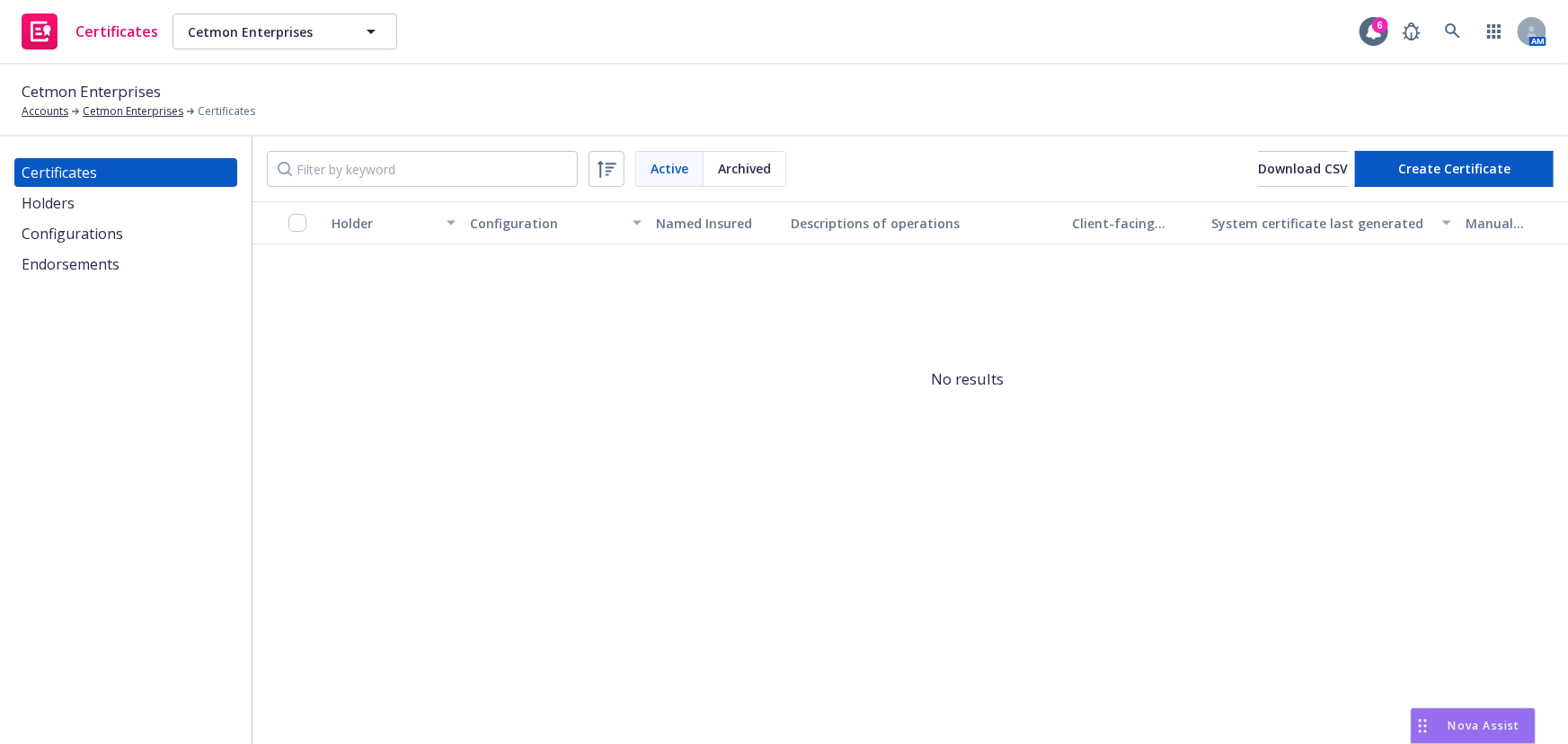 click on "Configurations" at bounding box center [126, 234] 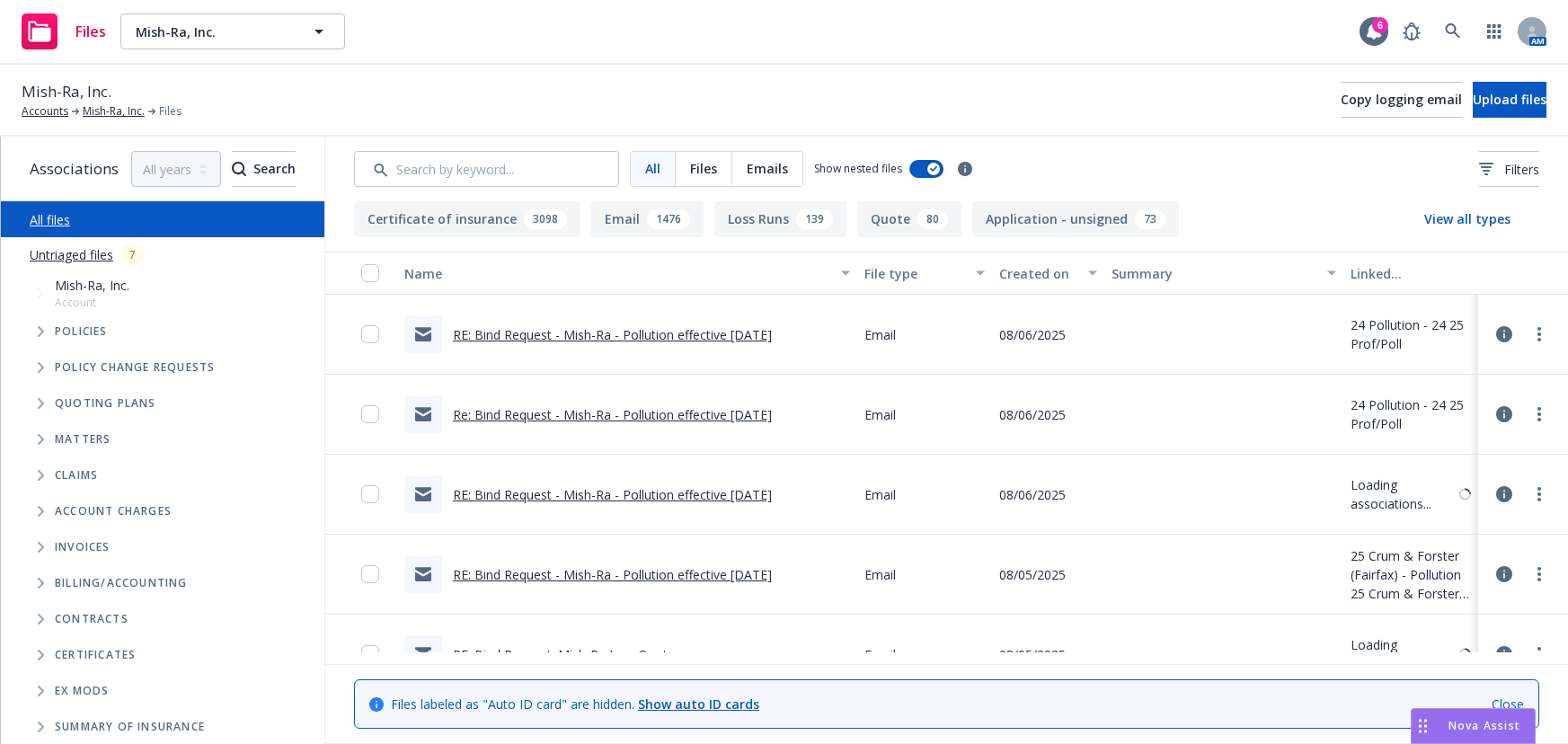 scroll, scrollTop: 0, scrollLeft: 0, axis: both 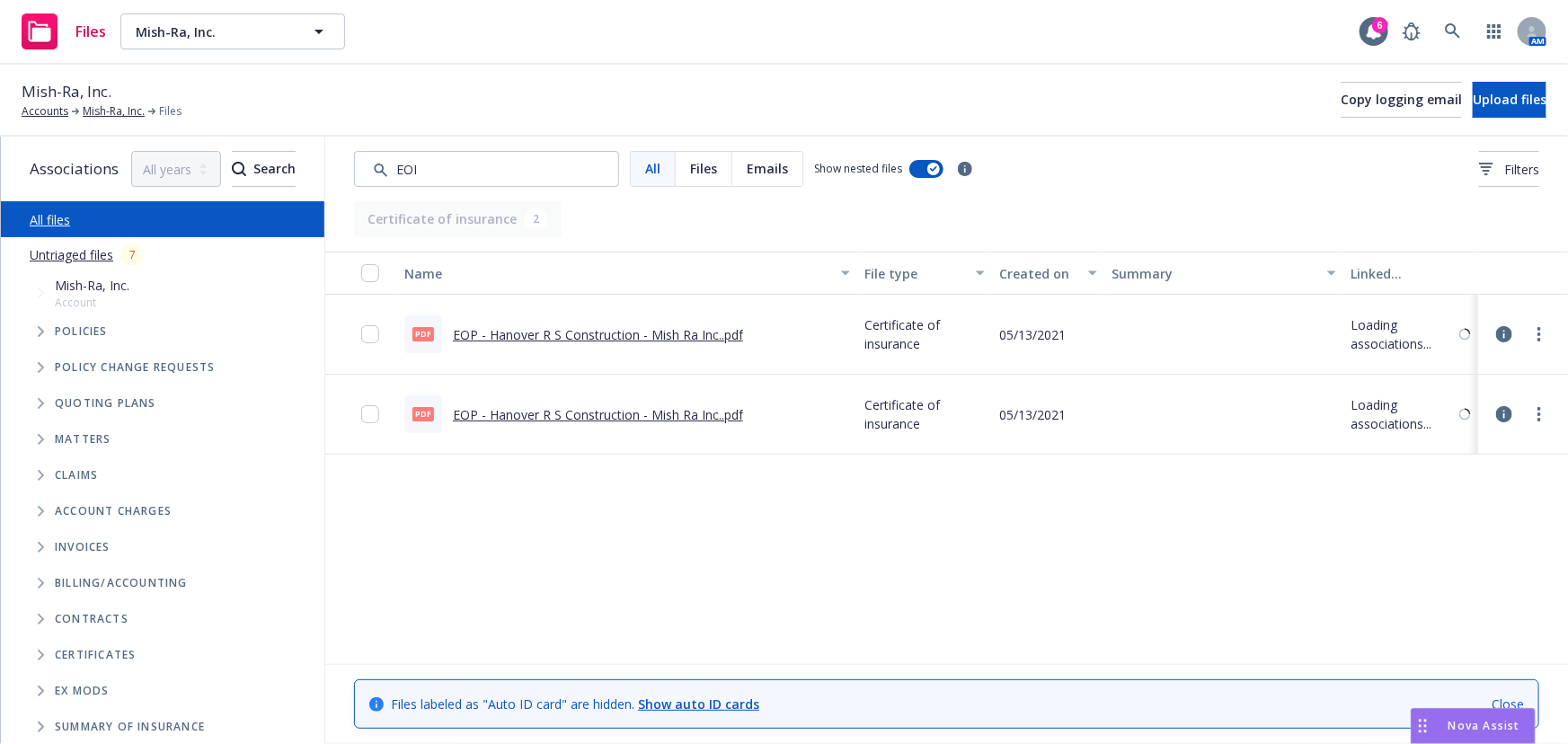 type on "EOI" 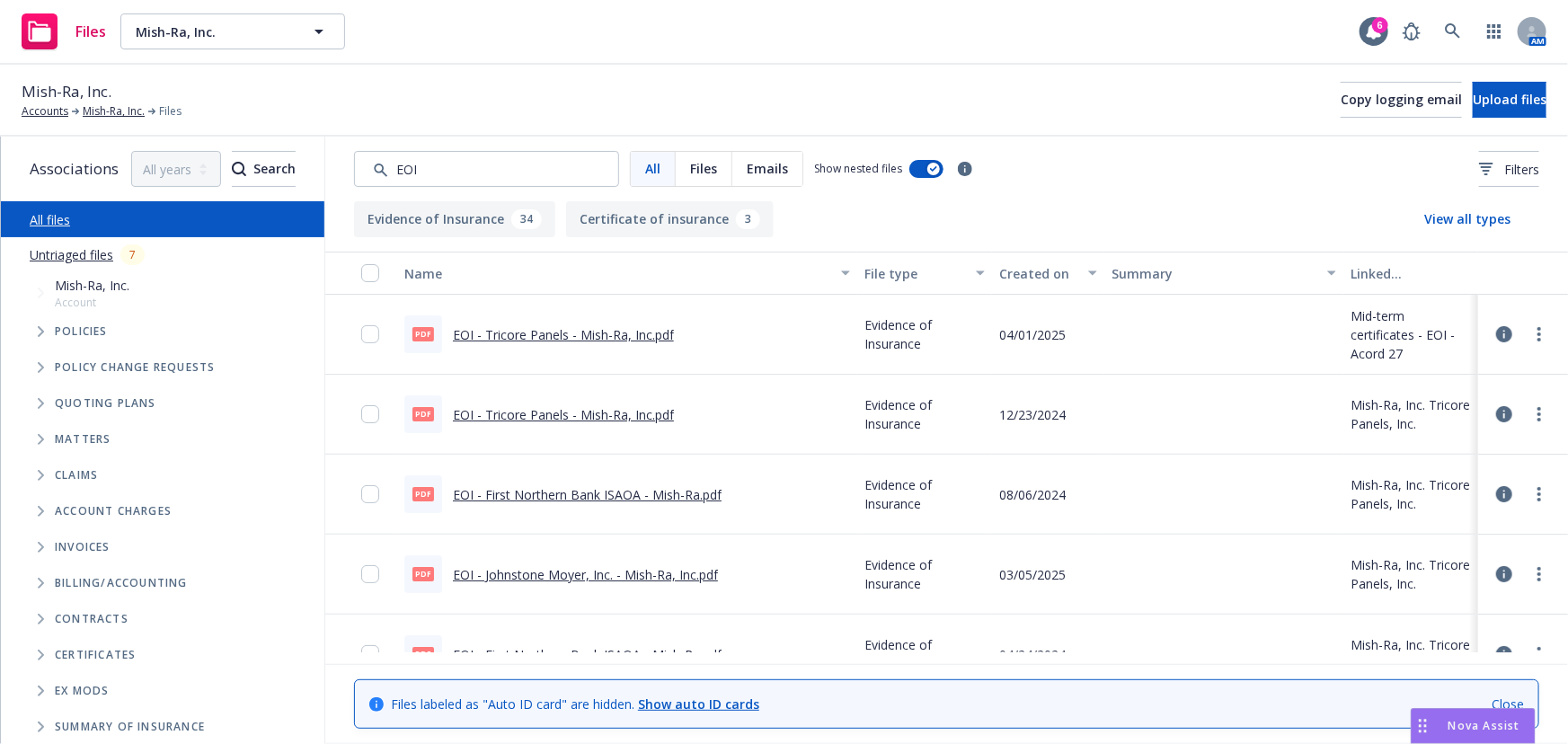 click on "Created on" at bounding box center (1048, 273) 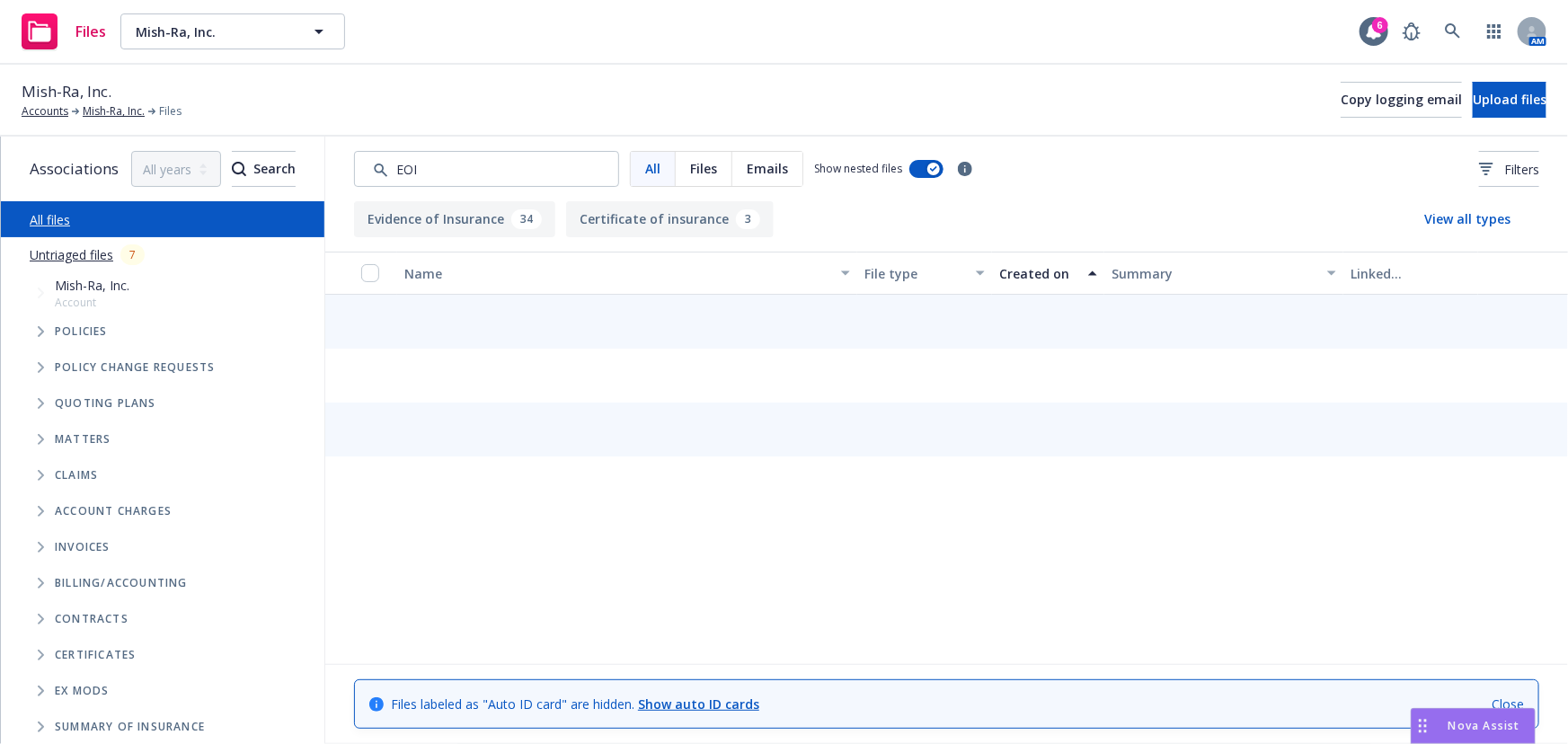 click on "Created on" at bounding box center (1048, 273) 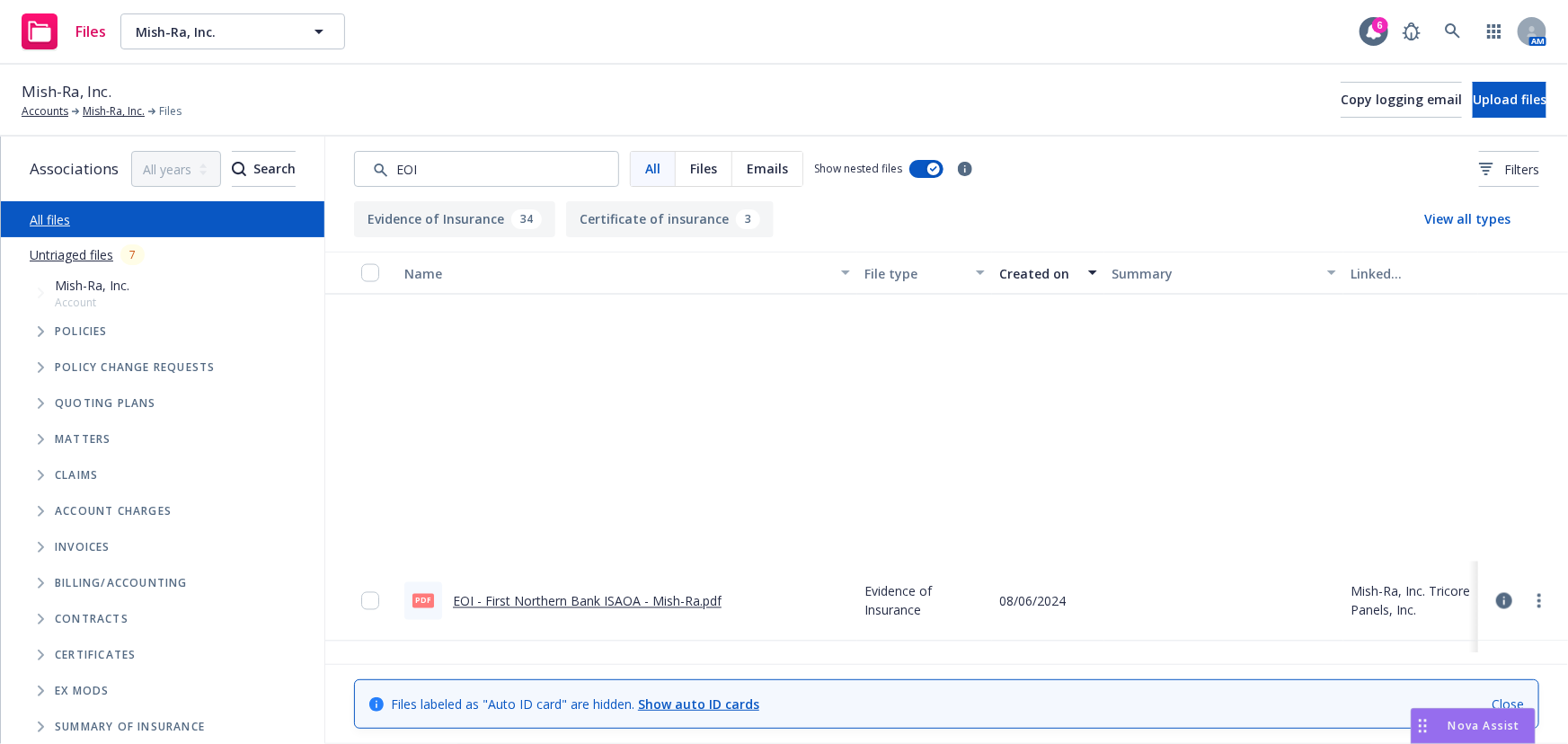 scroll, scrollTop: 1960, scrollLeft: 0, axis: vertical 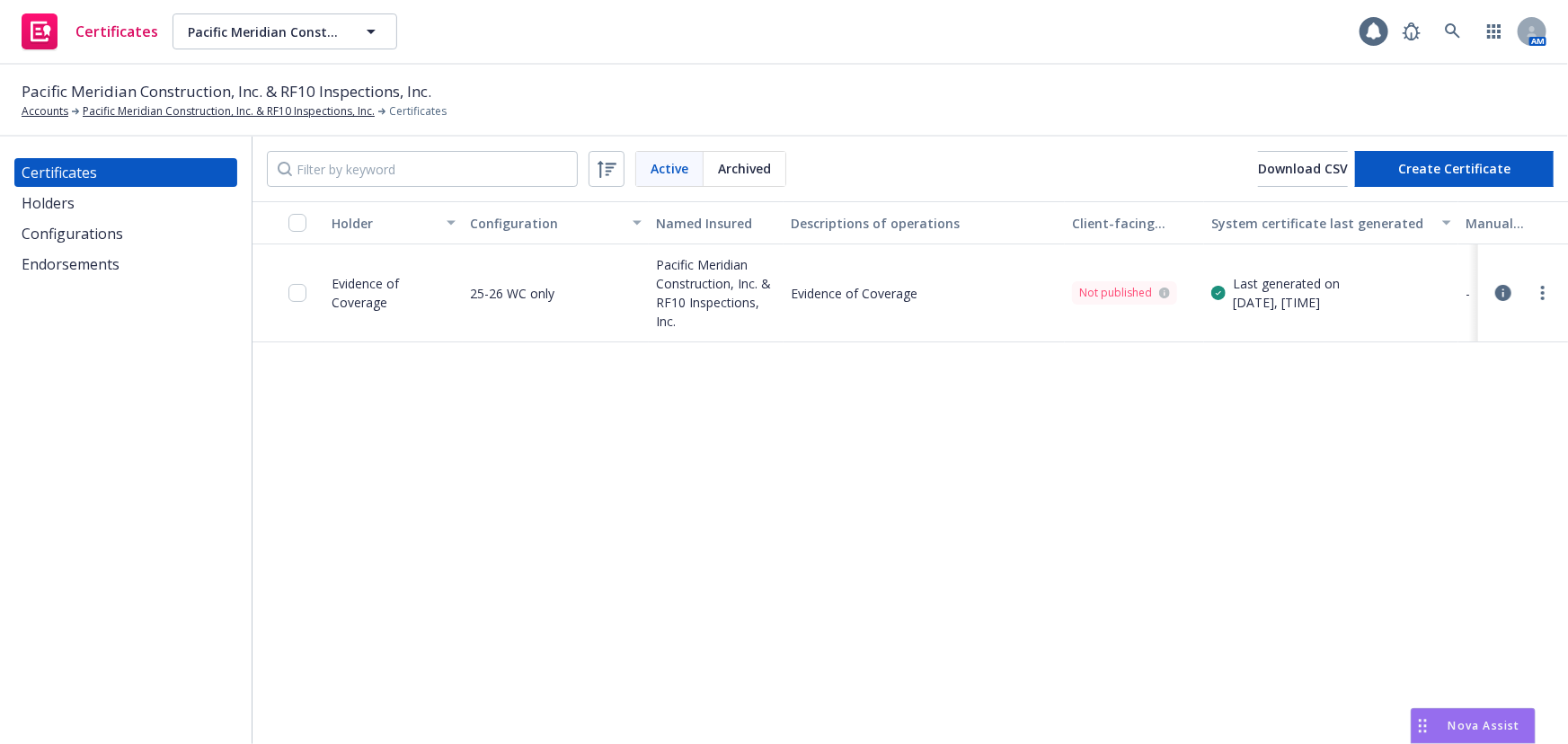 click on "Configurations" at bounding box center [72, 234] 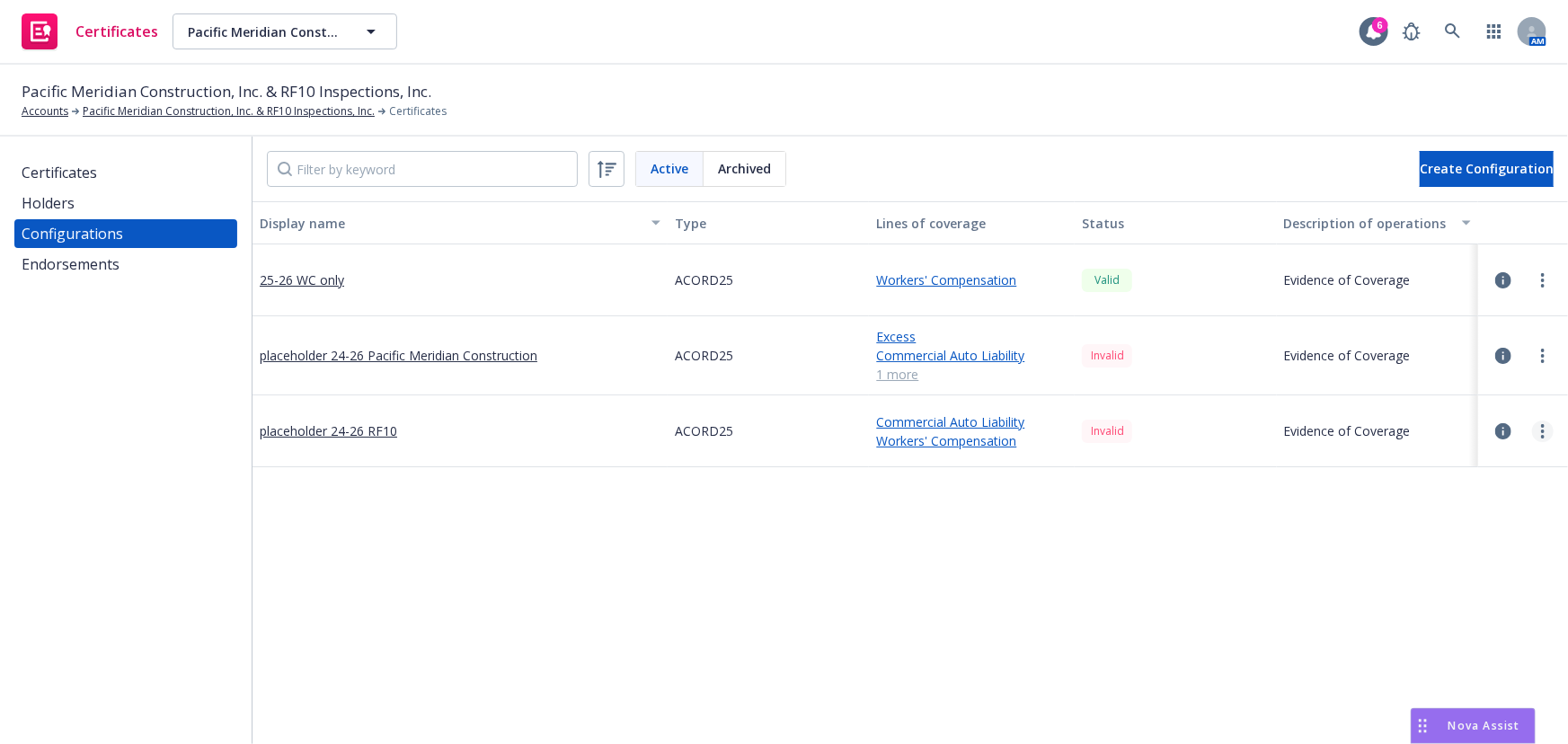 click 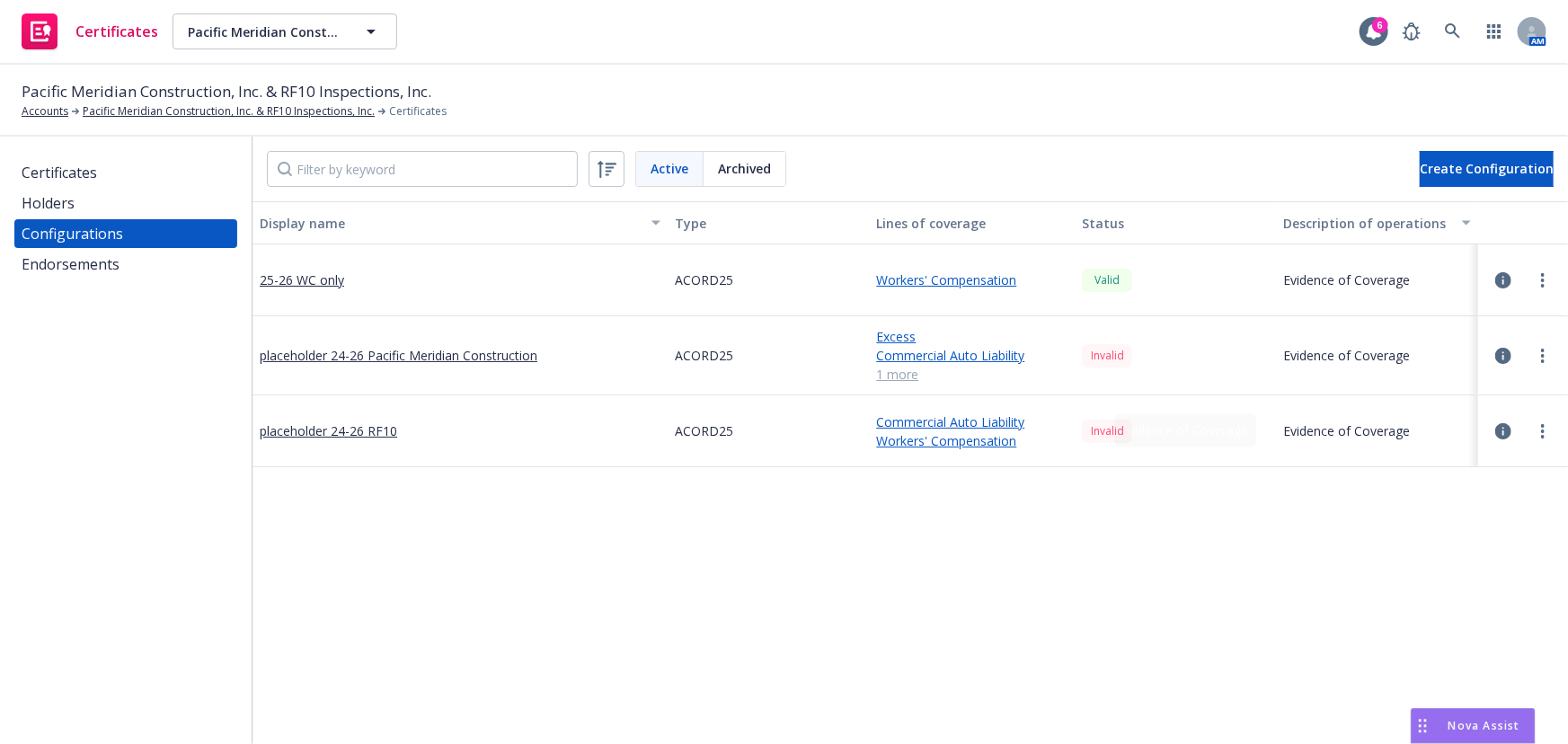 click on "Edit" at bounding box center [1442, 467] 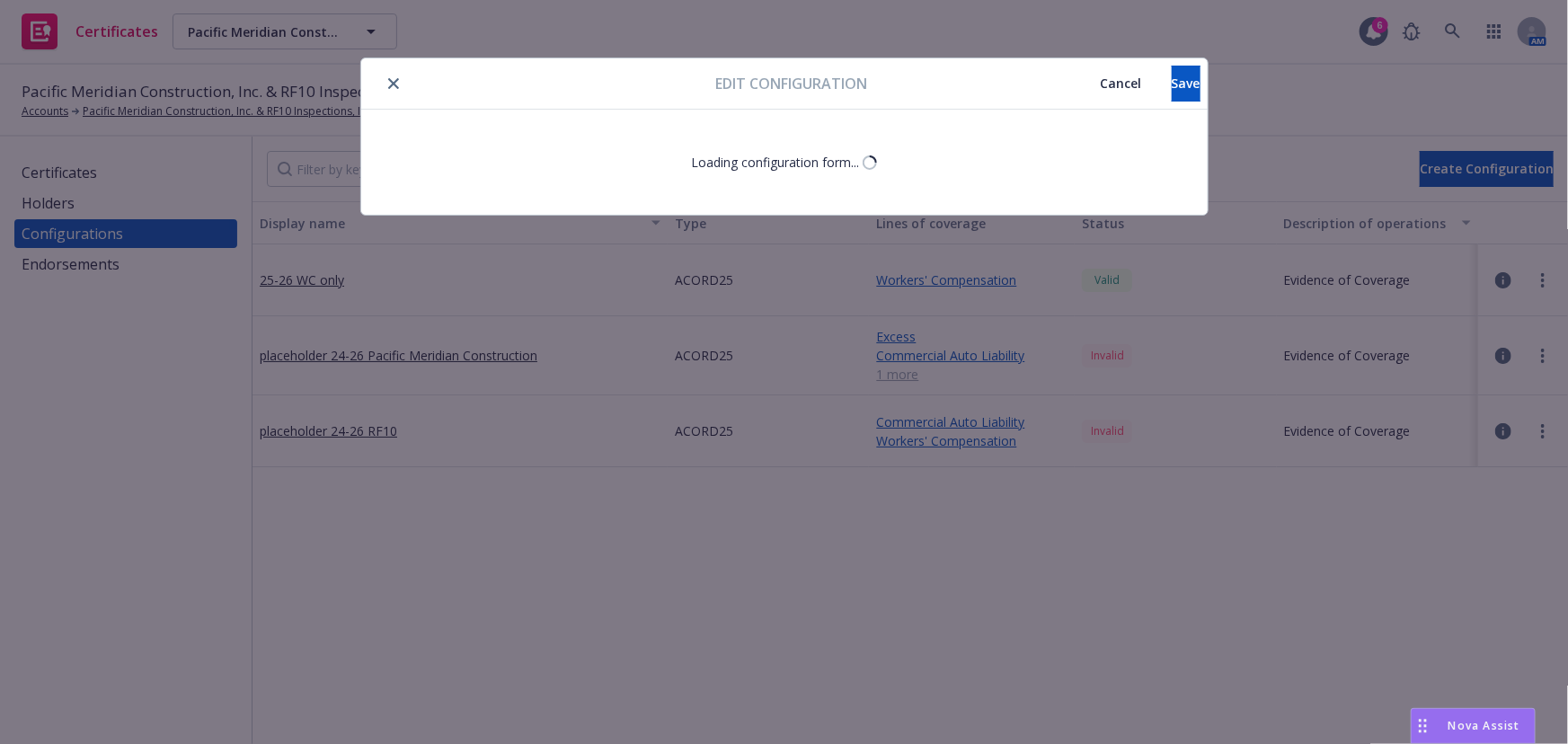 select on "Acord_25" 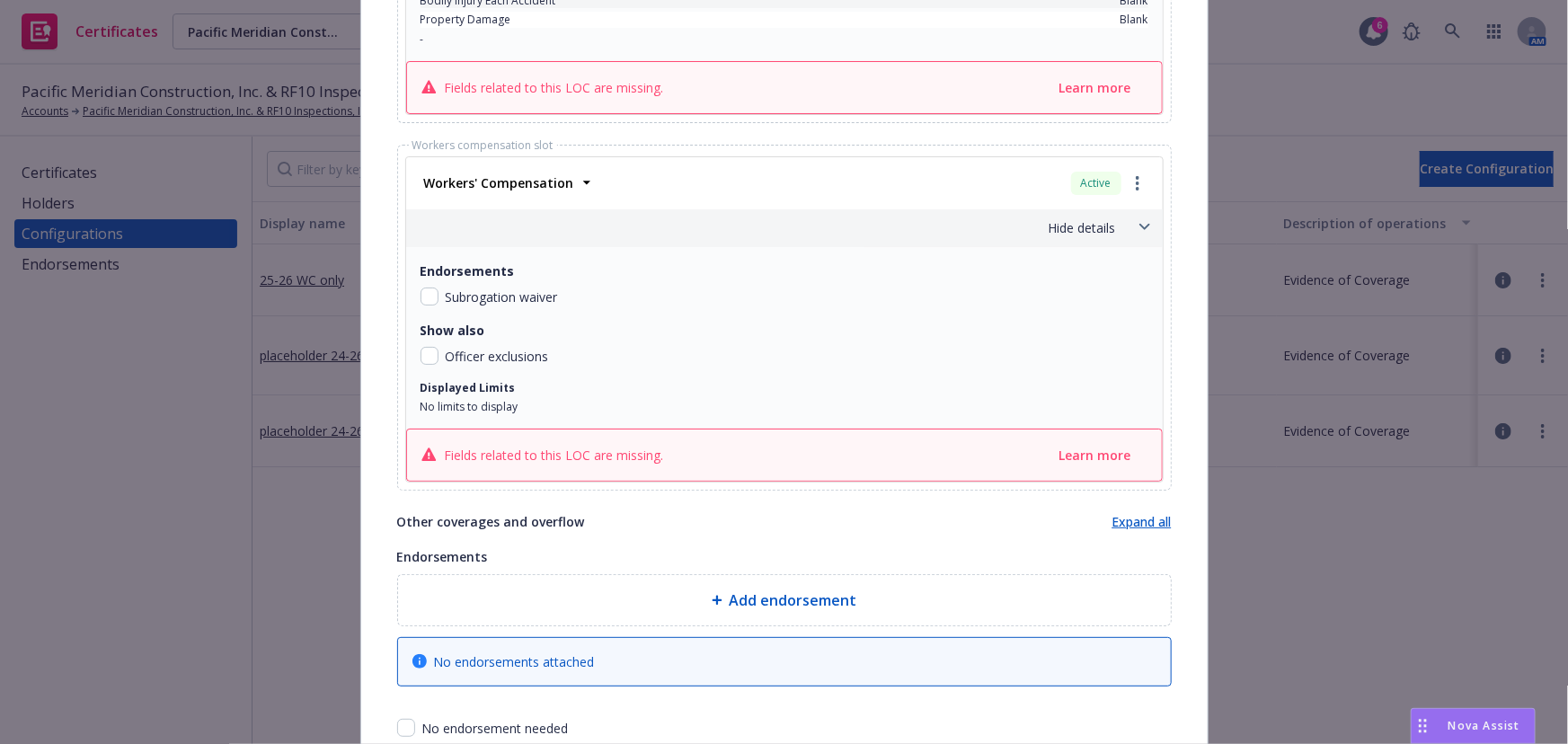 scroll, scrollTop: 979, scrollLeft: 0, axis: vertical 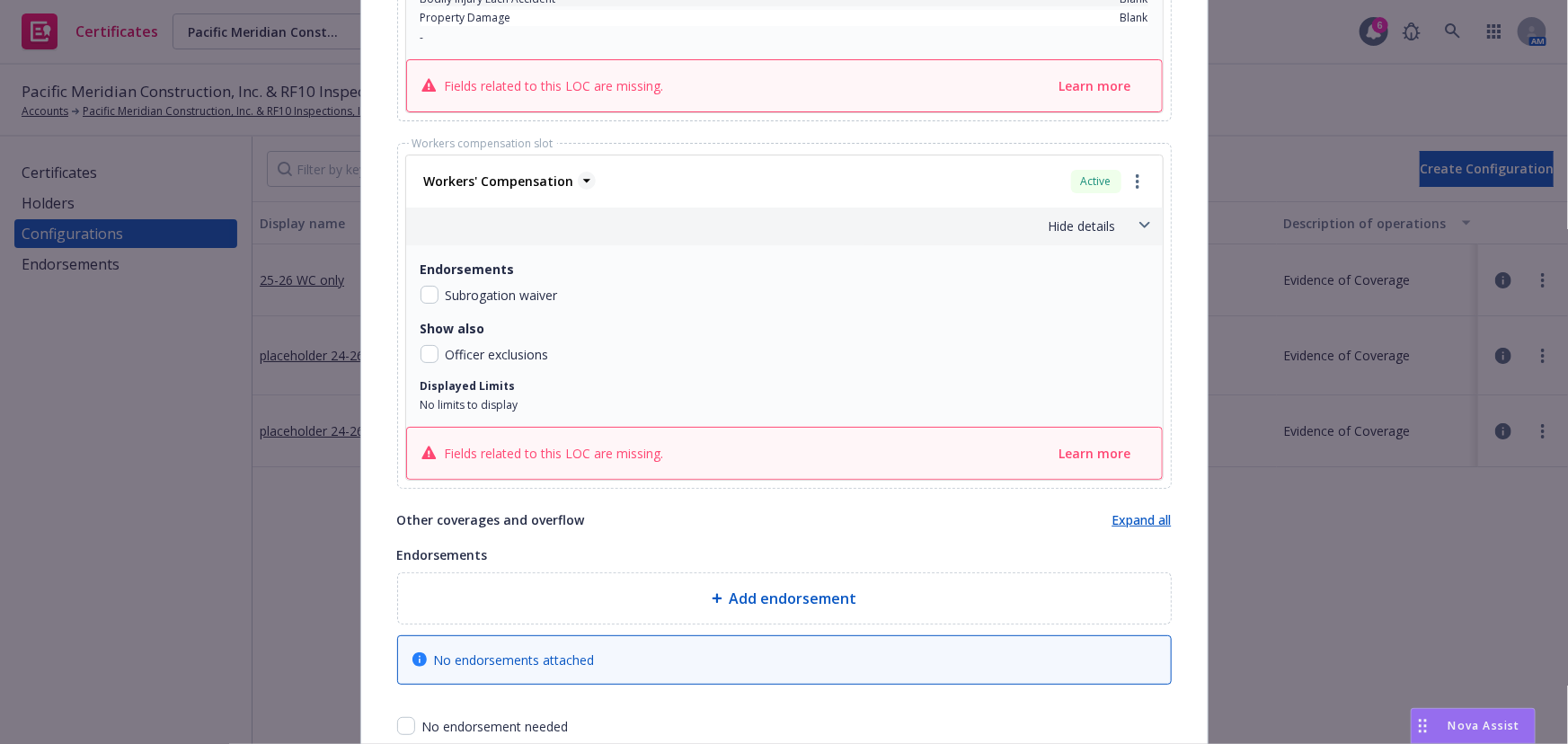 click on "Workers' Compensation" at bounding box center (499, 181) 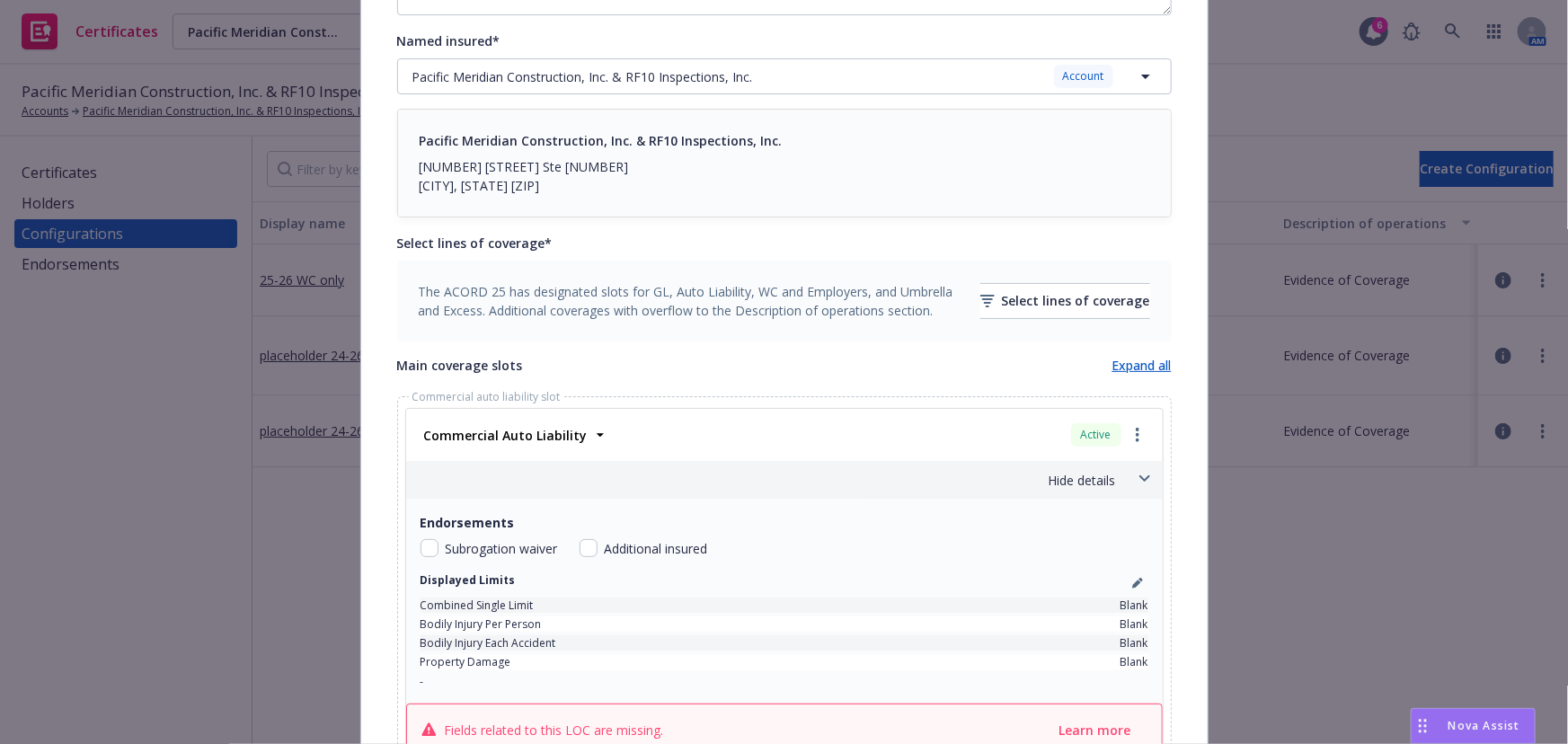 scroll, scrollTop: 326, scrollLeft: 0, axis: vertical 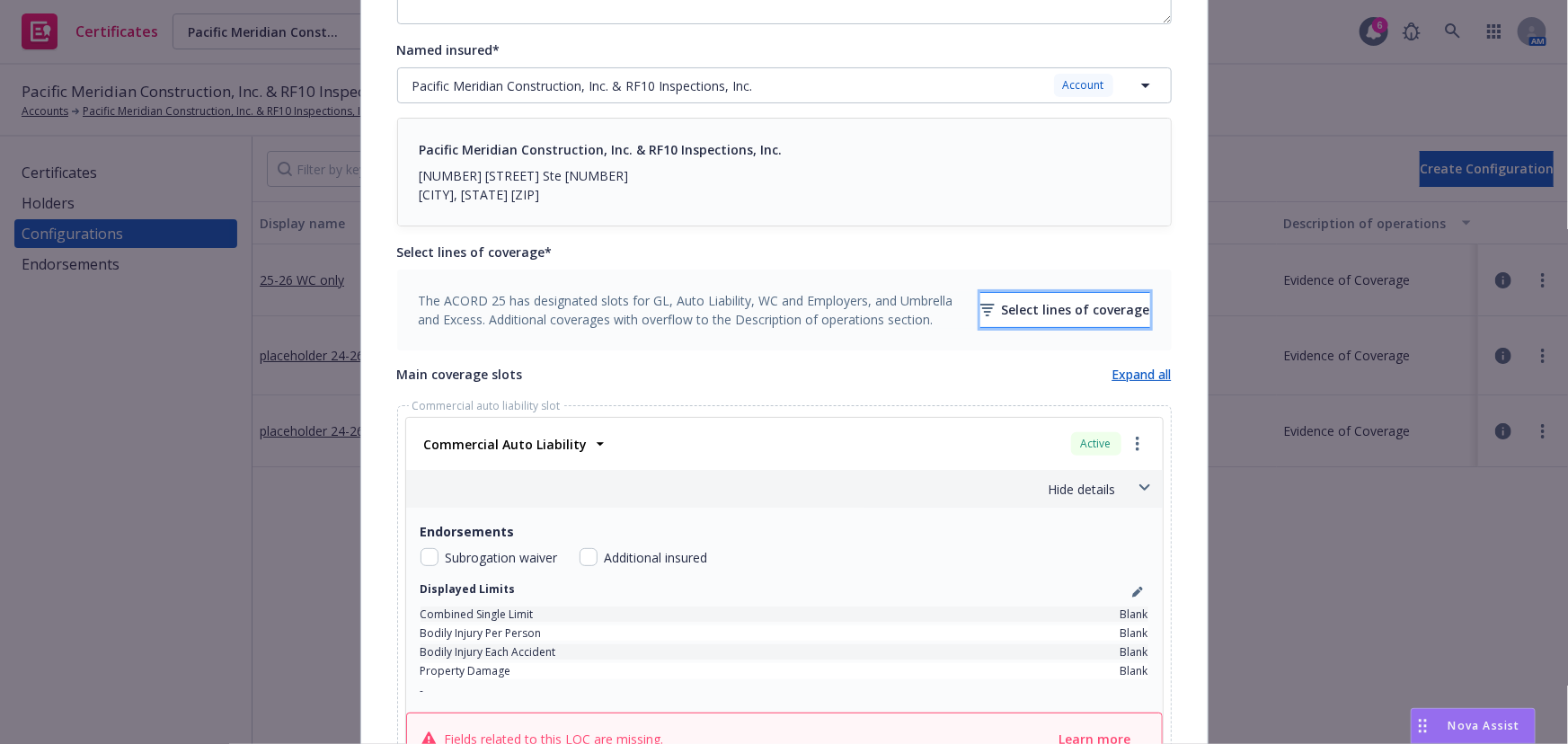 click on "Select lines of coverage" at bounding box center (1065, 310) 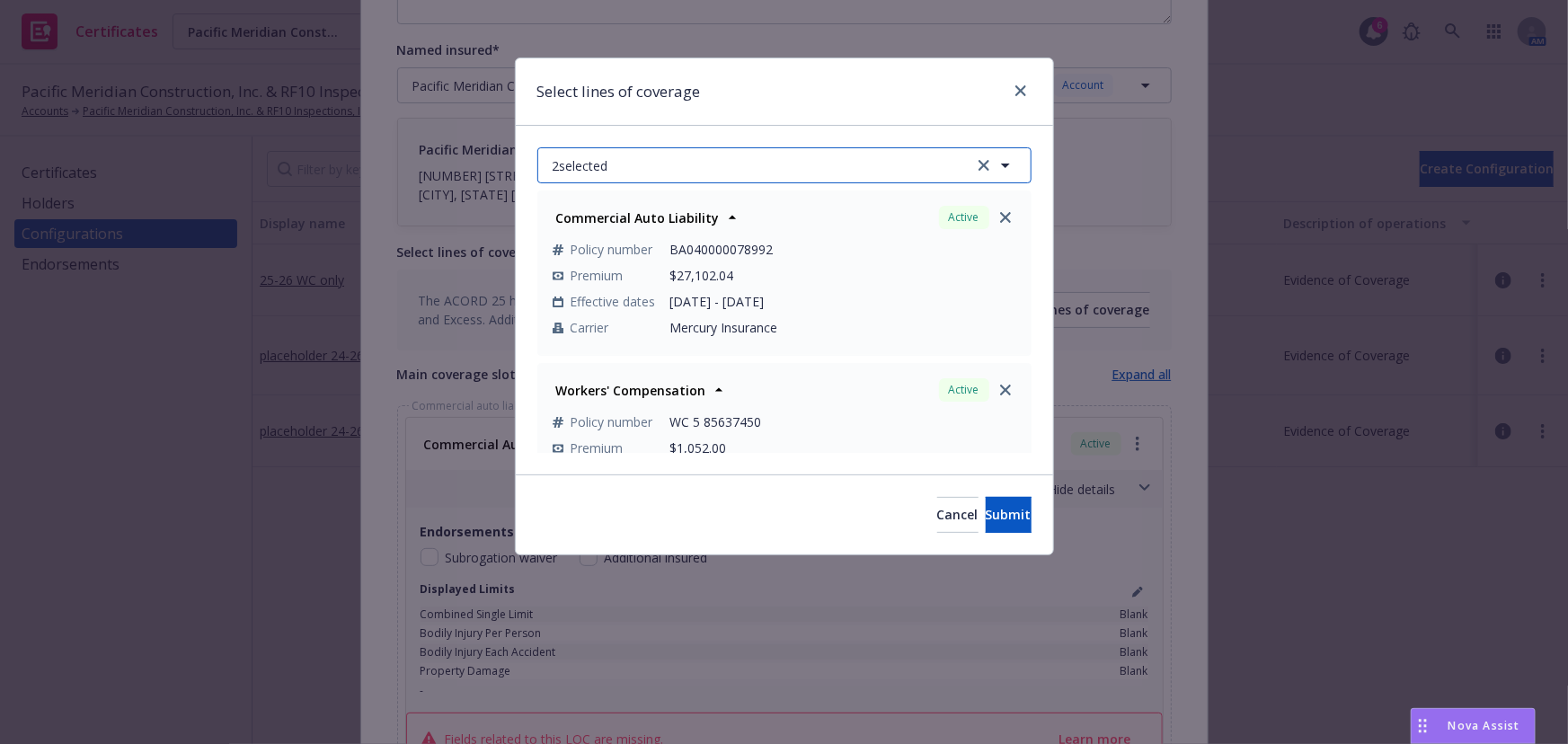 click on "2  selected" at bounding box center (784, 165) 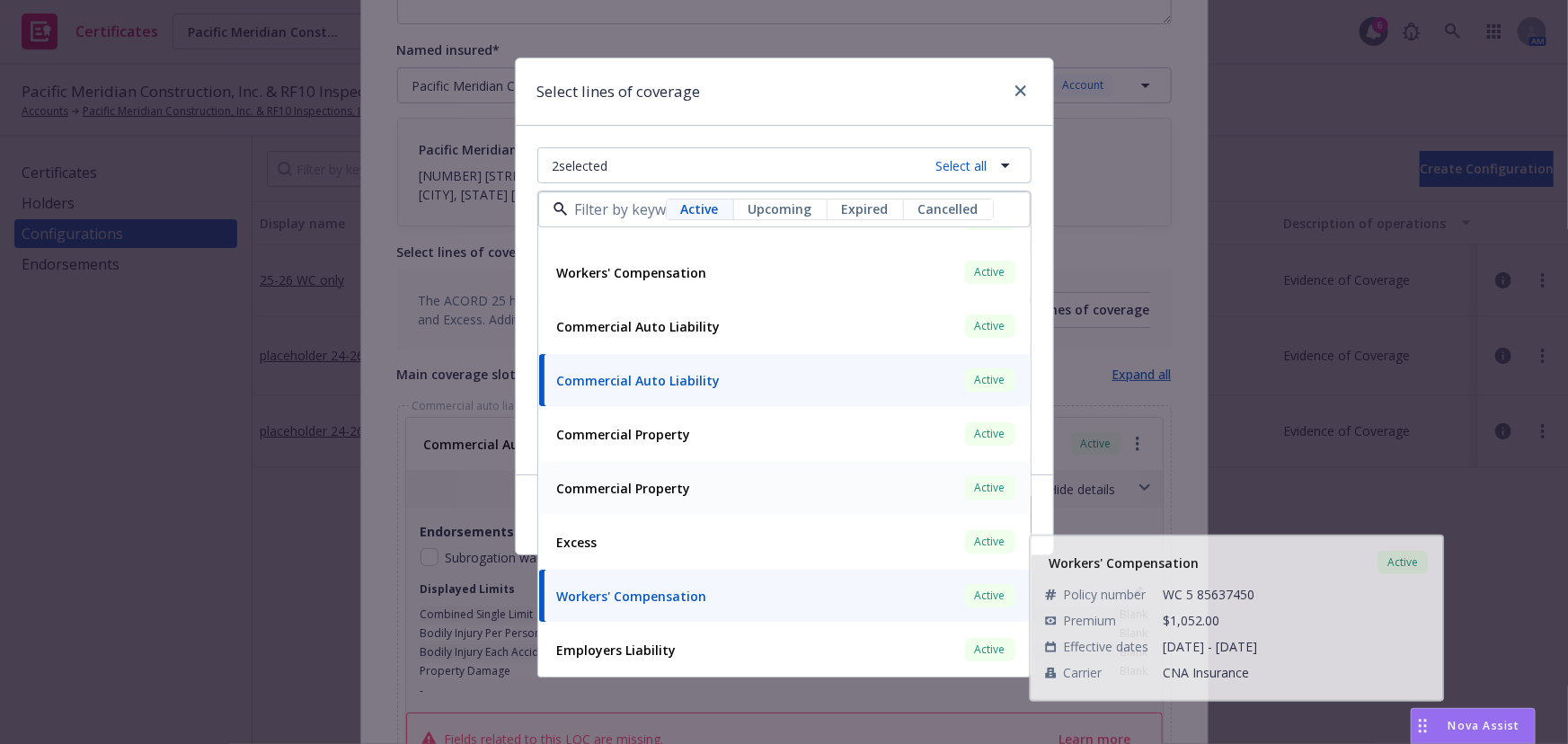 scroll, scrollTop: 8, scrollLeft: 0, axis: vertical 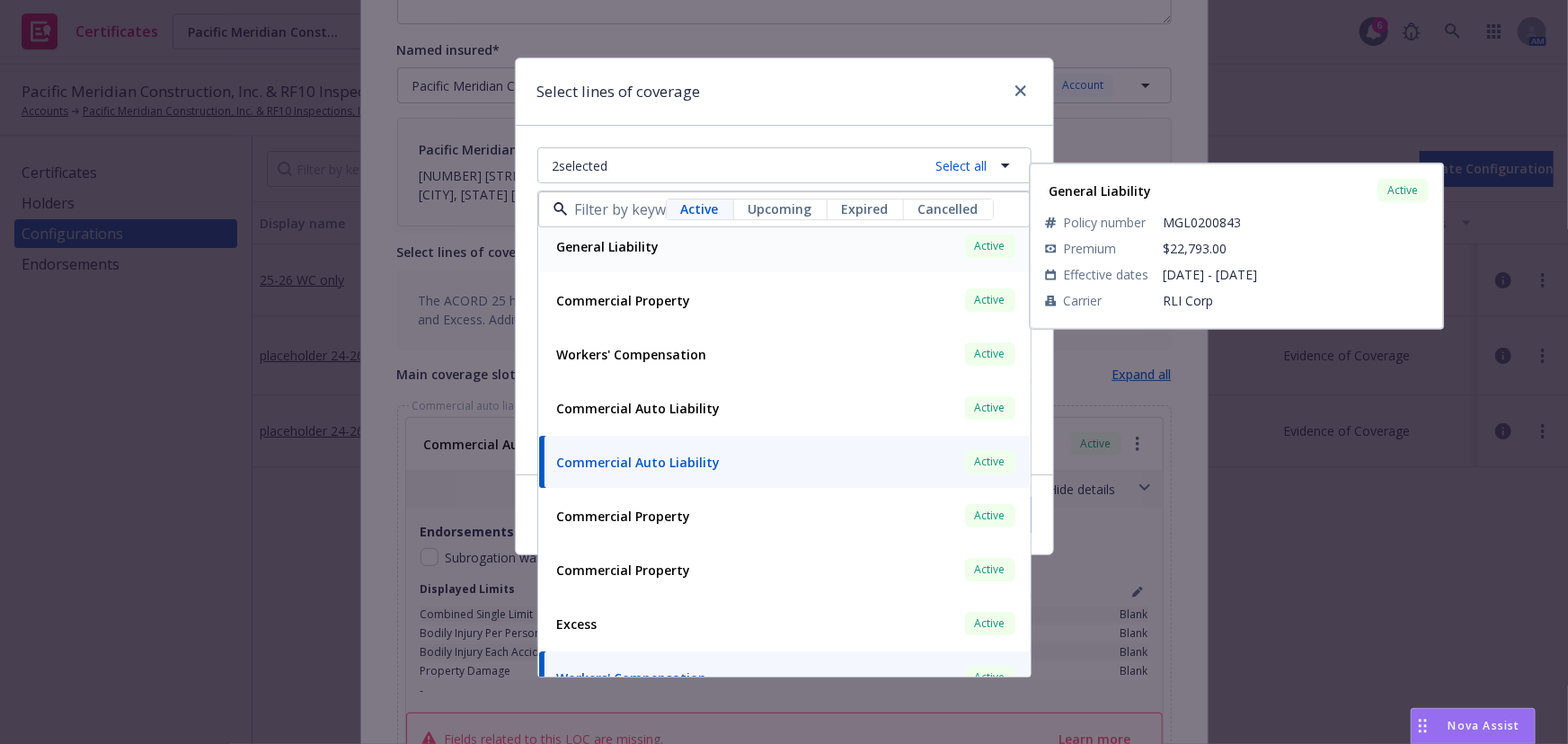 click on "General Liability" at bounding box center [608, 246] 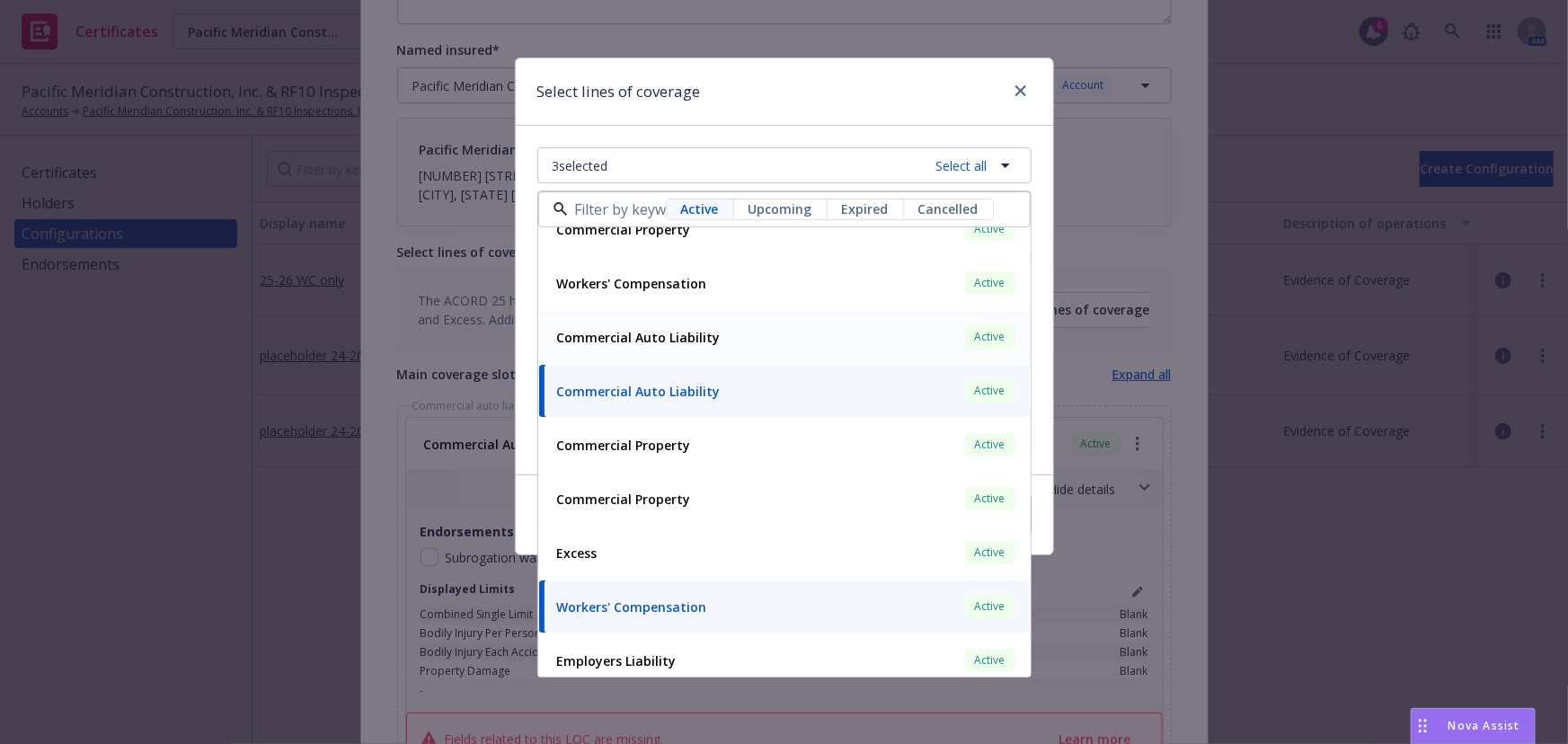 scroll, scrollTop: 90, scrollLeft: 0, axis: vertical 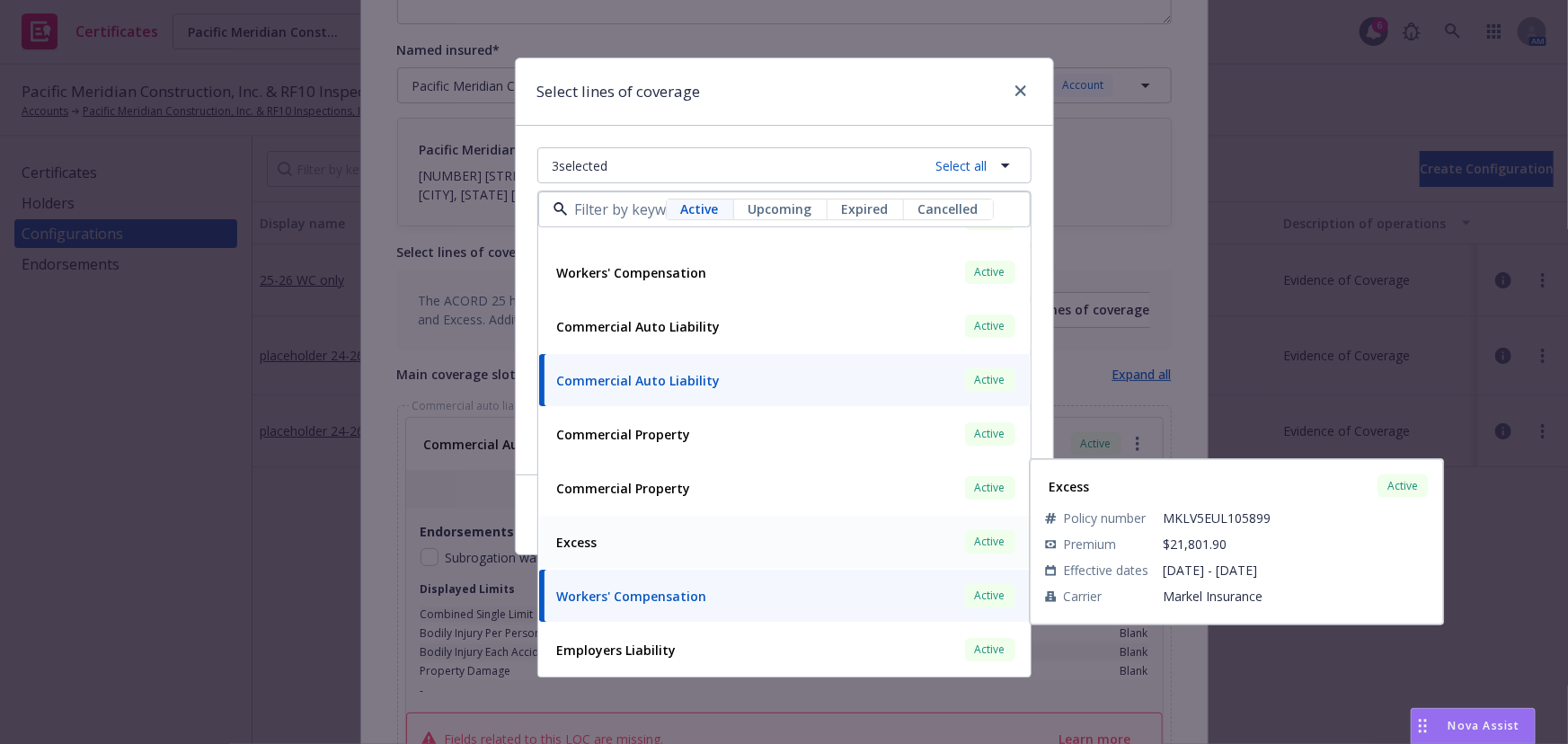 click on "Excess Active" at bounding box center (784, 543) 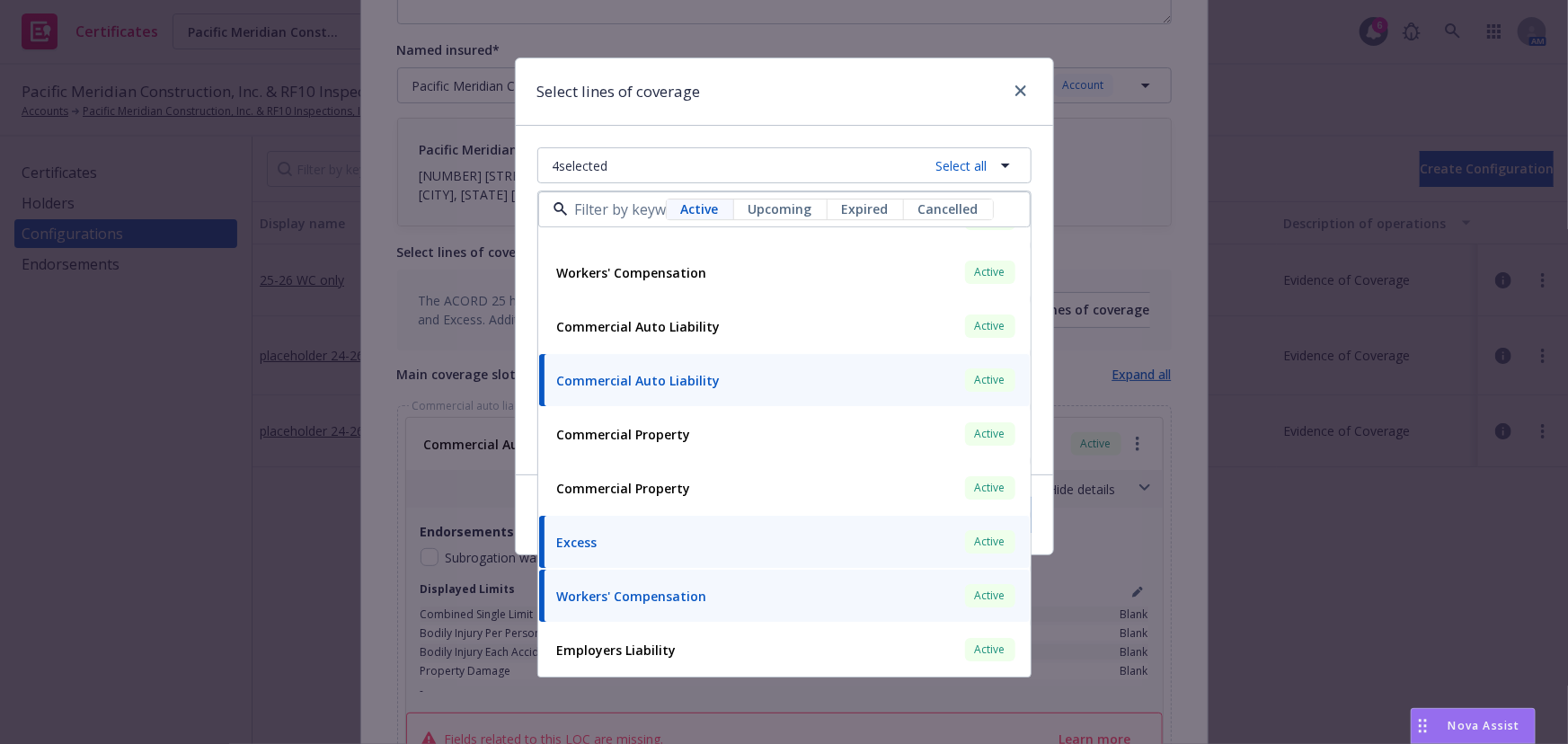 drag, startPoint x: 801, startPoint y: 76, endPoint x: 1165, endPoint y: 604, distance: 641.3112 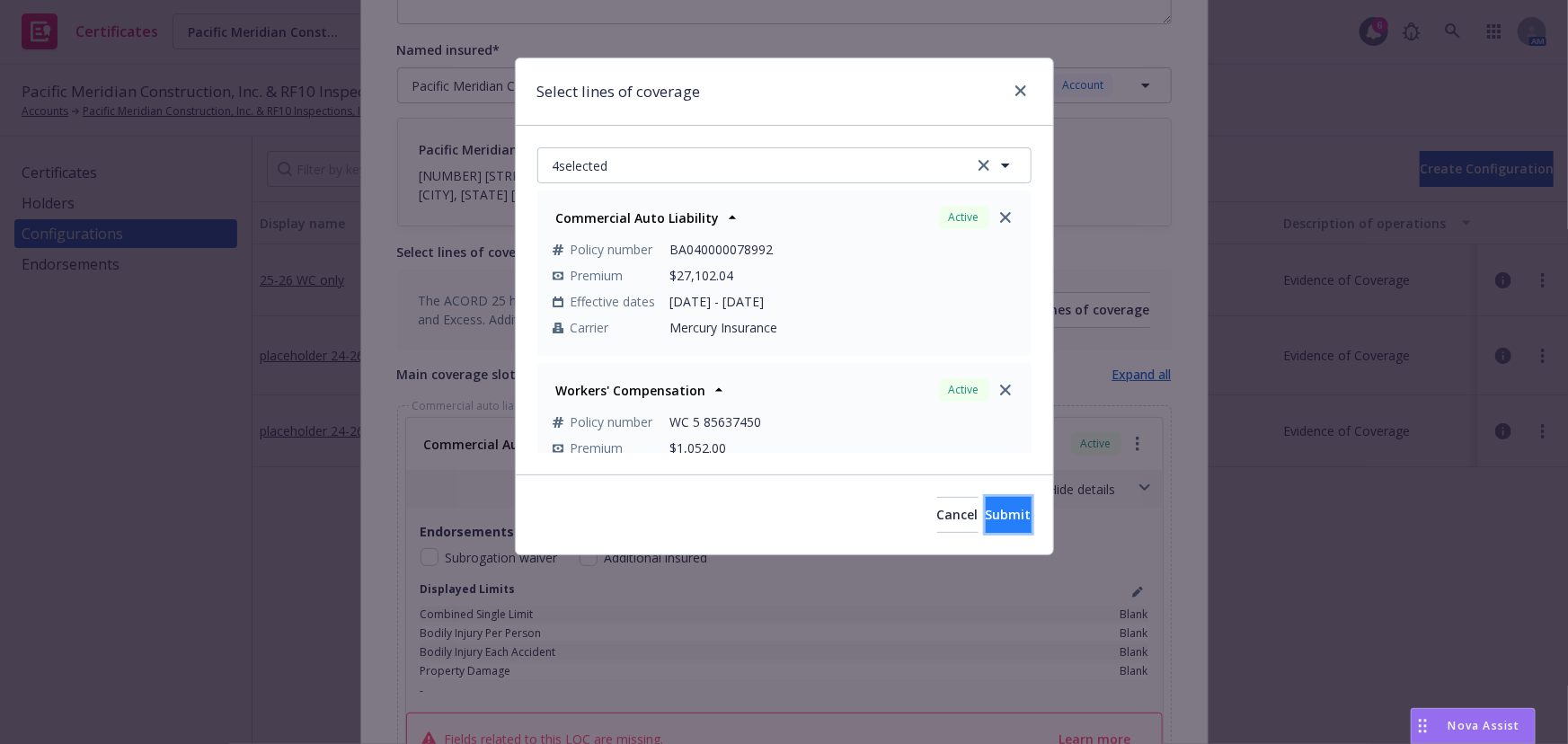 click on "Submit" at bounding box center (1008, 514) 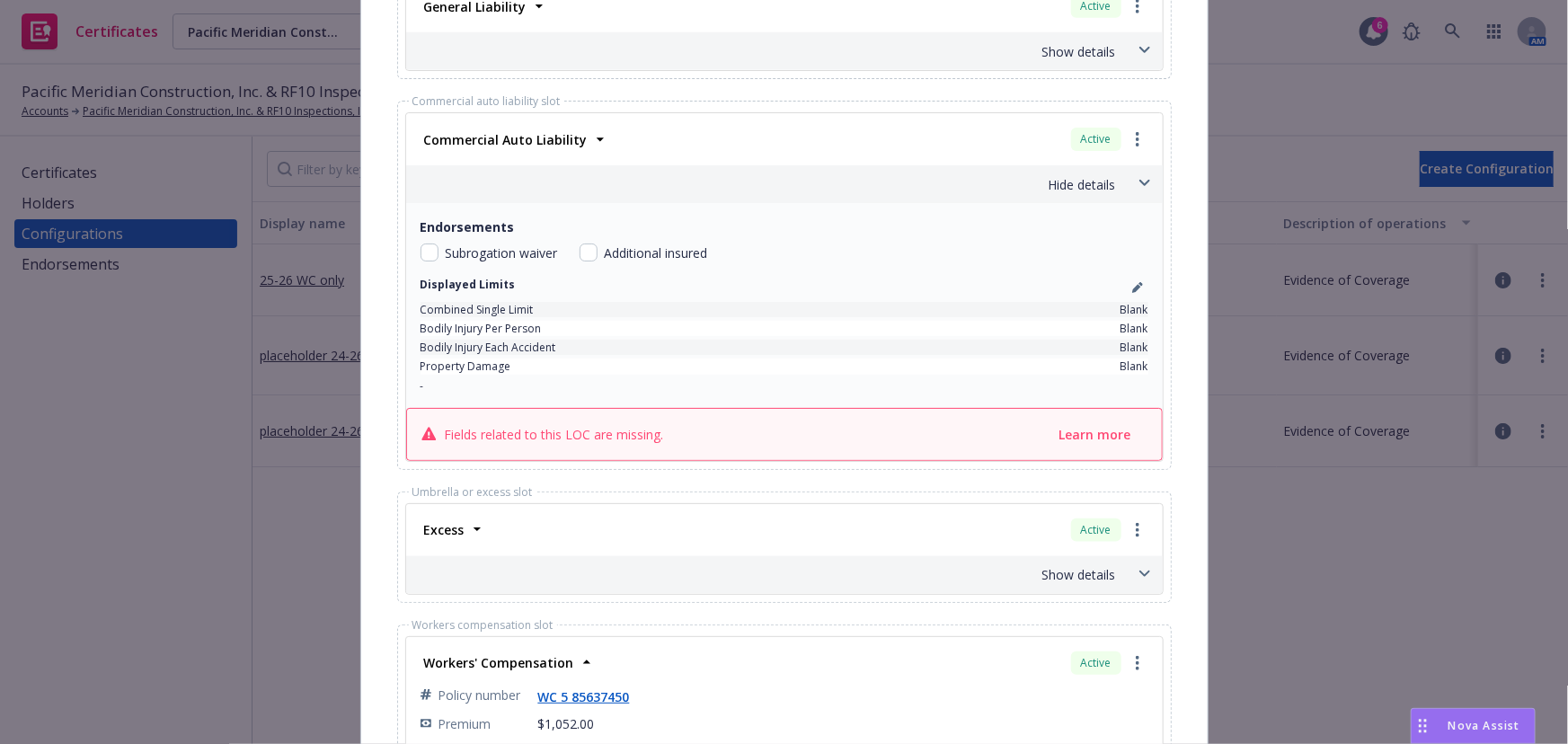 scroll, scrollTop: 735, scrollLeft: 0, axis: vertical 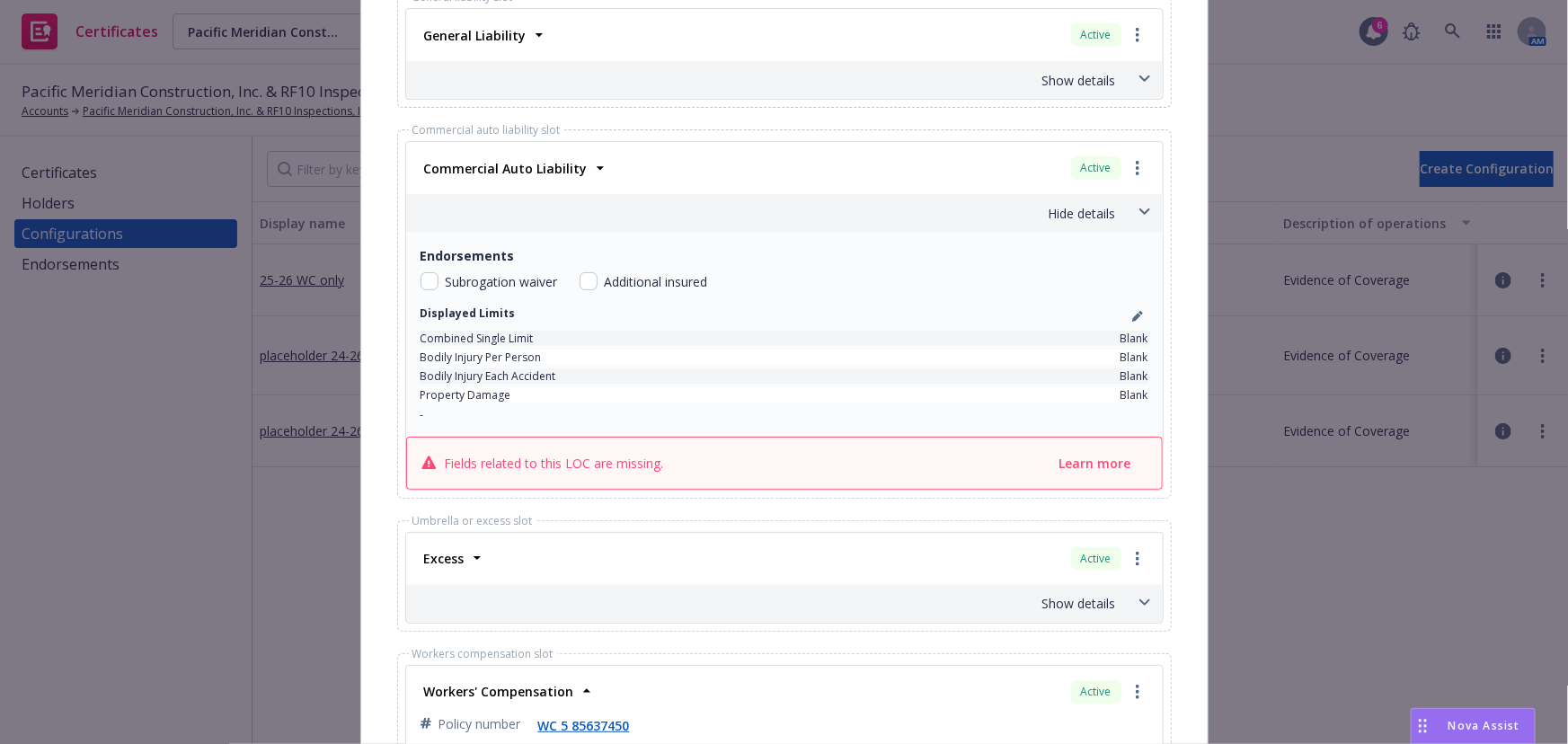 click on "Commercial Auto Liability" at bounding box center (504, 168) 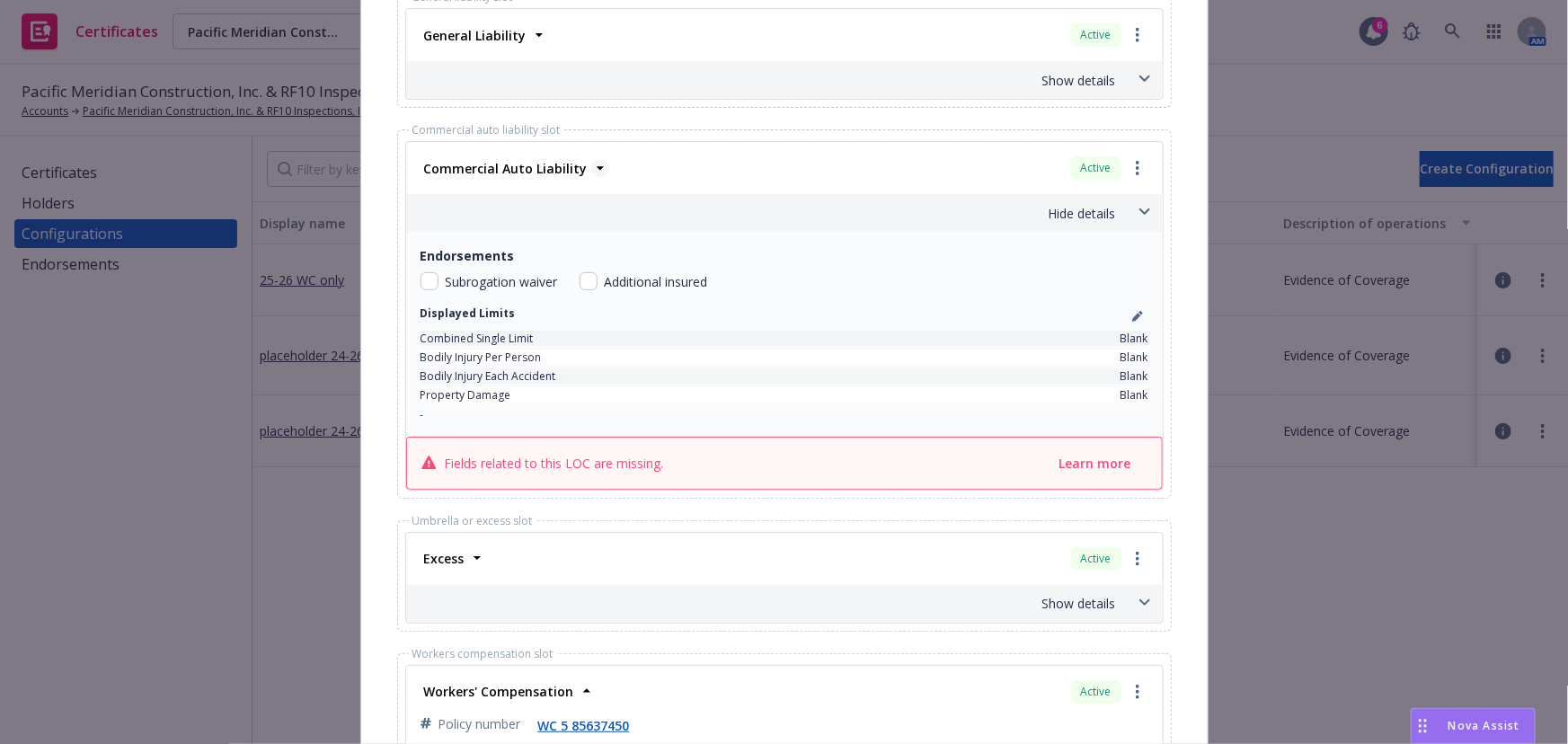click on "Commercial Auto Liability" at bounding box center [506, 168] 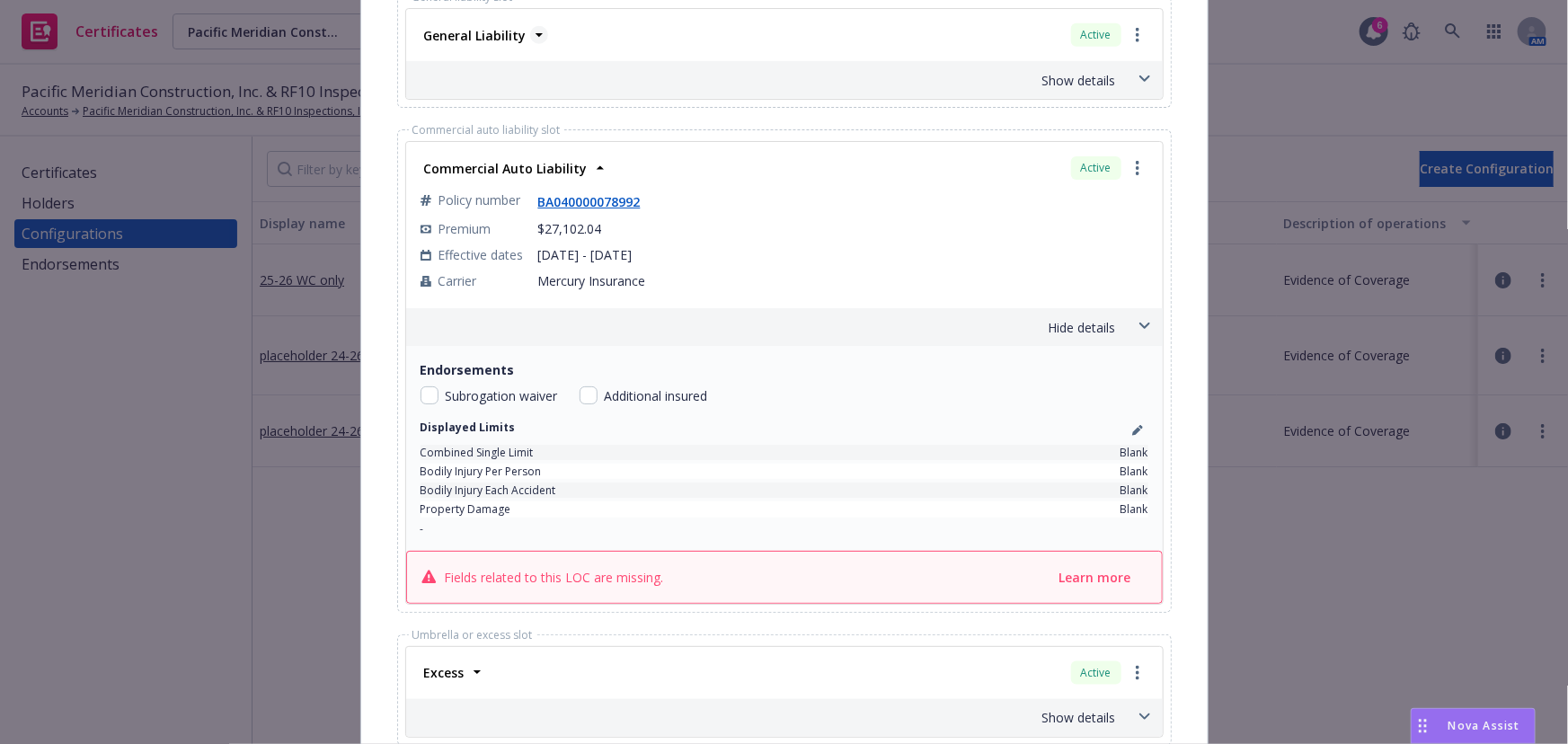click on "General Liability" at bounding box center [475, 35] 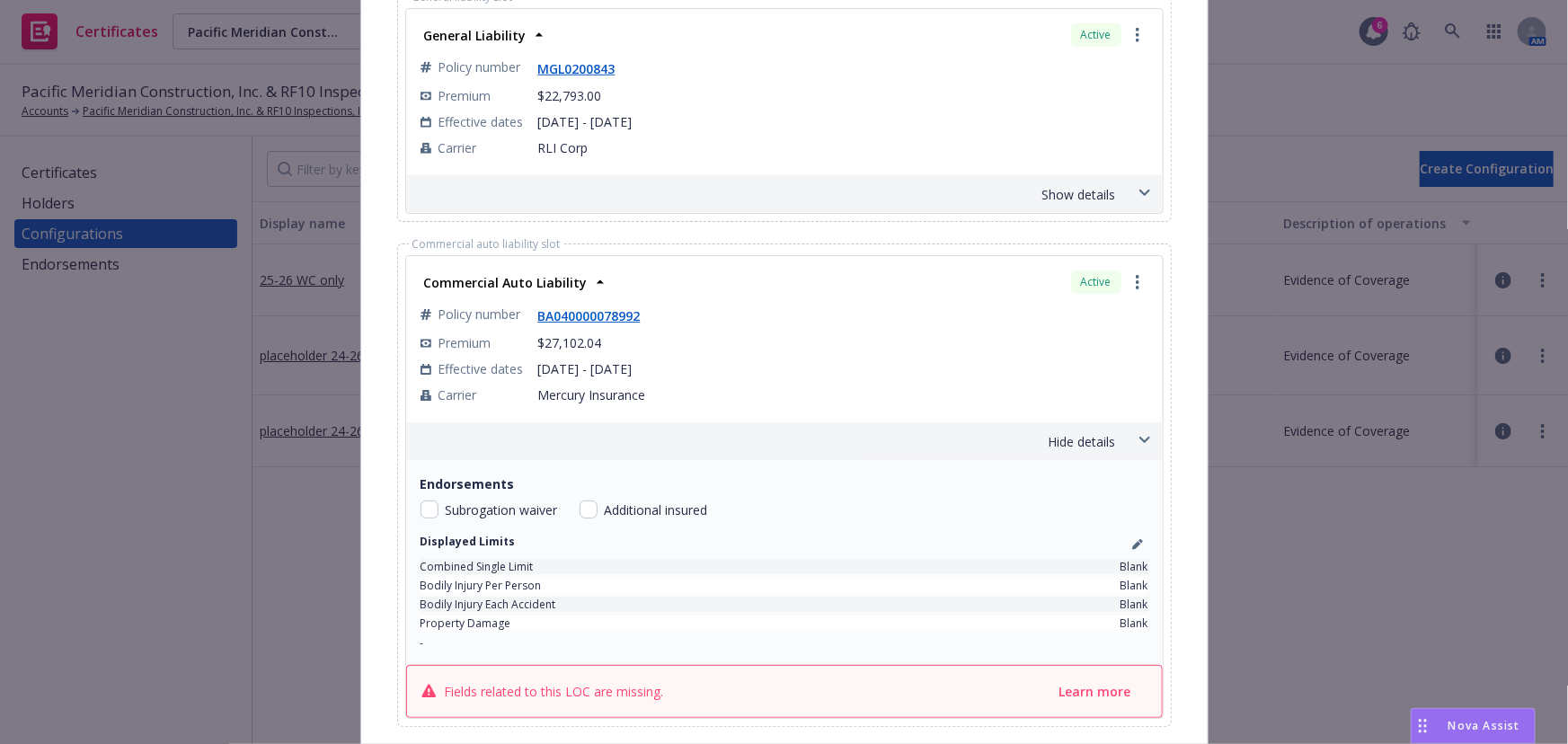 click on "Show details" at bounding box center [763, 194] 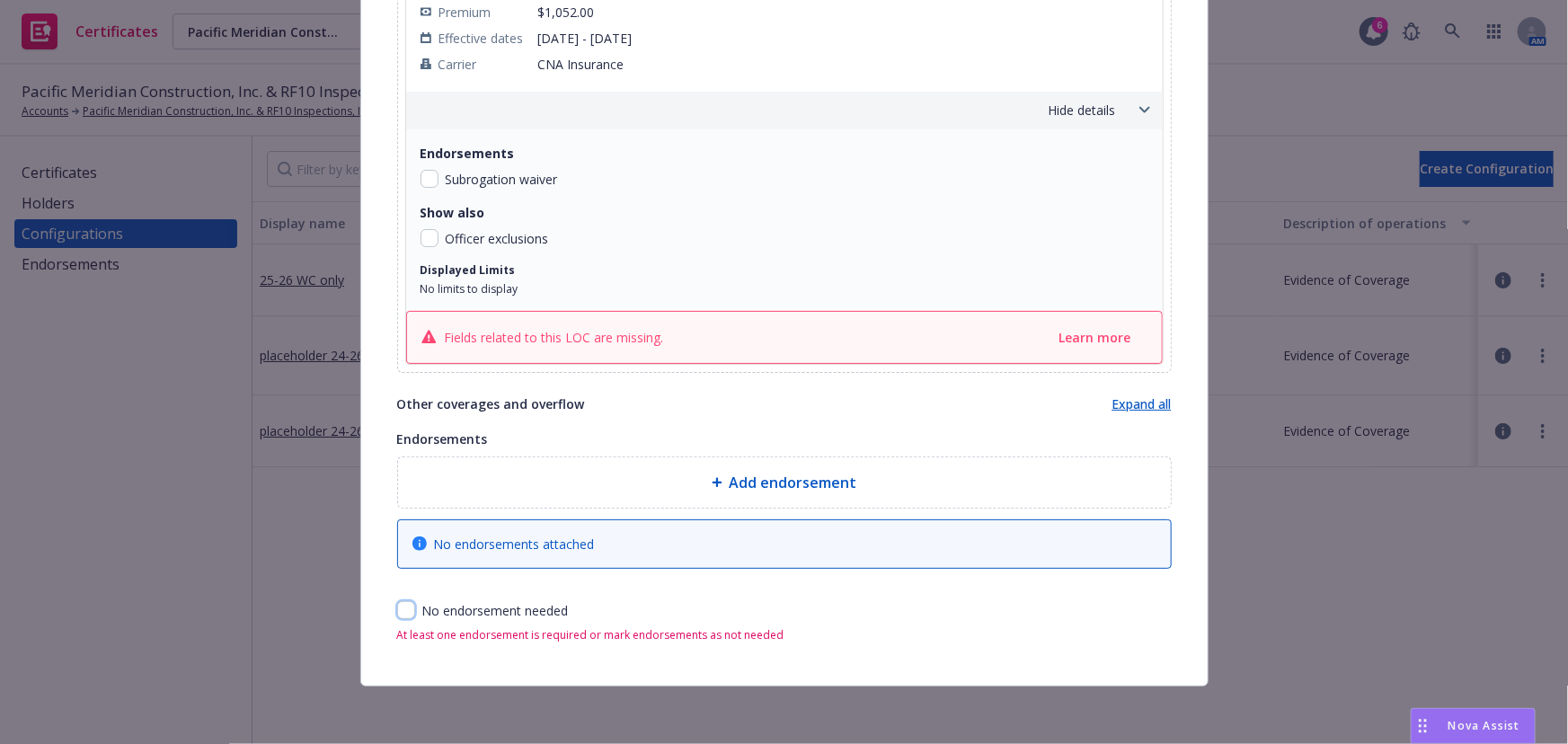 click at bounding box center (406, 610) 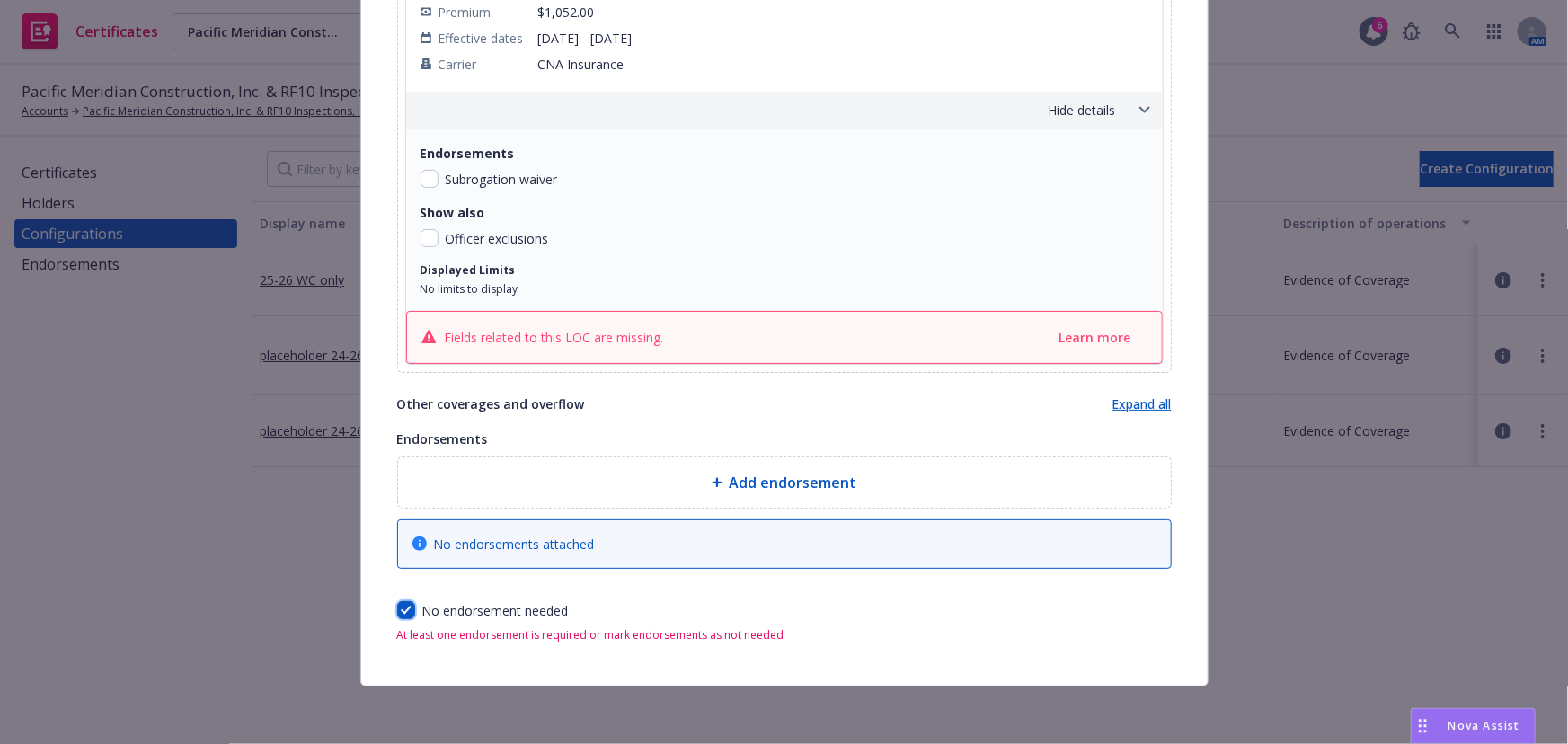 checkbox on "true" 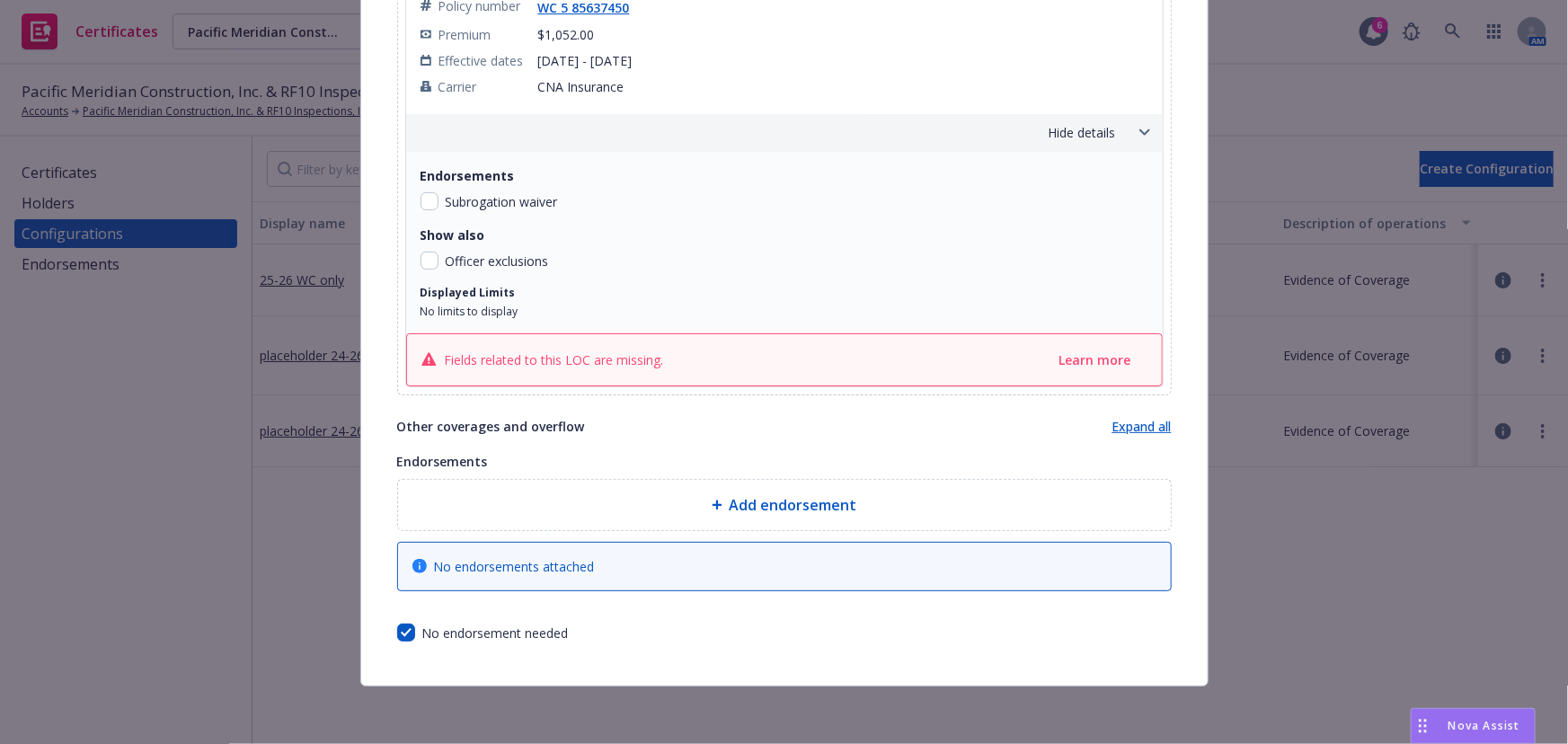 scroll, scrollTop: 1116, scrollLeft: 0, axis: vertical 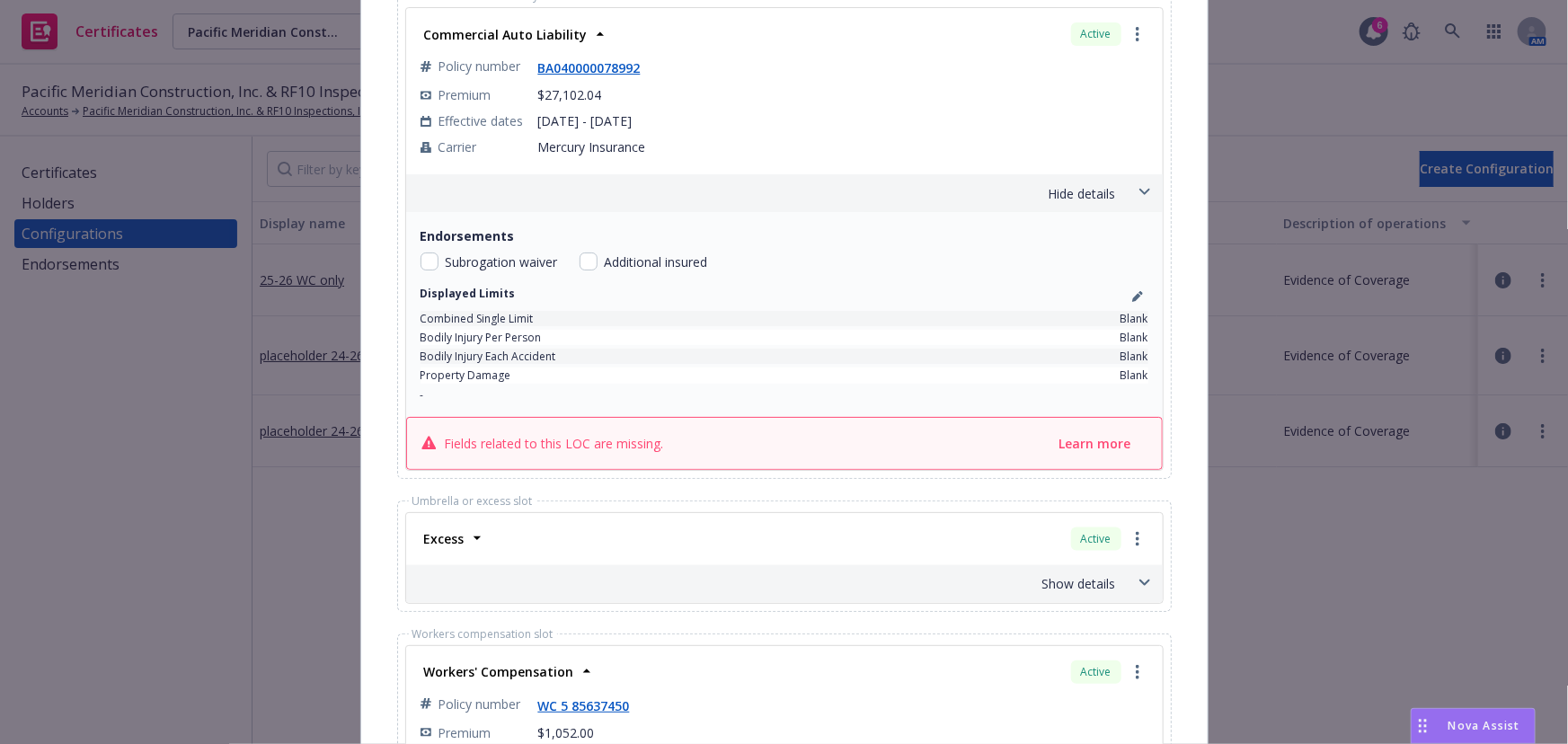 drag, startPoint x: 752, startPoint y: 418, endPoint x: 963, endPoint y: 164, distance: 330.20751 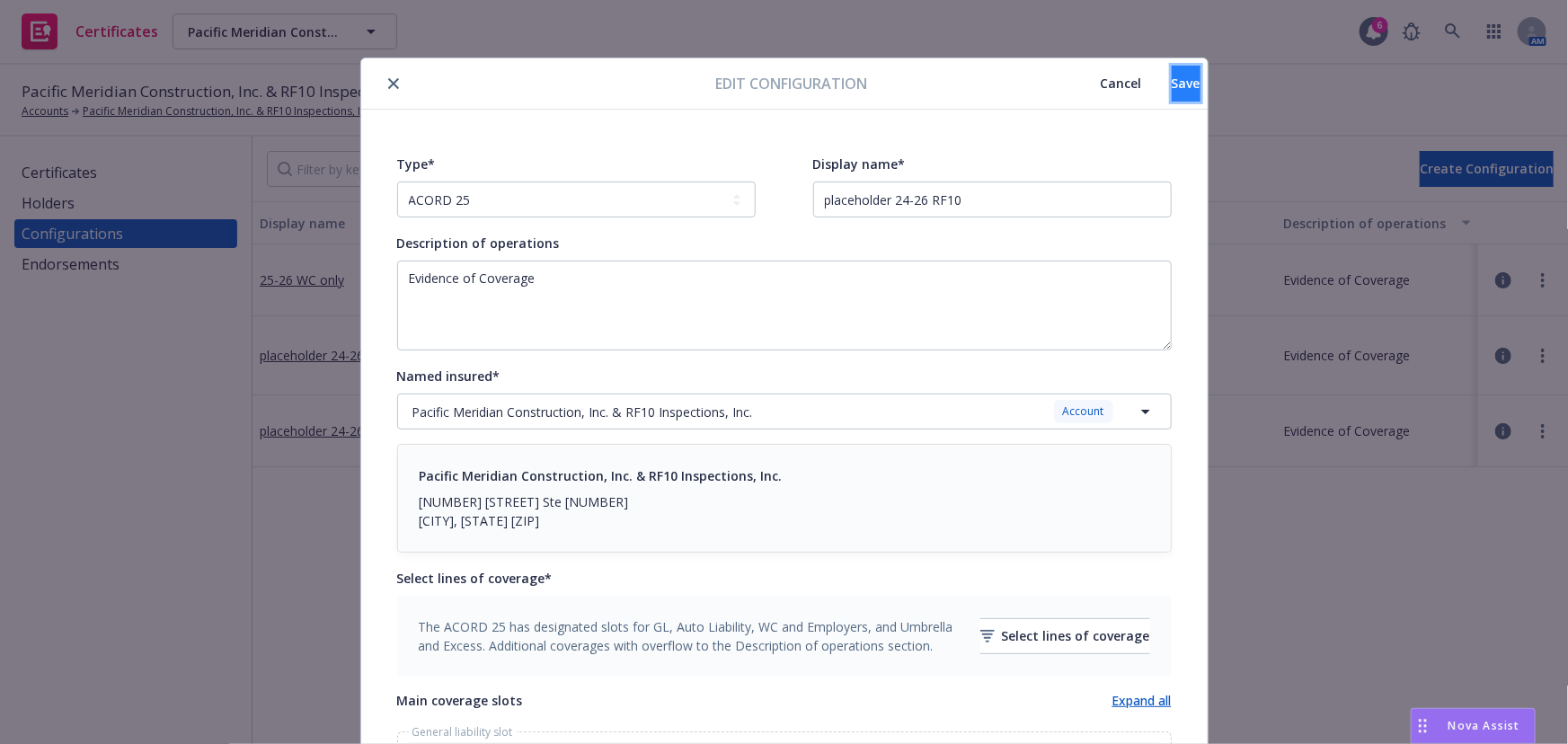 click on "Save" at bounding box center (1186, 84) 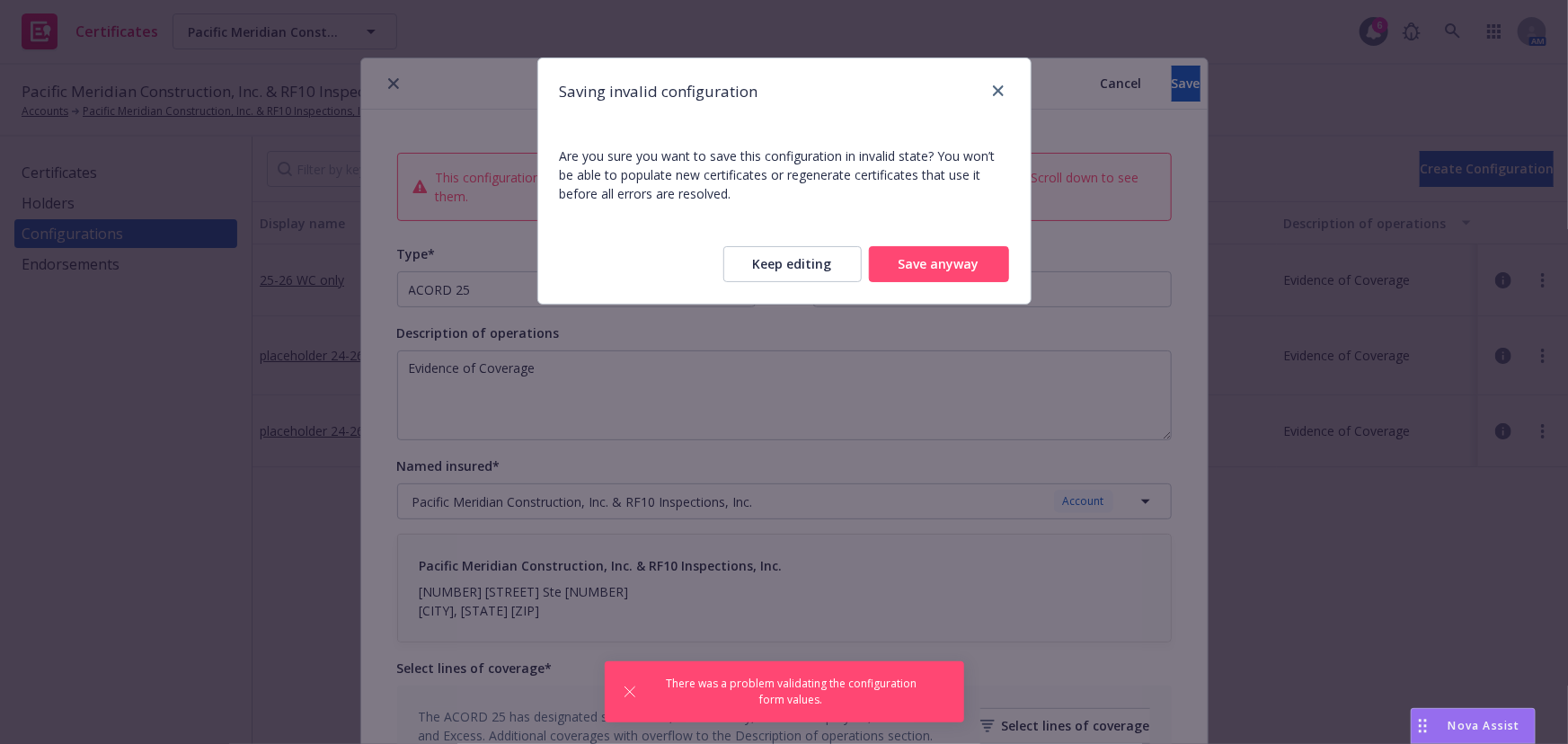 drag, startPoint x: 891, startPoint y: 261, endPoint x: 898, endPoint y: 250, distance: 13.038405 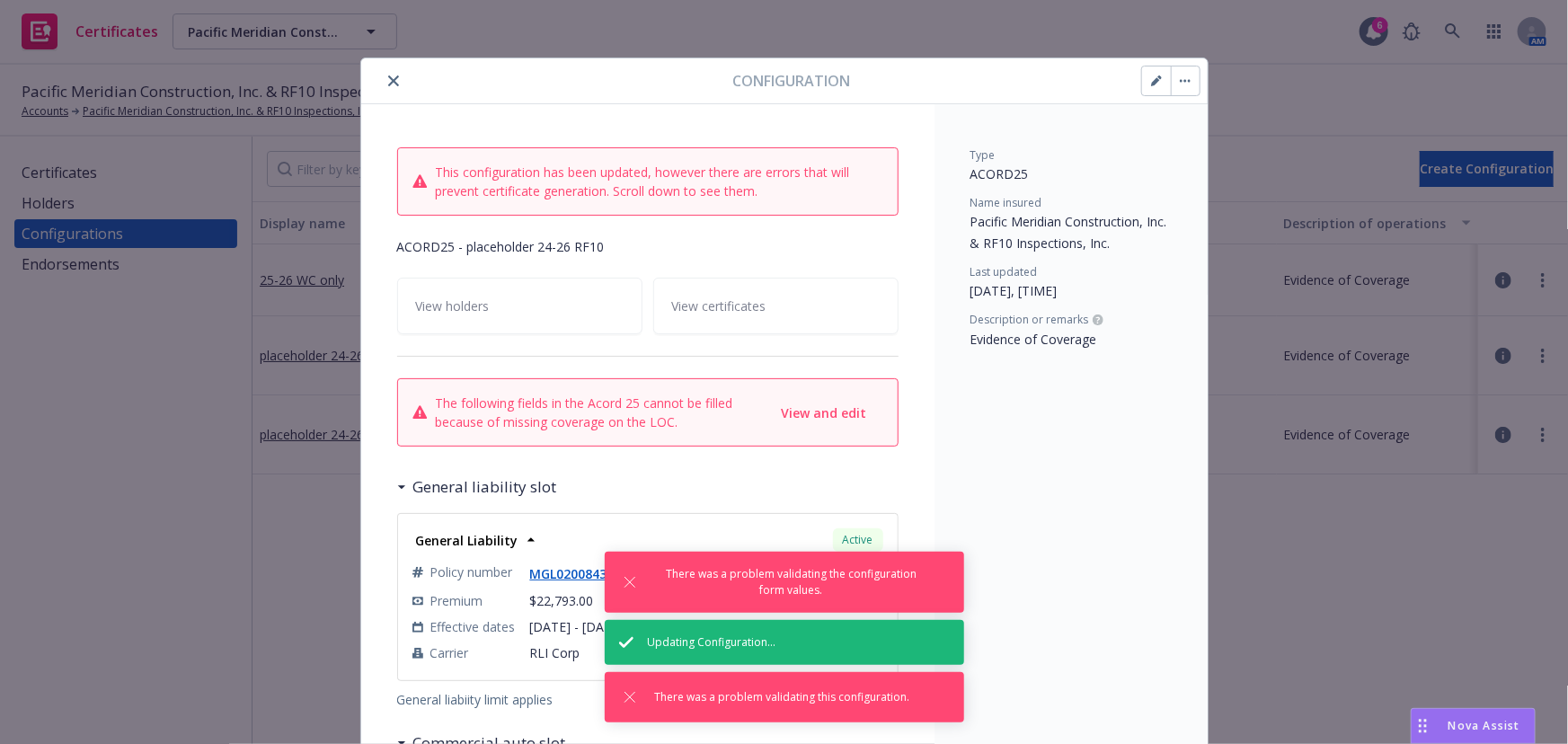 click 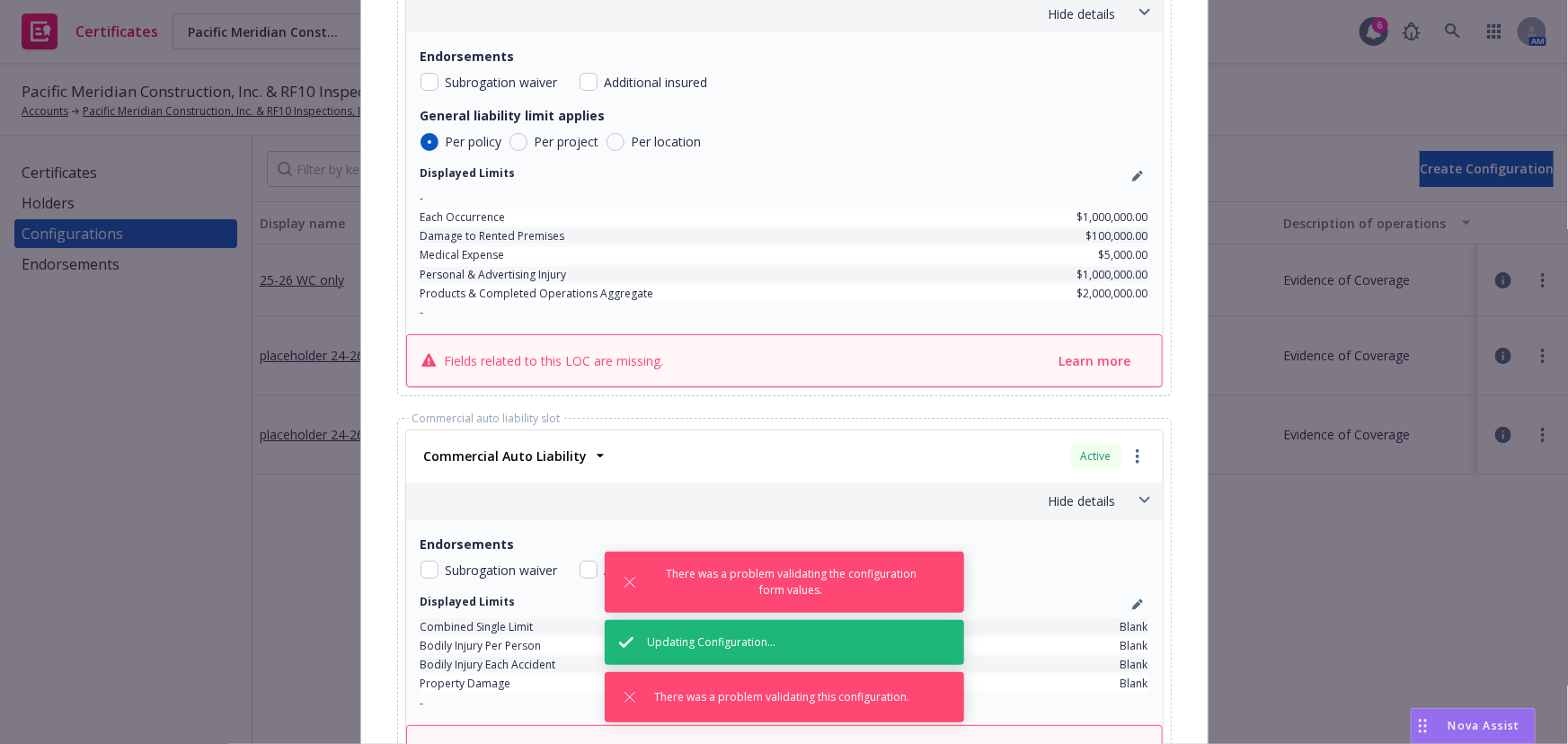 scroll, scrollTop: 979, scrollLeft: 0, axis: vertical 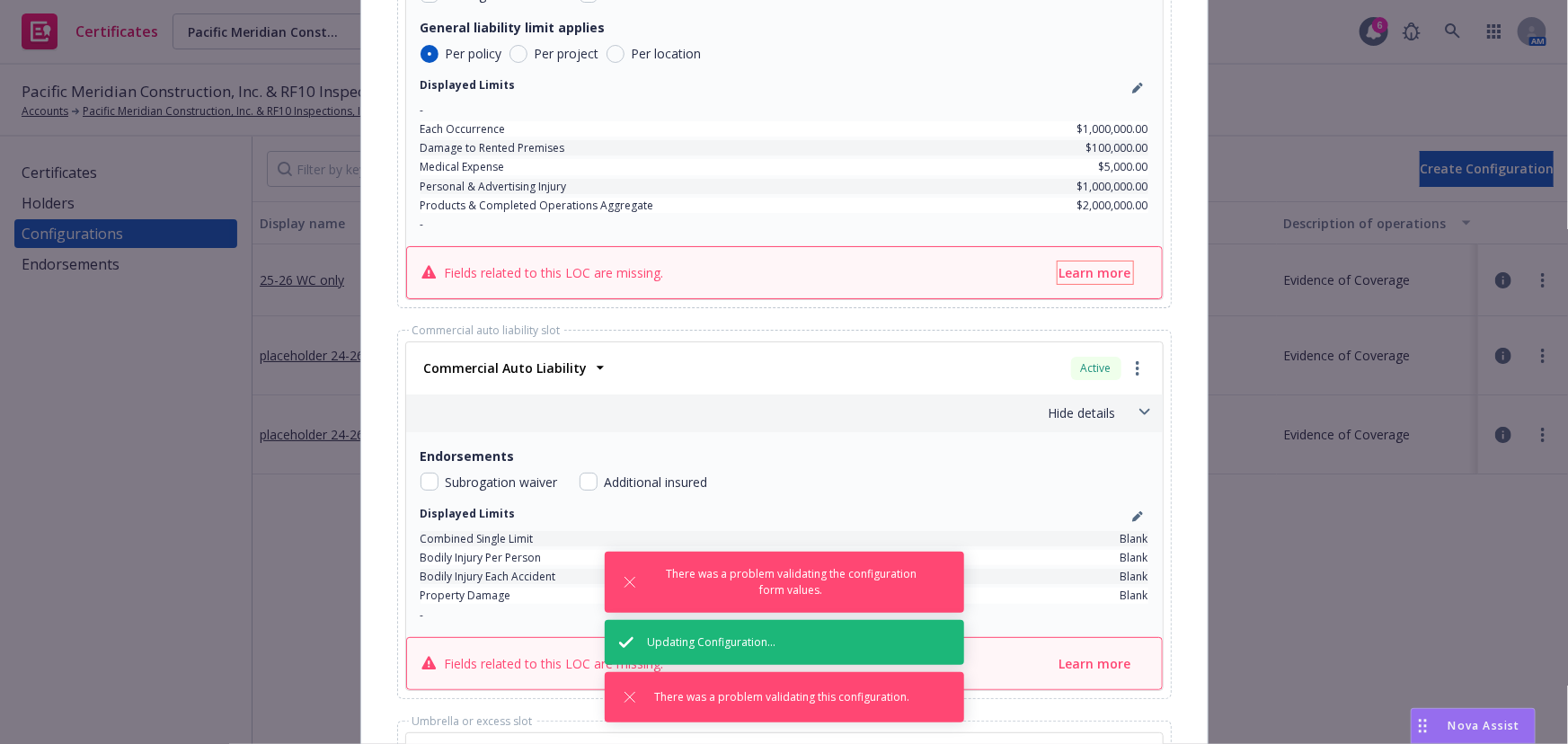 click on "Learn more" at bounding box center (1095, 272) 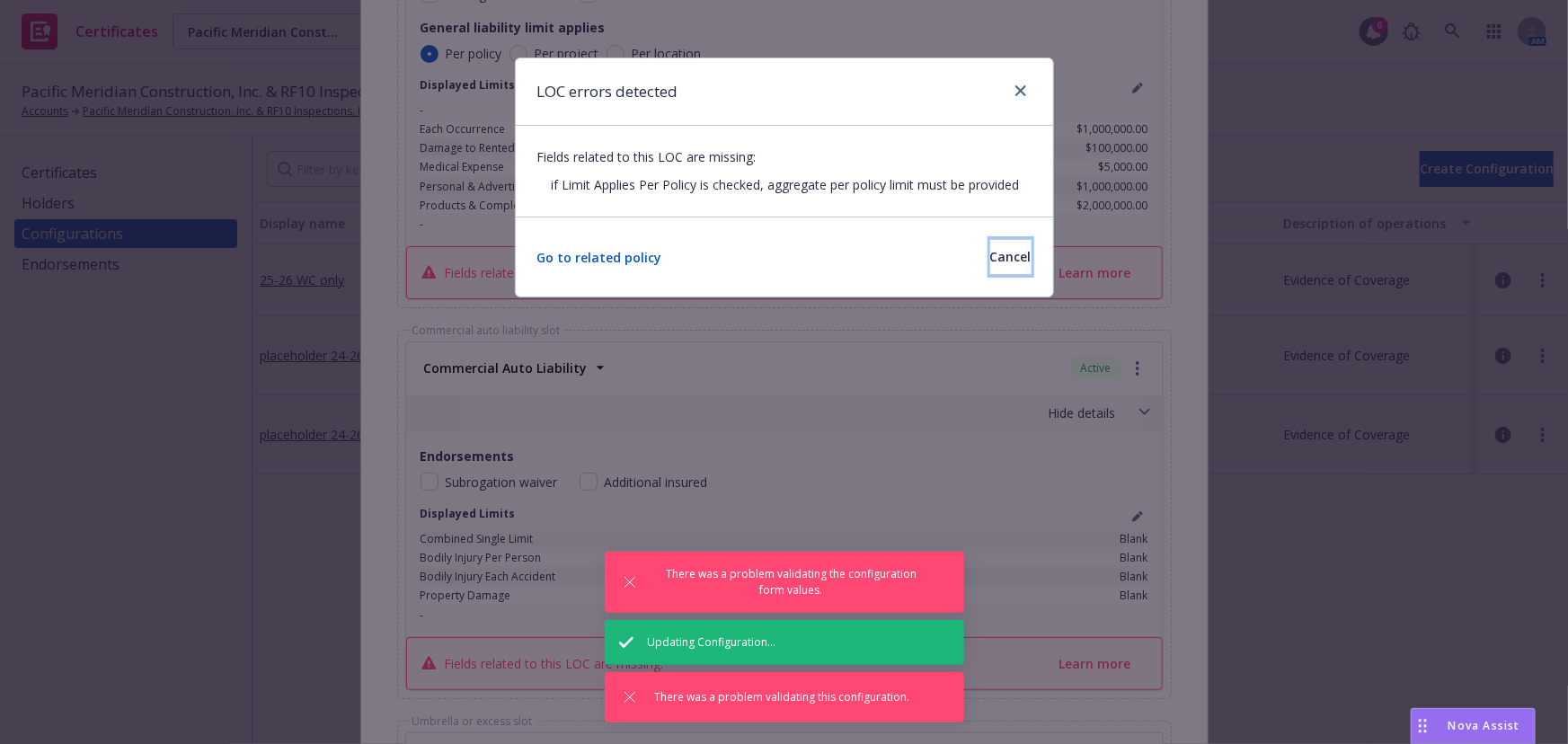 drag, startPoint x: 996, startPoint y: 249, endPoint x: 854, endPoint y: 209, distance: 147.52627 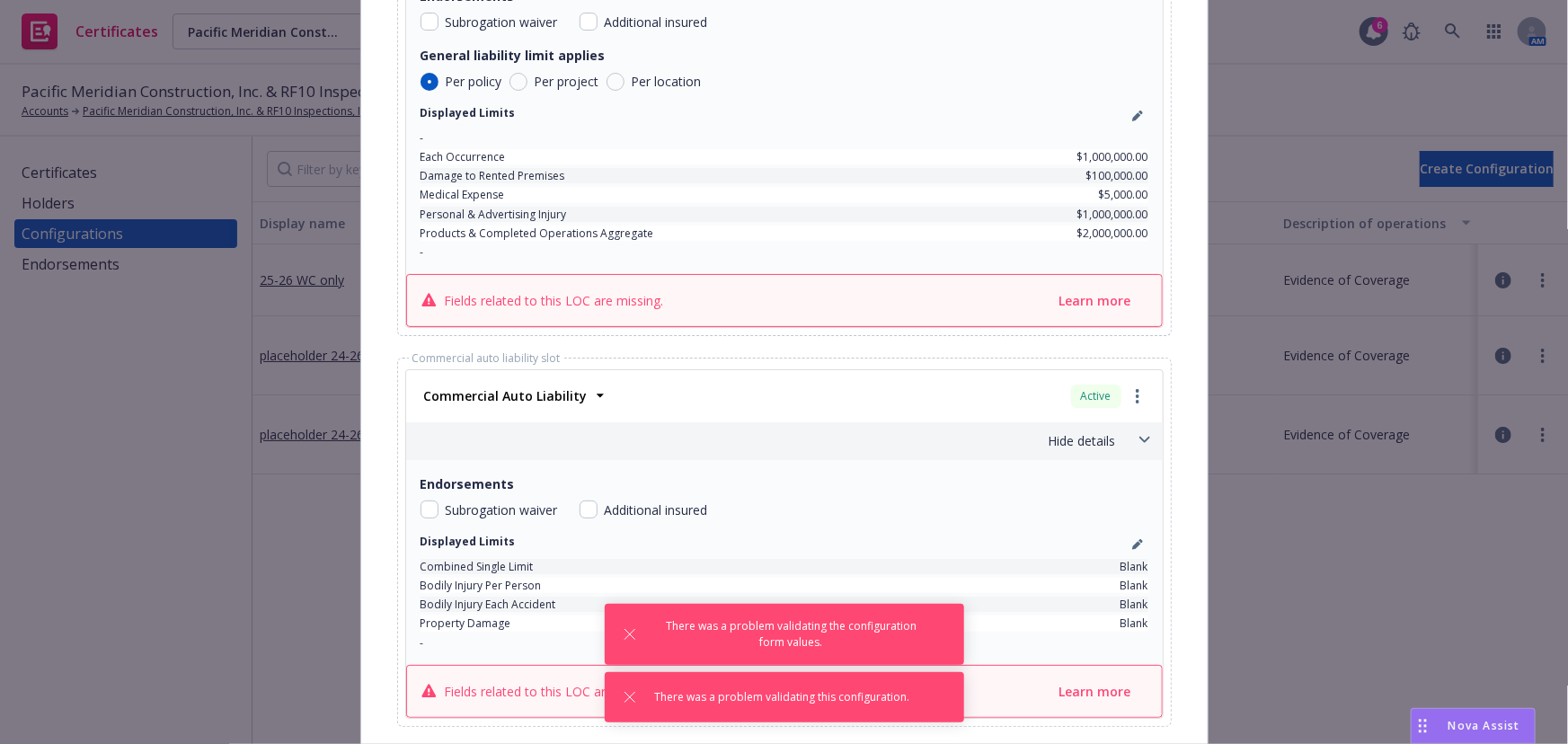 scroll, scrollTop: 979, scrollLeft: 0, axis: vertical 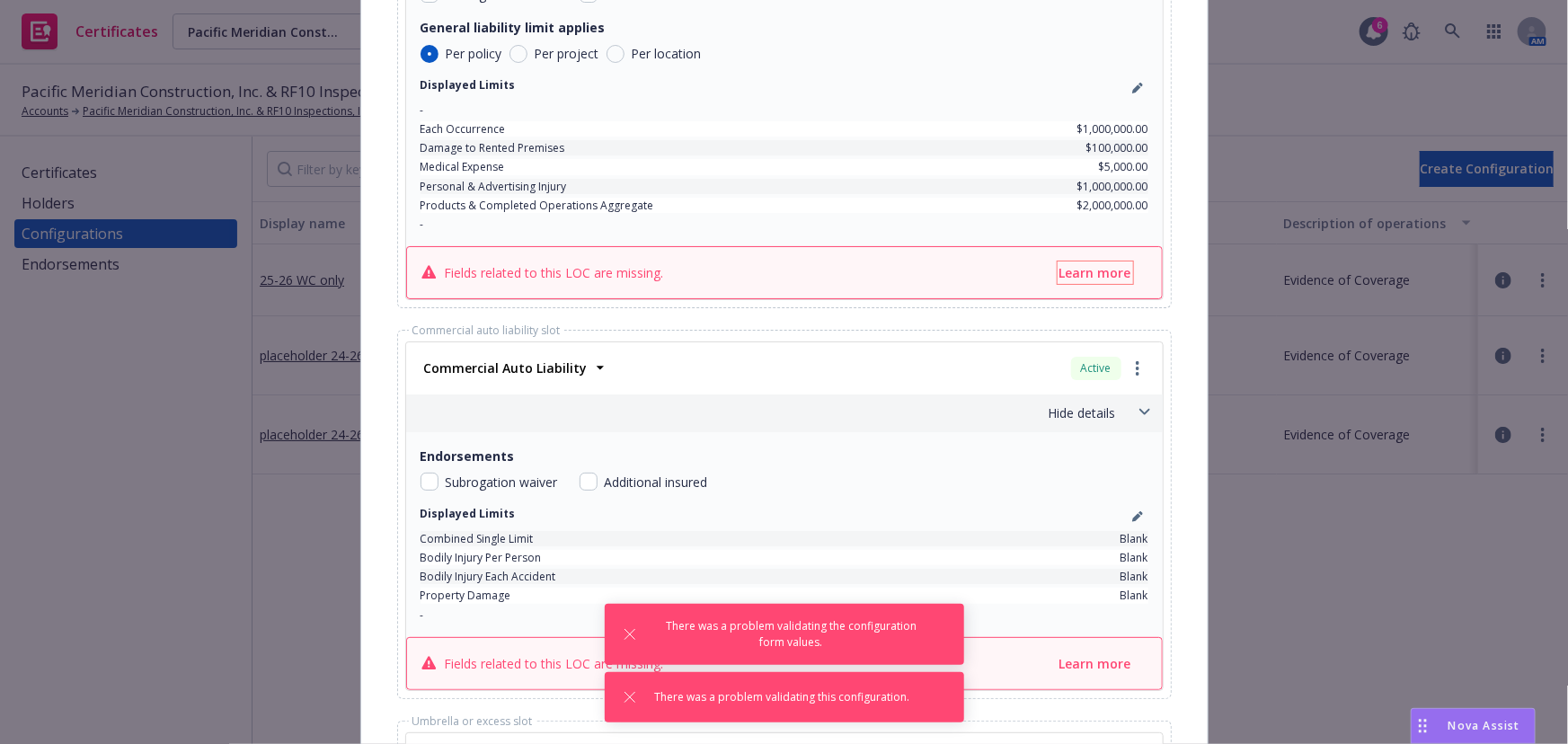 click on "Learn more" at bounding box center [1095, 272] 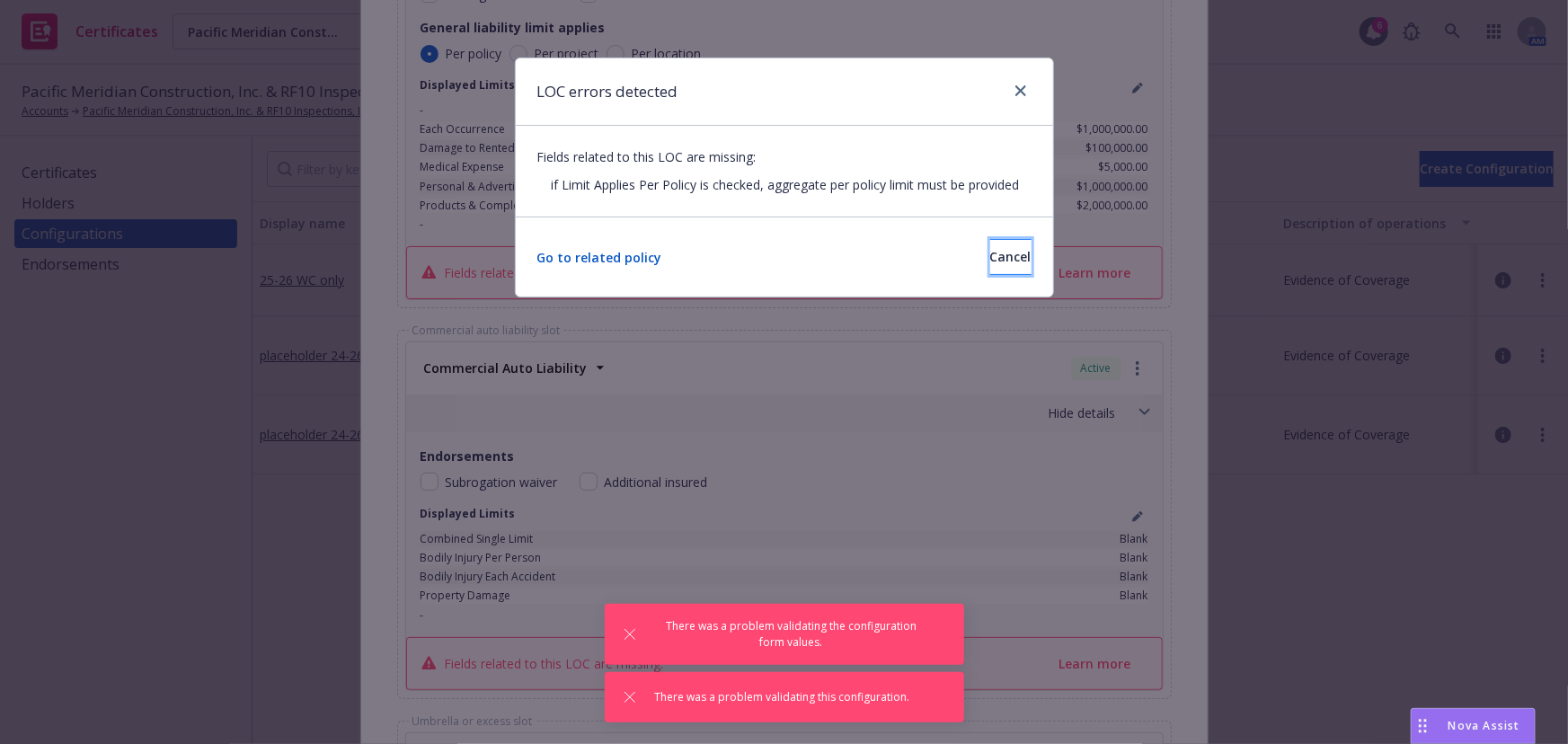 click on "Cancel" at bounding box center (1011, 256) 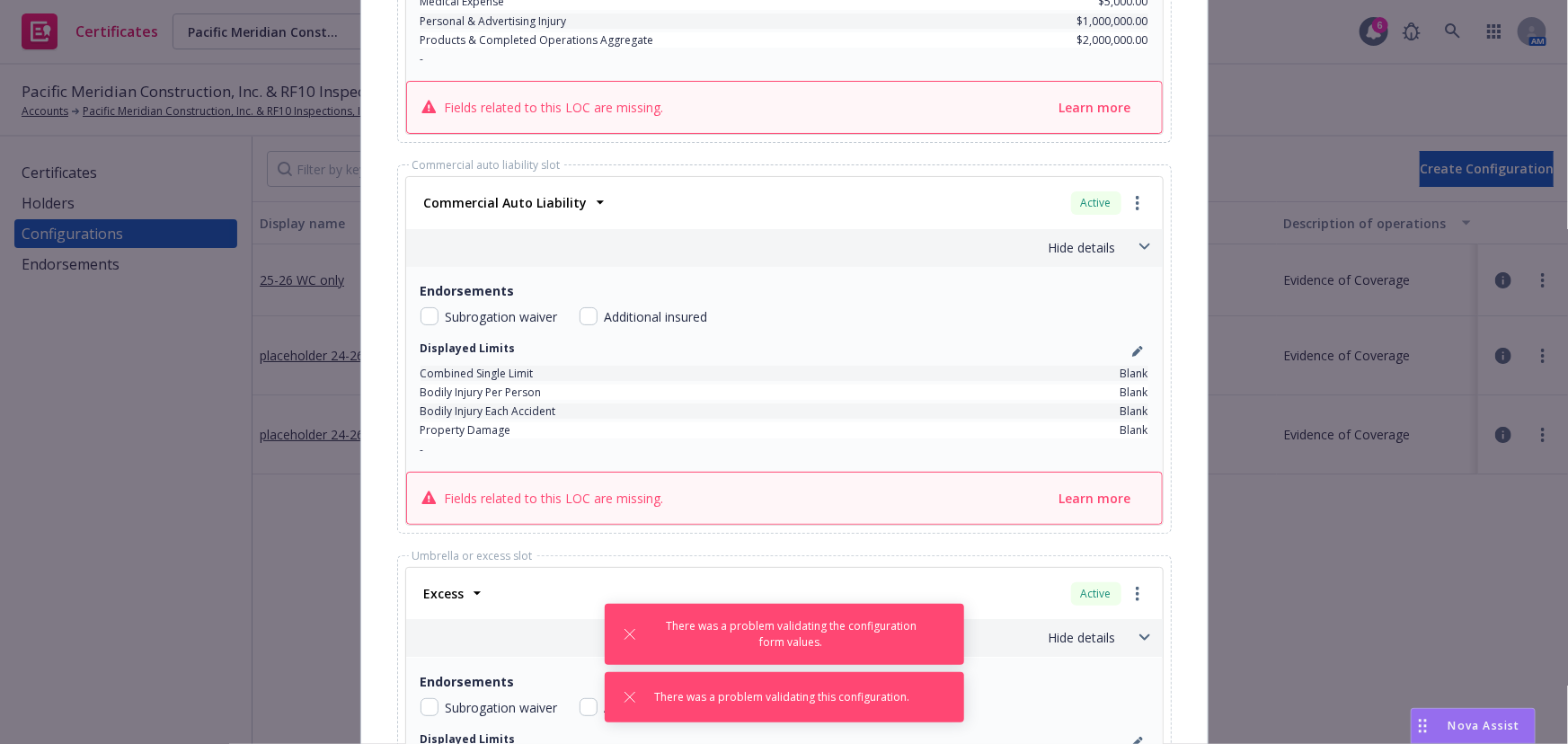 scroll, scrollTop: 1306, scrollLeft: 0, axis: vertical 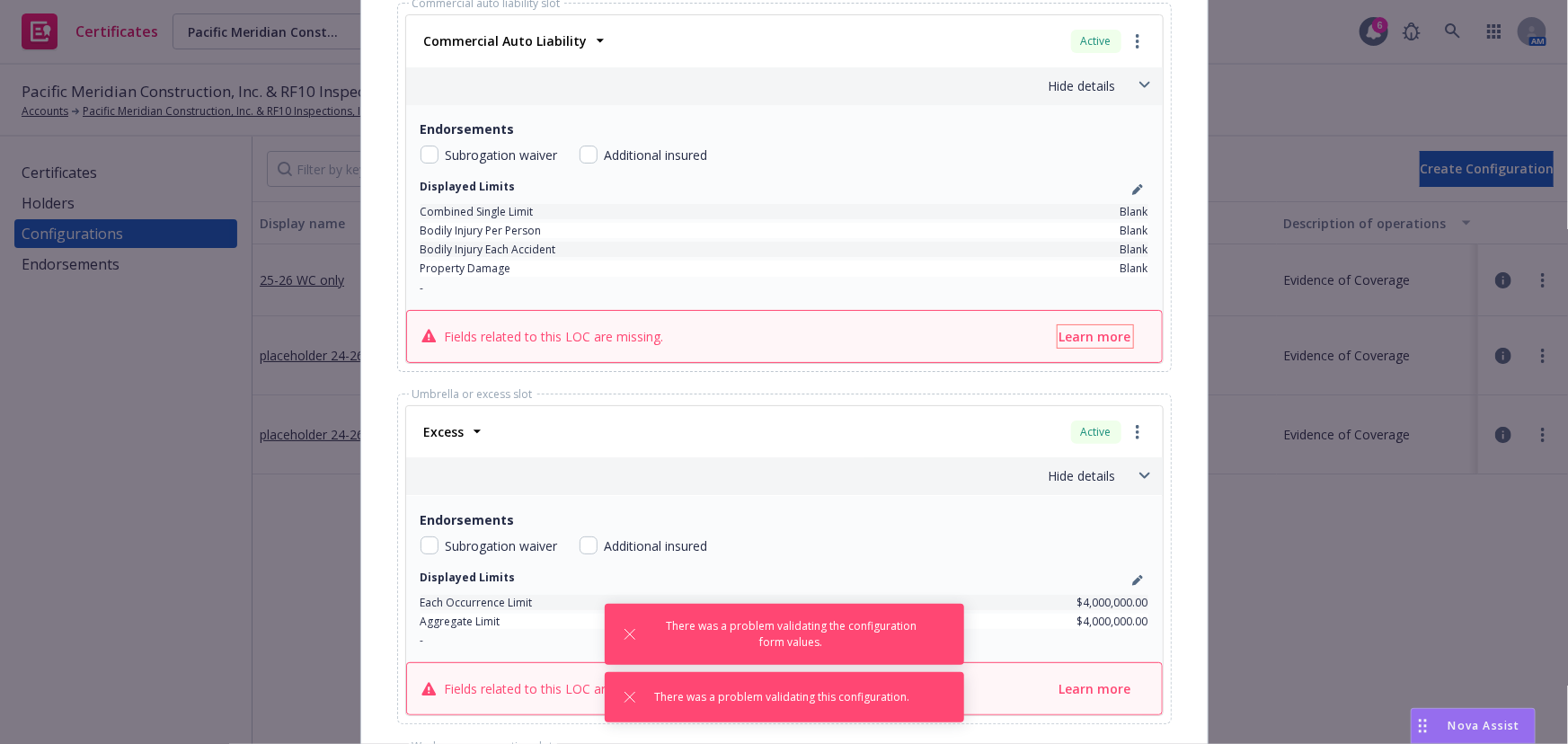 click on "Learn more" at bounding box center [1095, 336] 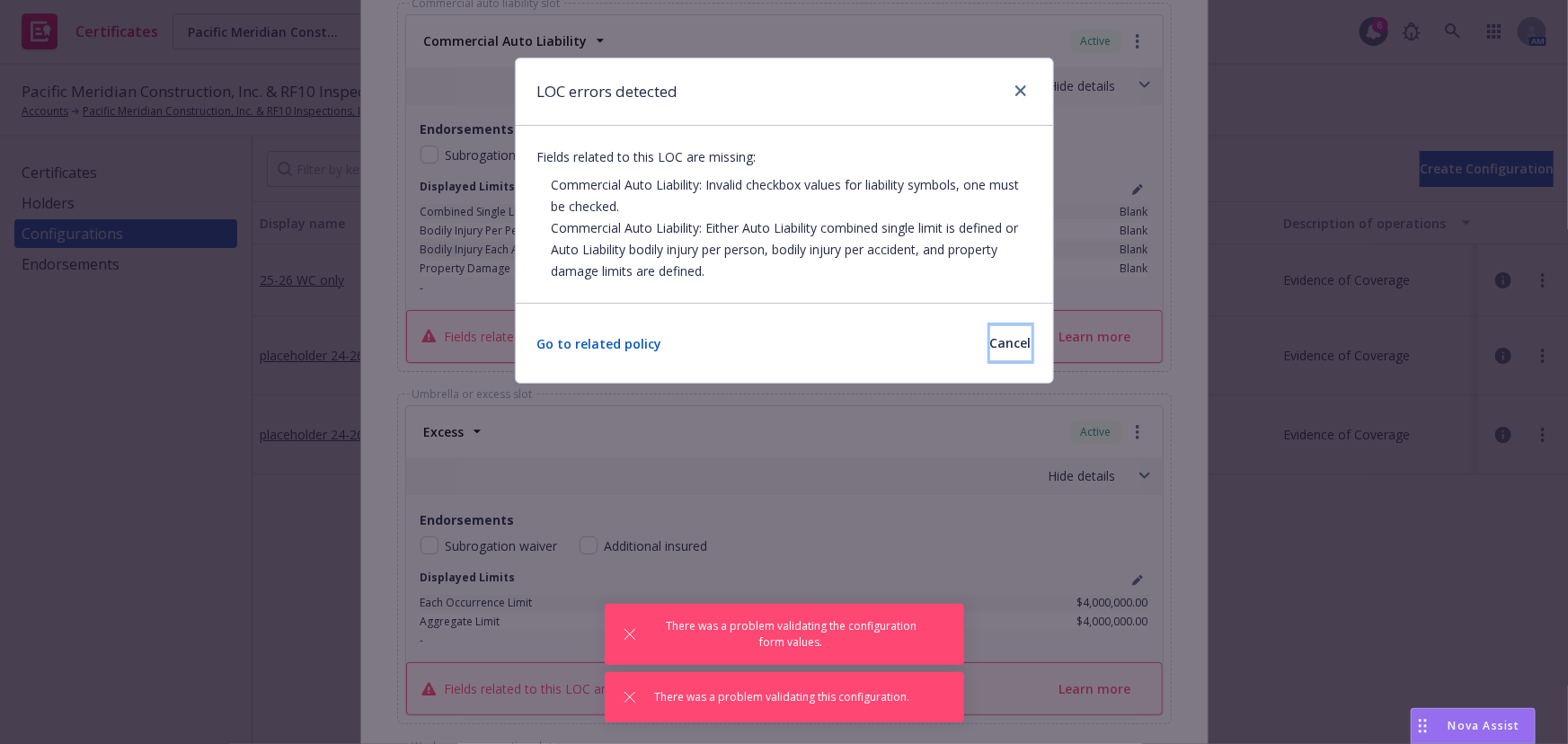 click on "Cancel" at bounding box center [1011, 342] 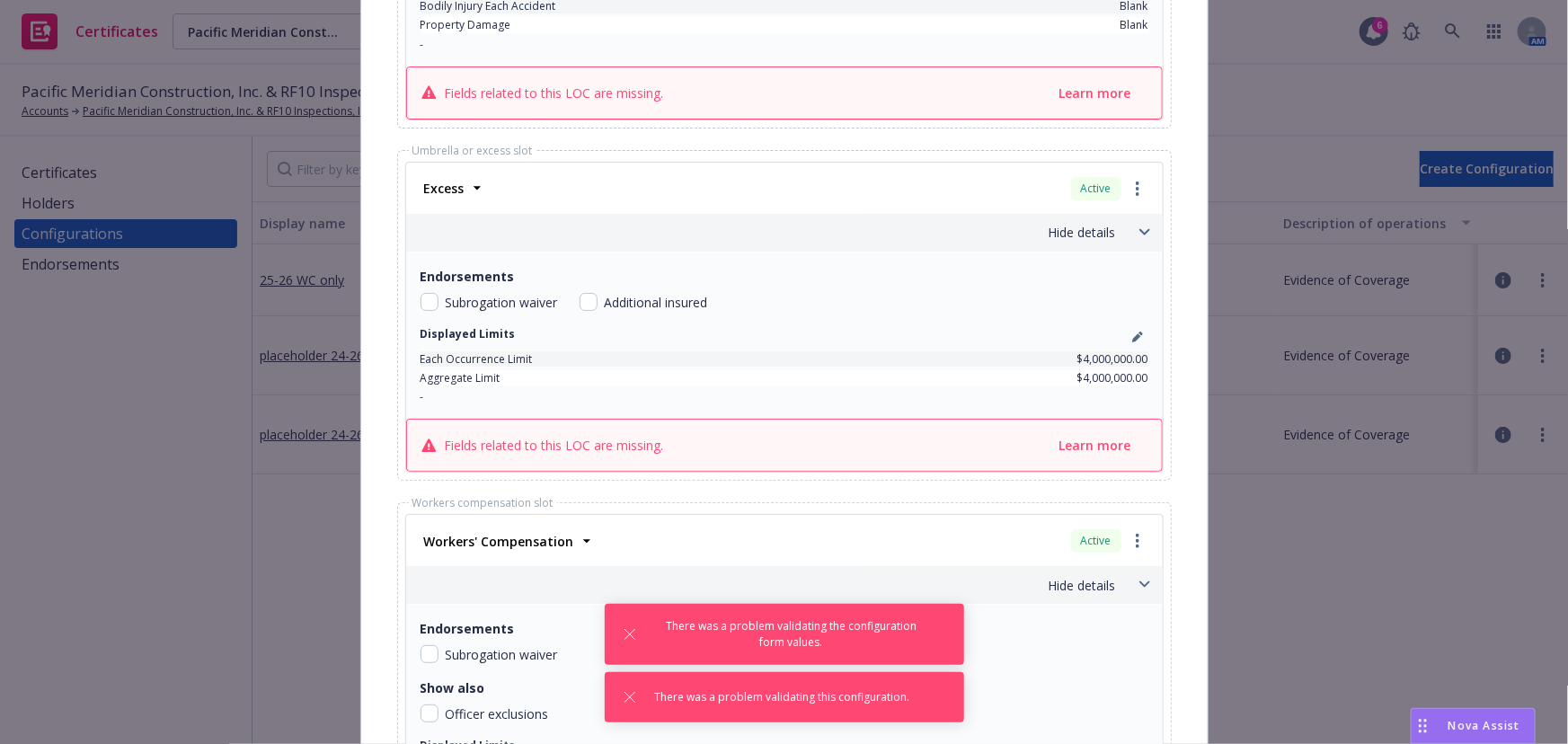 scroll, scrollTop: 1552, scrollLeft: 0, axis: vertical 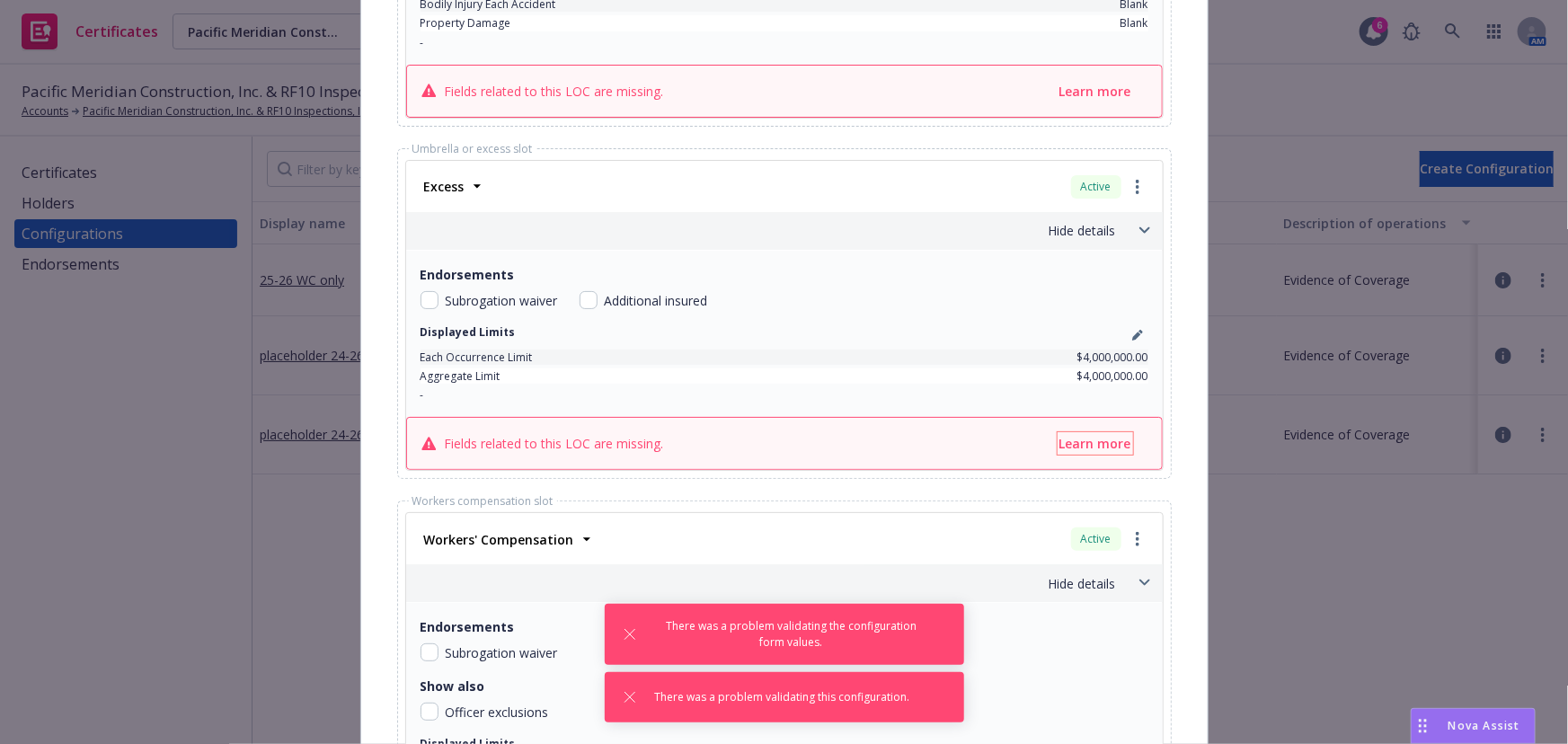 click on "Learn more" at bounding box center (1095, 443) 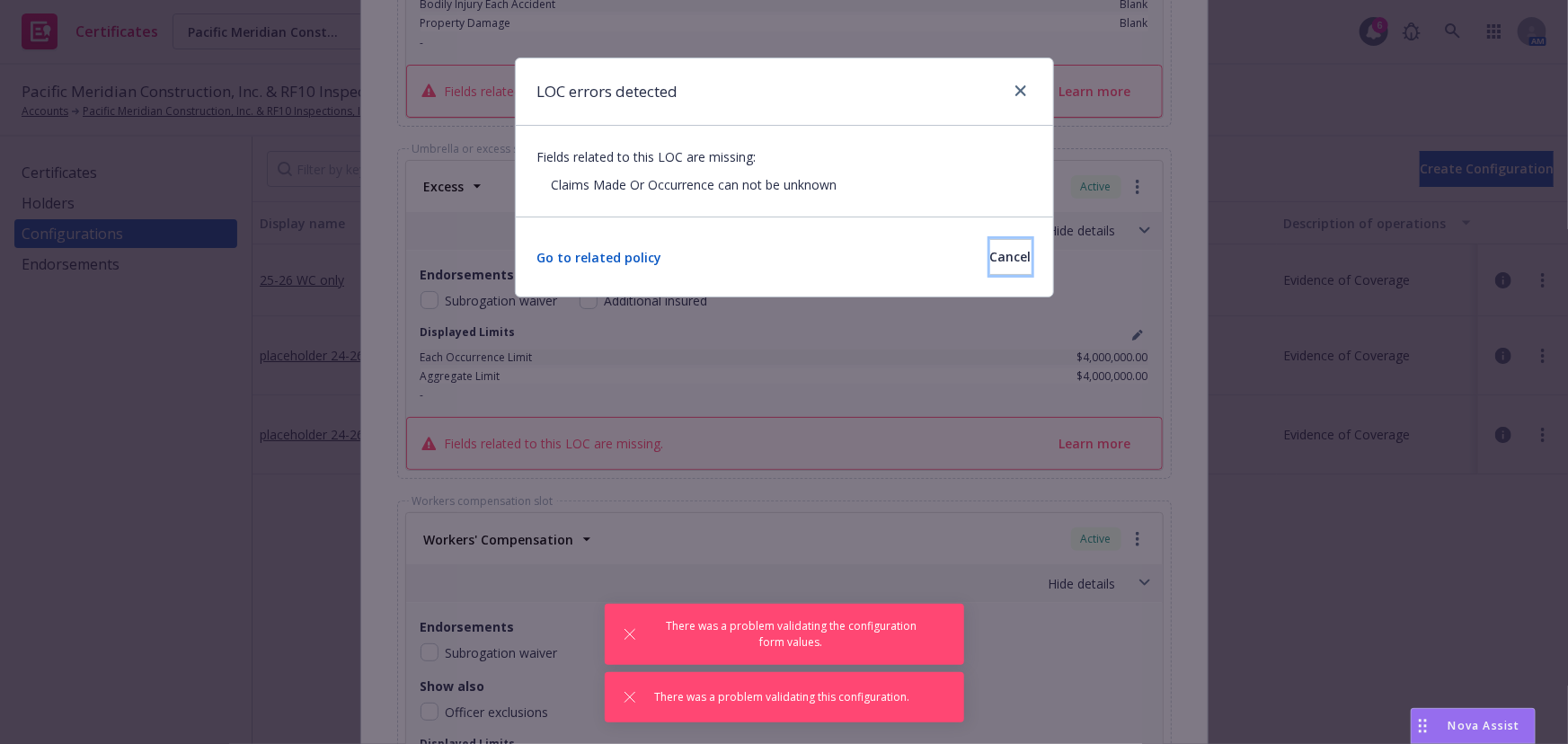 click on "Cancel" at bounding box center [1011, 256] 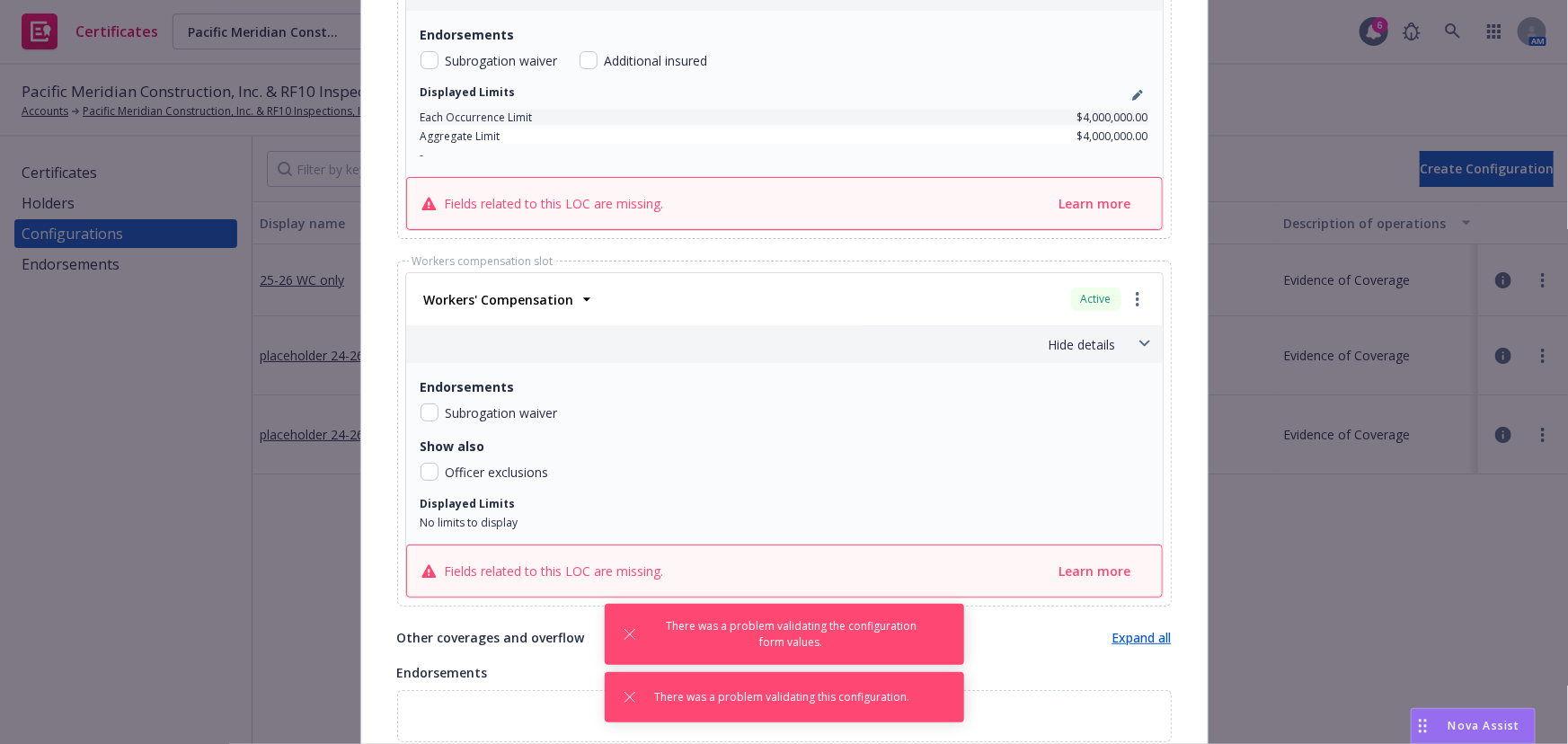 scroll, scrollTop: 1960, scrollLeft: 0, axis: vertical 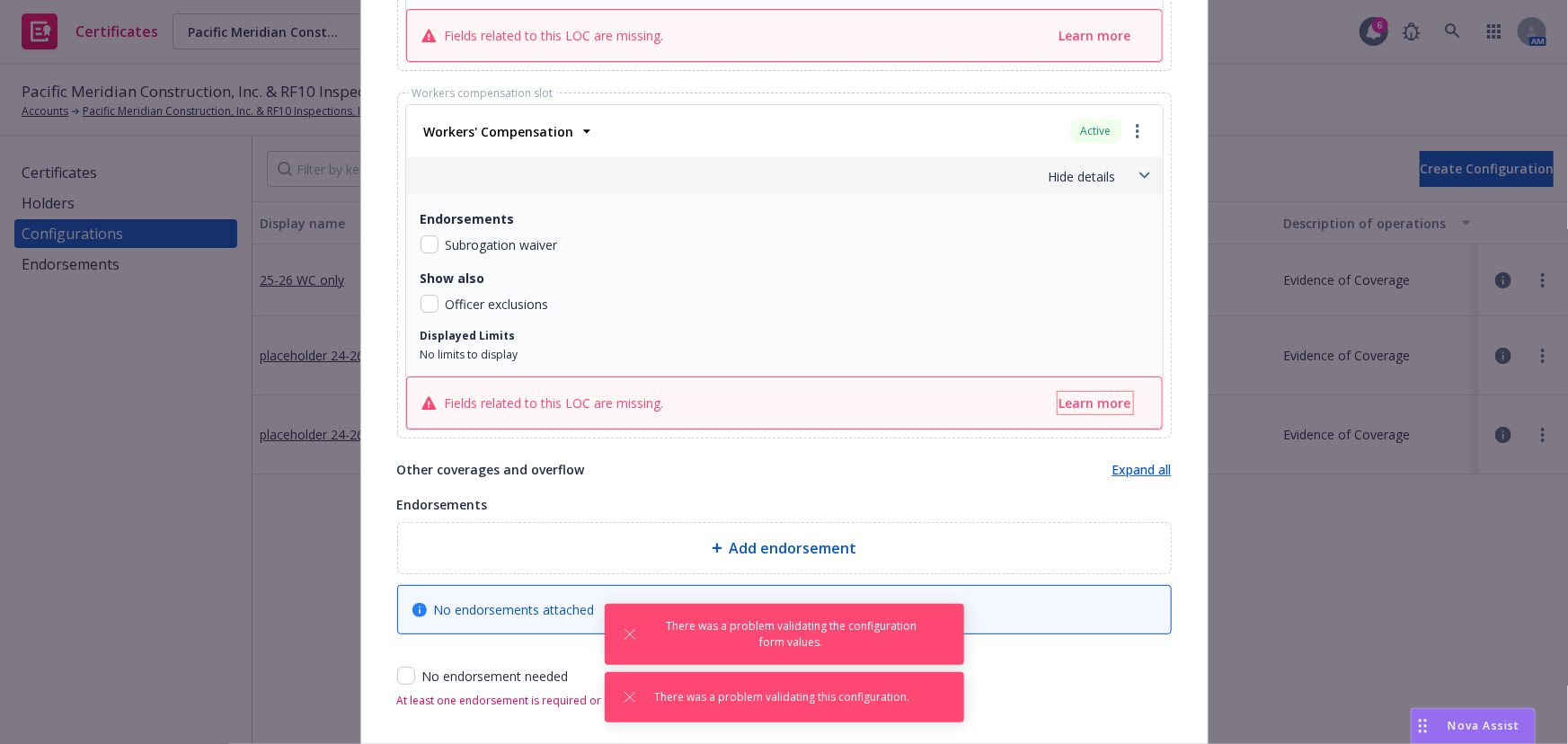 click on "Learn more" at bounding box center (1095, 403) 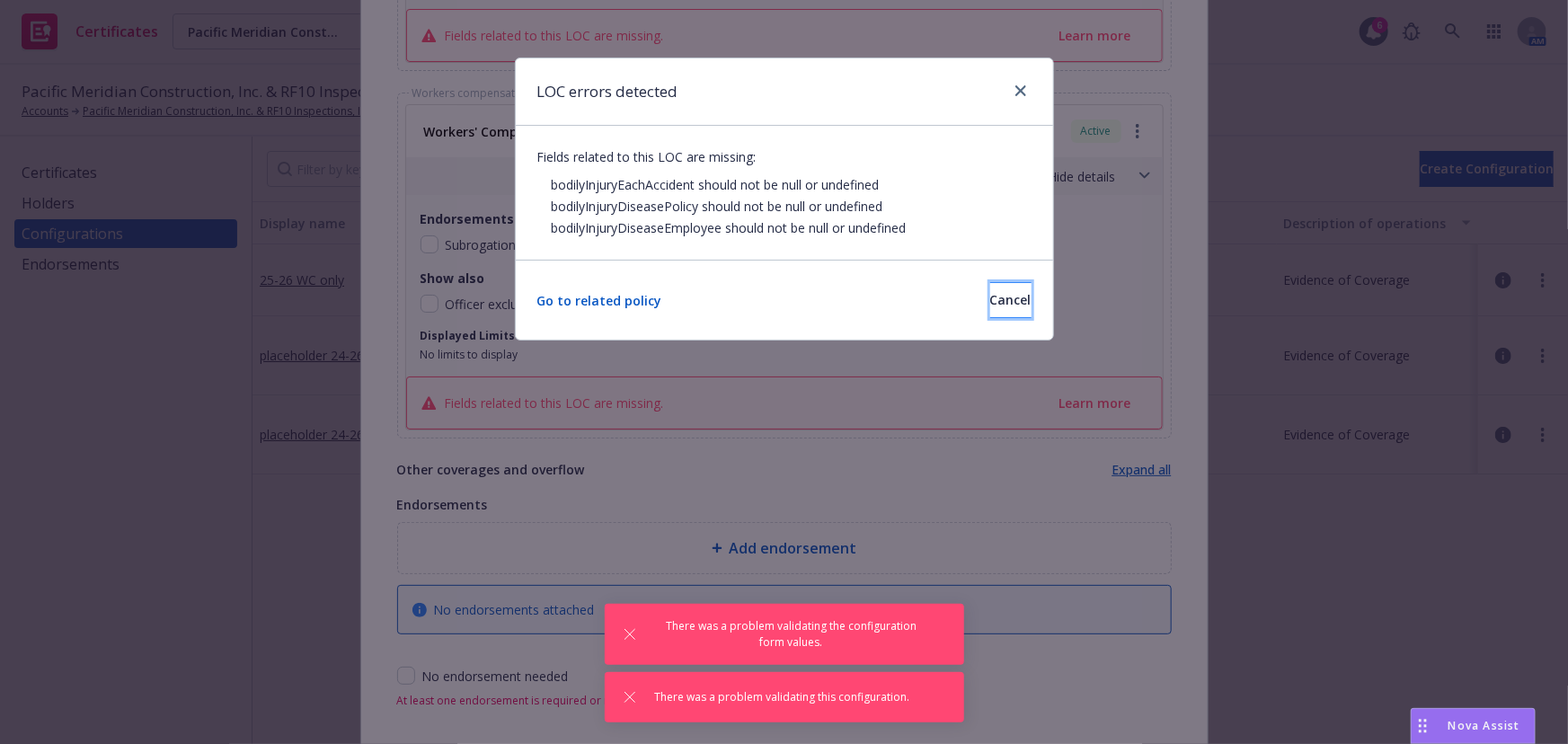 click on "Cancel" at bounding box center (1011, 299) 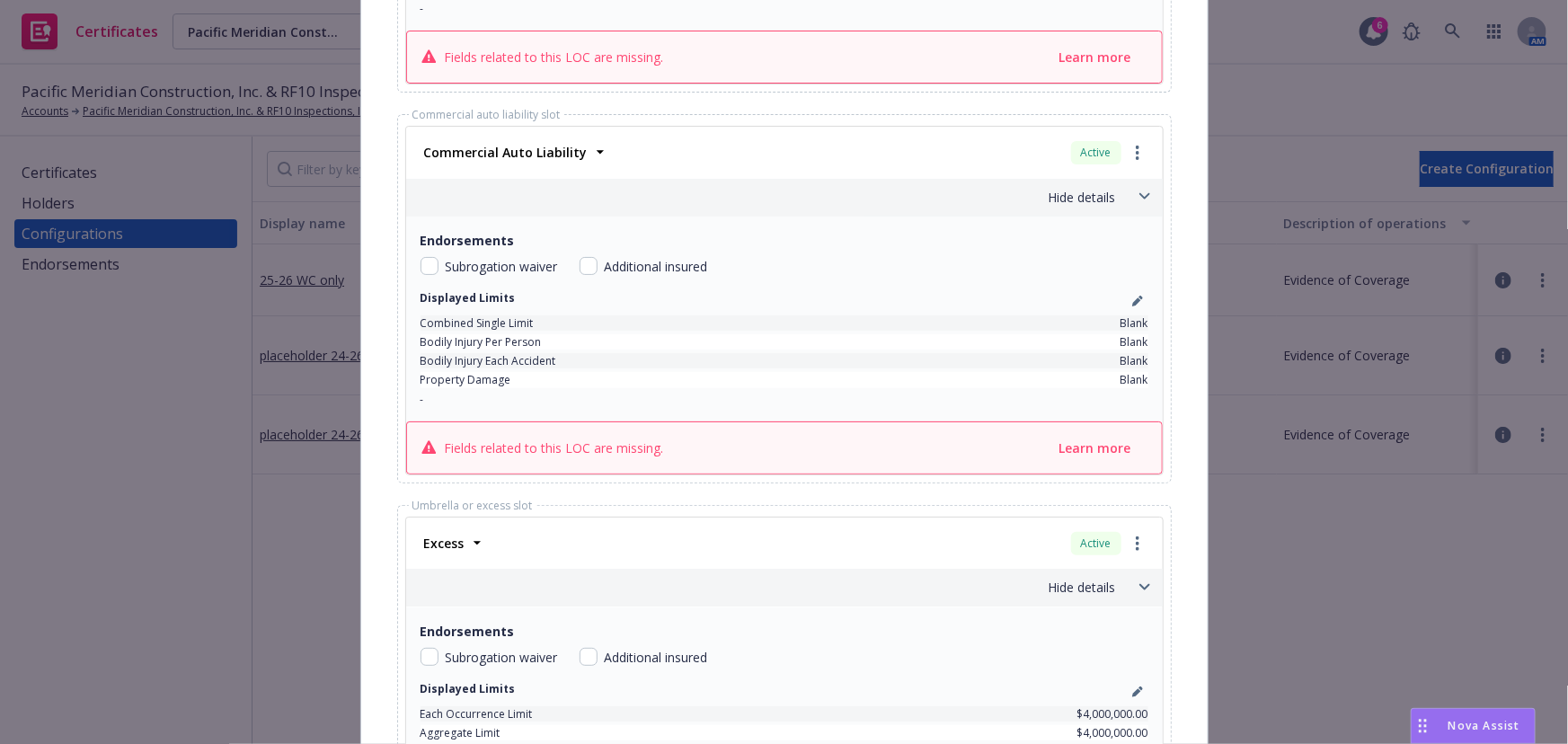 scroll, scrollTop: 1714, scrollLeft: 0, axis: vertical 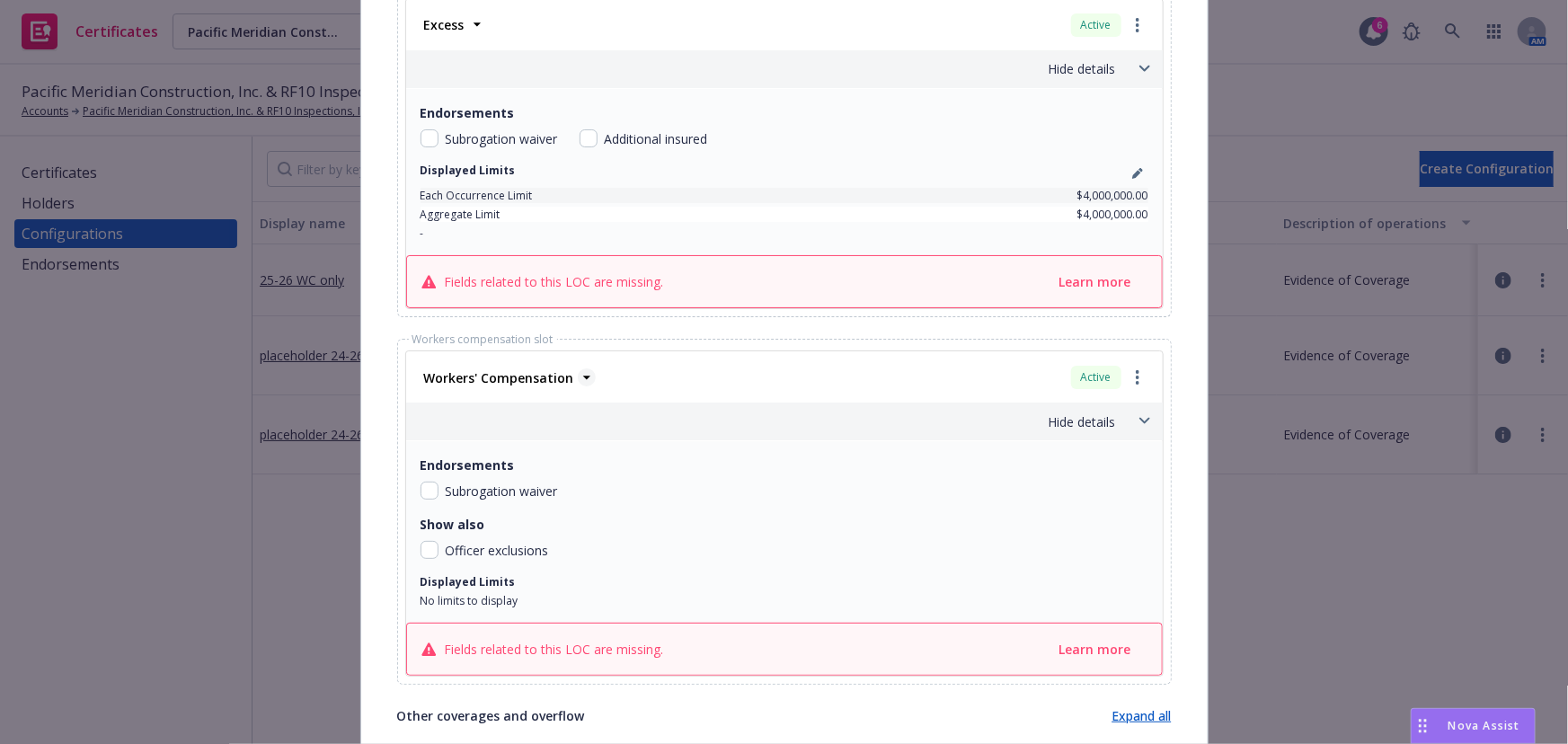 click on "Workers' Compensation" at bounding box center (499, 377) 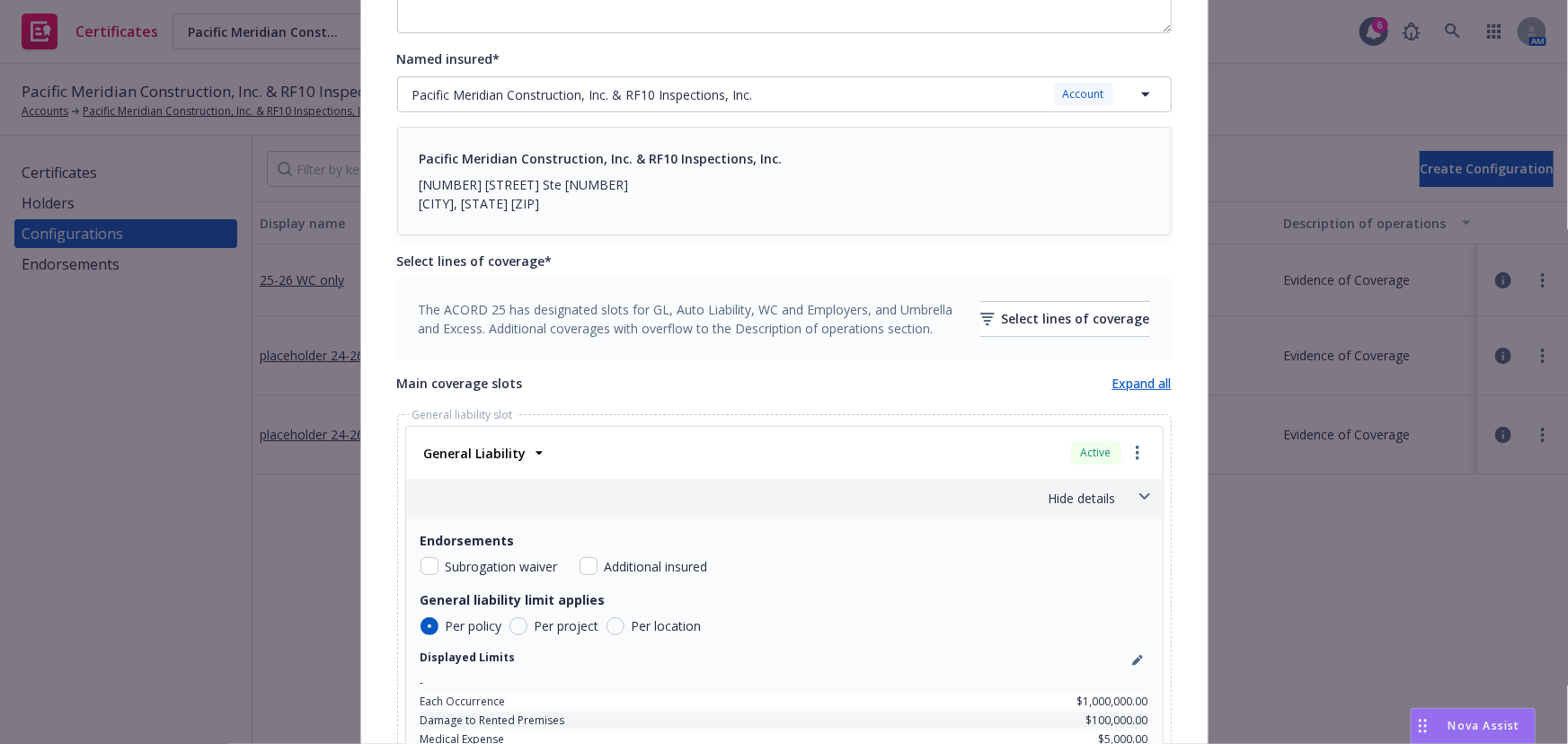 scroll, scrollTop: 406, scrollLeft: 0, axis: vertical 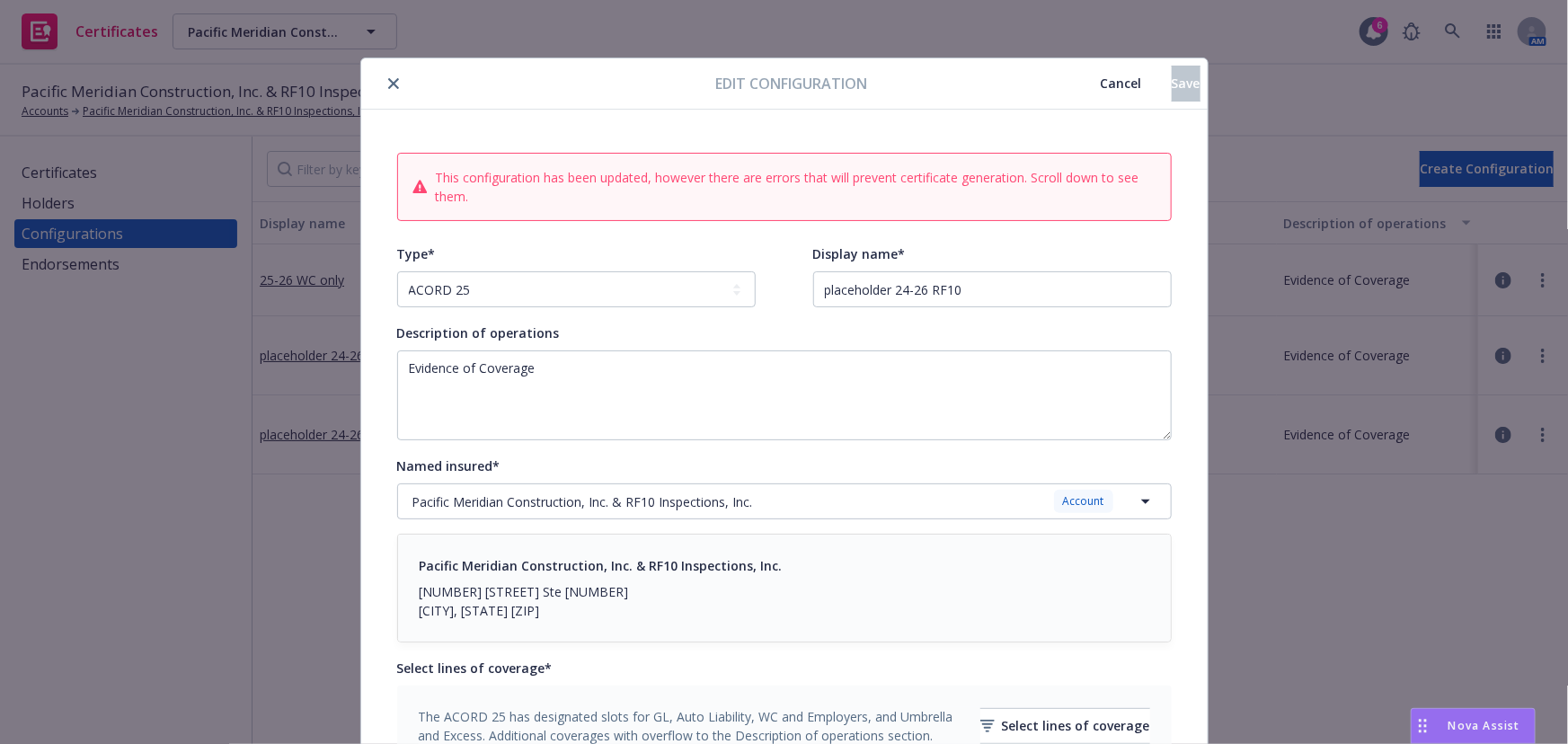 click 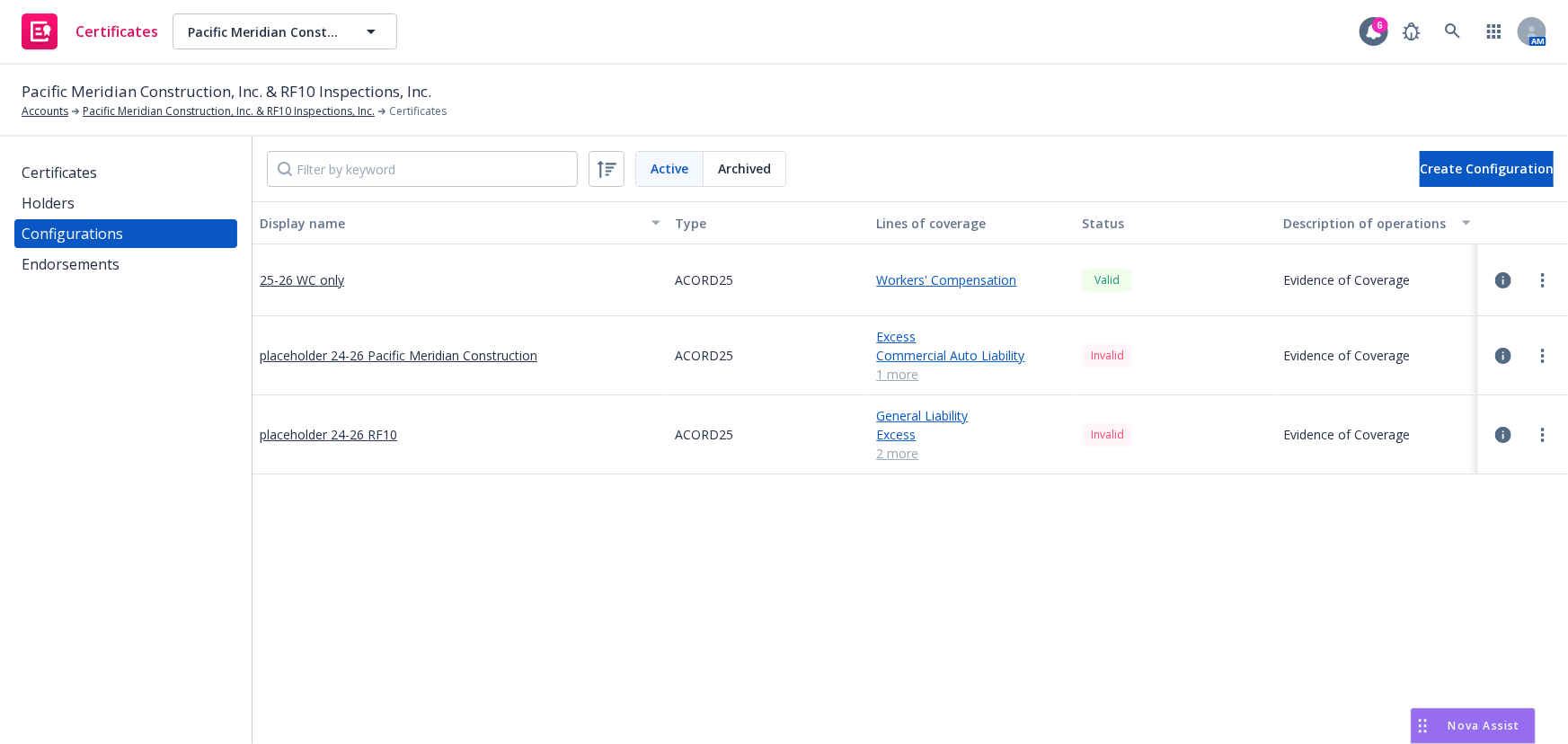 click on "Holders" at bounding box center [126, 203] 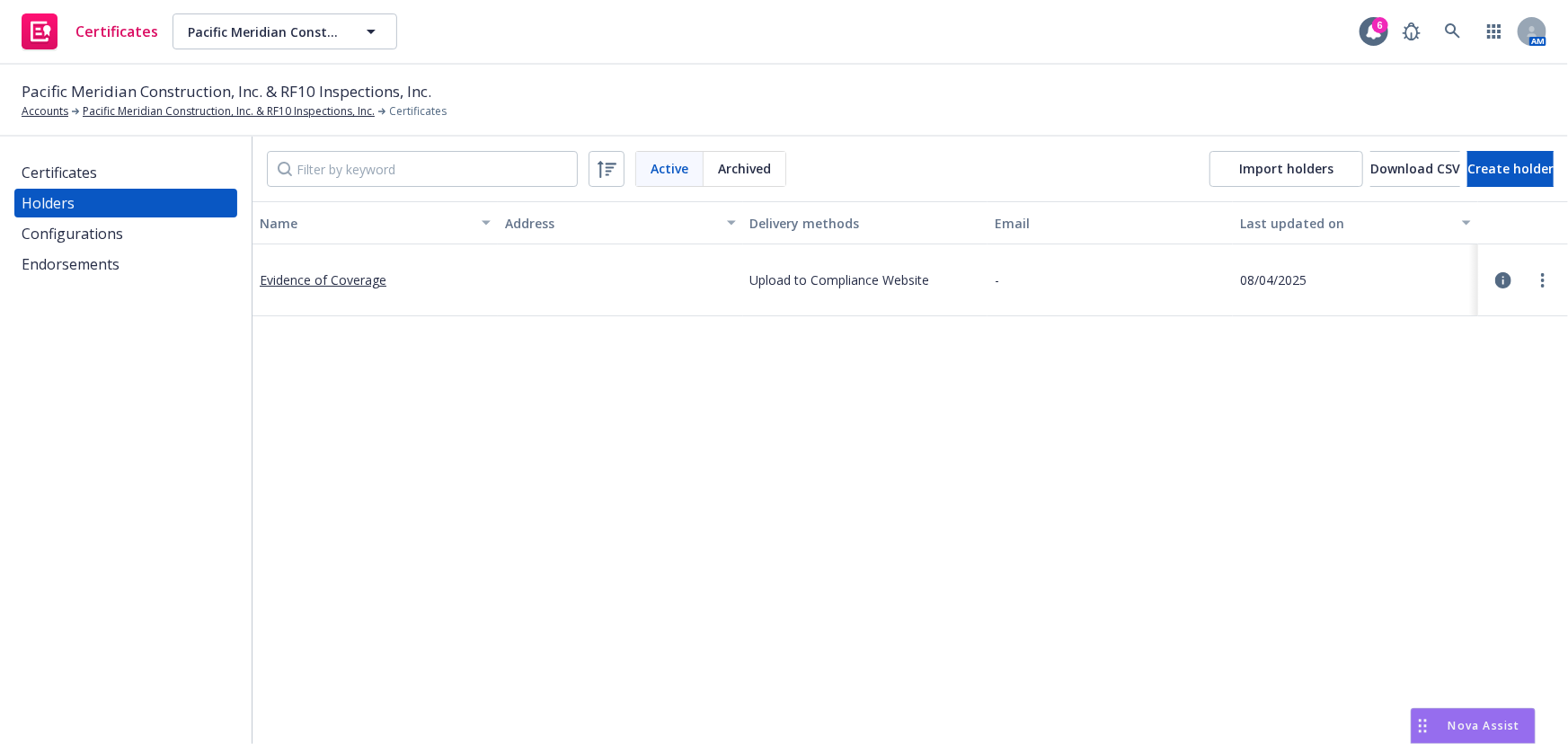 click on "Certificates" at bounding box center [126, 173] 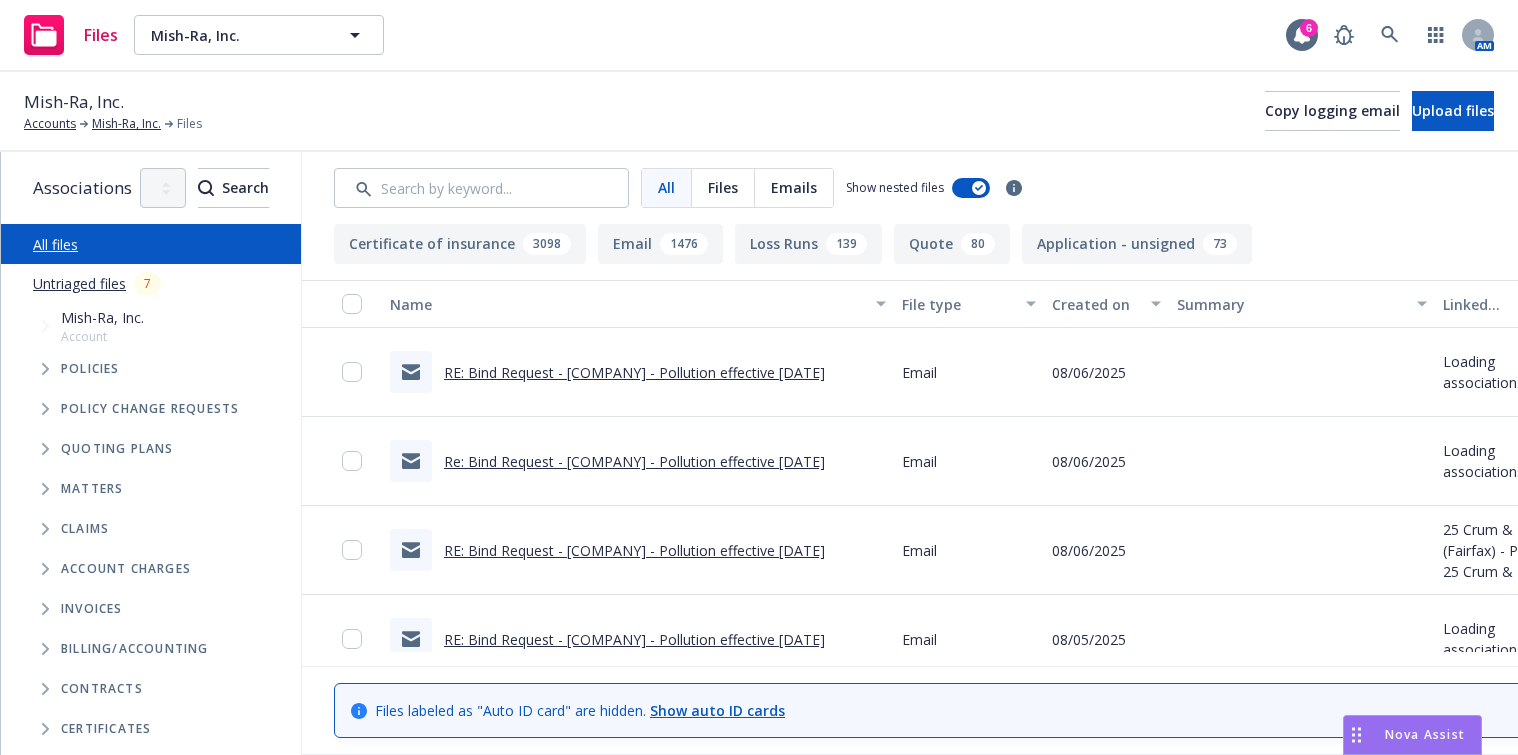 scroll, scrollTop: 0, scrollLeft: 0, axis: both 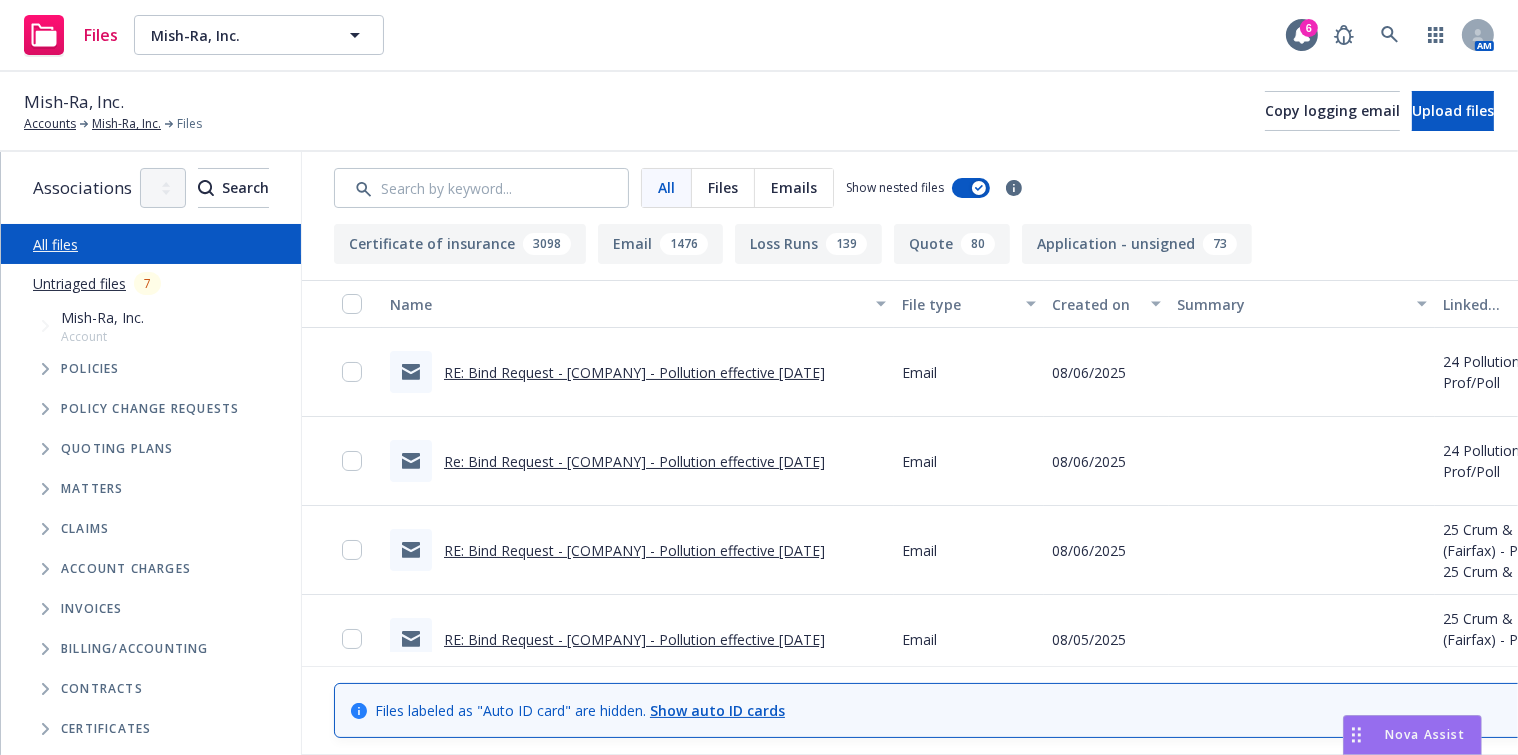 click on "Created on" at bounding box center [1106, 304] 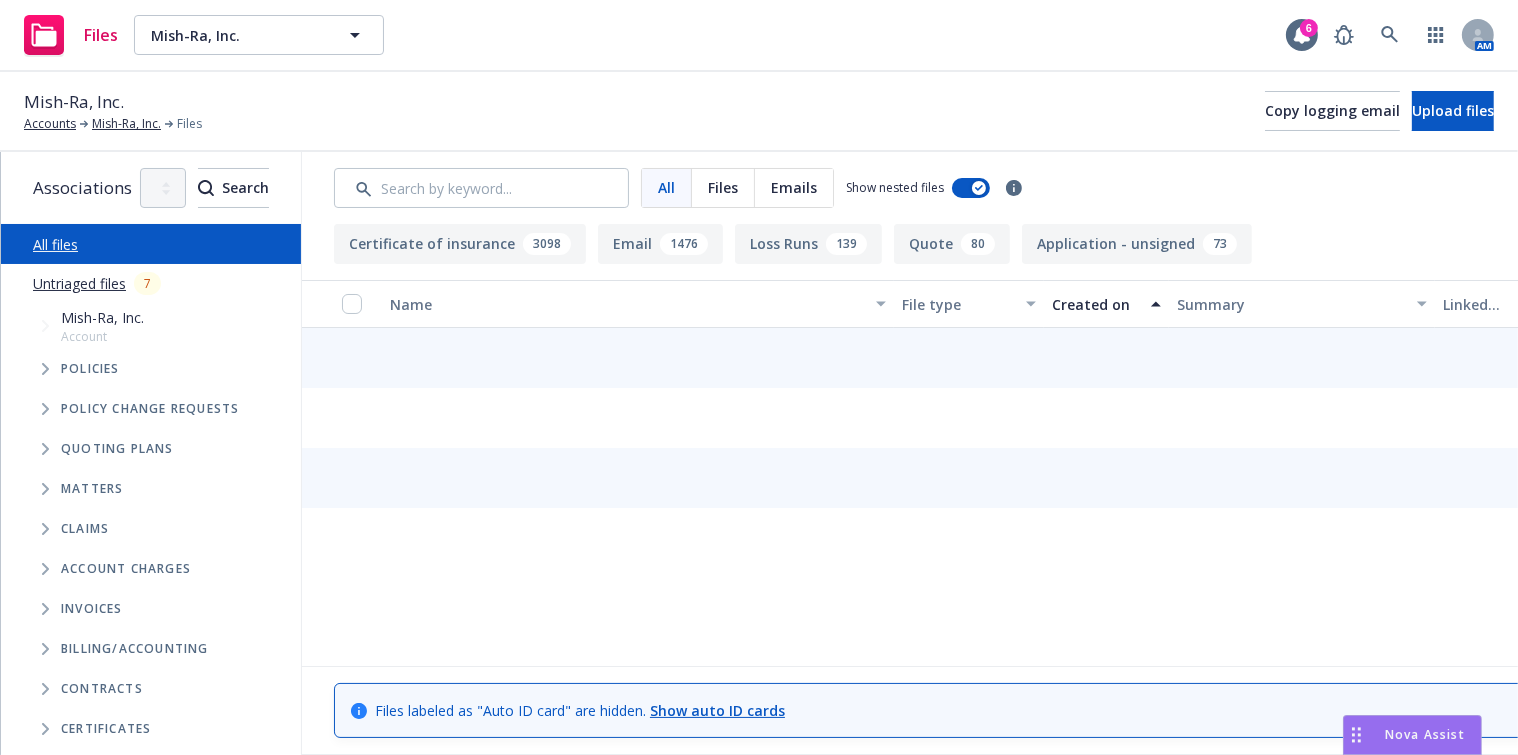 click on "Created on" at bounding box center (1095, 304) 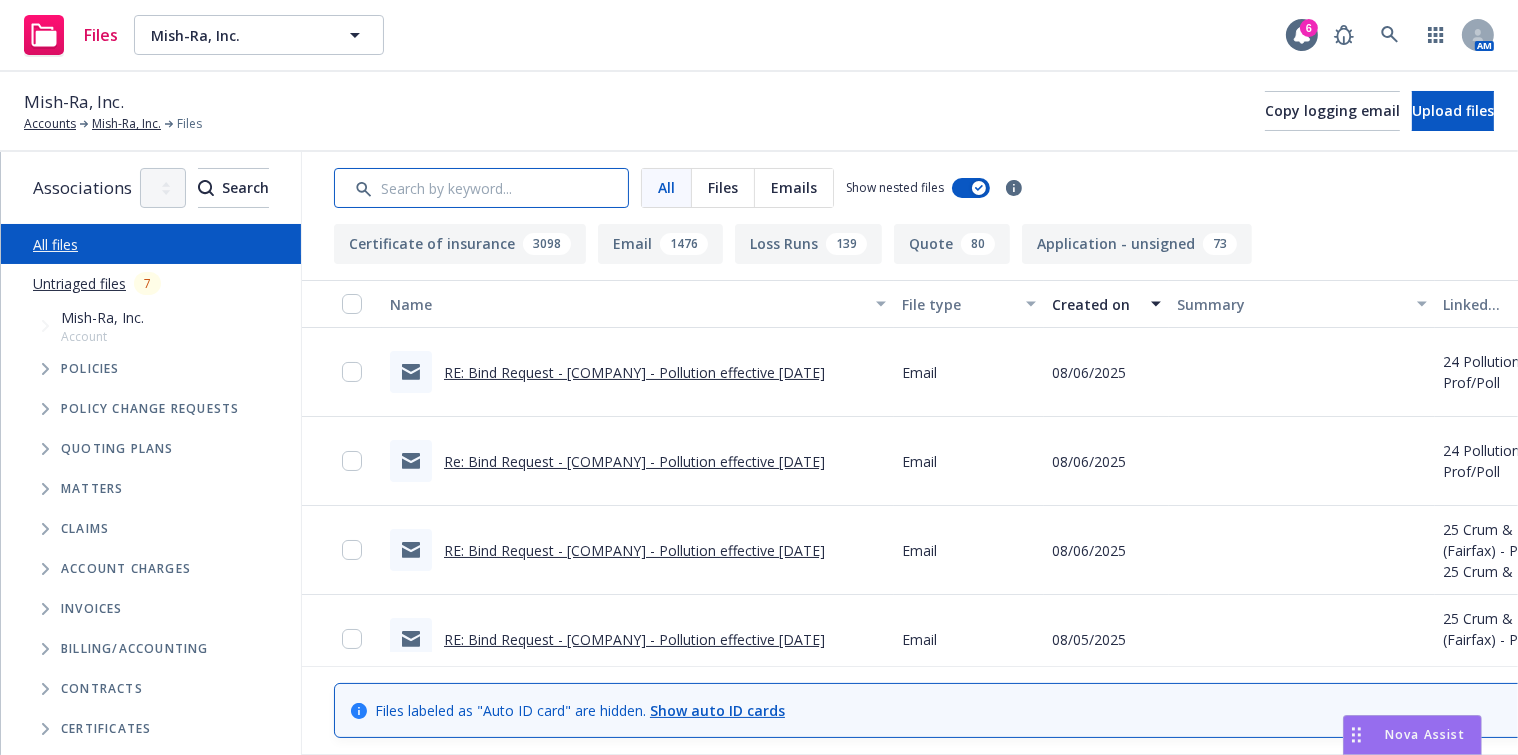 click at bounding box center (481, 188) 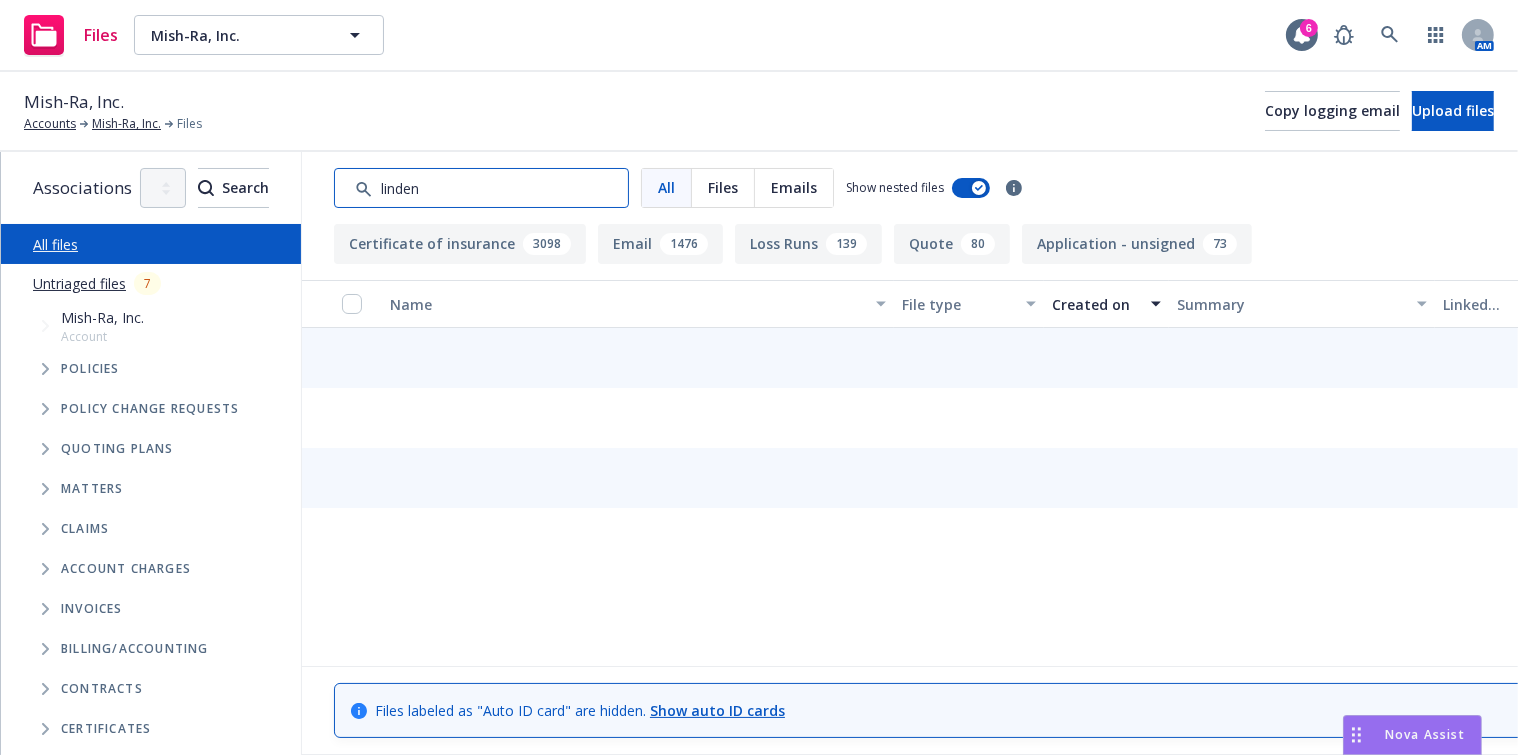 type on "linden" 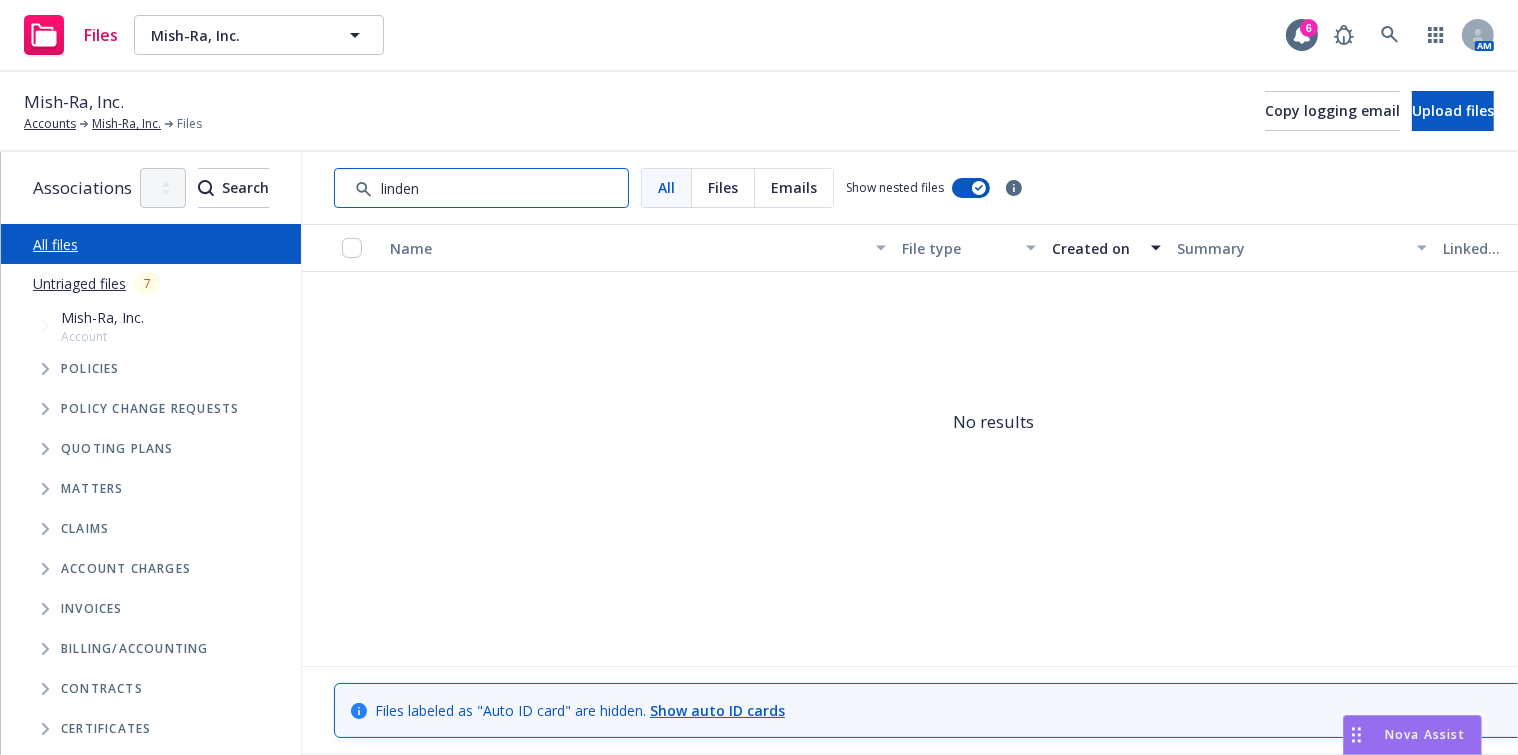 drag, startPoint x: 570, startPoint y: 177, endPoint x: 475, endPoint y: 0, distance: 200.88306 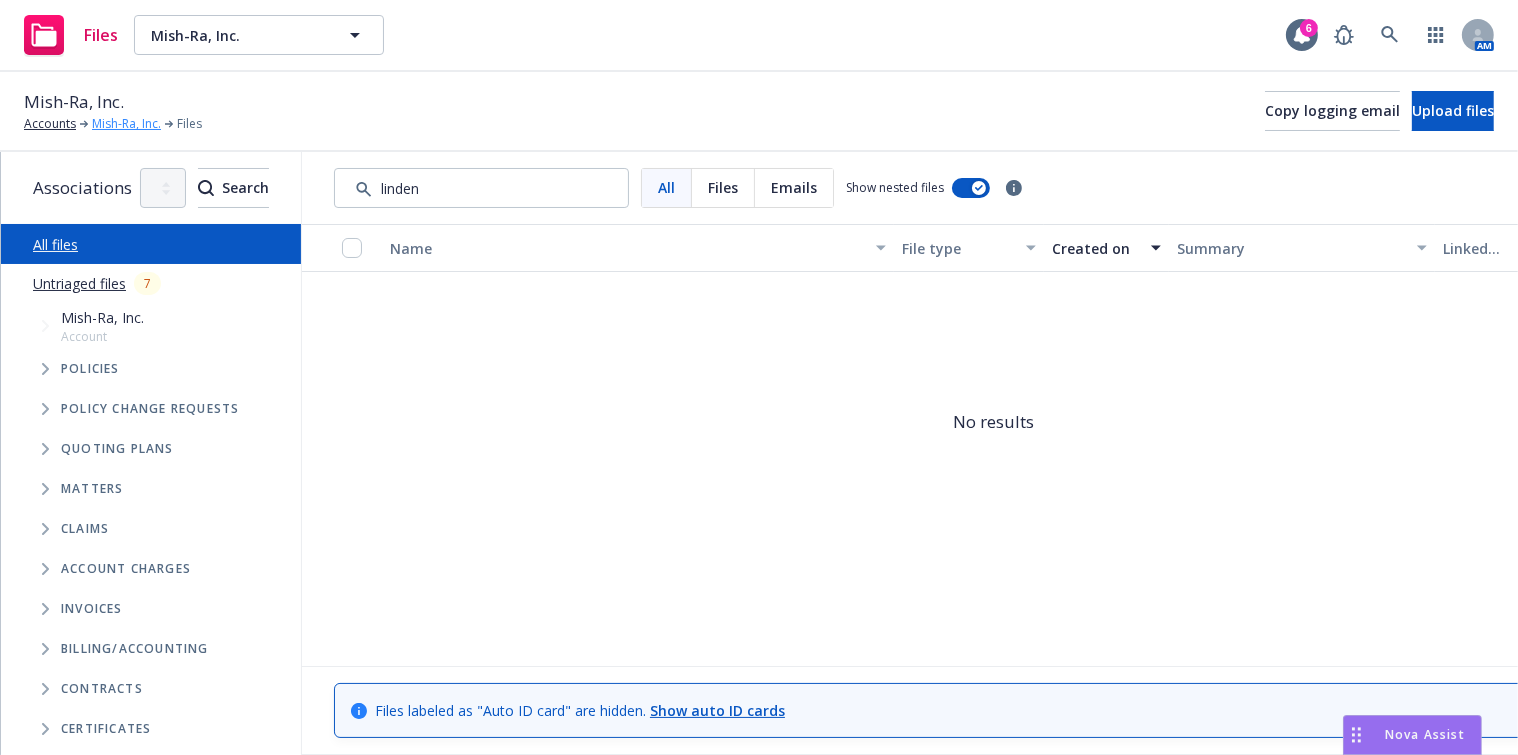 click on "Mish-Ra, Inc." at bounding box center (126, 124) 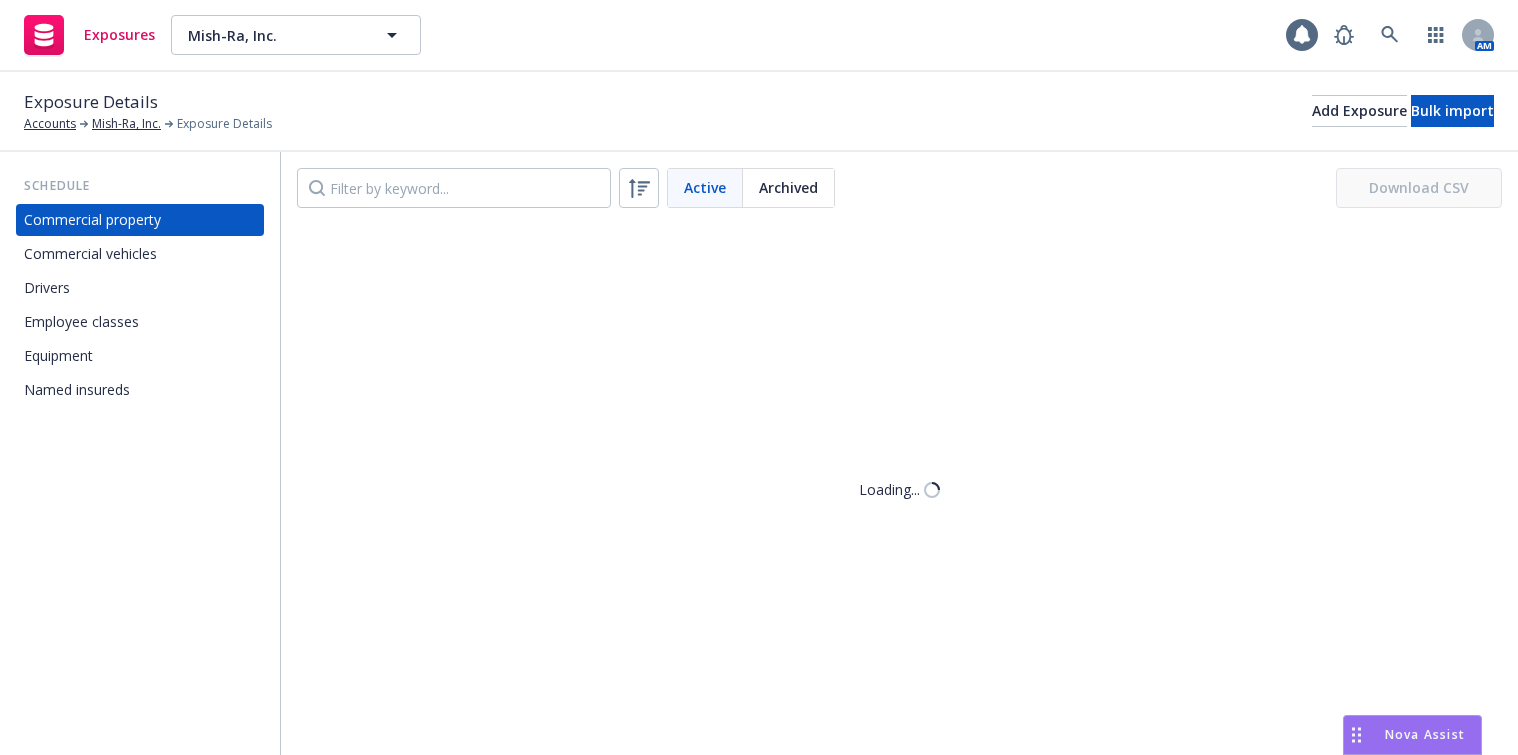 scroll, scrollTop: 0, scrollLeft: 0, axis: both 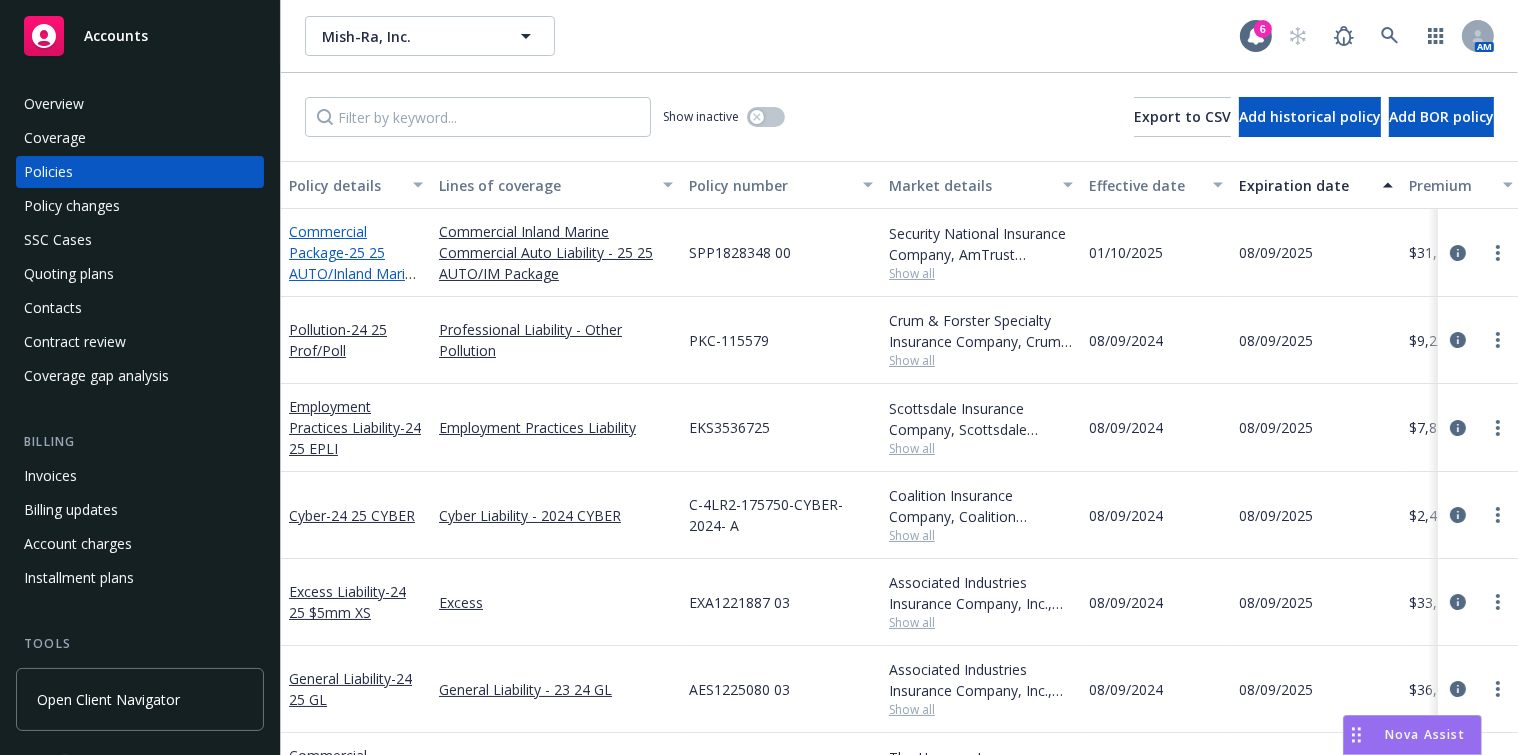 click on "-  25 25 AUTO/Inland Marine Package" at bounding box center [355, 273] 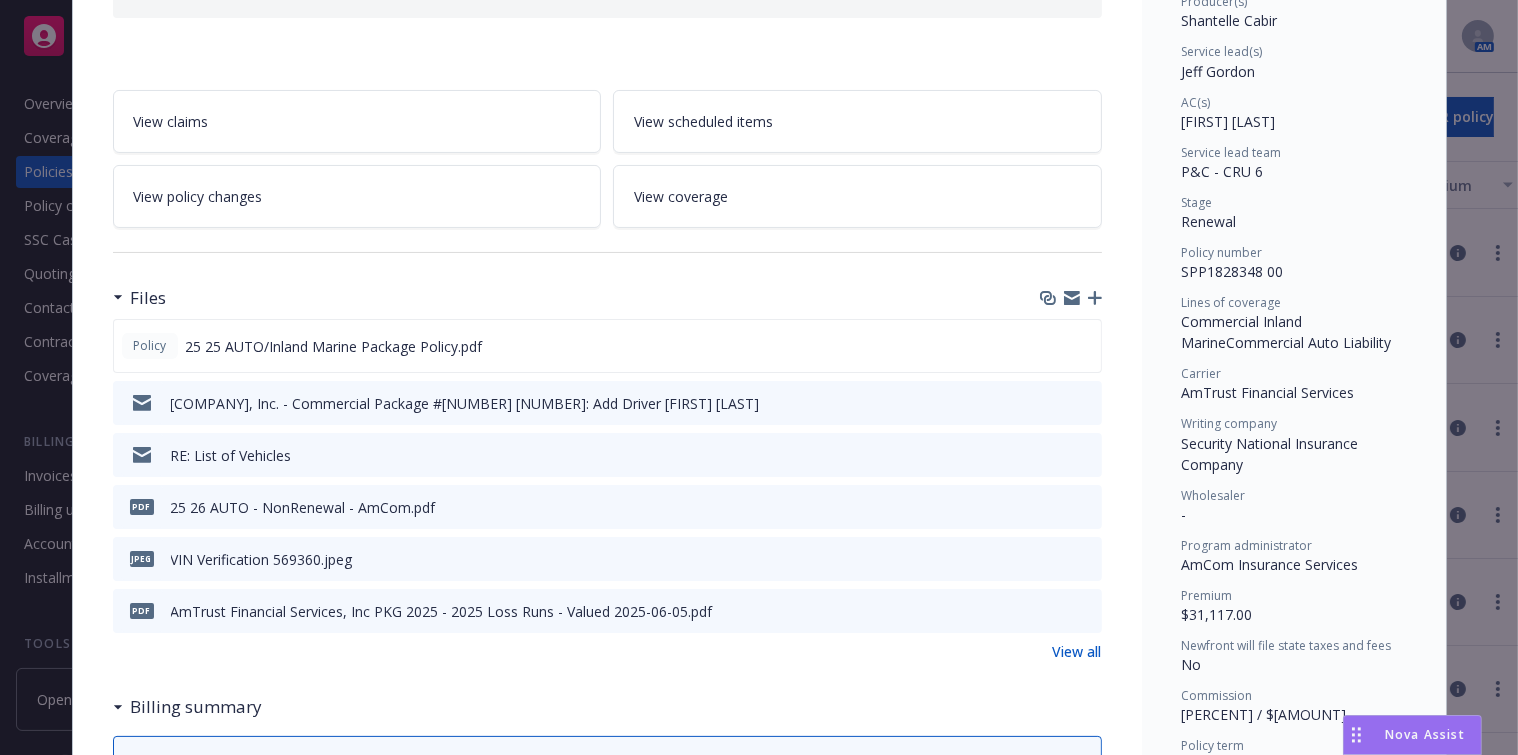 scroll, scrollTop: 272, scrollLeft: 0, axis: vertical 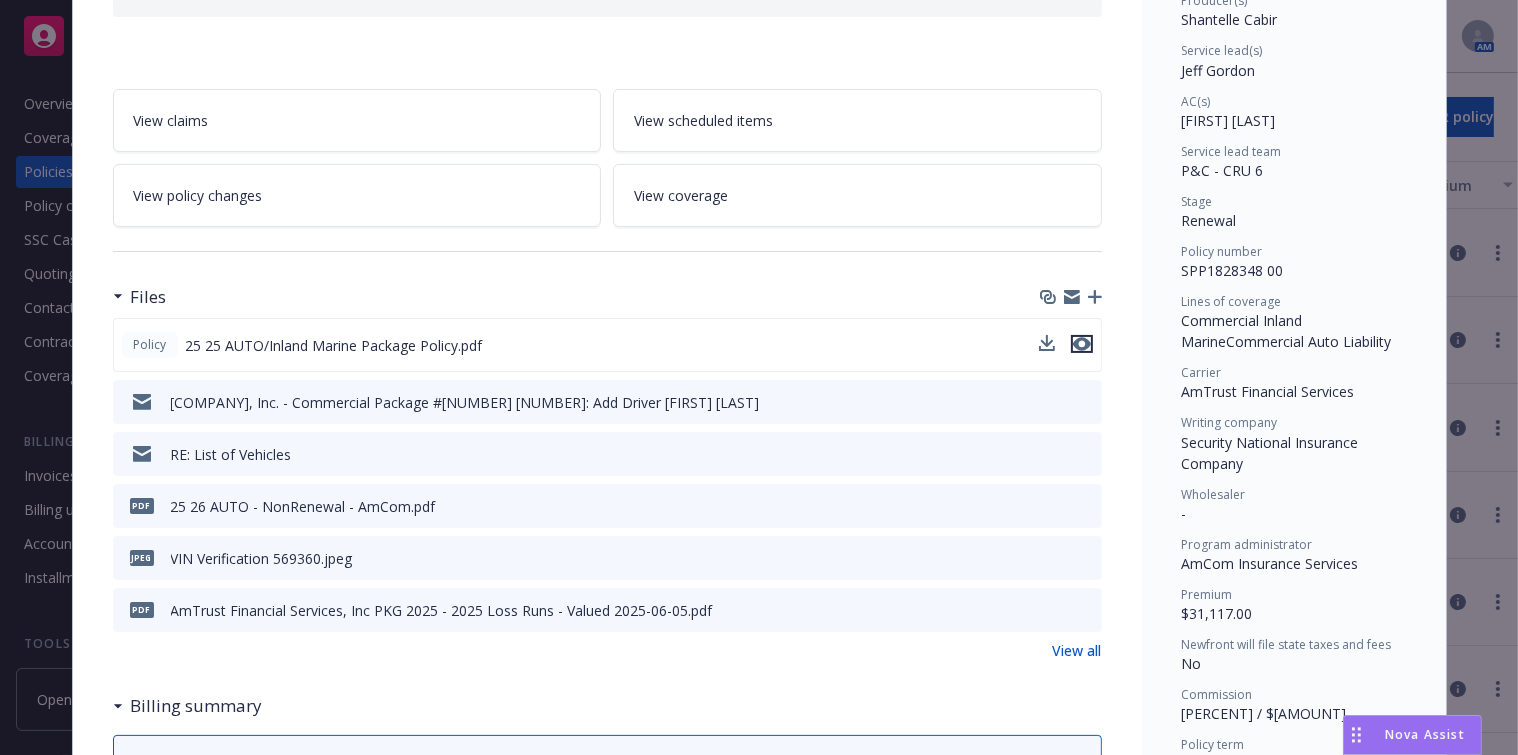 click 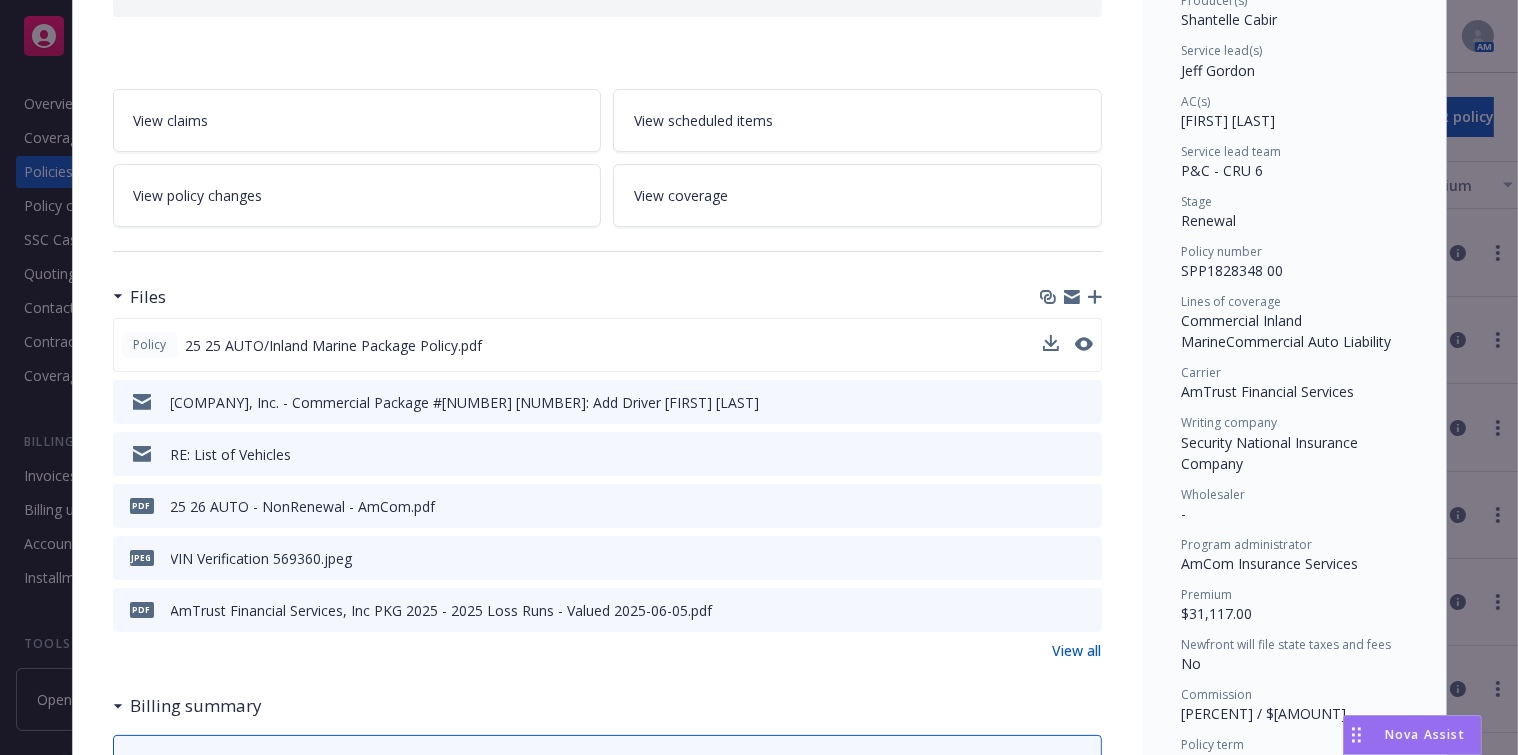 scroll, scrollTop: 0, scrollLeft: 0, axis: both 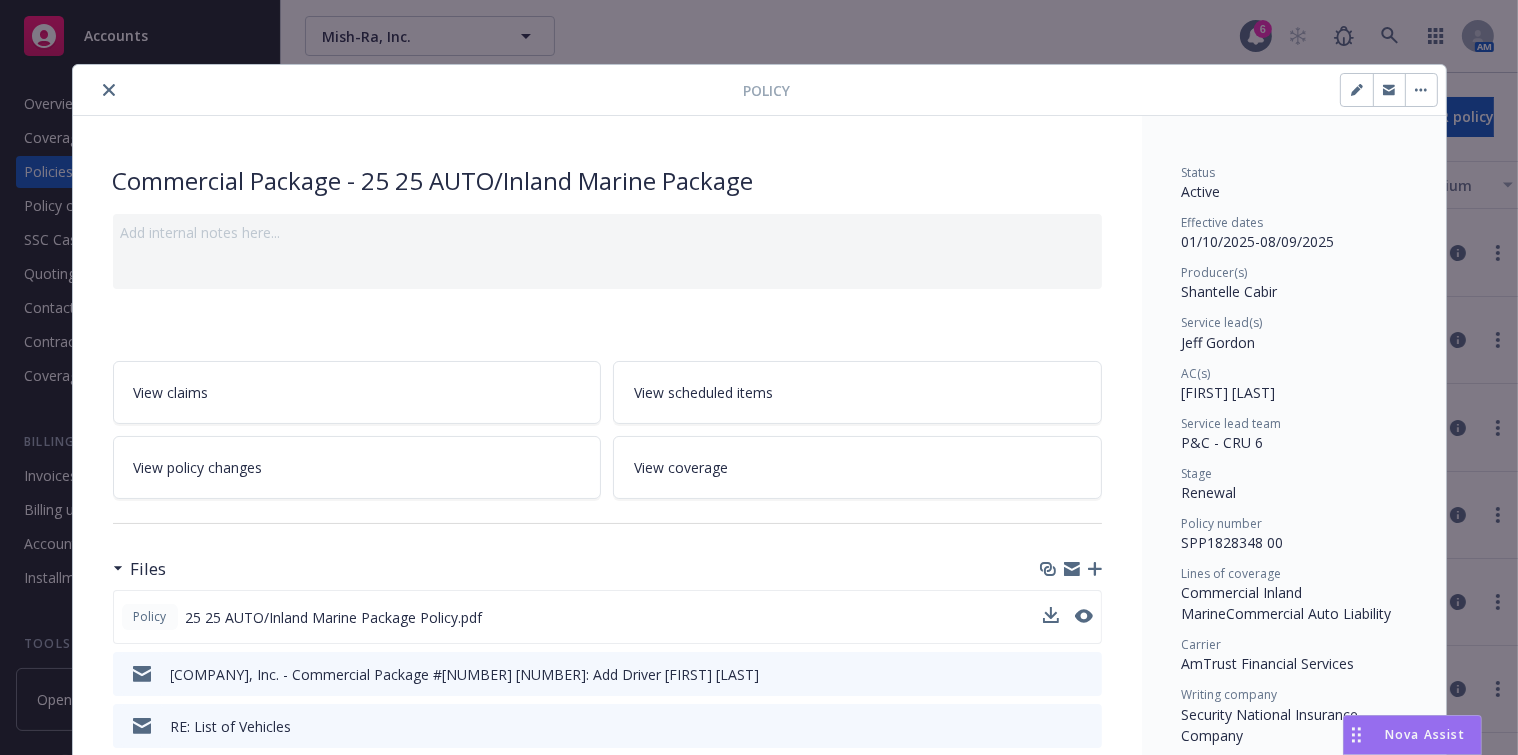 click 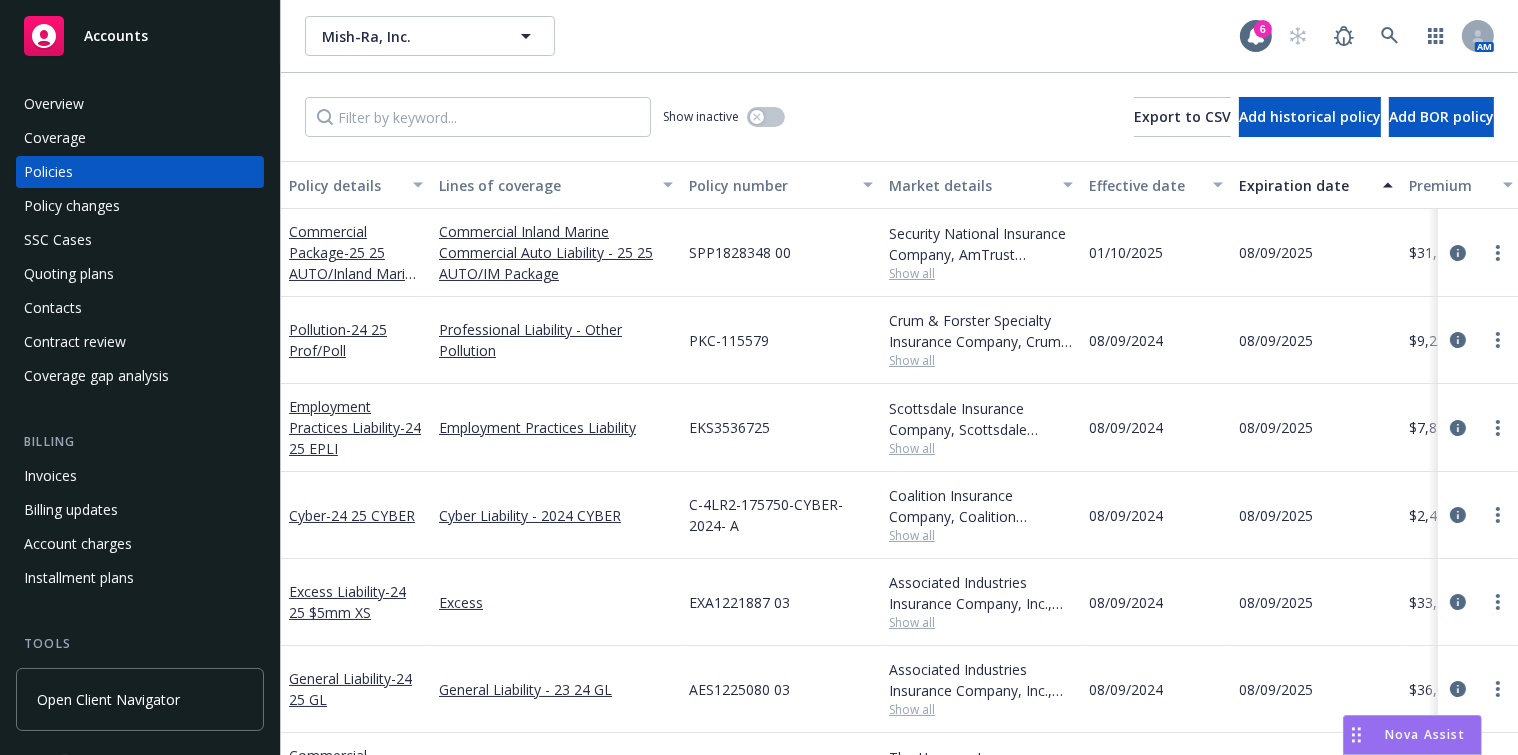 click on "Coverage" at bounding box center (140, 138) 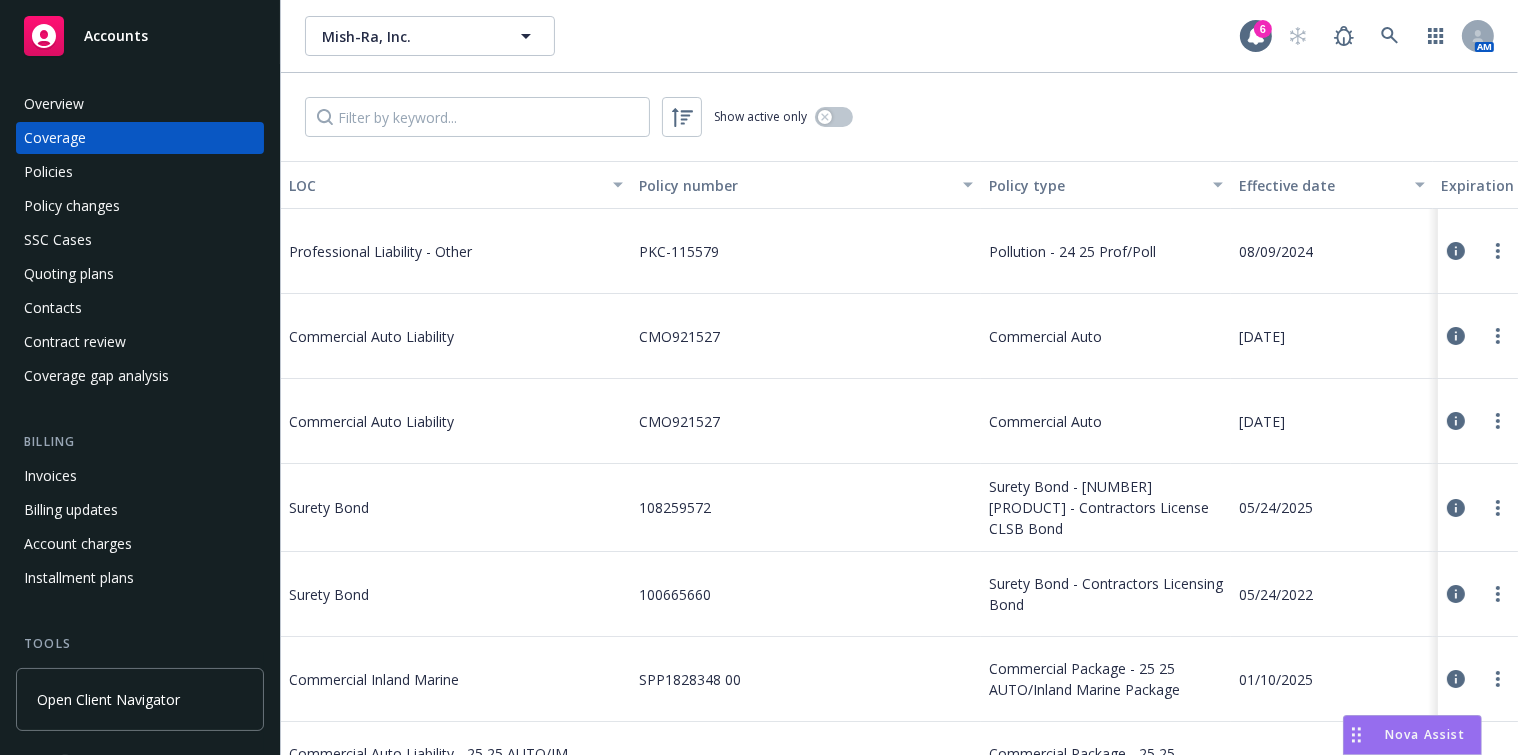 click on "Coverage" at bounding box center [140, 138] 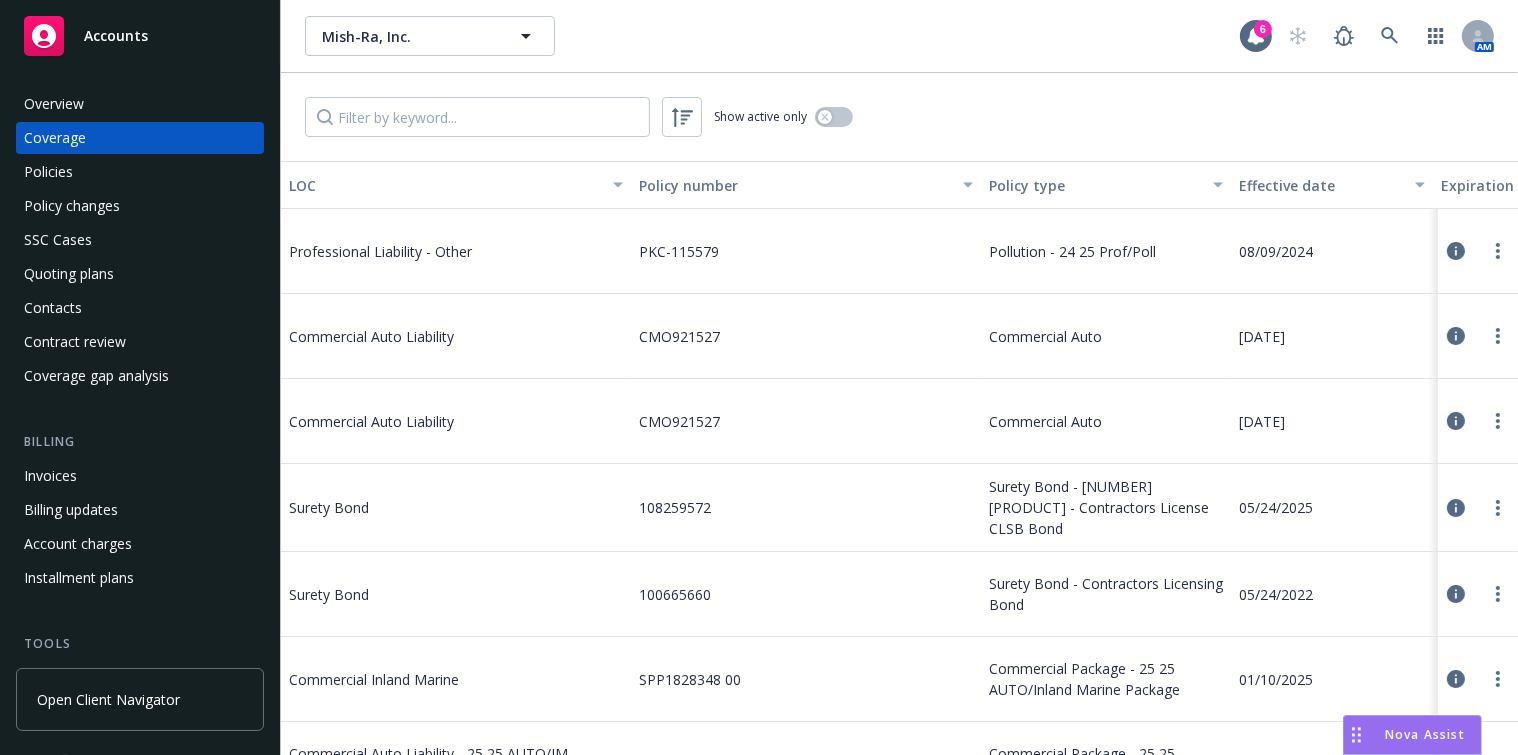 click on "Policies" at bounding box center [140, 172] 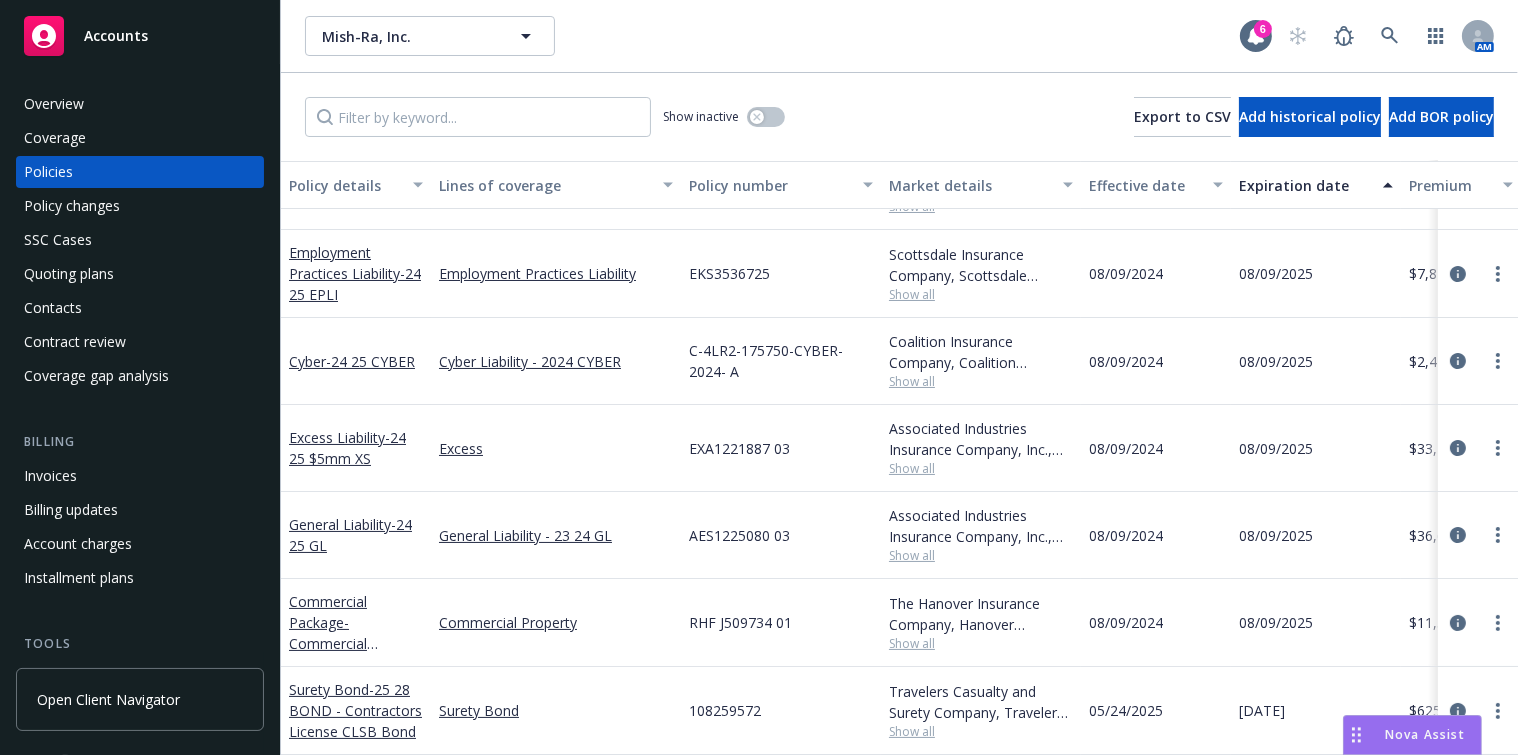 scroll, scrollTop: 159, scrollLeft: 0, axis: vertical 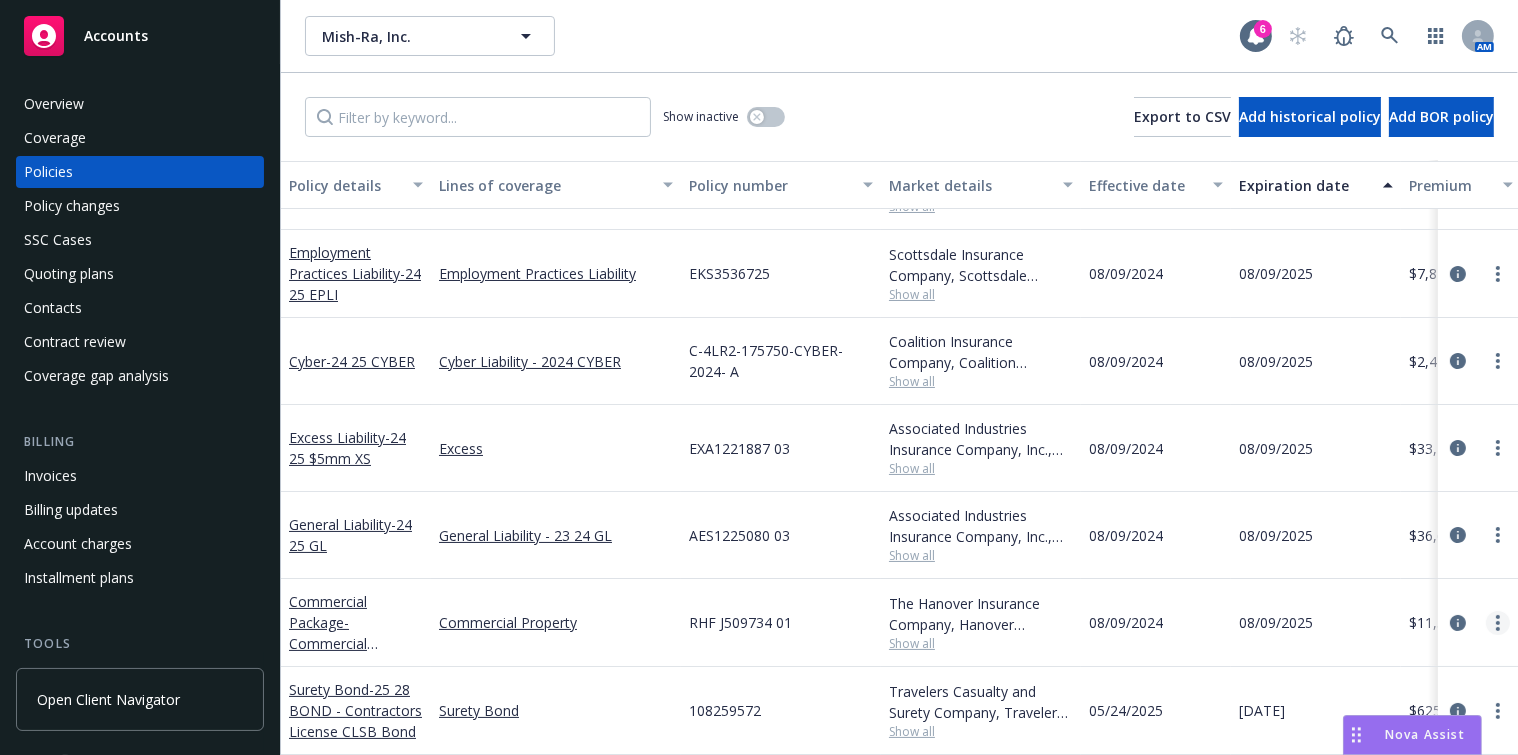 click at bounding box center (1498, 623) 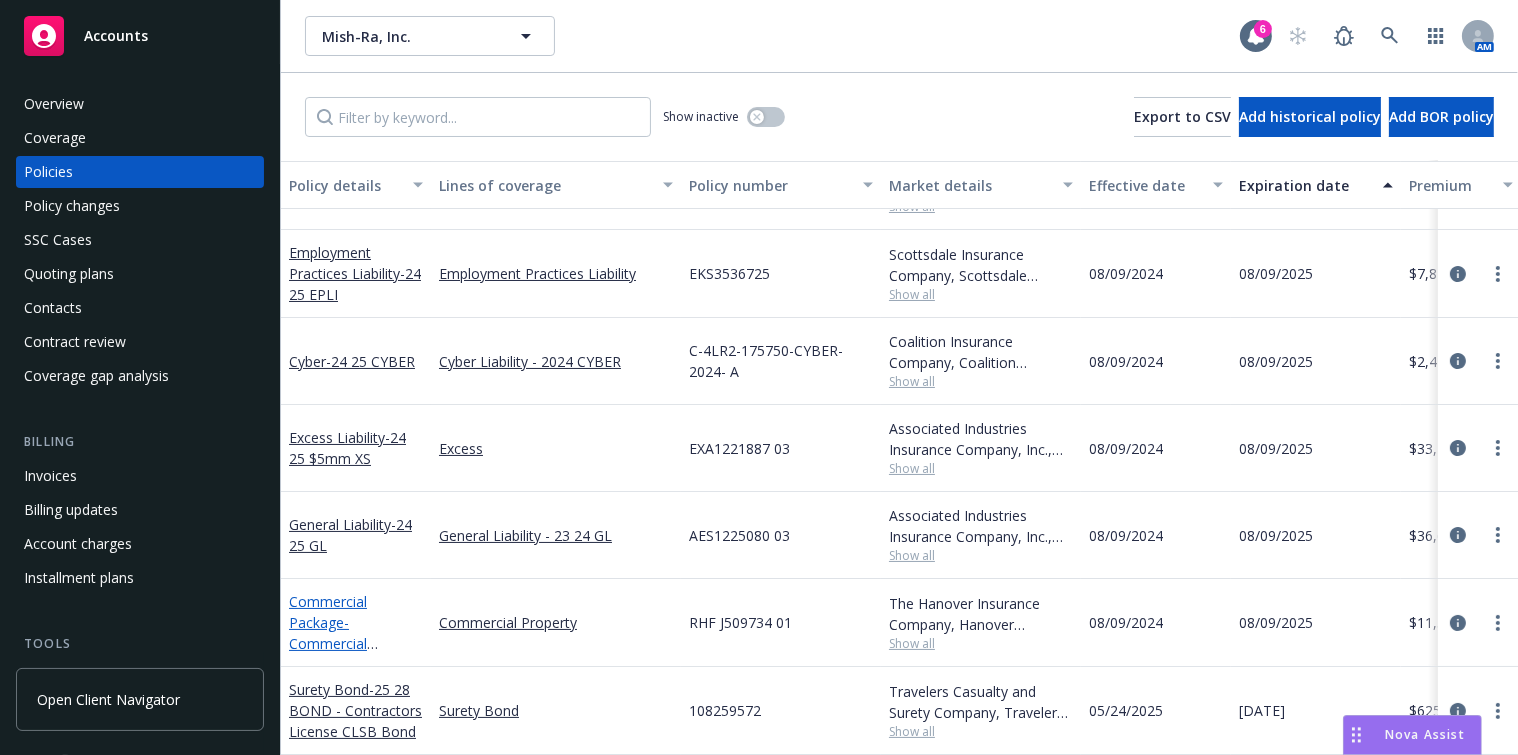 click on "Commercial Package  -  Commercial Property (INLM Removed 01/10/2025)" at bounding box center [339, 654] 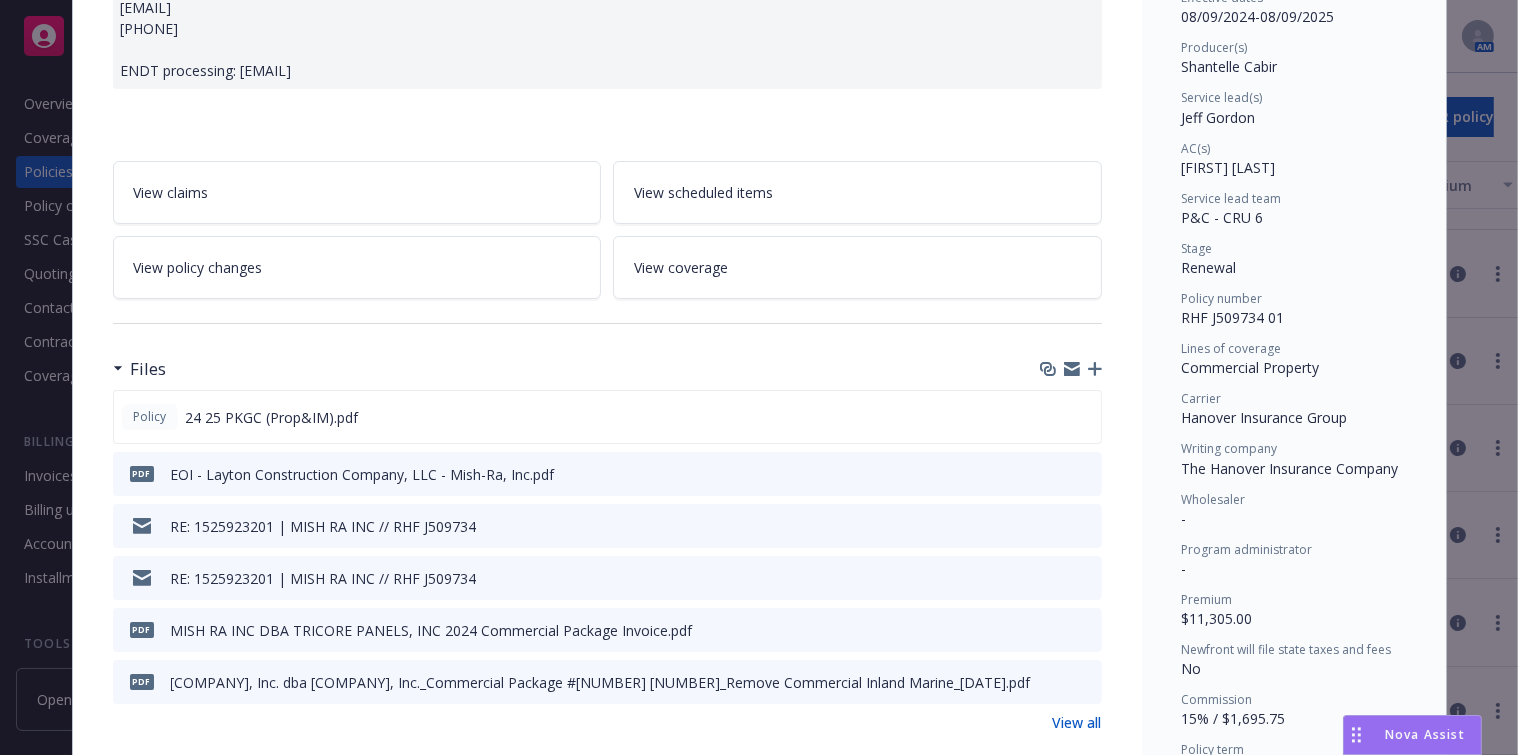 scroll, scrollTop: 363, scrollLeft: 0, axis: vertical 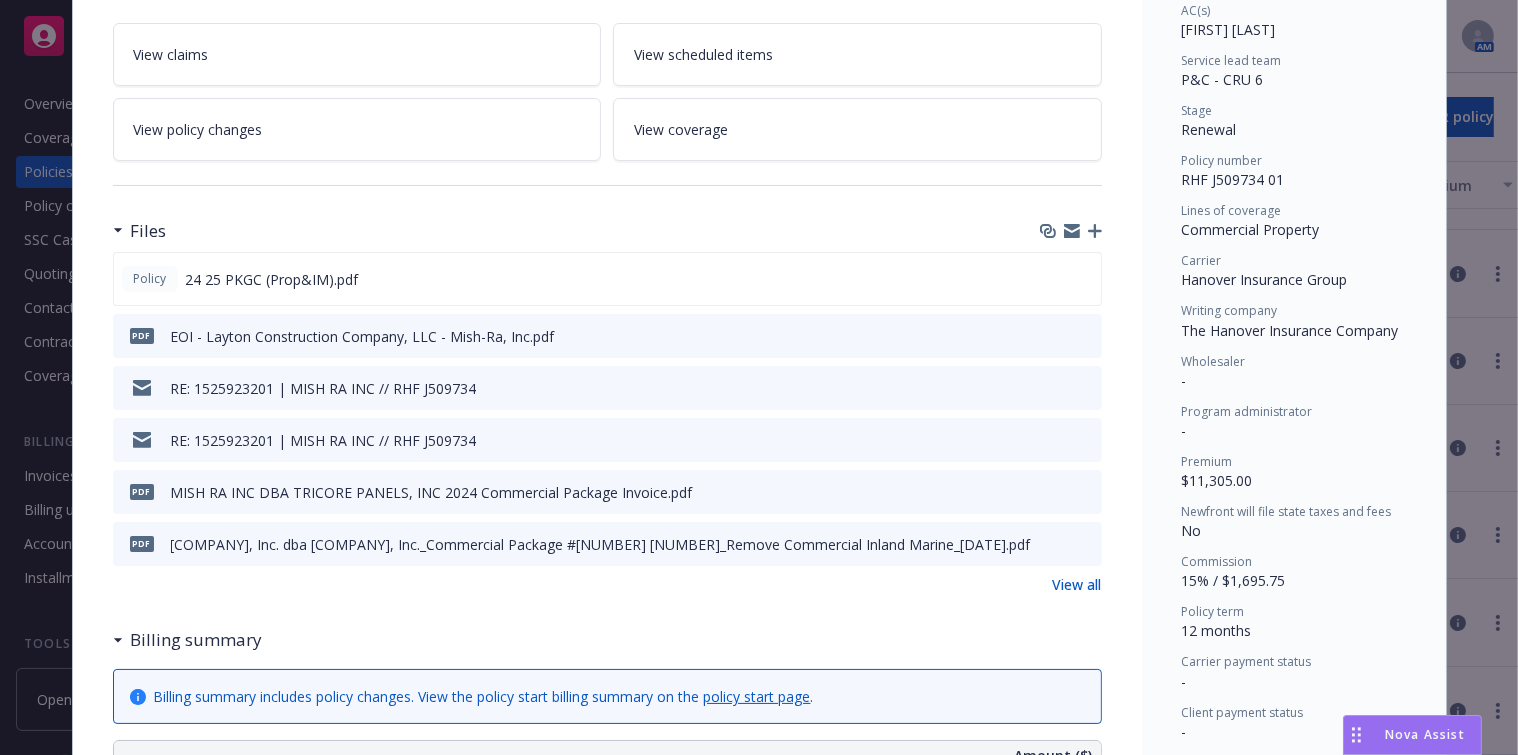 click 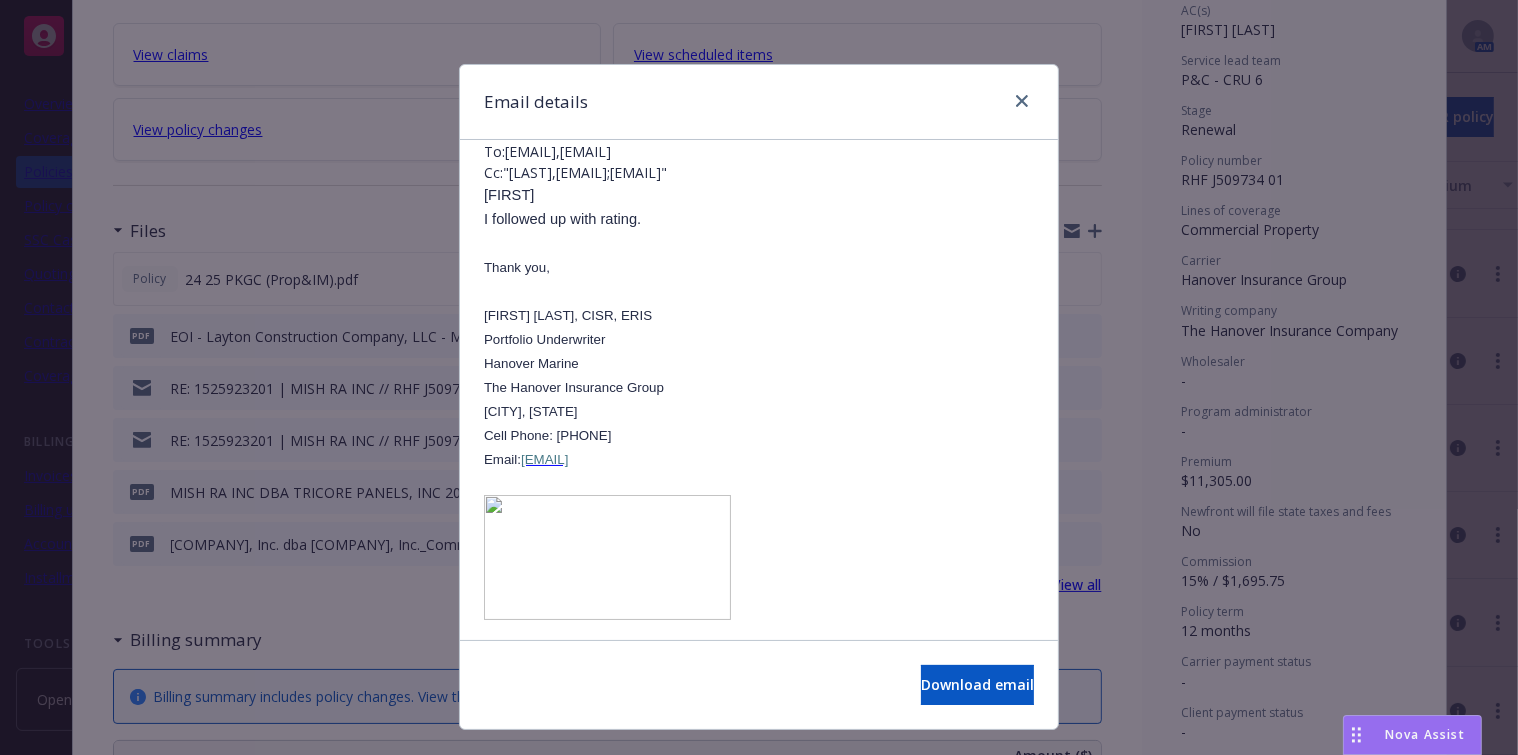 scroll, scrollTop: 181, scrollLeft: 0, axis: vertical 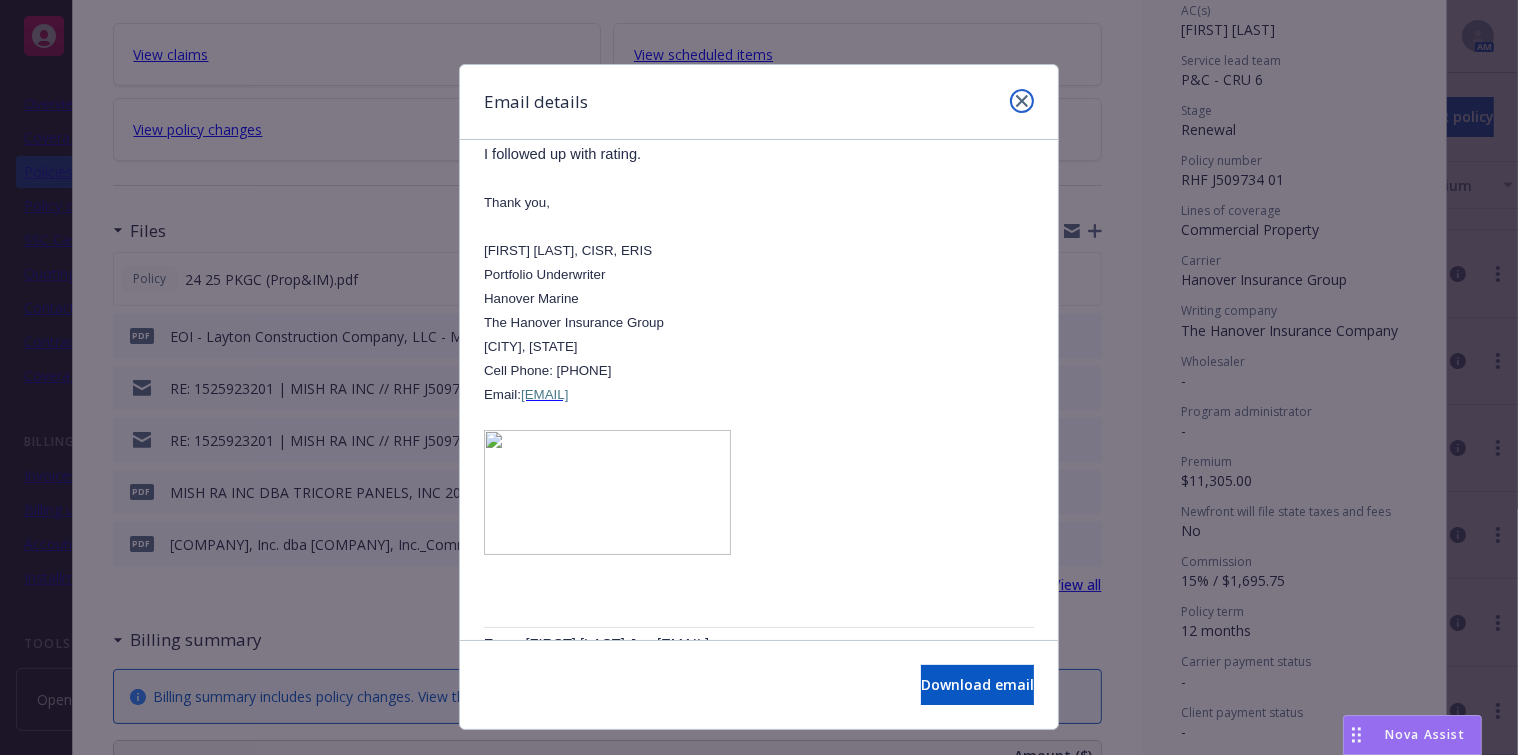drag, startPoint x: 1015, startPoint y: 102, endPoint x: 839, endPoint y: 278, distance: 248.90158 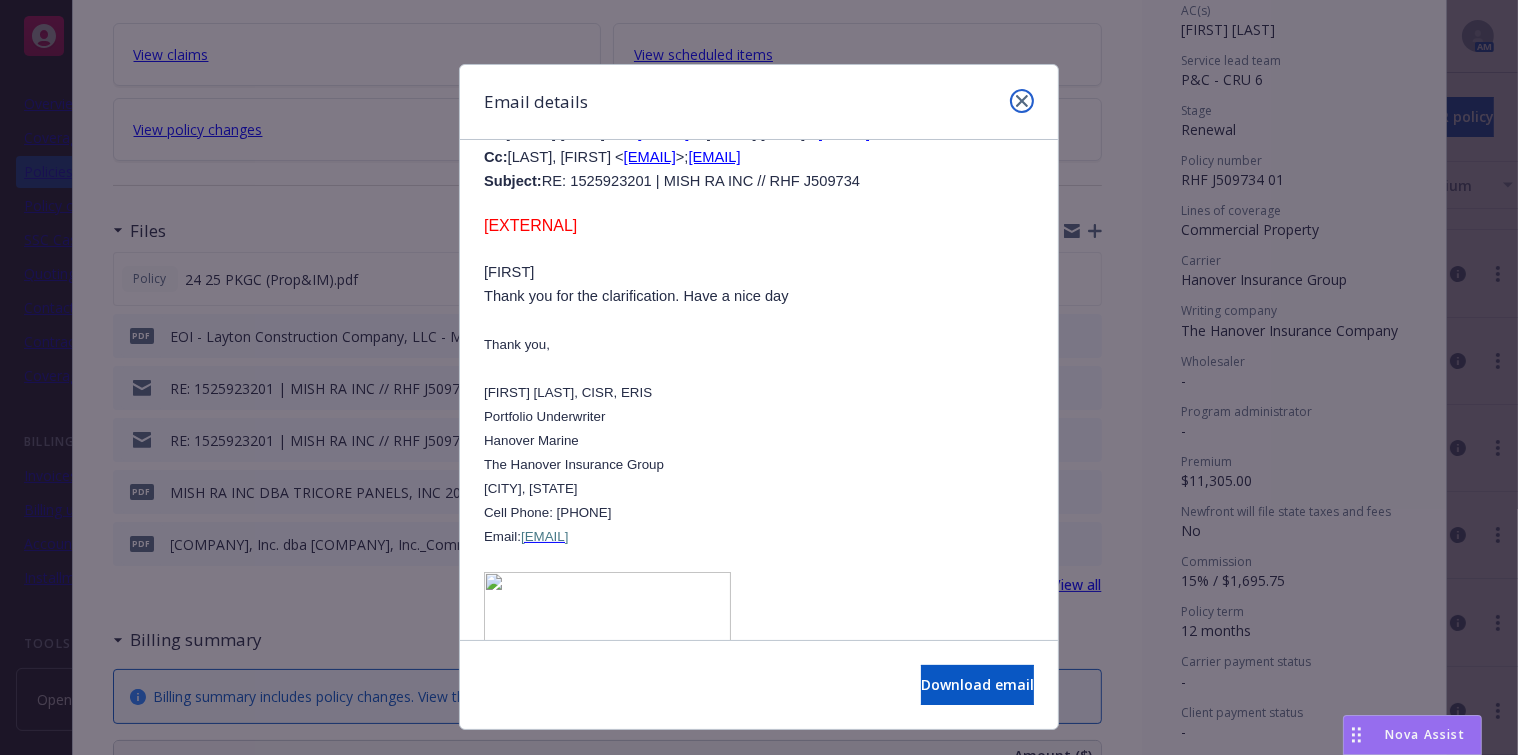 scroll, scrollTop: 1818, scrollLeft: 0, axis: vertical 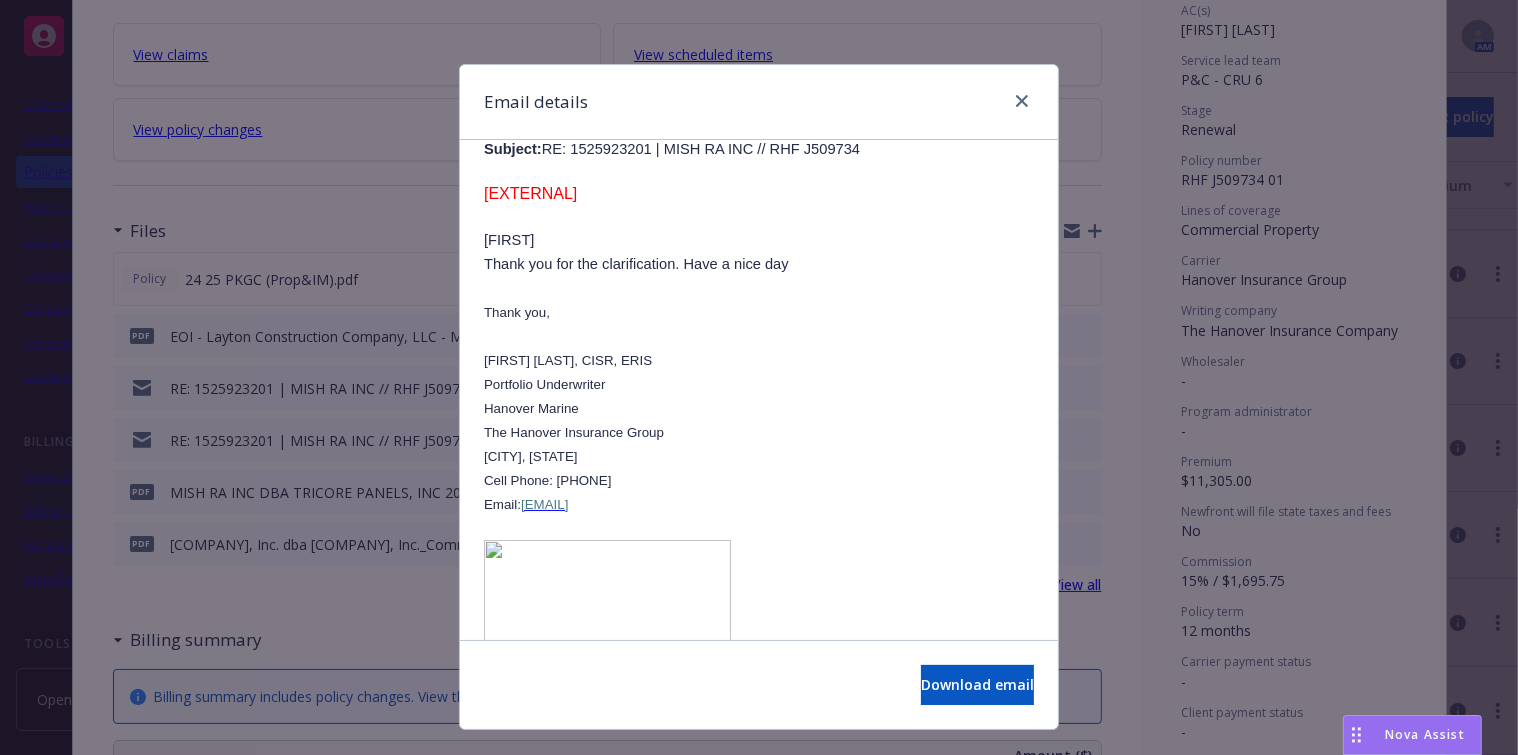 click on "Email details" at bounding box center [759, 102] 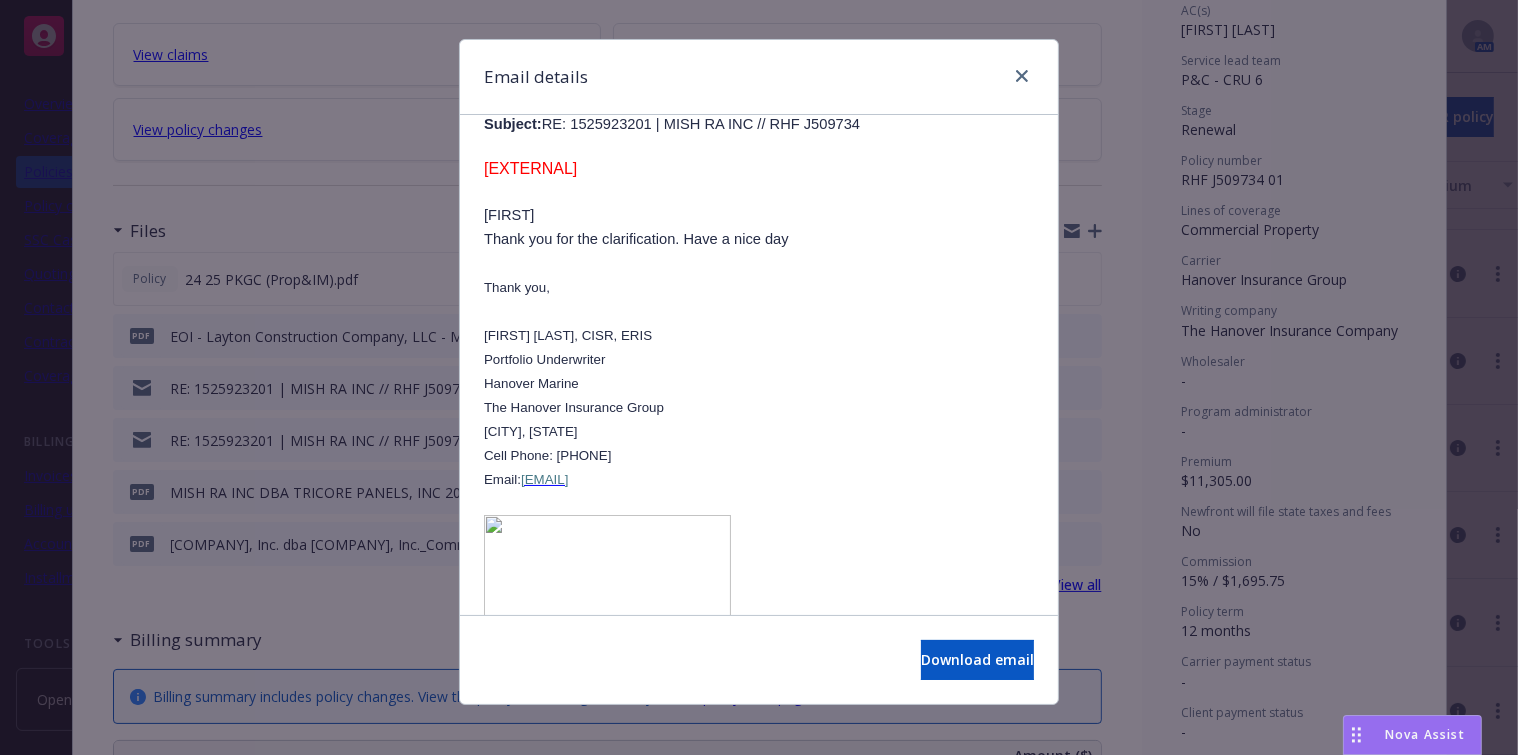 scroll, scrollTop: 39, scrollLeft: 0, axis: vertical 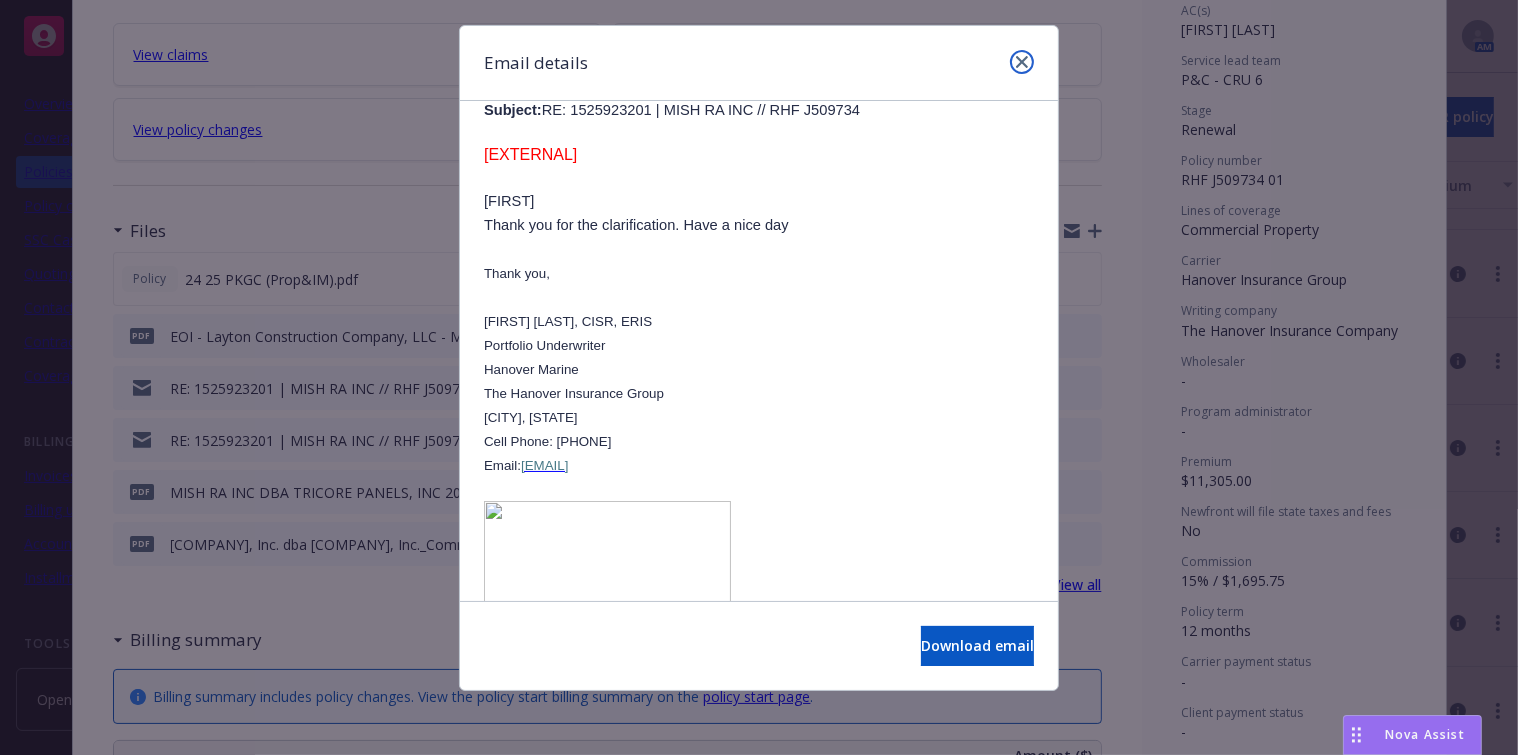 click 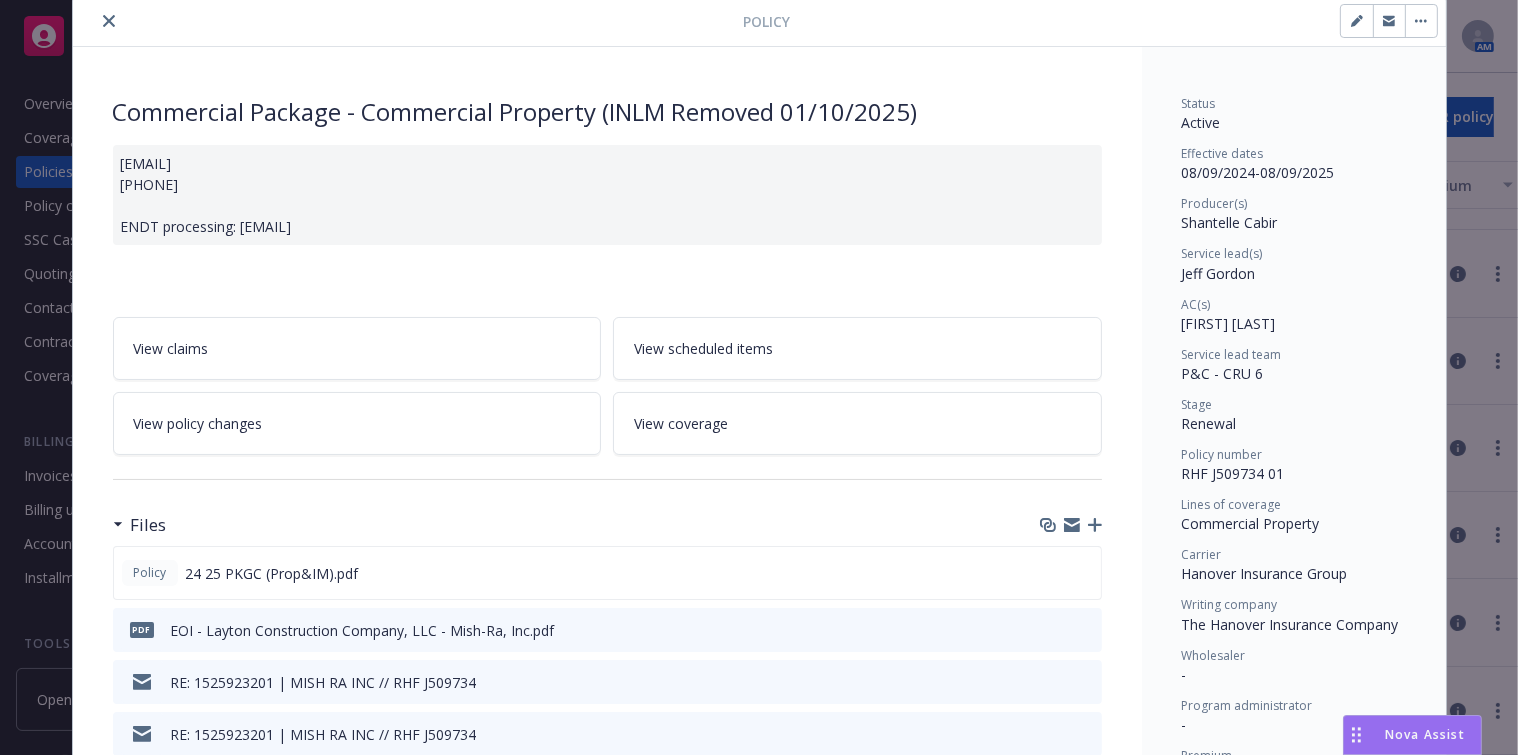 scroll, scrollTop: 0, scrollLeft: 0, axis: both 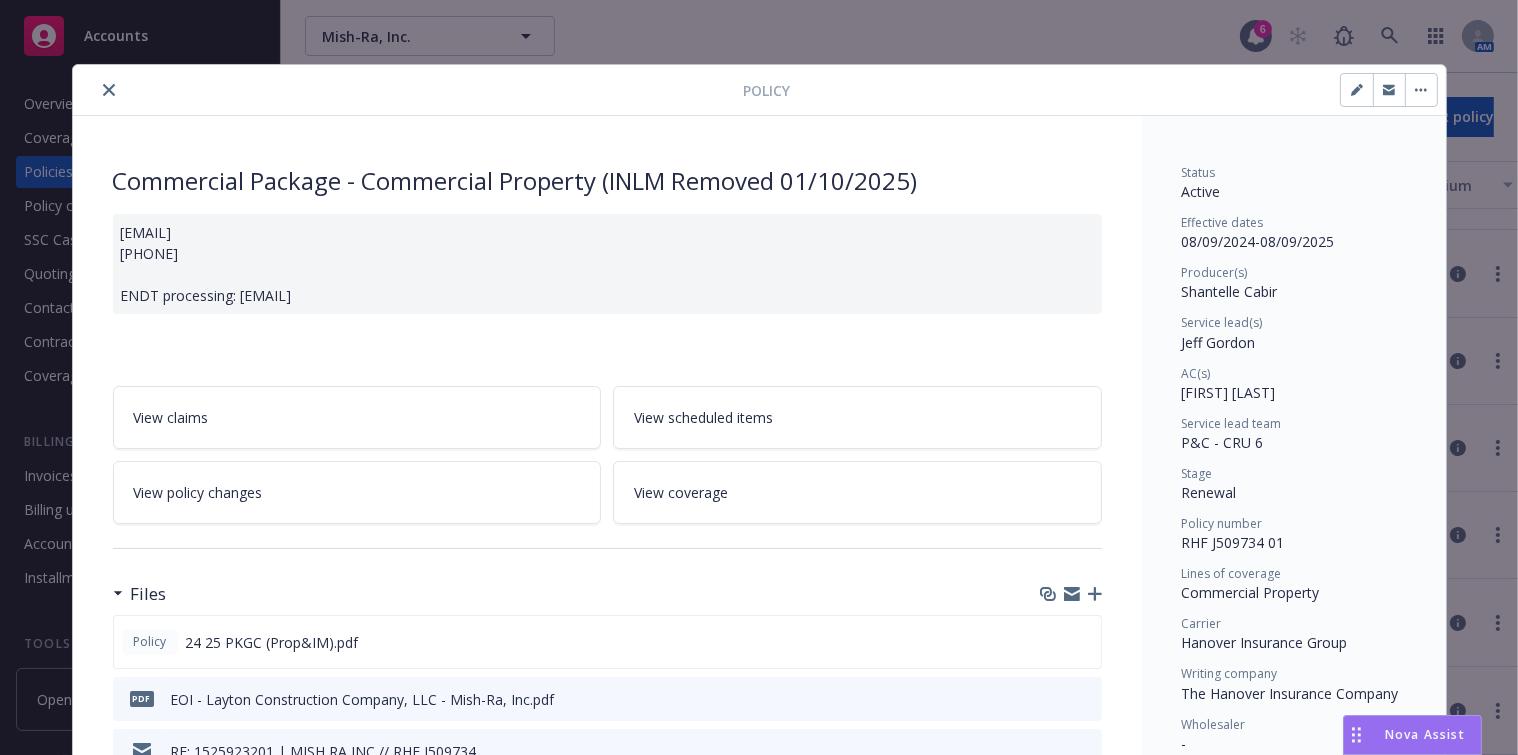 click 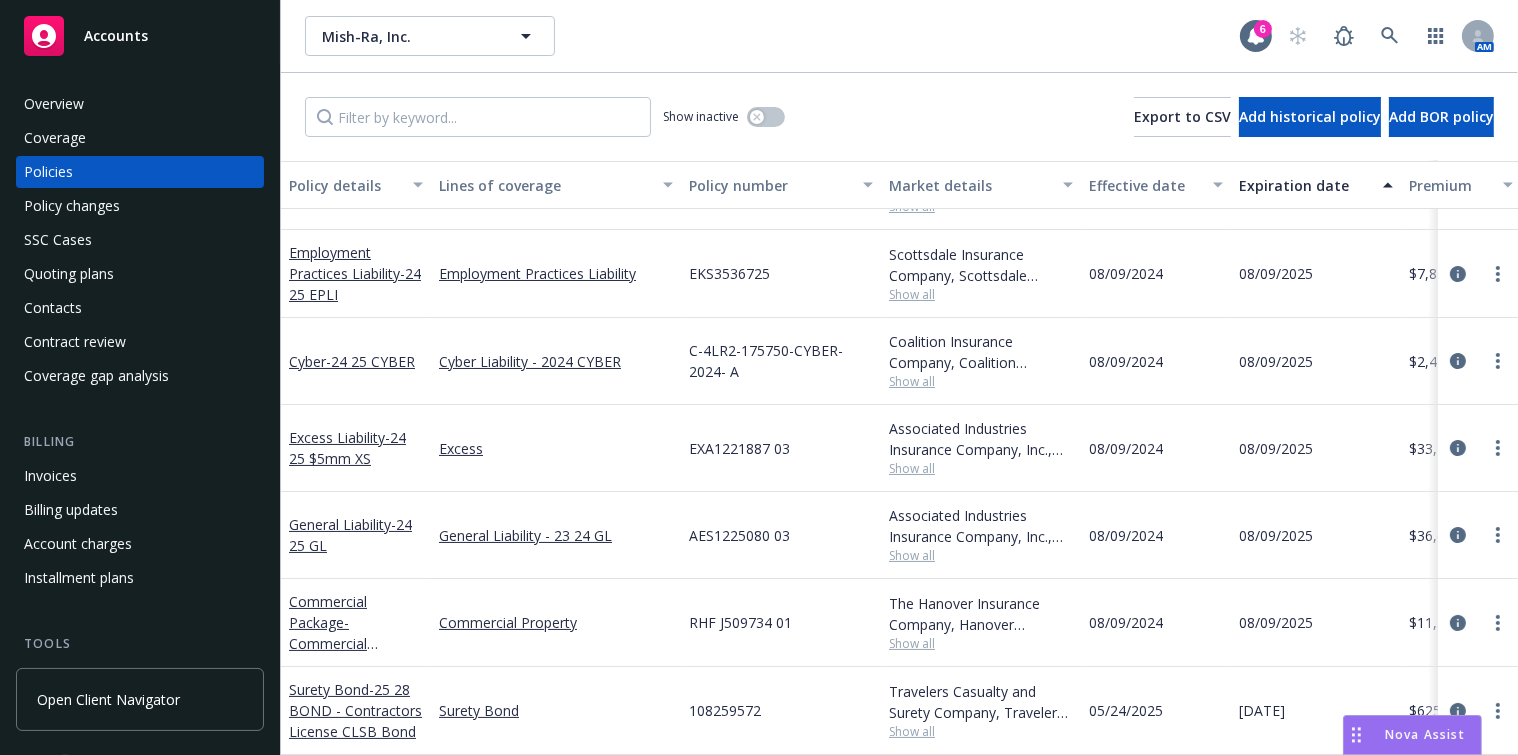 click on "Coverage" at bounding box center [140, 138] 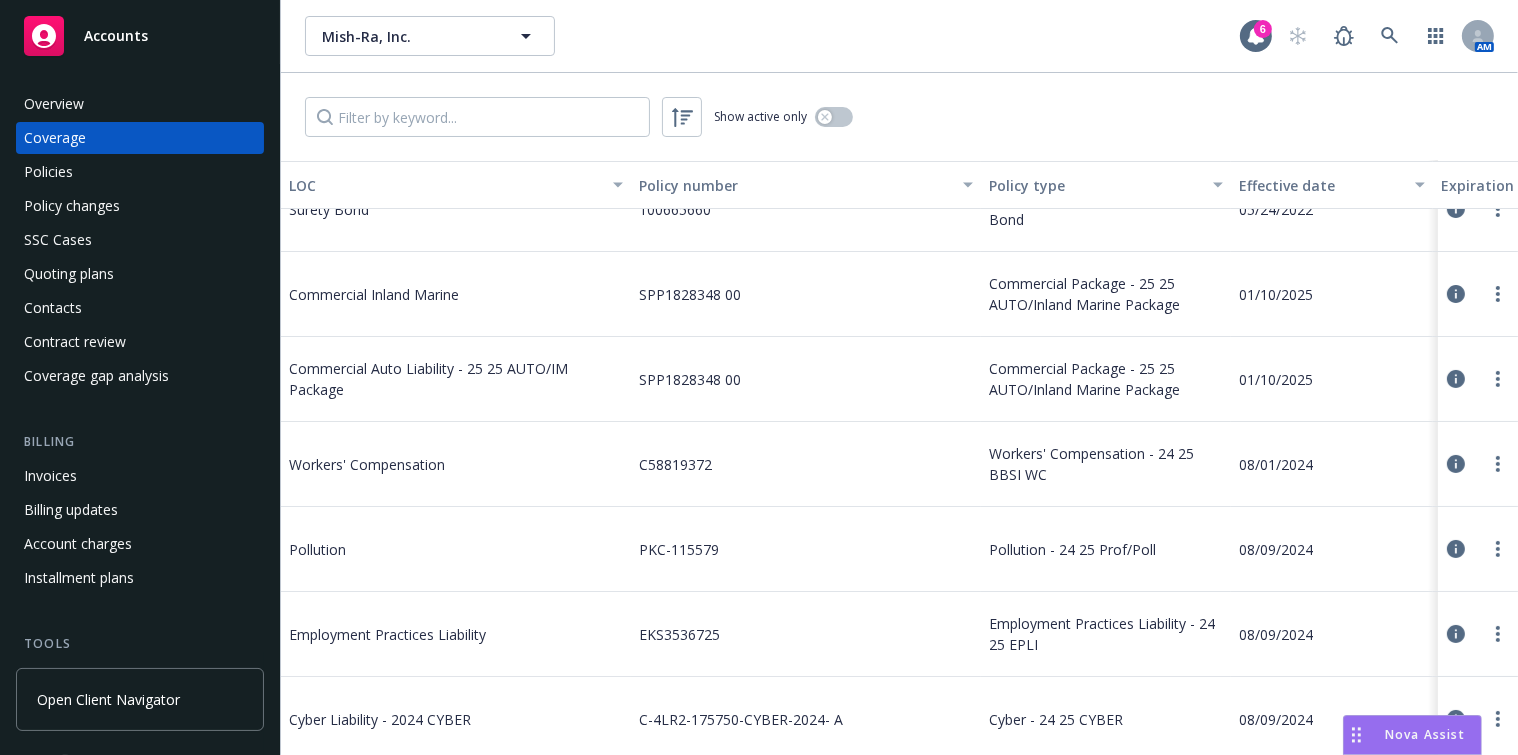 scroll, scrollTop: 363, scrollLeft: 0, axis: vertical 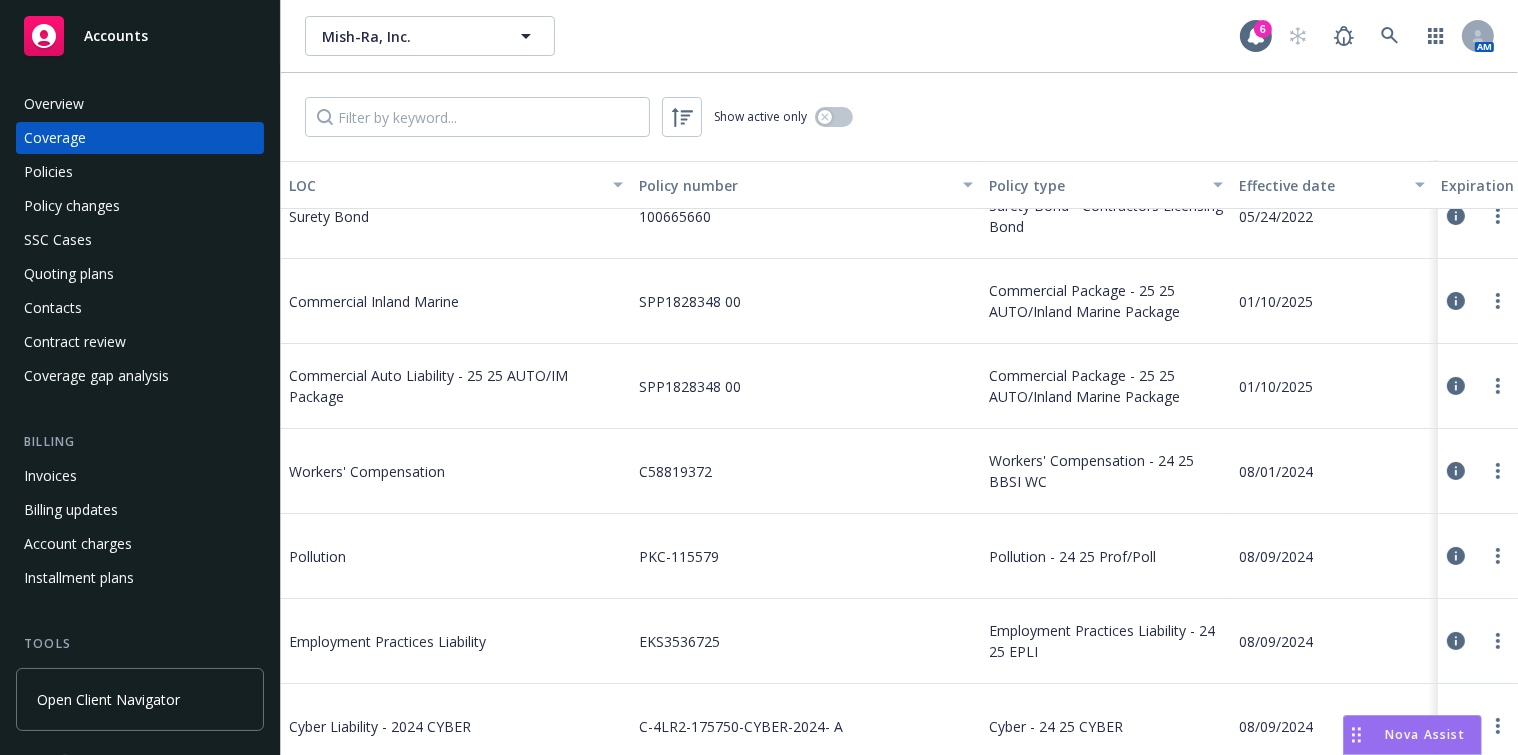 click on "Overview" at bounding box center [140, 104] 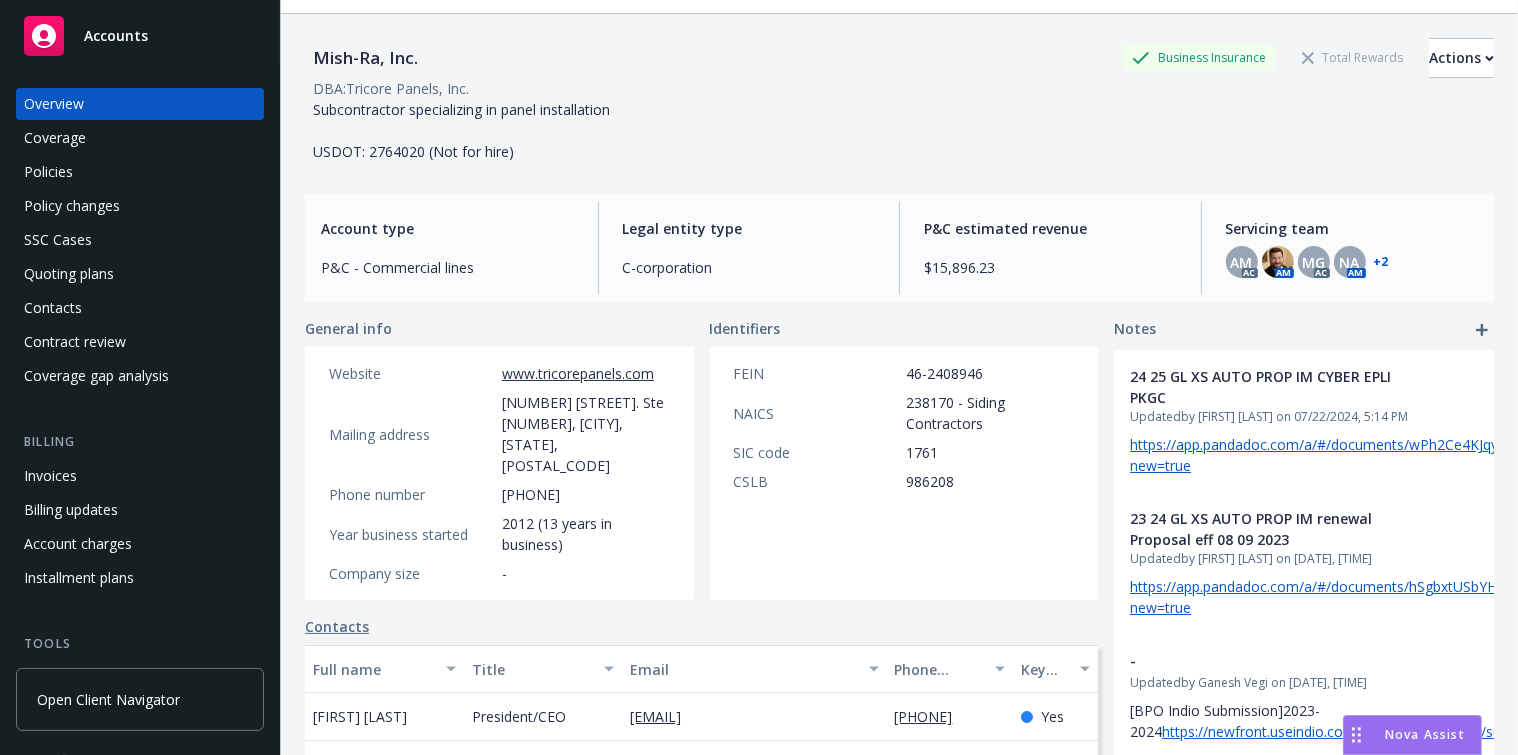 scroll, scrollTop: 90, scrollLeft: 0, axis: vertical 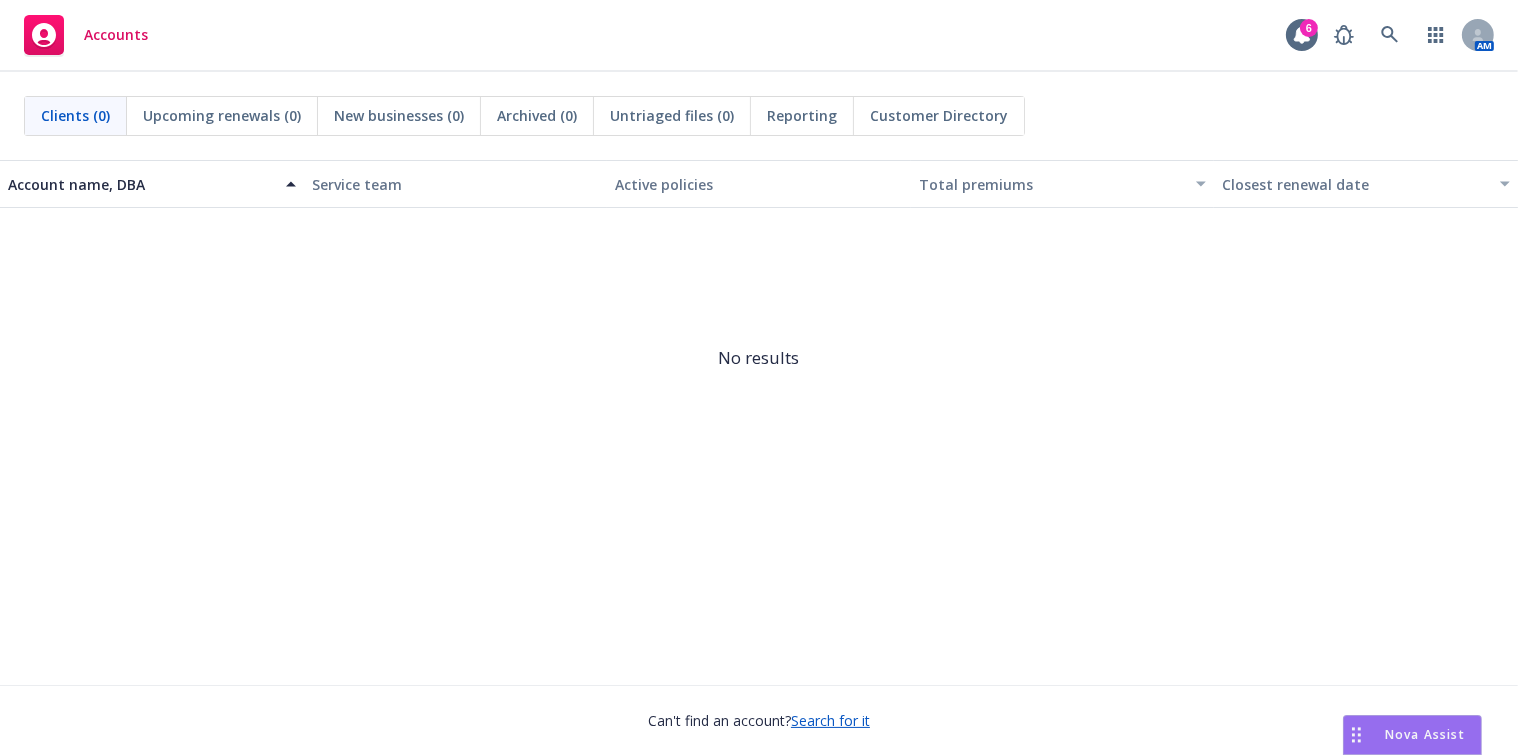 click on "AM" at bounding box center [1409, 35] 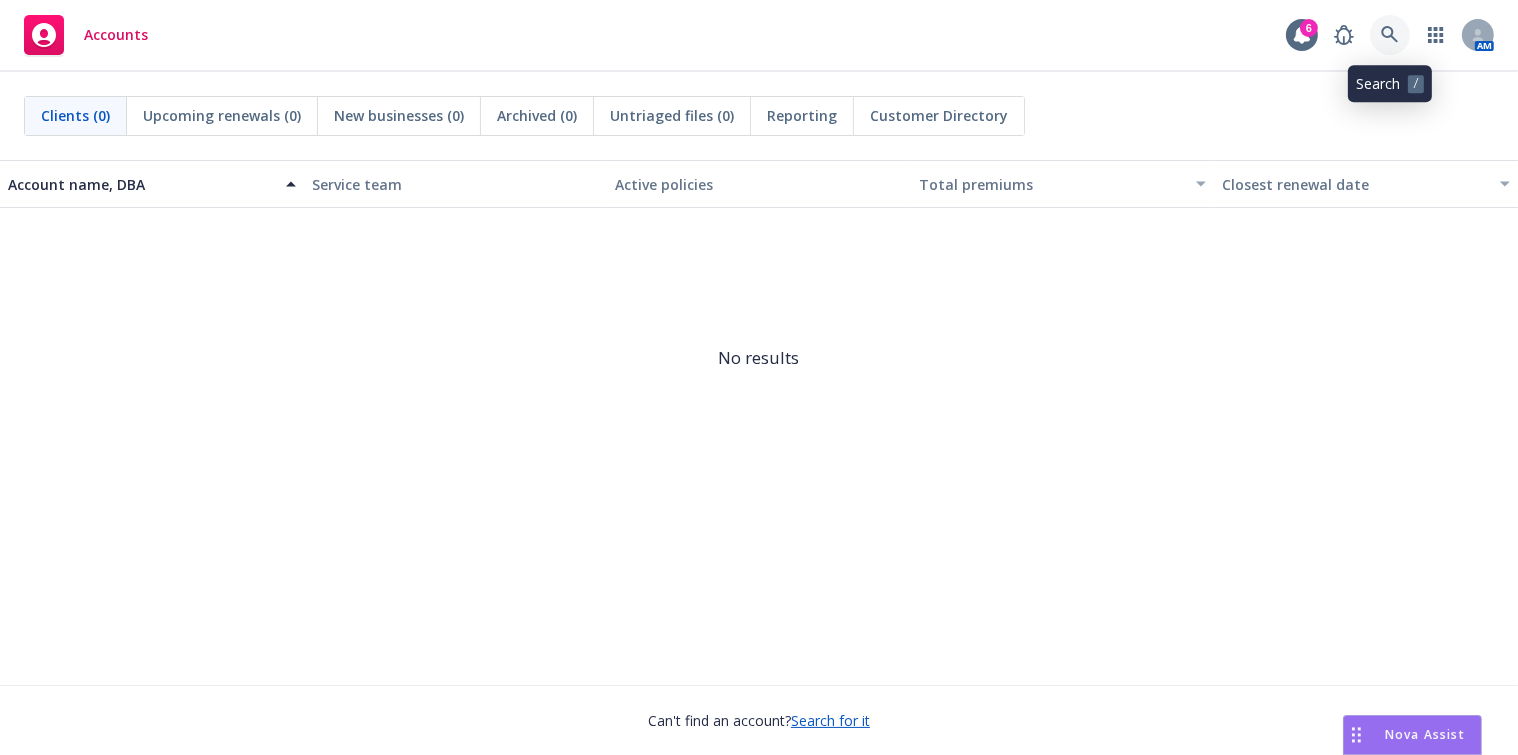 click at bounding box center (1390, 35) 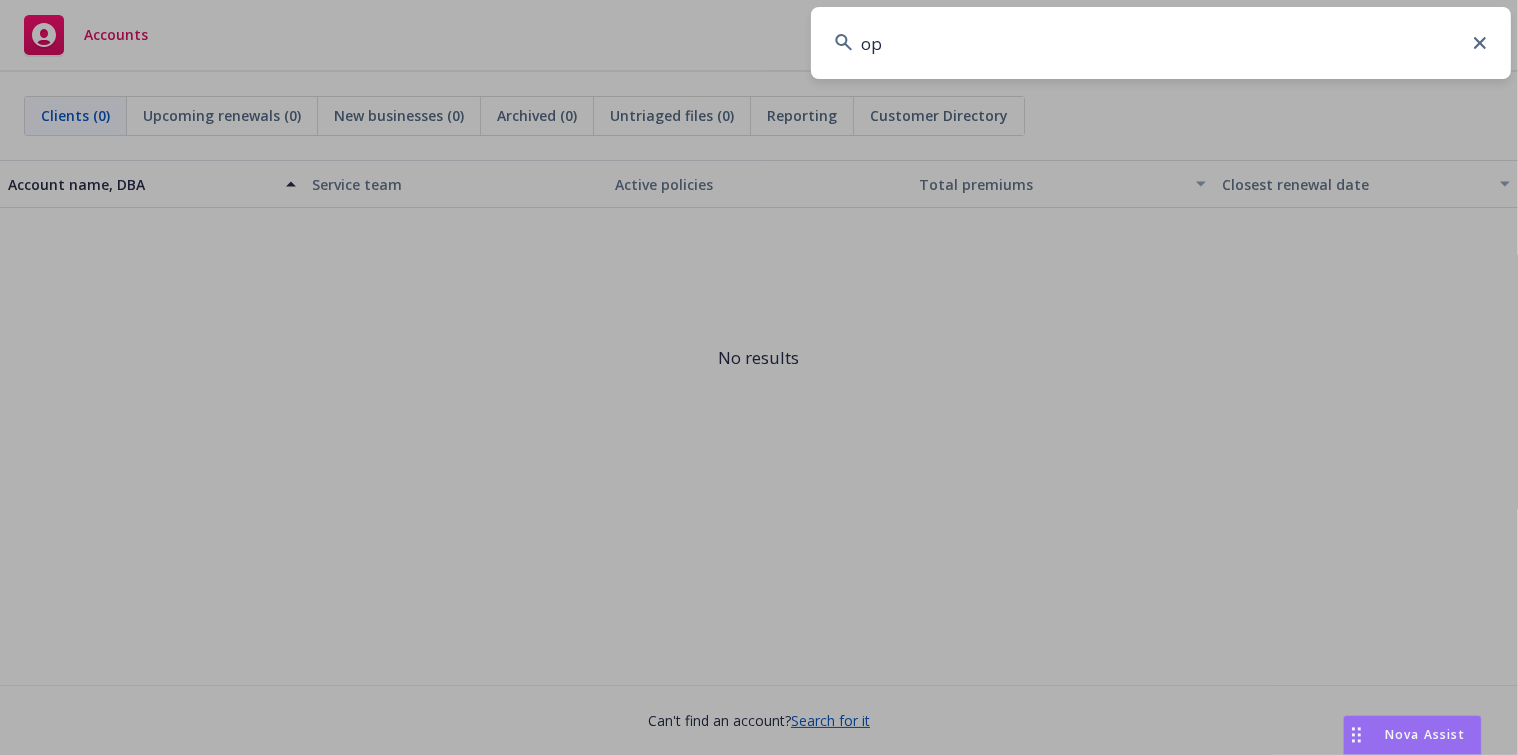 type on "o" 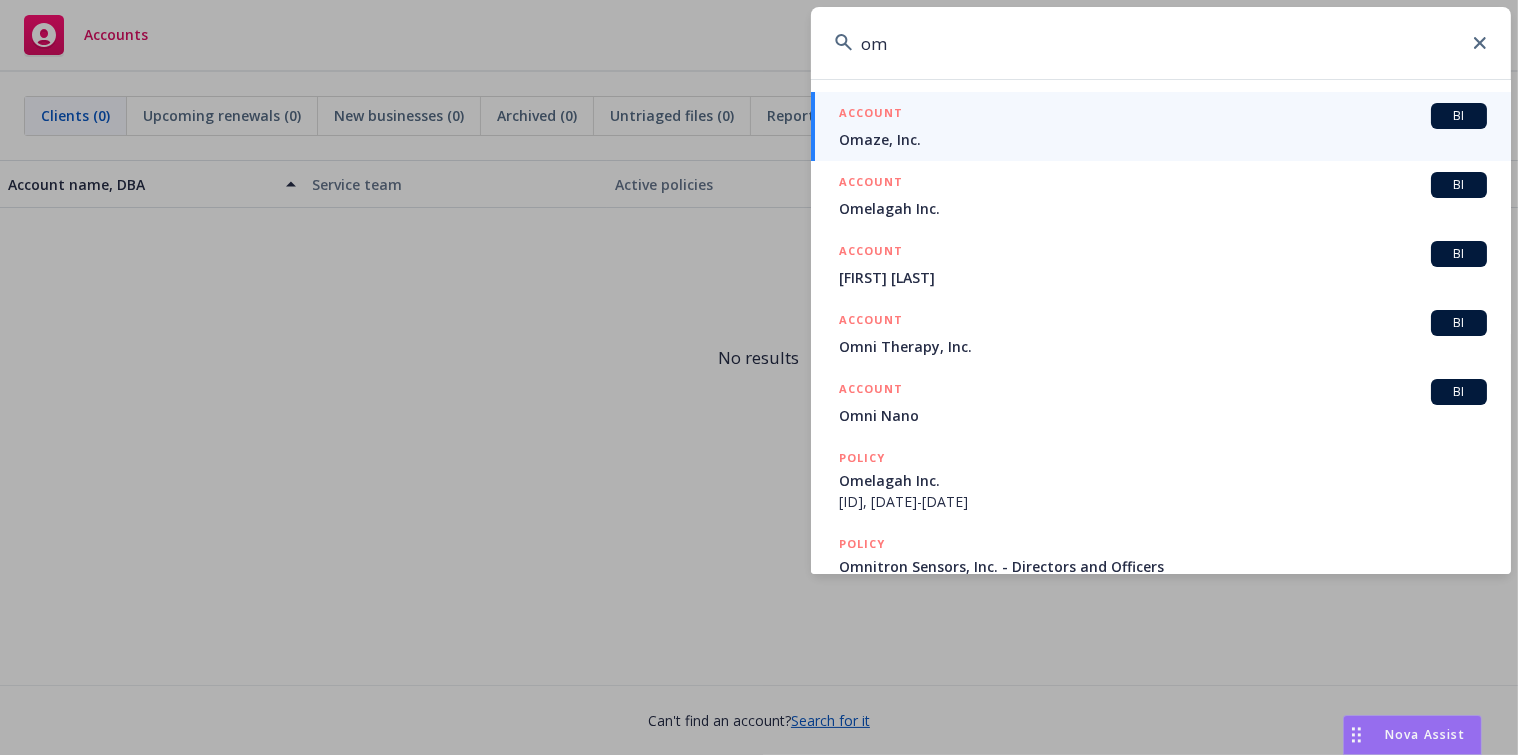 type on "o" 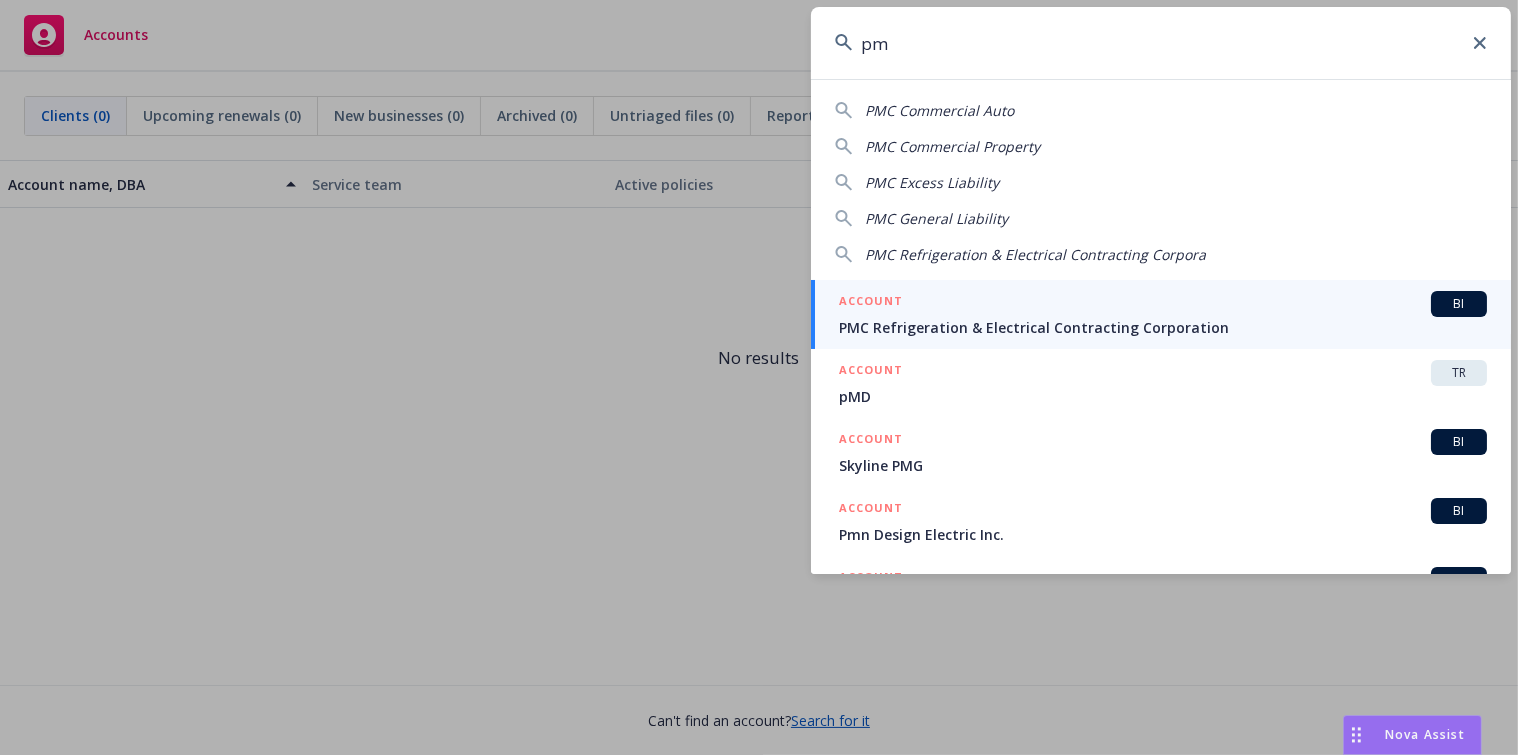 type on "p" 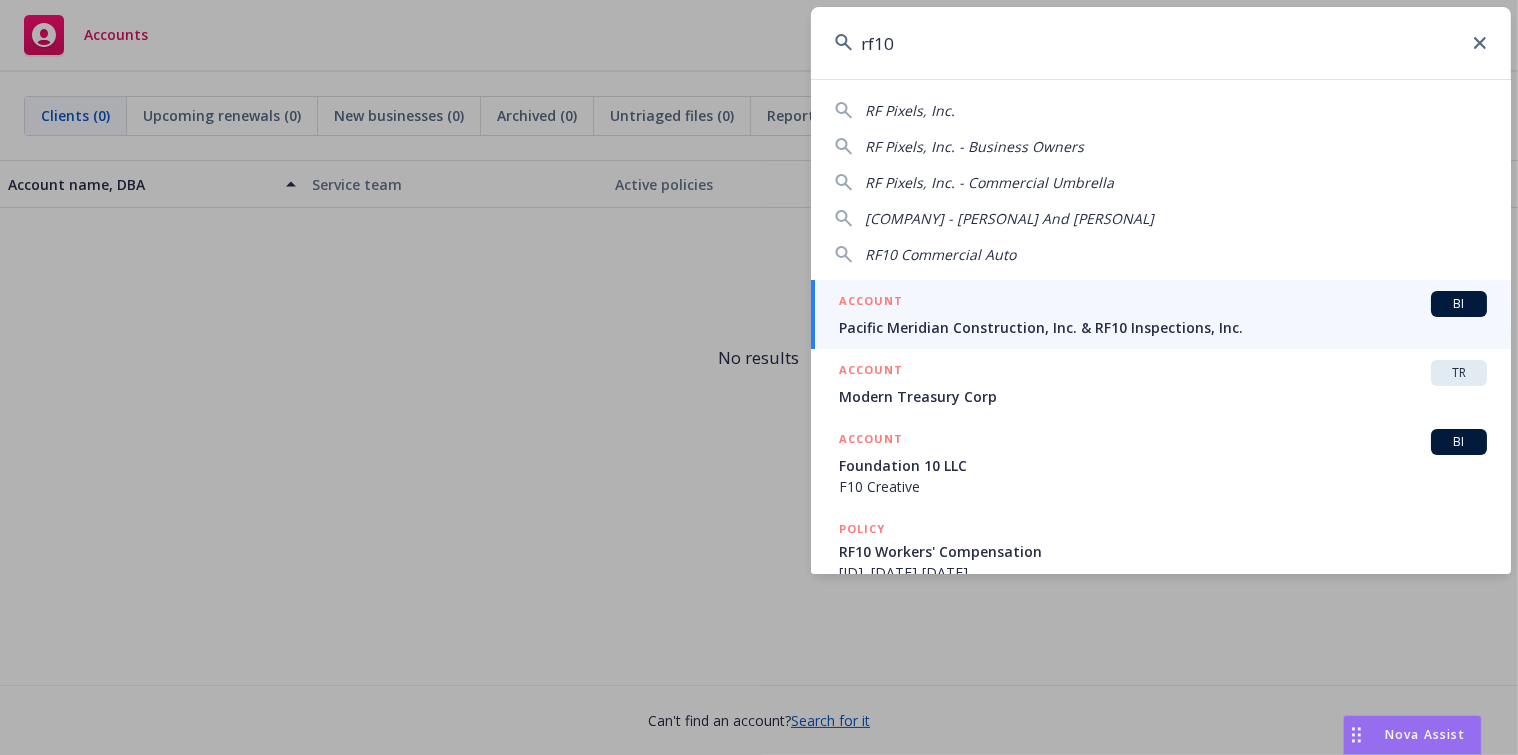 type on "rf10" 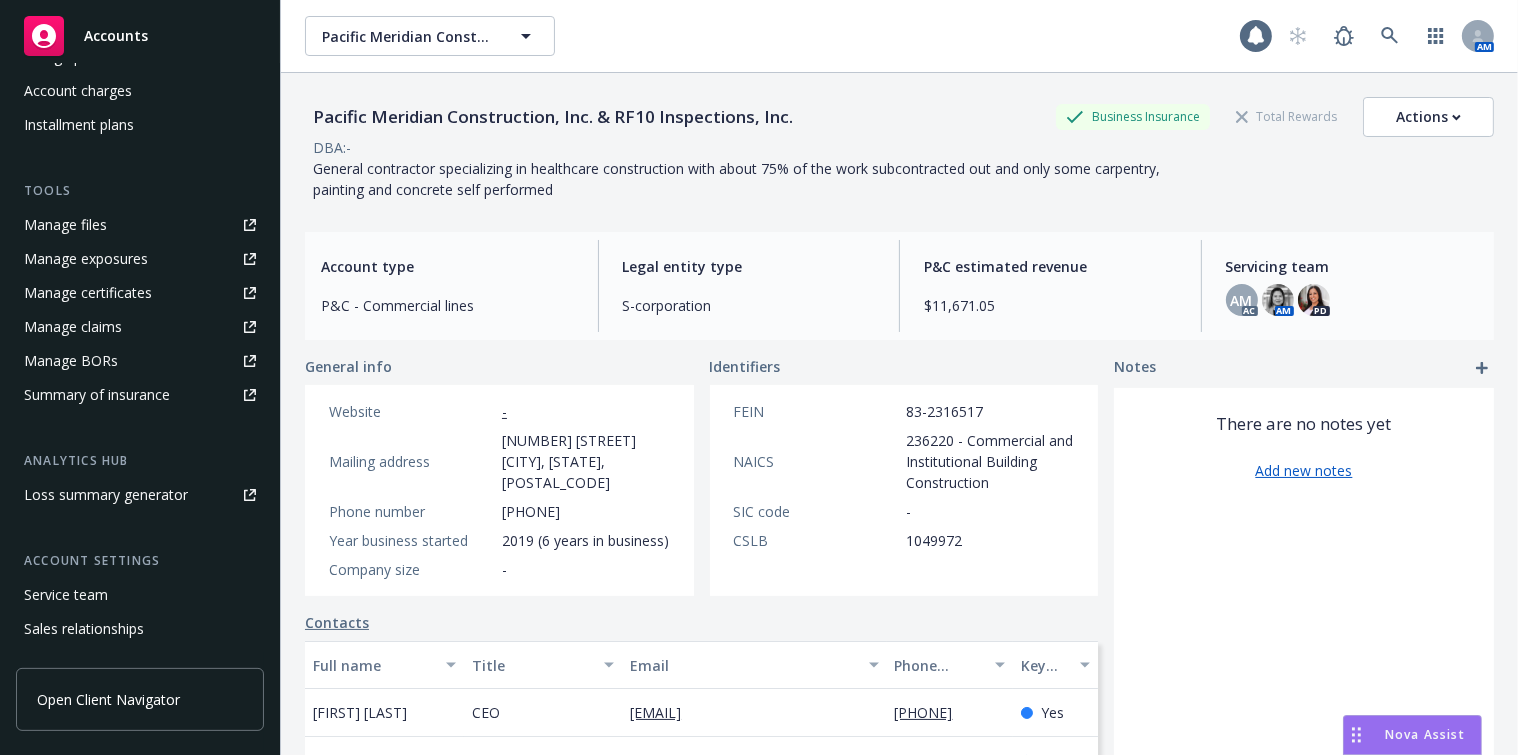 scroll, scrollTop: 454, scrollLeft: 0, axis: vertical 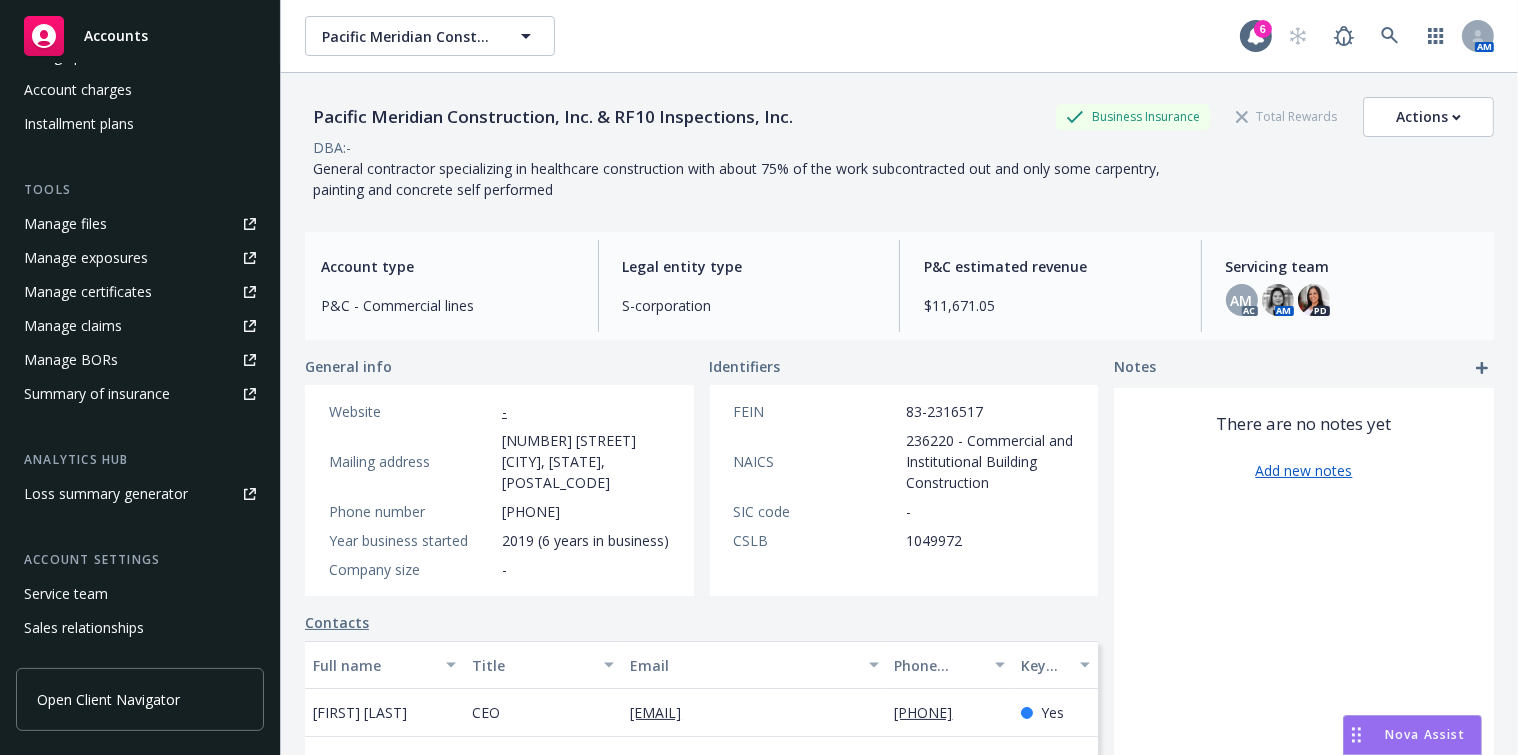 click on "Manage certificates" at bounding box center [140, 292] 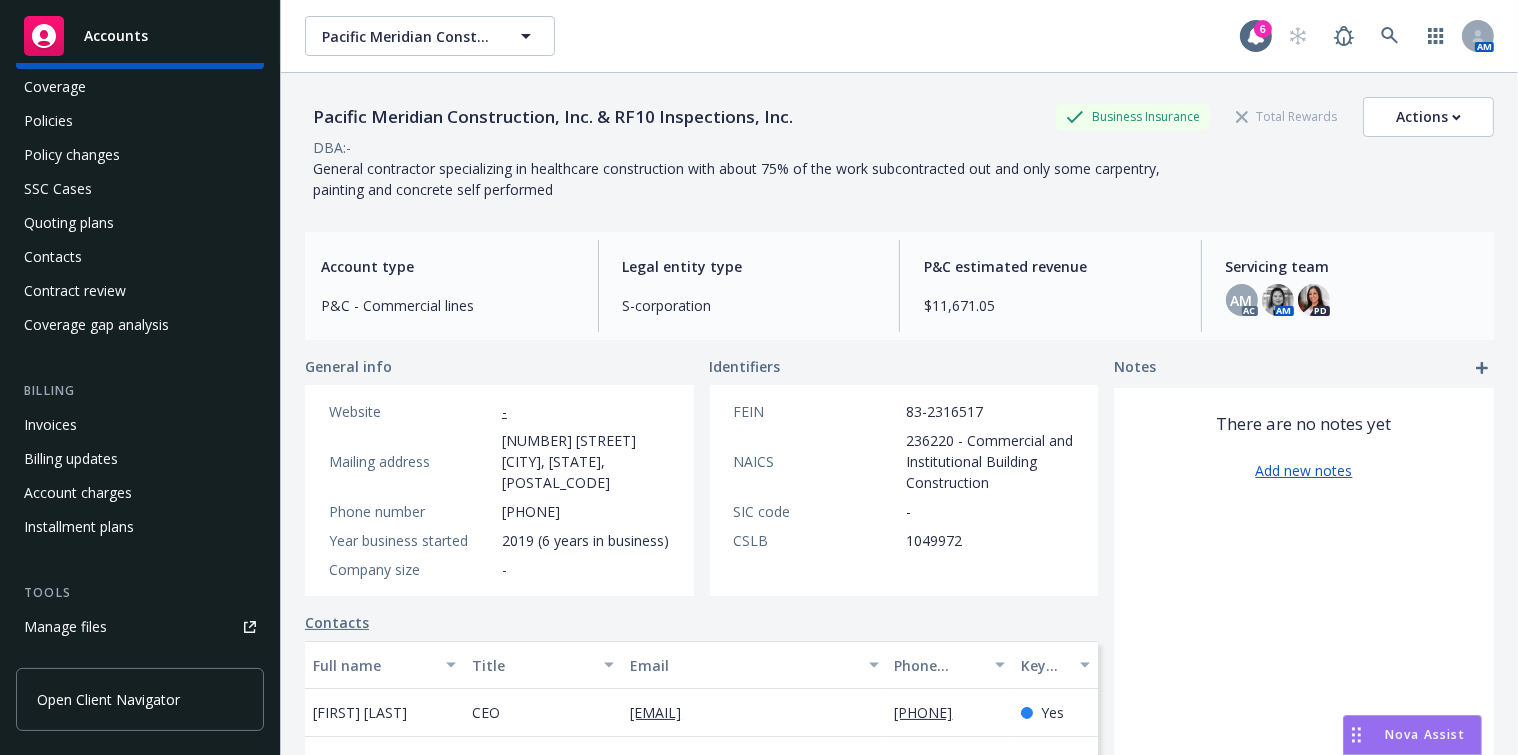 scroll, scrollTop: 0, scrollLeft: 0, axis: both 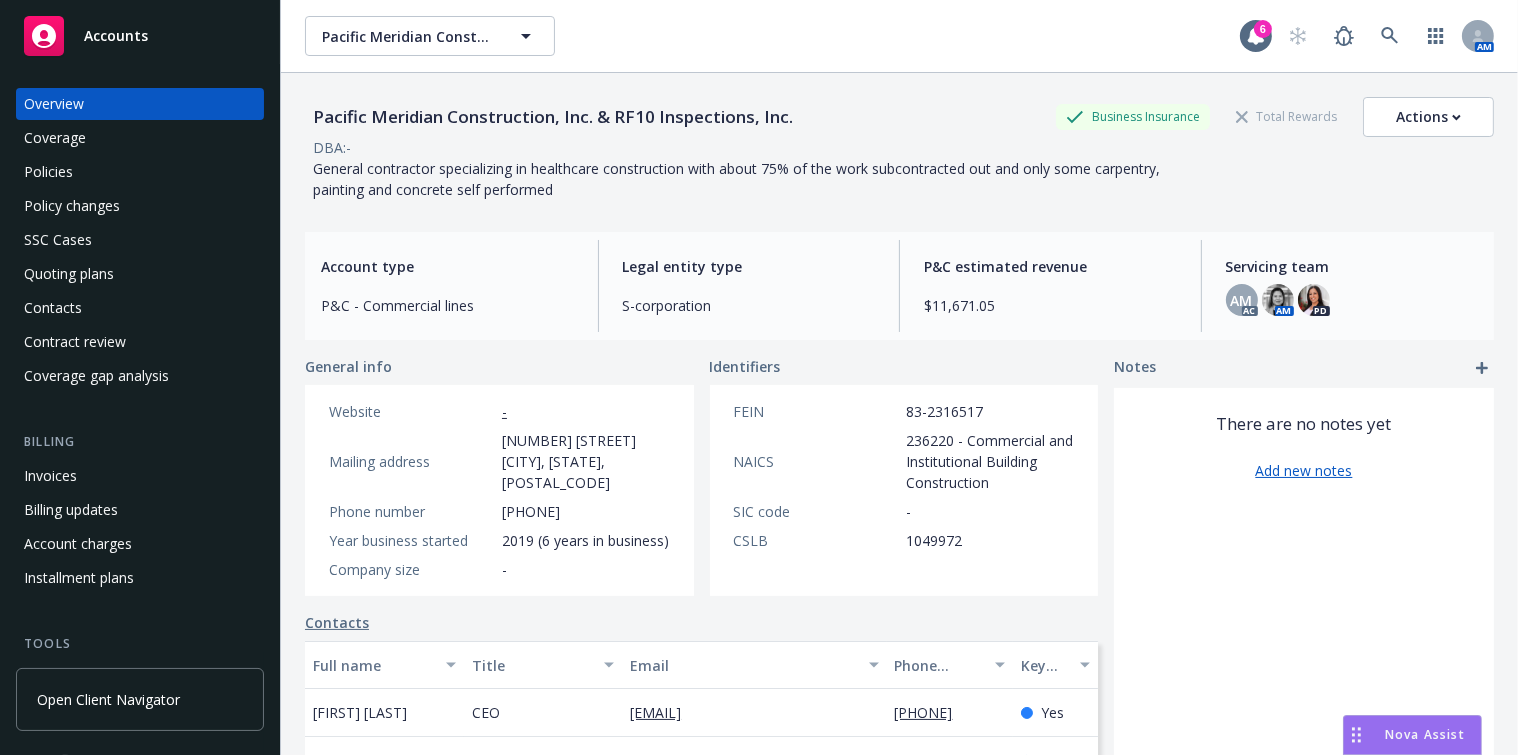 click on "Coverage" at bounding box center [140, 138] 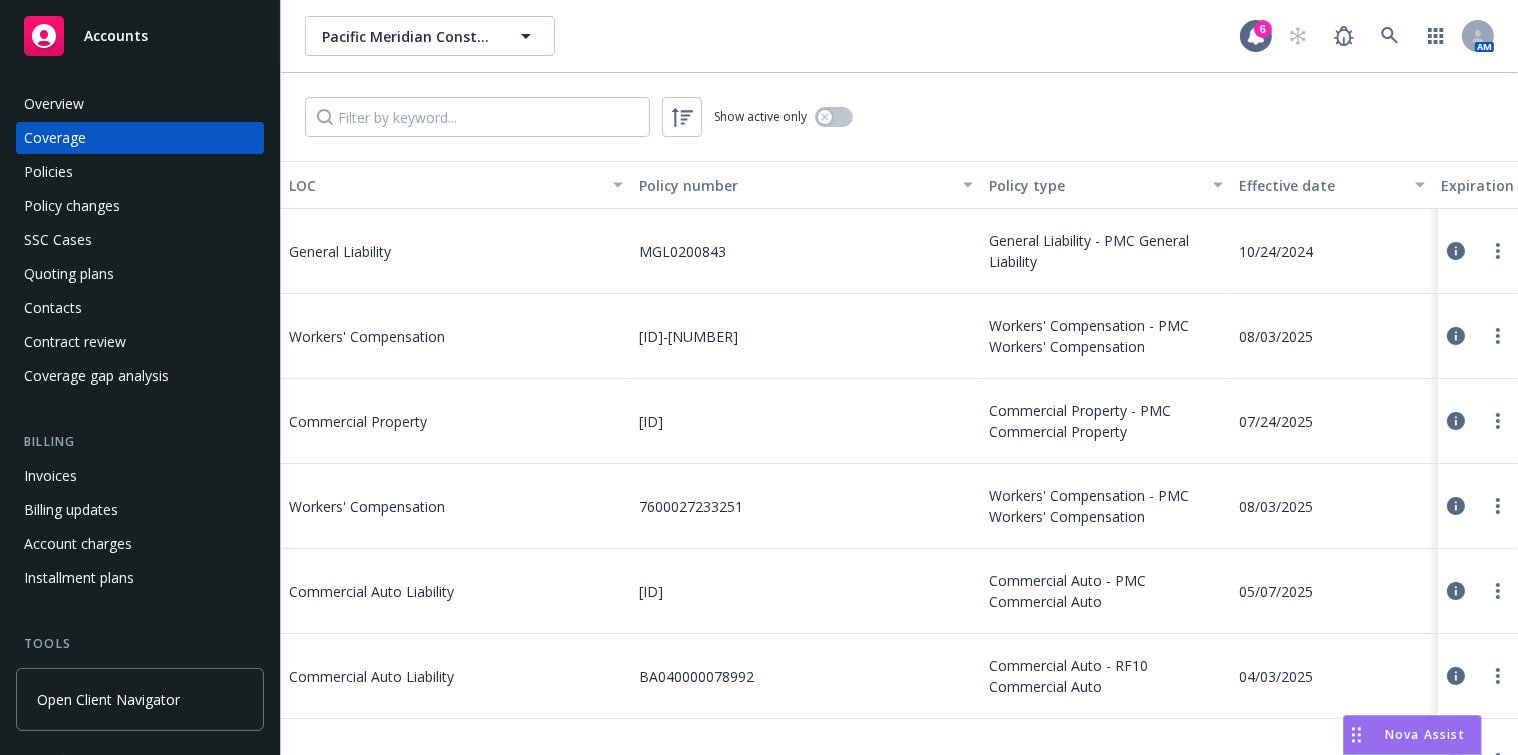 click on "Policy type" at bounding box center (1106, 185) 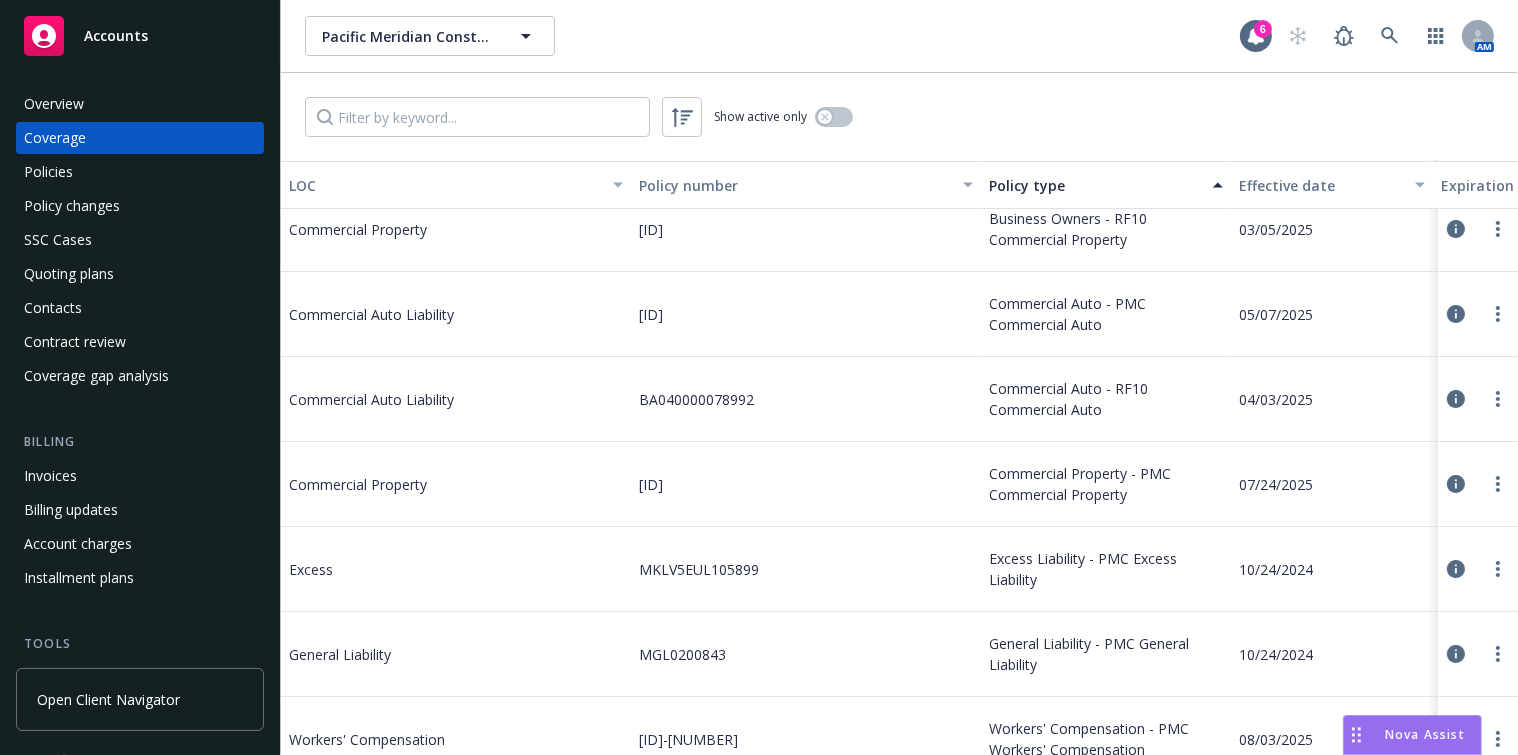 scroll, scrollTop: 0, scrollLeft: 0, axis: both 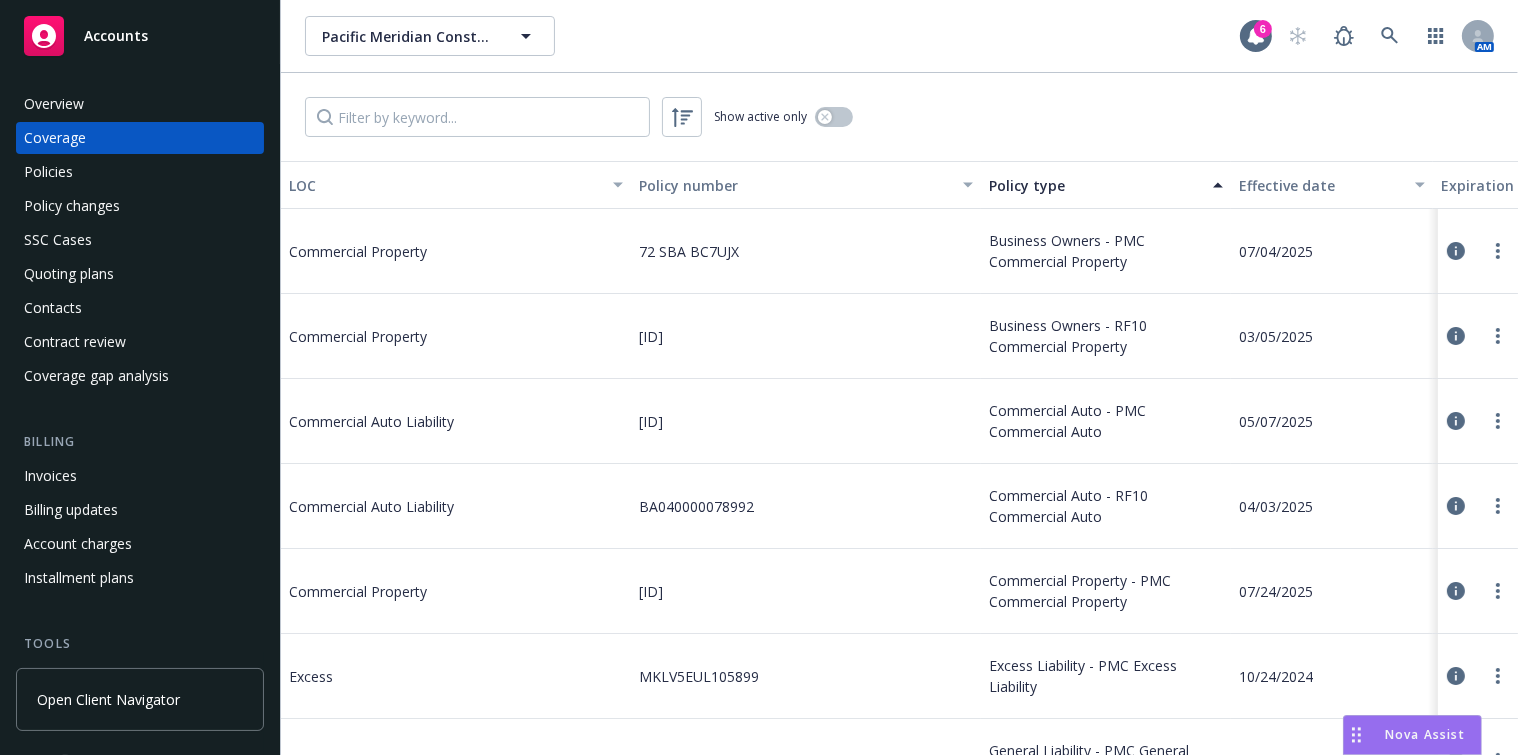 click on "LOC" at bounding box center (445, 185) 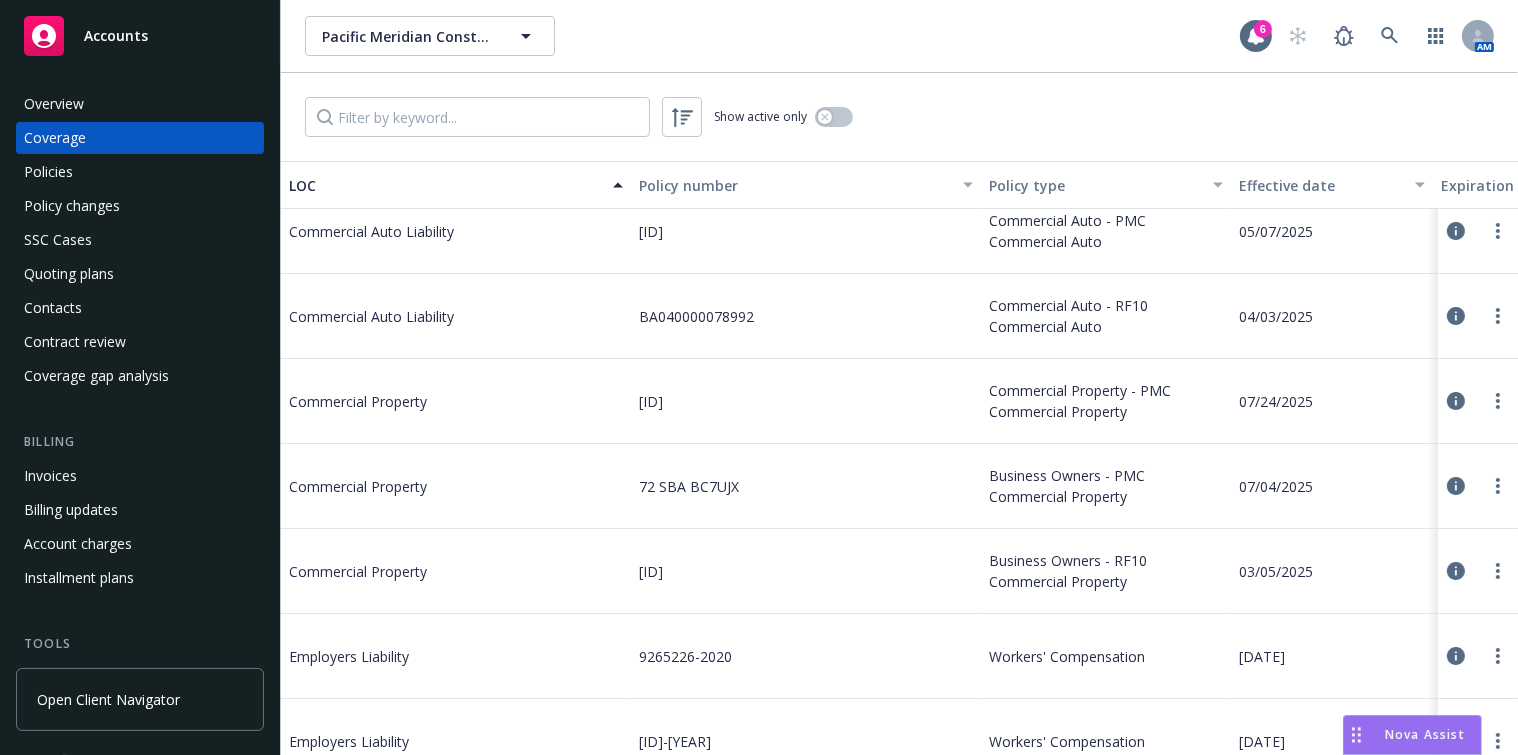 scroll, scrollTop: 0, scrollLeft: 0, axis: both 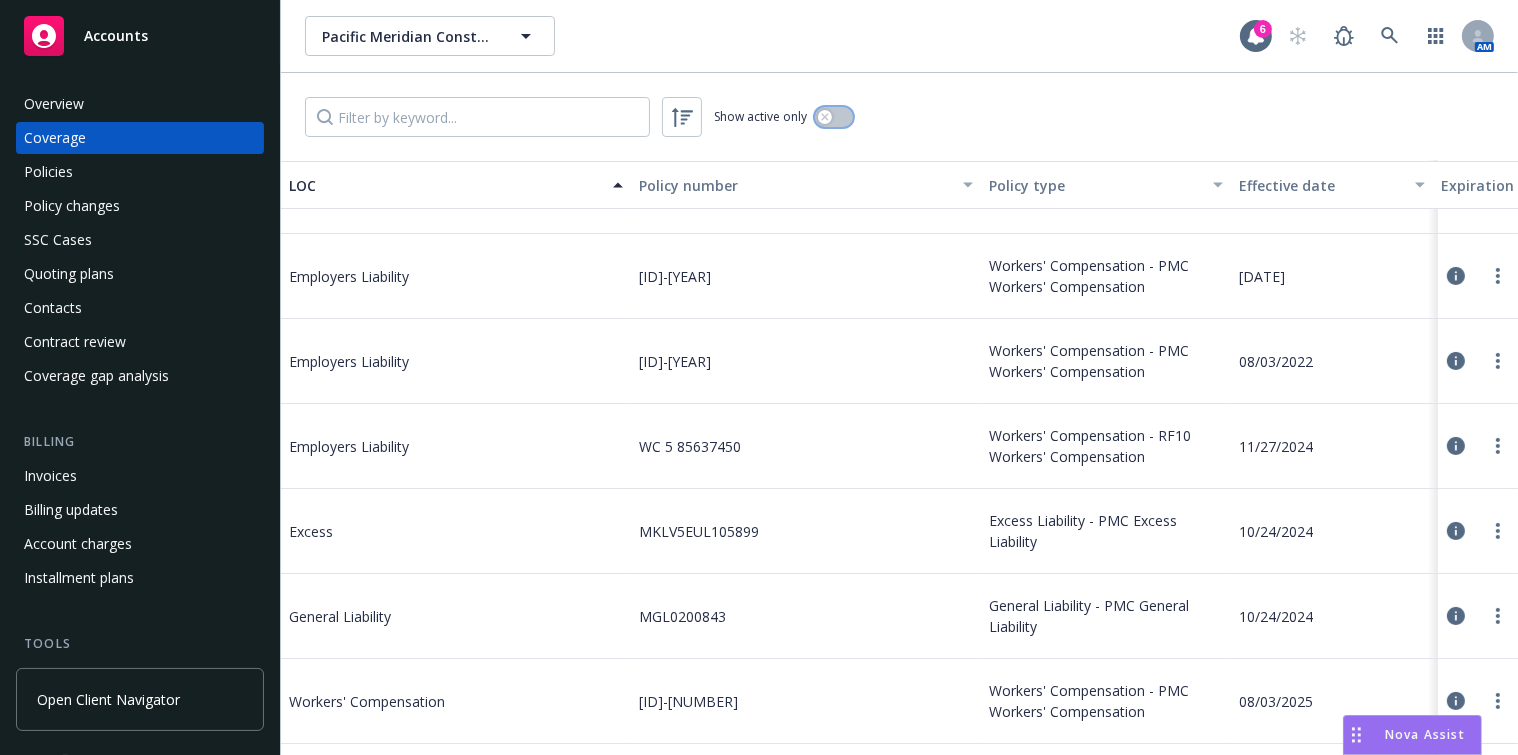 click at bounding box center (834, 117) 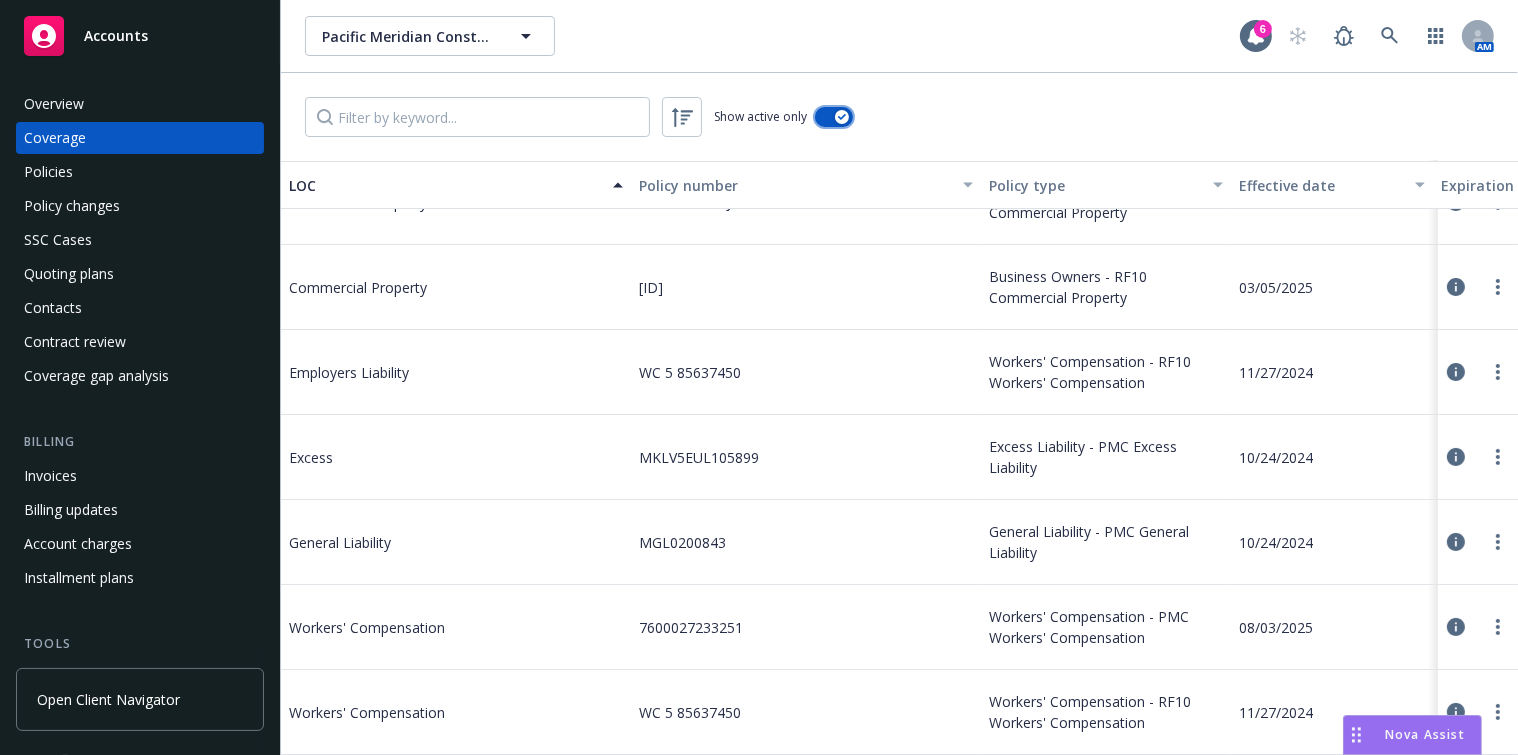scroll, scrollTop: 0, scrollLeft: 0, axis: both 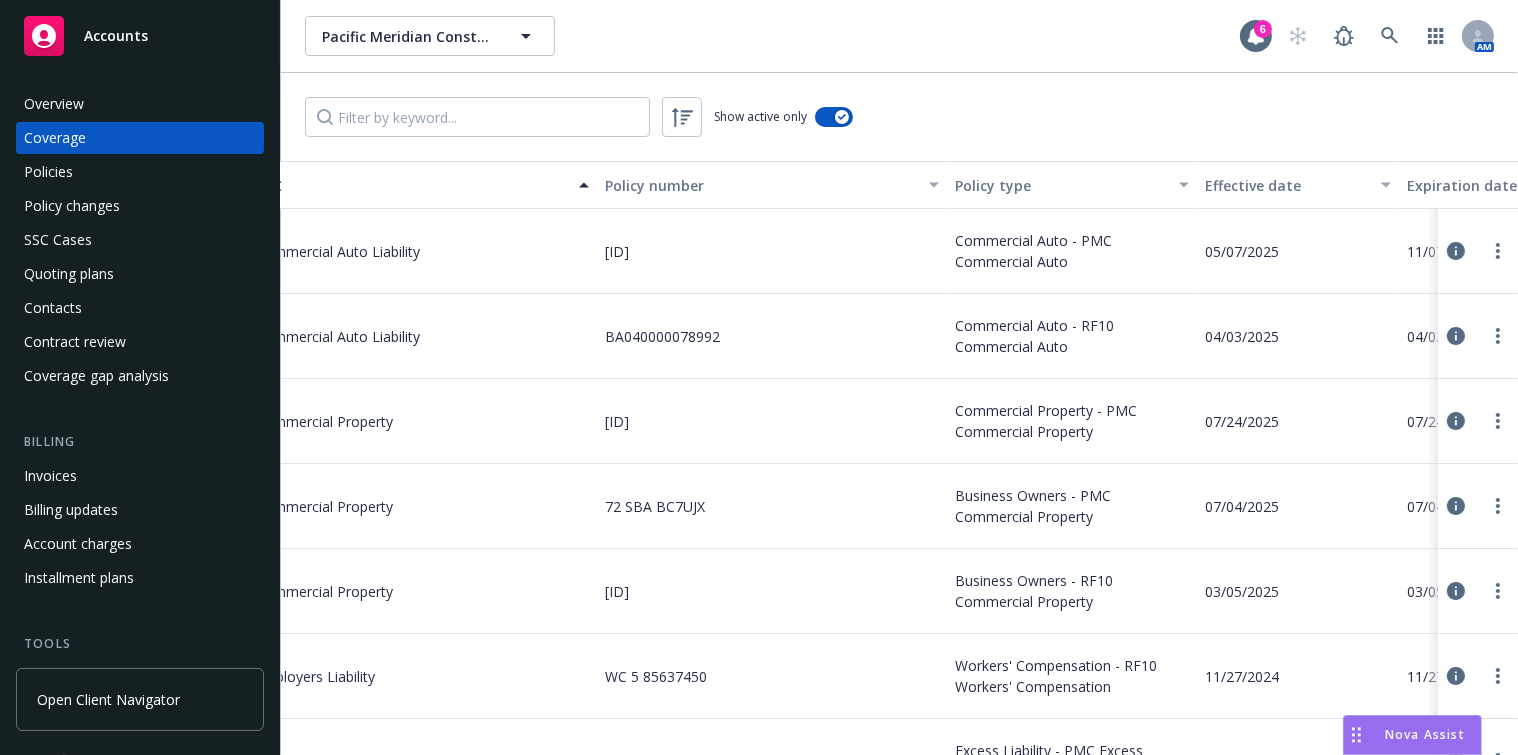 drag, startPoint x: 865, startPoint y: 349, endPoint x: 914, endPoint y: 324, distance: 55.00909 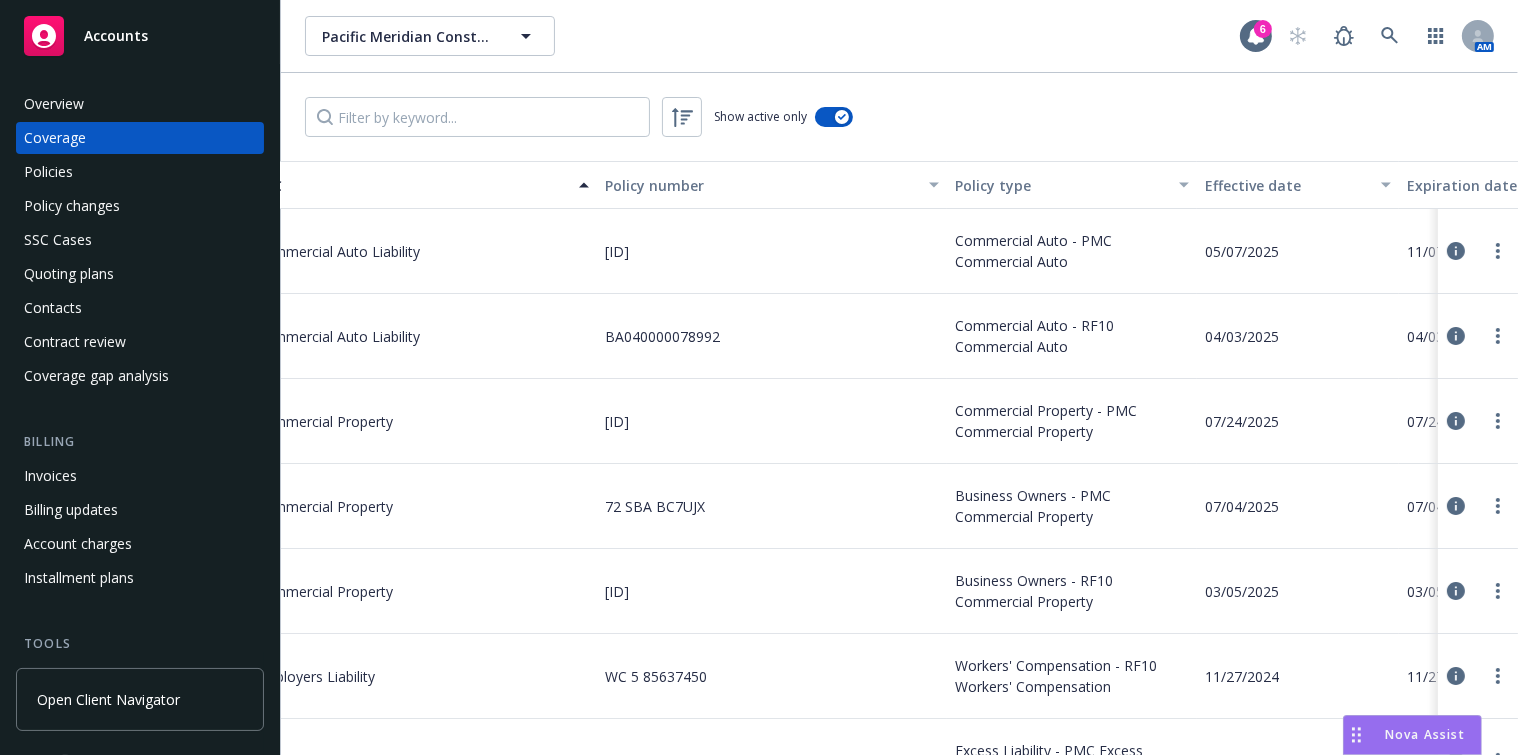 scroll, scrollTop: 0, scrollLeft: 201, axis: horizontal 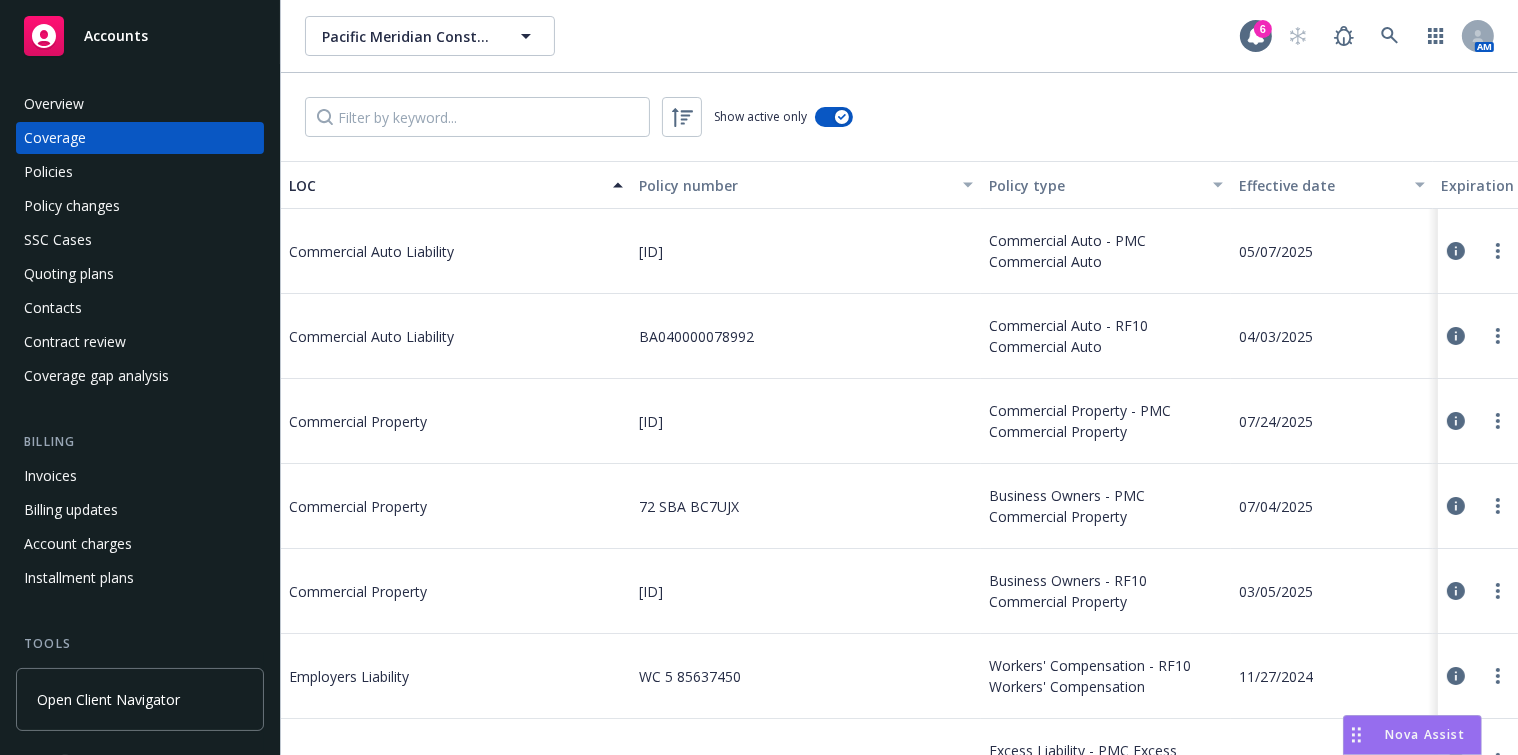 drag, startPoint x: 826, startPoint y: 331, endPoint x: 655, endPoint y: 313, distance: 171.94476 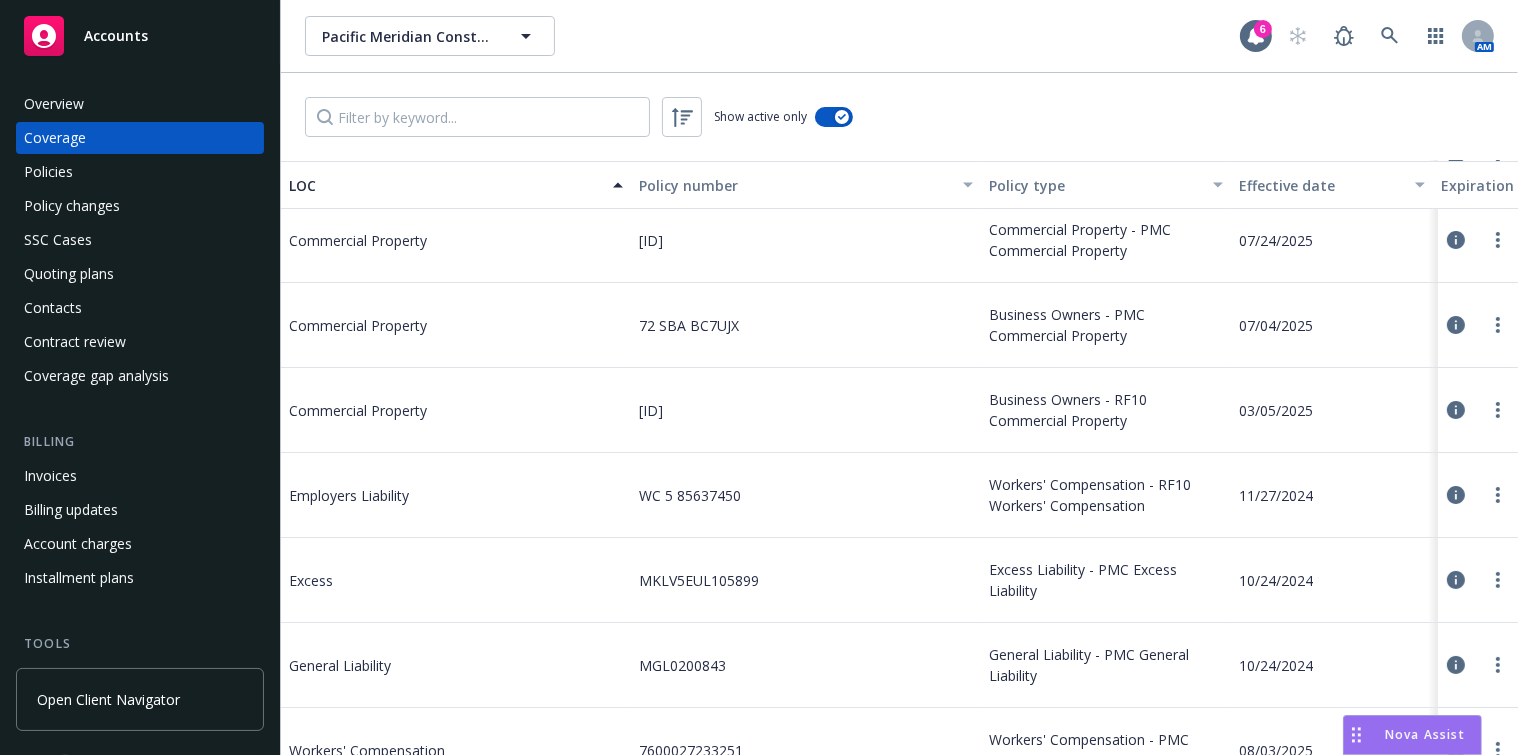 scroll, scrollTop: 0, scrollLeft: 0, axis: both 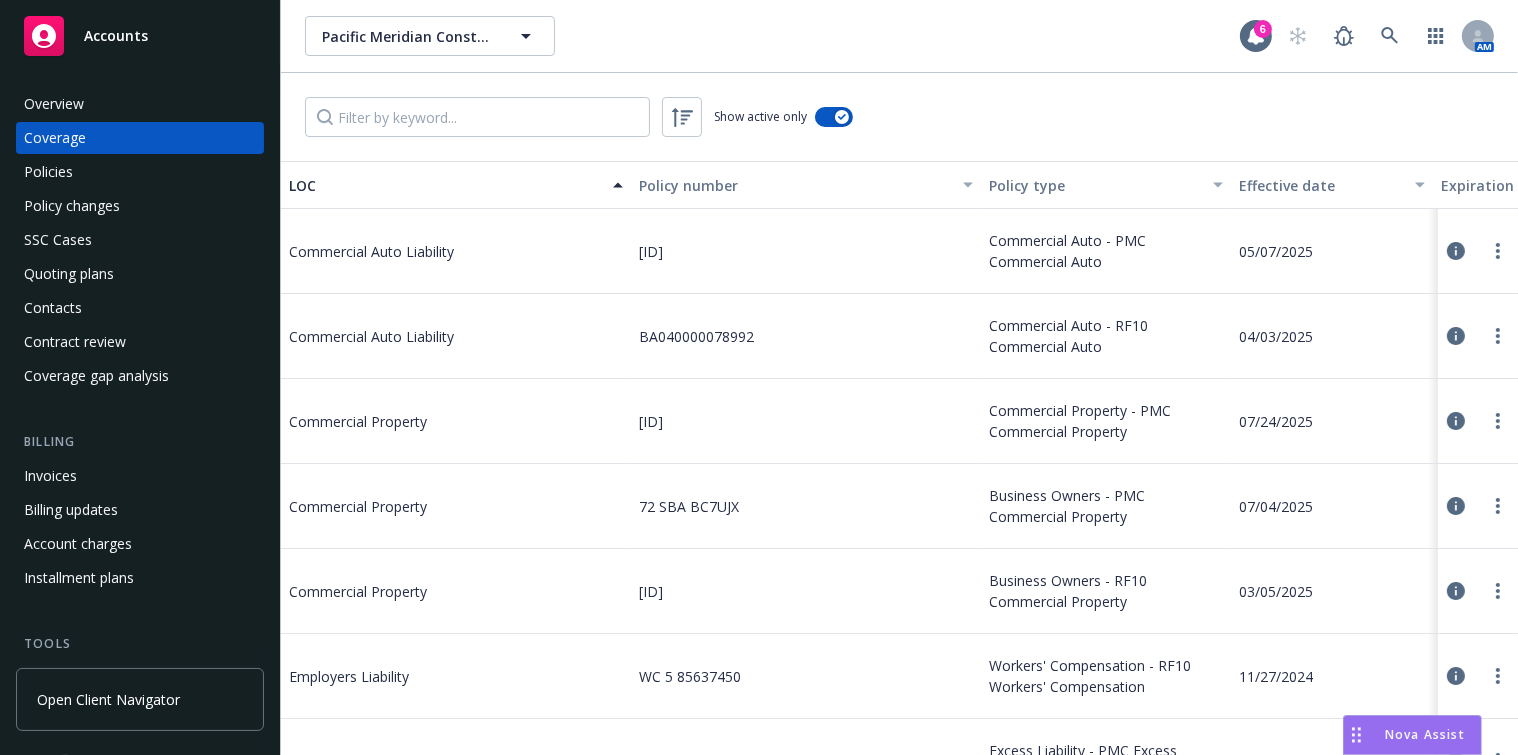 click on "LOC" at bounding box center [456, 185] 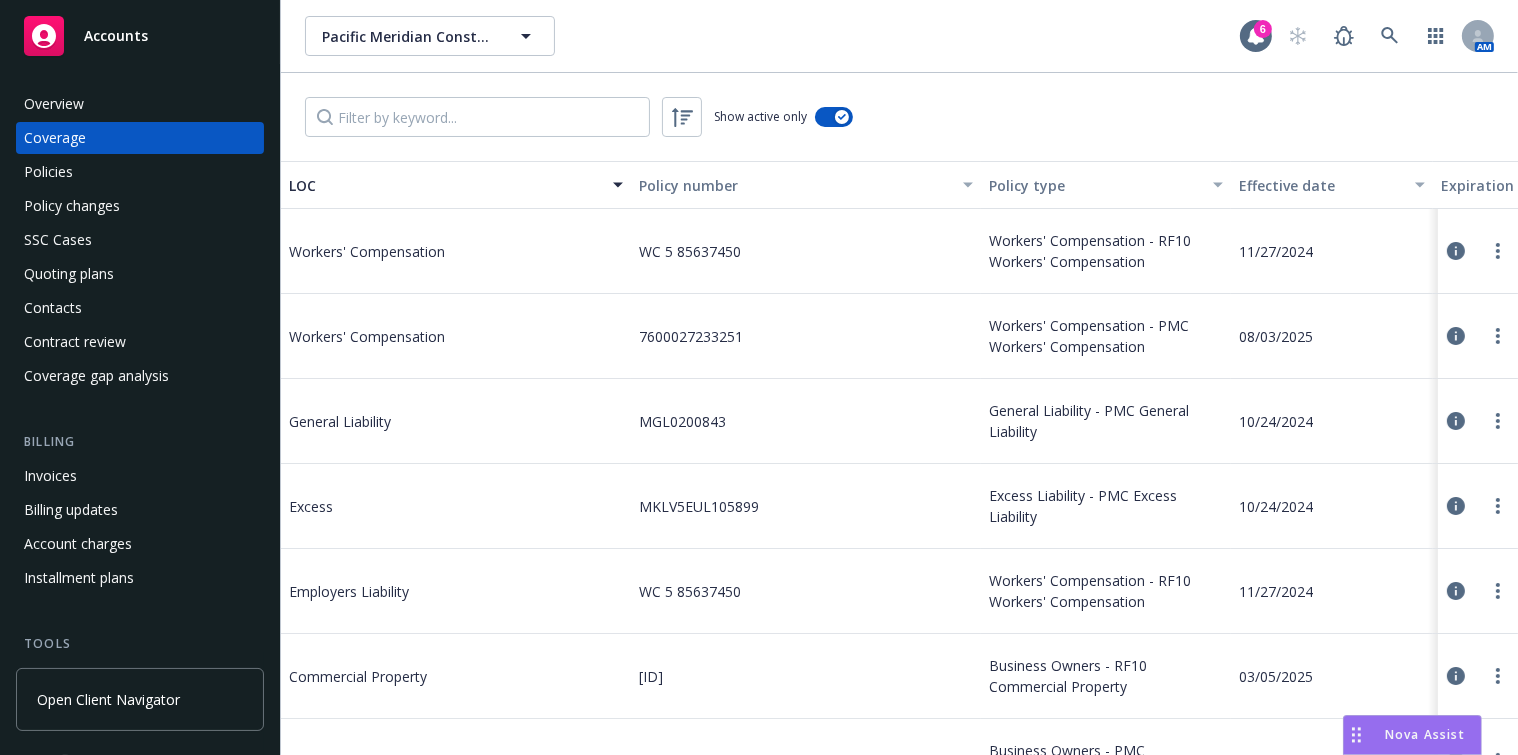 drag, startPoint x: 488, startPoint y: 181, endPoint x: 496, endPoint y: 198, distance: 18.788294 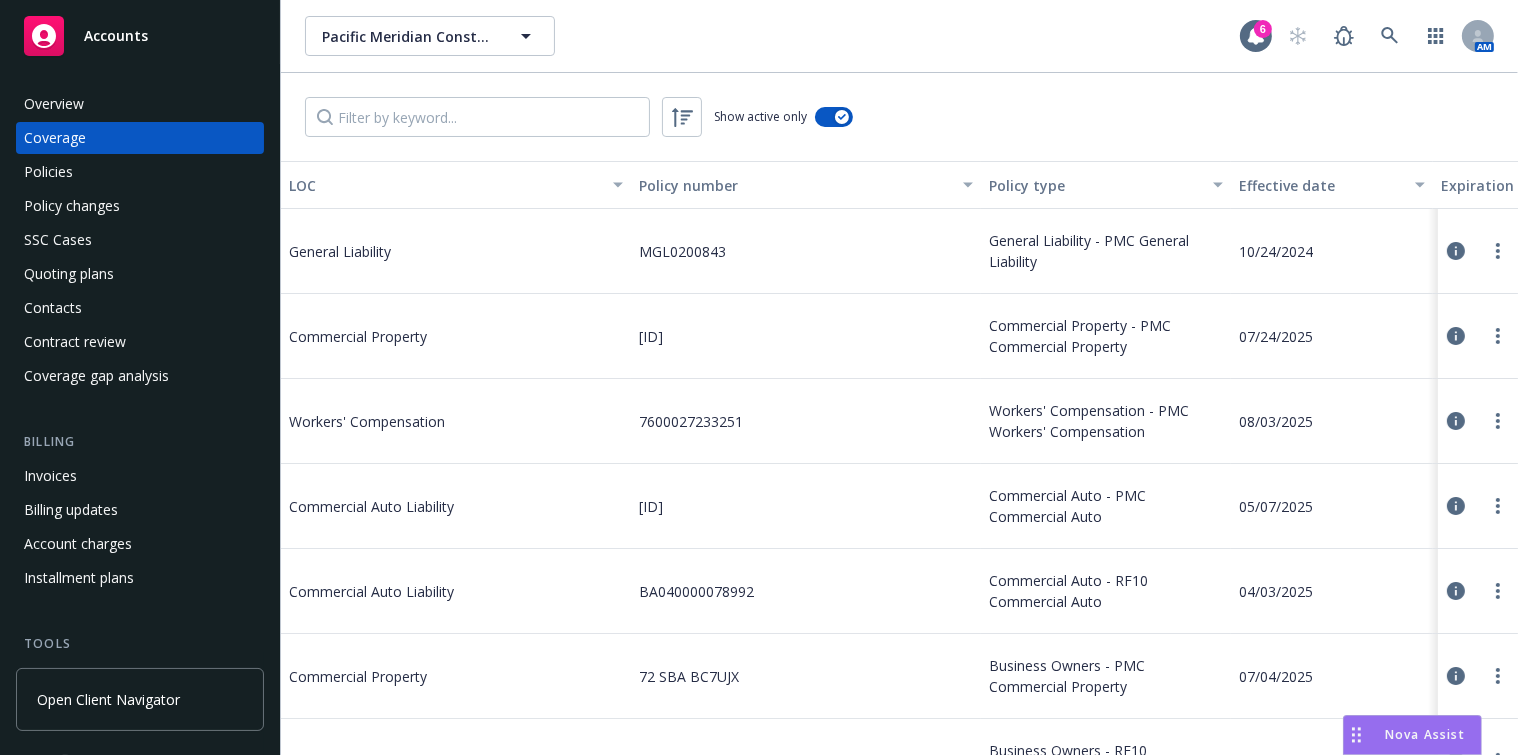 click at bounding box center [1478, 251] 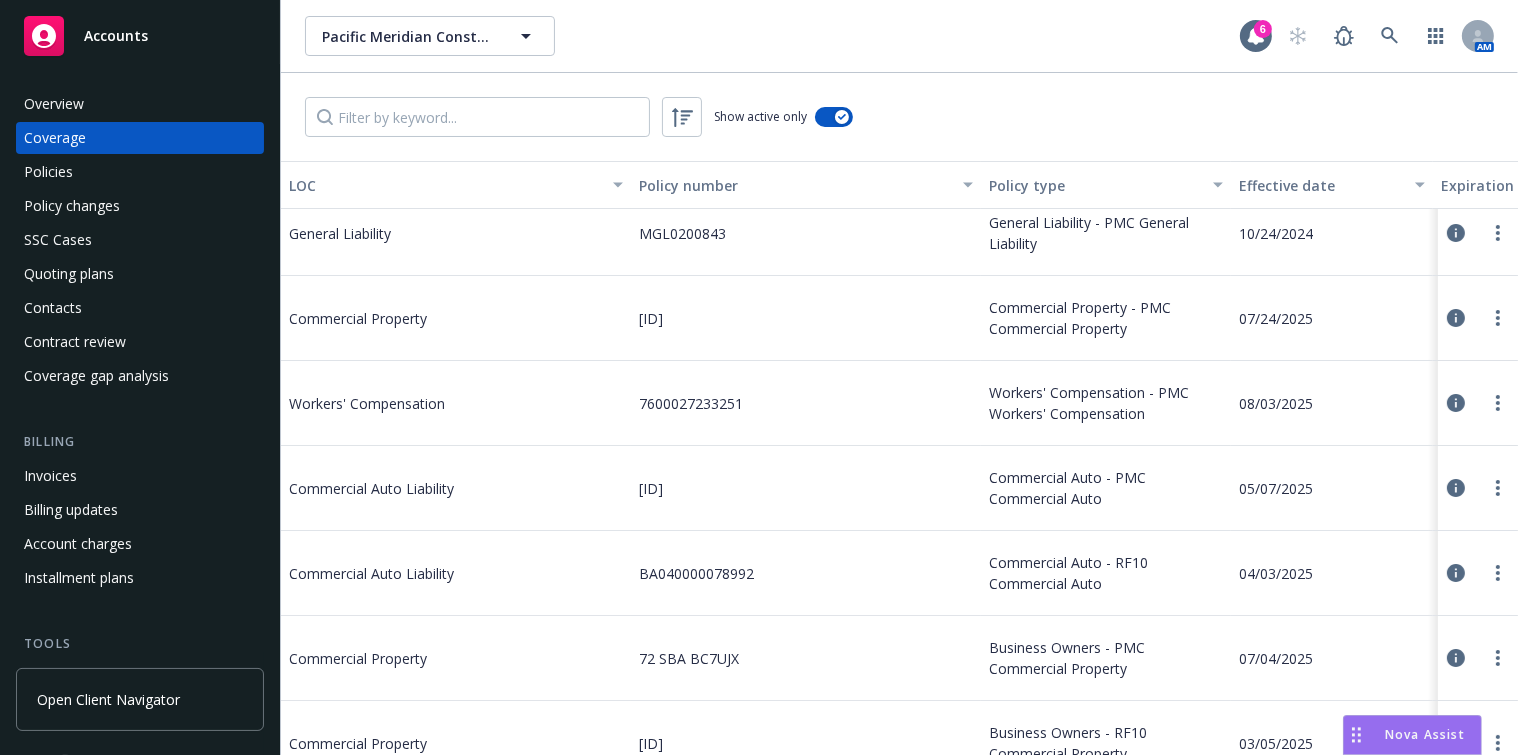 scroll, scrollTop: 0, scrollLeft: 0, axis: both 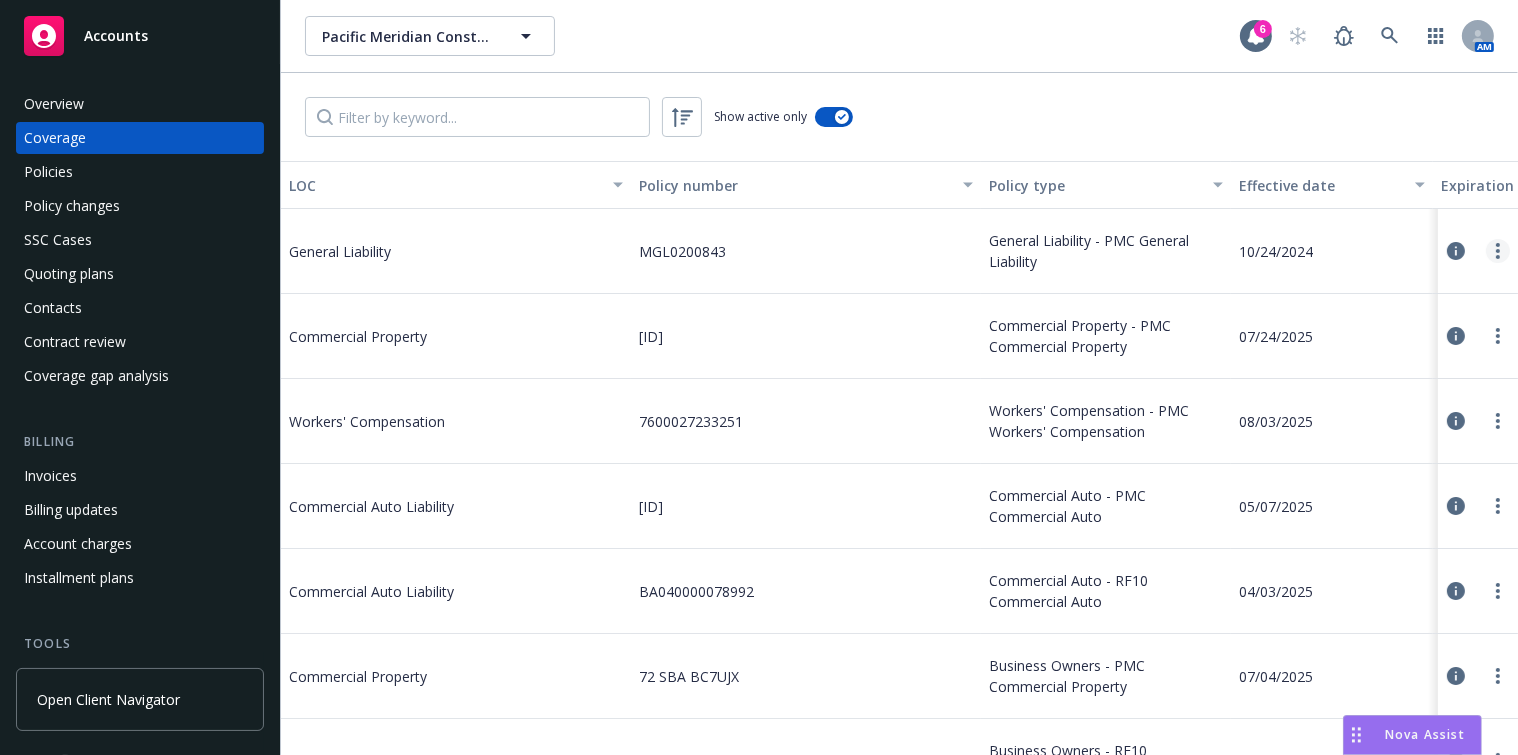 click at bounding box center (1498, 251) 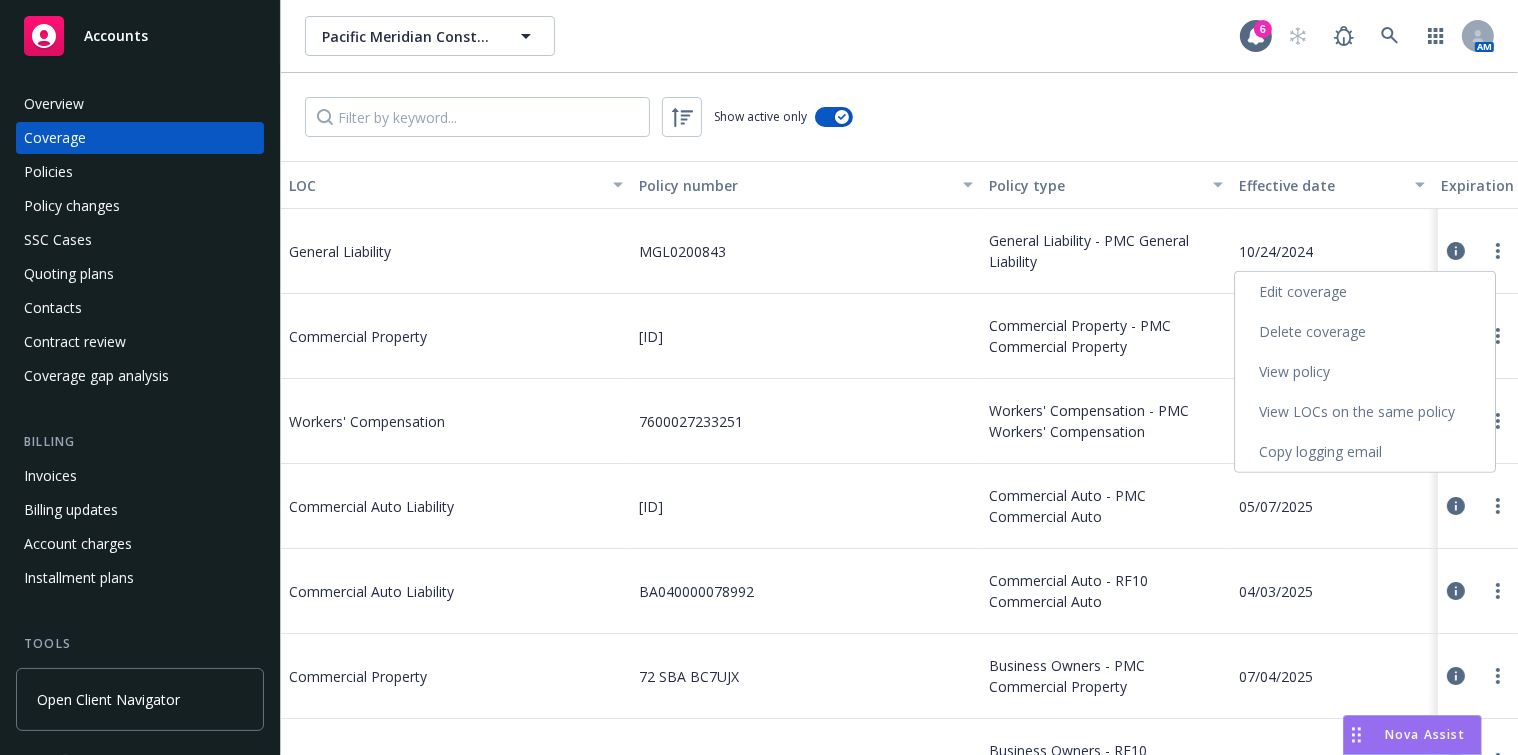 click on "Edit coverage" at bounding box center (1365, 292) 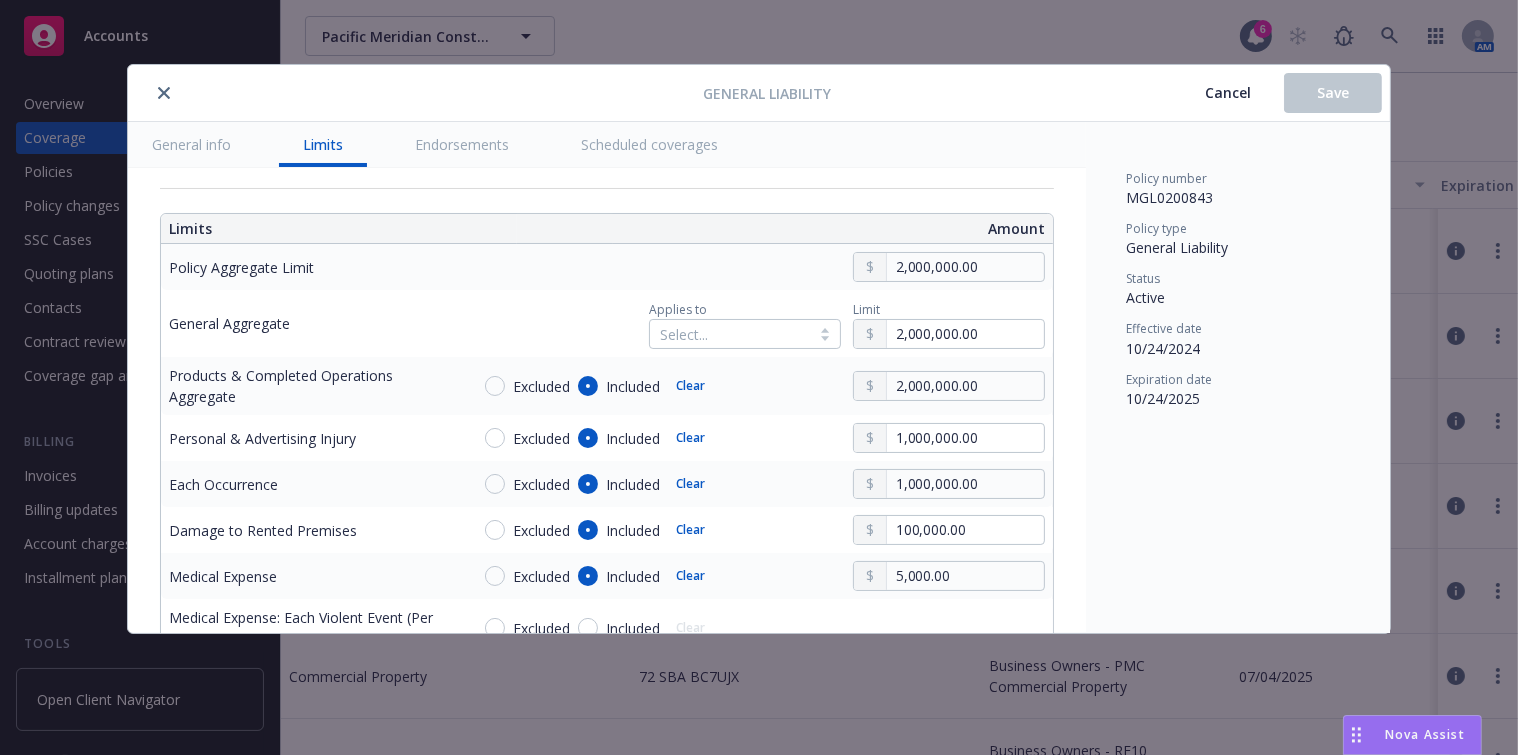 scroll, scrollTop: 545, scrollLeft: 0, axis: vertical 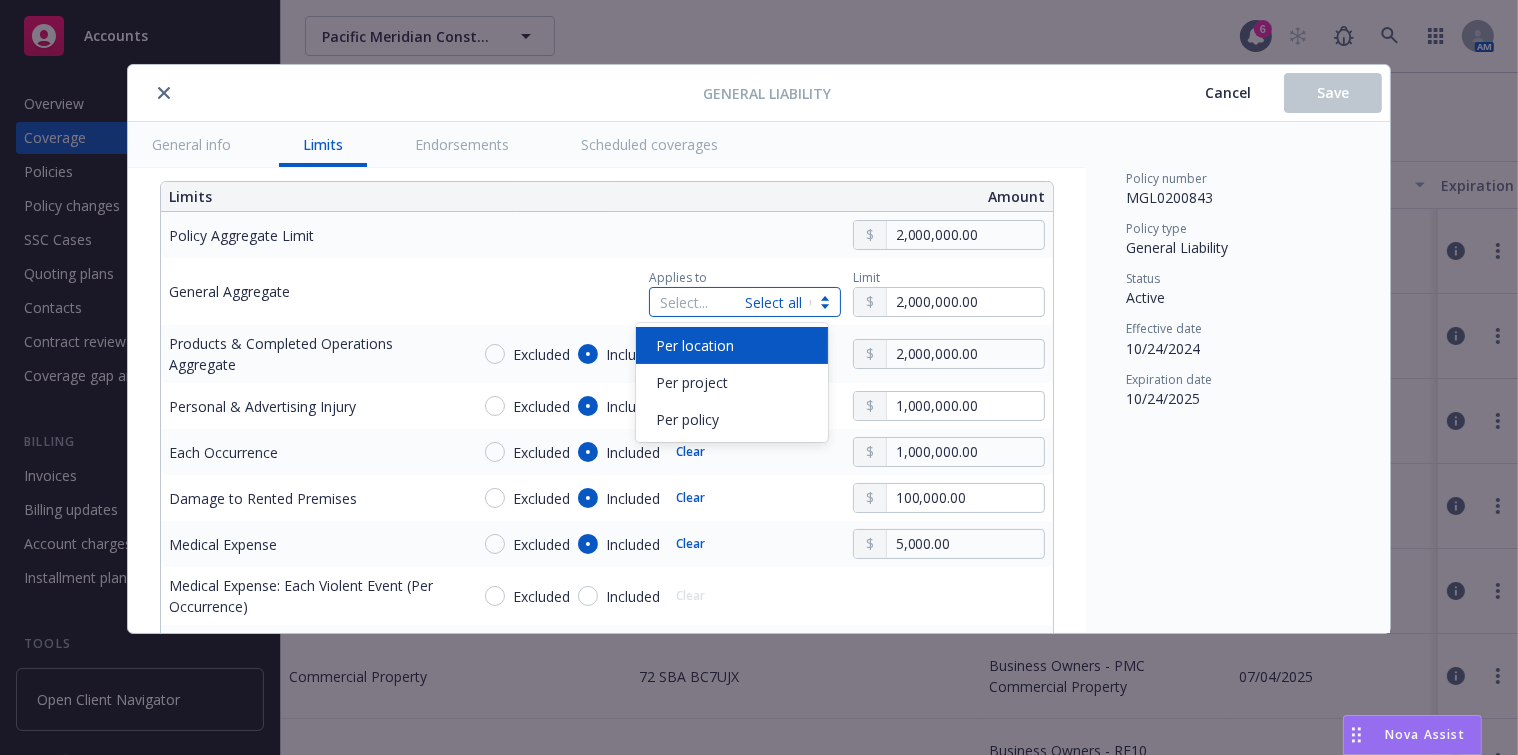 click at bounding box center (697, 302) 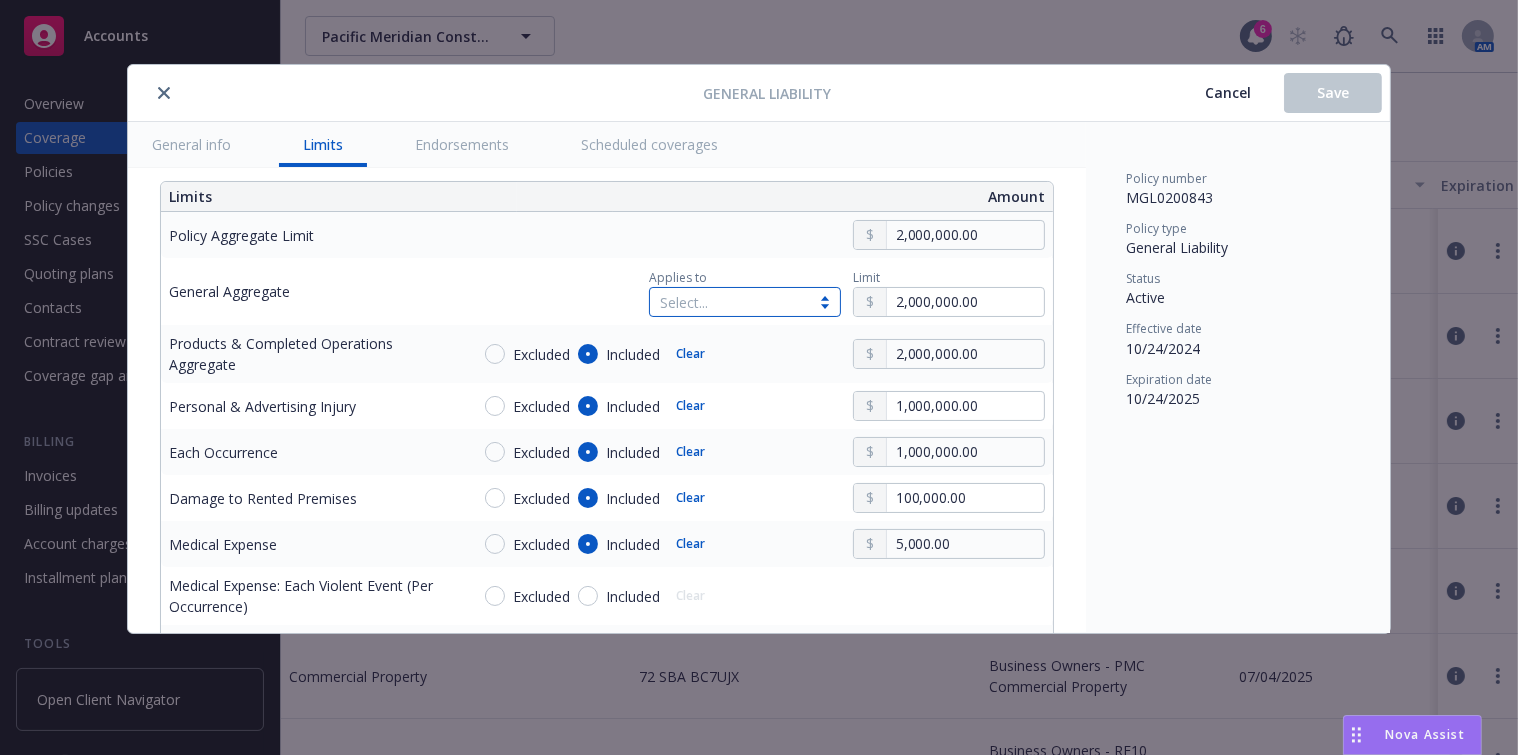 click on "Applies to   Select is focused ,type to refine list, press Down to open the menu,  press left to focus selected values Select... Limit 2,000,000.00" at bounding box center [757, 291] 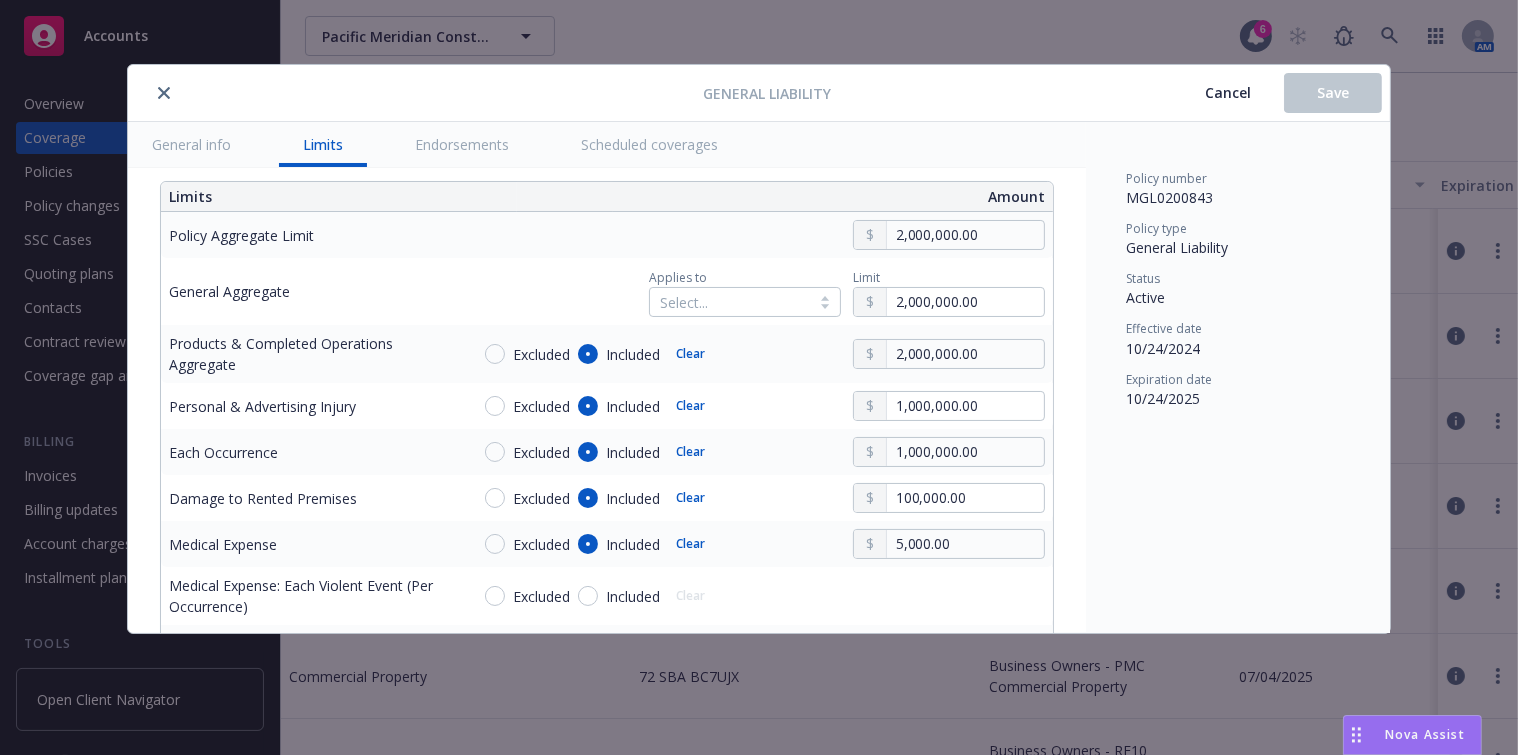click at bounding box center (164, 93) 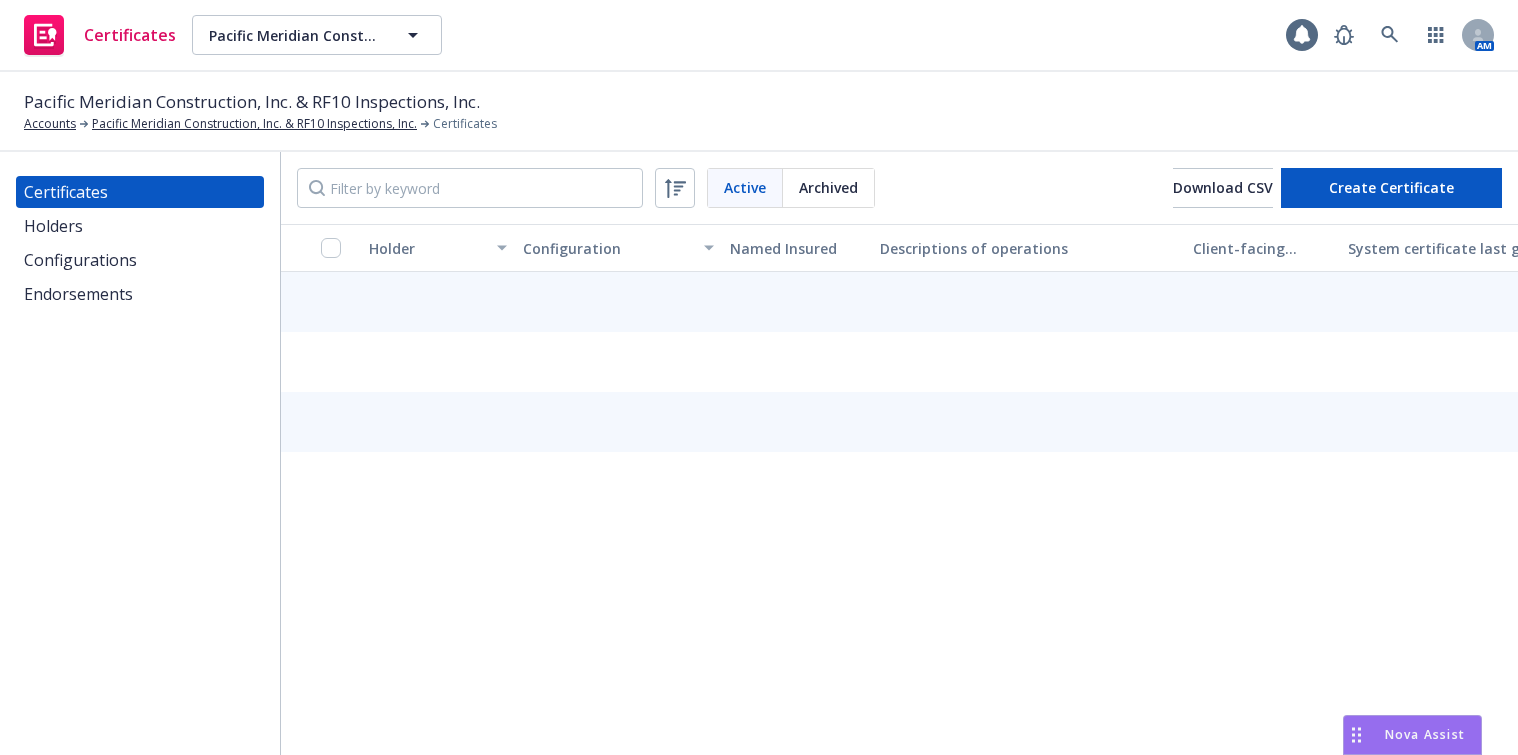 scroll, scrollTop: 0, scrollLeft: 0, axis: both 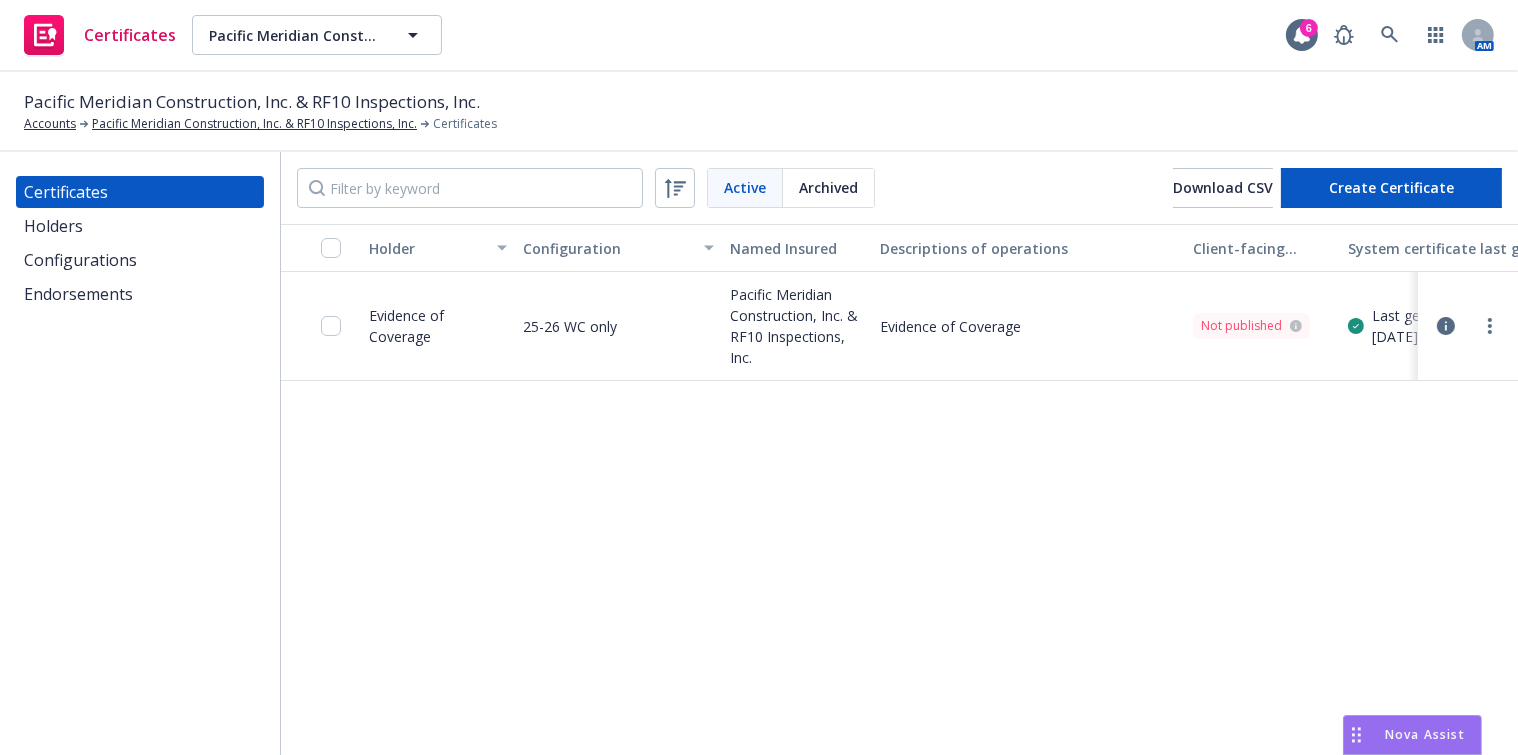 click on "Configurations" at bounding box center [140, 260] 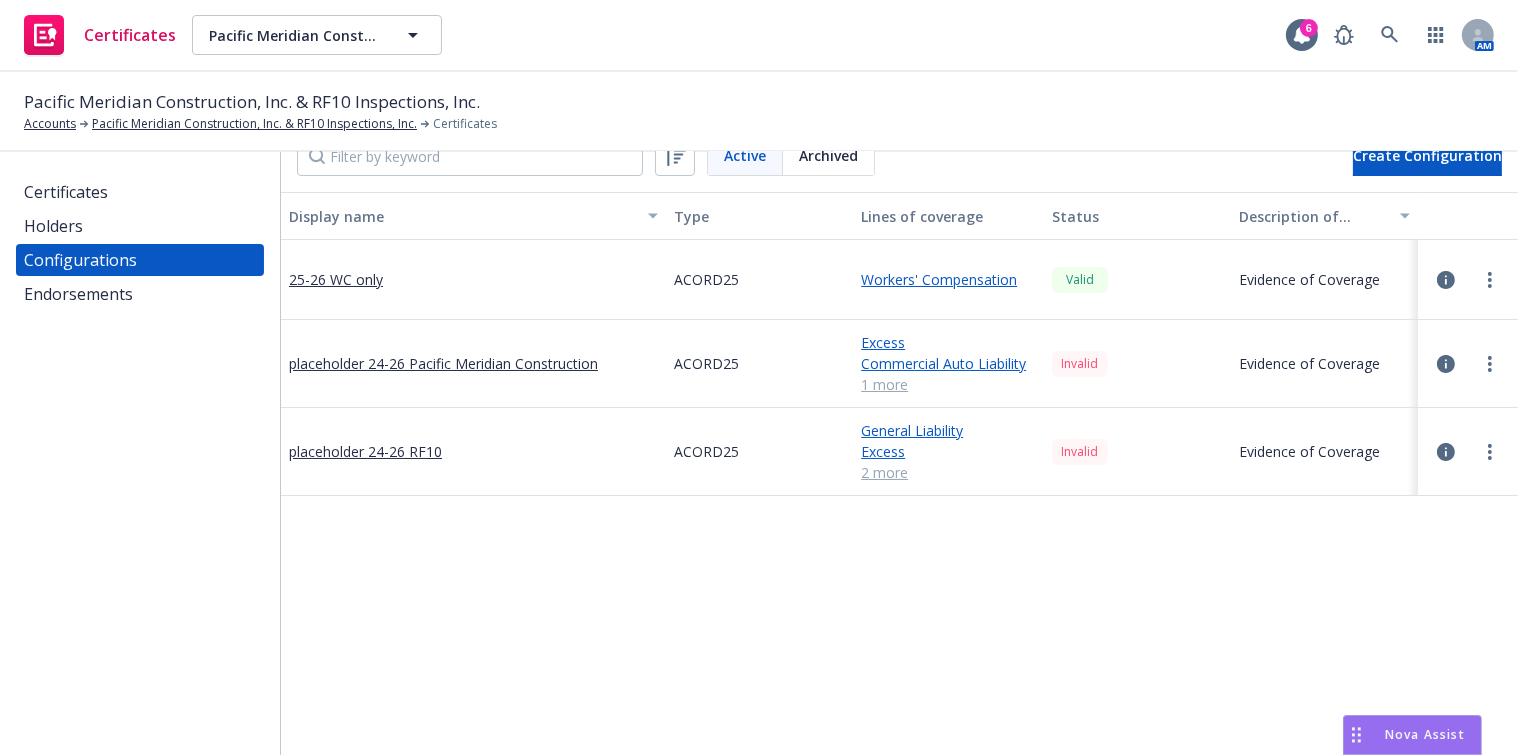 scroll, scrollTop: 90, scrollLeft: 0, axis: vertical 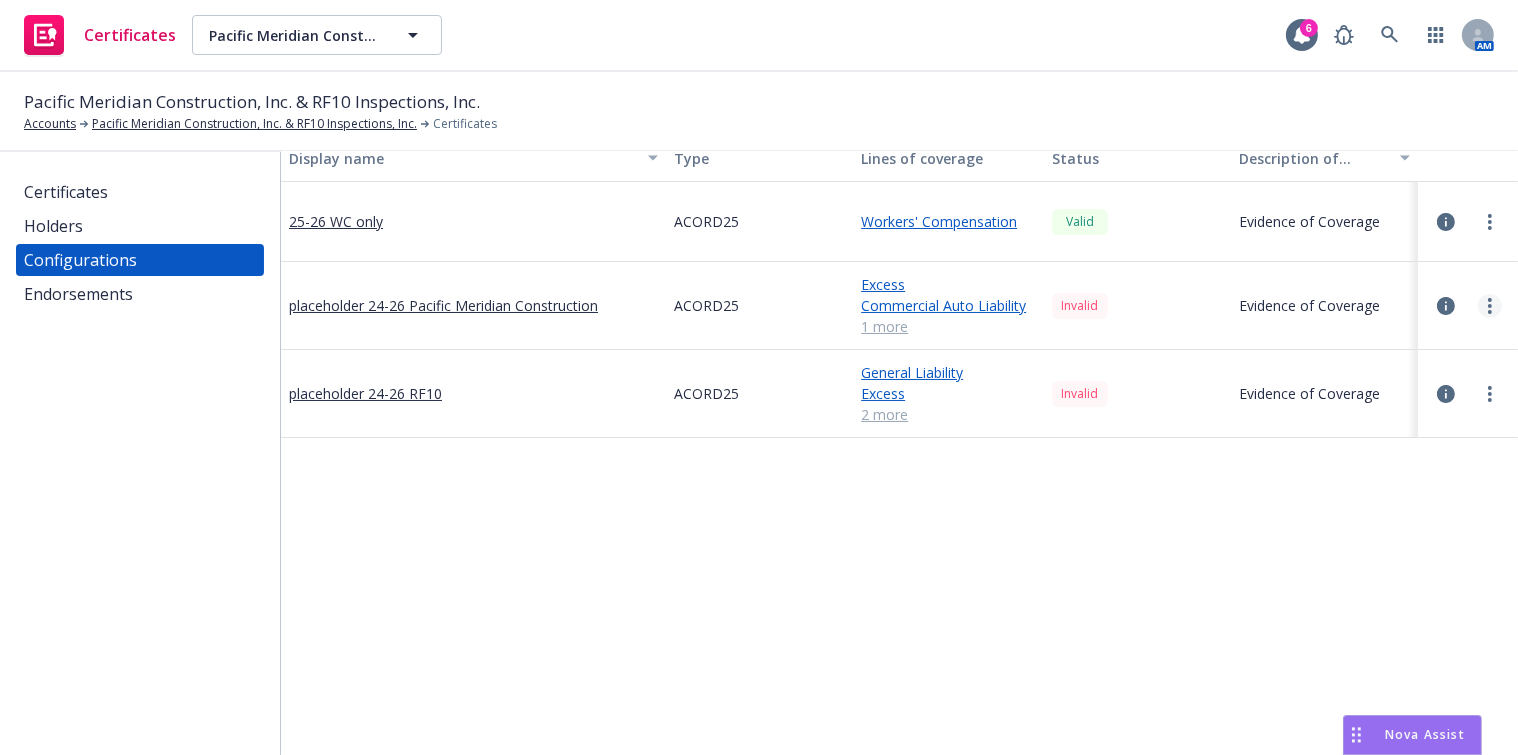 click at bounding box center (1490, 306) 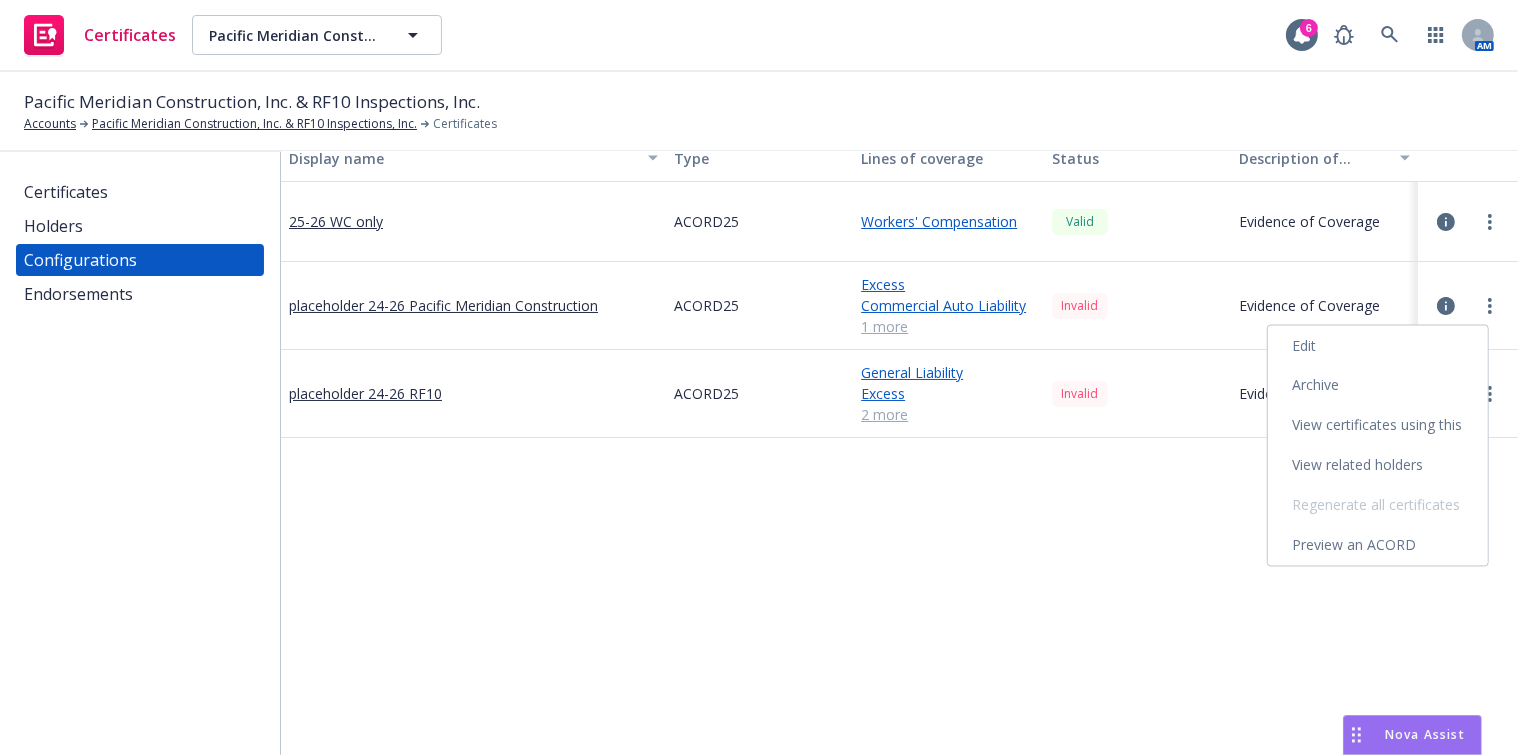 click on "Edit" at bounding box center [1378, 346] 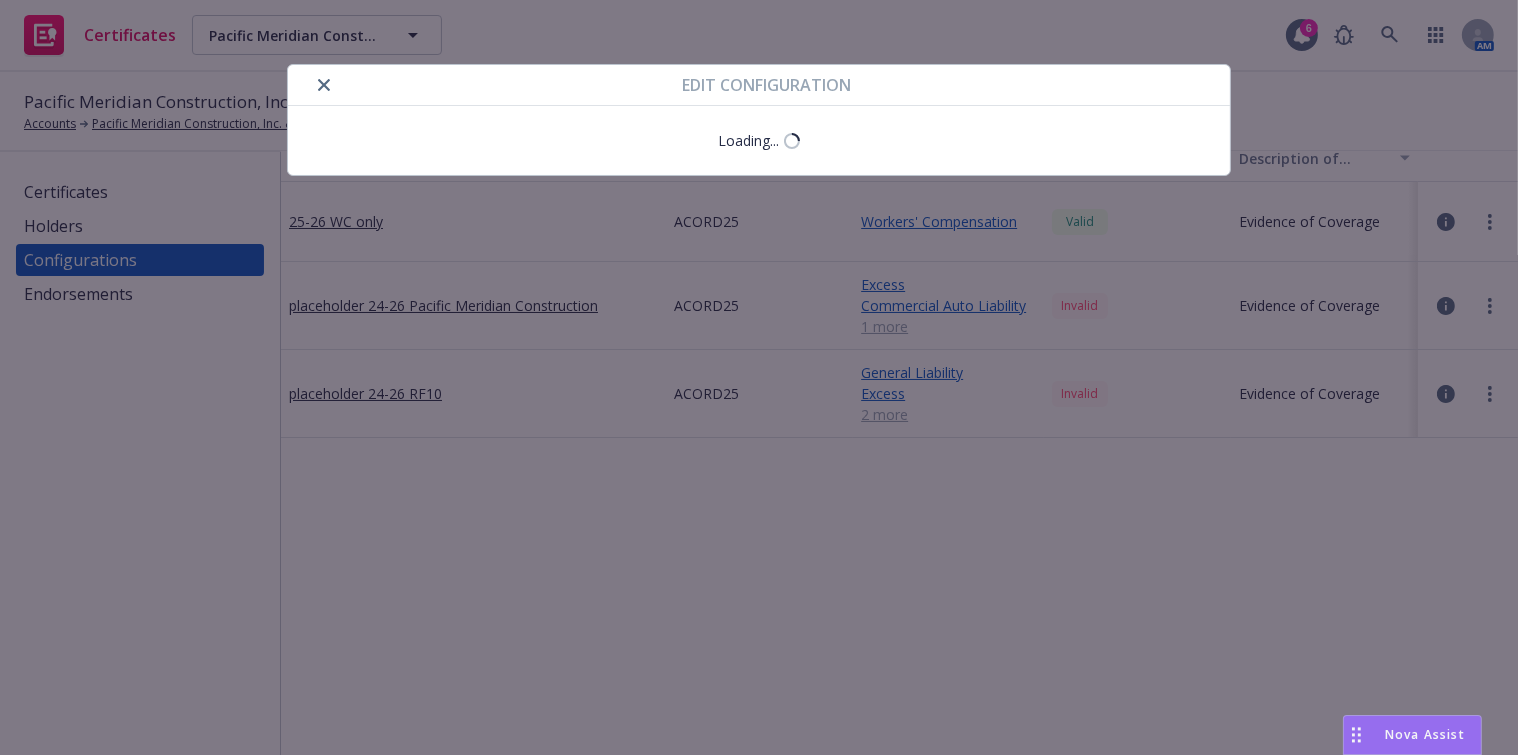 select on "Acord_25" 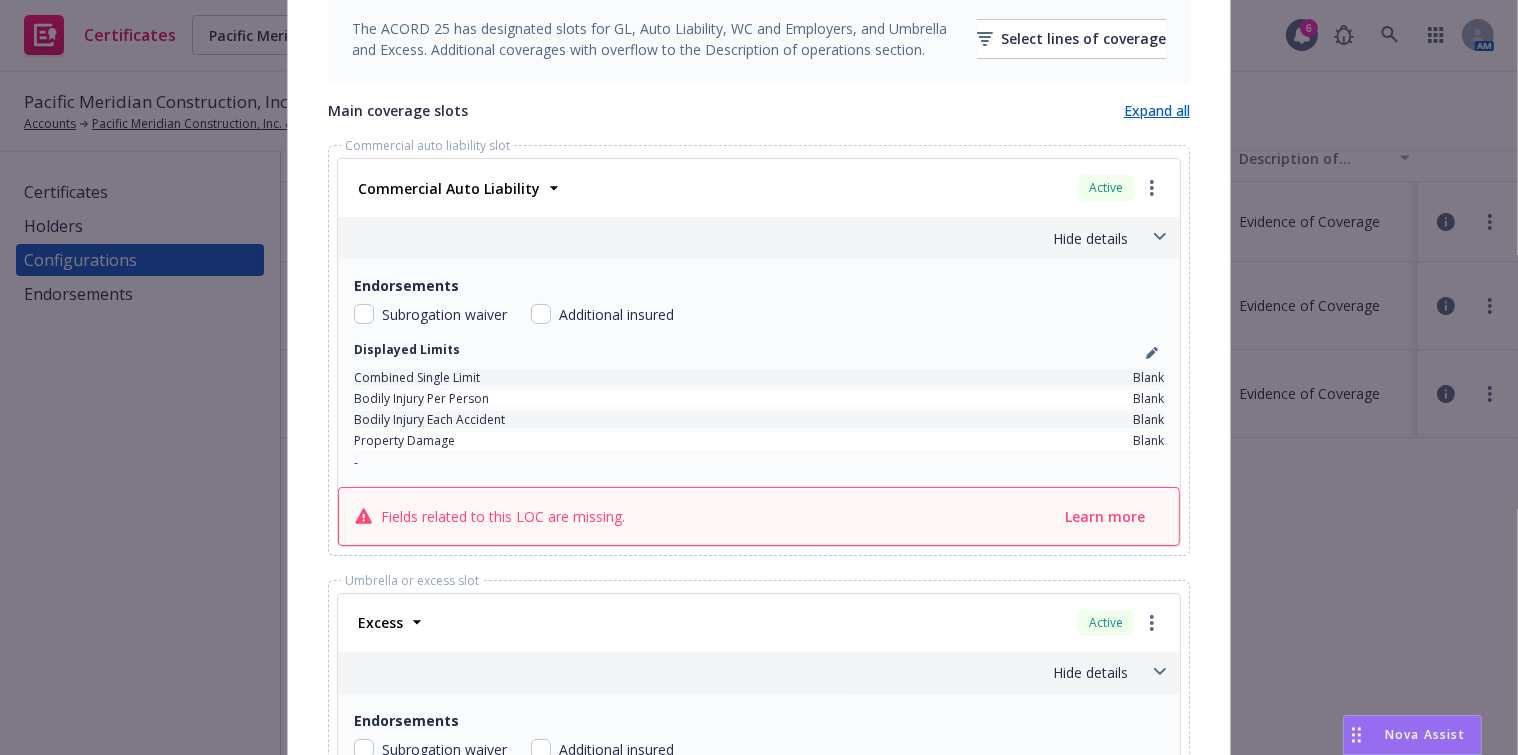 scroll, scrollTop: 636, scrollLeft: 0, axis: vertical 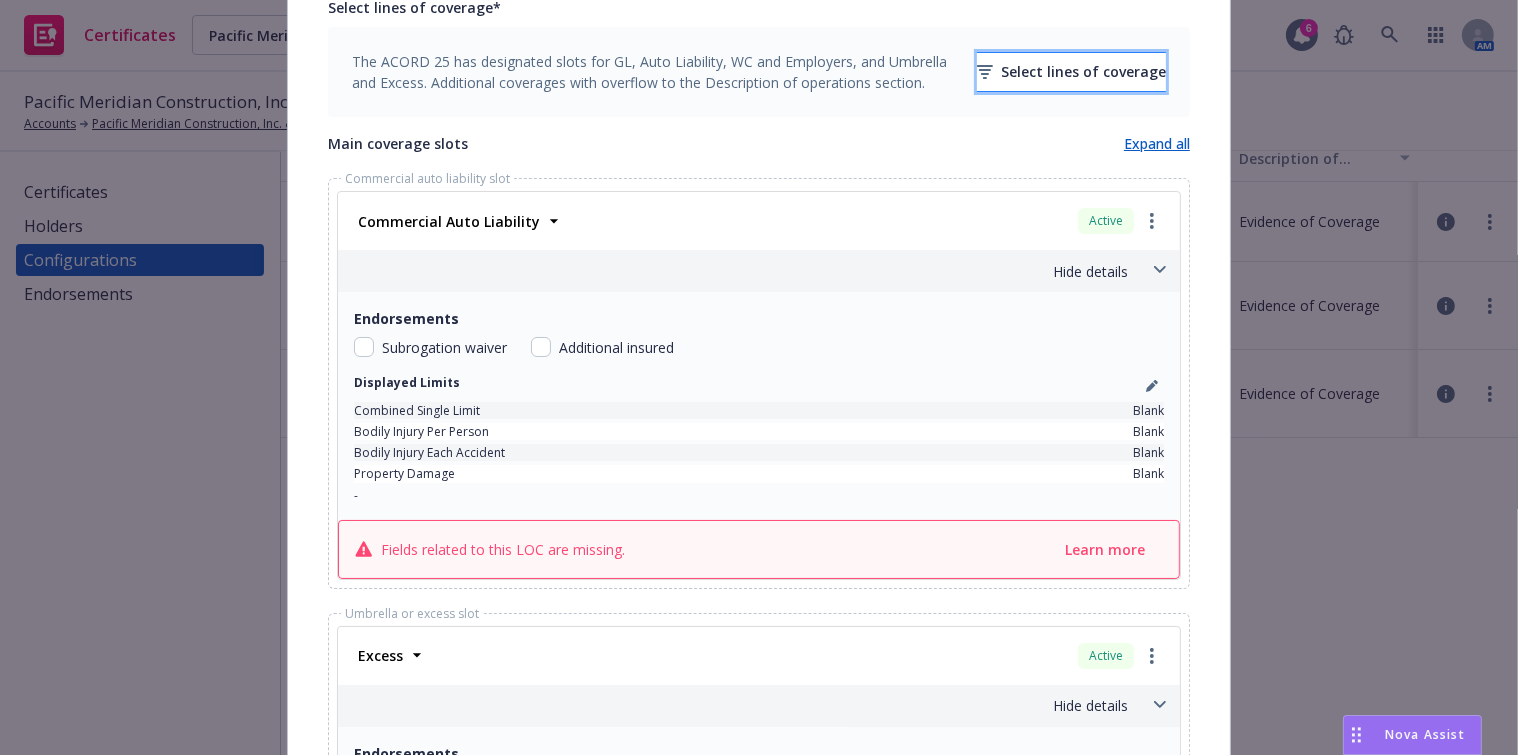 click on "Select lines of coverage" at bounding box center [1071, 72] 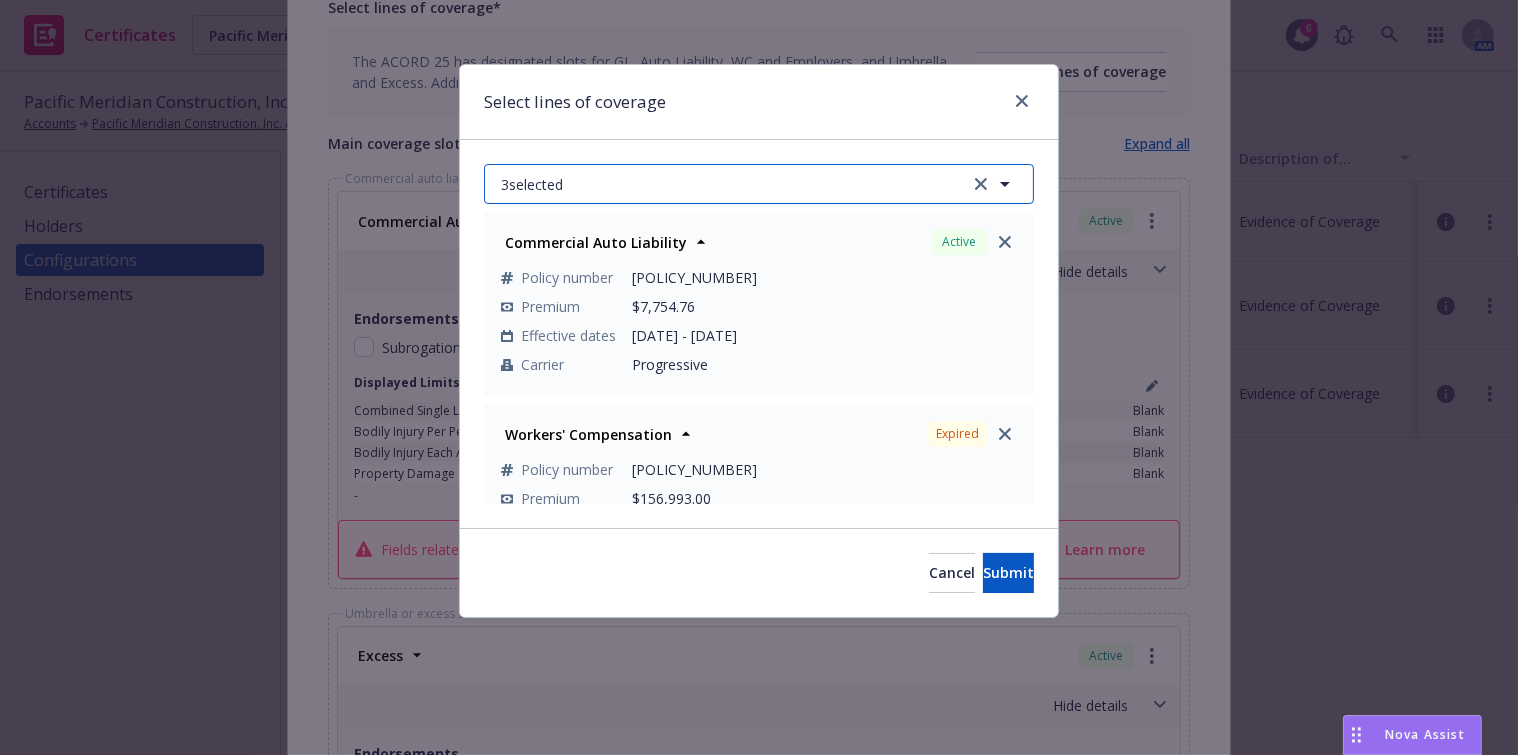click on "3  selected" at bounding box center [759, 184] 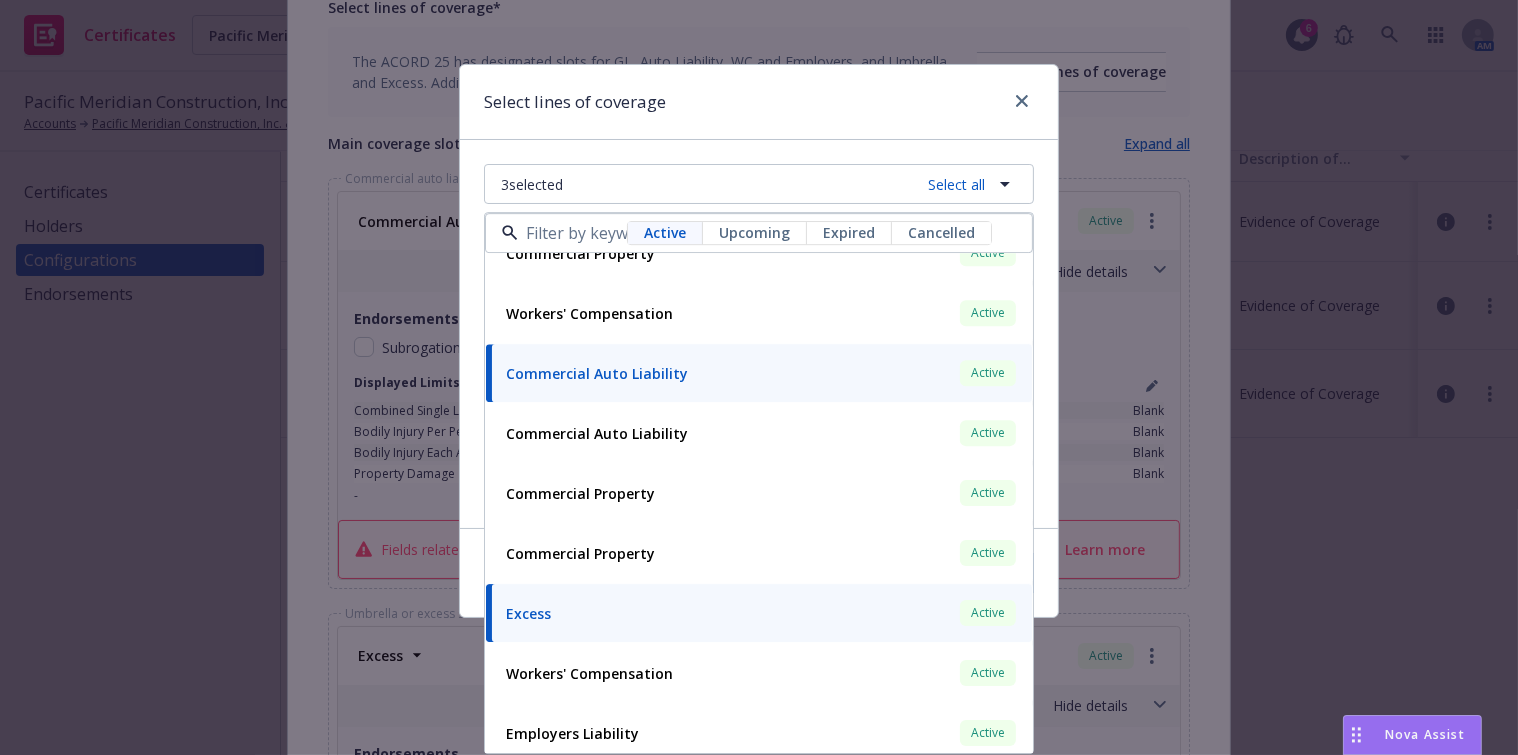 scroll, scrollTop: 100, scrollLeft: 0, axis: vertical 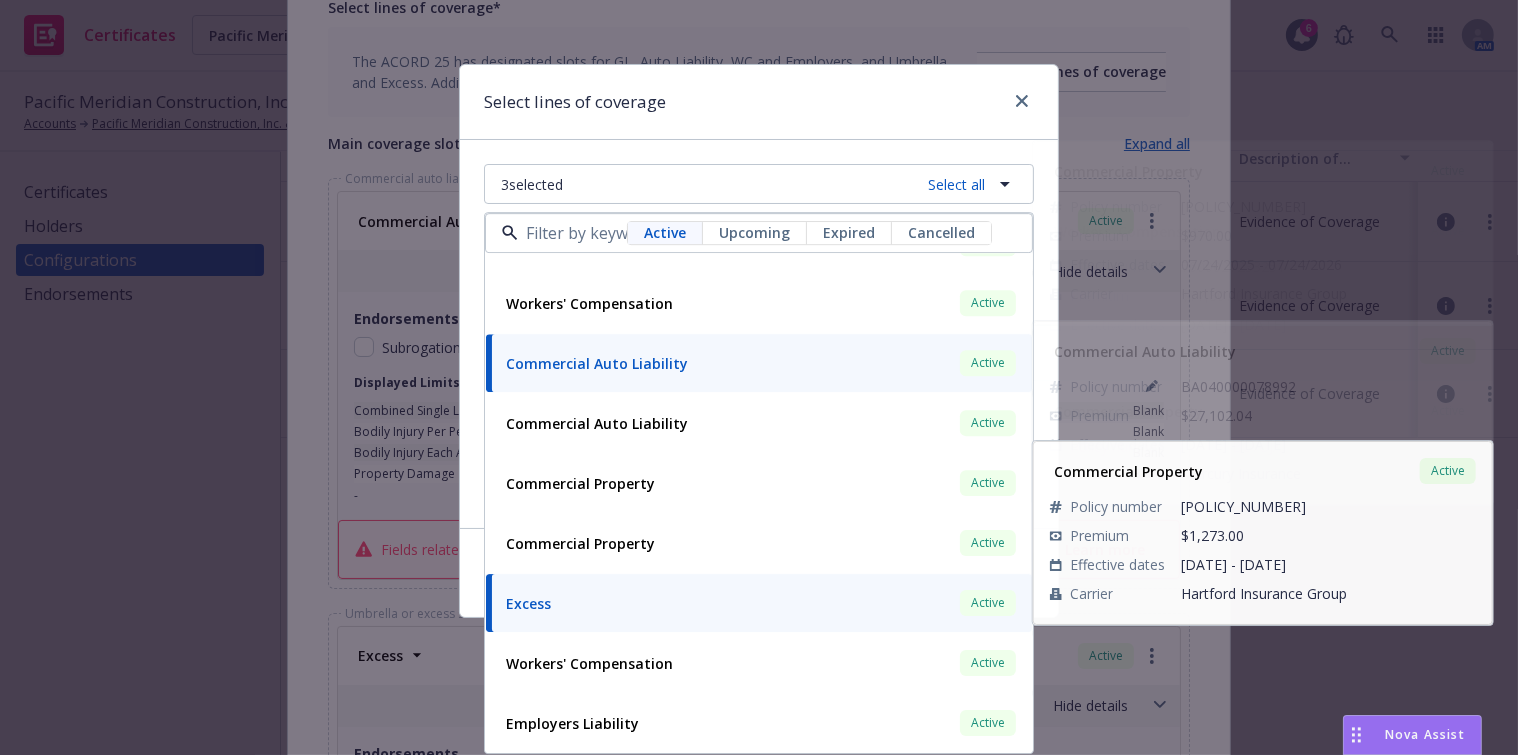 click on "Select lines of coverage" at bounding box center (759, 102) 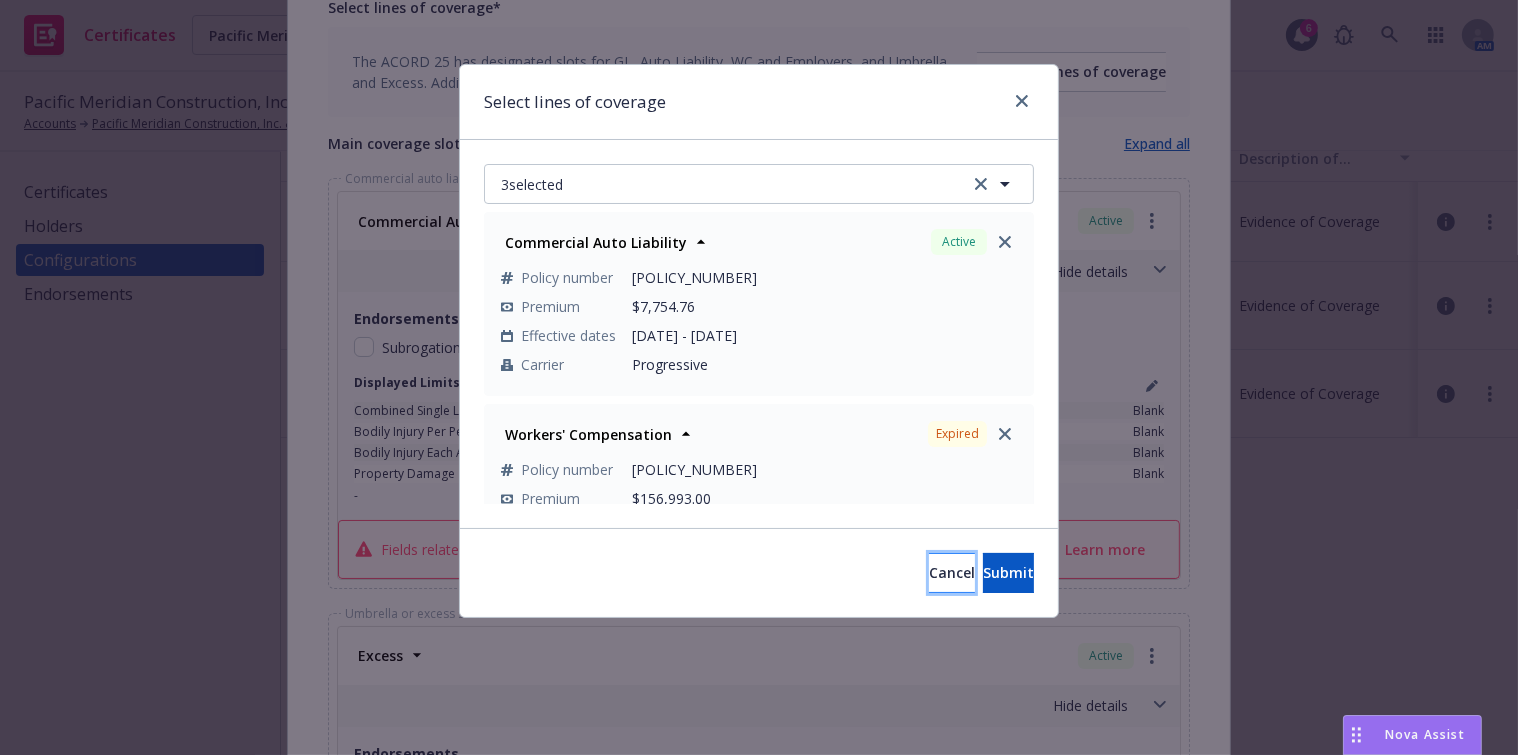 click on "Cancel" at bounding box center [952, 573] 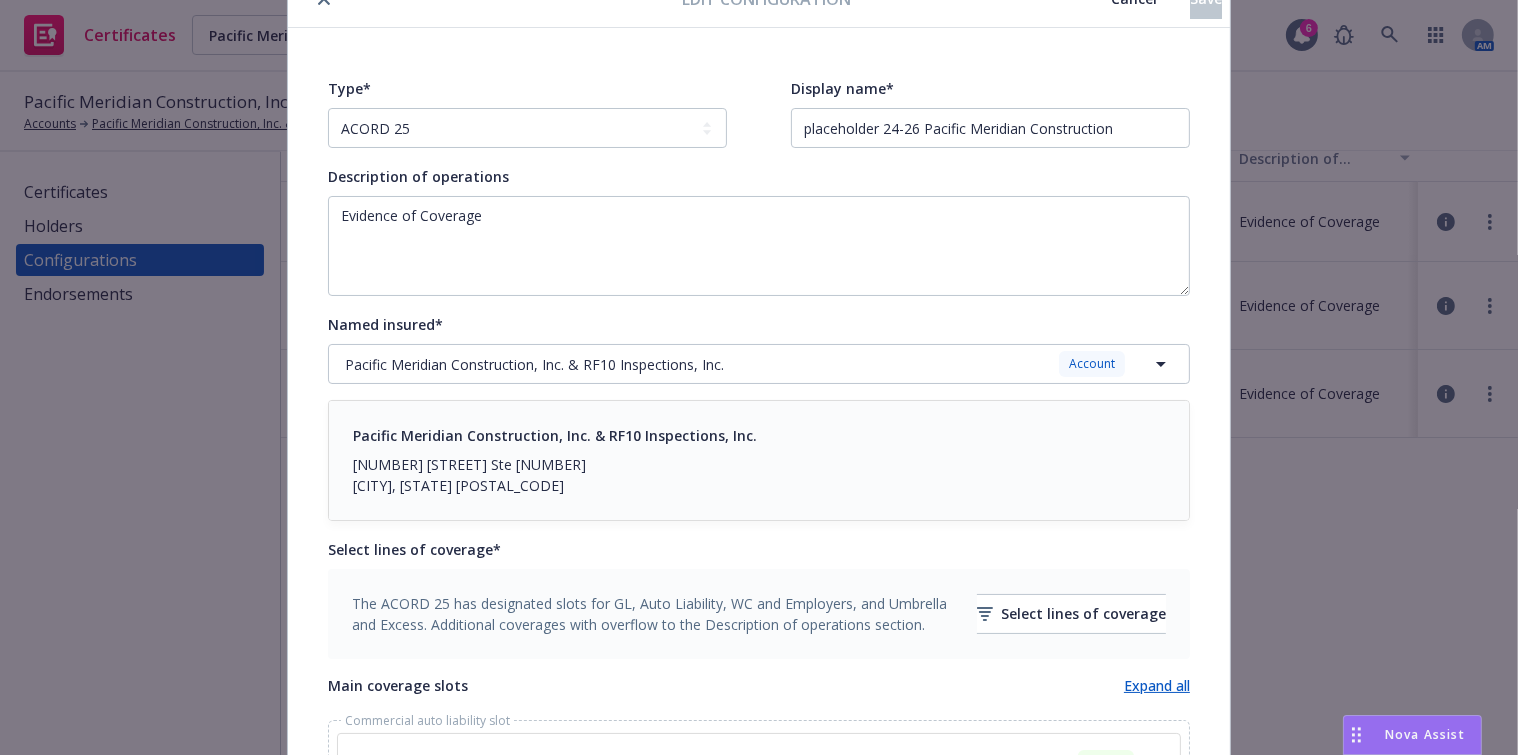 scroll, scrollTop: 0, scrollLeft: 0, axis: both 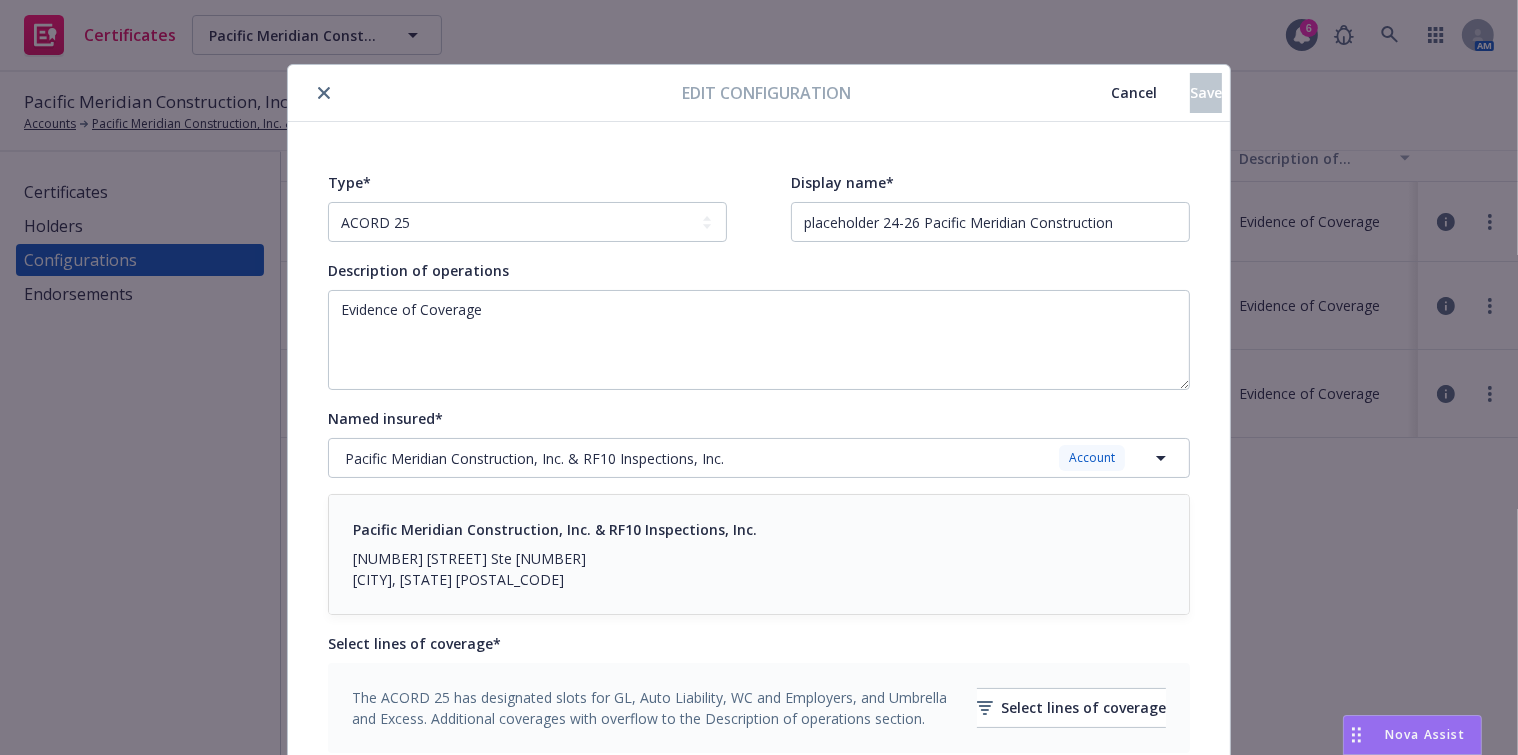 click 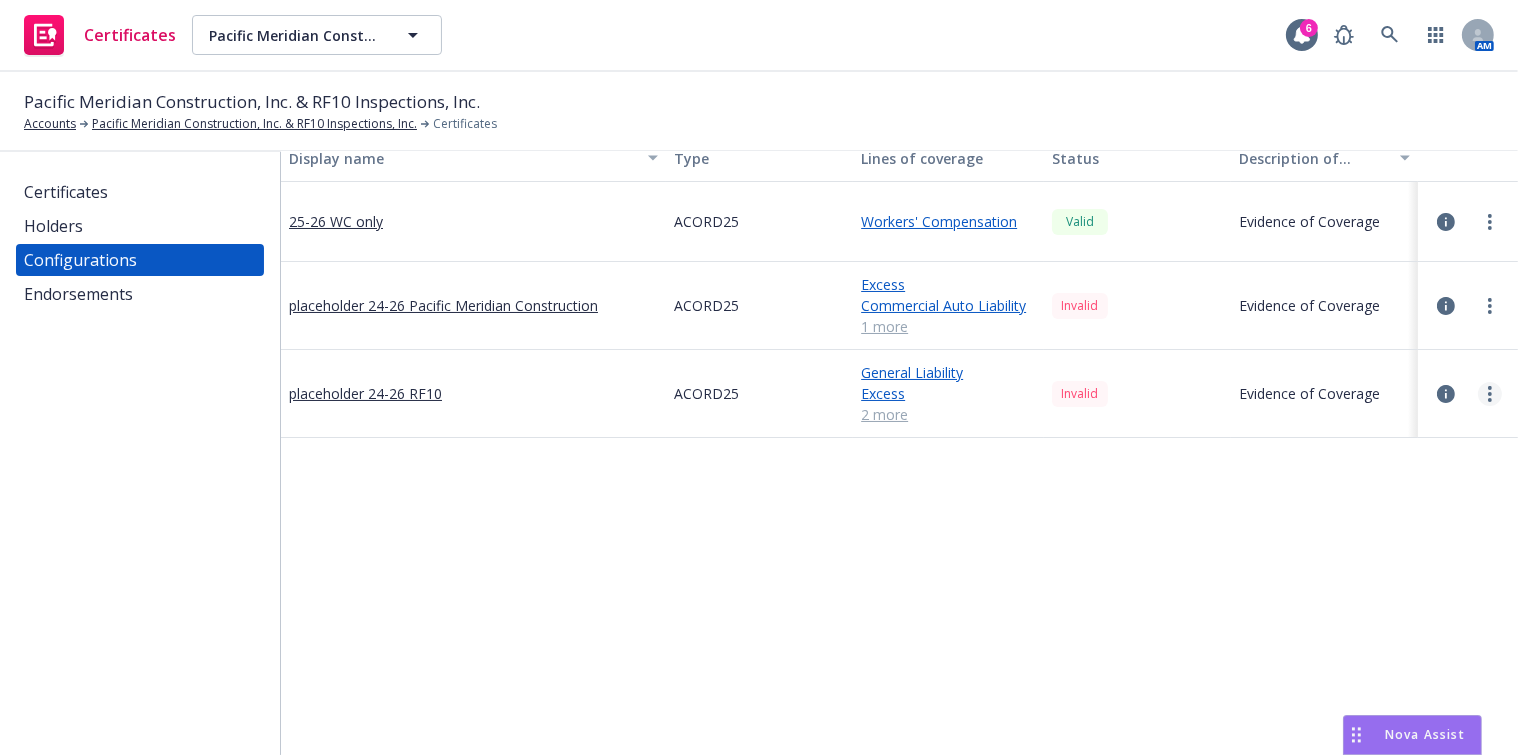 click at bounding box center [1490, 394] 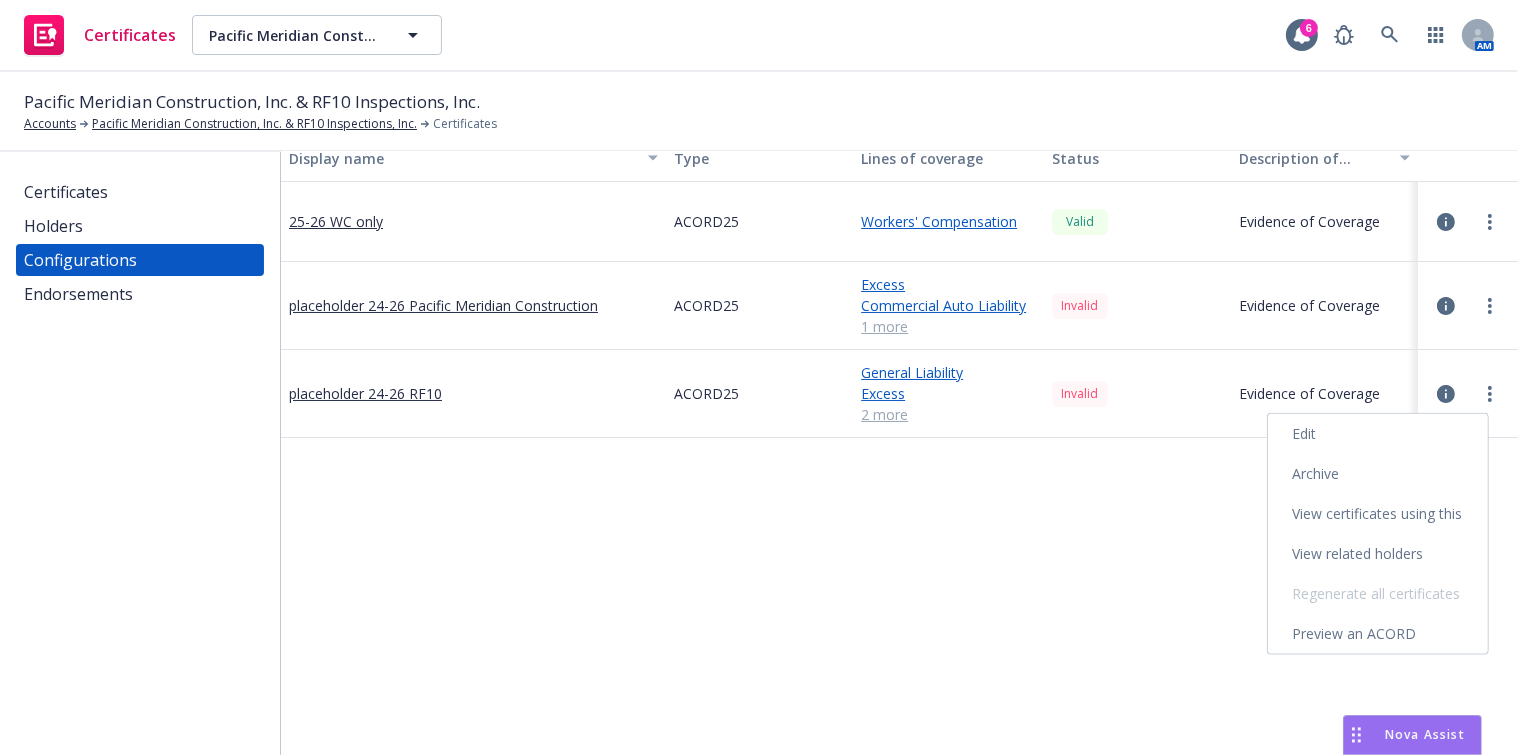 click on "Edit" at bounding box center (1378, 434) 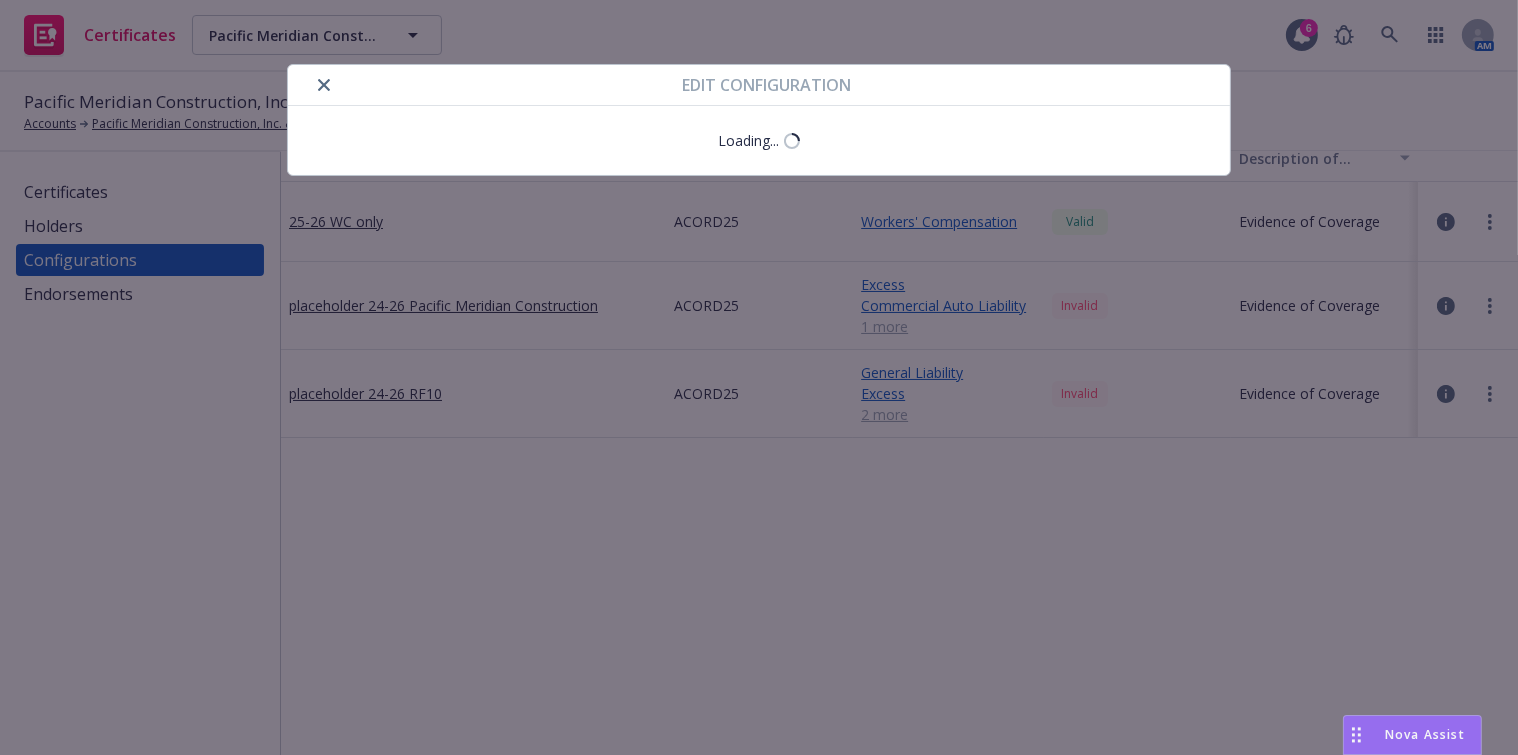 select on "Acord_25" 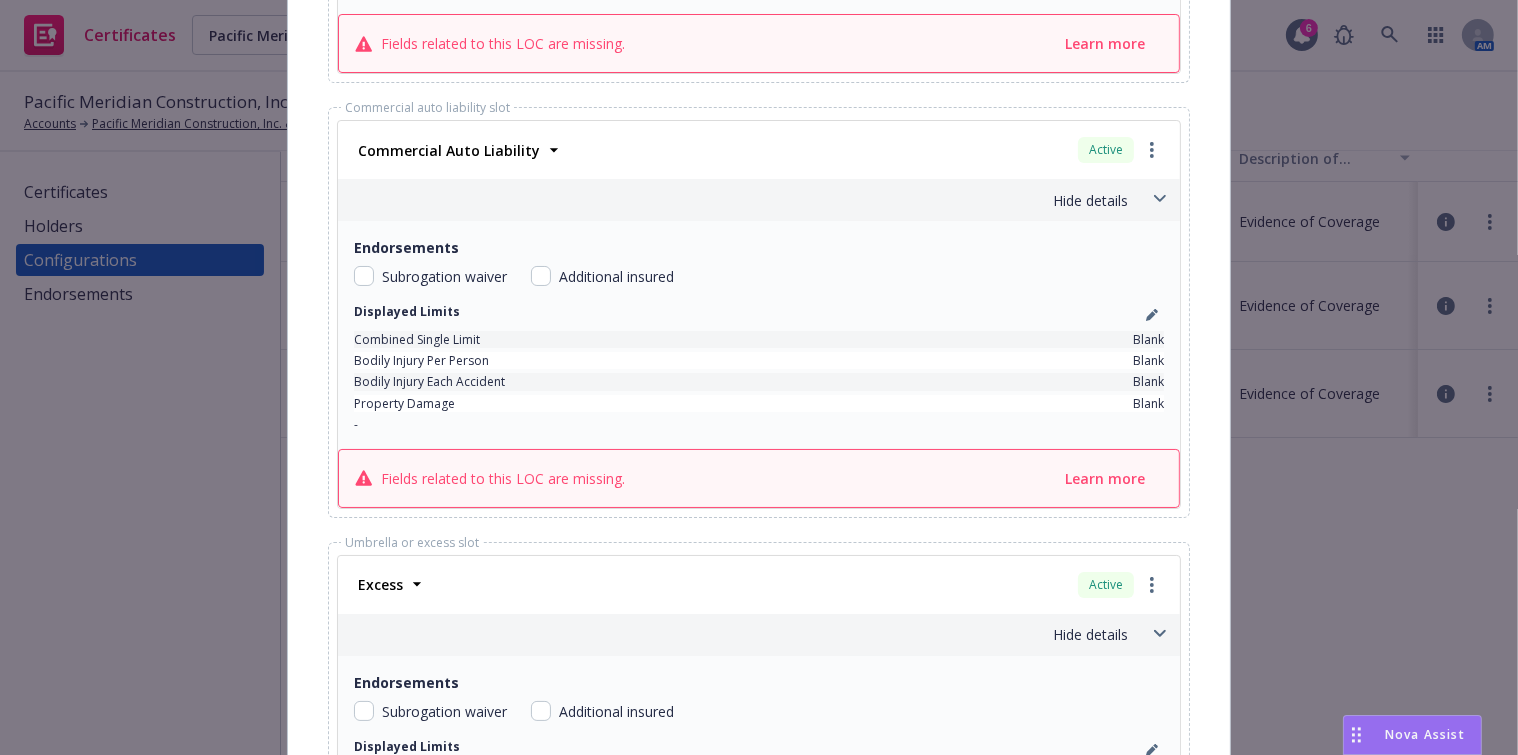 scroll, scrollTop: 1363, scrollLeft: 0, axis: vertical 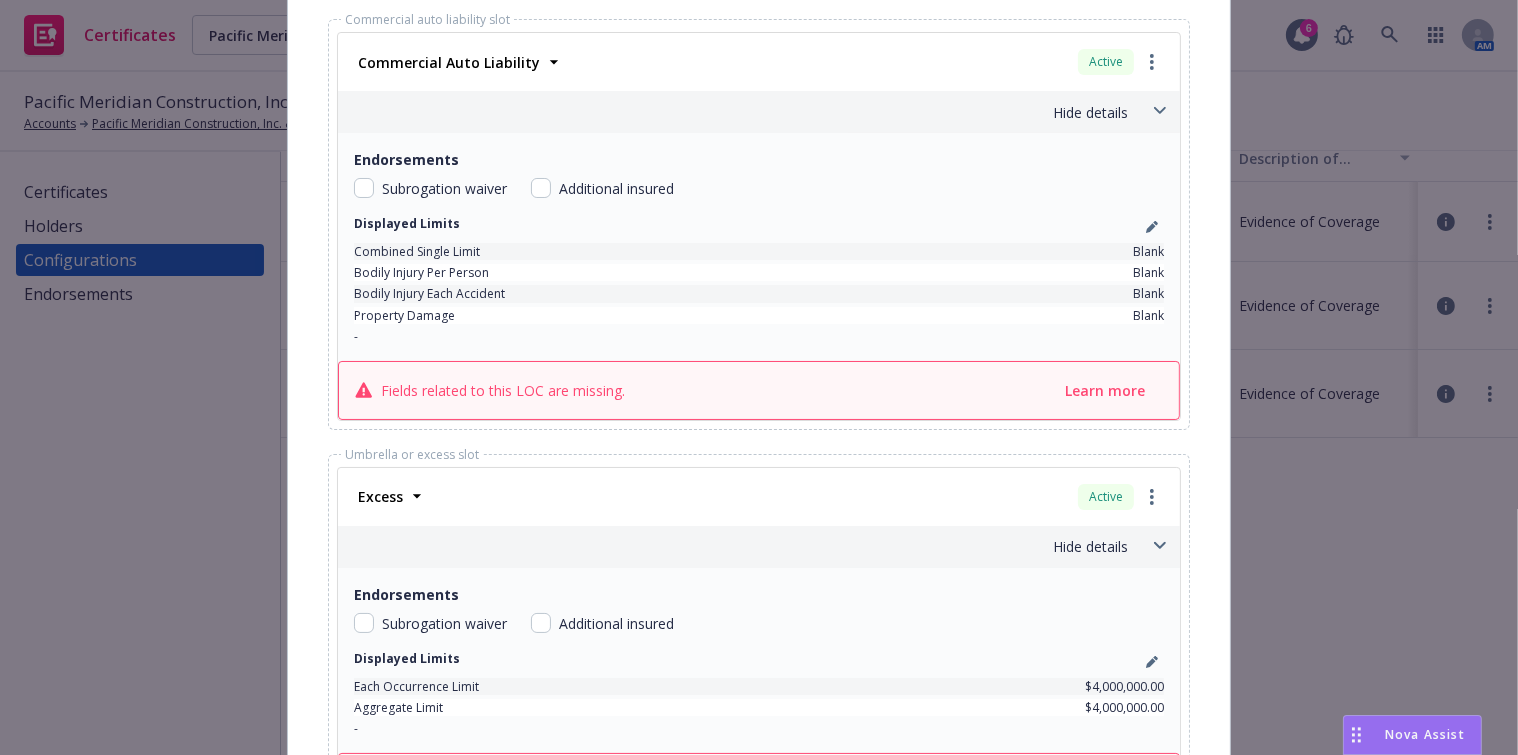 click on "Commercial Auto Liability Active Policy number BA040000078992 Premium $27,102.04 Effective dates 04/03/2025 - 04/03/2026 Carrier Mercury Insurance" at bounding box center (759, 62) 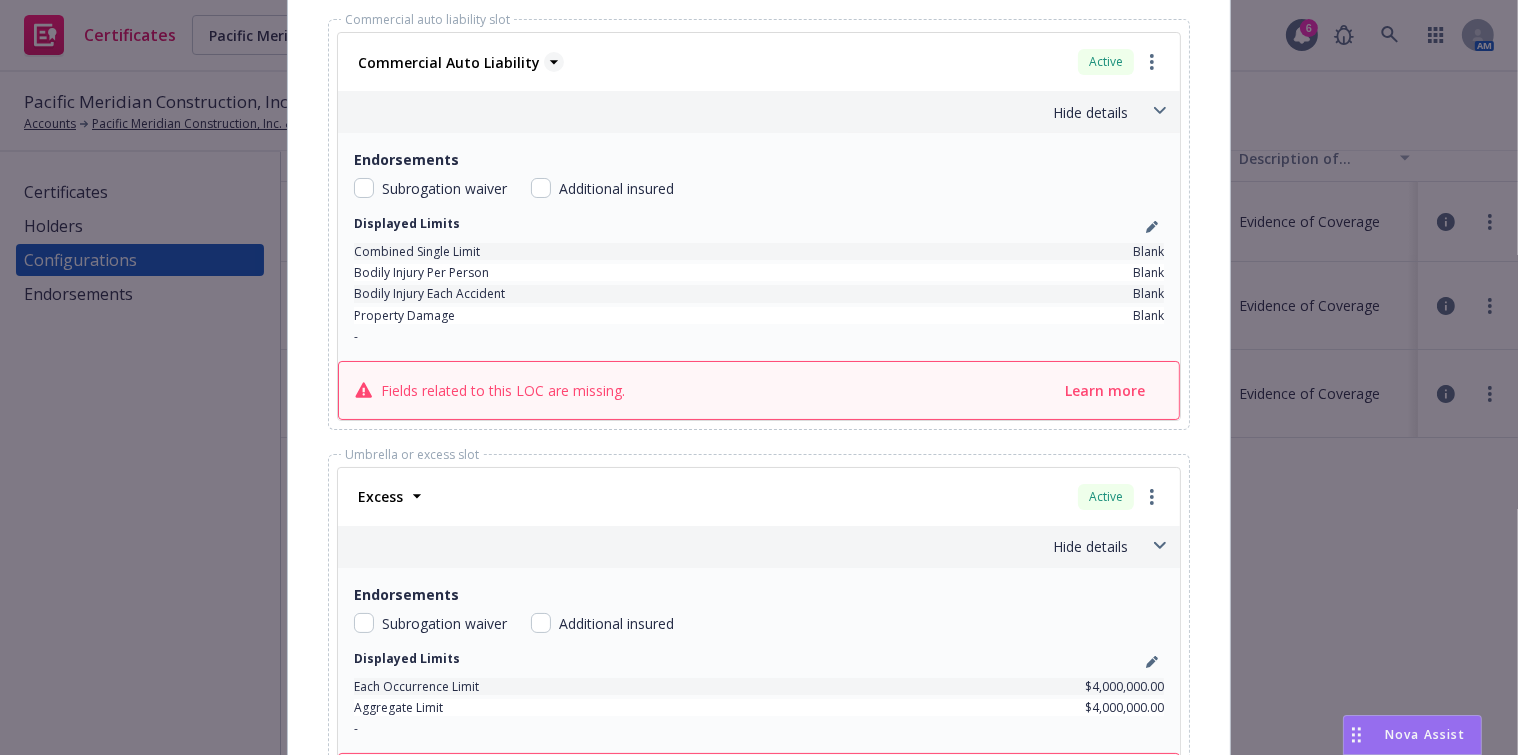 click on "Commercial Auto Liability" at bounding box center [449, 62] 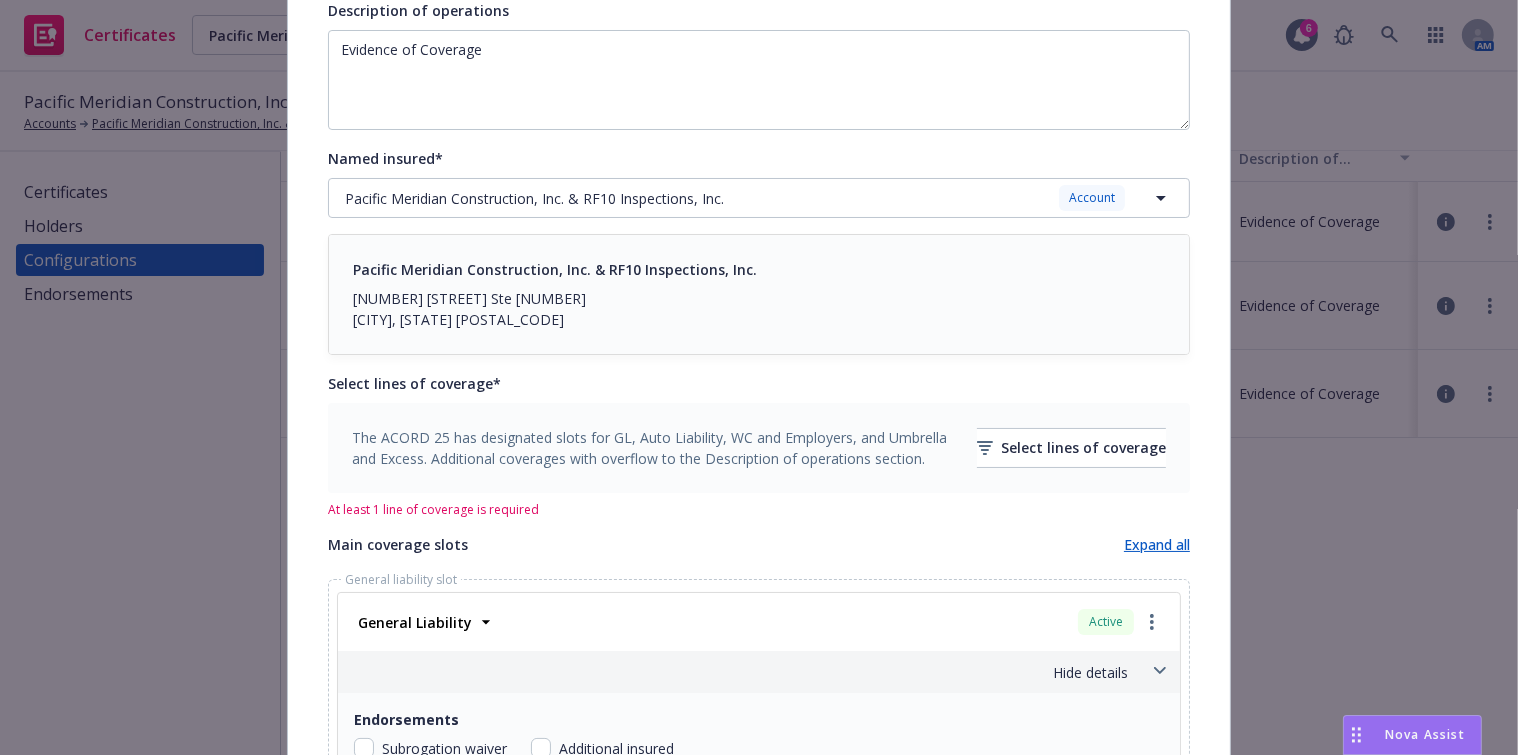 scroll, scrollTop: 0, scrollLeft: 0, axis: both 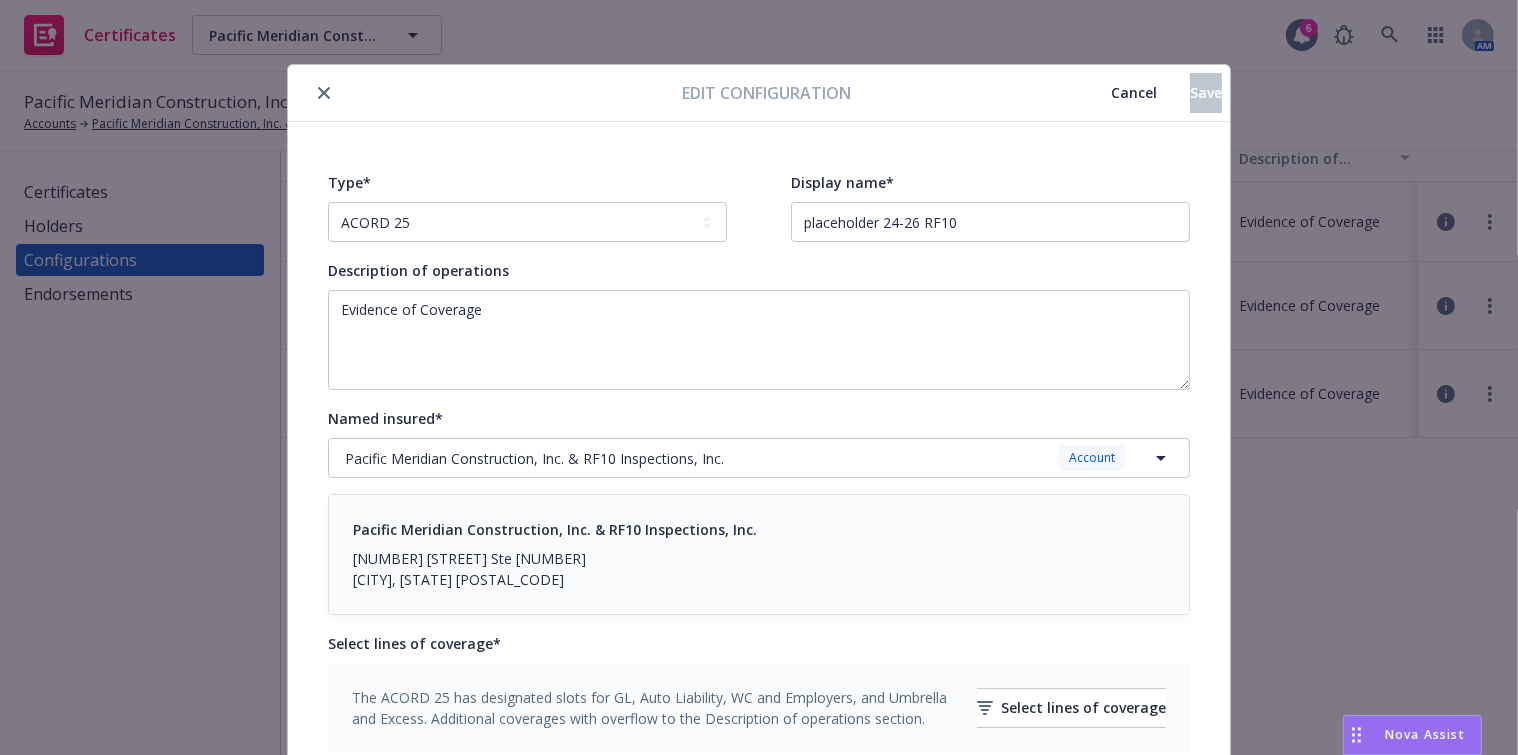 click 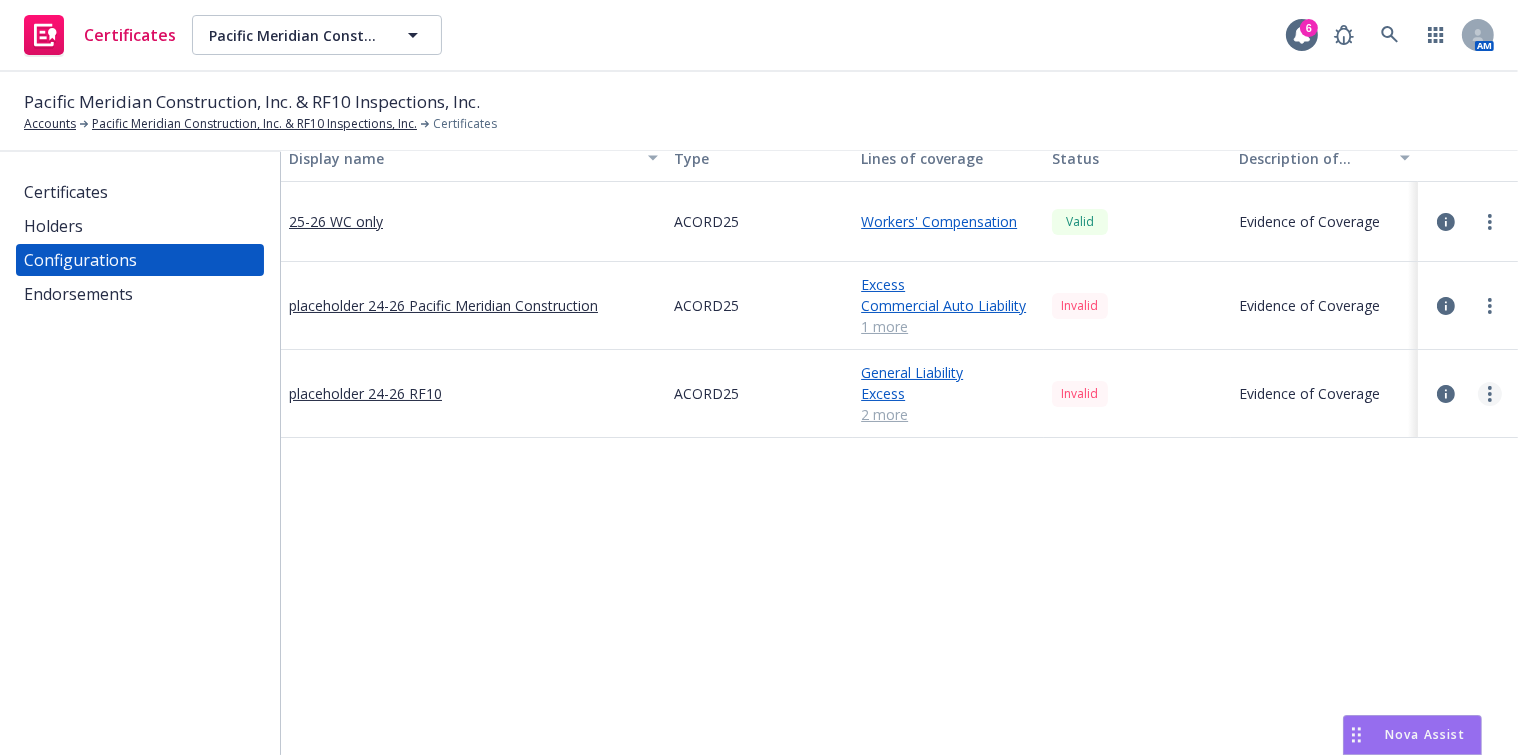 click 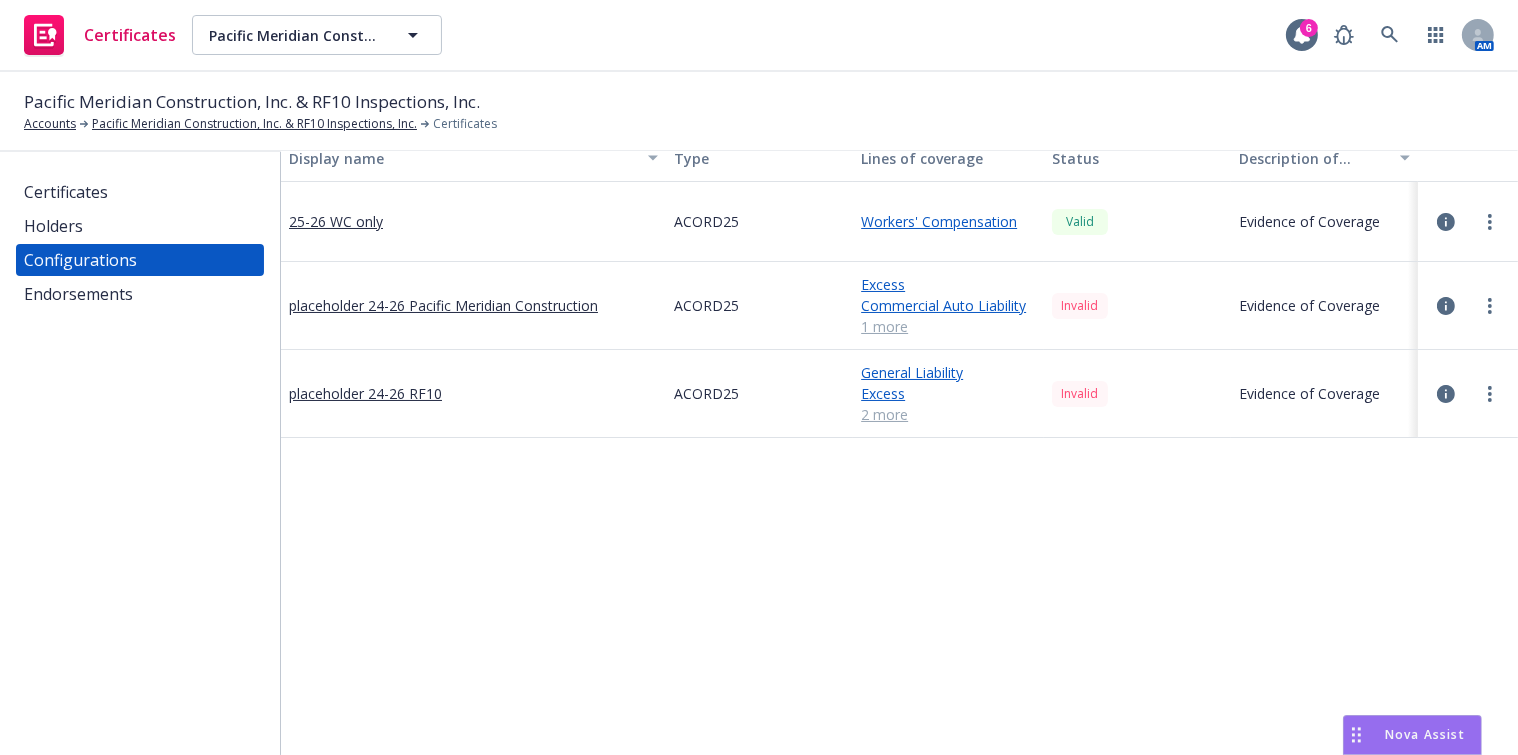 click on "Preview an ACORD" at bounding box center [1378, 634] 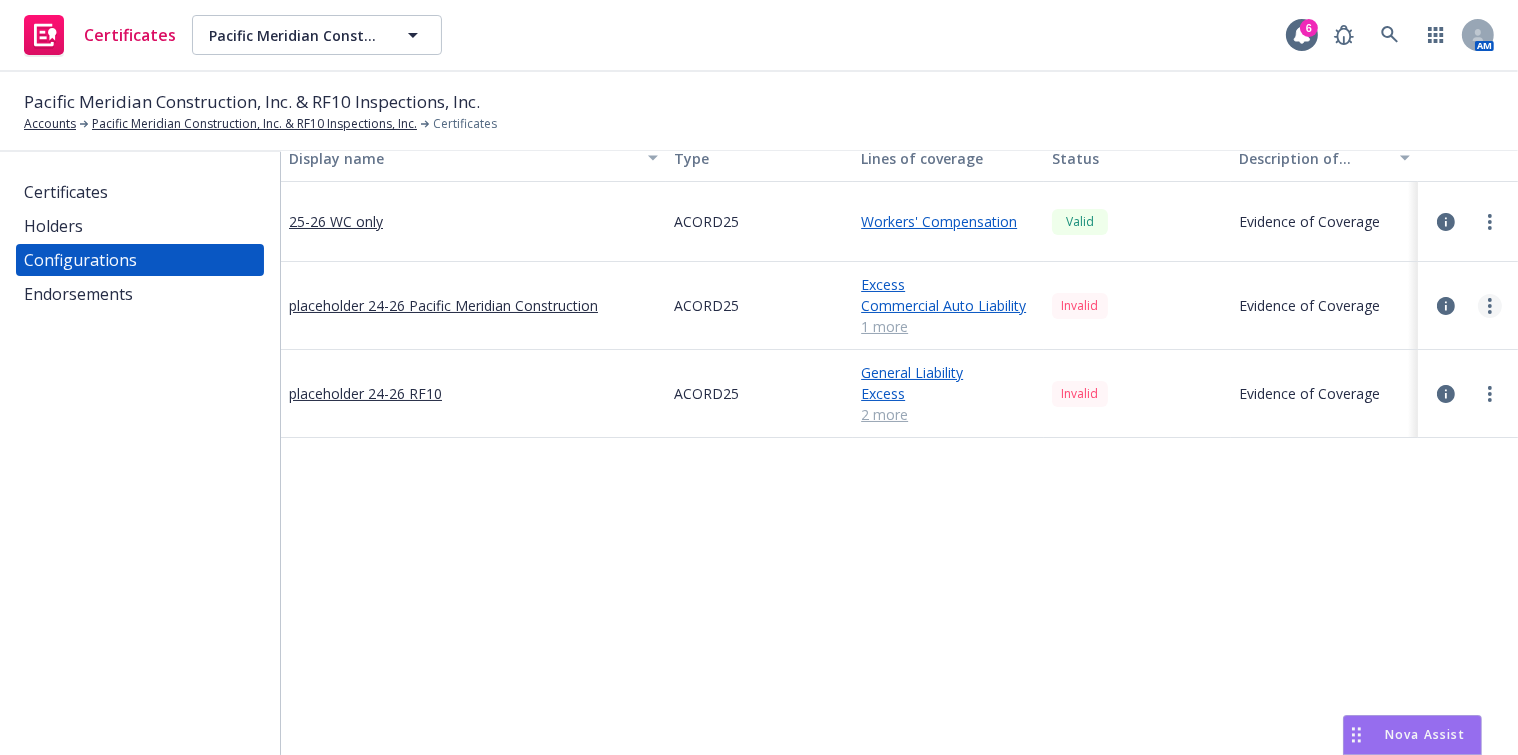 click 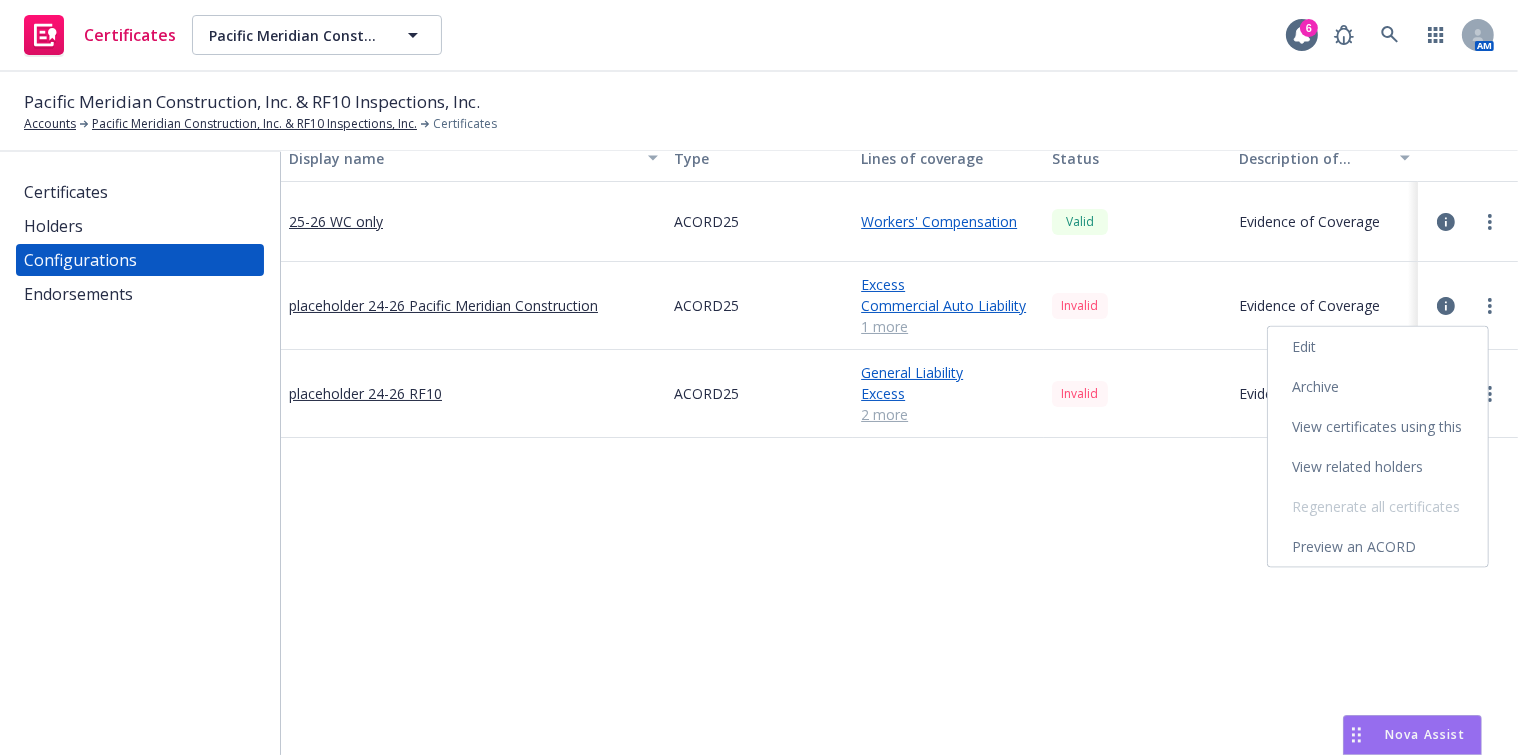click on "Edit" at bounding box center (1378, 347) 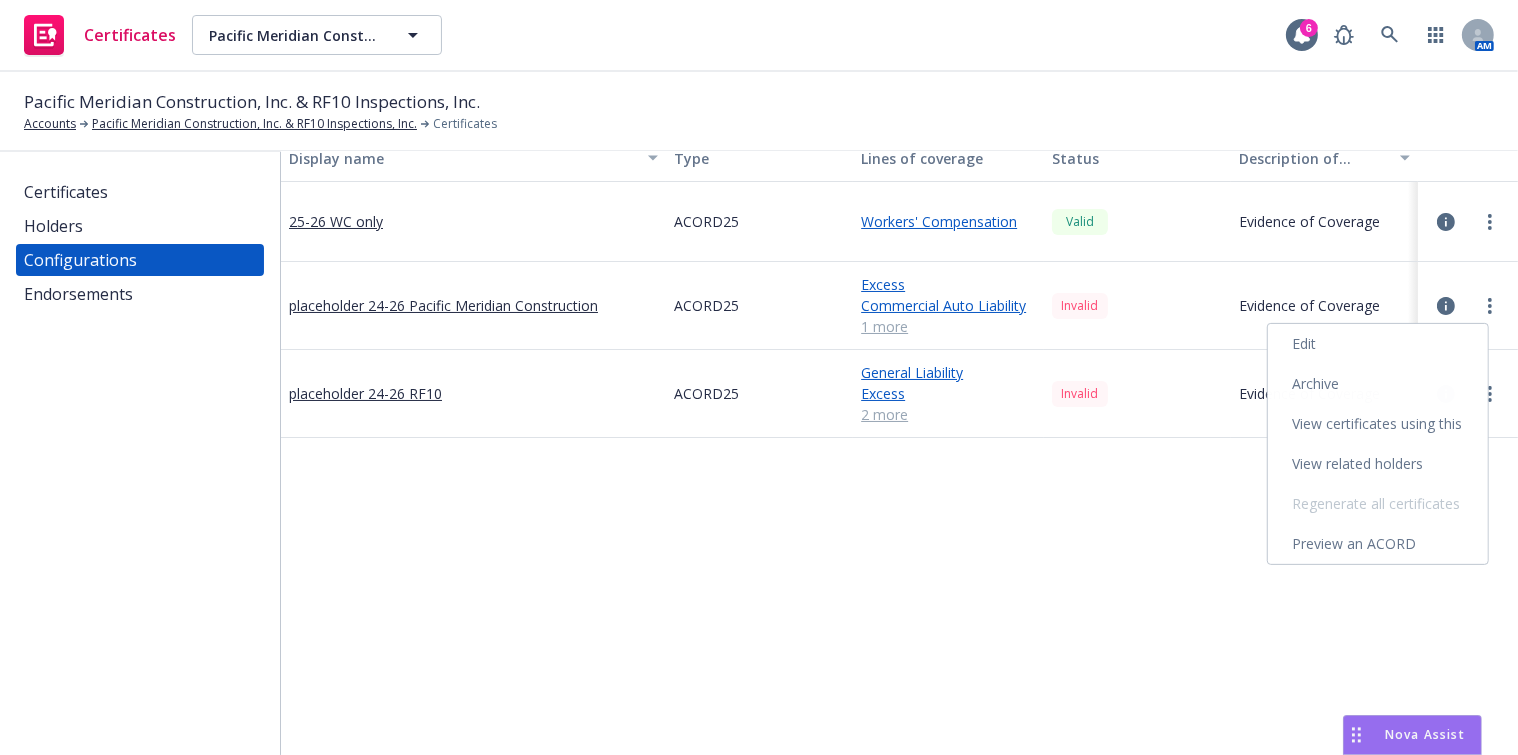 select on "Acord_25" 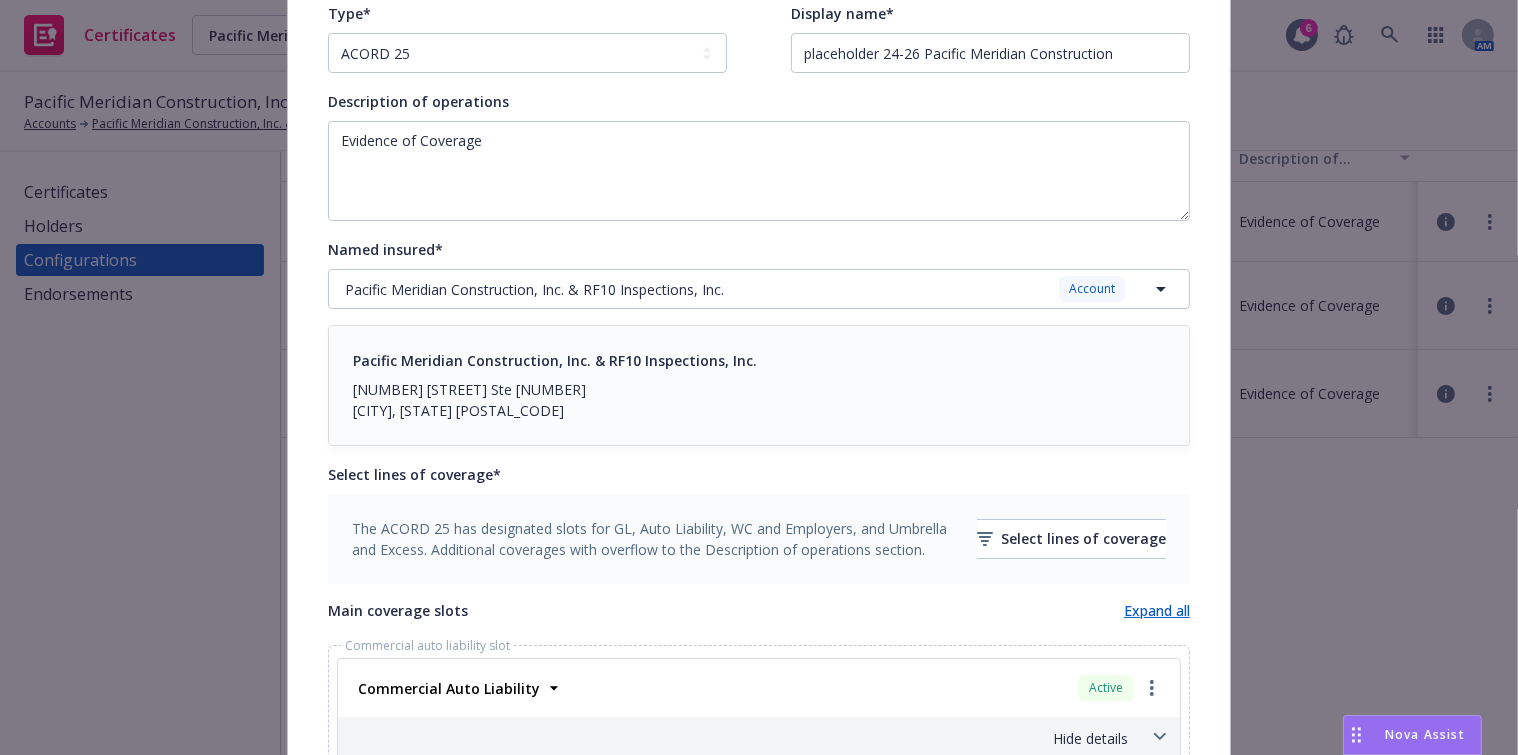 scroll, scrollTop: 0, scrollLeft: 0, axis: both 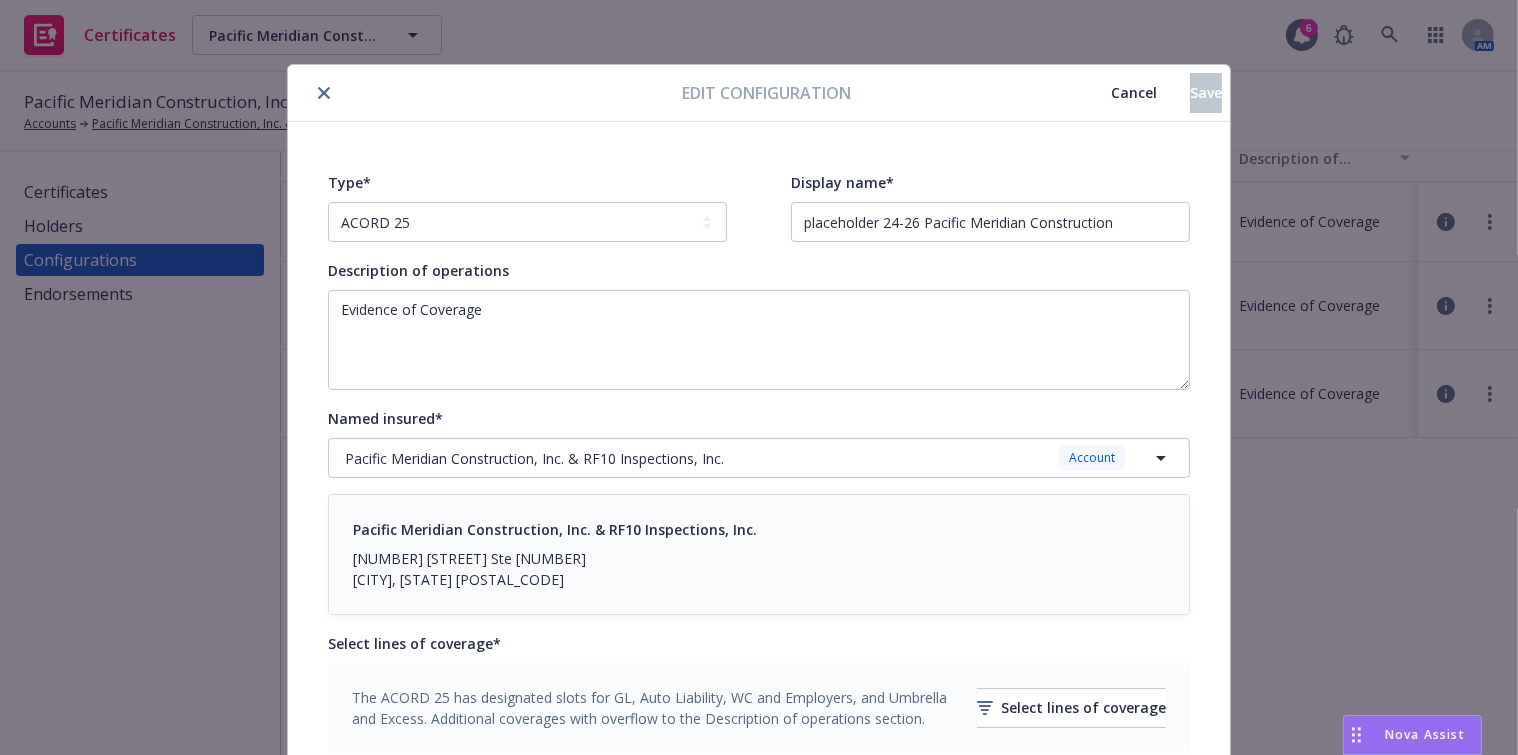 click at bounding box center [324, 93] 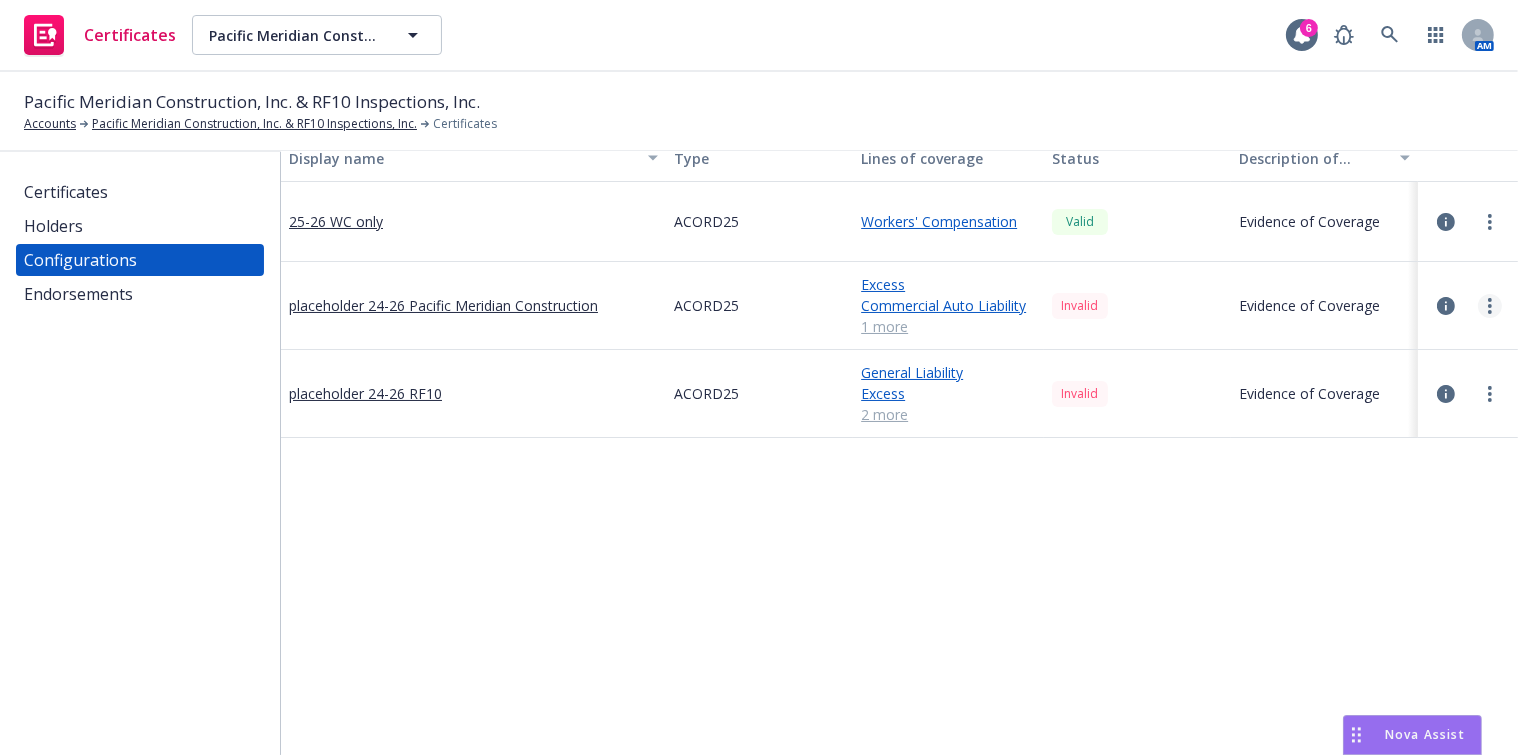 click at bounding box center [1490, 306] 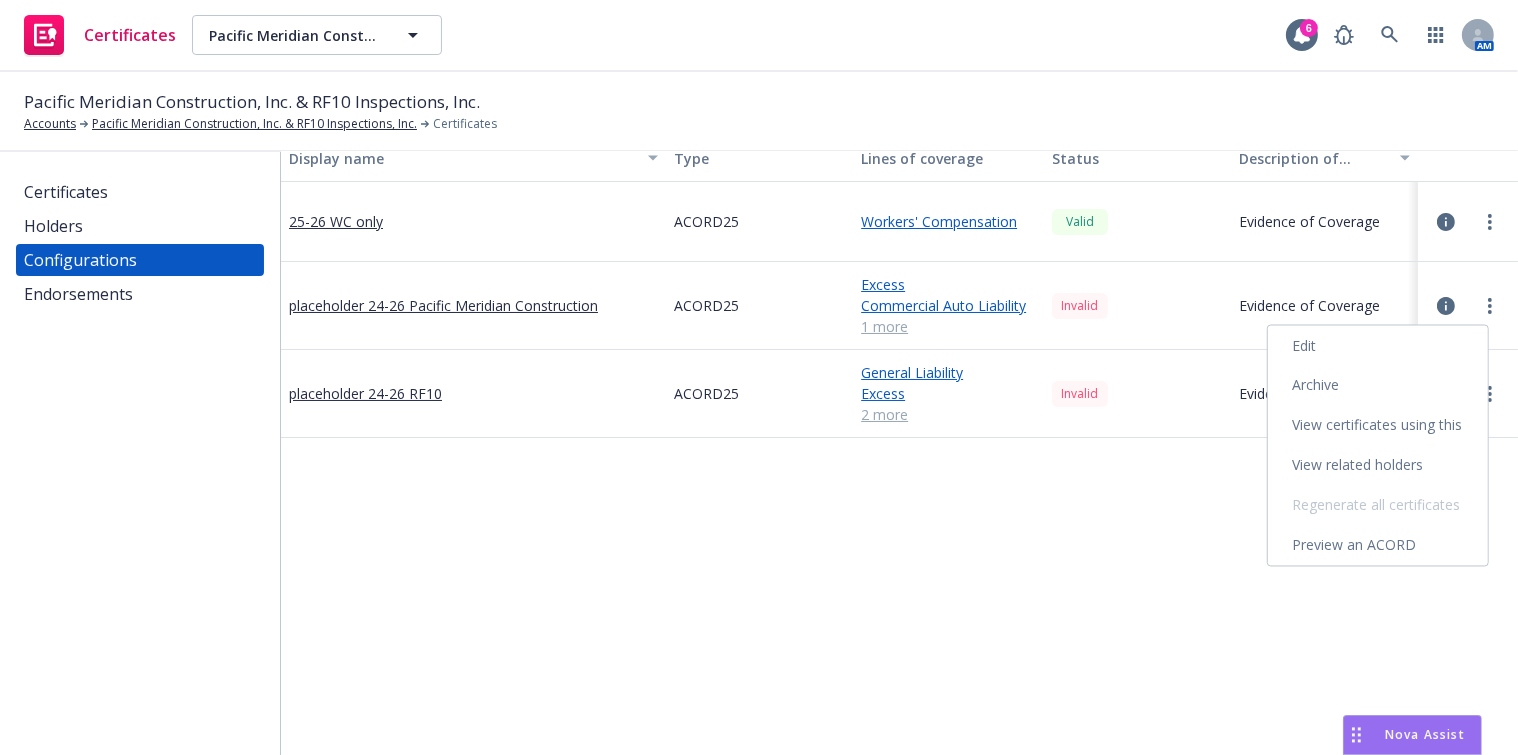 click on "Preview an ACORD" at bounding box center (1378, 546) 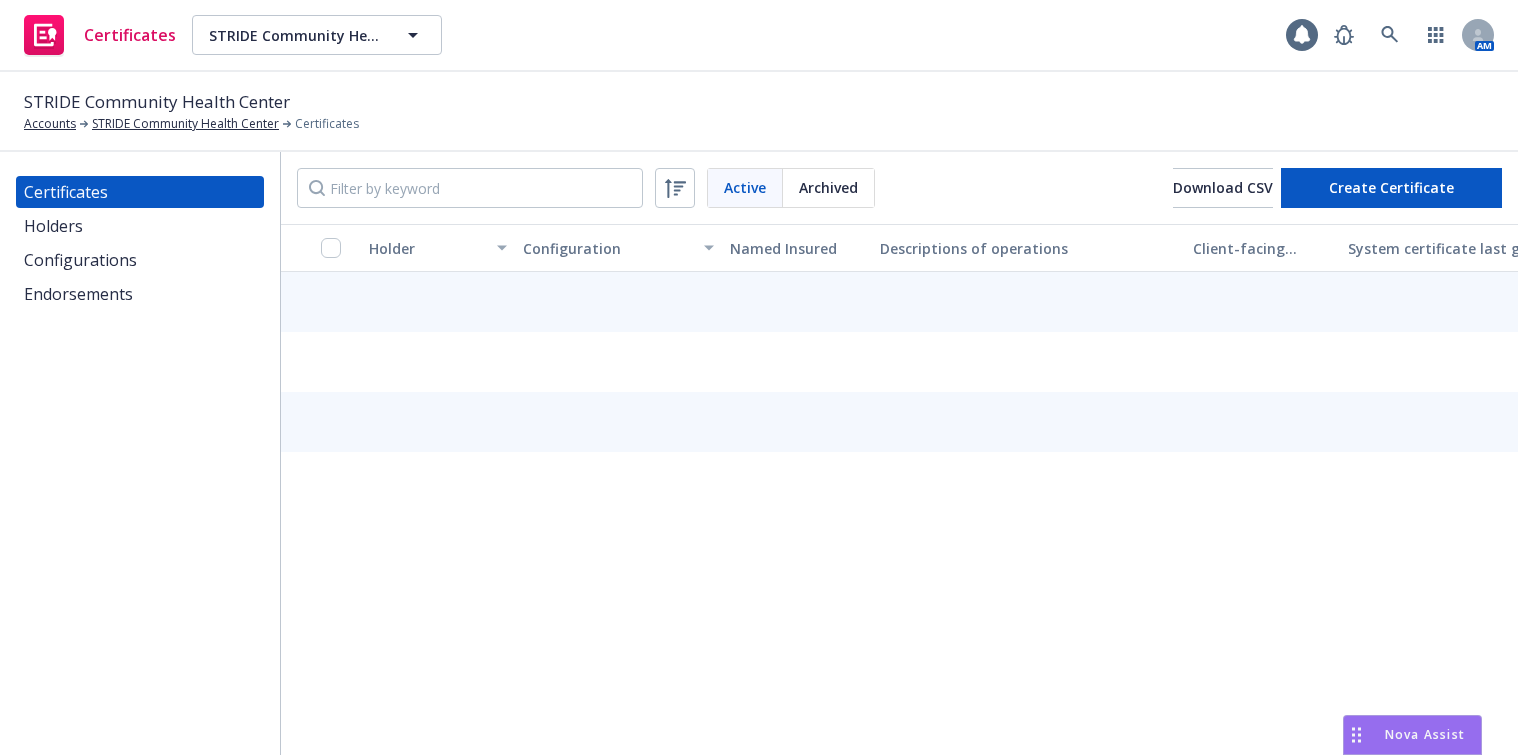 scroll, scrollTop: 0, scrollLeft: 0, axis: both 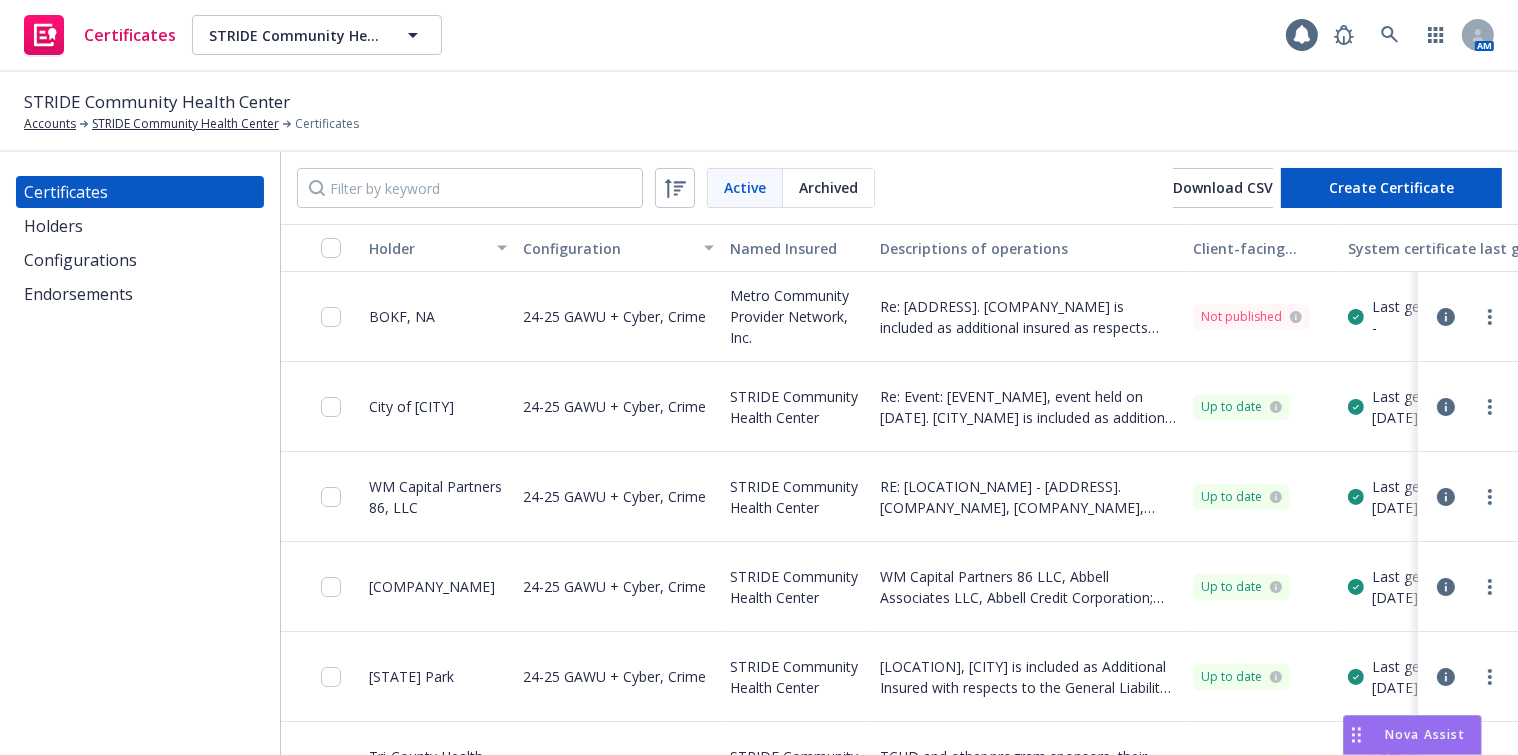 click on "Configurations" at bounding box center [80, 260] 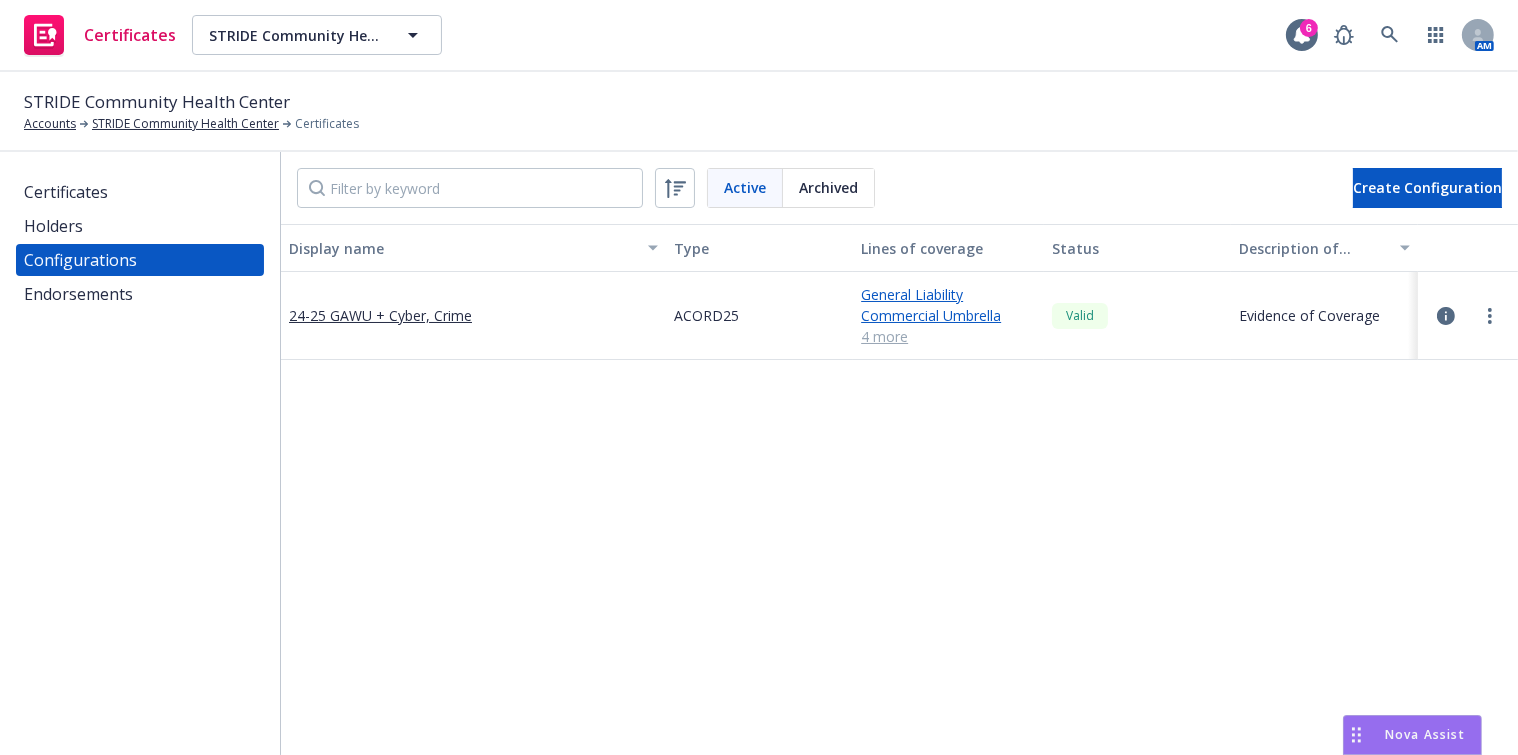 click at bounding box center [1490, 316] 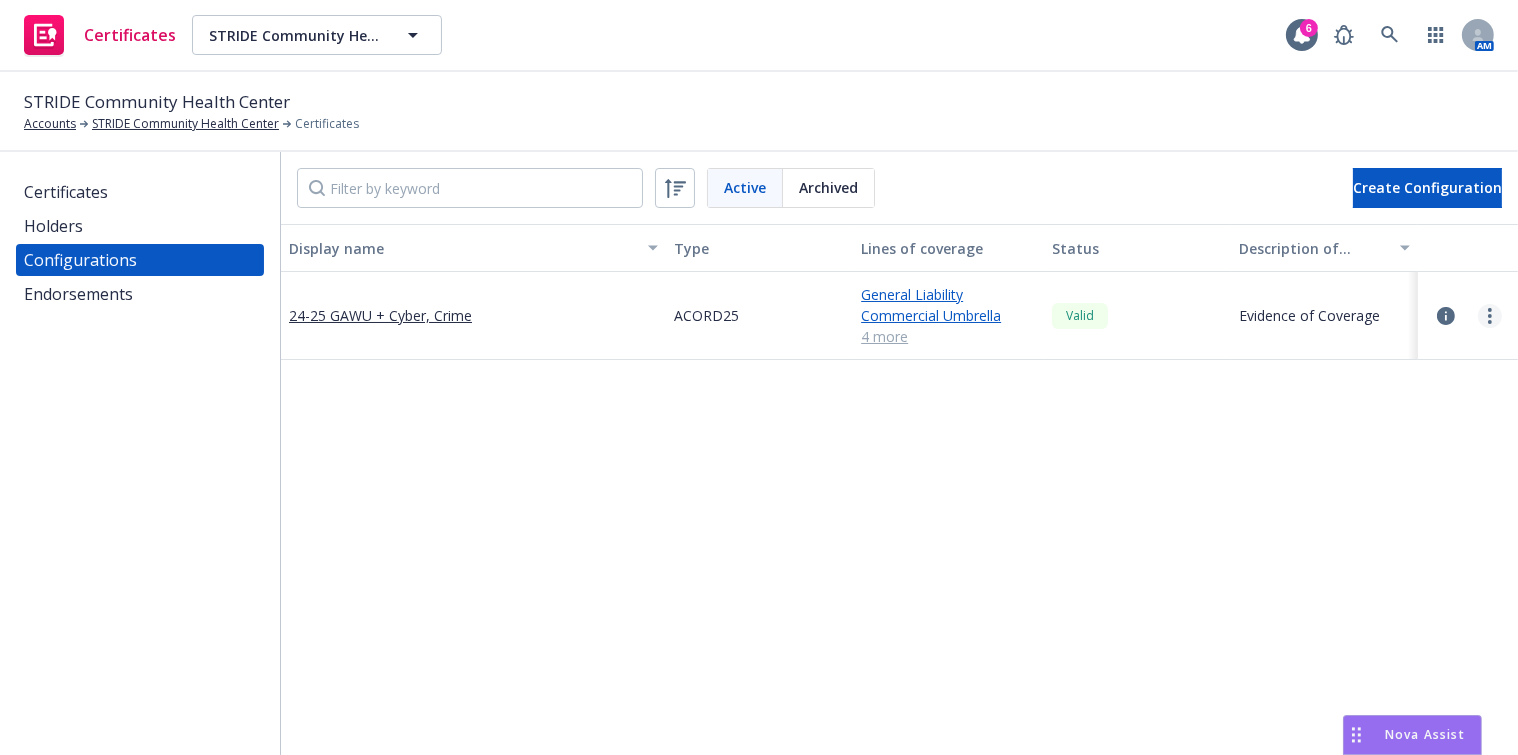click 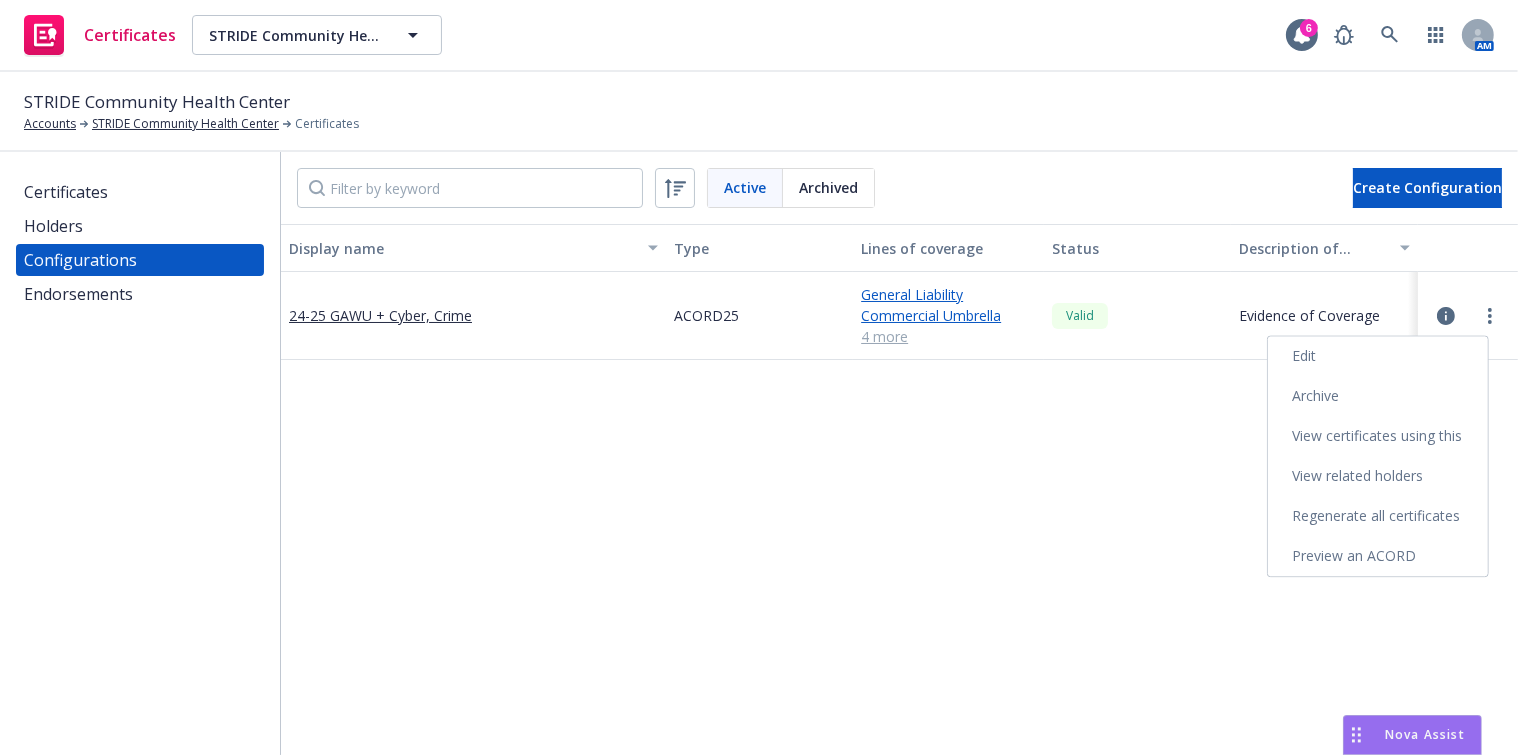 click on "Edit" at bounding box center [1378, 356] 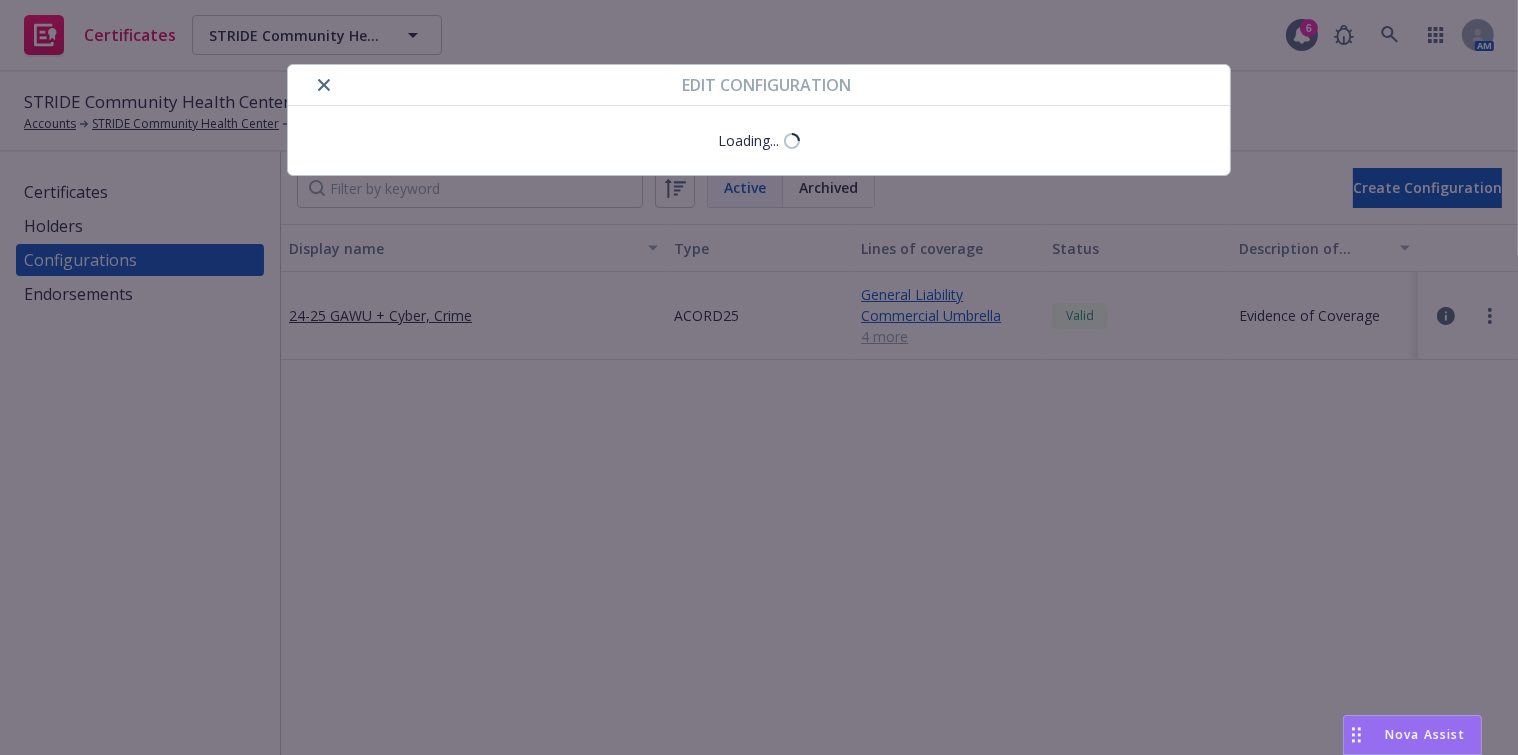 select on "Acord_25" 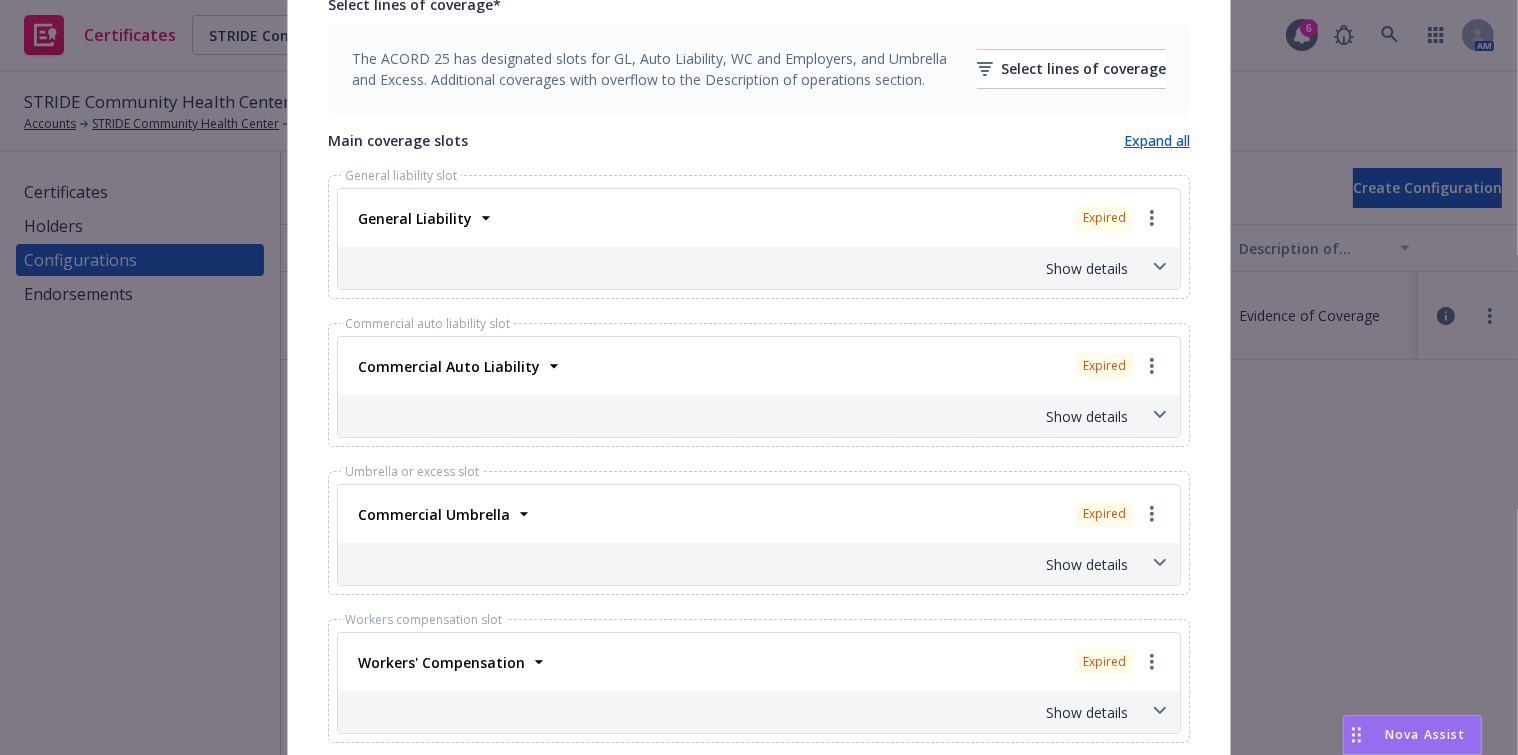 scroll, scrollTop: 636, scrollLeft: 0, axis: vertical 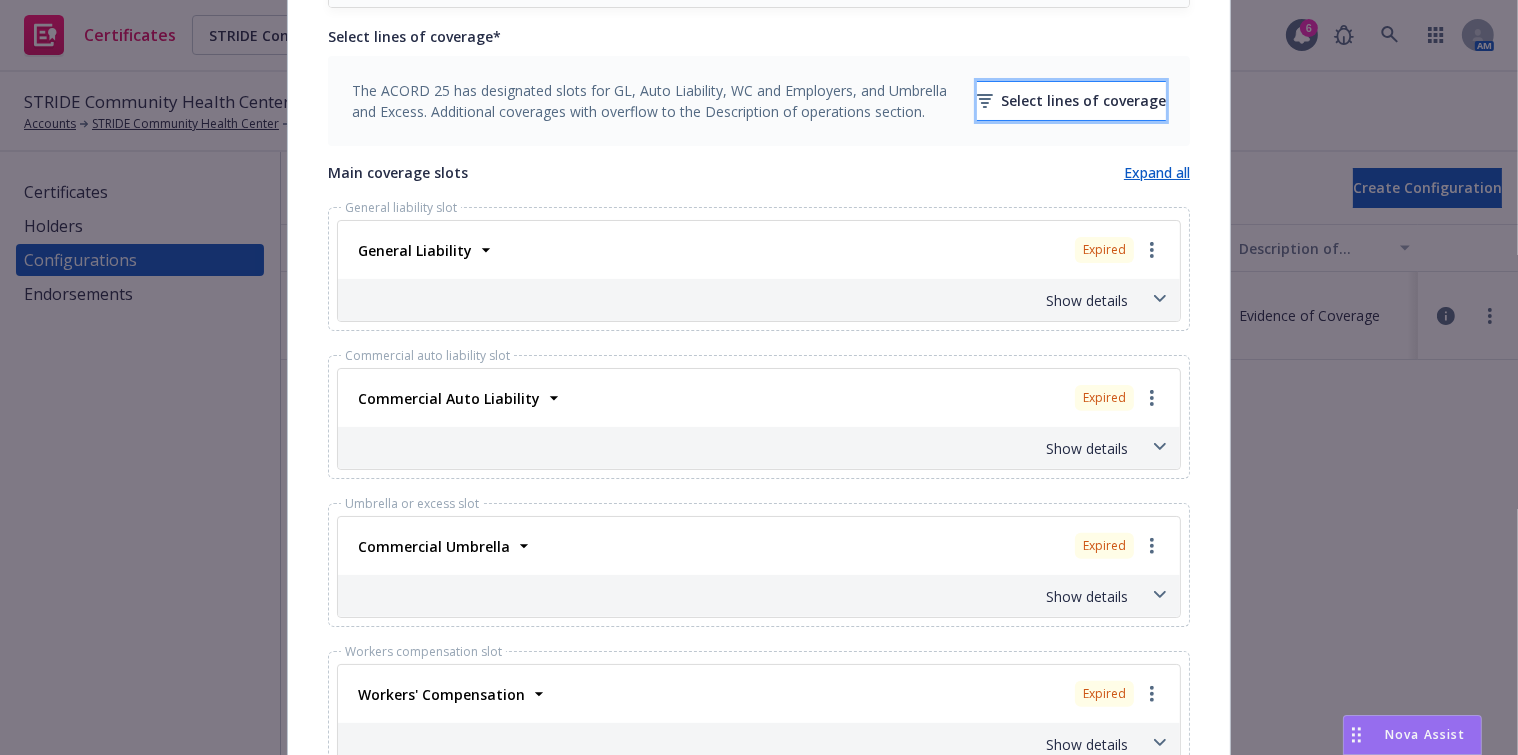 click on "Select lines of coverage" at bounding box center (1071, 101) 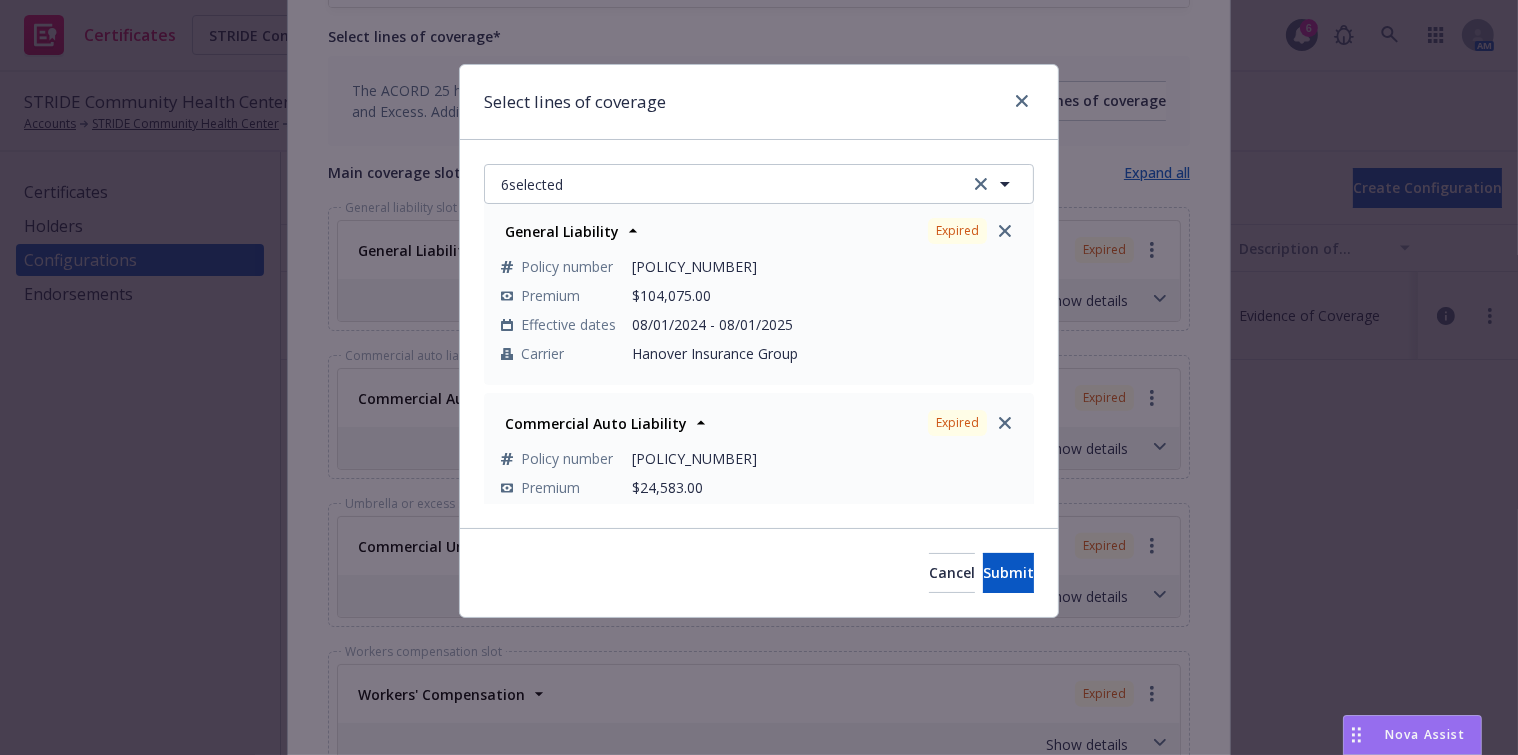 scroll, scrollTop: 363, scrollLeft: 0, axis: vertical 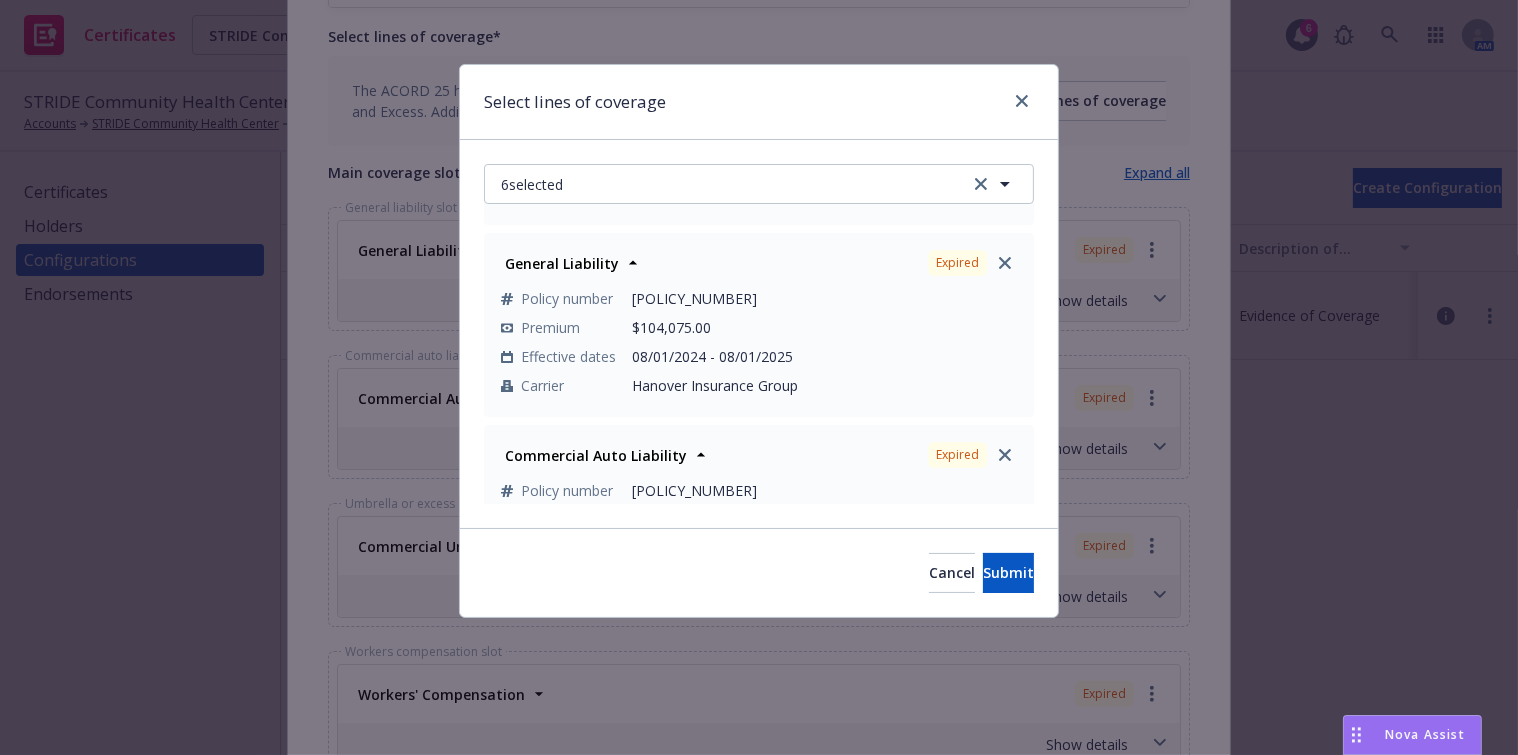 click on "Expired" at bounding box center (972, 263) 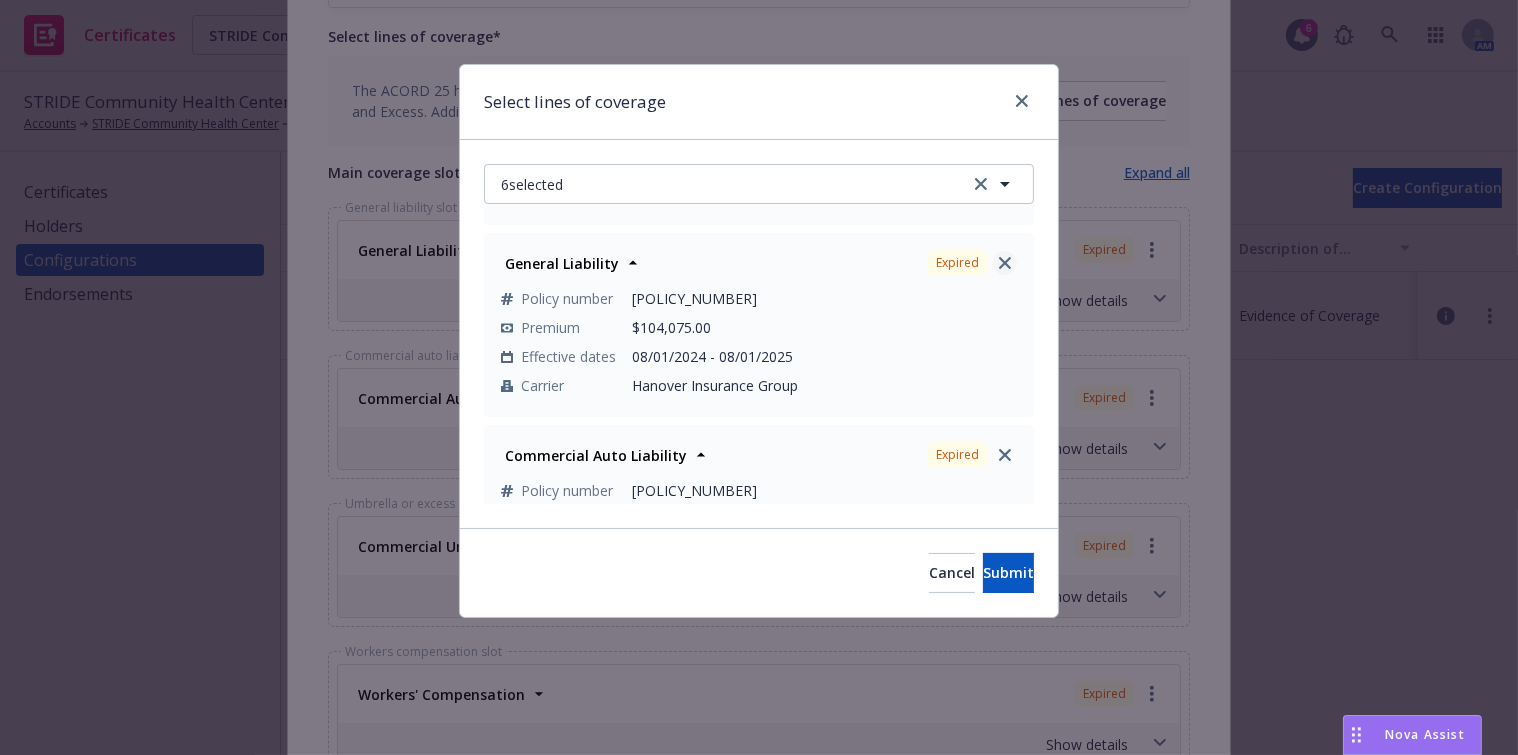 click 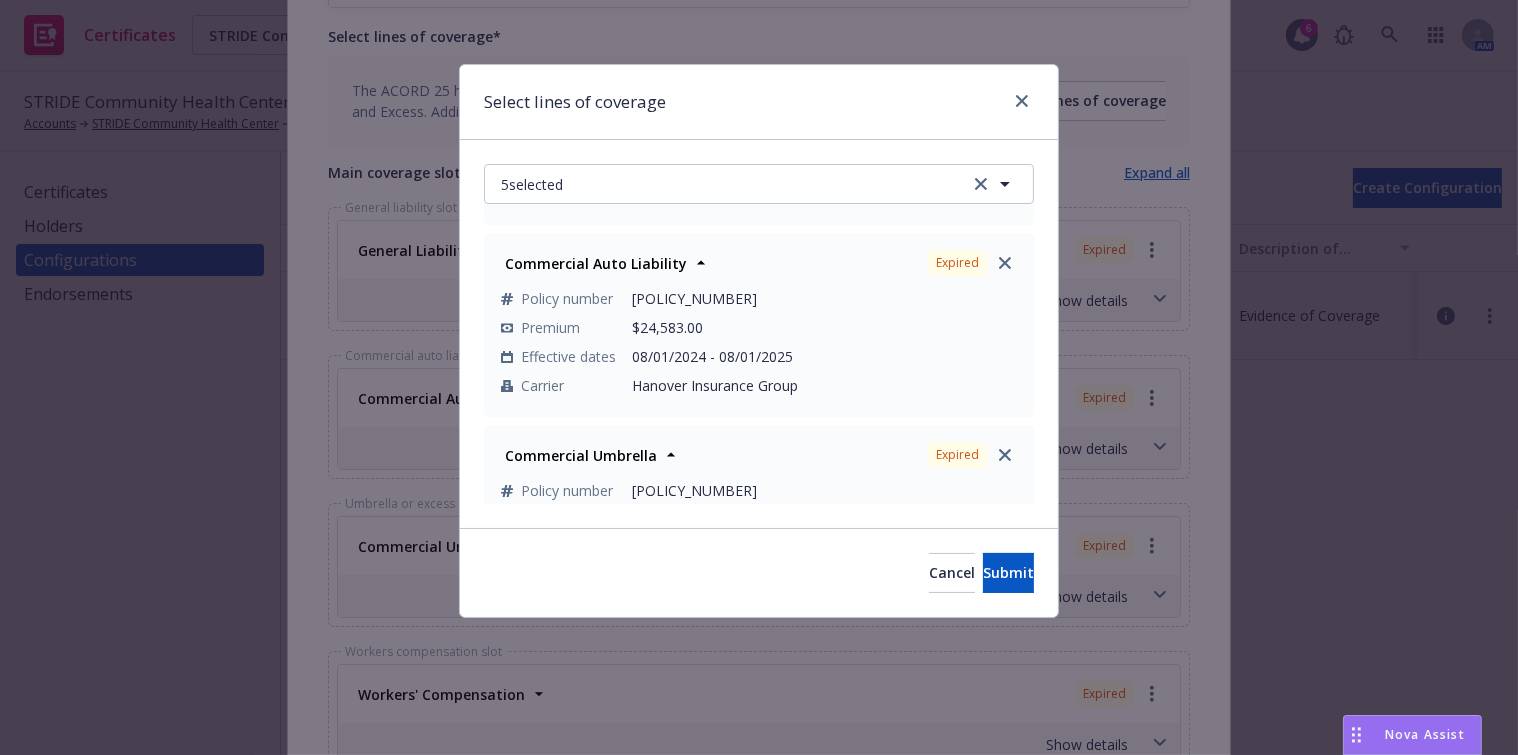click 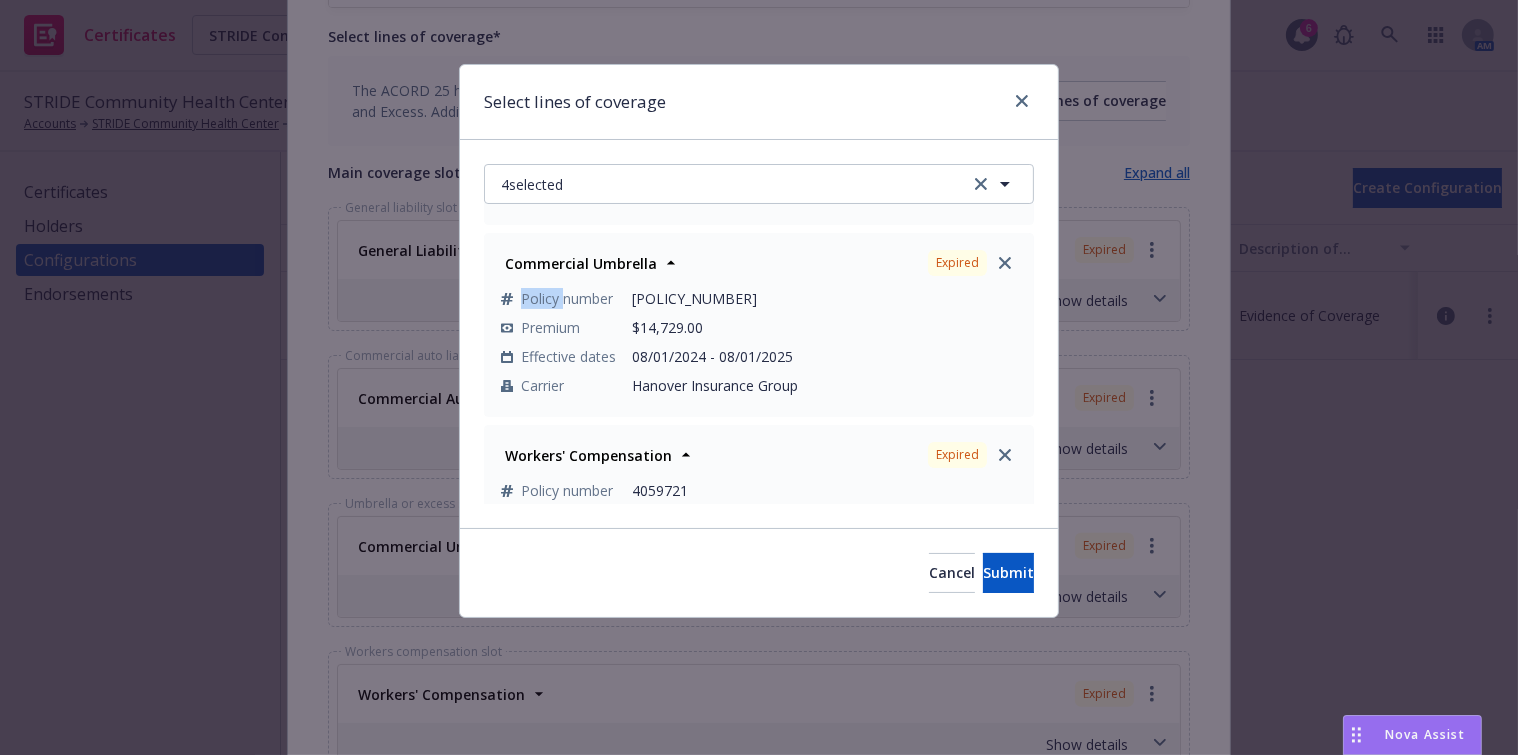 click 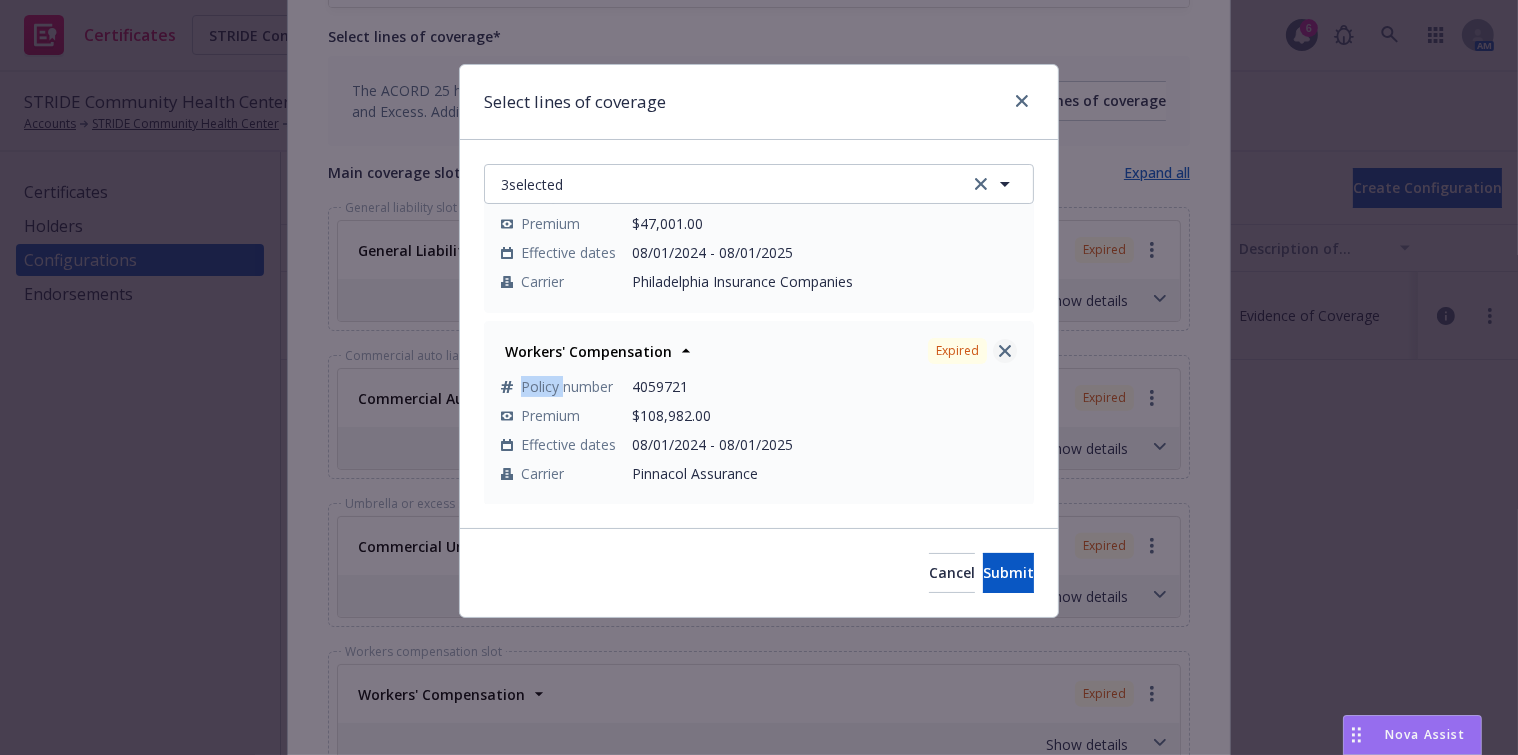 click 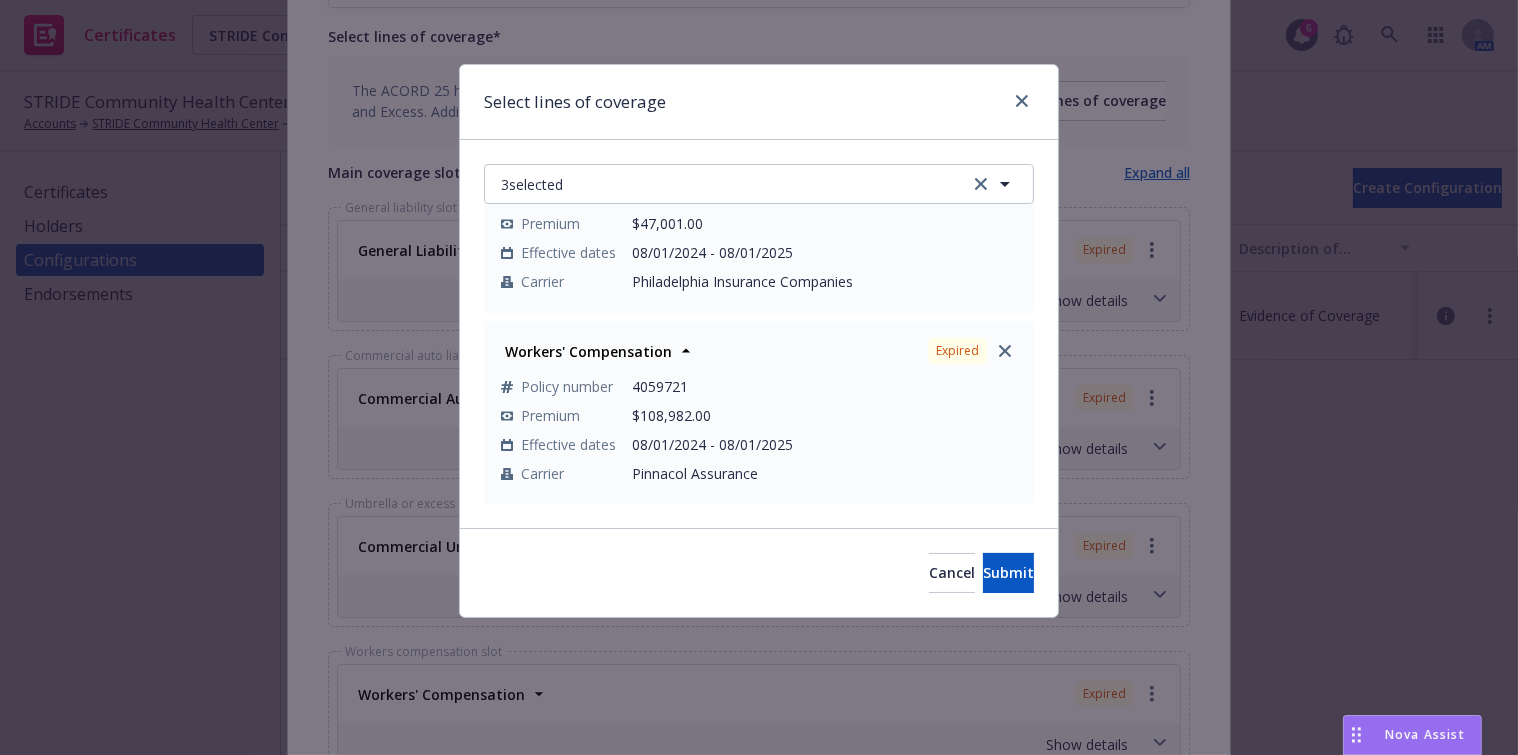 scroll, scrollTop: 83, scrollLeft: 0, axis: vertical 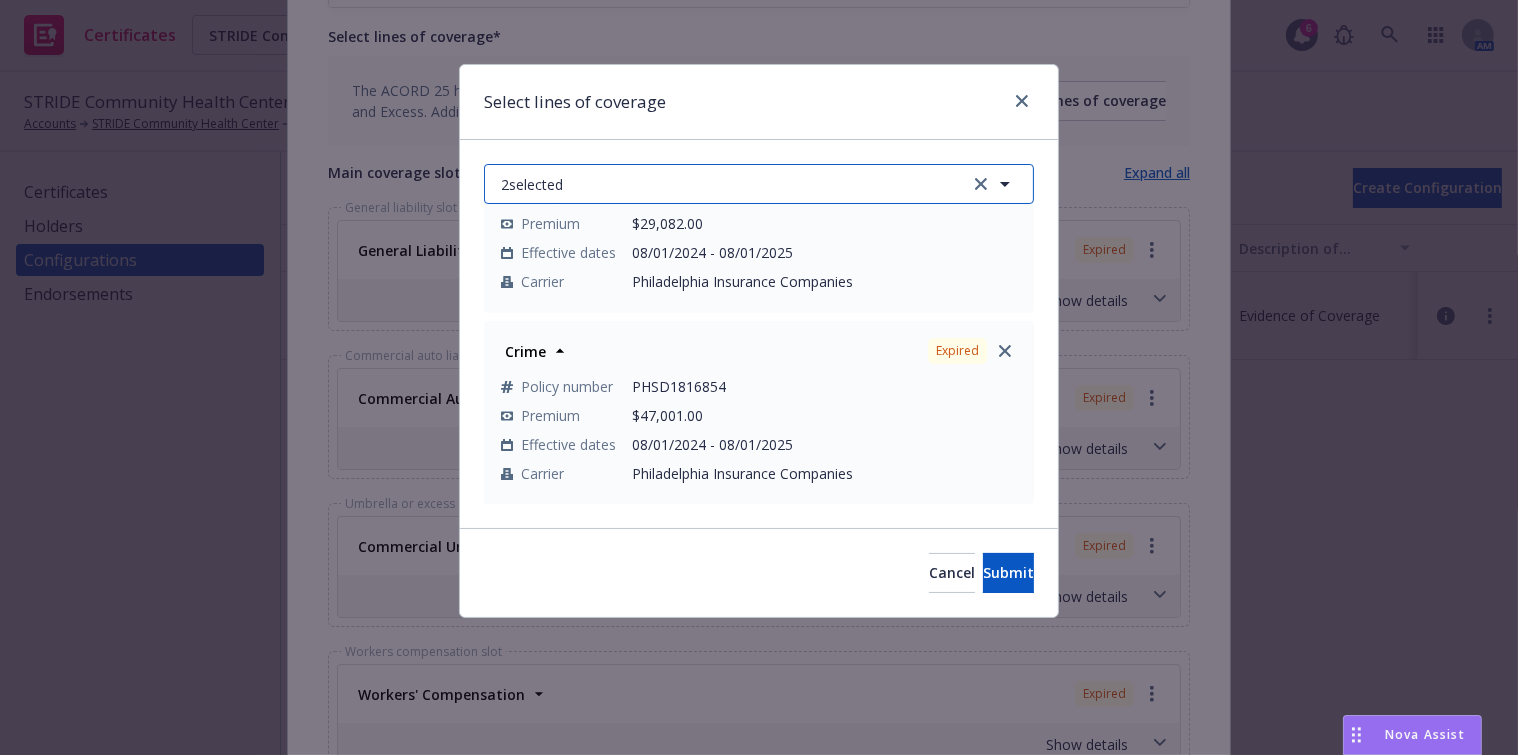 click on "2  selected" at bounding box center [759, 184] 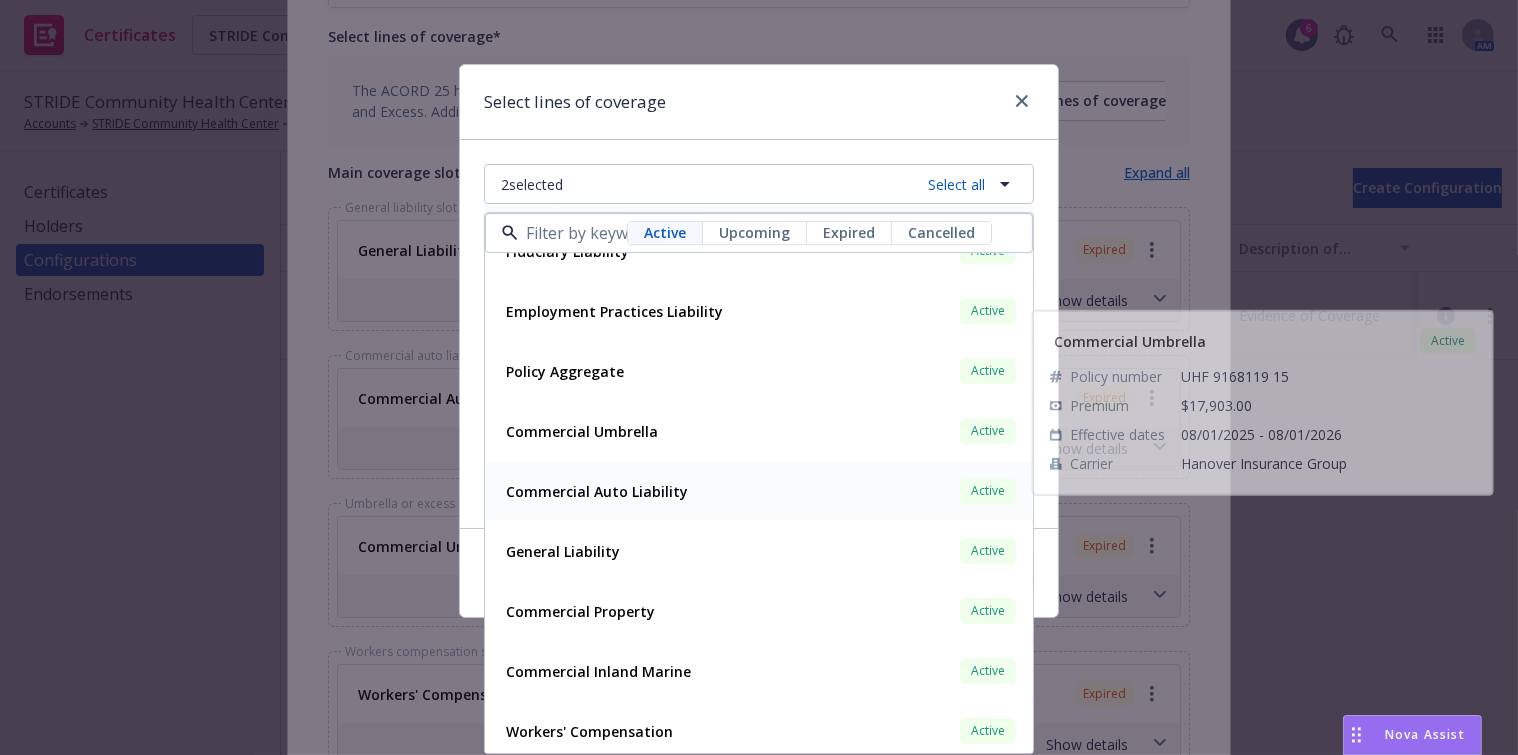 scroll, scrollTop: 340, scrollLeft: 0, axis: vertical 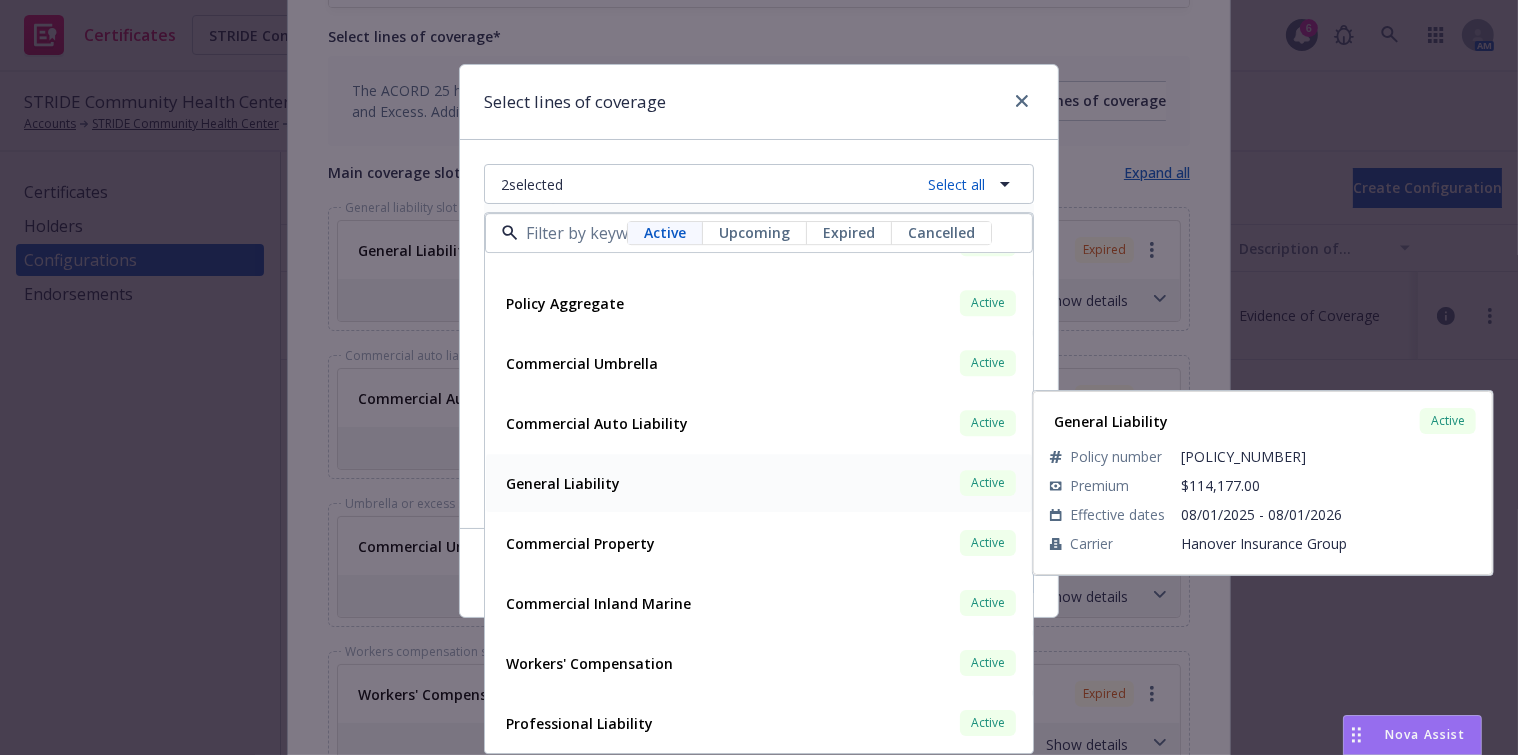 click on "General Liability" at bounding box center [563, 483] 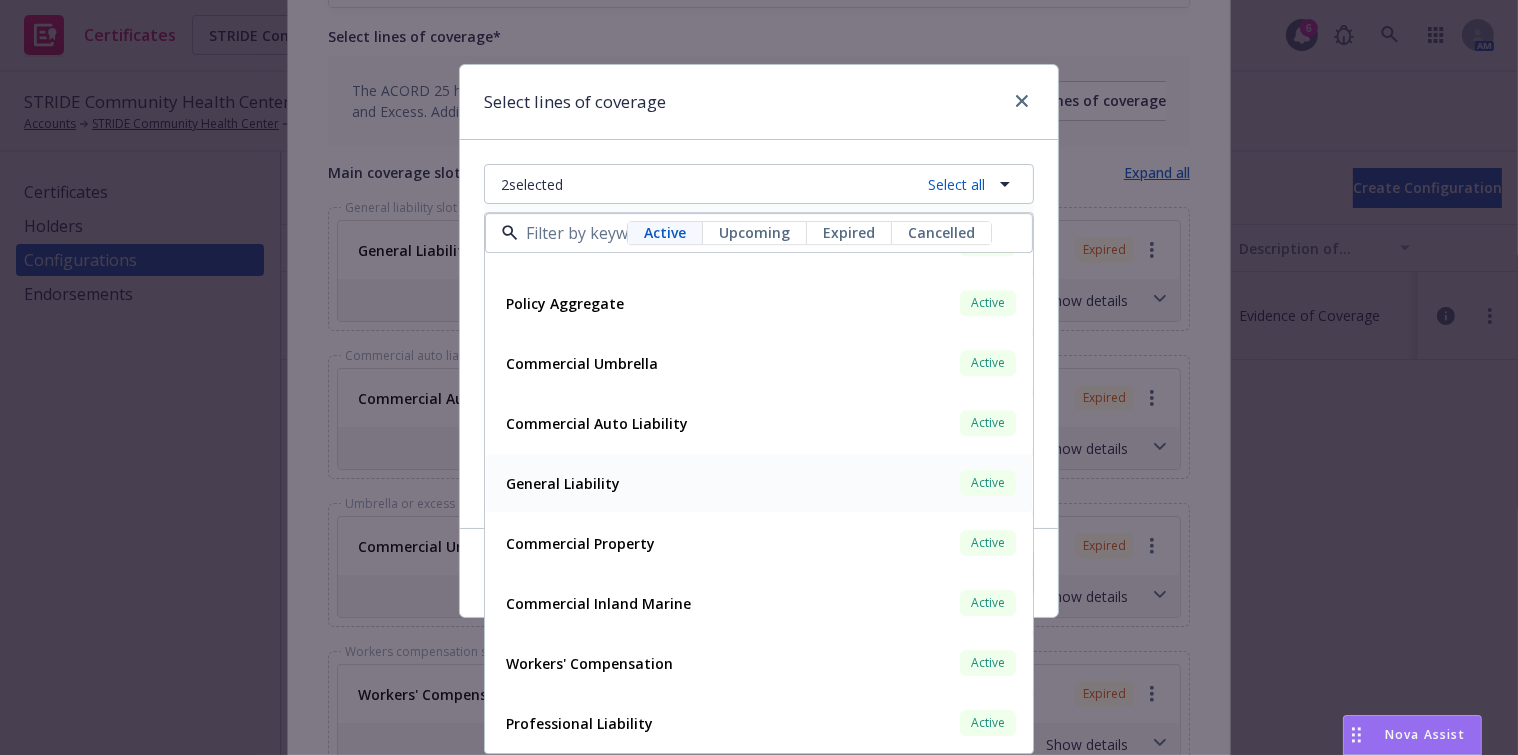 scroll, scrollTop: 275, scrollLeft: 0, axis: vertical 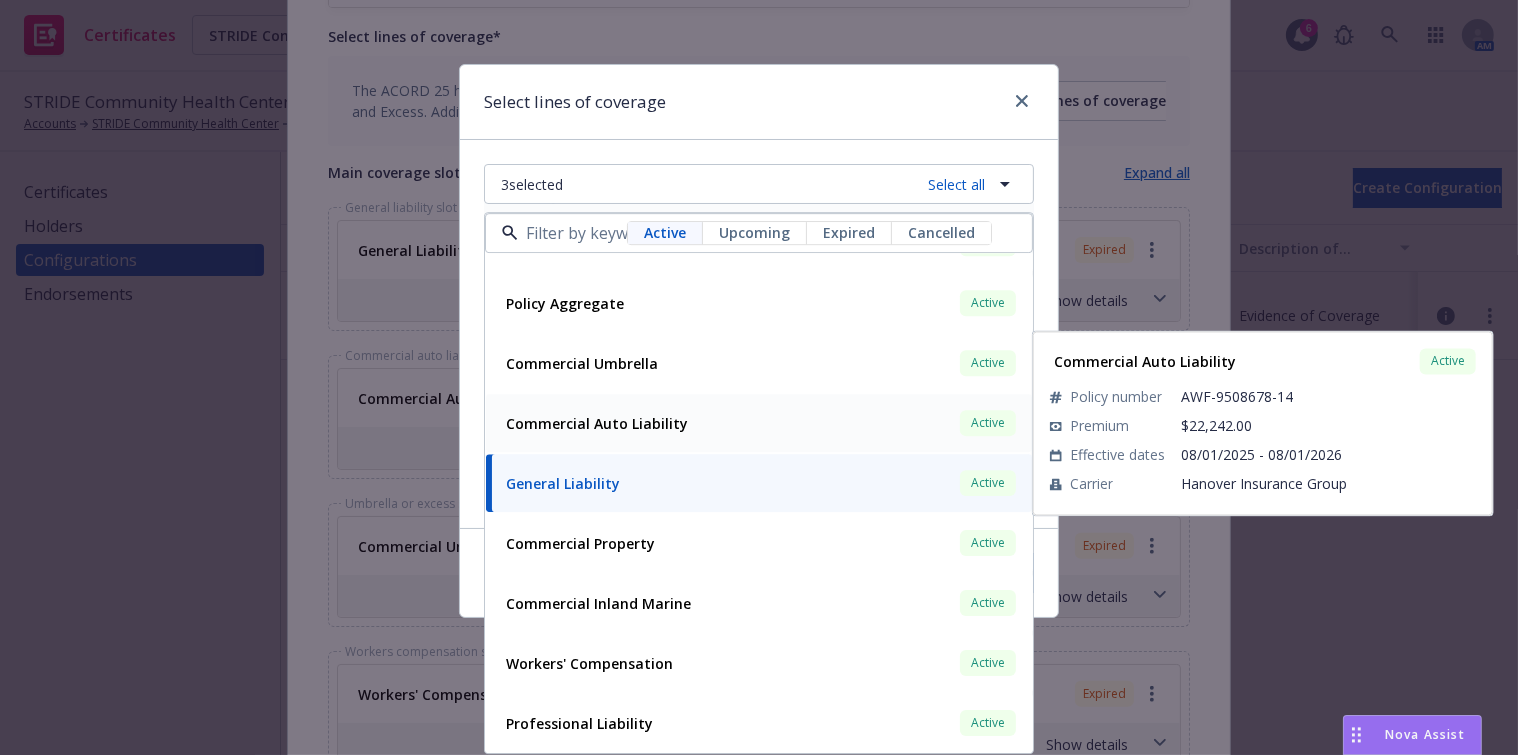 click on "Commercial Auto Liability" at bounding box center [597, 423] 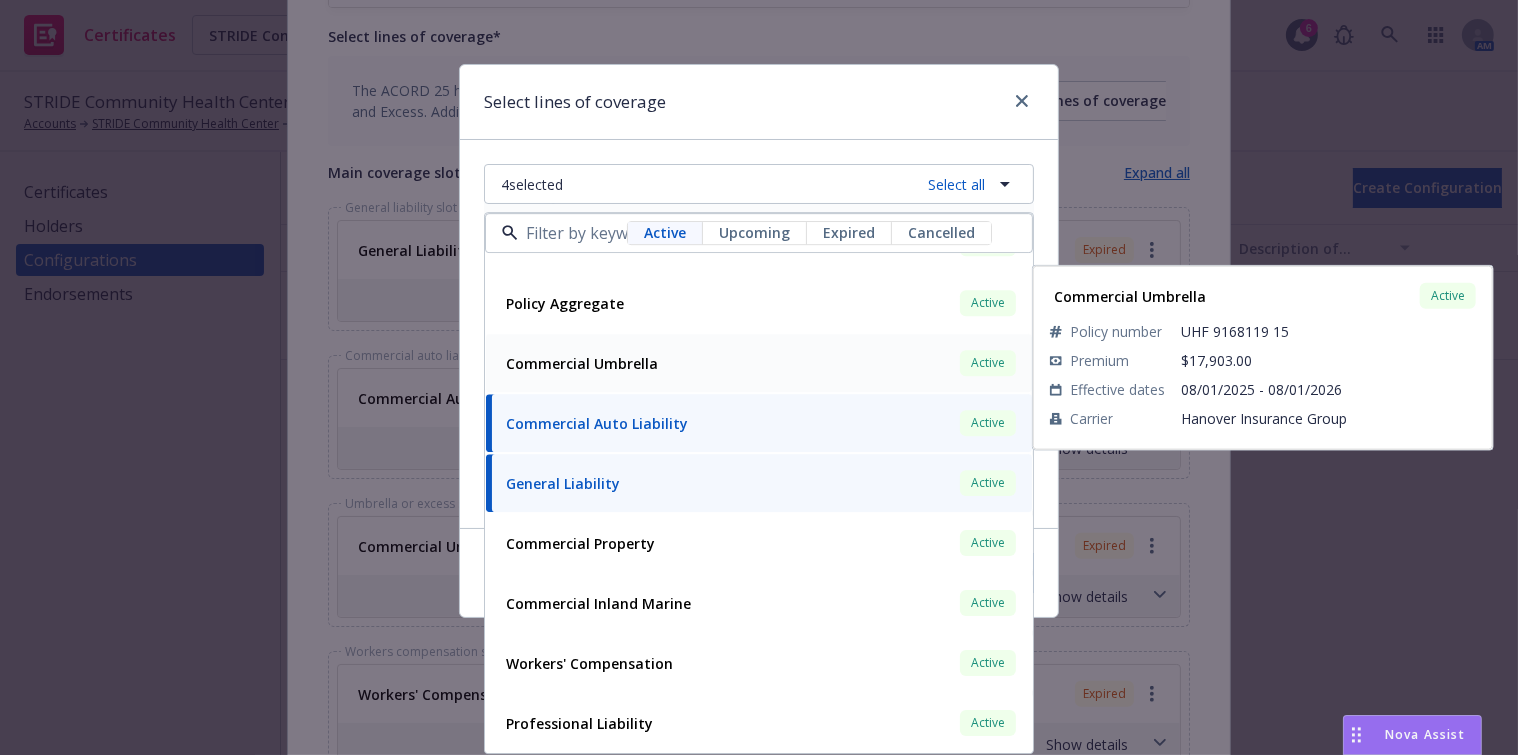 click on "Commercial Umbrella" at bounding box center (582, 363) 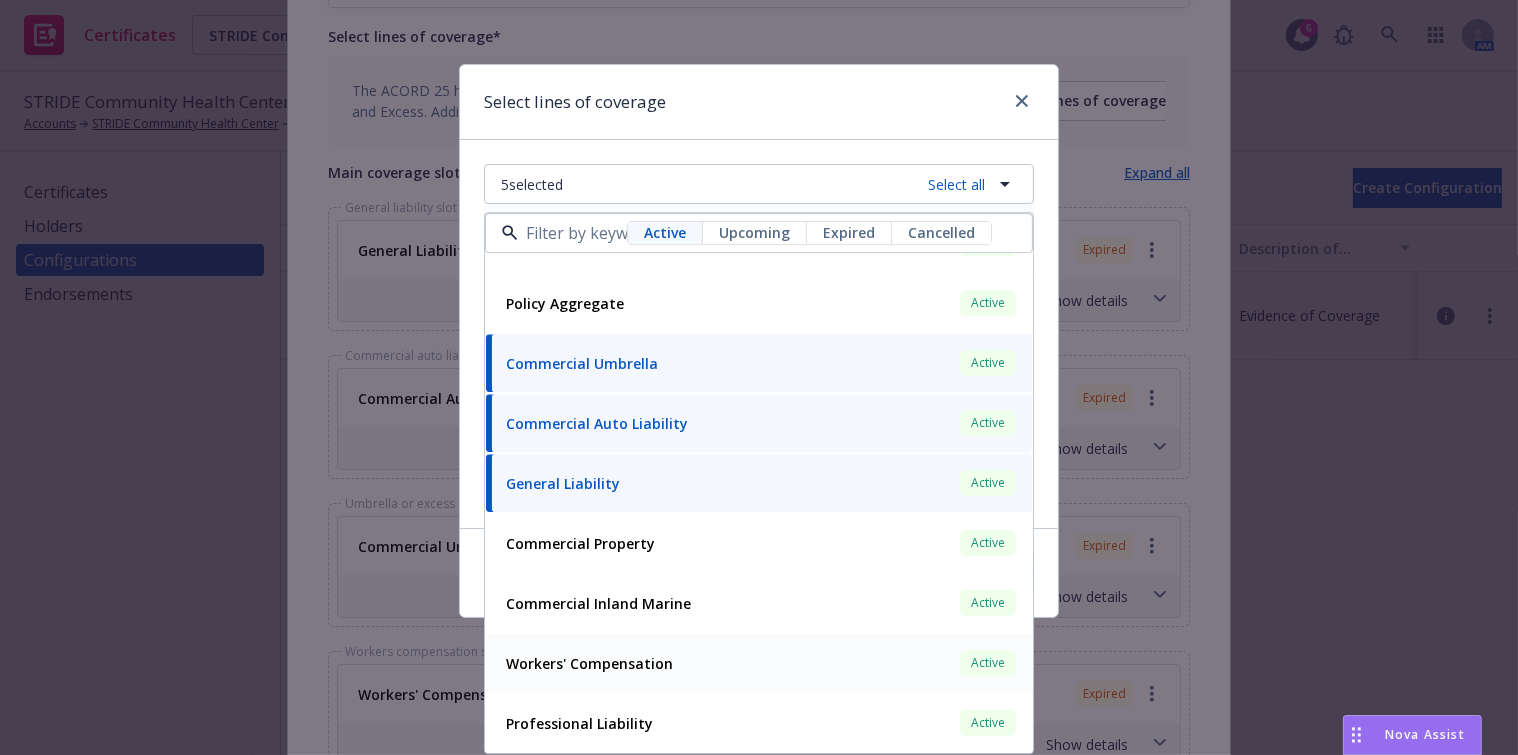 click on "Workers' Compensation" at bounding box center [589, 663] 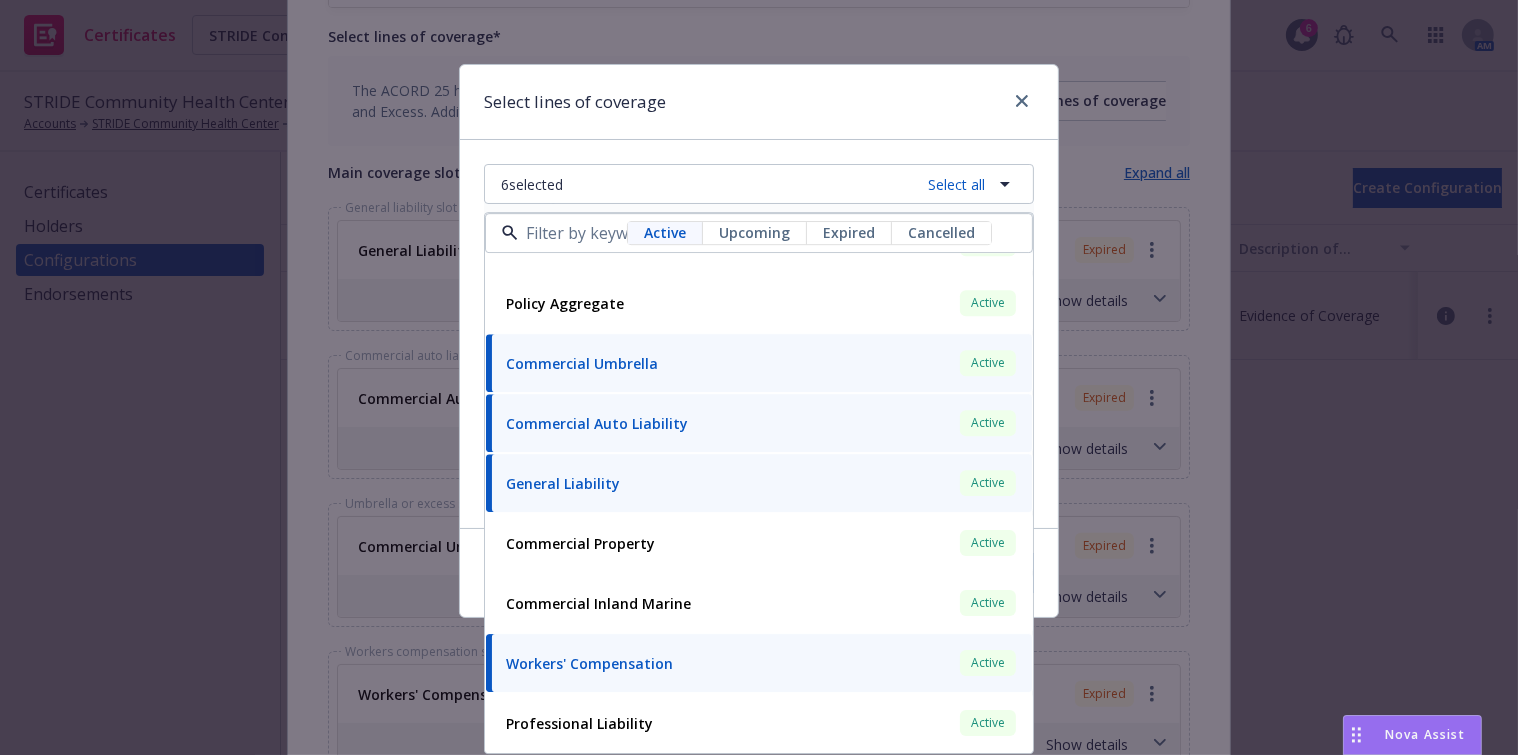 click on "Select lines of coverage" at bounding box center [759, 102] 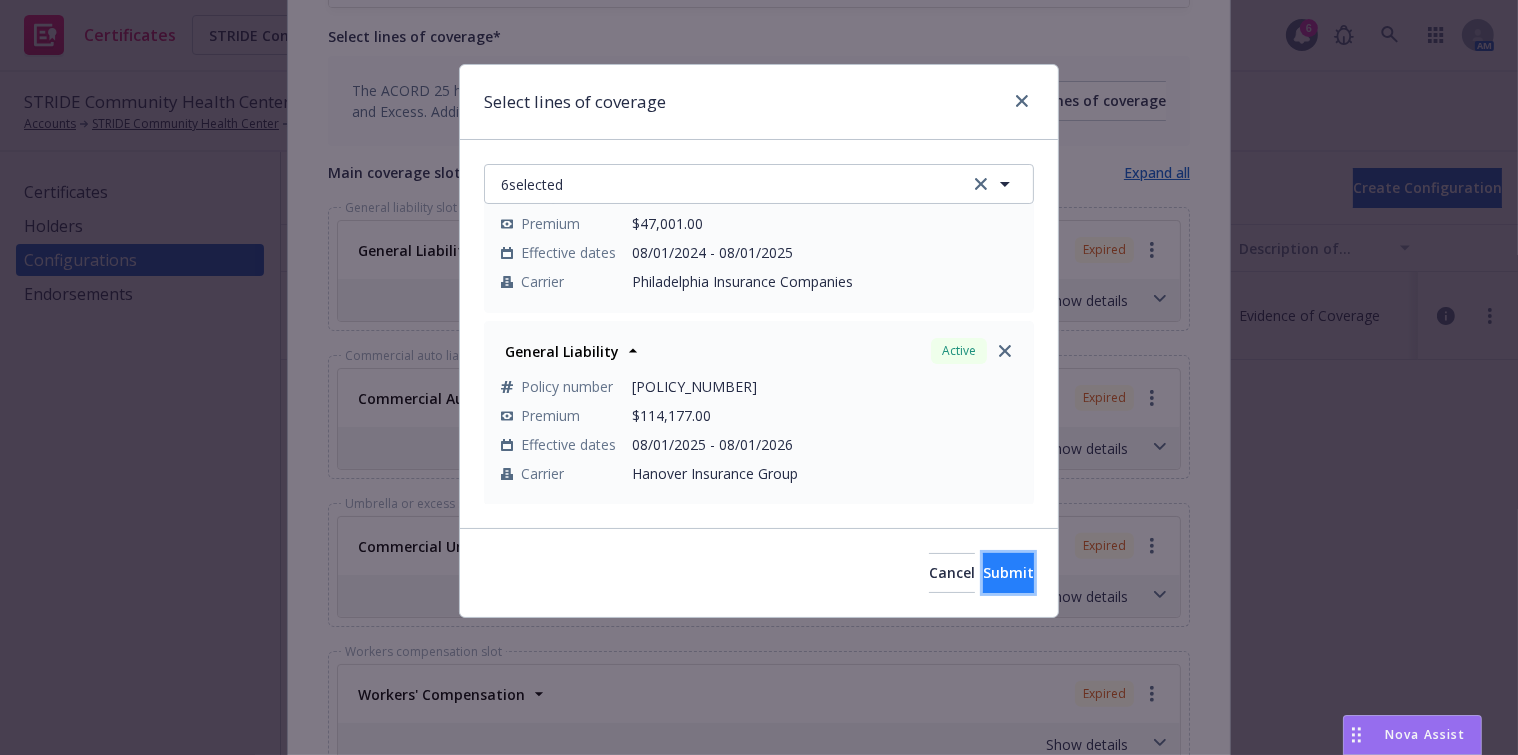 click on "Submit" at bounding box center (1008, 572) 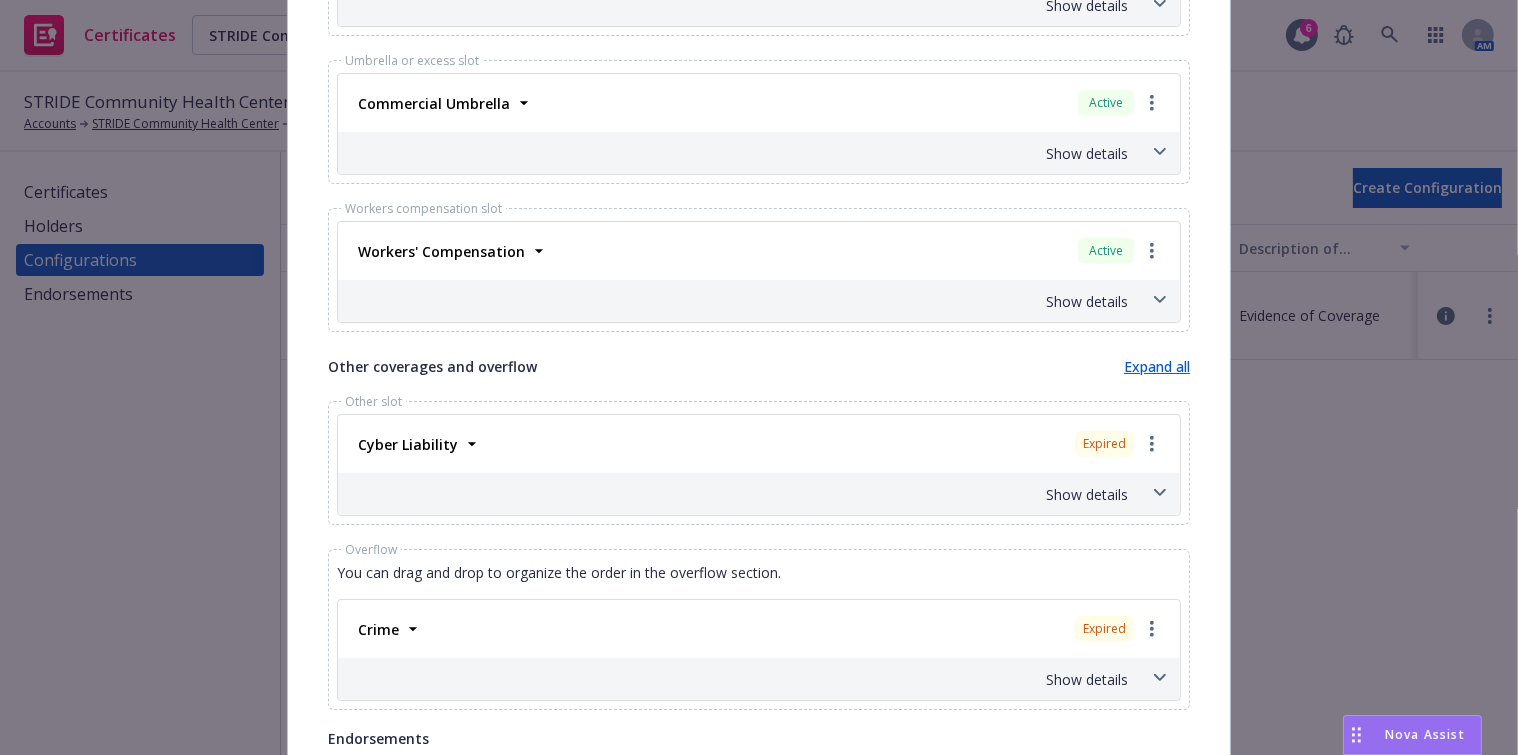 scroll, scrollTop: 1272, scrollLeft: 0, axis: vertical 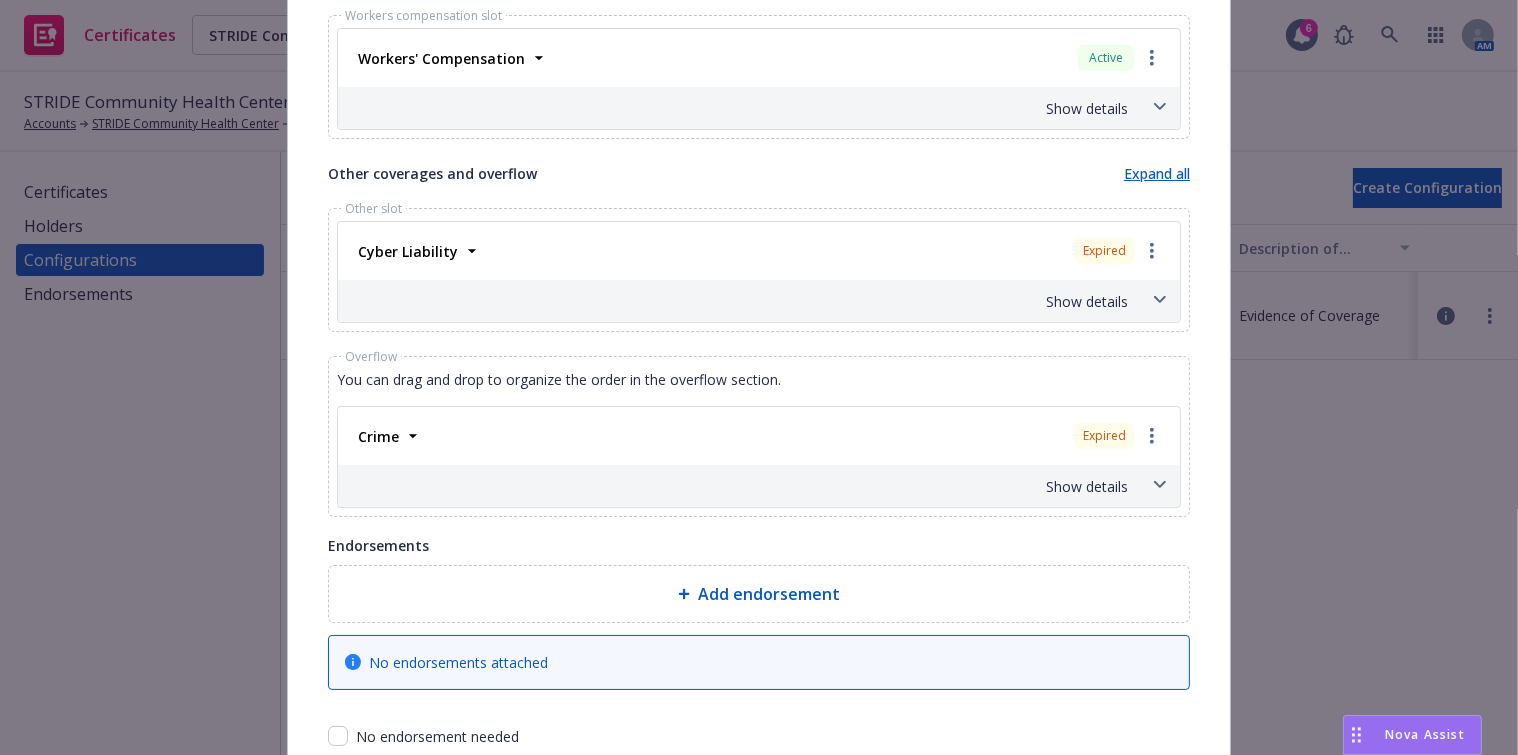 click on "Show details" at bounding box center (735, 301) 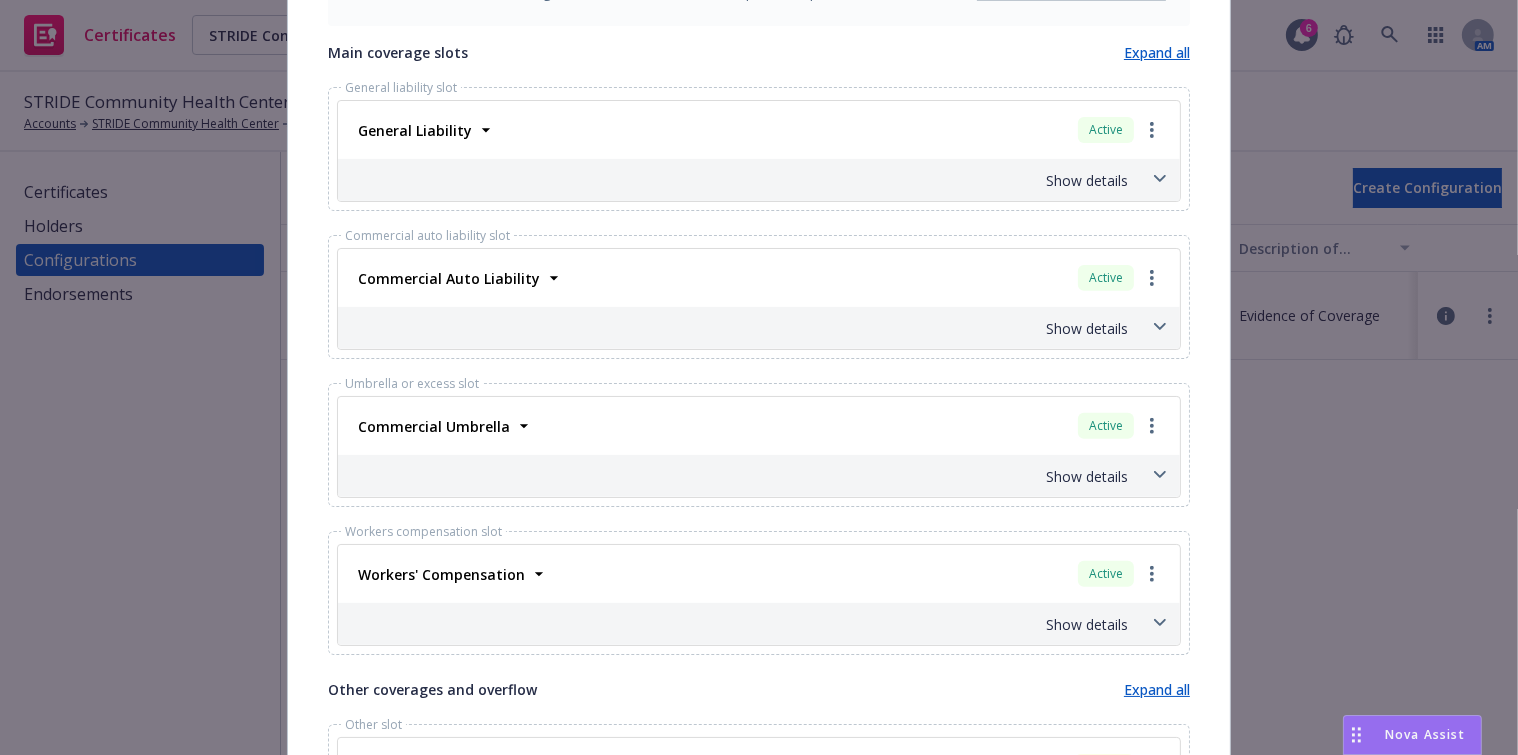 scroll, scrollTop: 666, scrollLeft: 0, axis: vertical 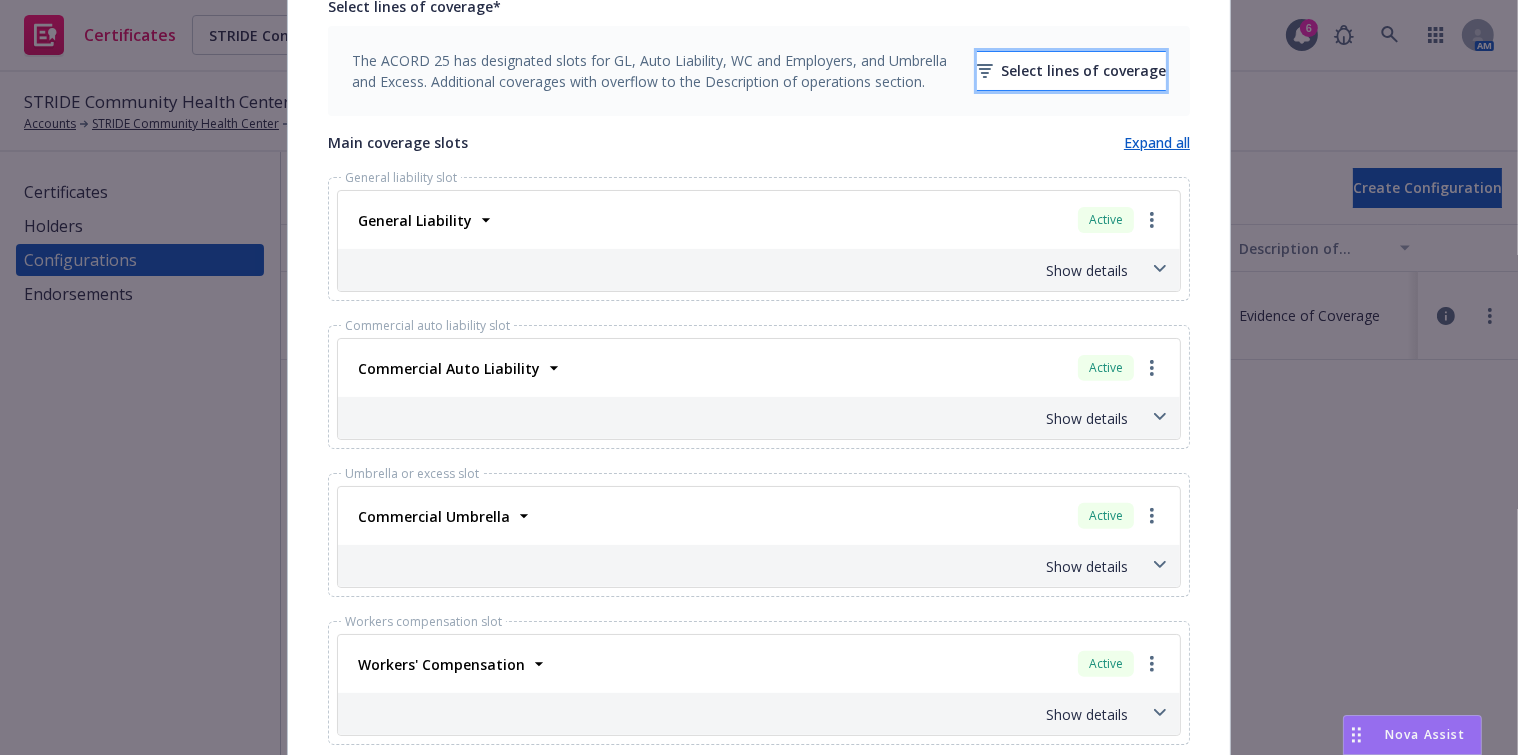 click on "Select lines of coverage" at bounding box center (1071, 71) 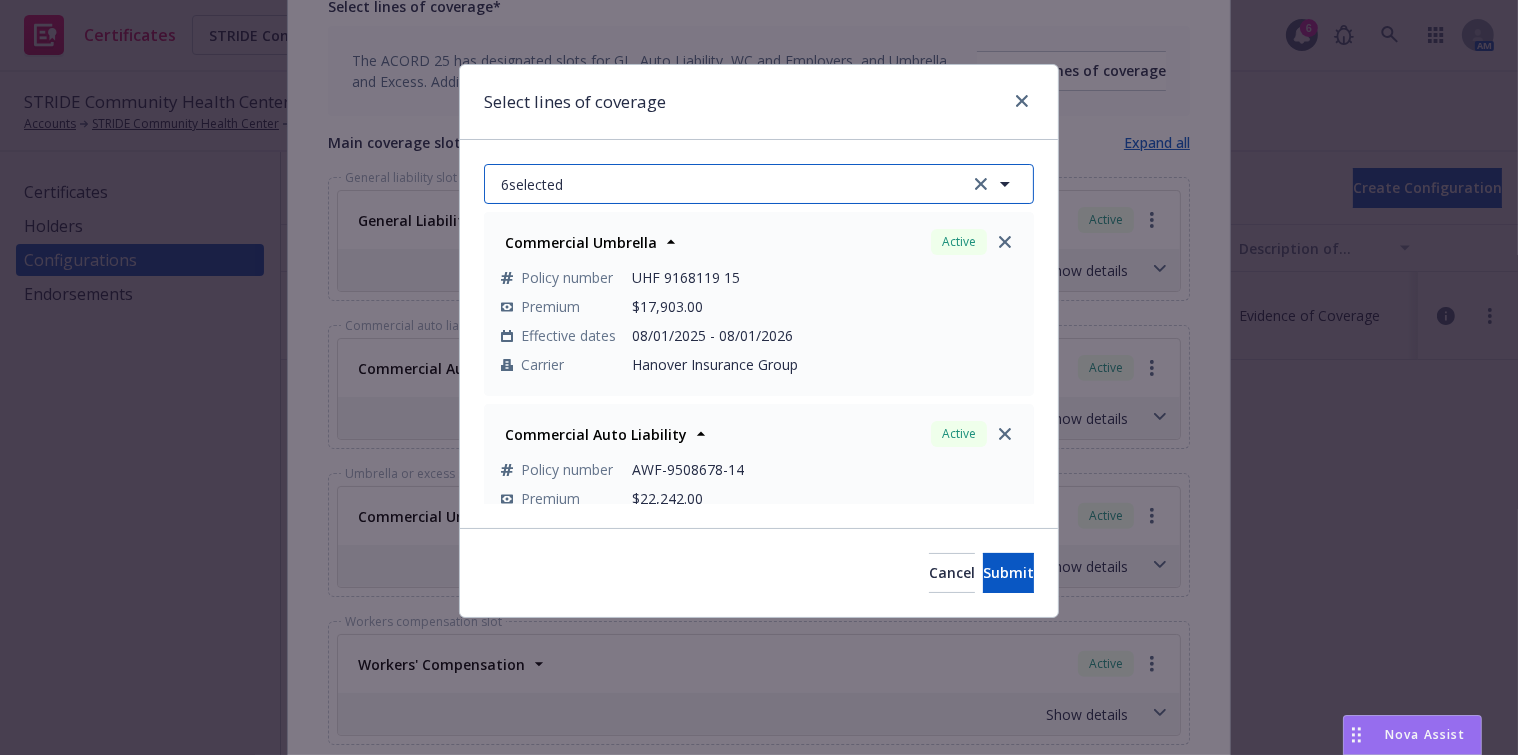 click on "6  selected" at bounding box center [759, 184] 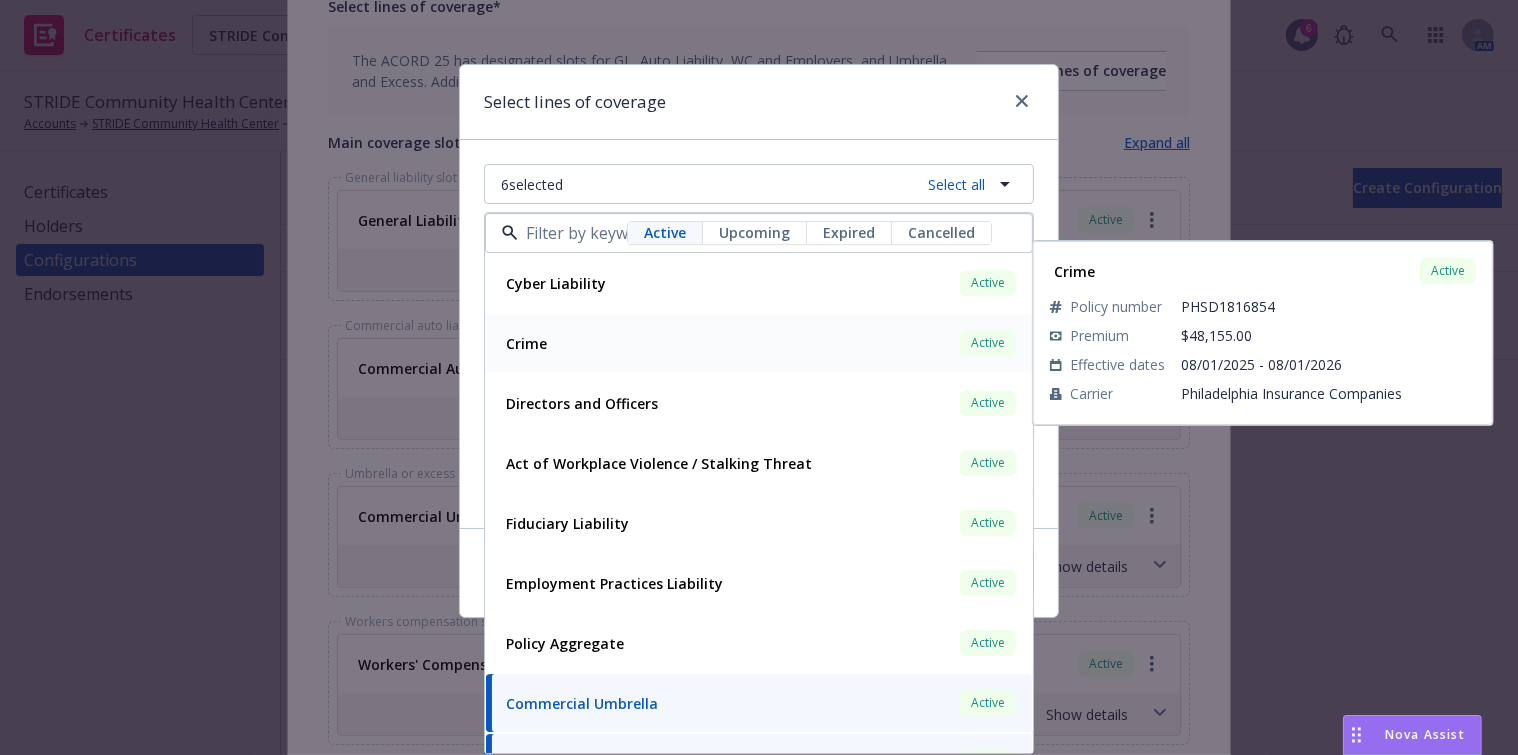 drag, startPoint x: 610, startPoint y: 363, endPoint x: 608, endPoint y: 352, distance: 11.18034 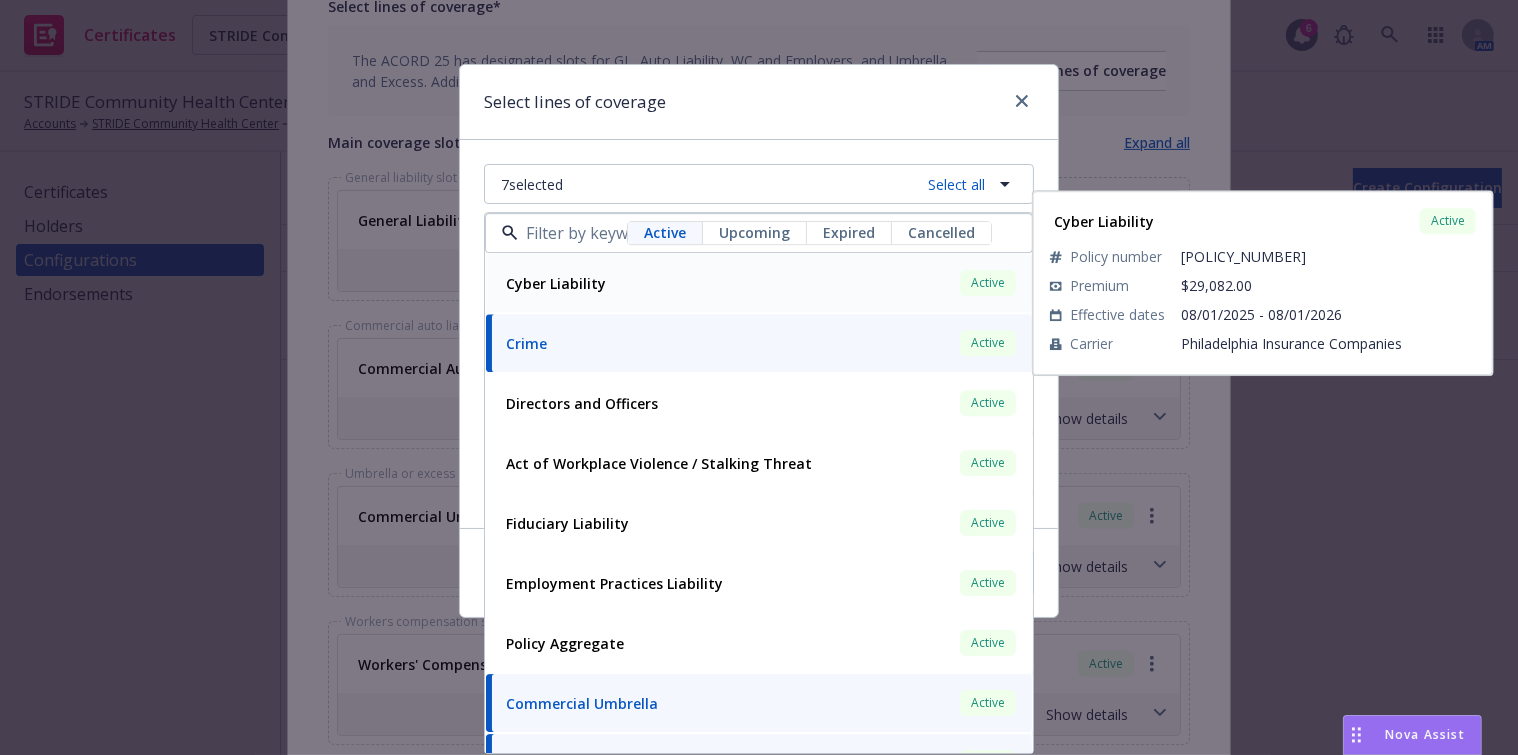 click on "Cyber Liability" at bounding box center (556, 283) 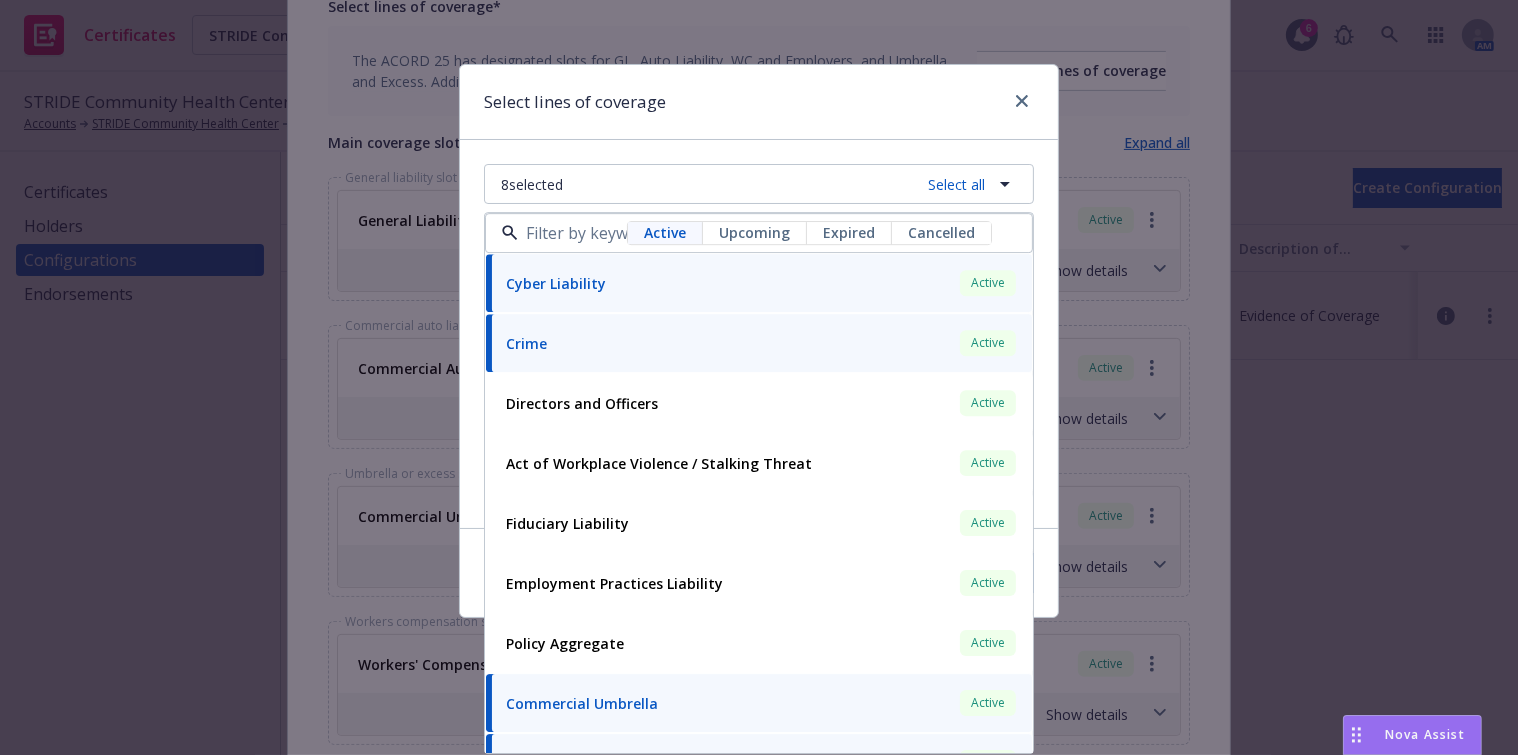 click on "Select lines of coverage" at bounding box center (759, 102) 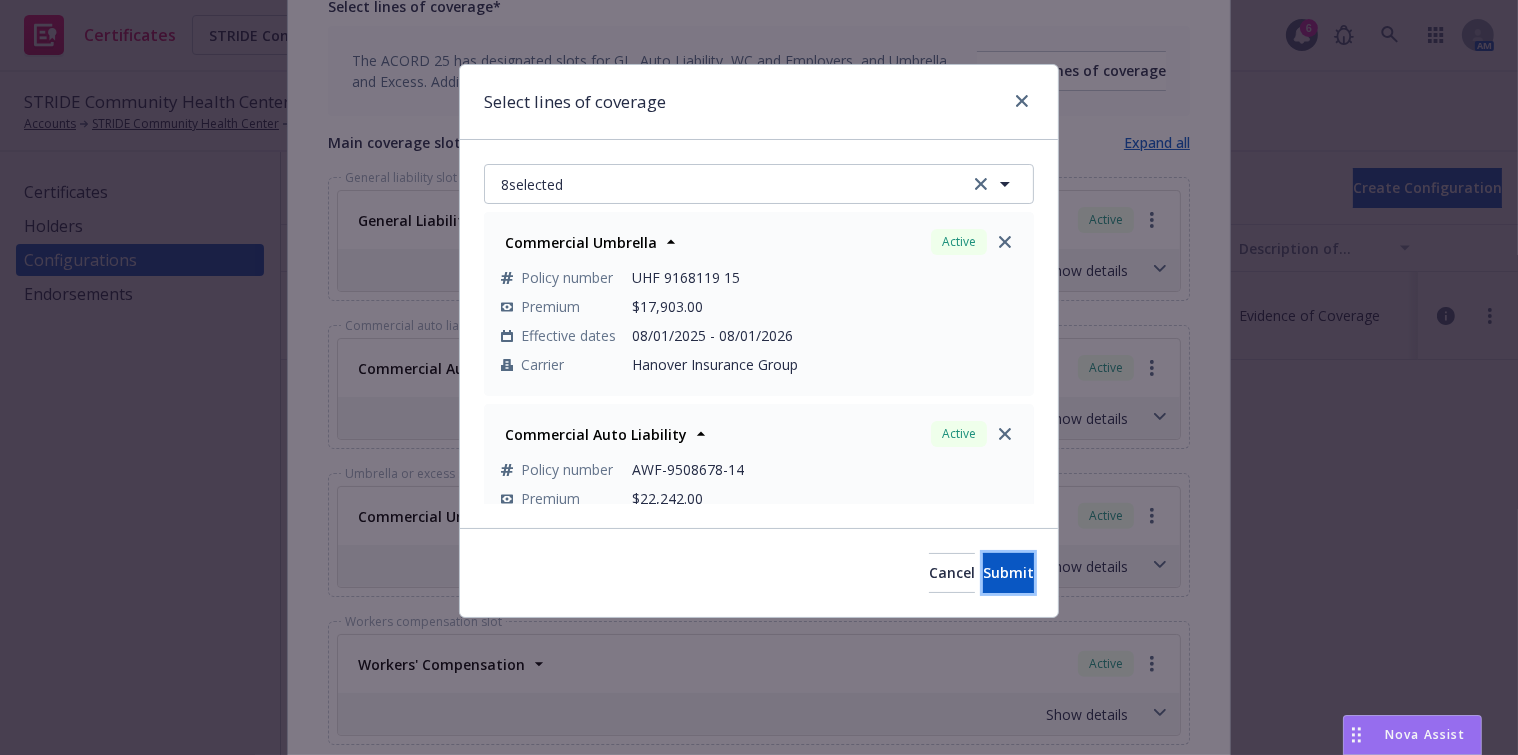 click on "Submit" at bounding box center (1008, 572) 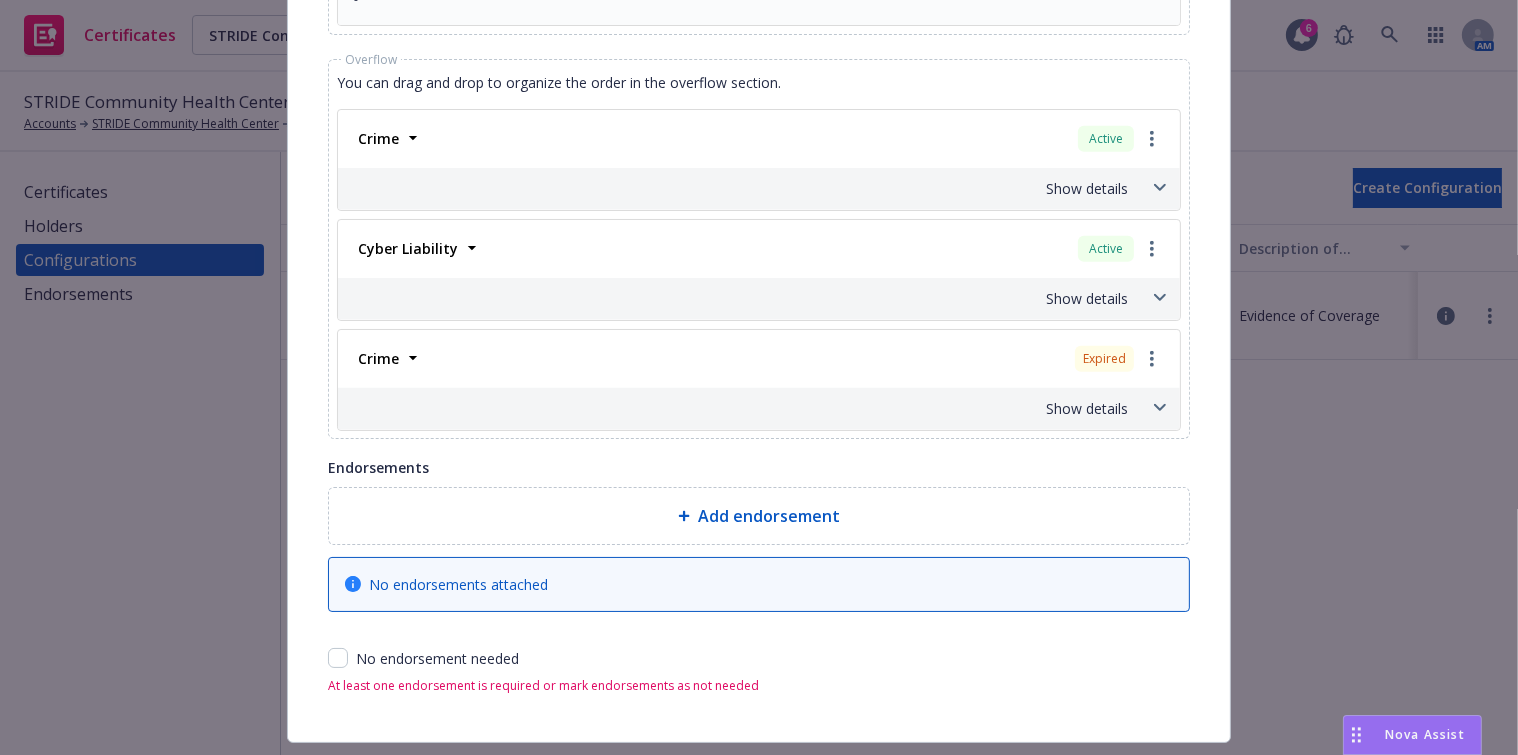scroll, scrollTop: 1848, scrollLeft: 0, axis: vertical 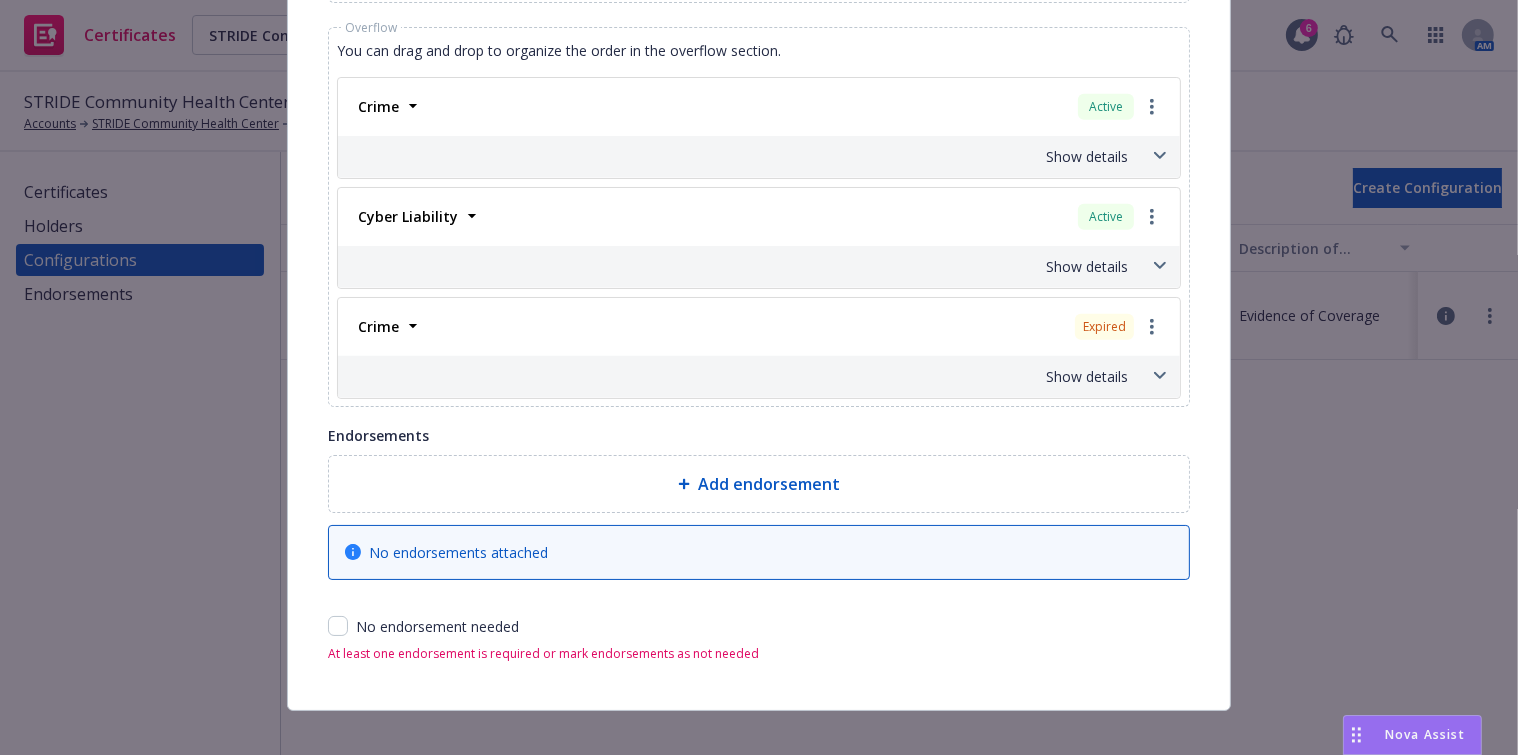 click at bounding box center [1160, 376] 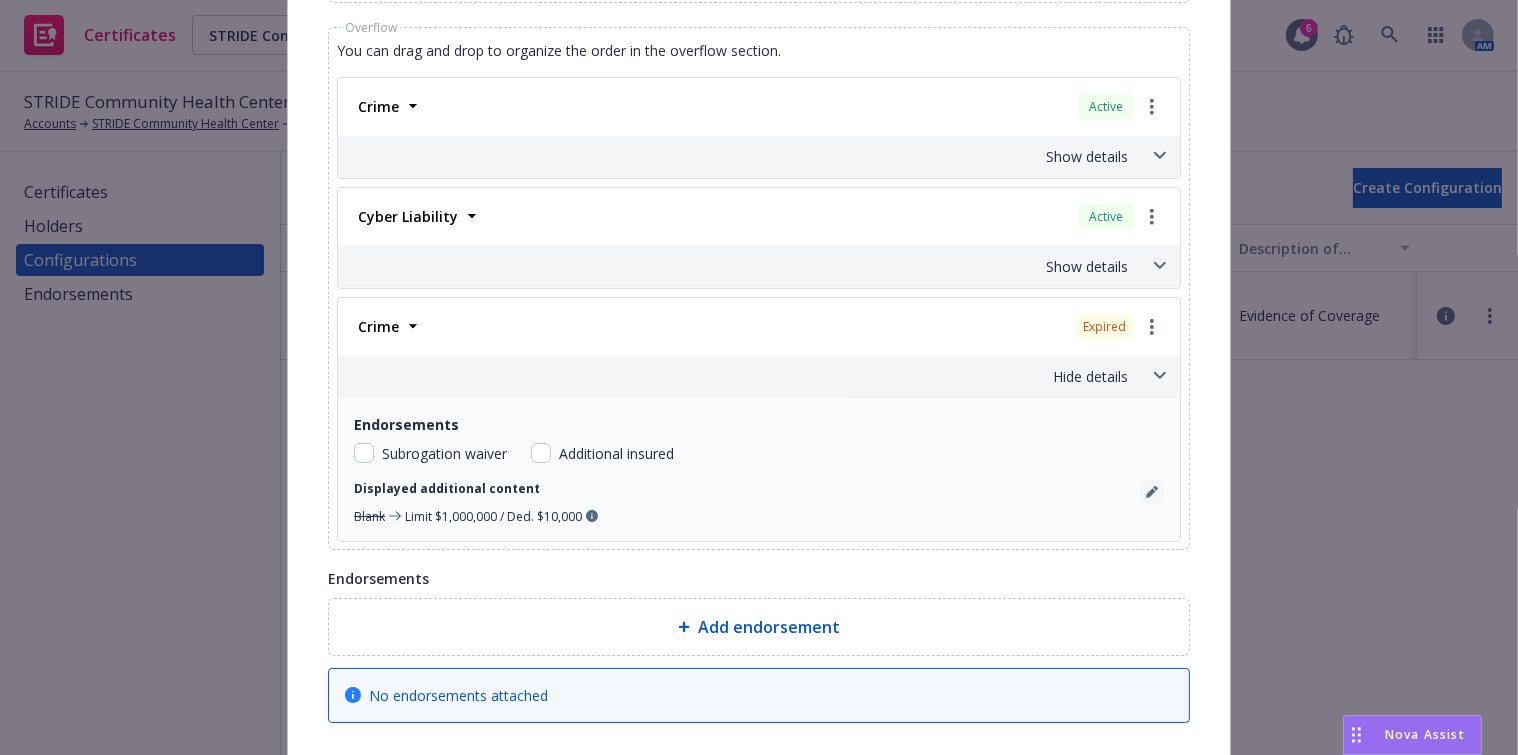 click 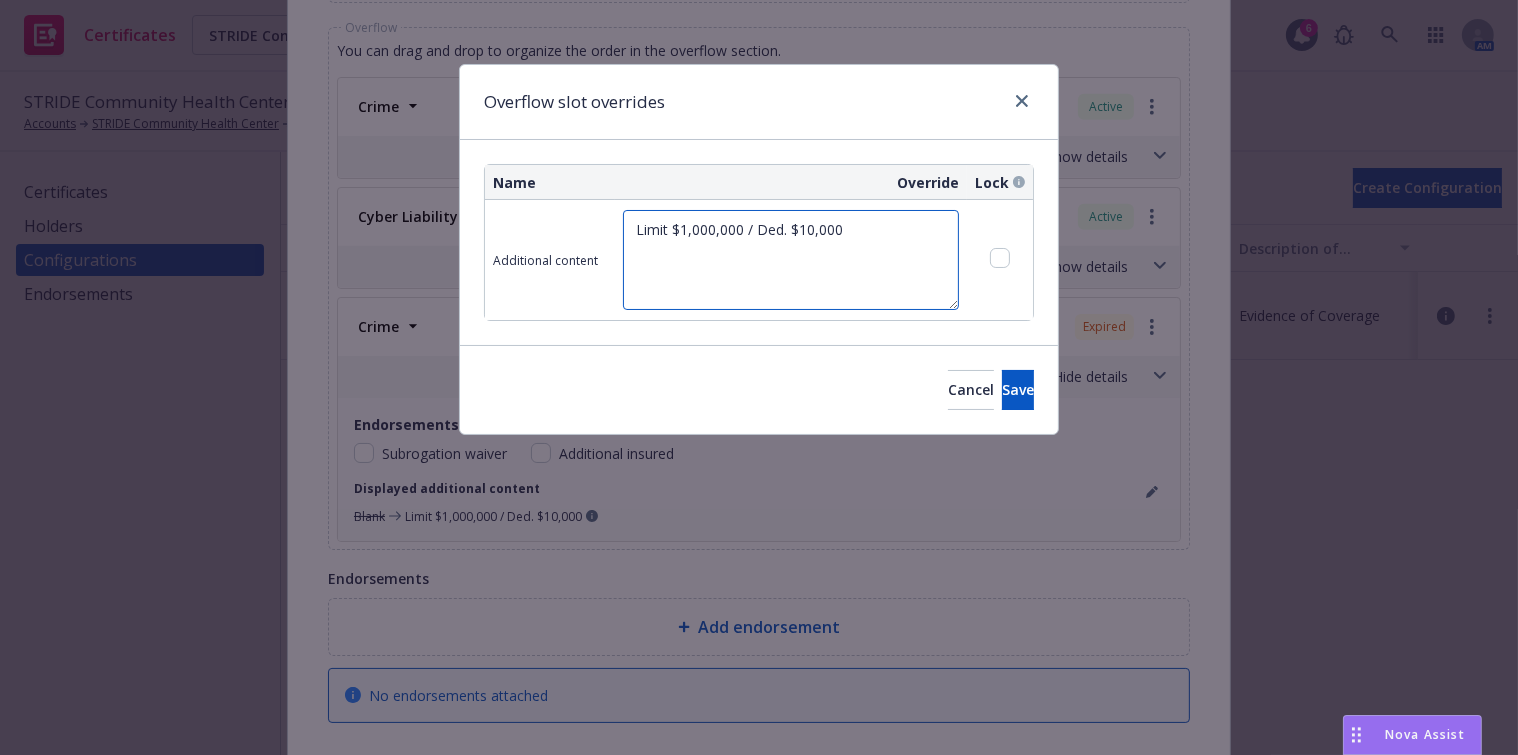 click on "Limit $1,000,000 / Ded. $10,000" at bounding box center [791, 260] 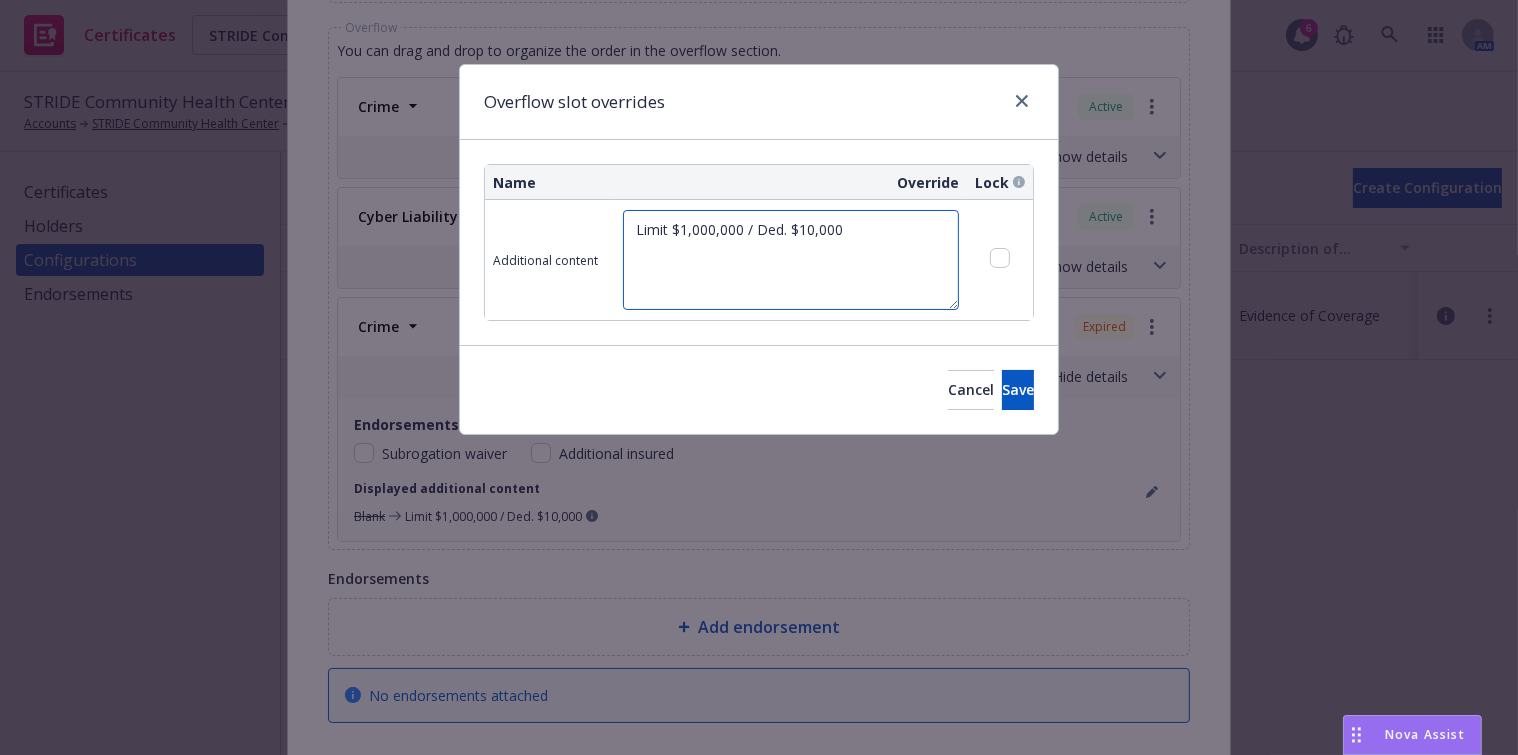 click on "Limit $1,000,000 / Ded. $10,000" at bounding box center [791, 260] 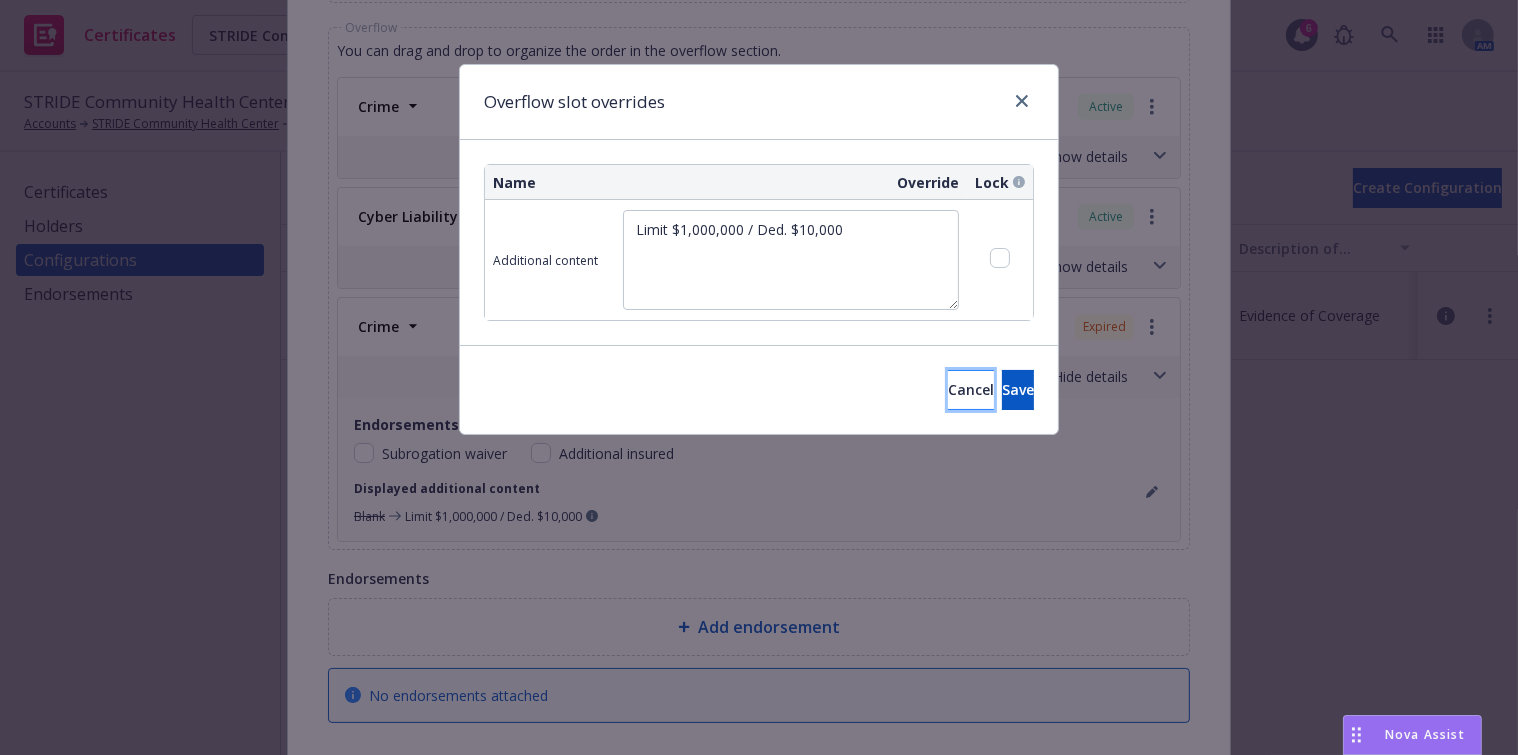 click on "Cancel" at bounding box center (971, 390) 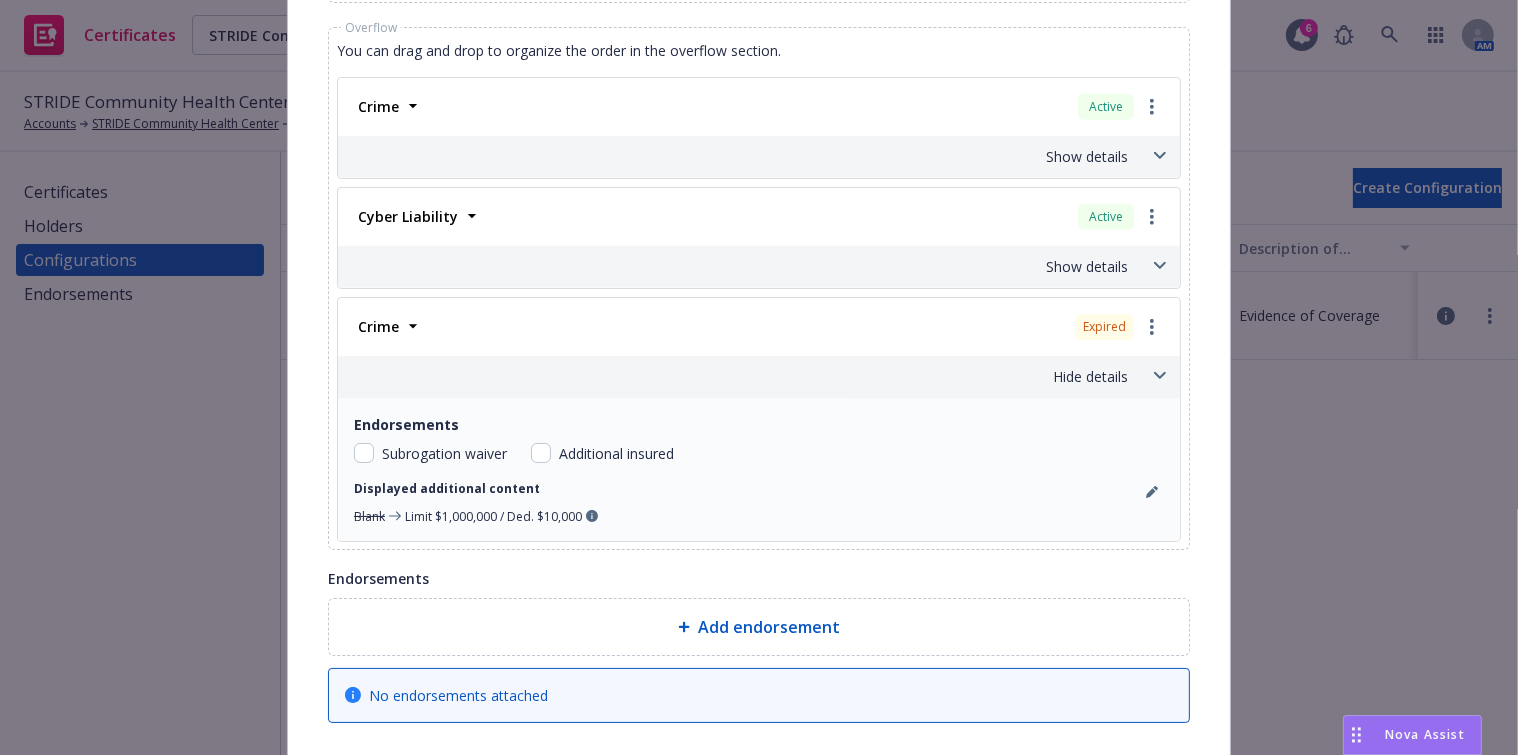 click on "Crime" at bounding box center [376, 106] 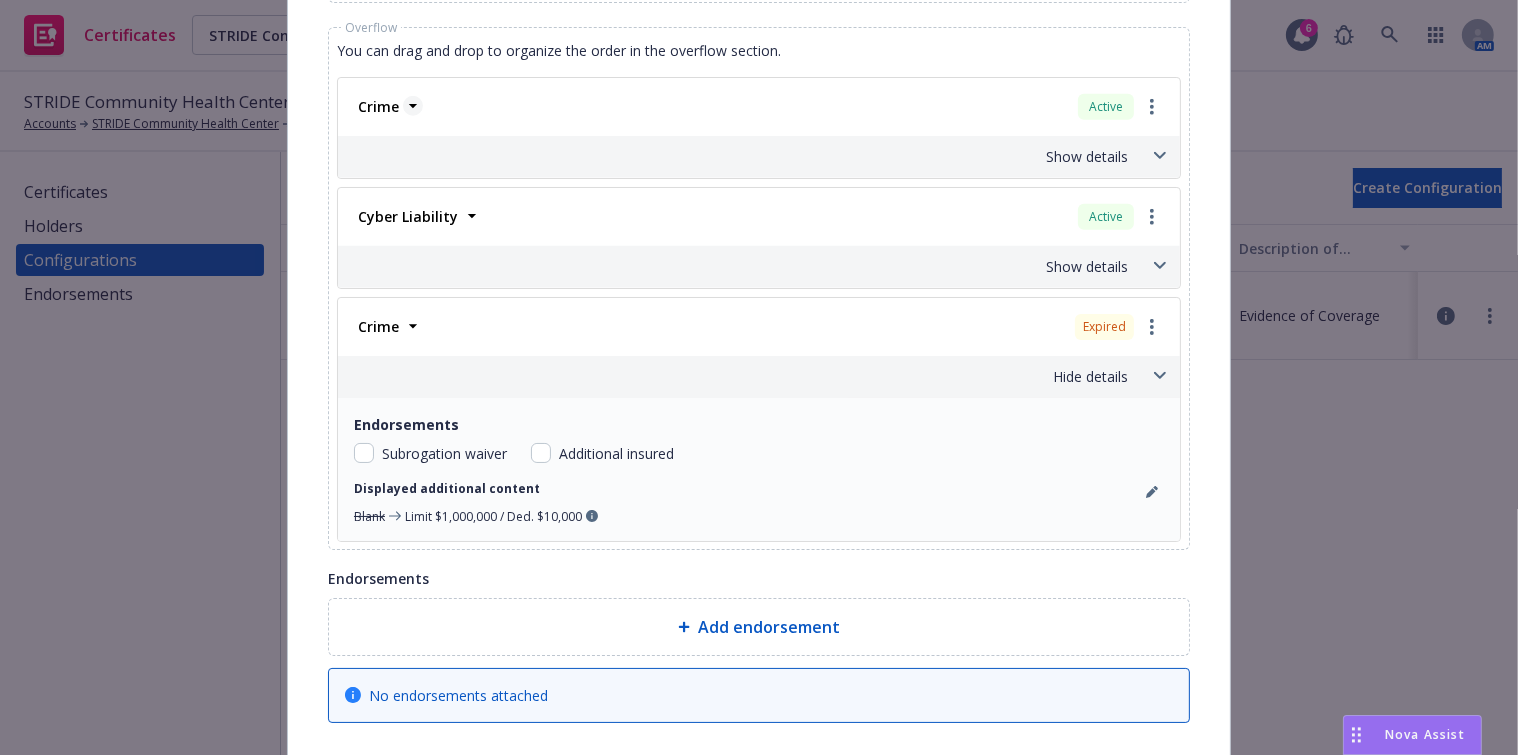 click on "Crime" at bounding box center (378, 106) 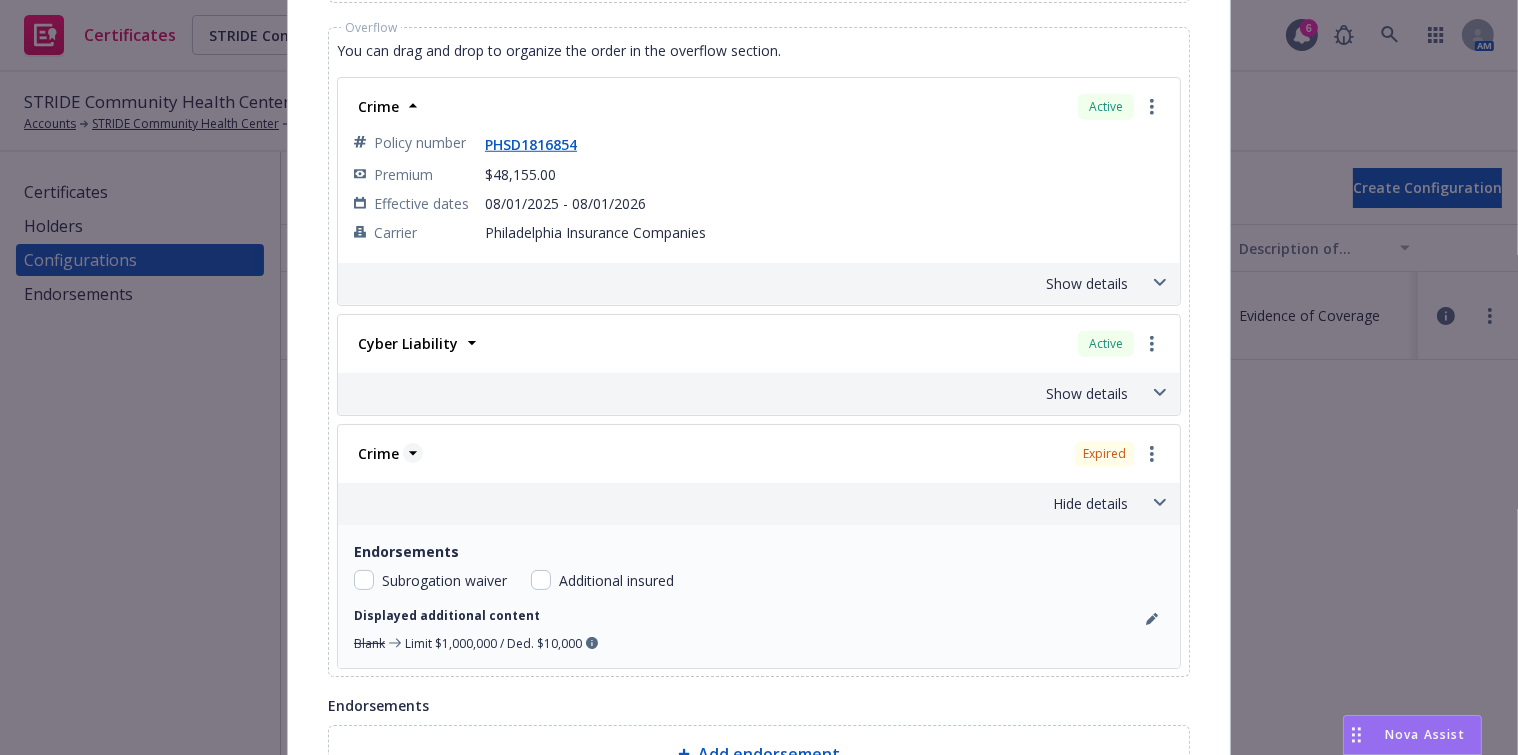 click on "Crime" at bounding box center (378, 453) 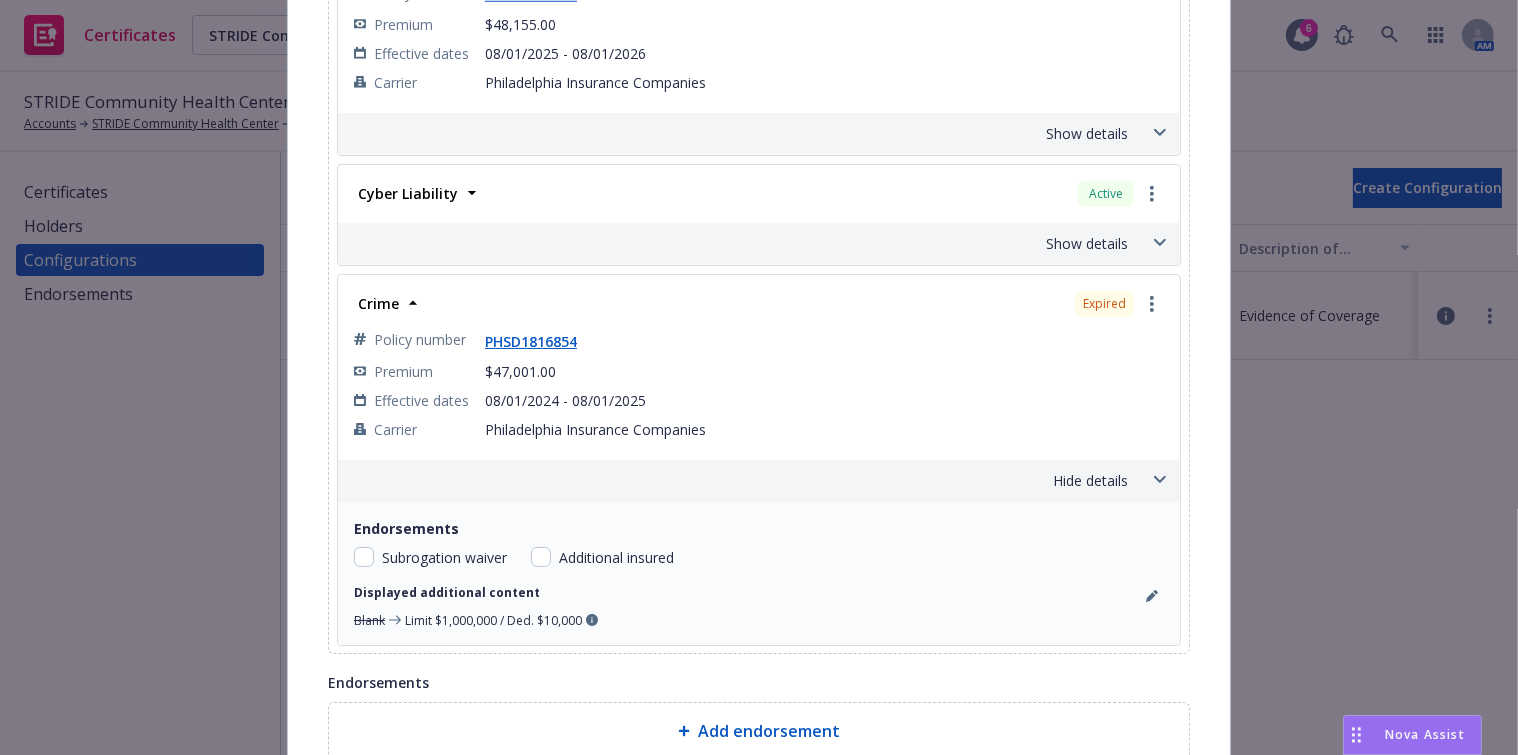 scroll, scrollTop: 2030, scrollLeft: 0, axis: vertical 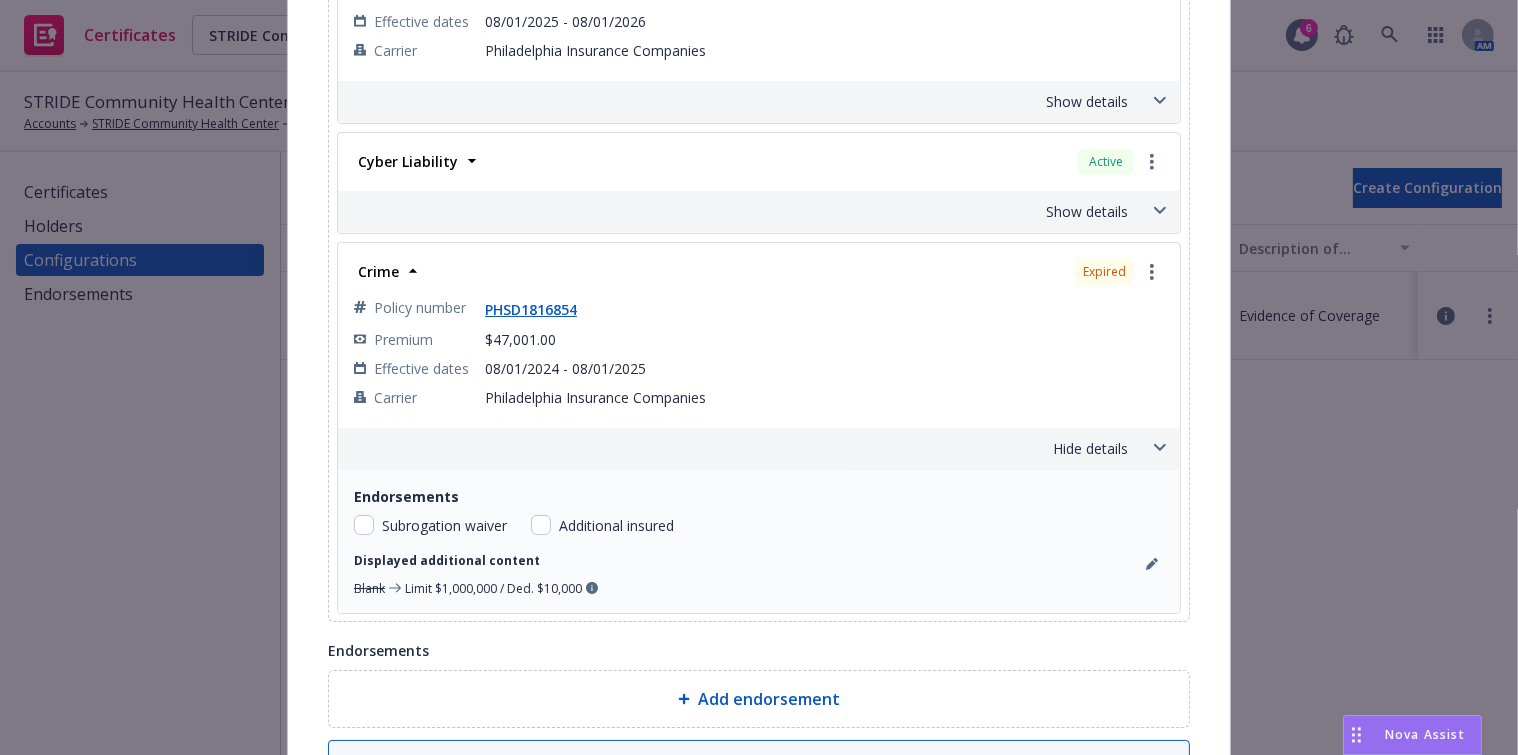 click on "Crime Expired Policy number [POLICY_NUMBER] Premium $[AMOUNT] Effective dates [DATE] - [DATE] Carrier [CARRIER_NAME]" at bounding box center [759, 335] 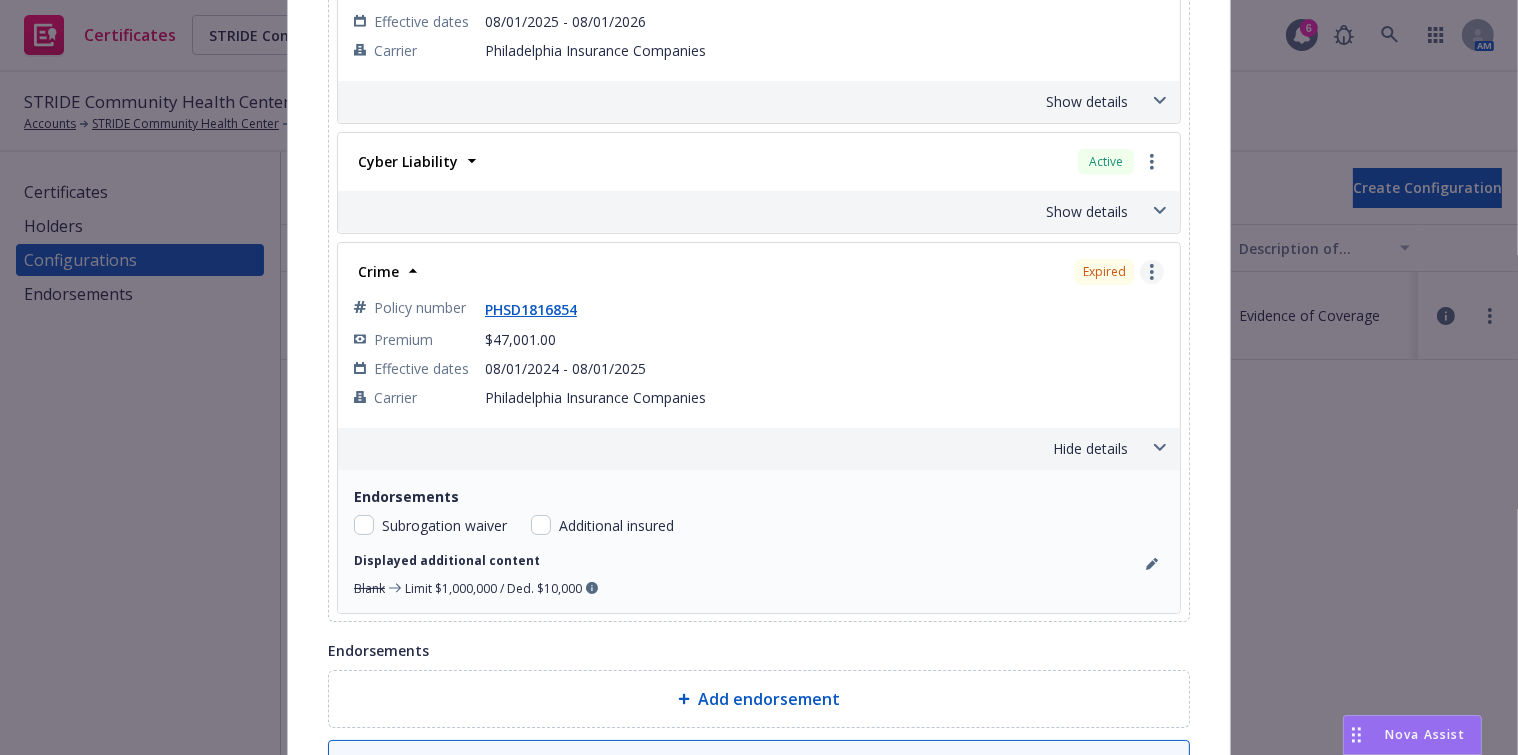 click at bounding box center [1152, 272] 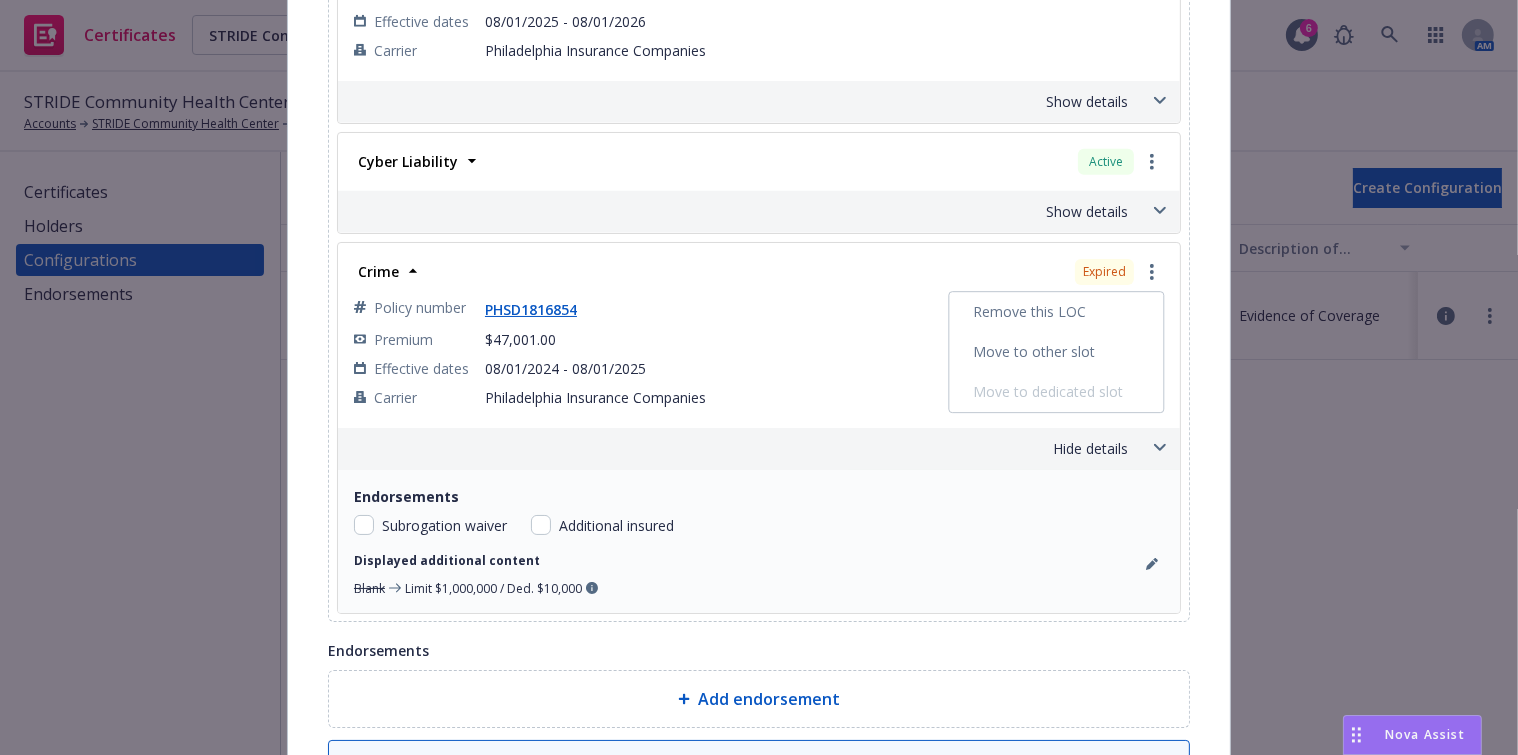 click on "Remove this LOC" at bounding box center (1056, 312) 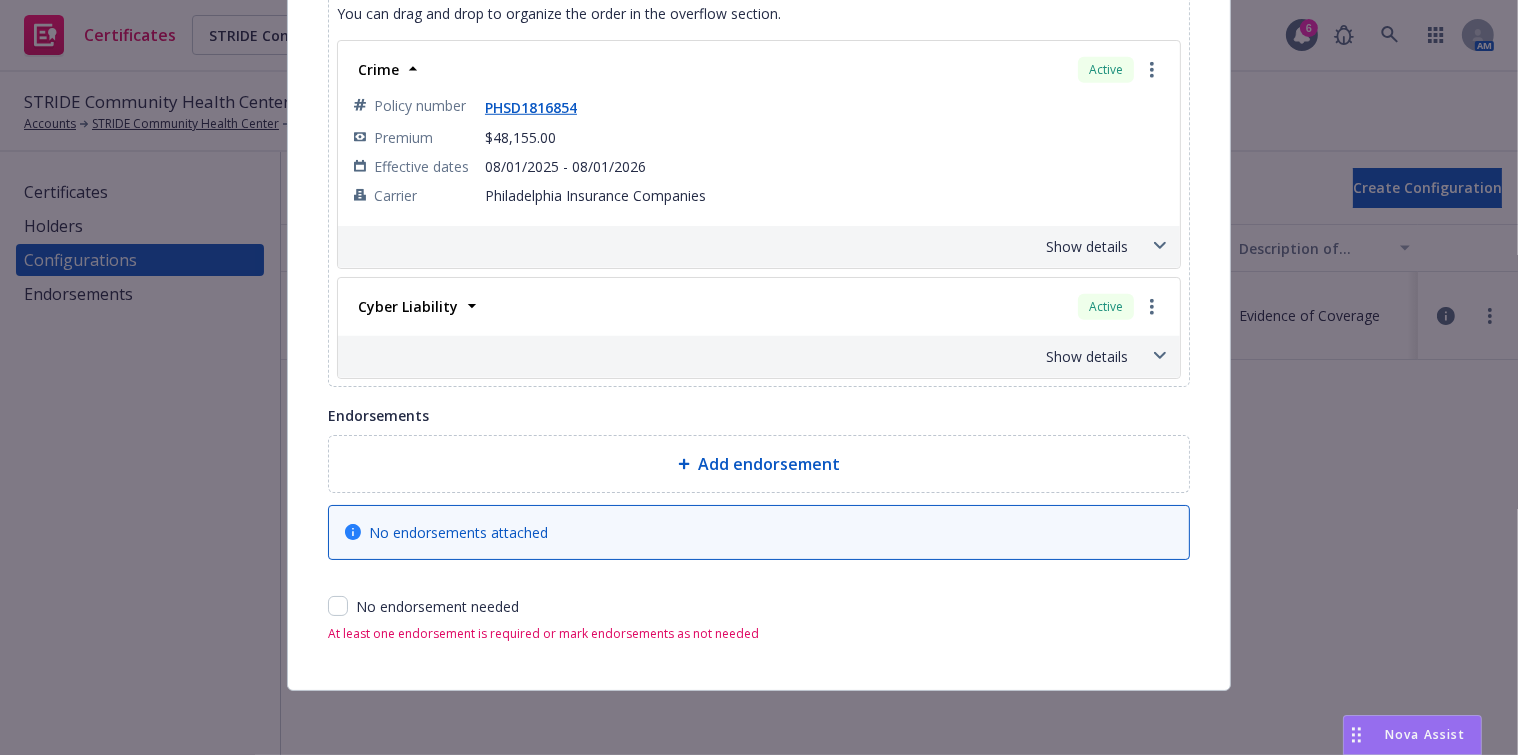 scroll, scrollTop: 1902, scrollLeft: 0, axis: vertical 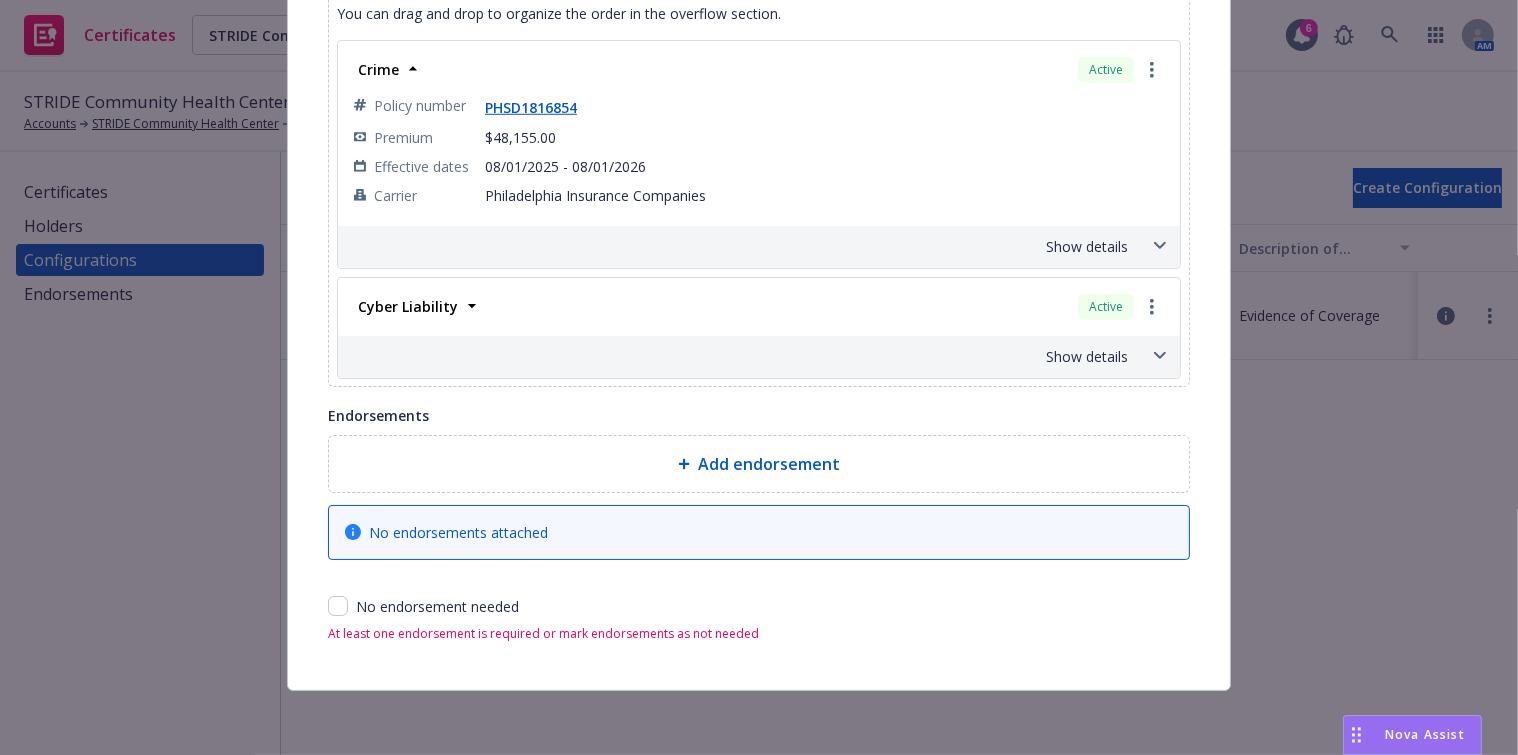click on "Show details" at bounding box center [735, 246] 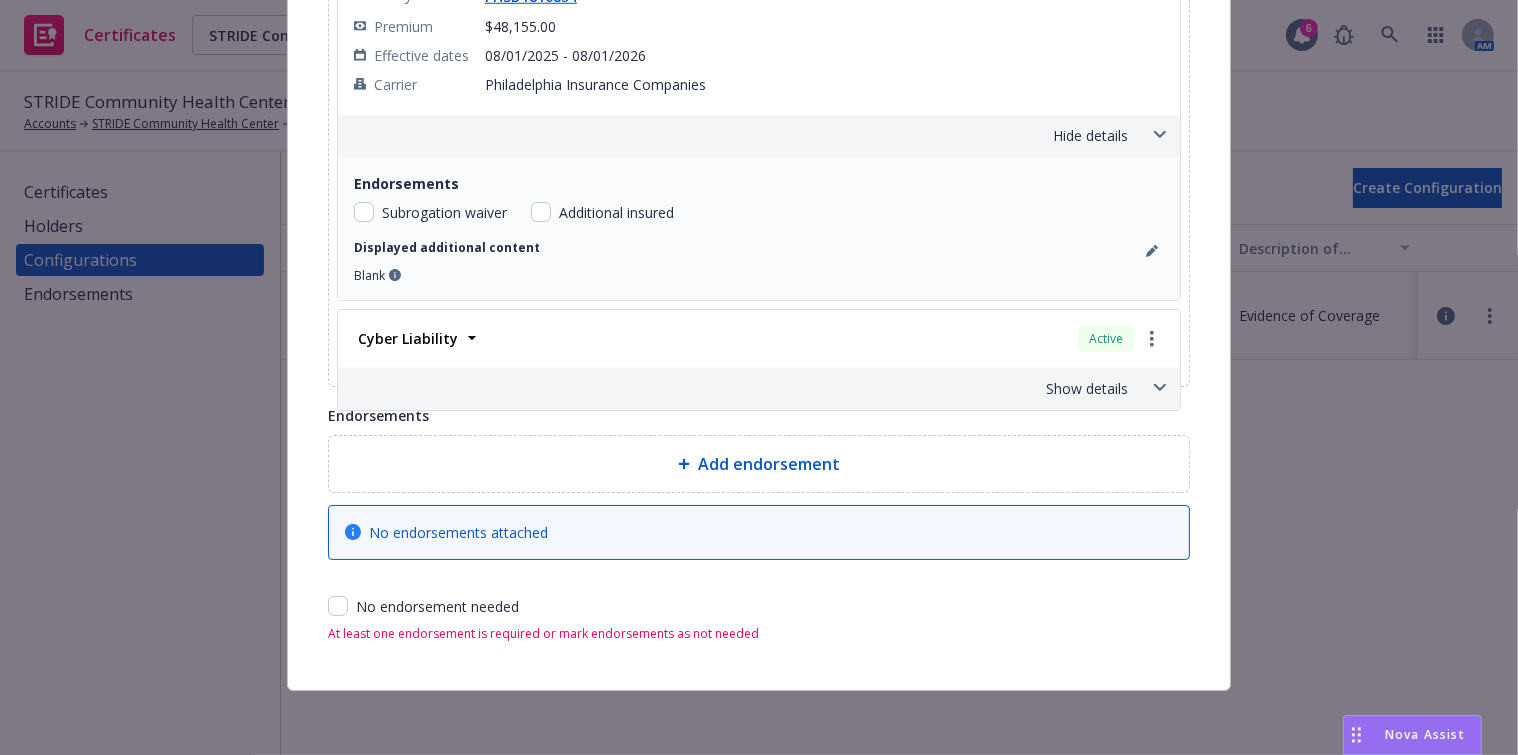 scroll, scrollTop: 2030, scrollLeft: 0, axis: vertical 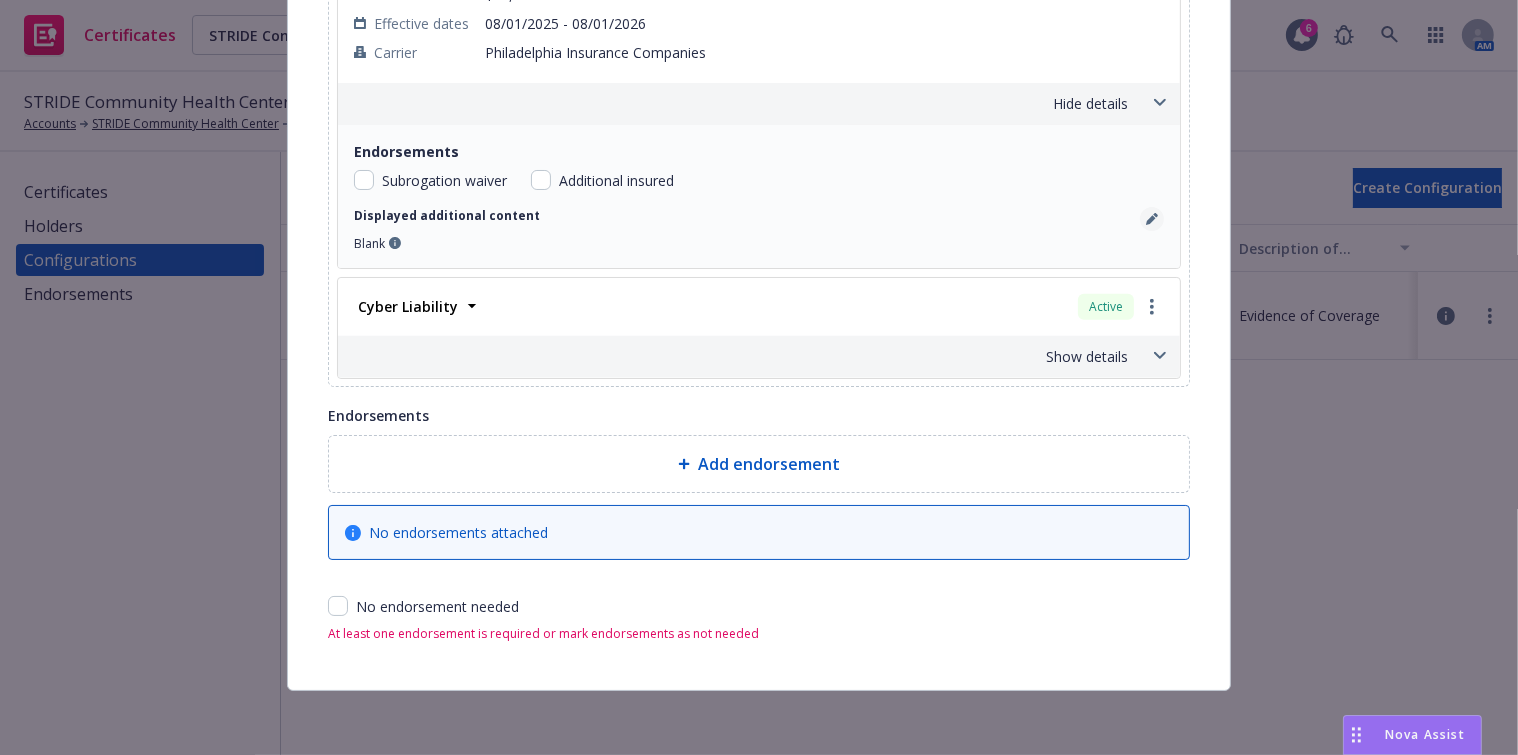 click 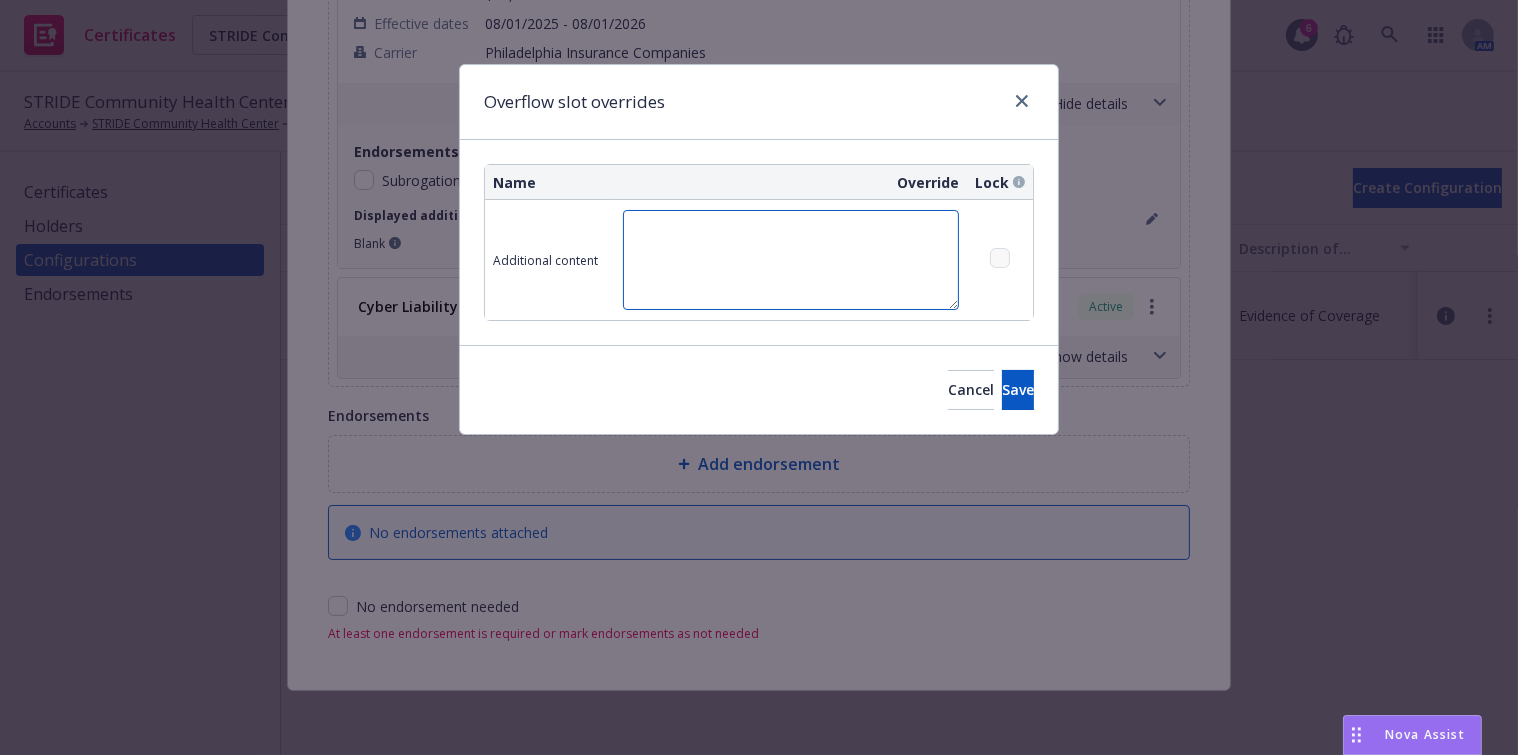 click at bounding box center (791, 260) 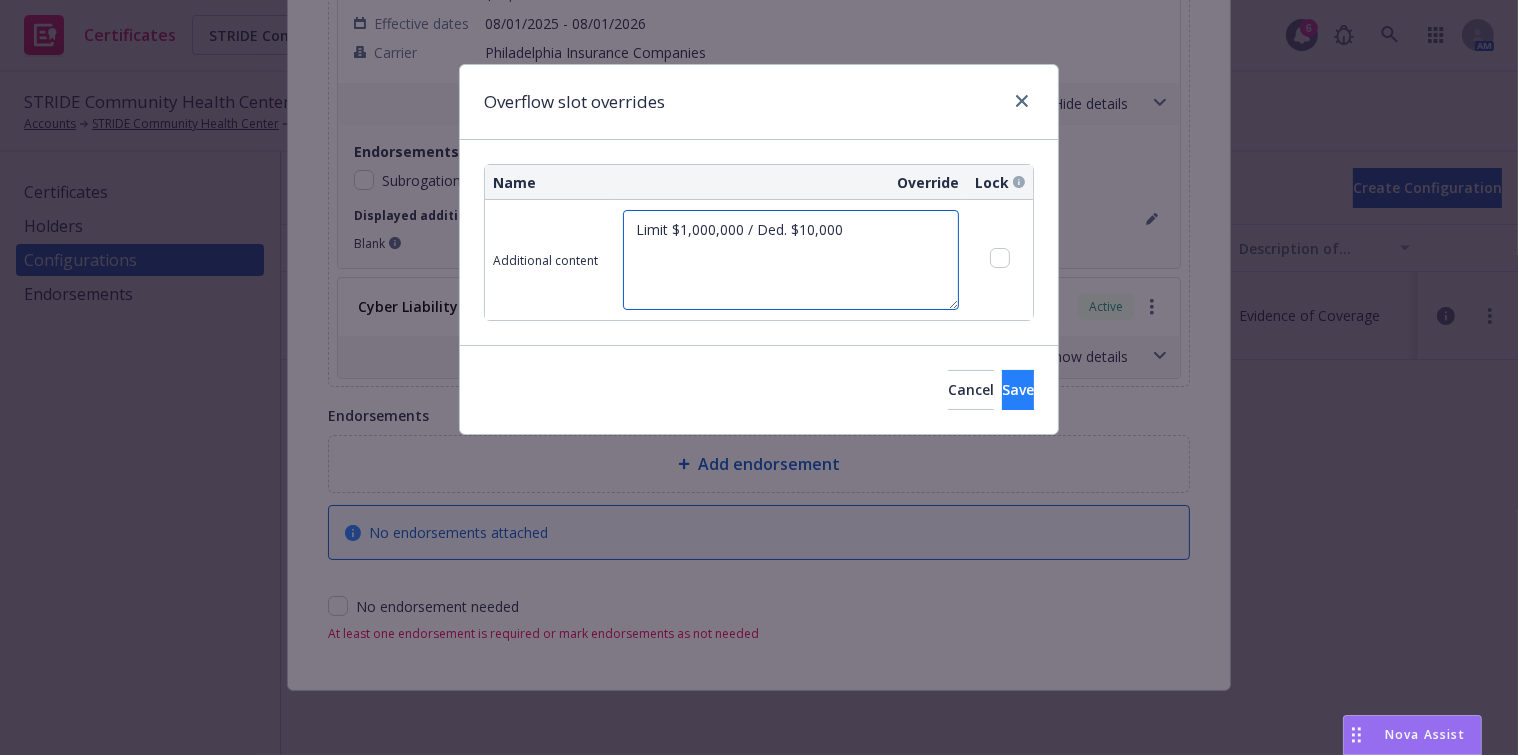 type on "Limit $1,000,000 / Ded. $10,000" 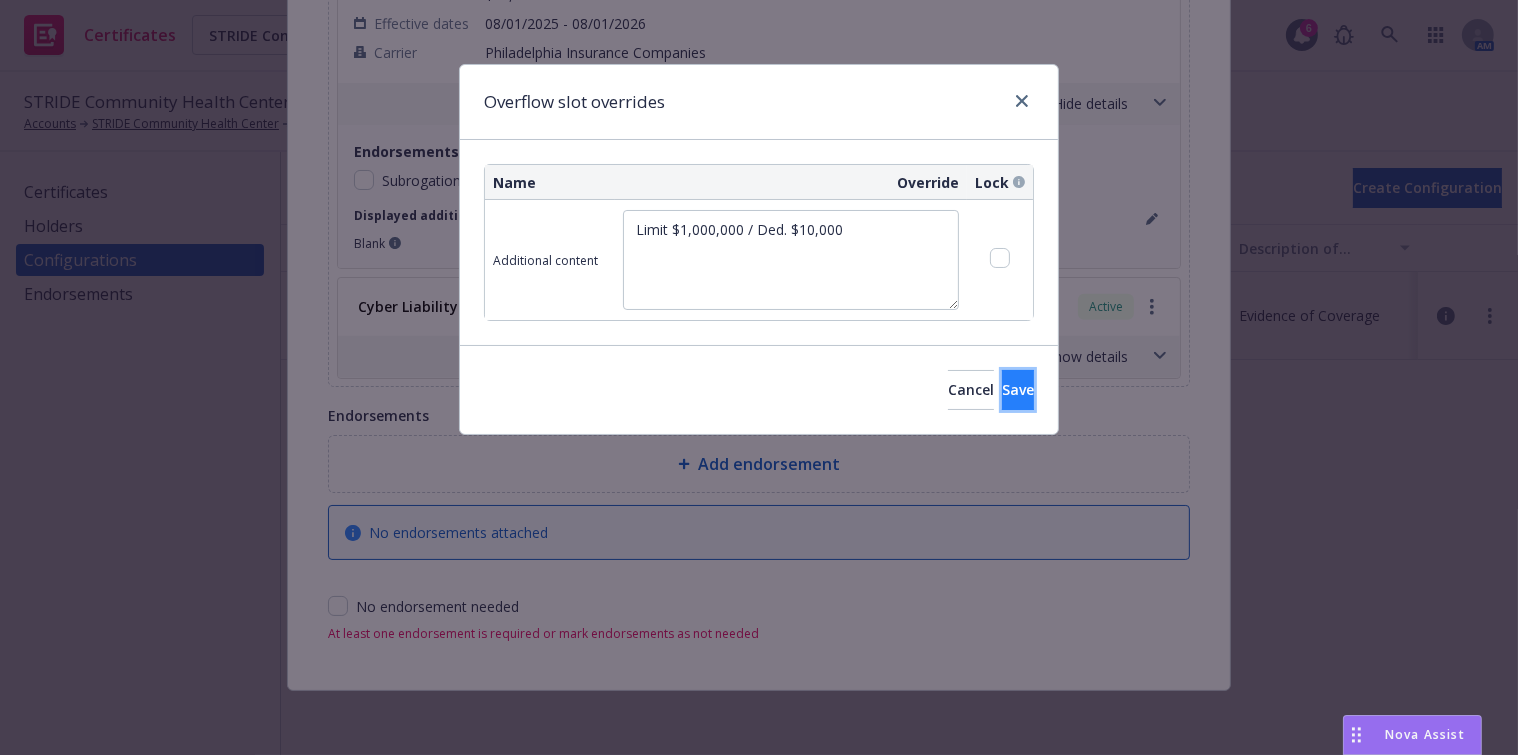 click on "Save" at bounding box center (1018, 390) 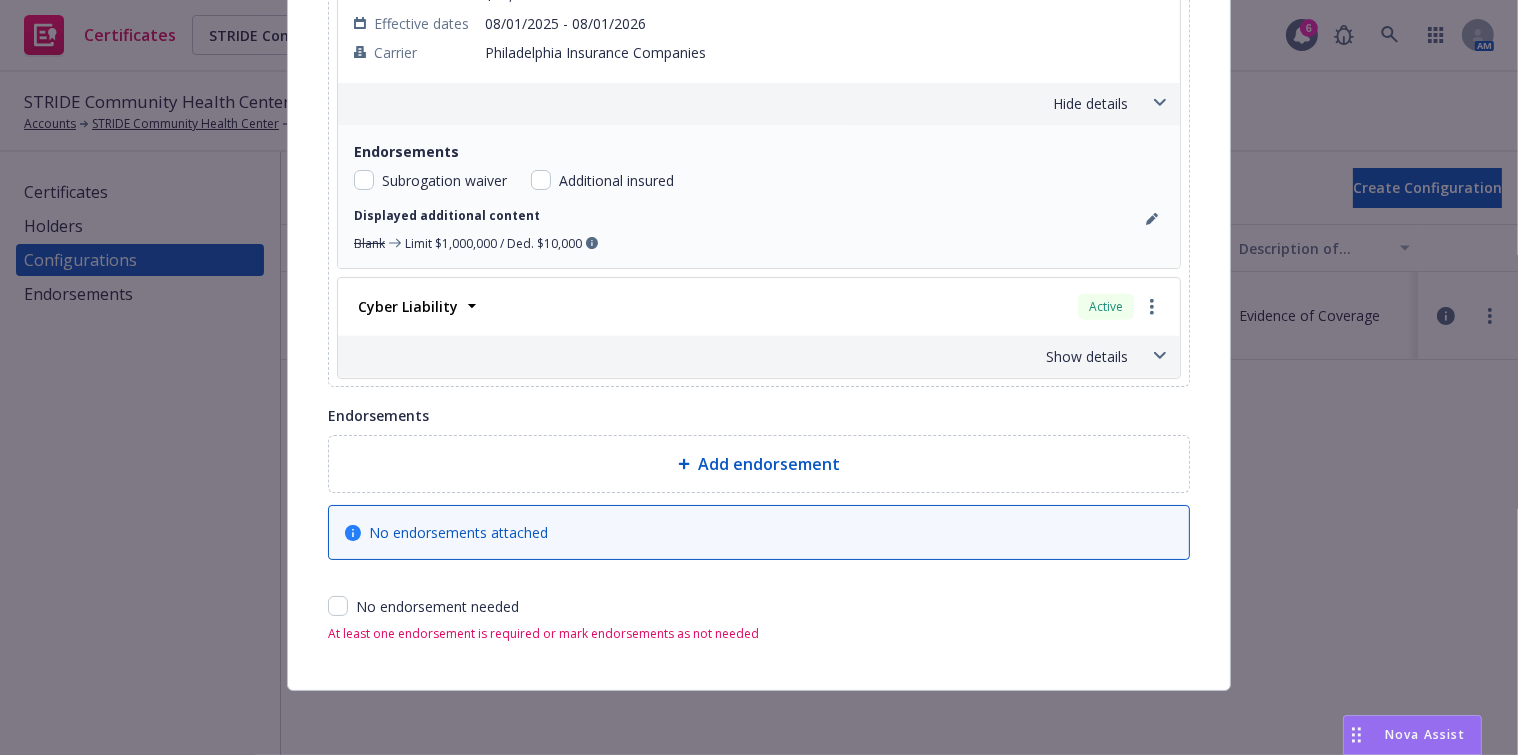 click on "No endorsement needed" at bounding box center (759, 606) 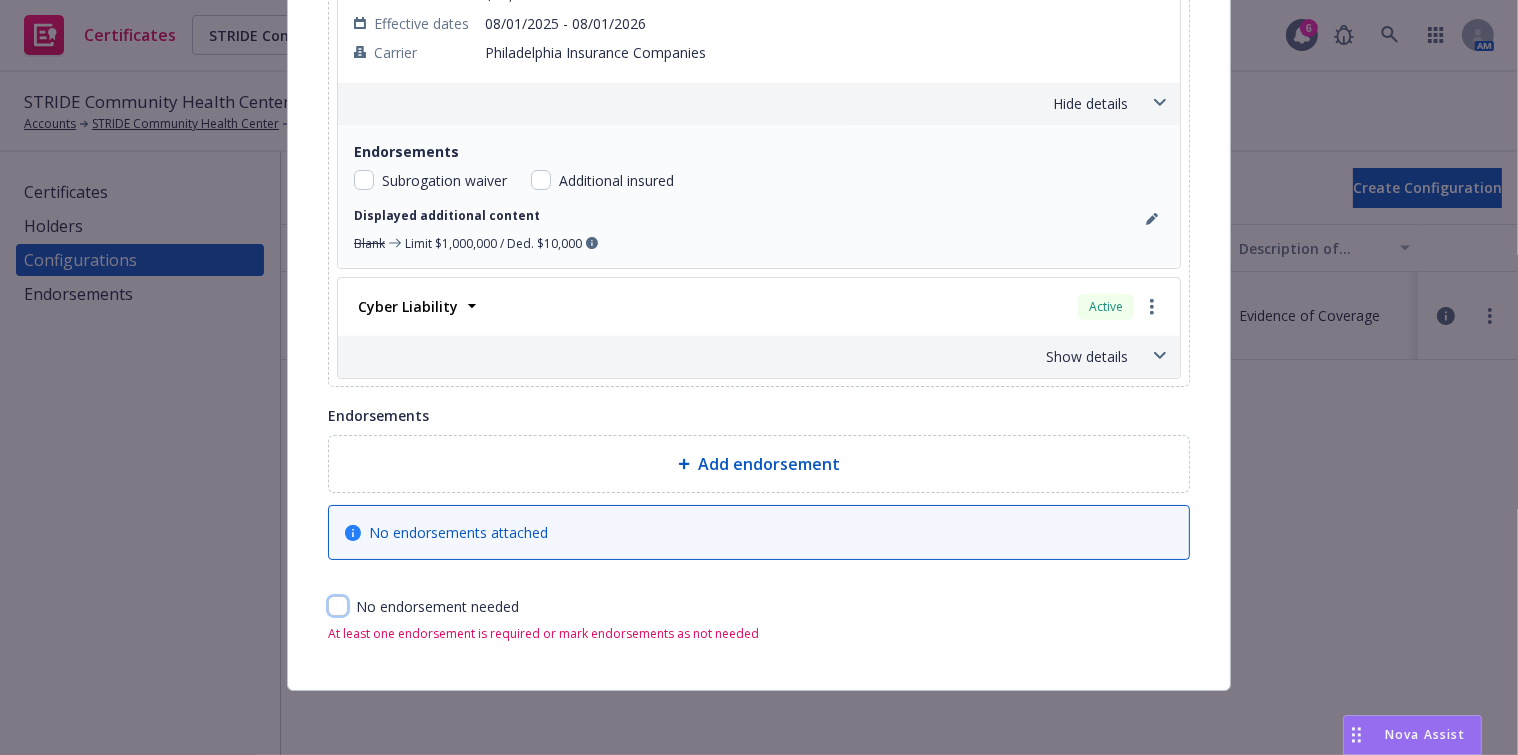 click at bounding box center (338, 606) 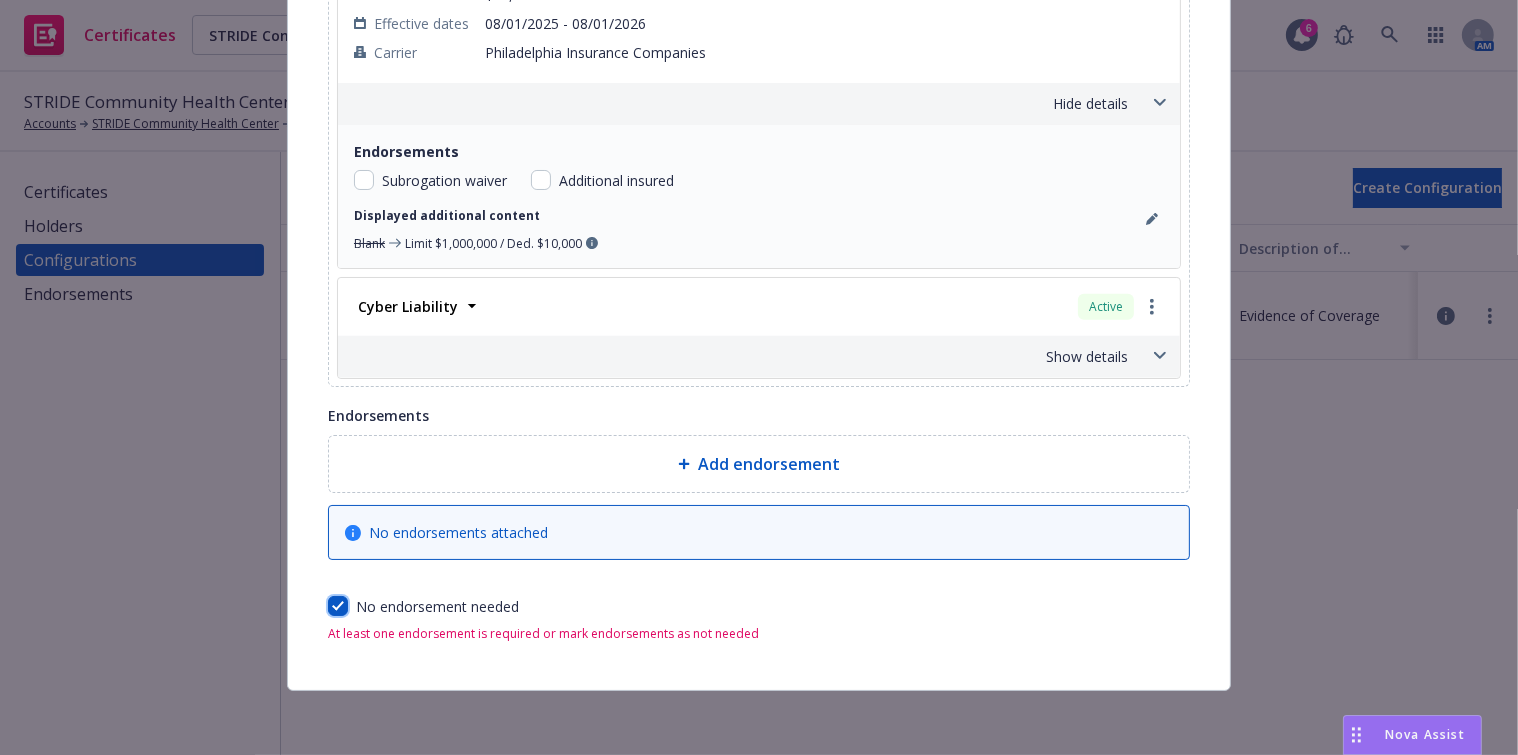 checkbox on "true" 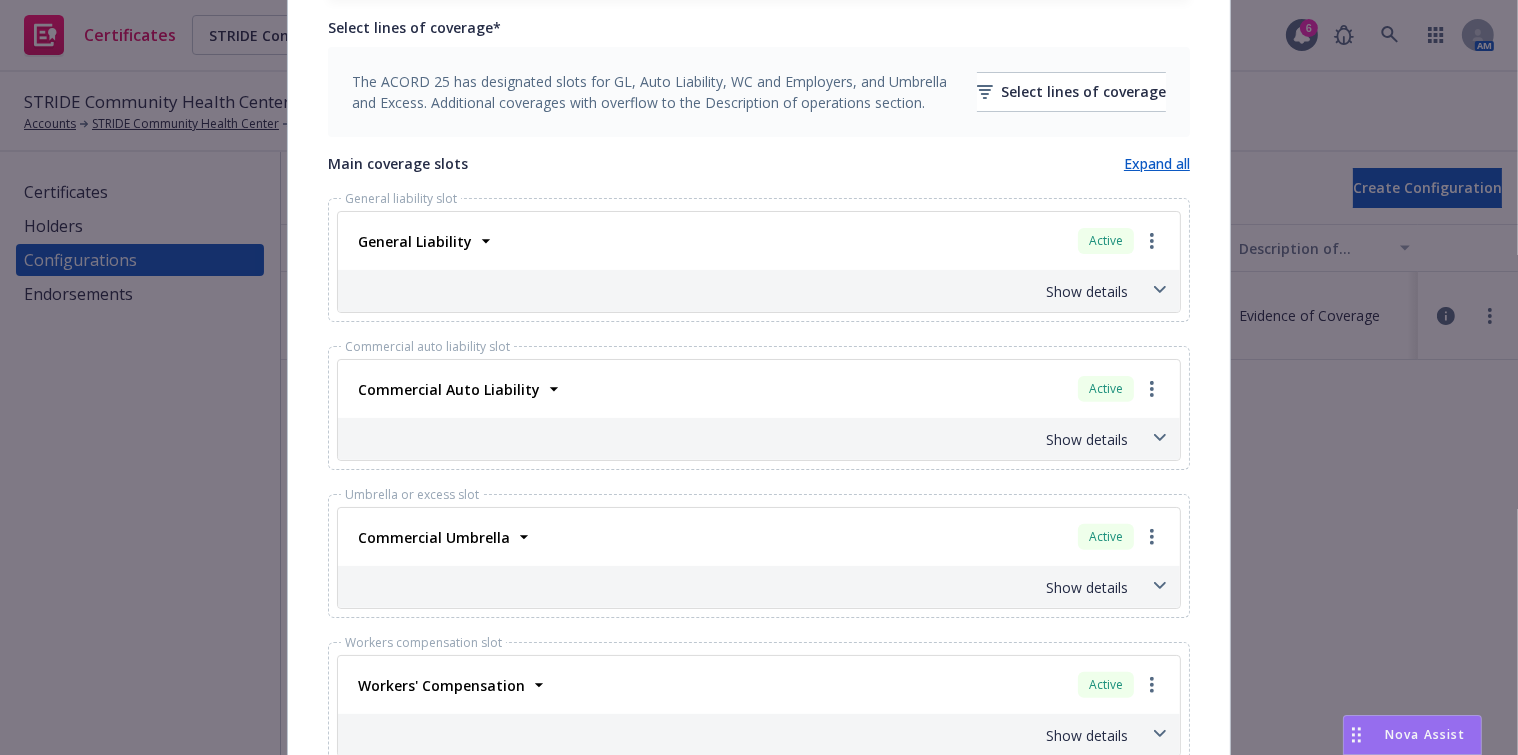 scroll, scrollTop: 0, scrollLeft: 0, axis: both 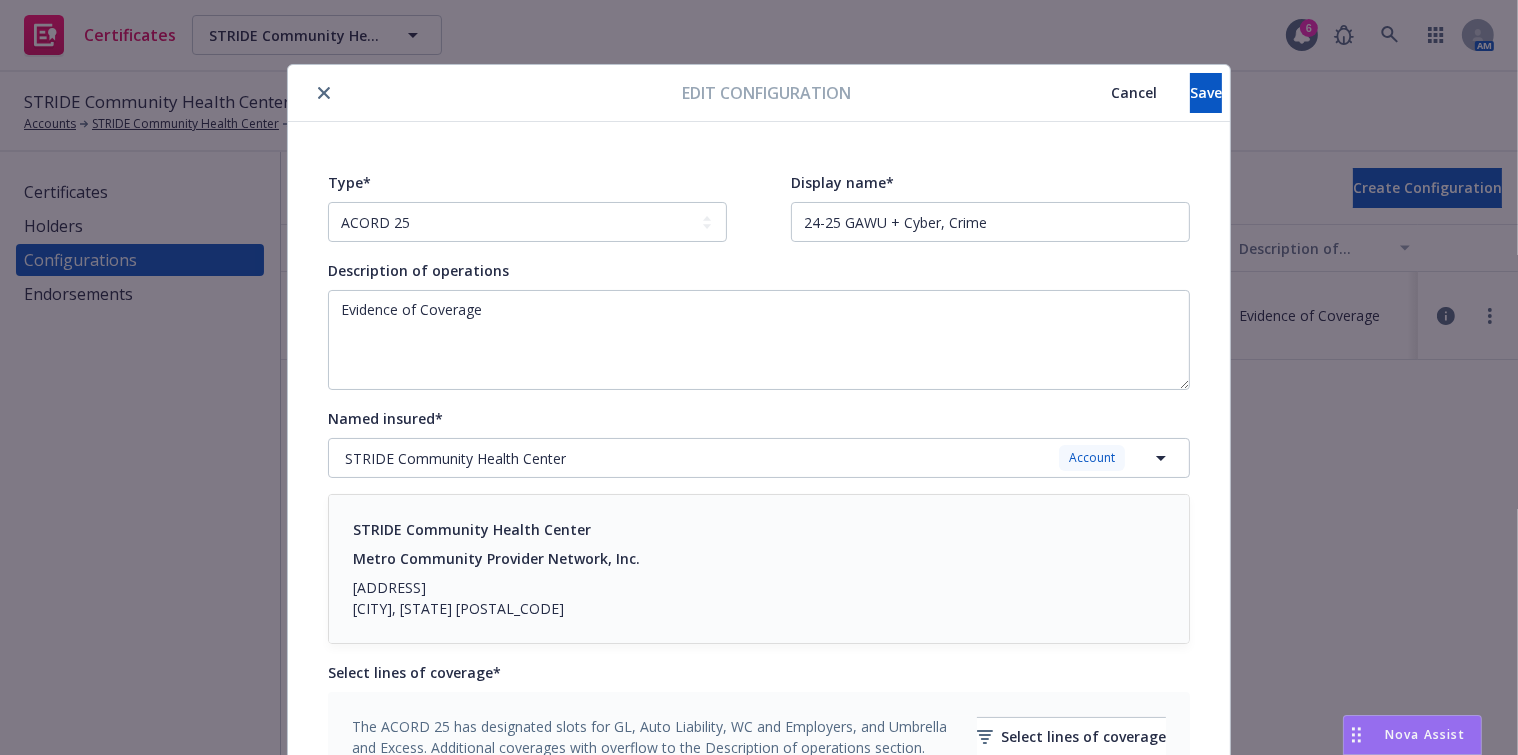 drag, startPoint x: 449, startPoint y: 526, endPoint x: 810, endPoint y: 119, distance: 544.03125 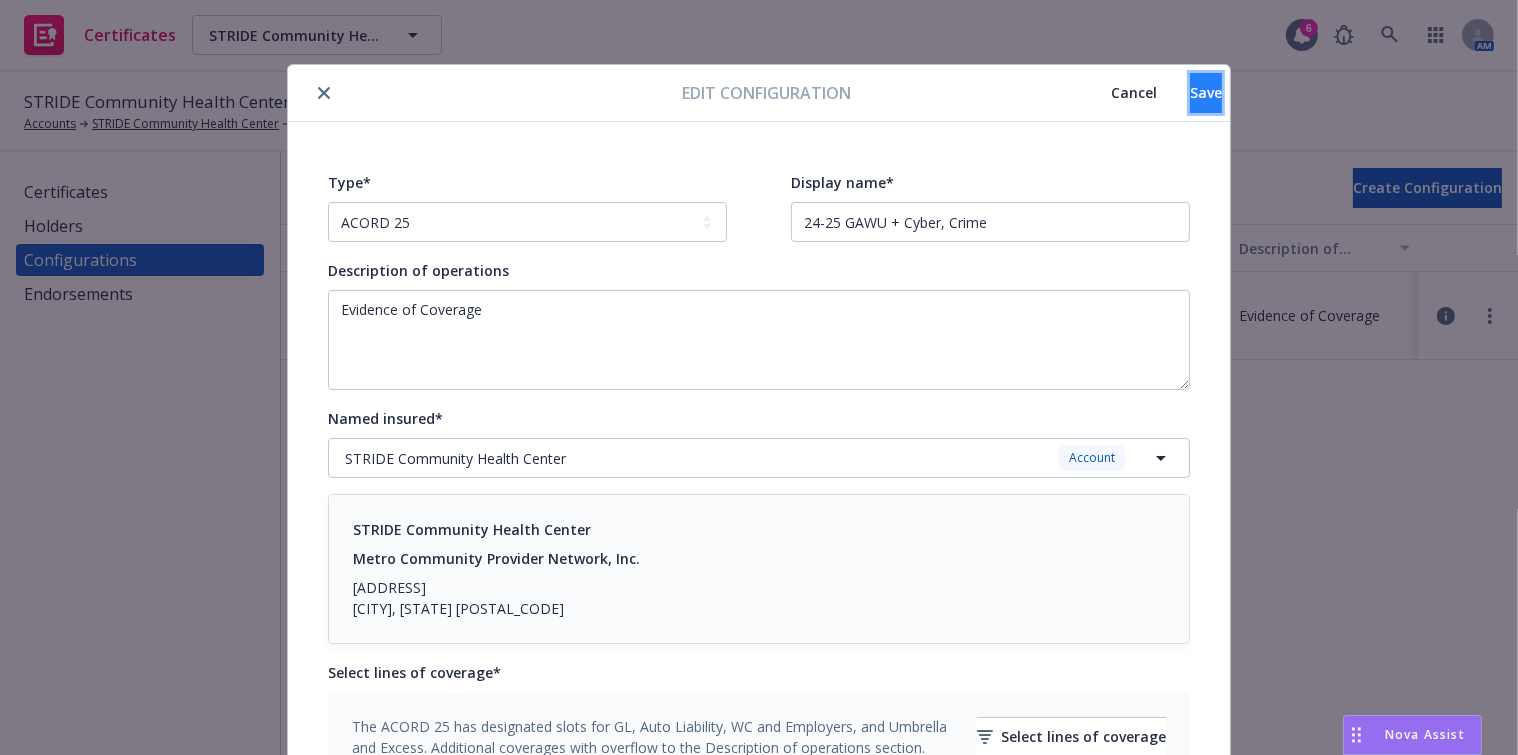 click on "Save" at bounding box center [1206, 93] 